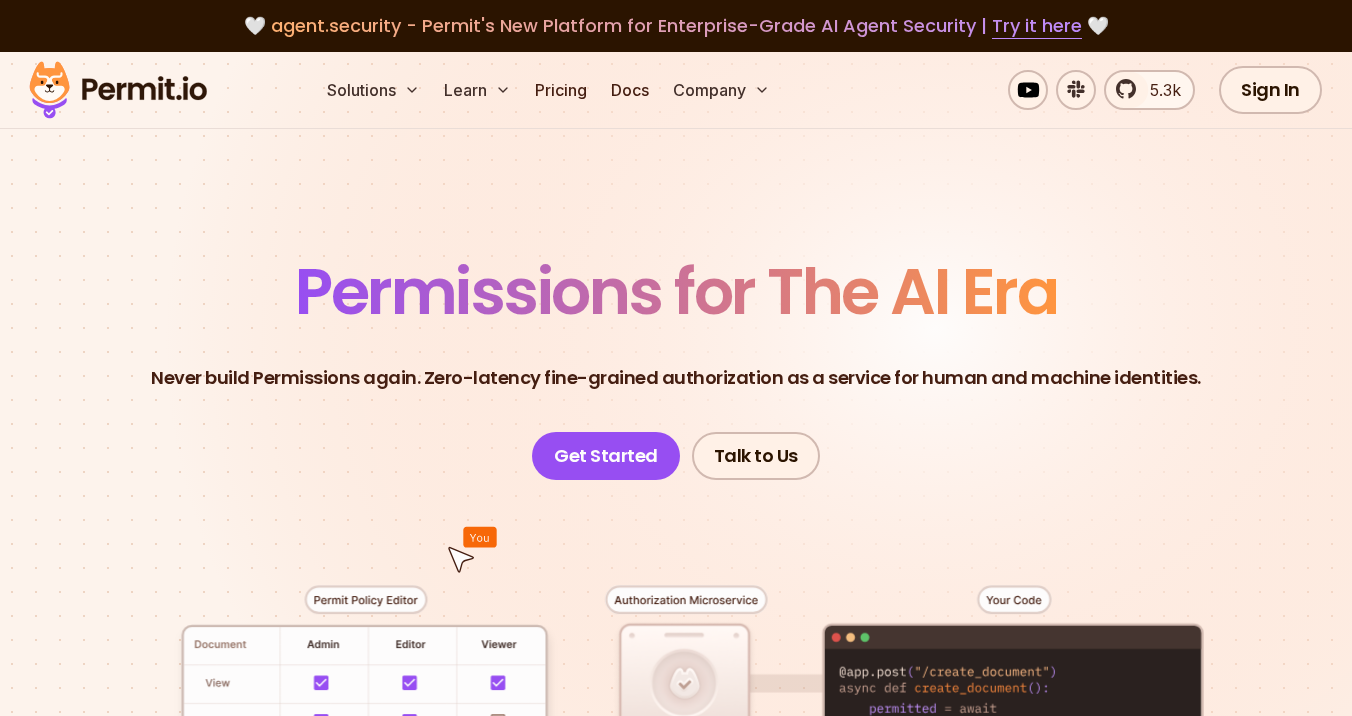 scroll, scrollTop: 0, scrollLeft: 0, axis: both 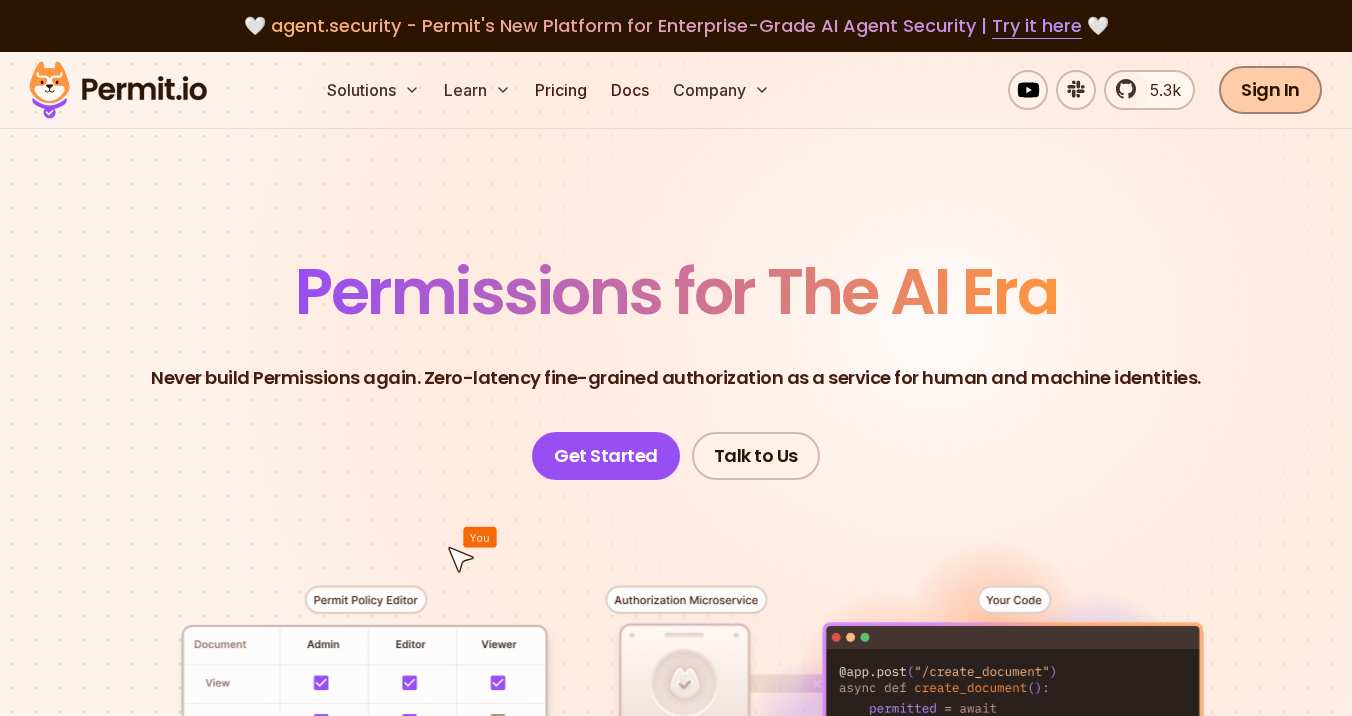 click on "Sign In" at bounding box center [1270, 90] 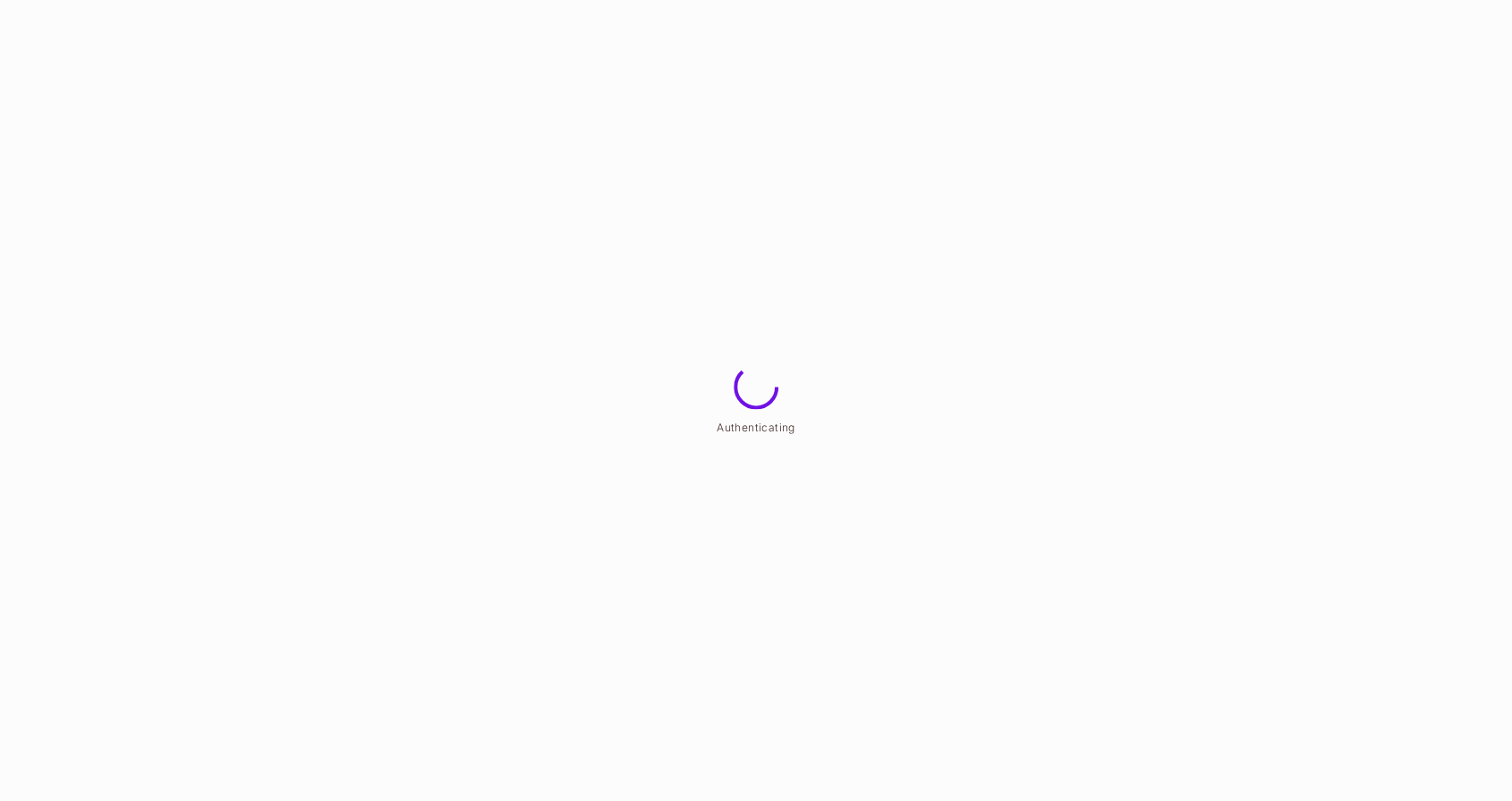 scroll, scrollTop: 0, scrollLeft: 0, axis: both 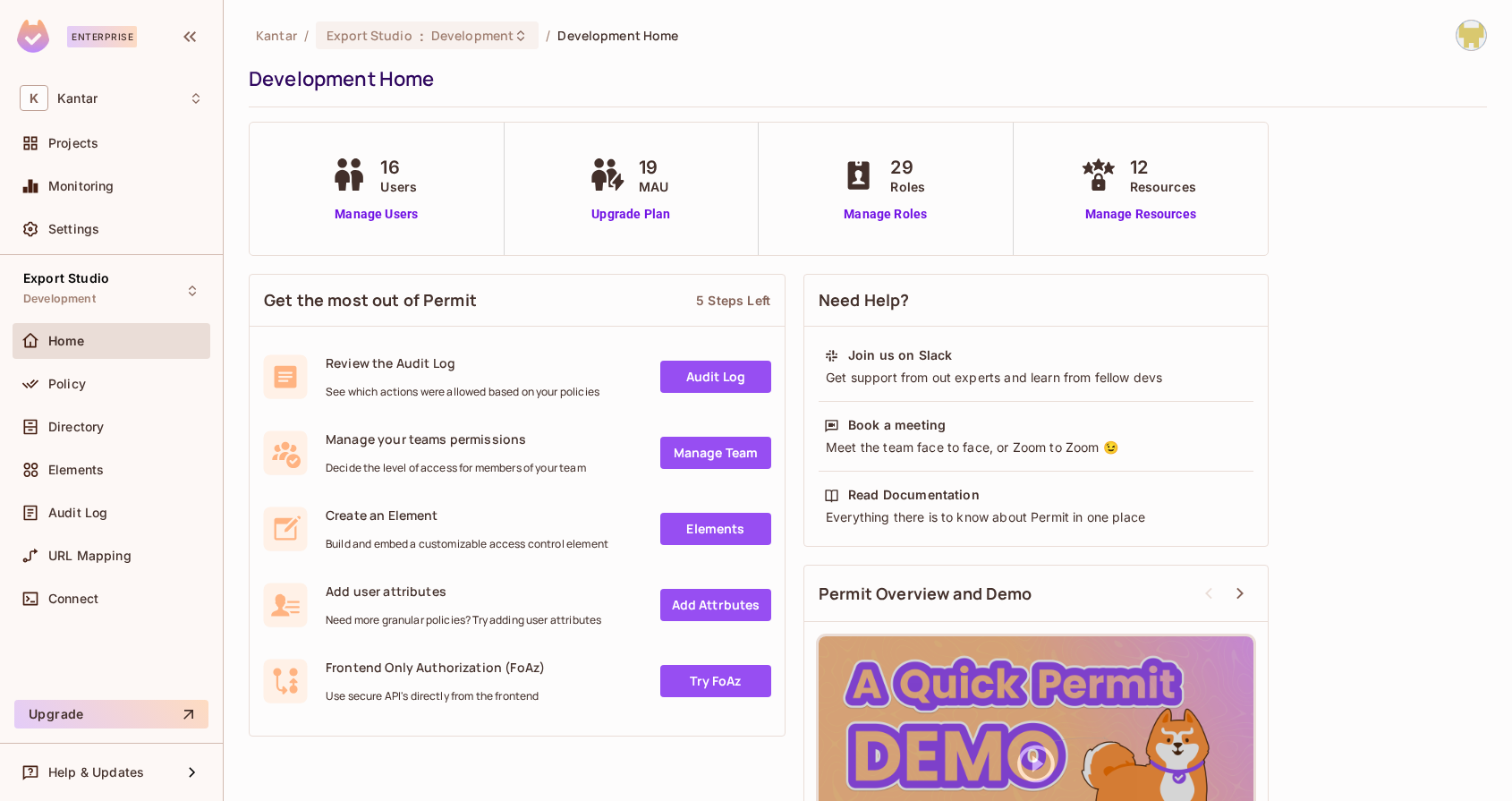 click on "Policy" at bounding box center (111, 388) 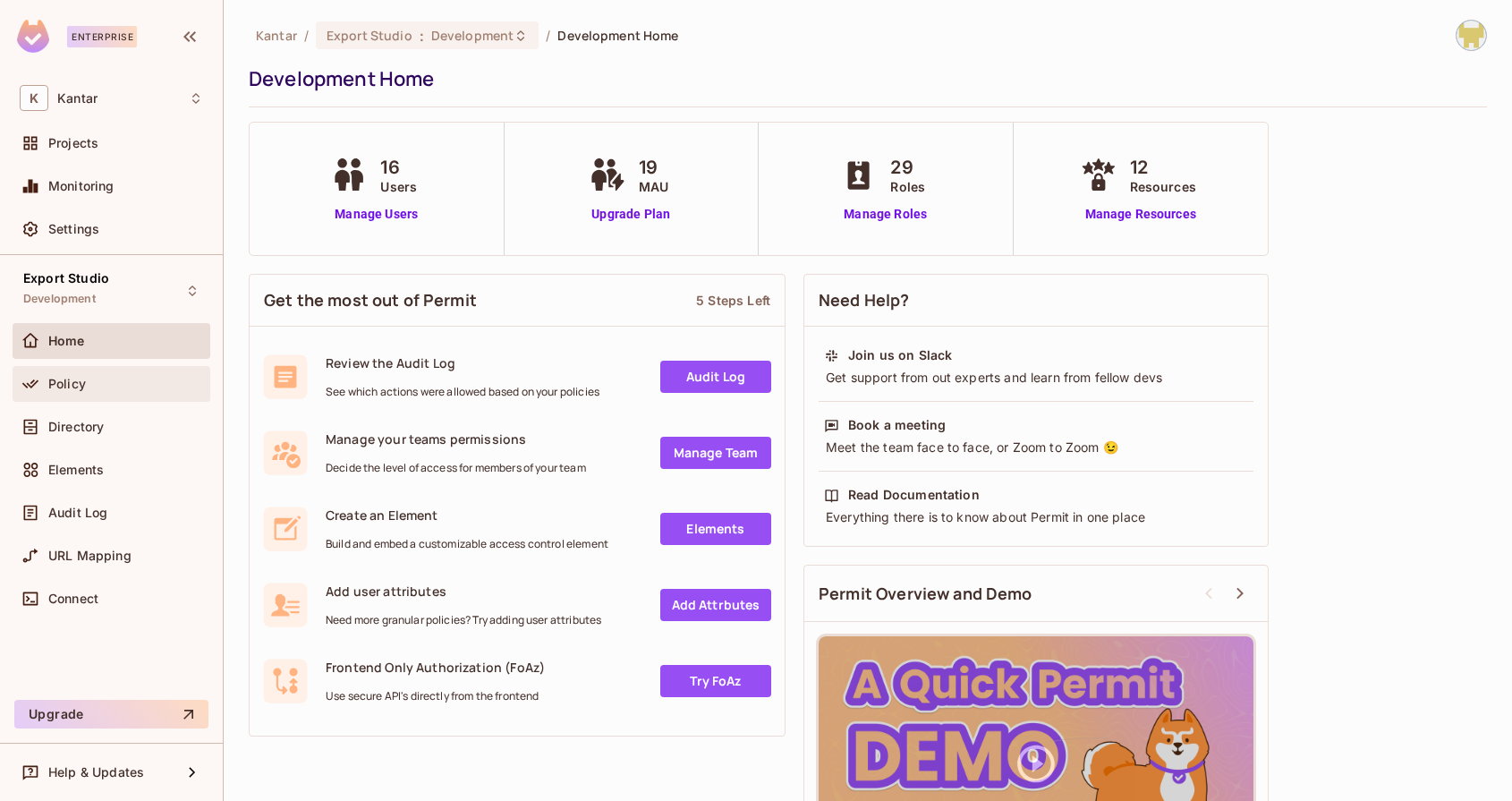 click on "Policy" at bounding box center [67, 384] 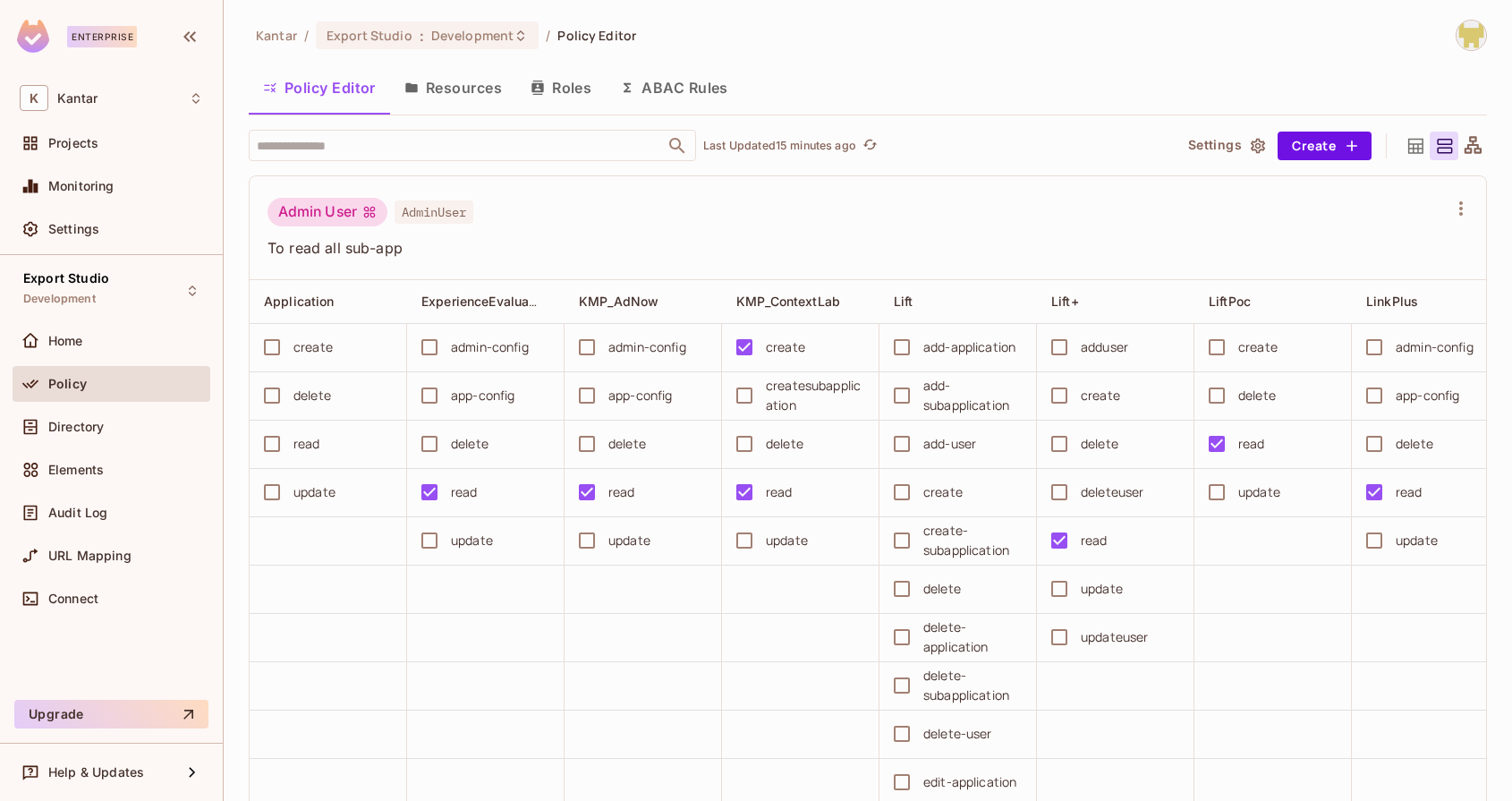 click on "Policy Editor Resources Roles ABAC Rules" at bounding box center (868, 89) 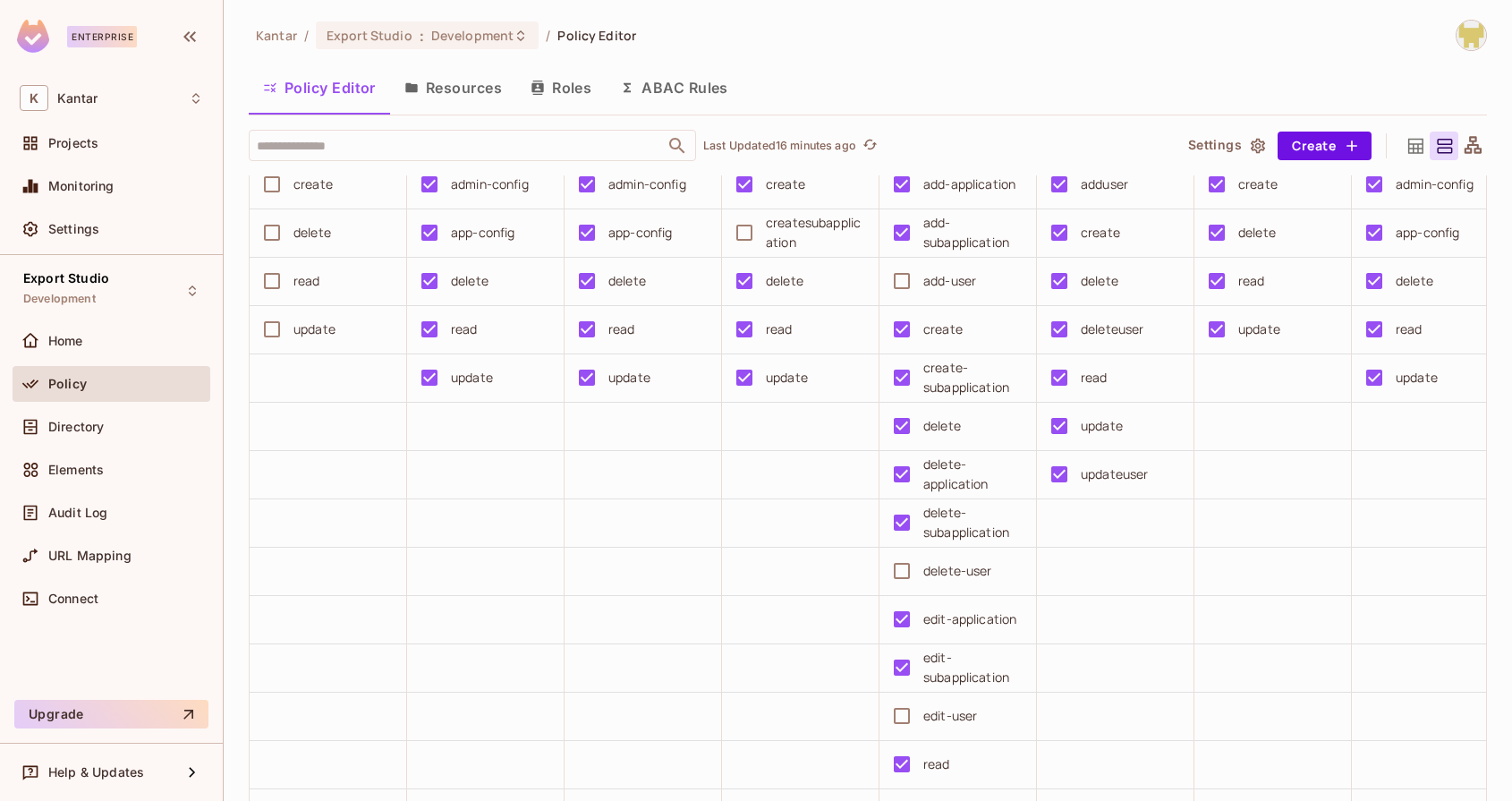 scroll, scrollTop: 1787, scrollLeft: 0, axis: vertical 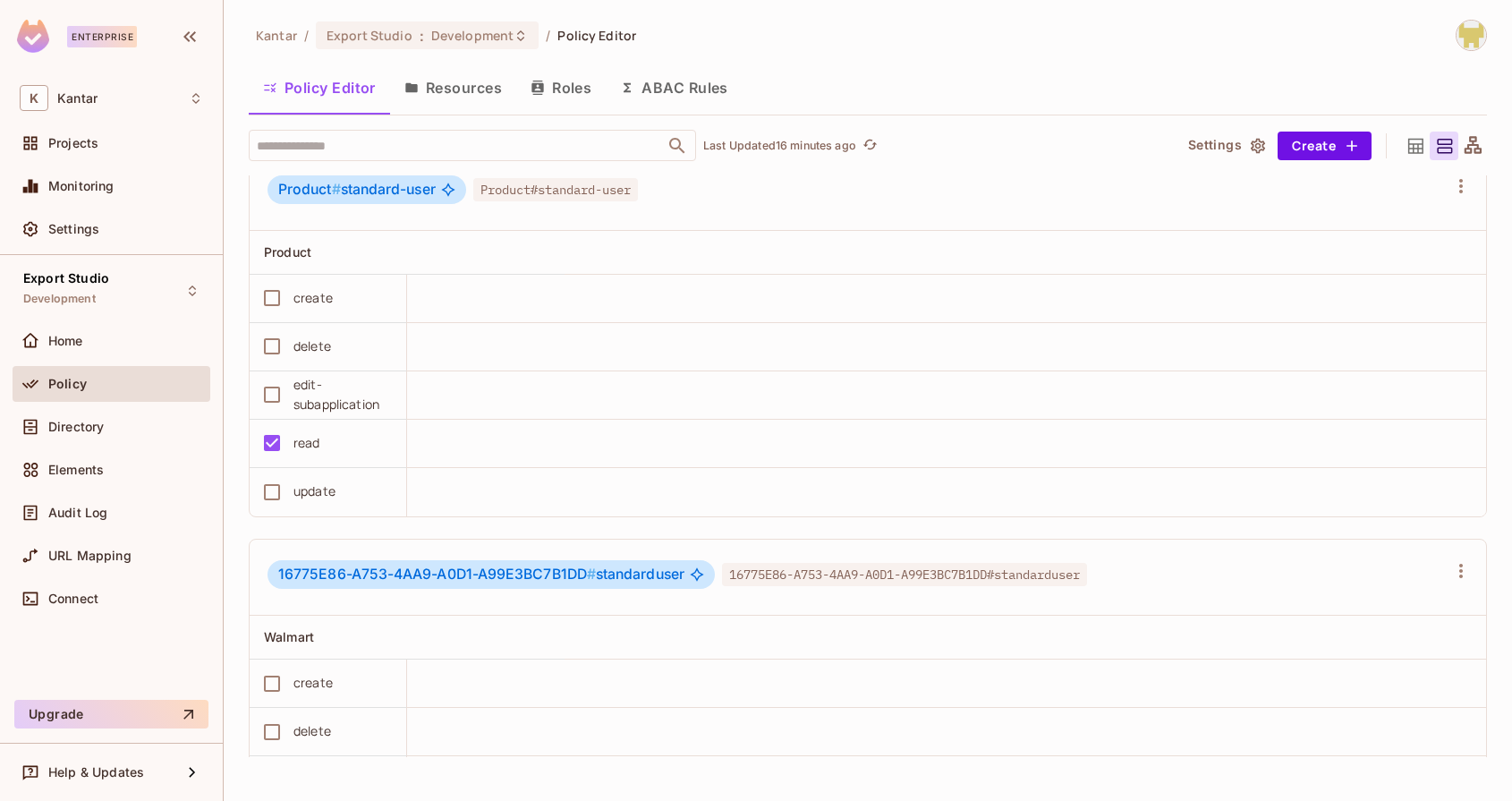 click on "Roles" at bounding box center [561, 88] 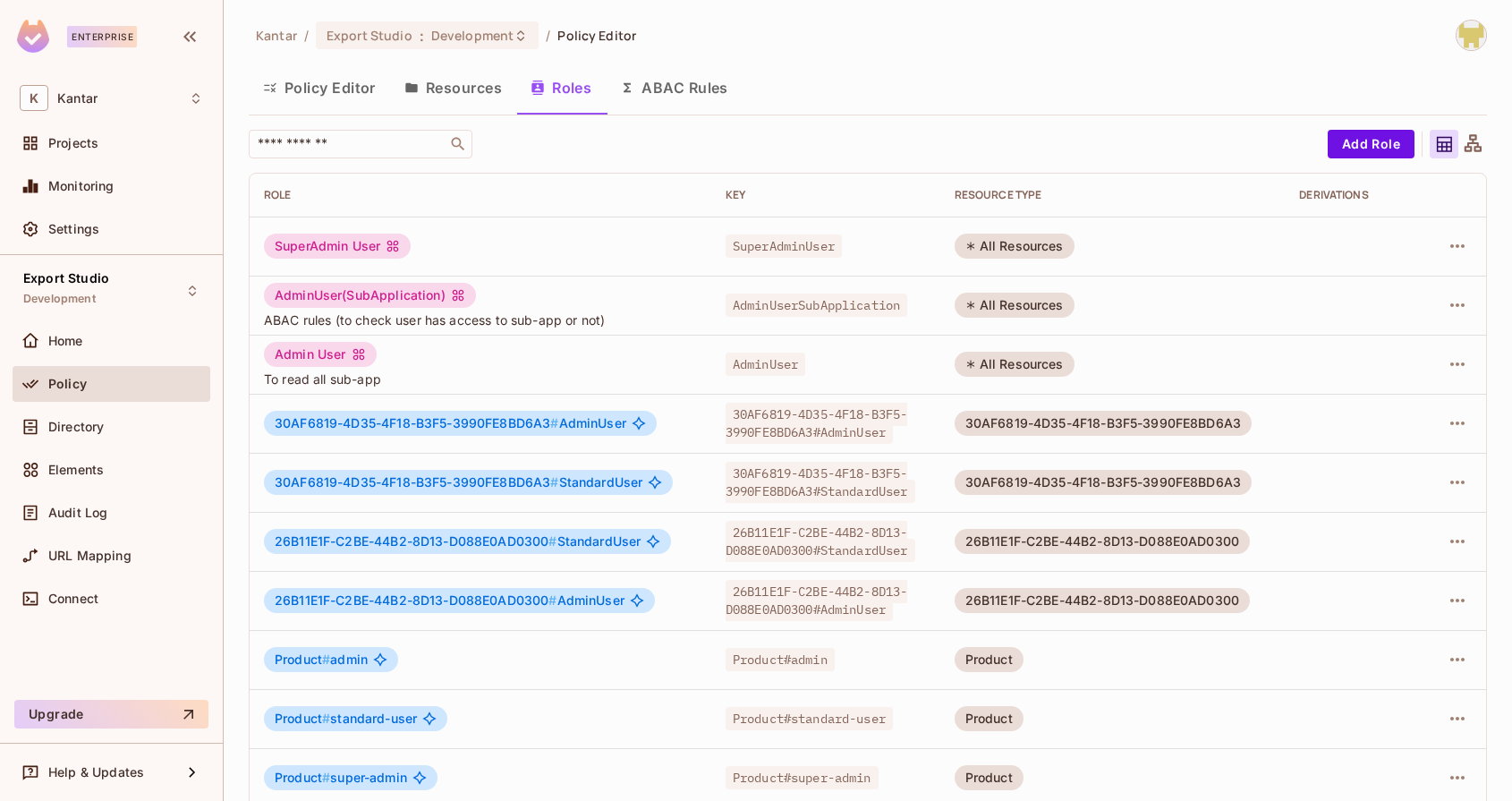 click on "Resources" at bounding box center (453, 88) 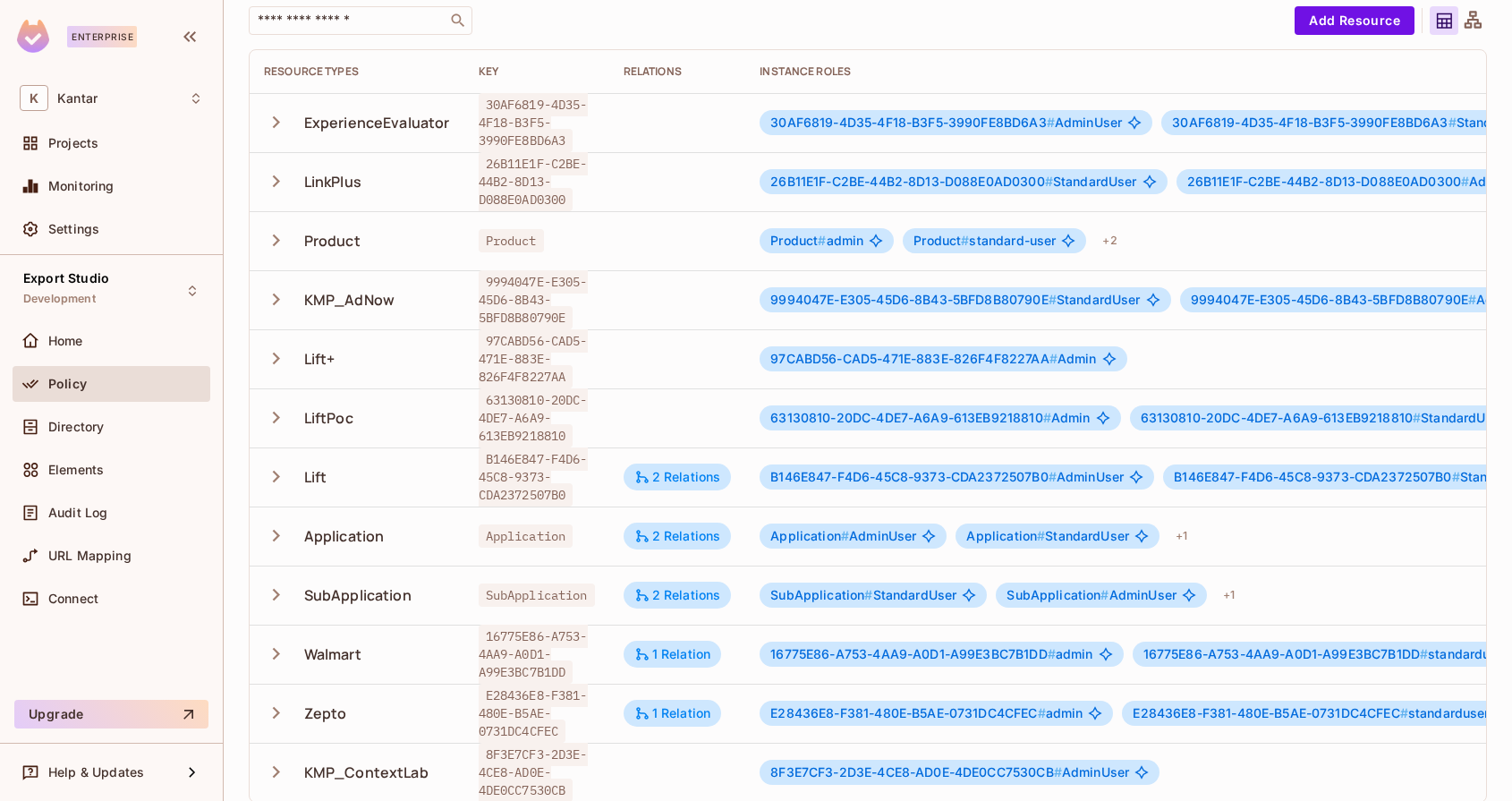 scroll, scrollTop: 139, scrollLeft: 0, axis: vertical 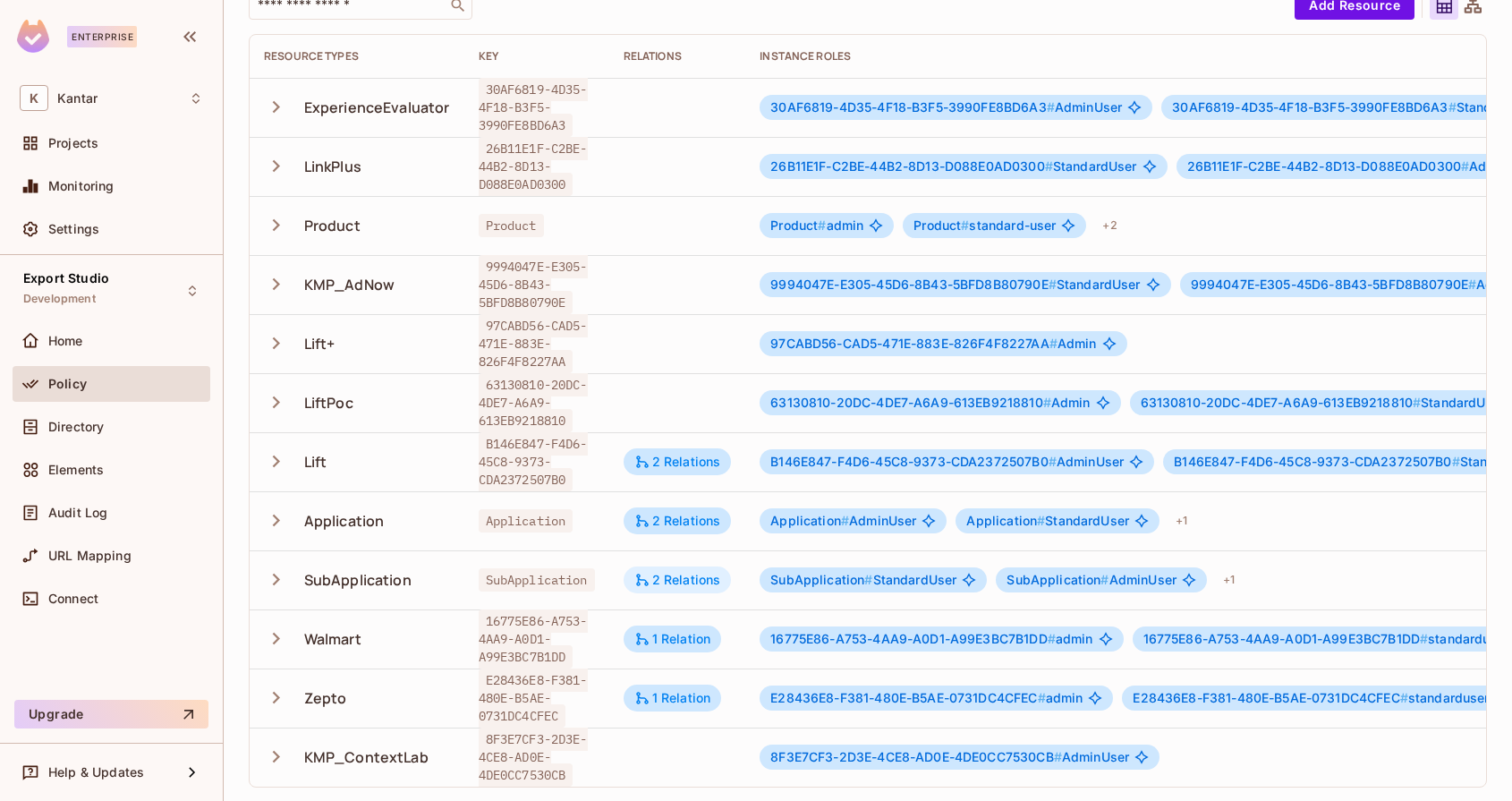 click on "2 Relations" at bounding box center [677, 580] 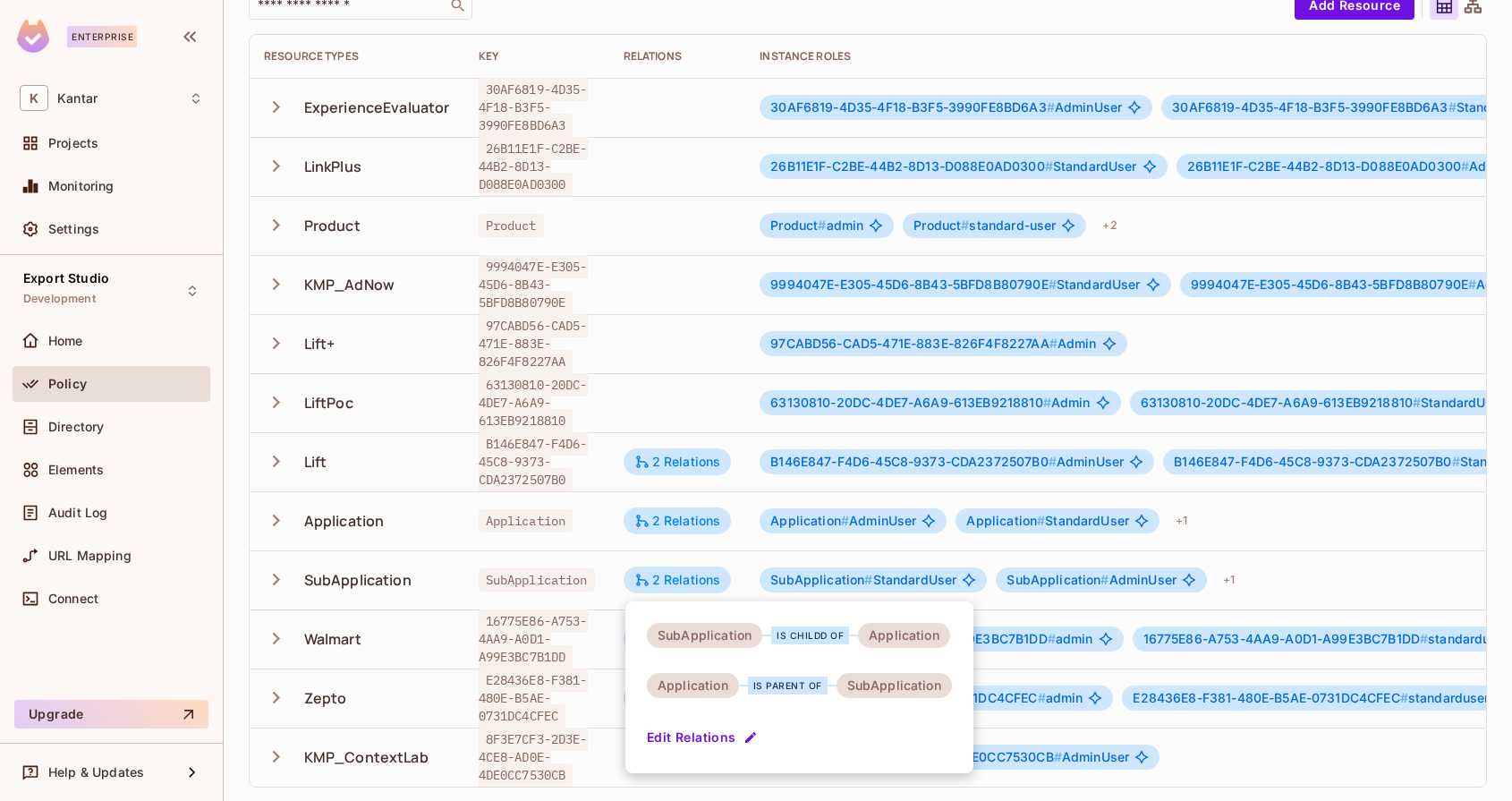 click at bounding box center (756, 400) 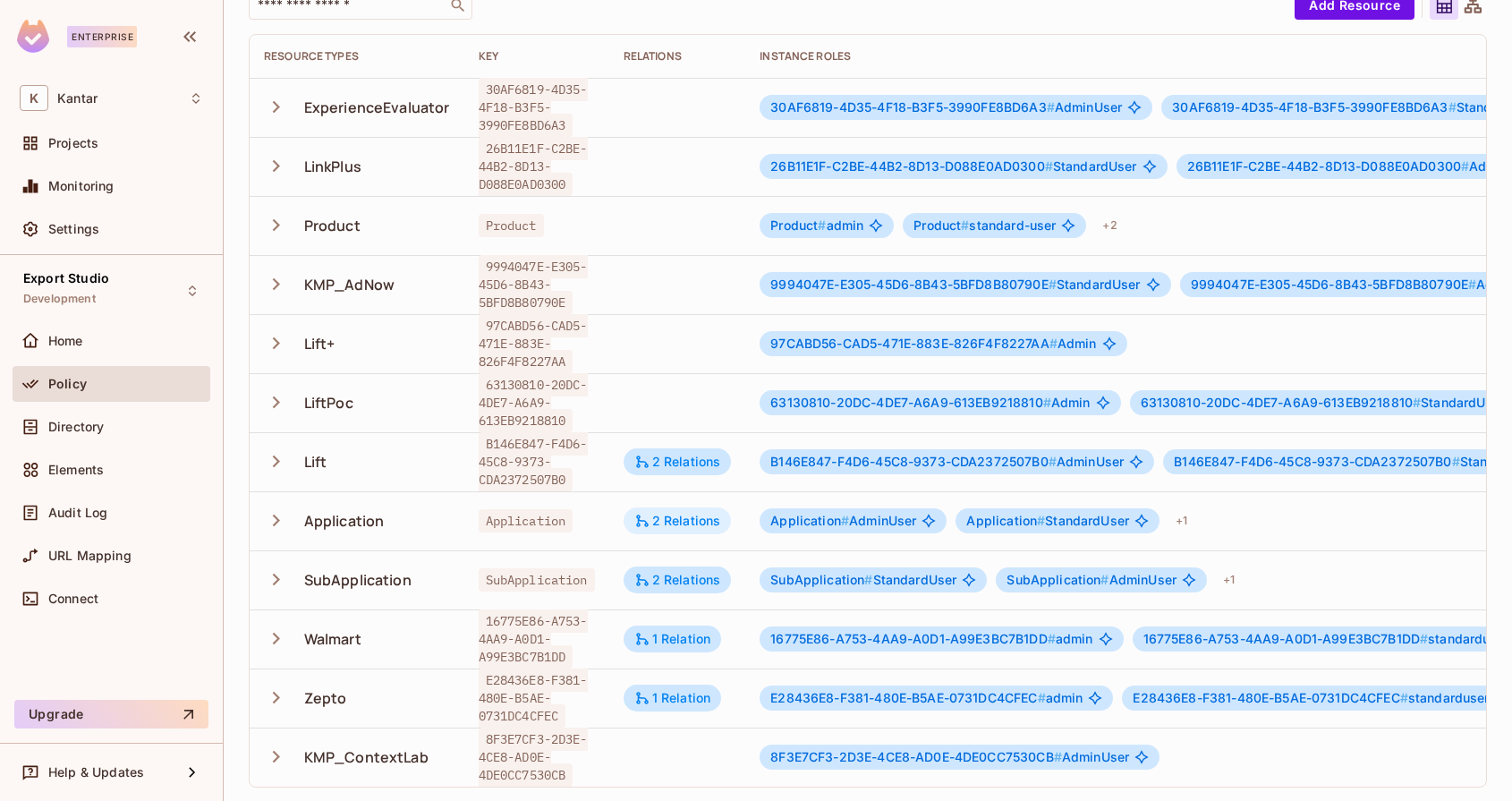 click on "2 Relations" at bounding box center [677, 521] 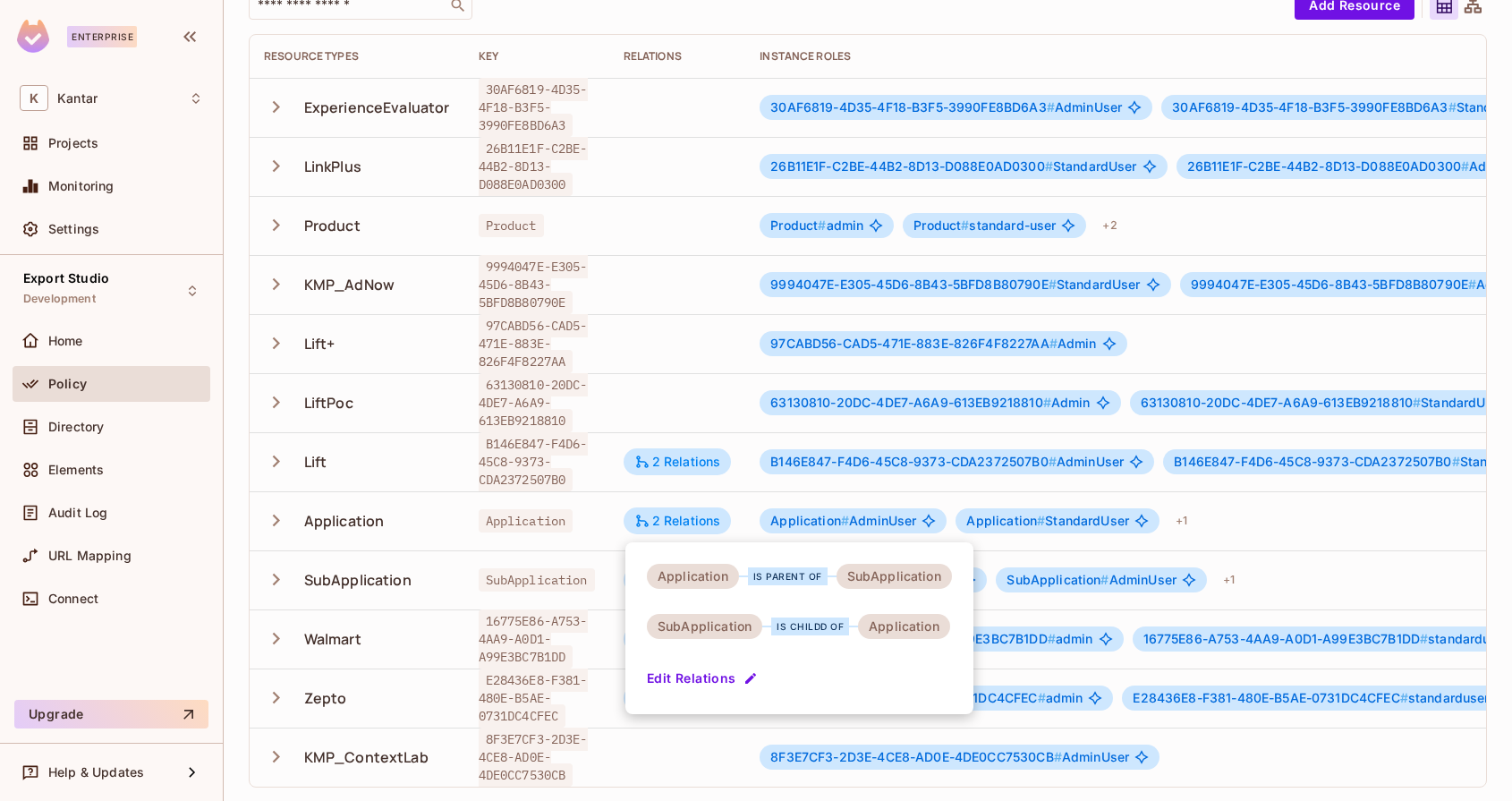 click at bounding box center [756, 400] 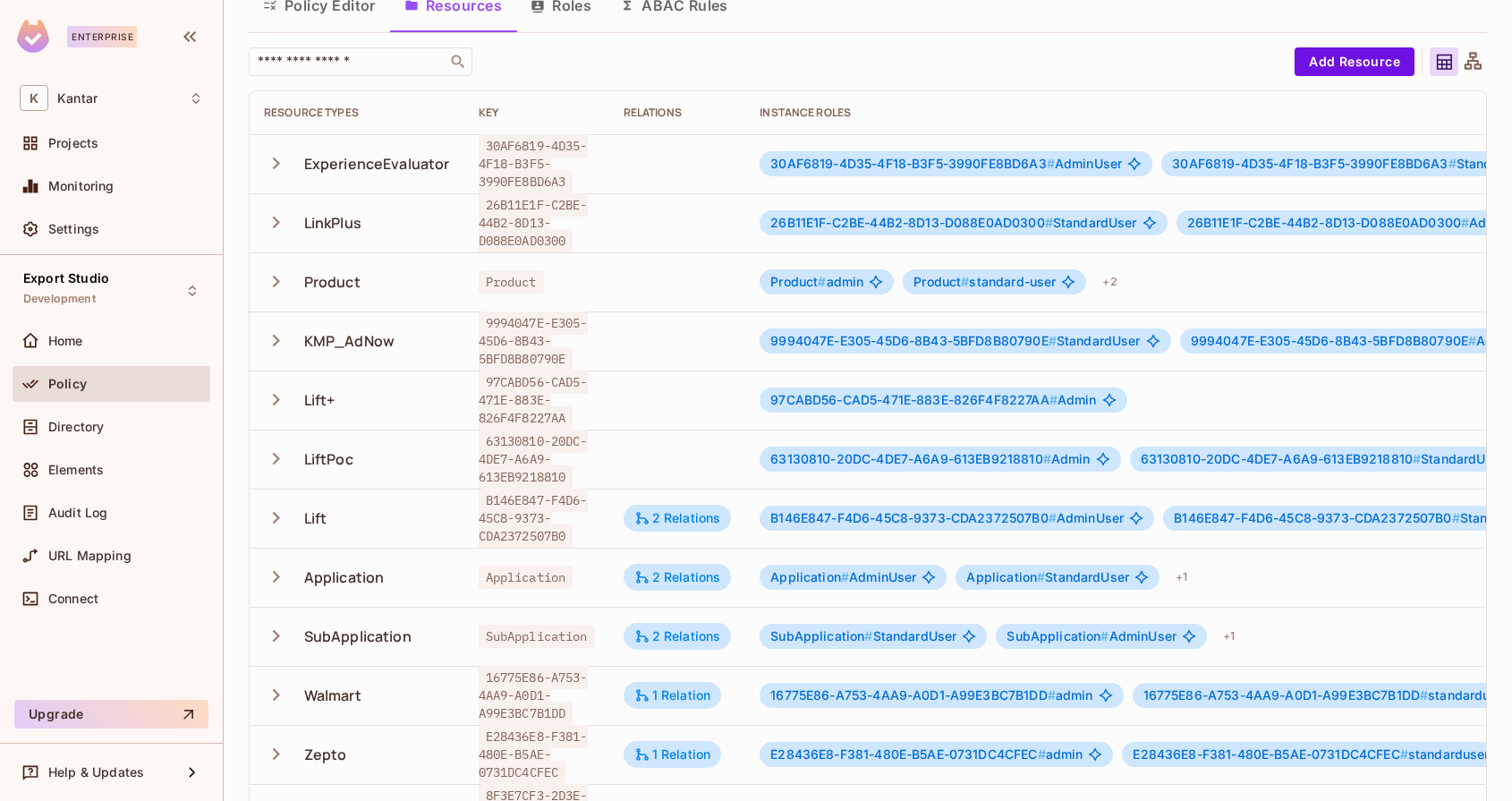 scroll, scrollTop: 0, scrollLeft: 0, axis: both 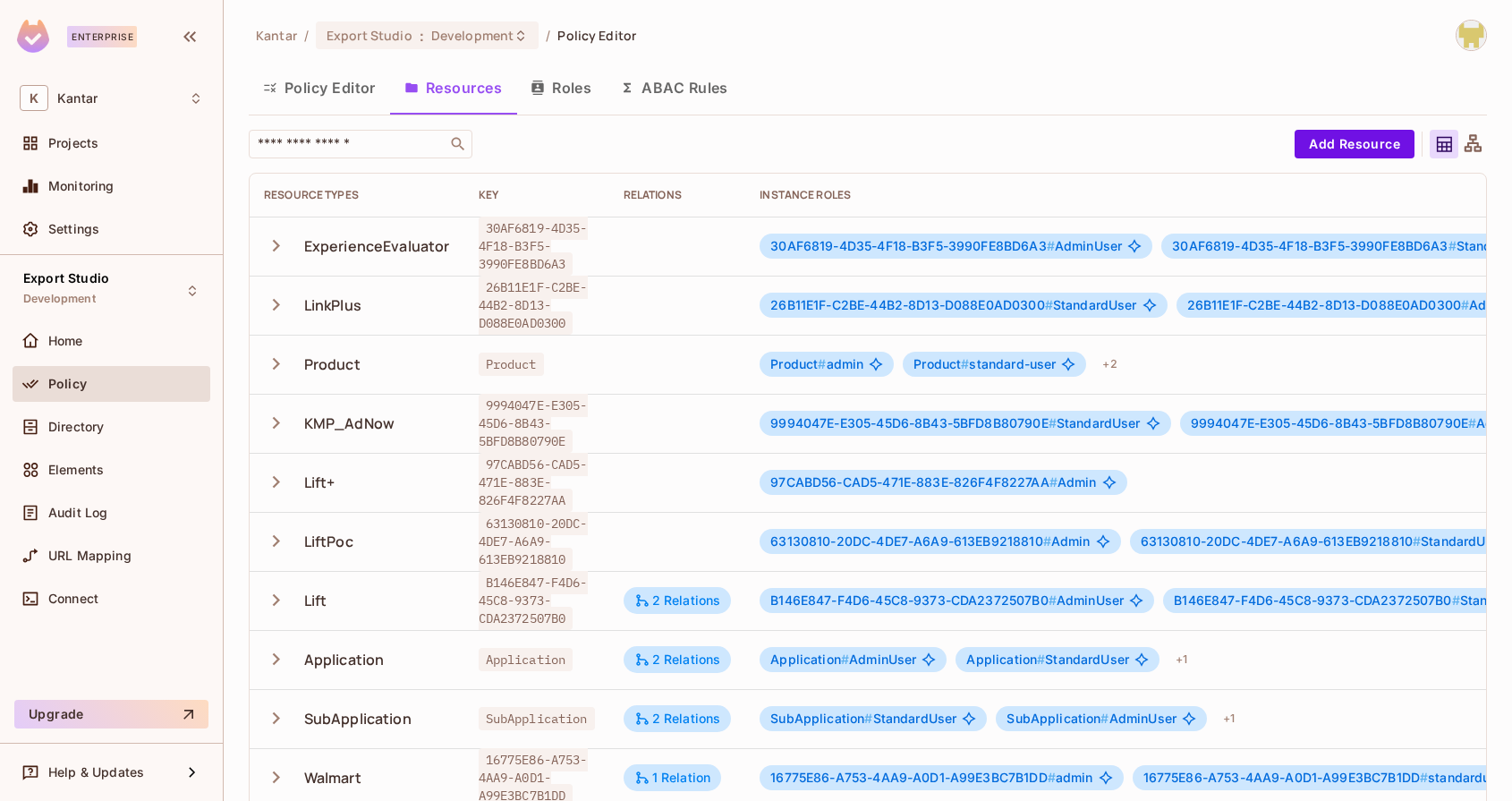click on "Roles" at bounding box center (561, 88) 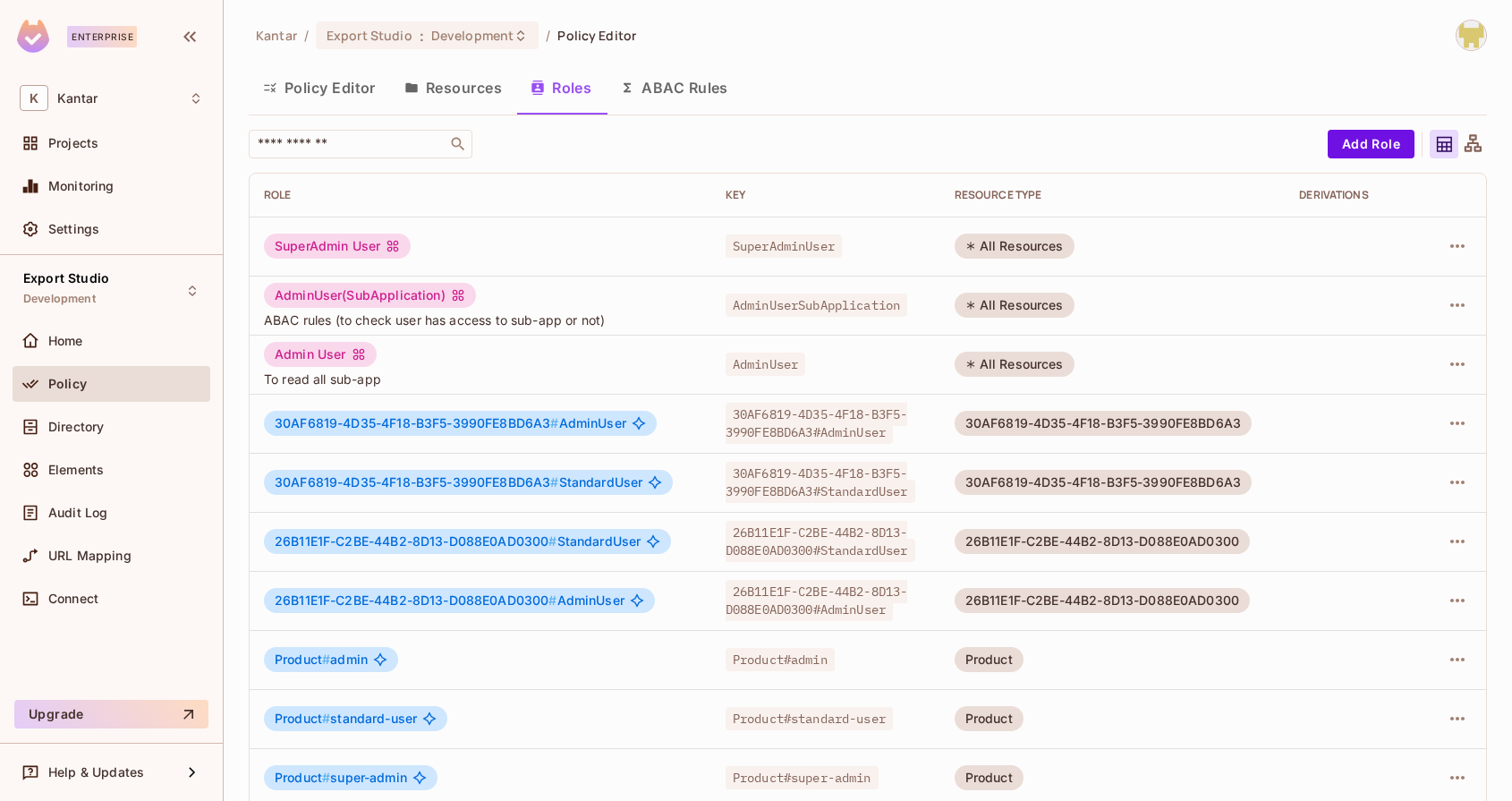 scroll, scrollTop: 374, scrollLeft: 0, axis: vertical 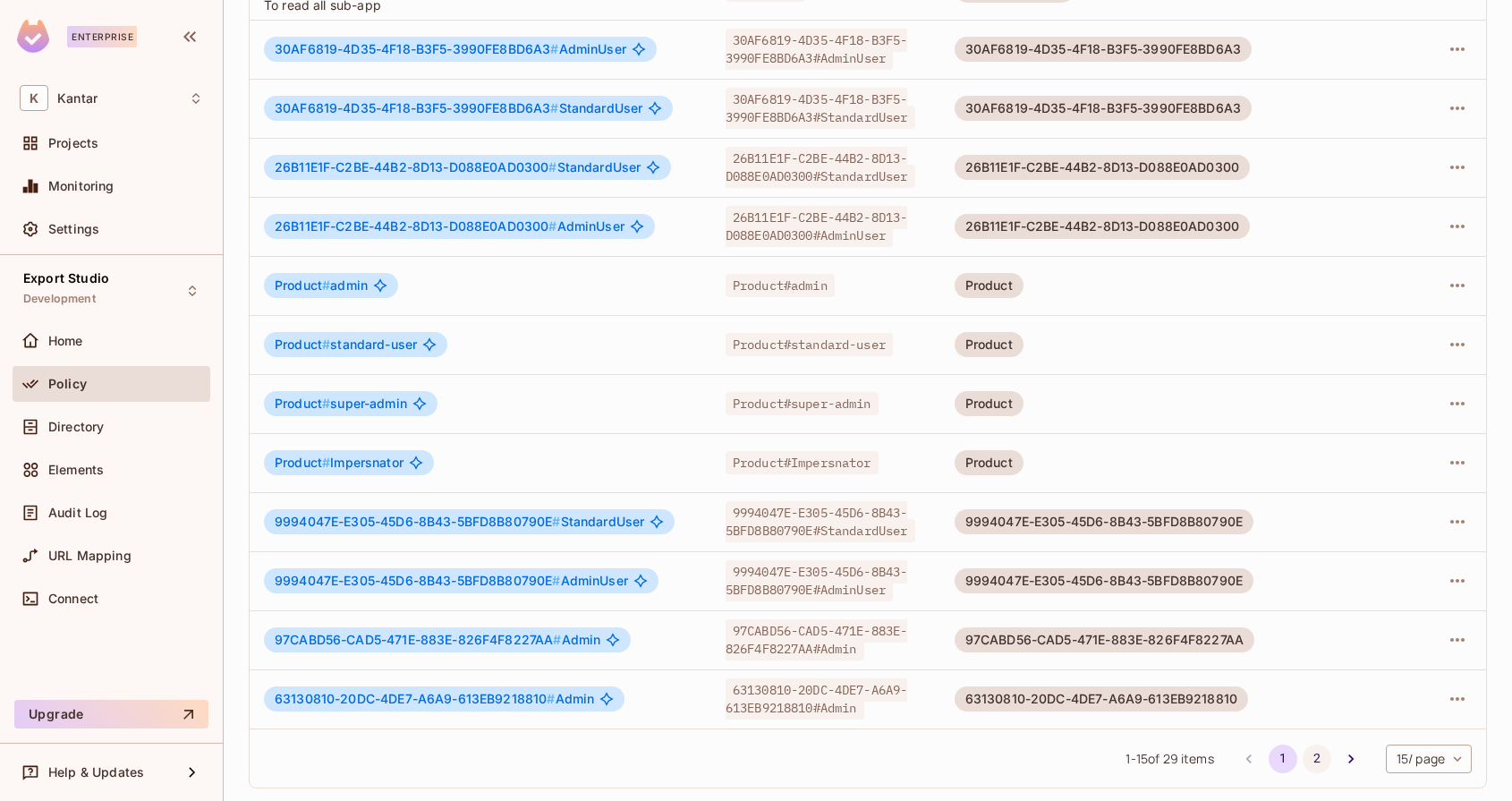 click on "2" at bounding box center [1317, 759] 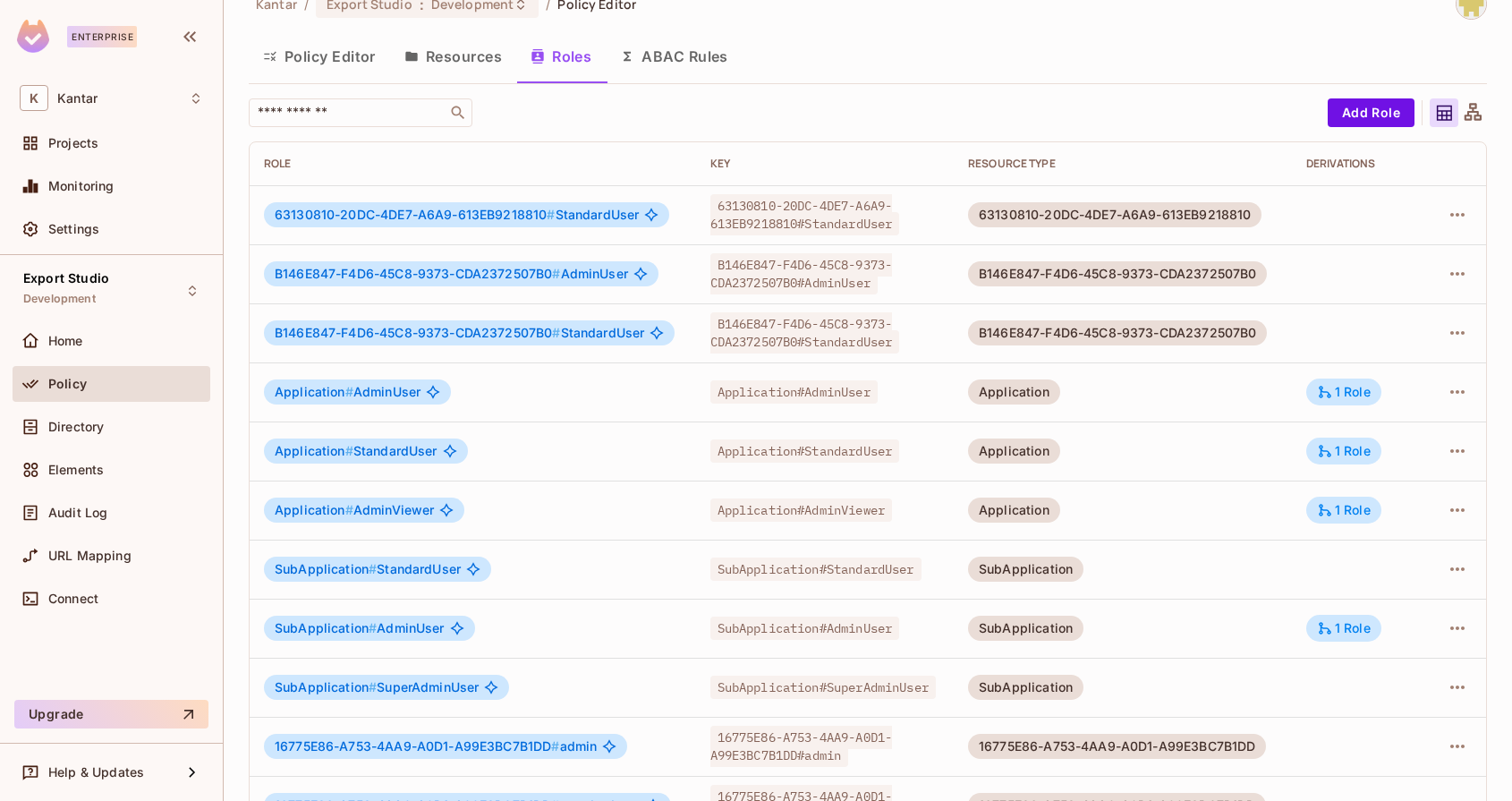 scroll, scrollTop: 11, scrollLeft: 0, axis: vertical 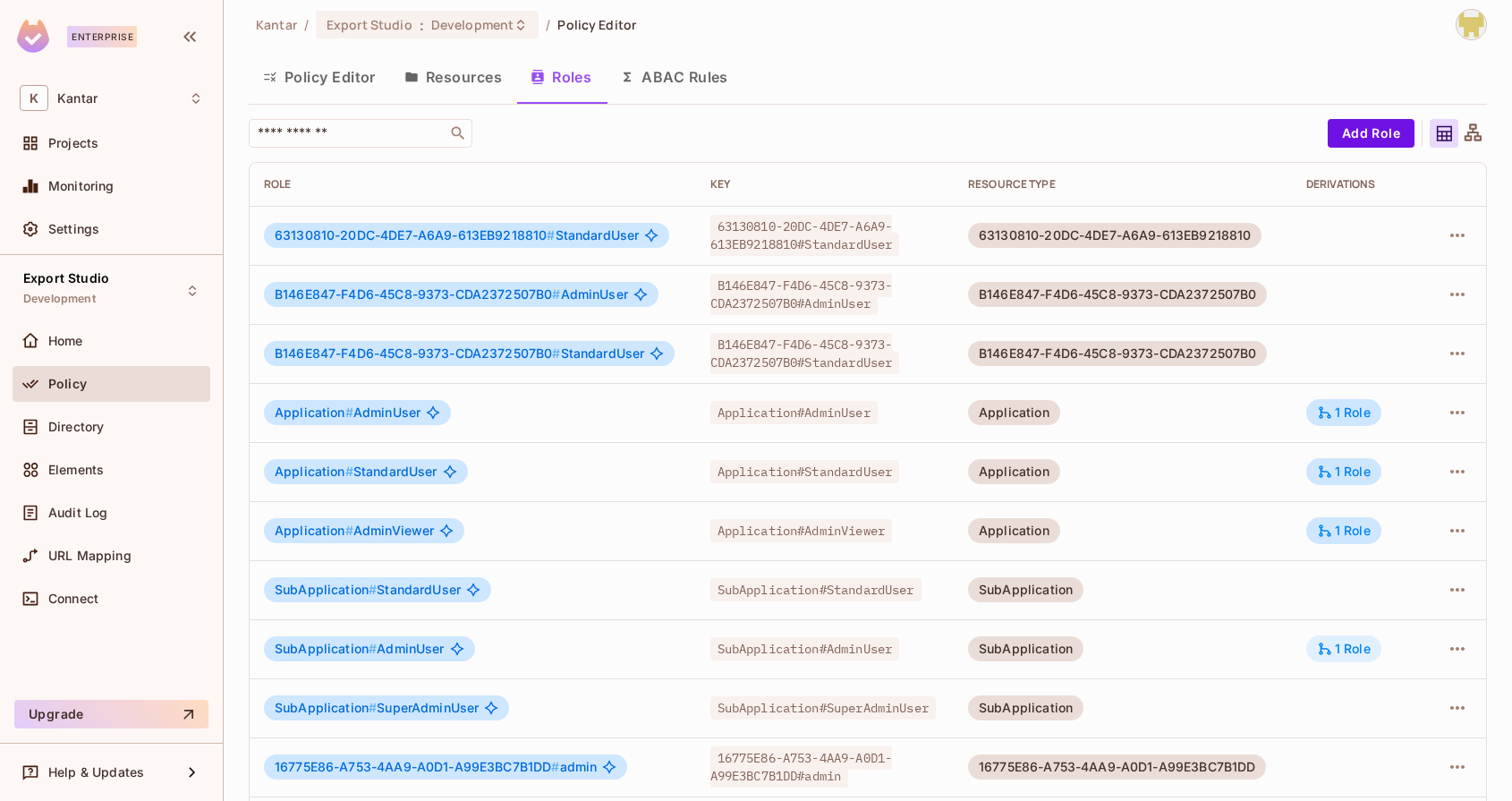 click on "1 Role" at bounding box center [1344, 649] 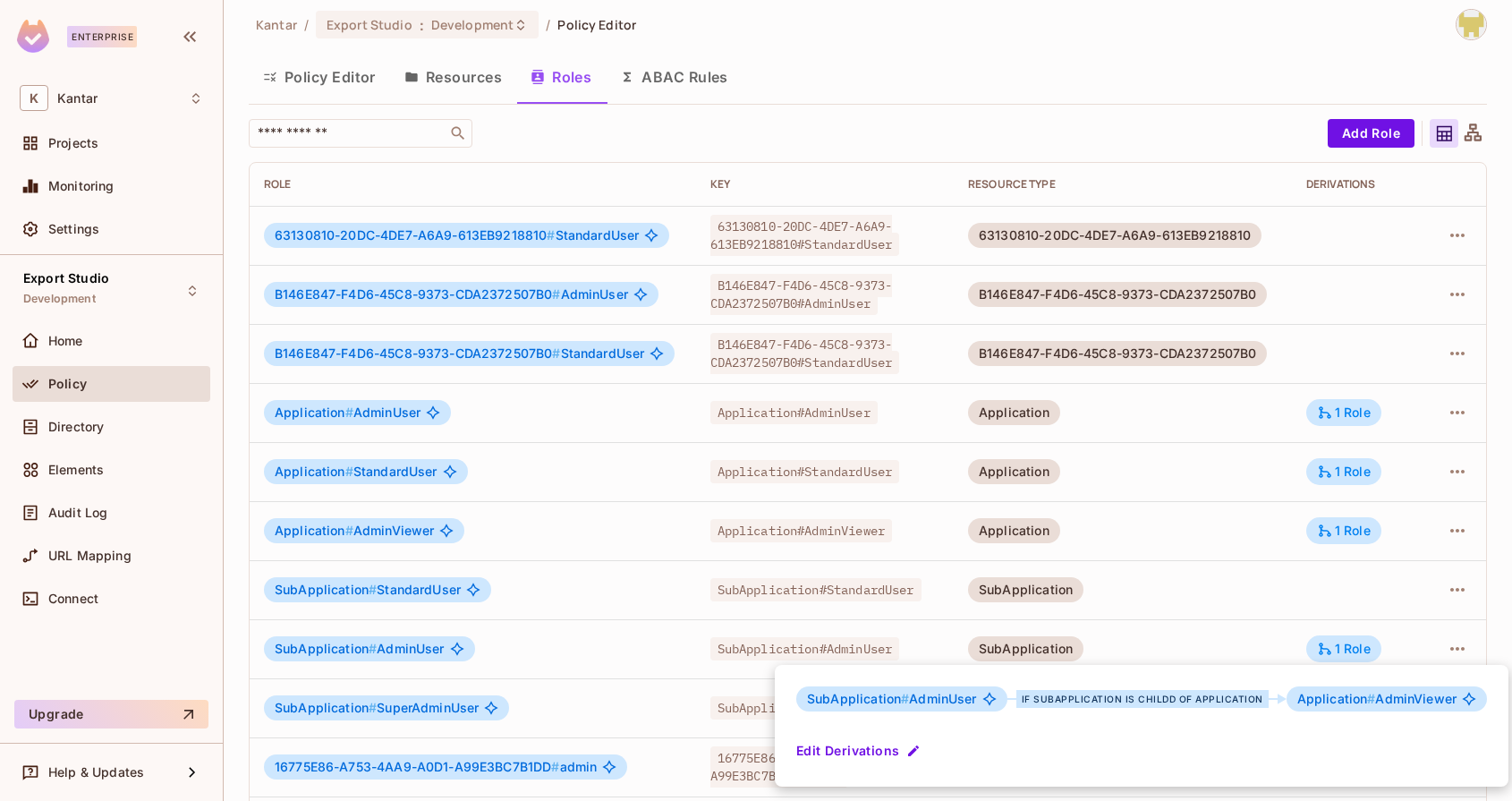 click at bounding box center [756, 400] 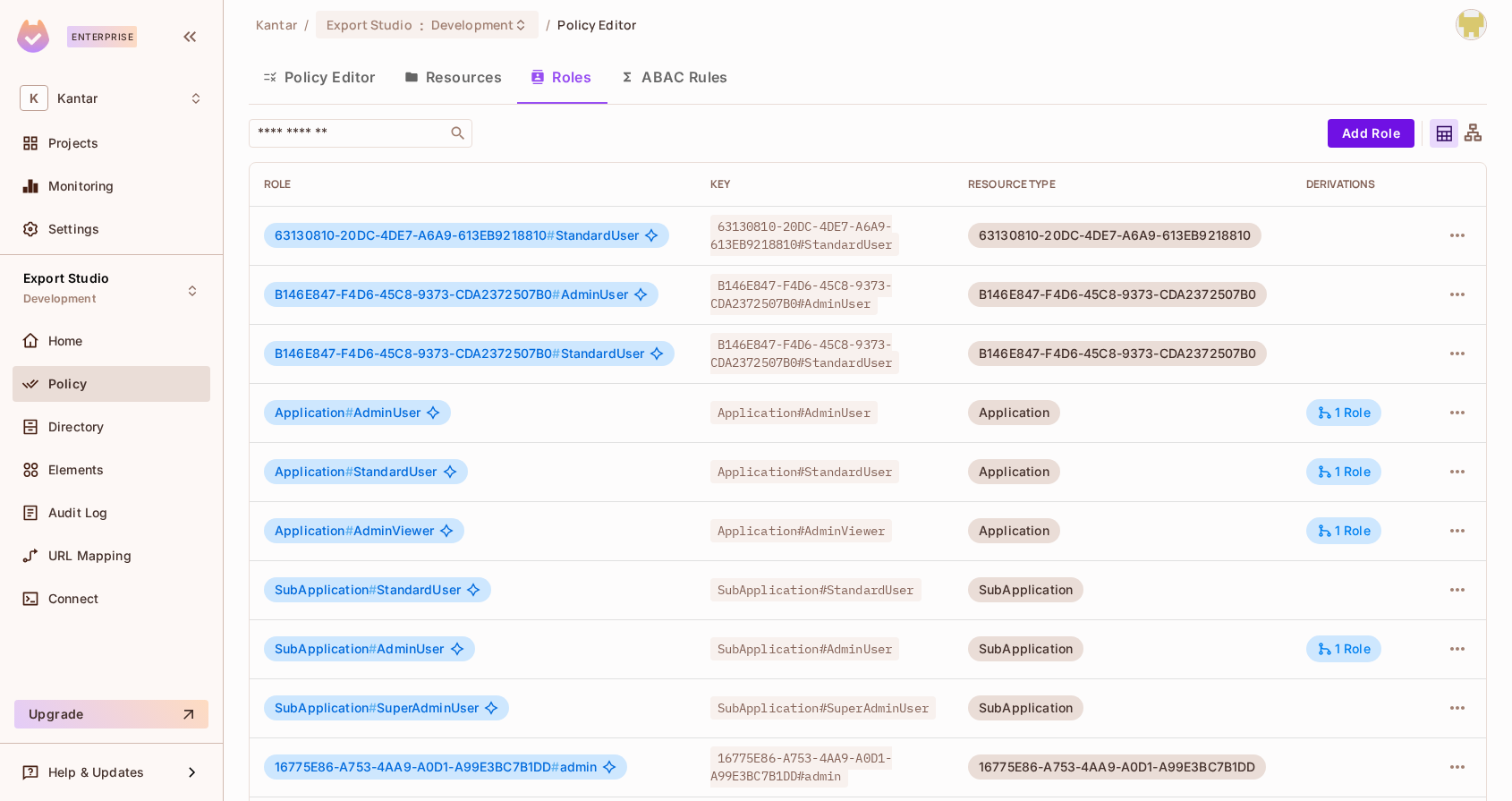click on "Policy Editor" at bounding box center [319, 77] 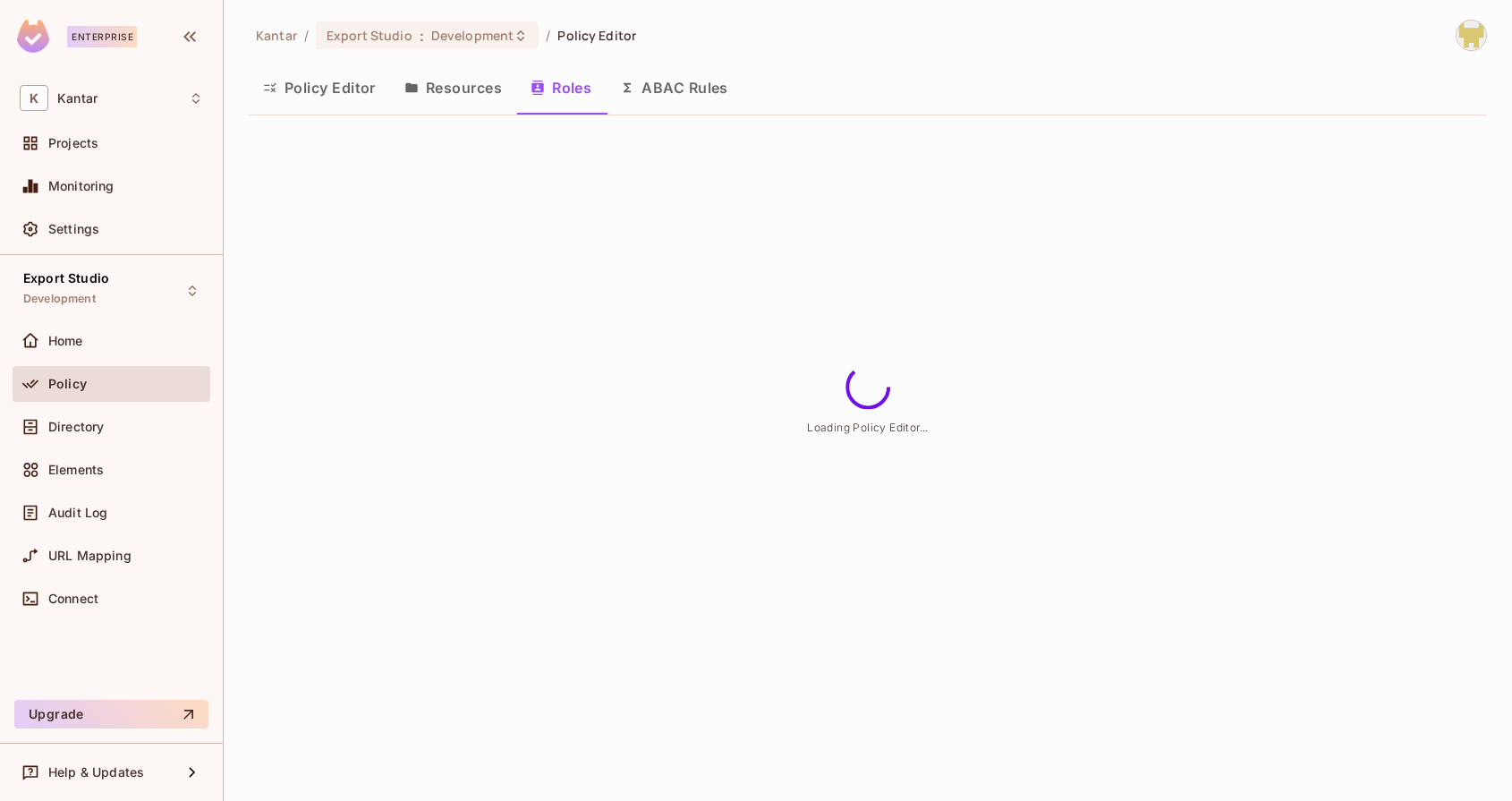 scroll, scrollTop: 0, scrollLeft: 0, axis: both 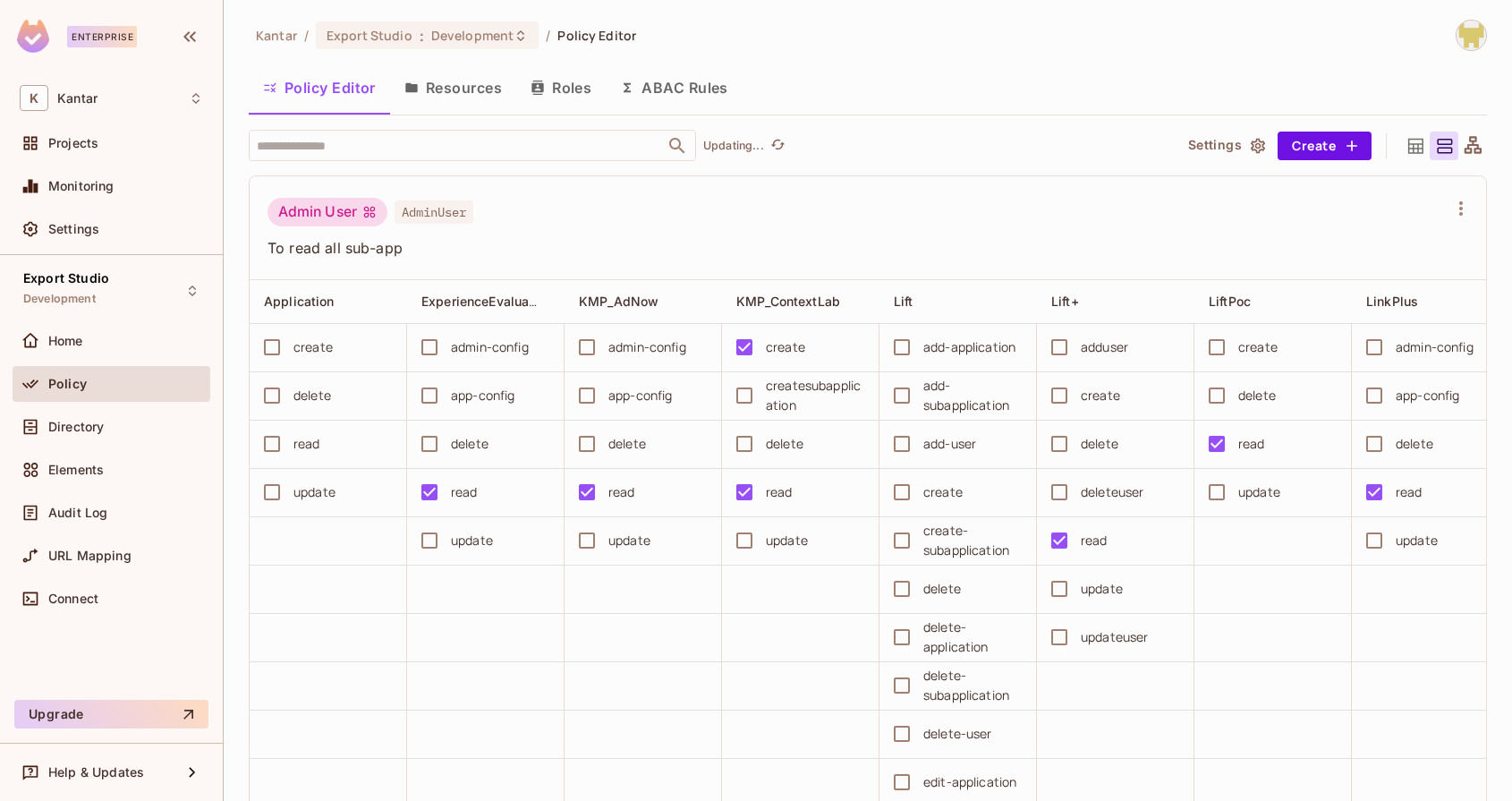click 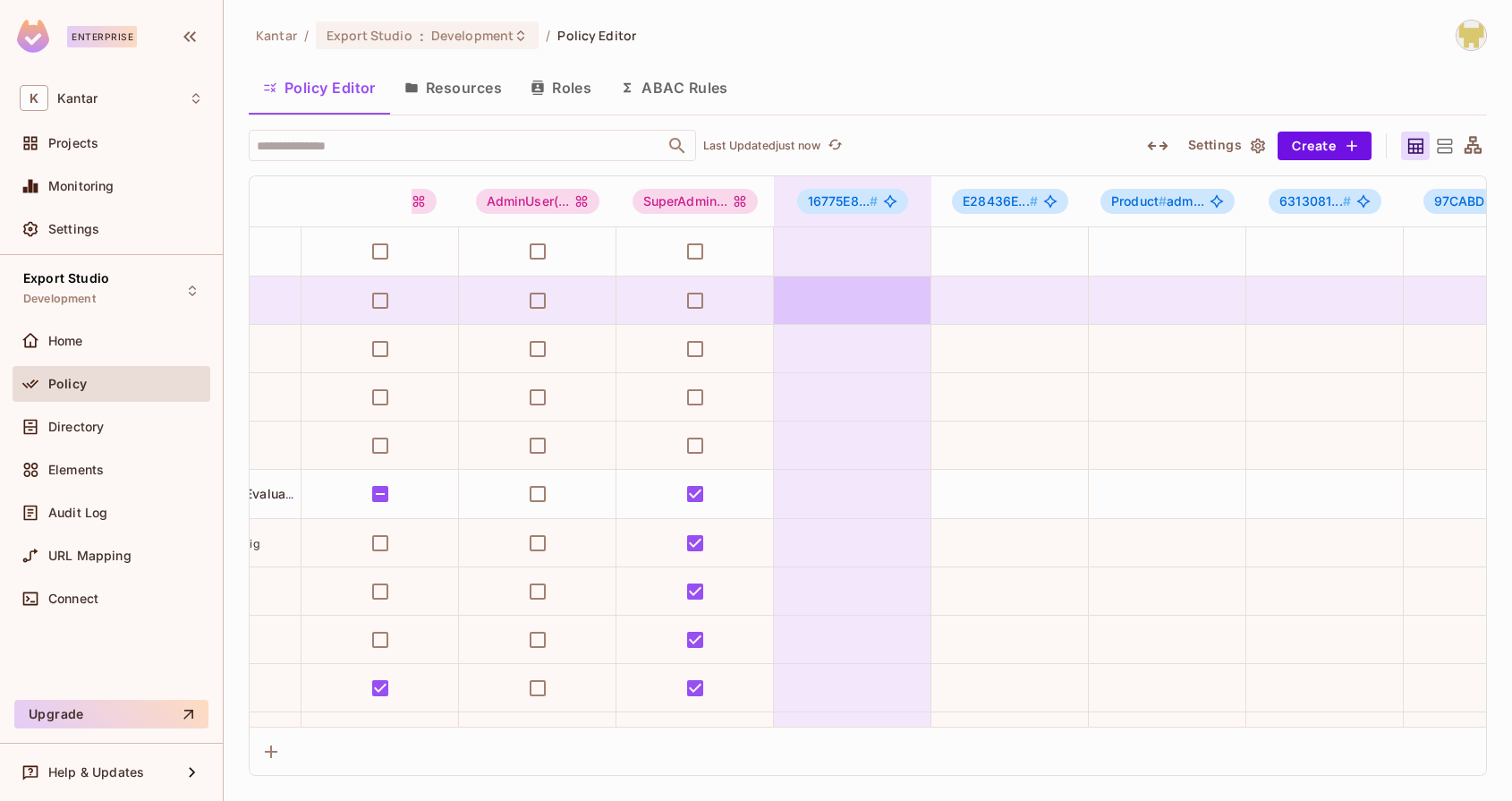 scroll, scrollTop: 0, scrollLeft: 0, axis: both 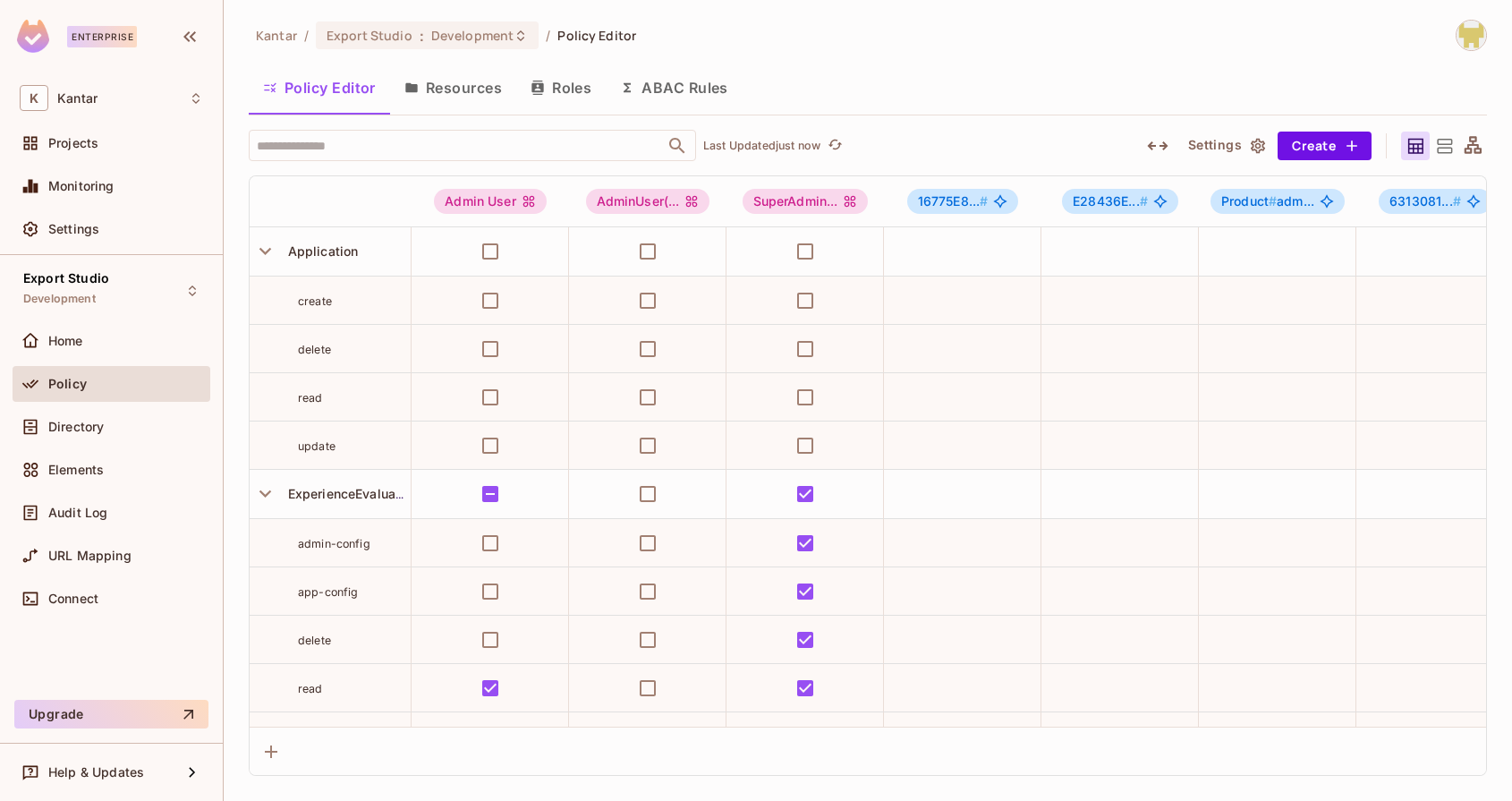 click on "Resources" at bounding box center (453, 88) 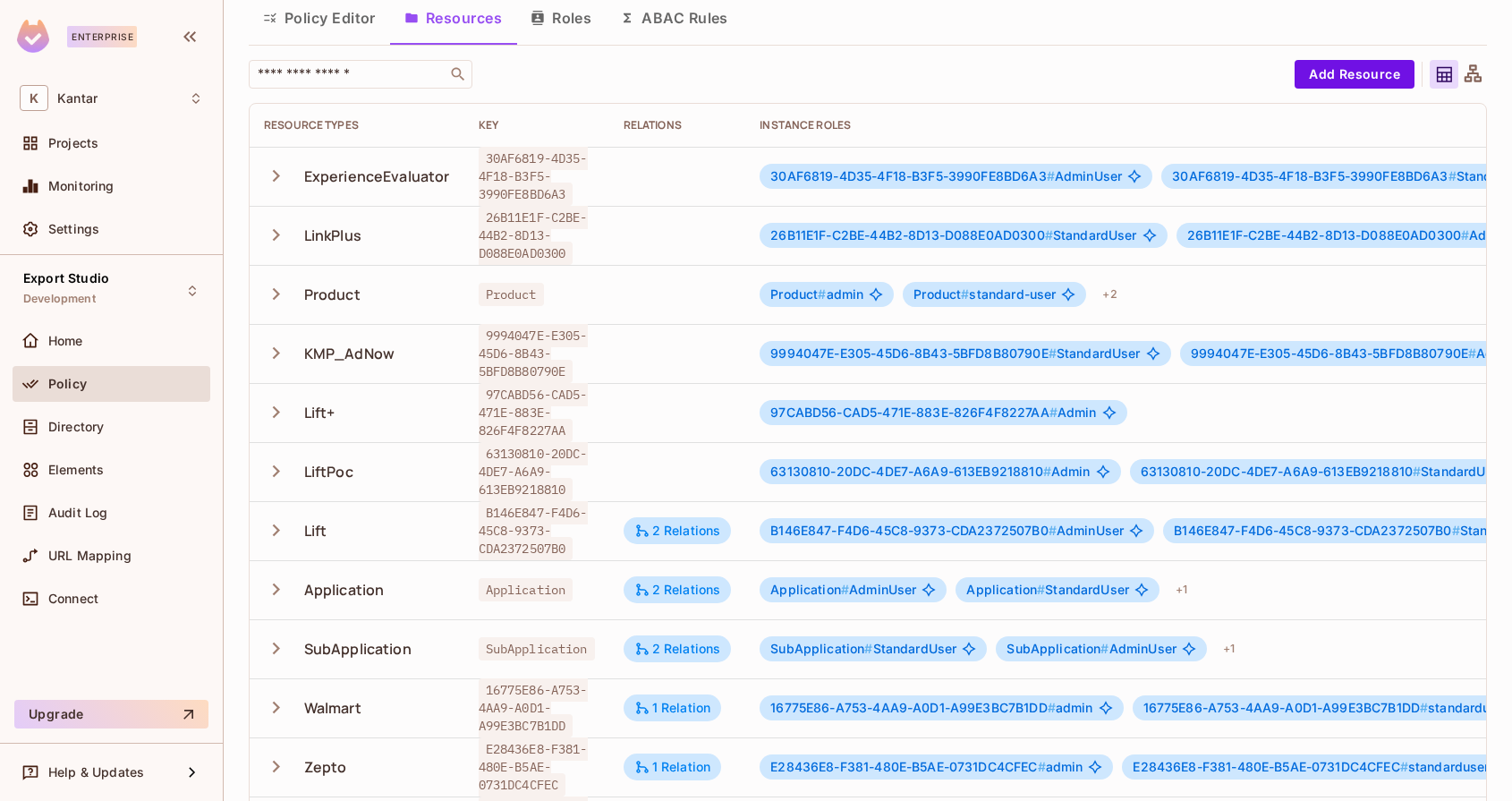 scroll, scrollTop: 139, scrollLeft: 0, axis: vertical 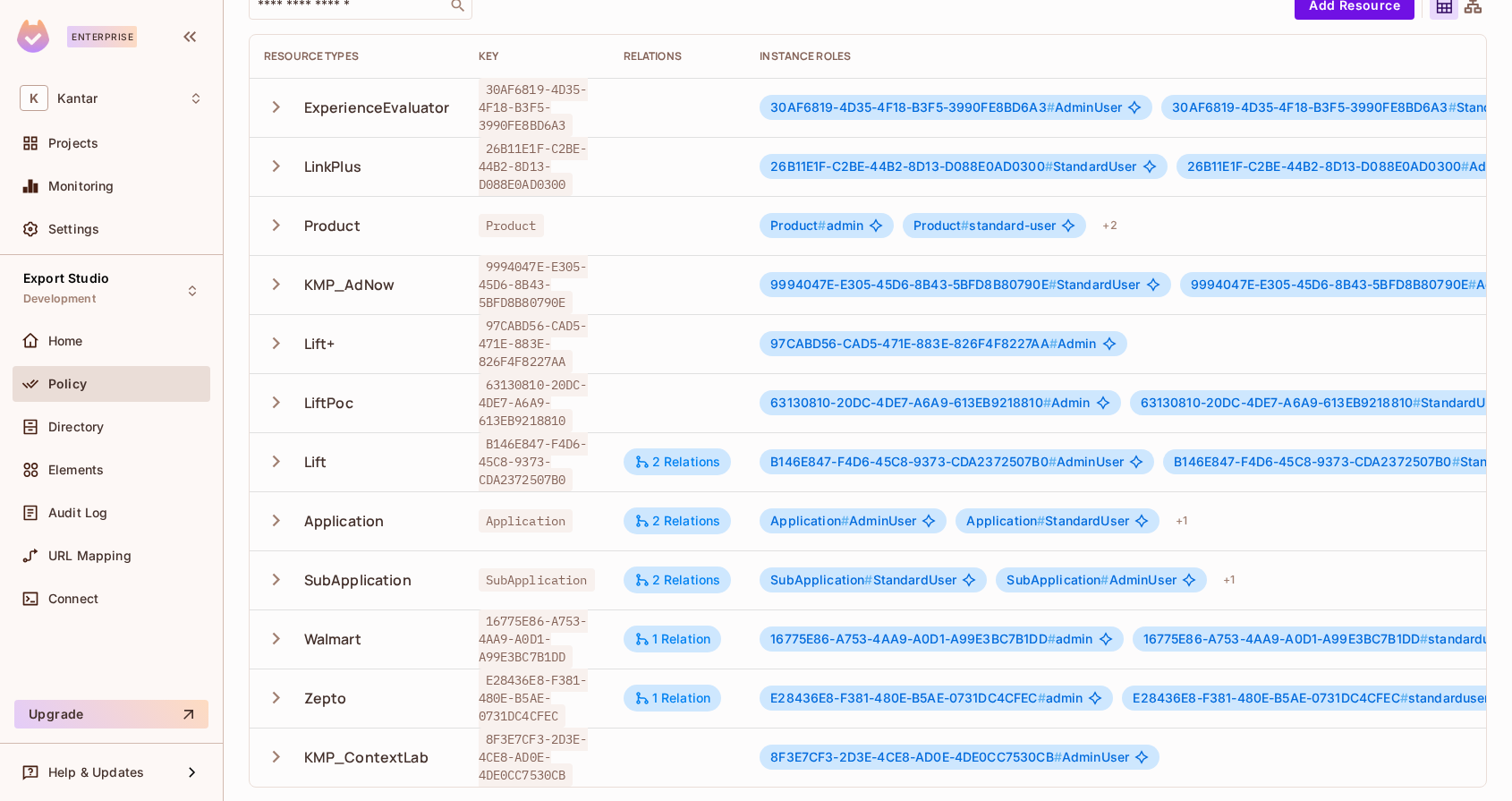 click 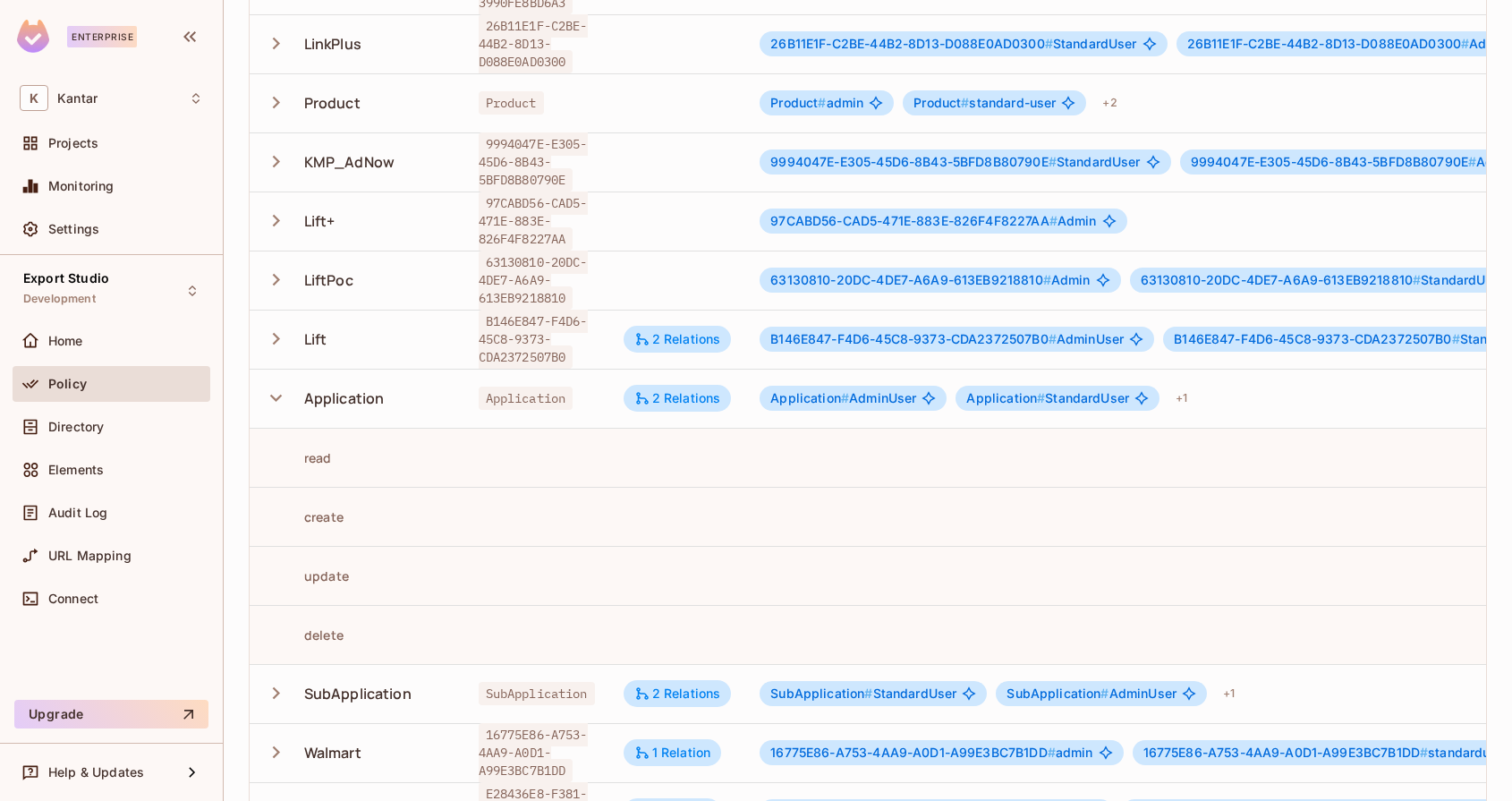 scroll, scrollTop: 265, scrollLeft: 0, axis: vertical 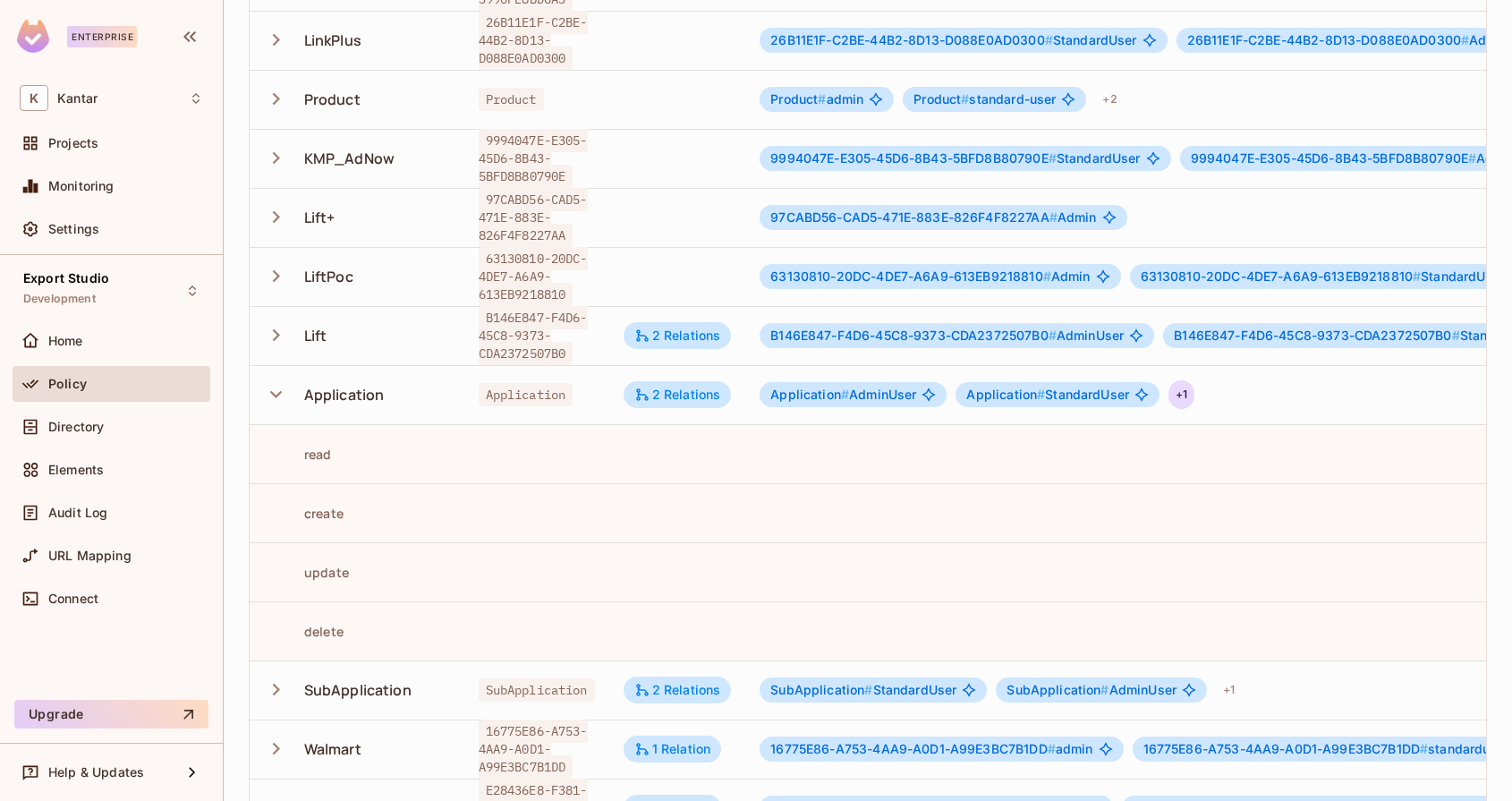click on "+ 1" at bounding box center (1181, 395) 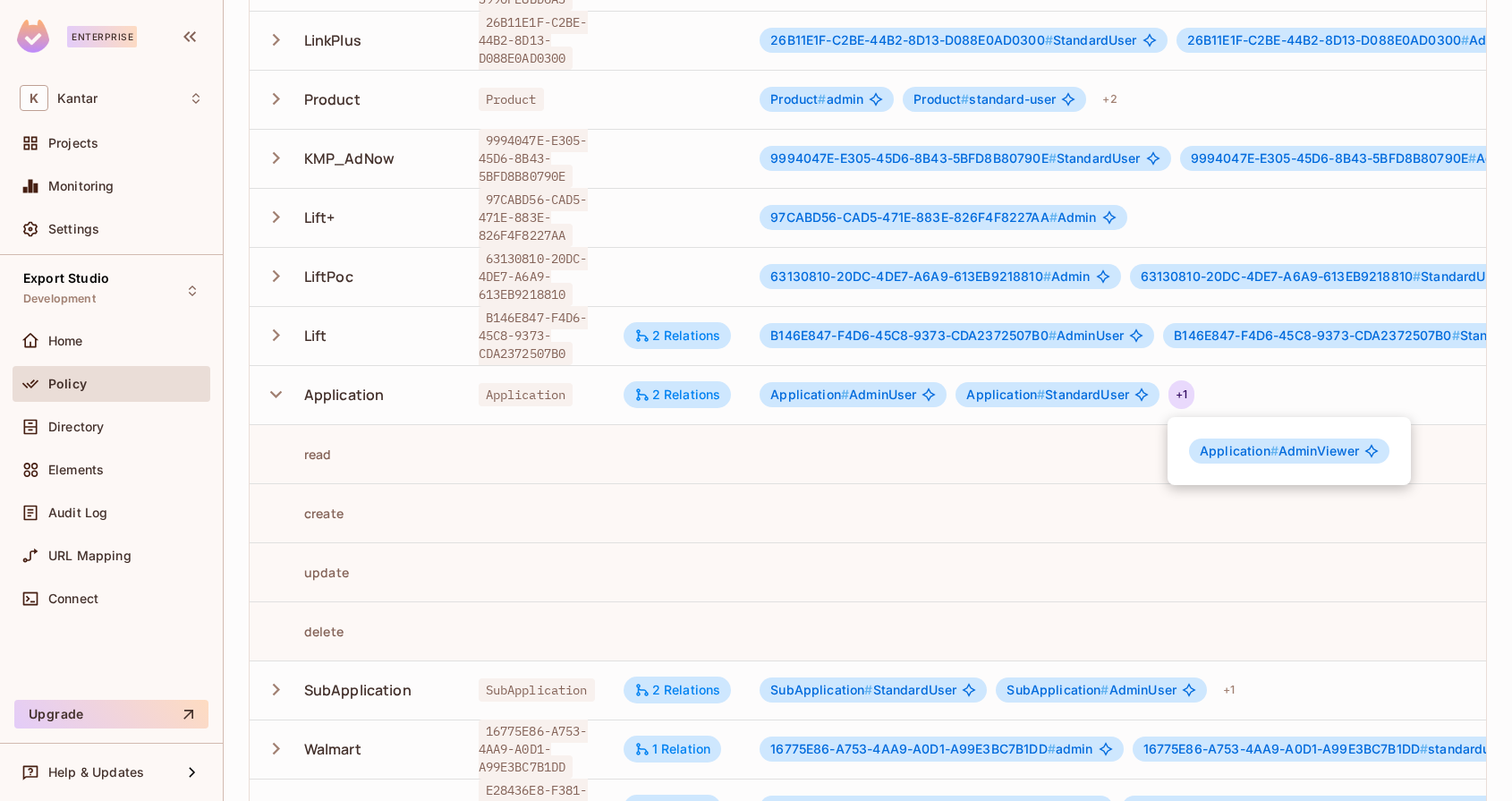 click at bounding box center [756, 400] 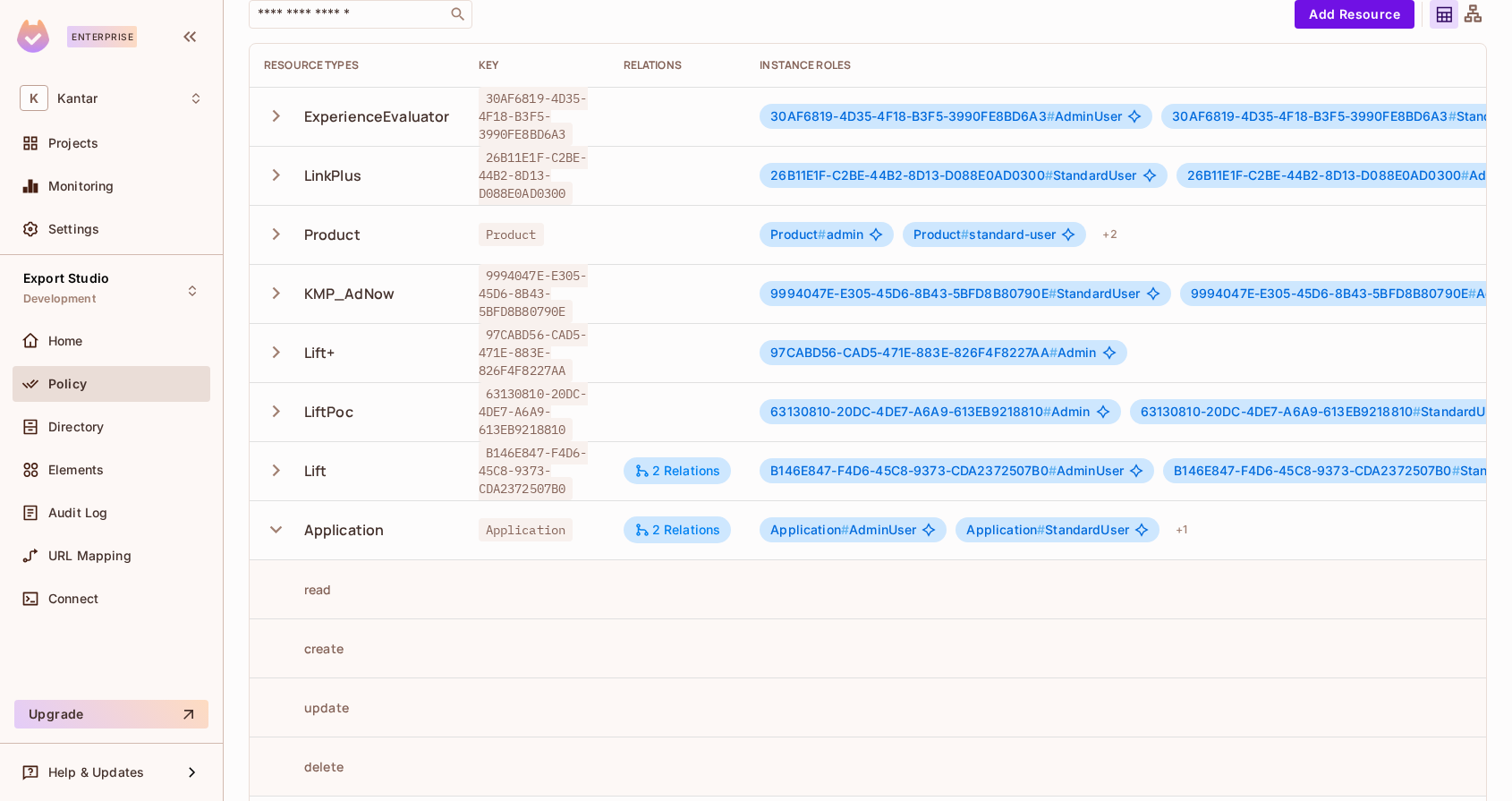 scroll, scrollTop: 0, scrollLeft: 0, axis: both 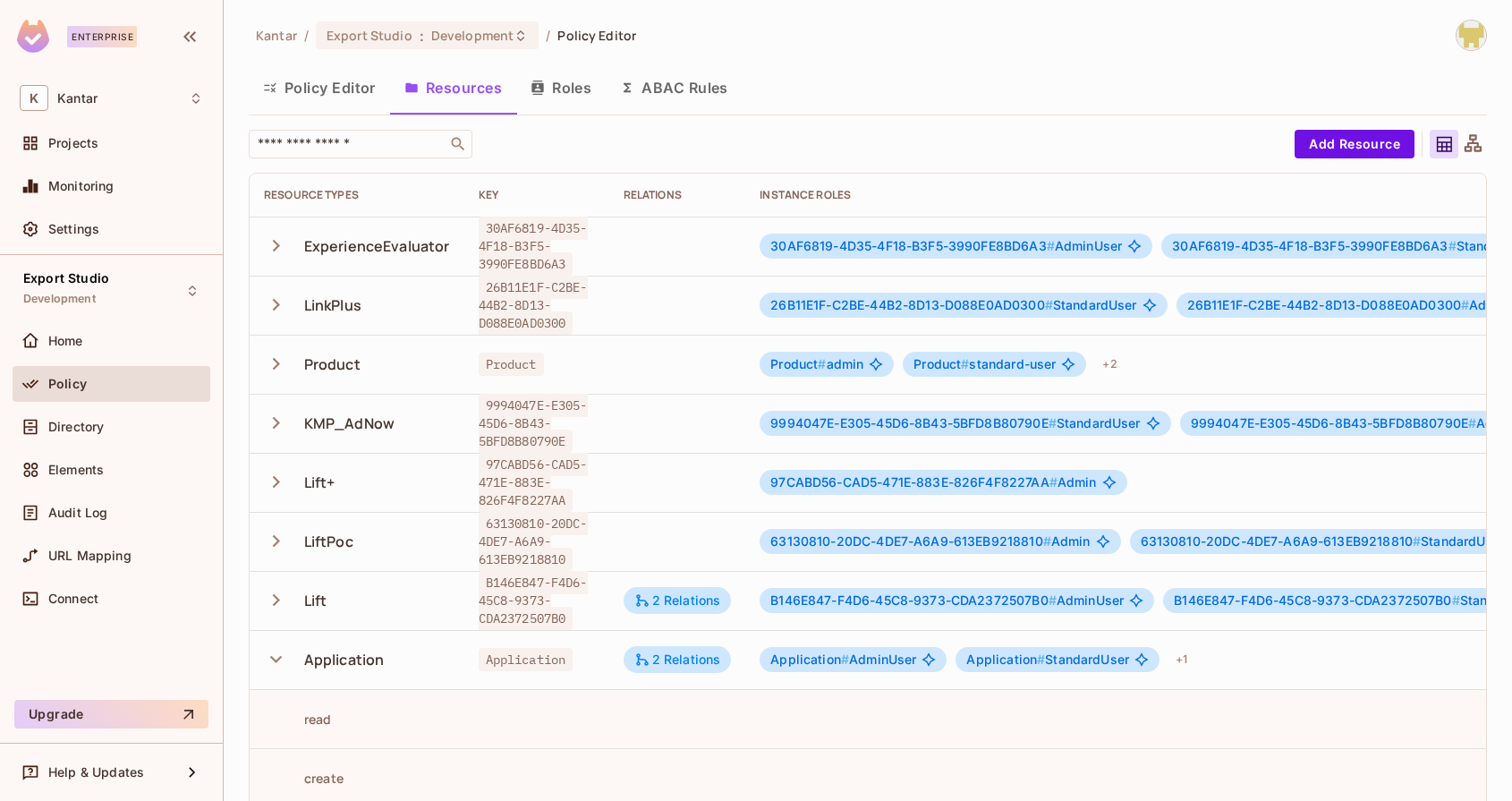 click on "Roles" at bounding box center [561, 88] 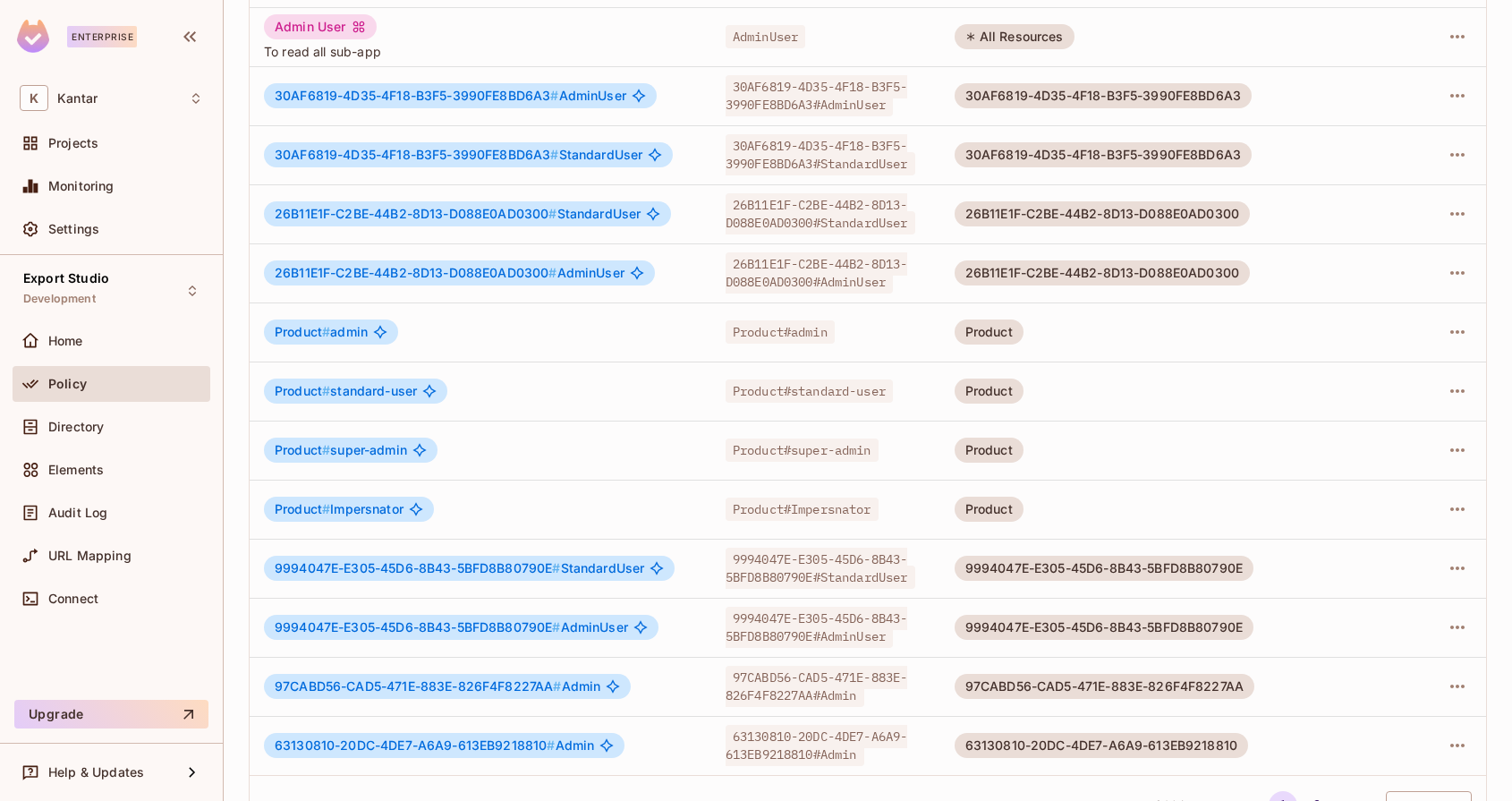 scroll, scrollTop: 374, scrollLeft: 0, axis: vertical 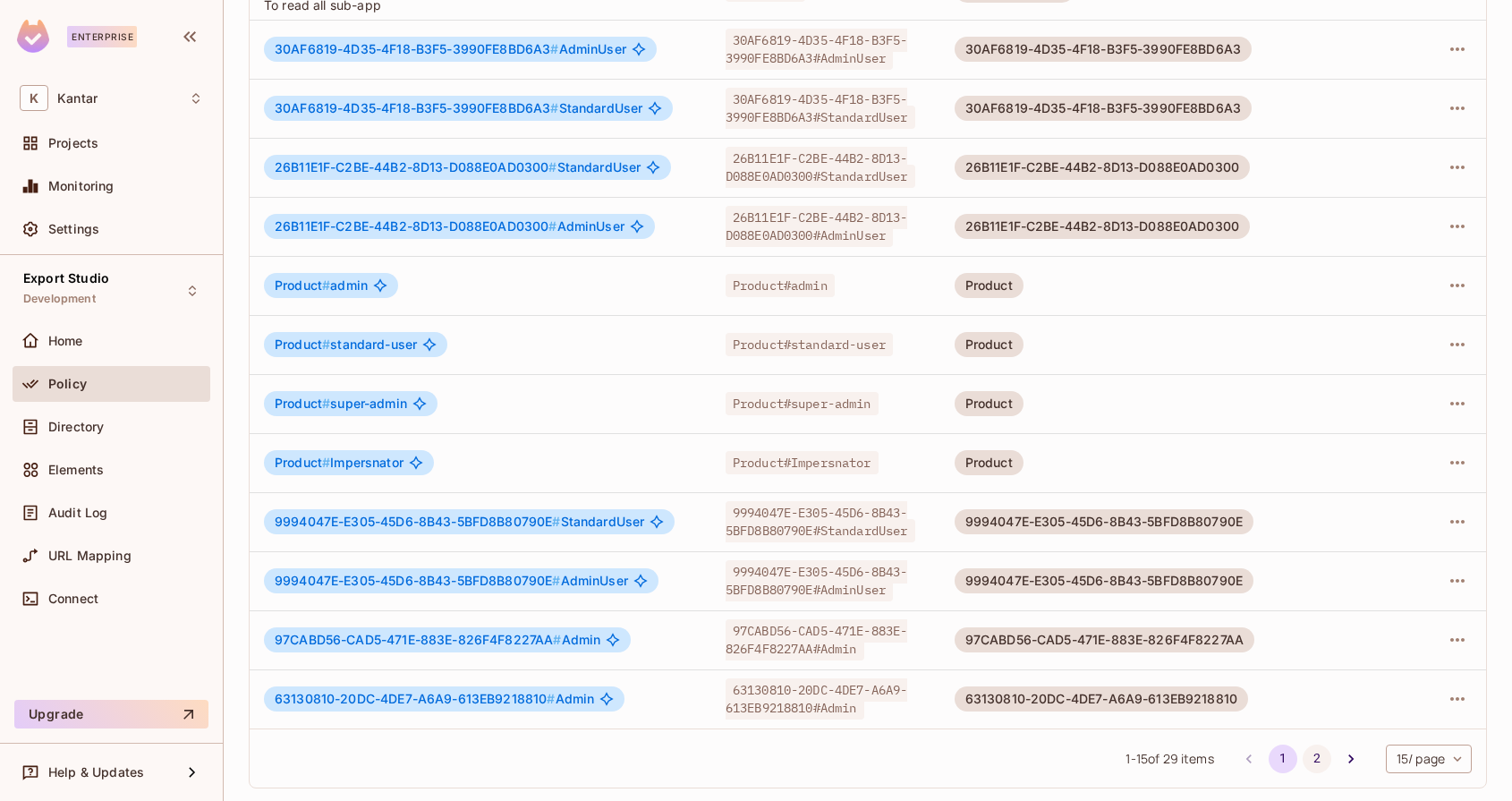 click on "2" at bounding box center (1317, 759) 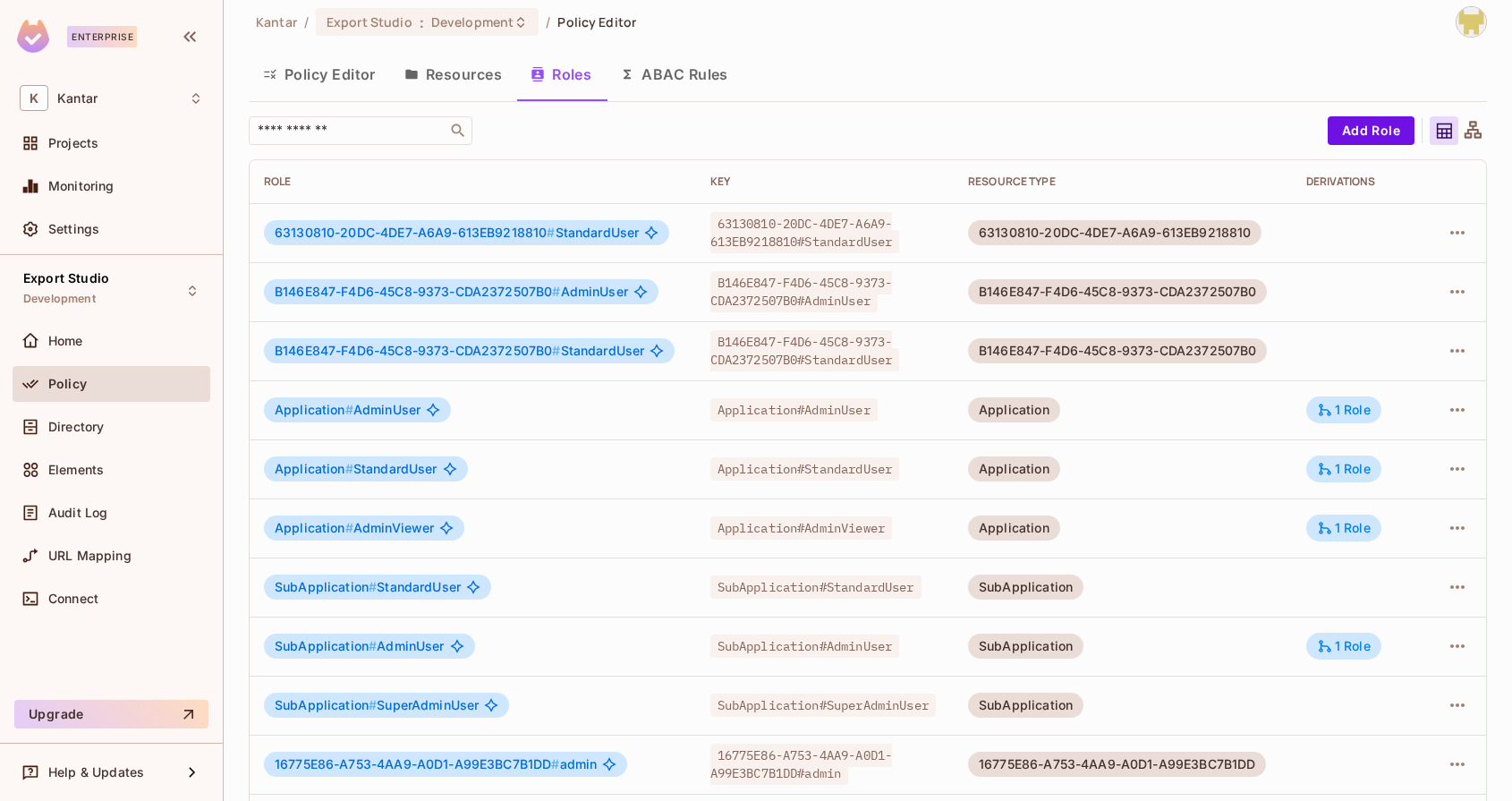 scroll, scrollTop: 0, scrollLeft: 0, axis: both 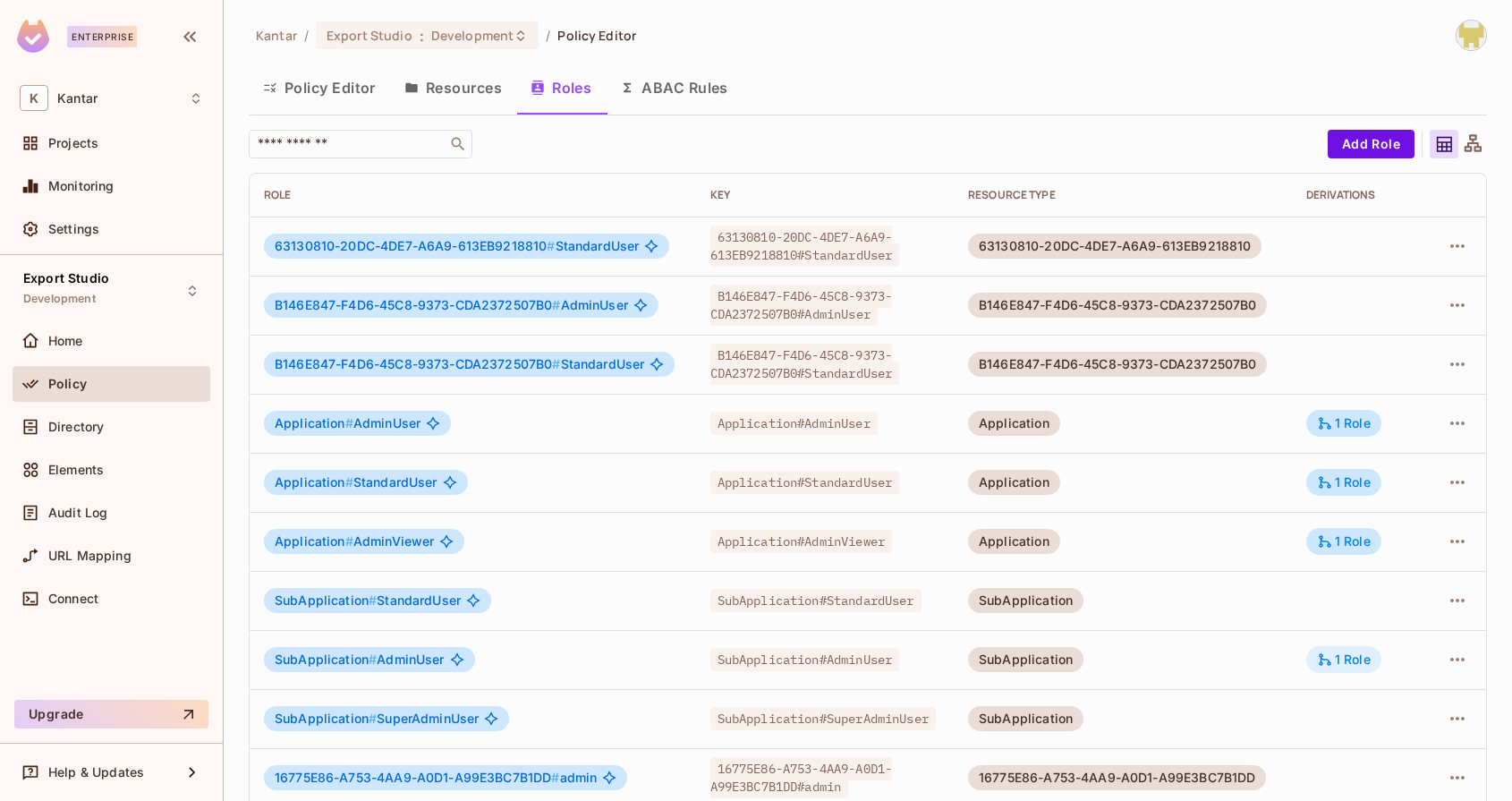 click on "1 Role" at bounding box center (1344, 660) 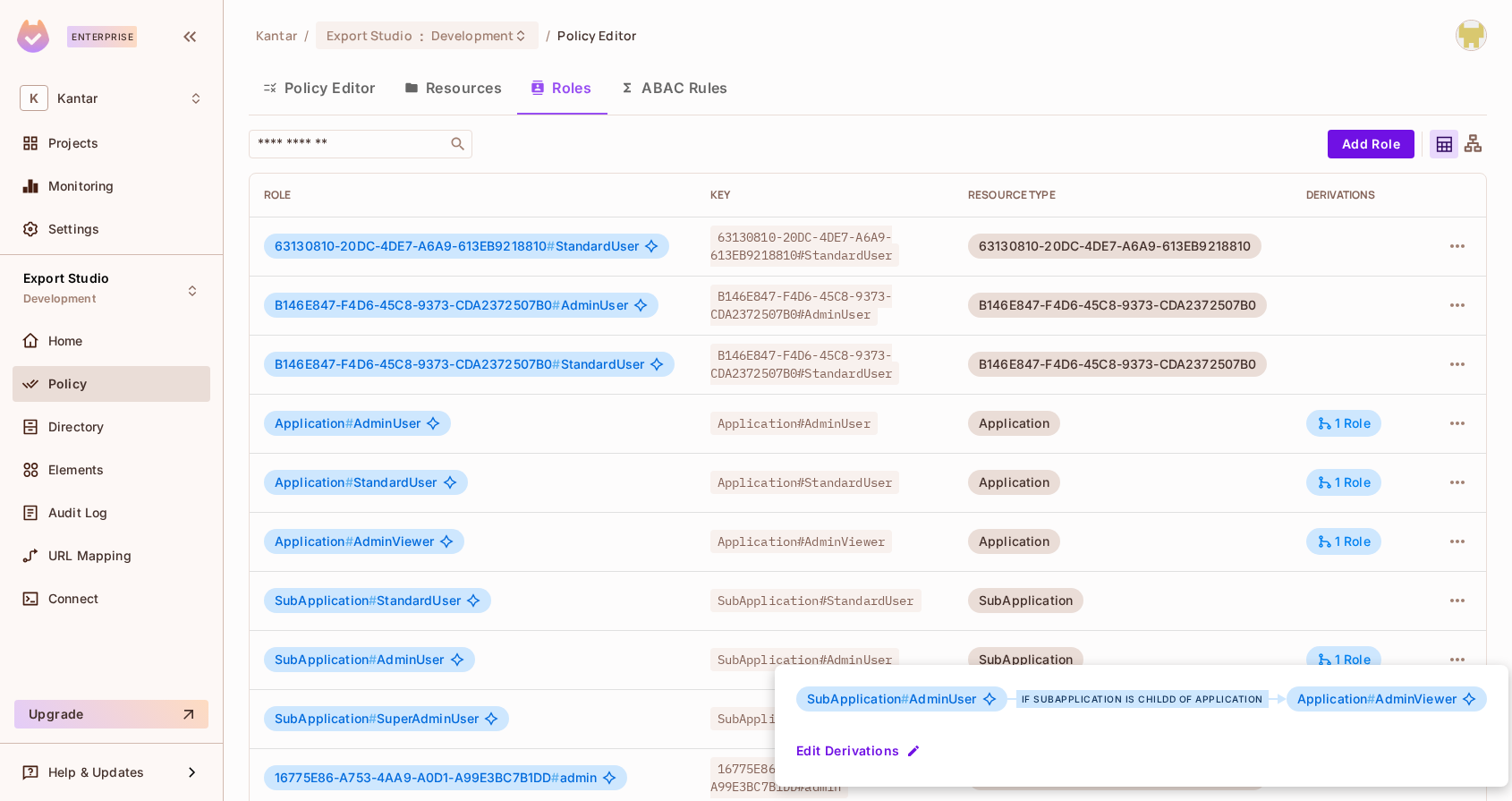click at bounding box center (756, 400) 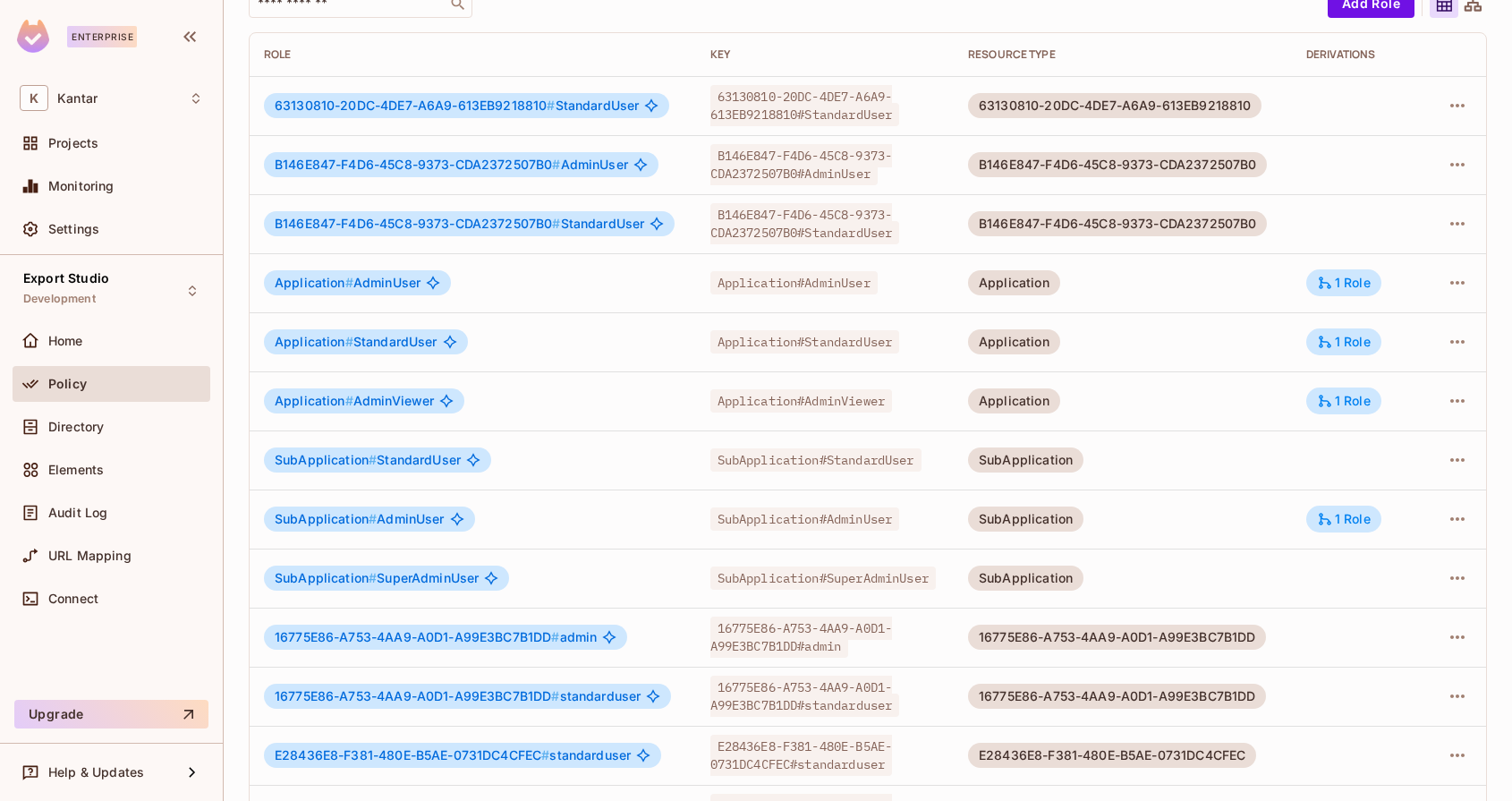 scroll, scrollTop: 117, scrollLeft: 0, axis: vertical 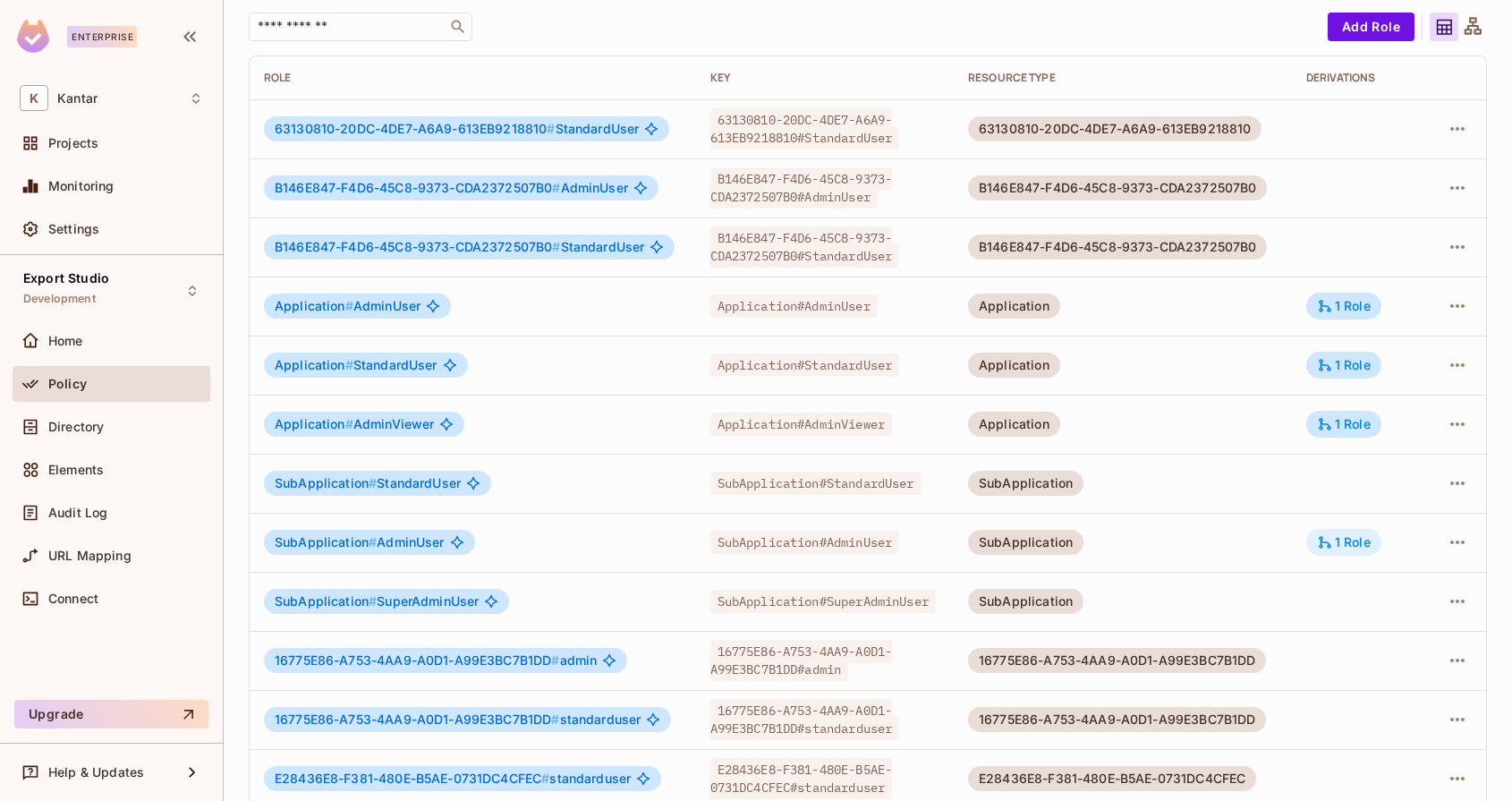 click on "1 Role" at bounding box center [1344, 542] 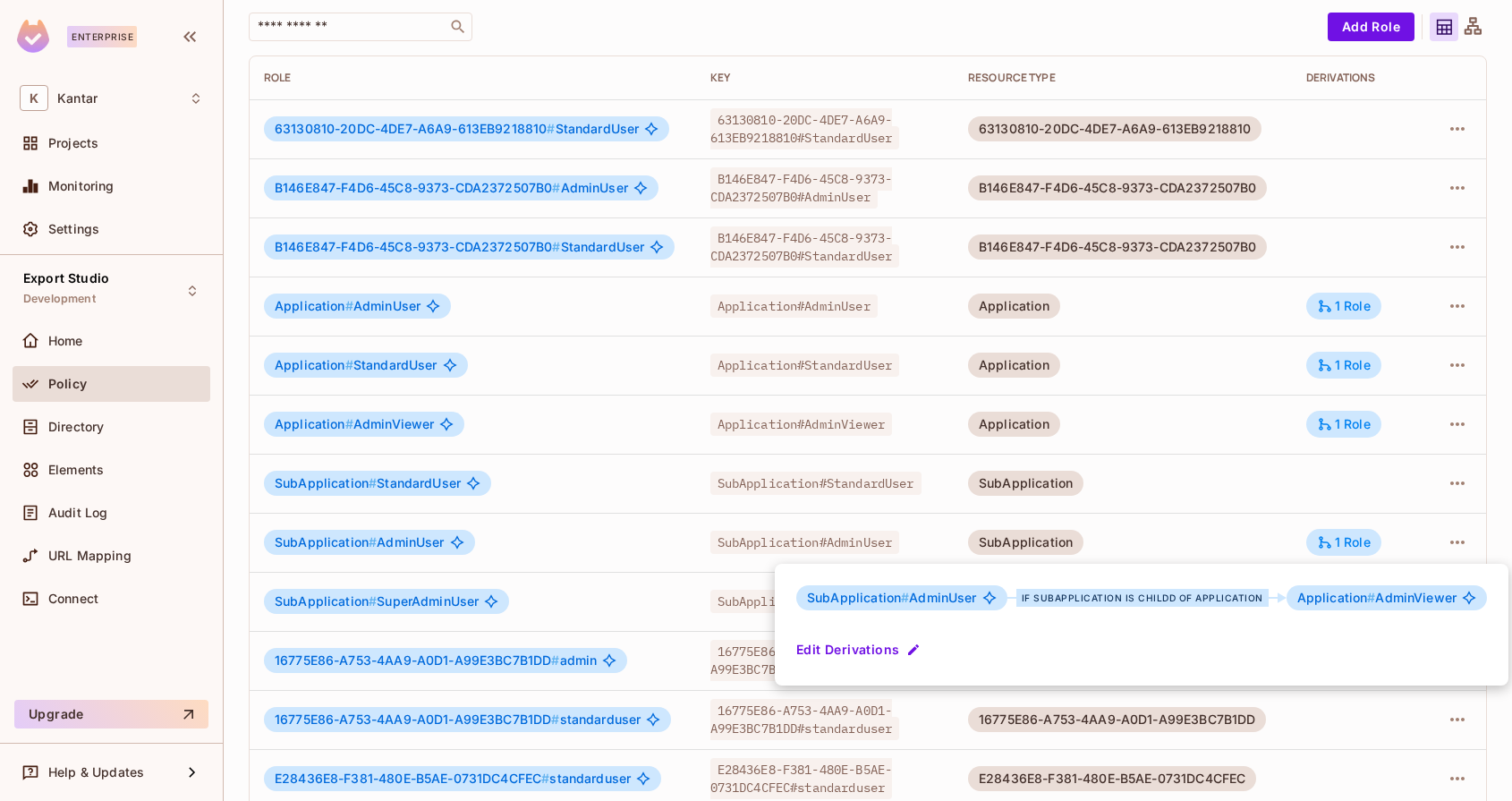 click at bounding box center (756, 400) 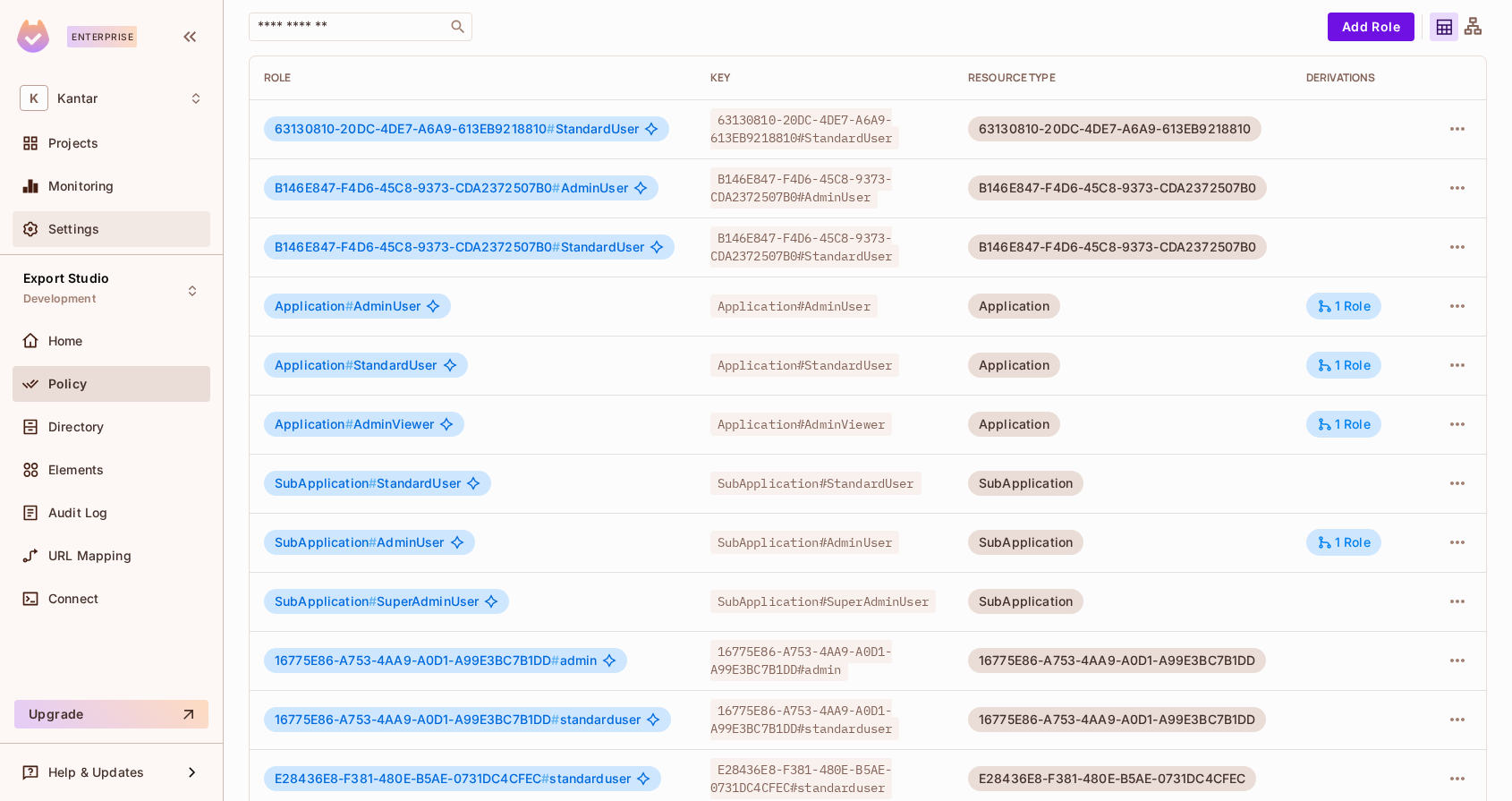 click on "Settings" at bounding box center [73, 229] 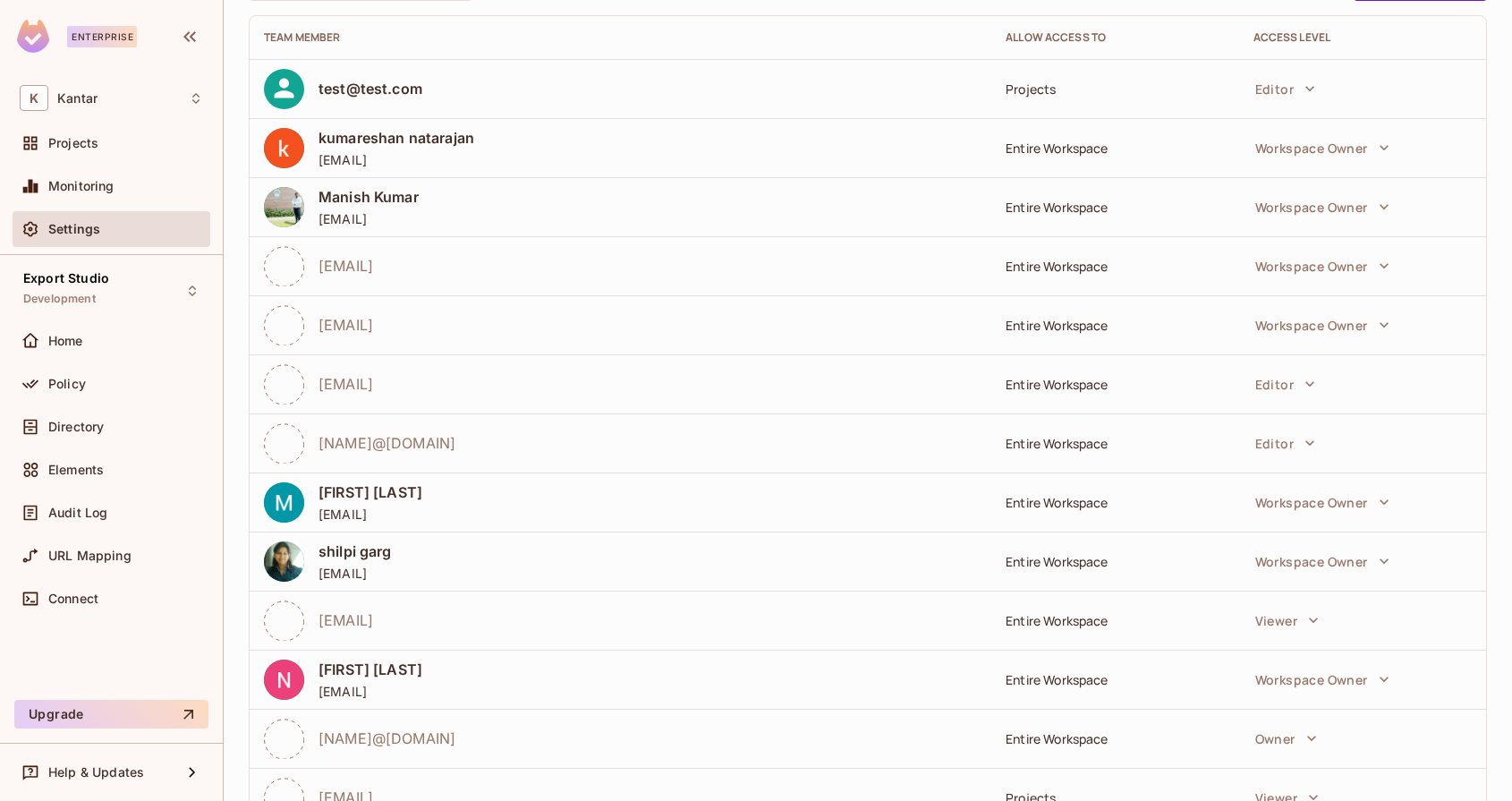 scroll, scrollTop: 0, scrollLeft: 0, axis: both 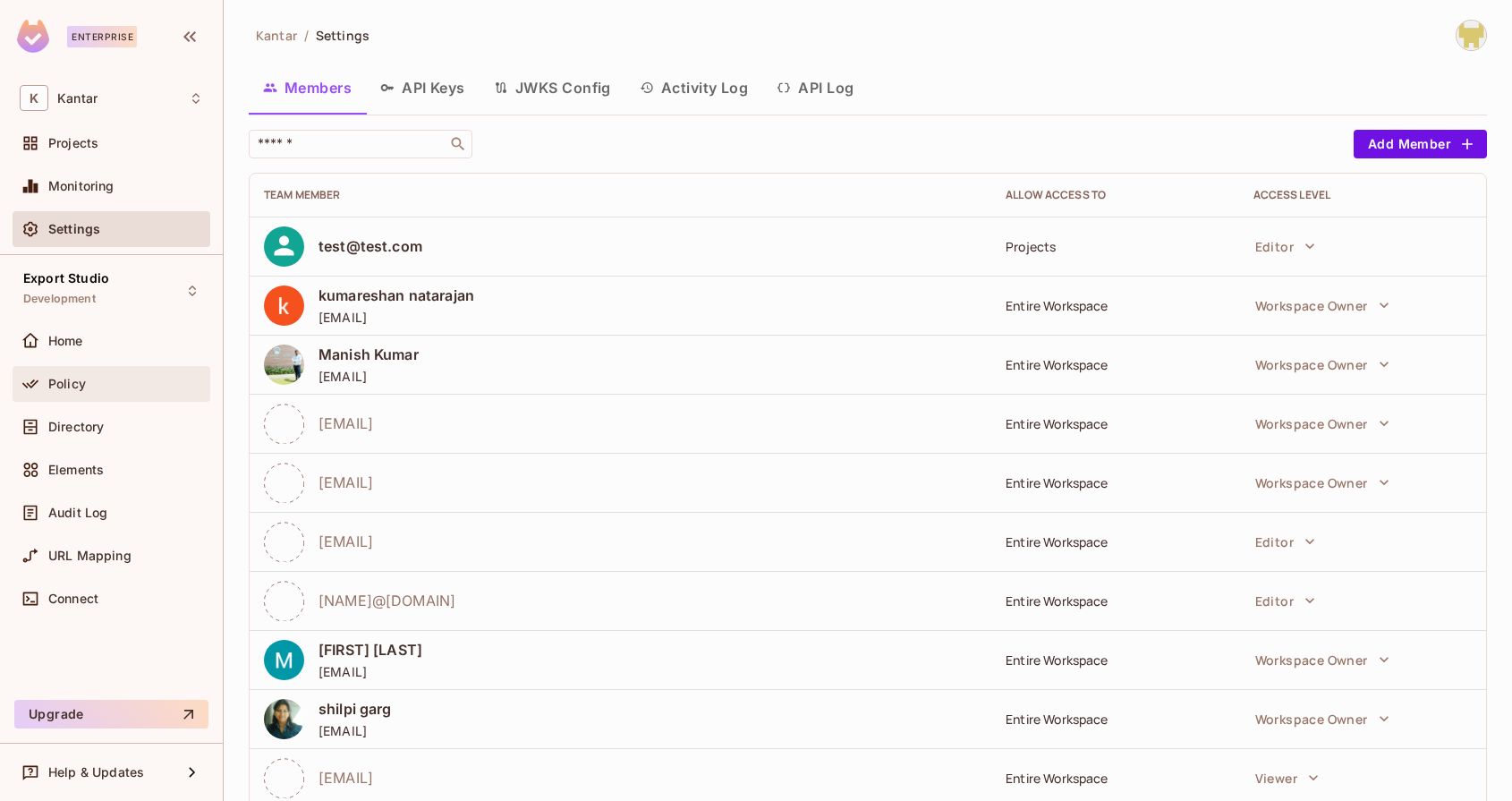 click on "Policy" at bounding box center (125, 384) 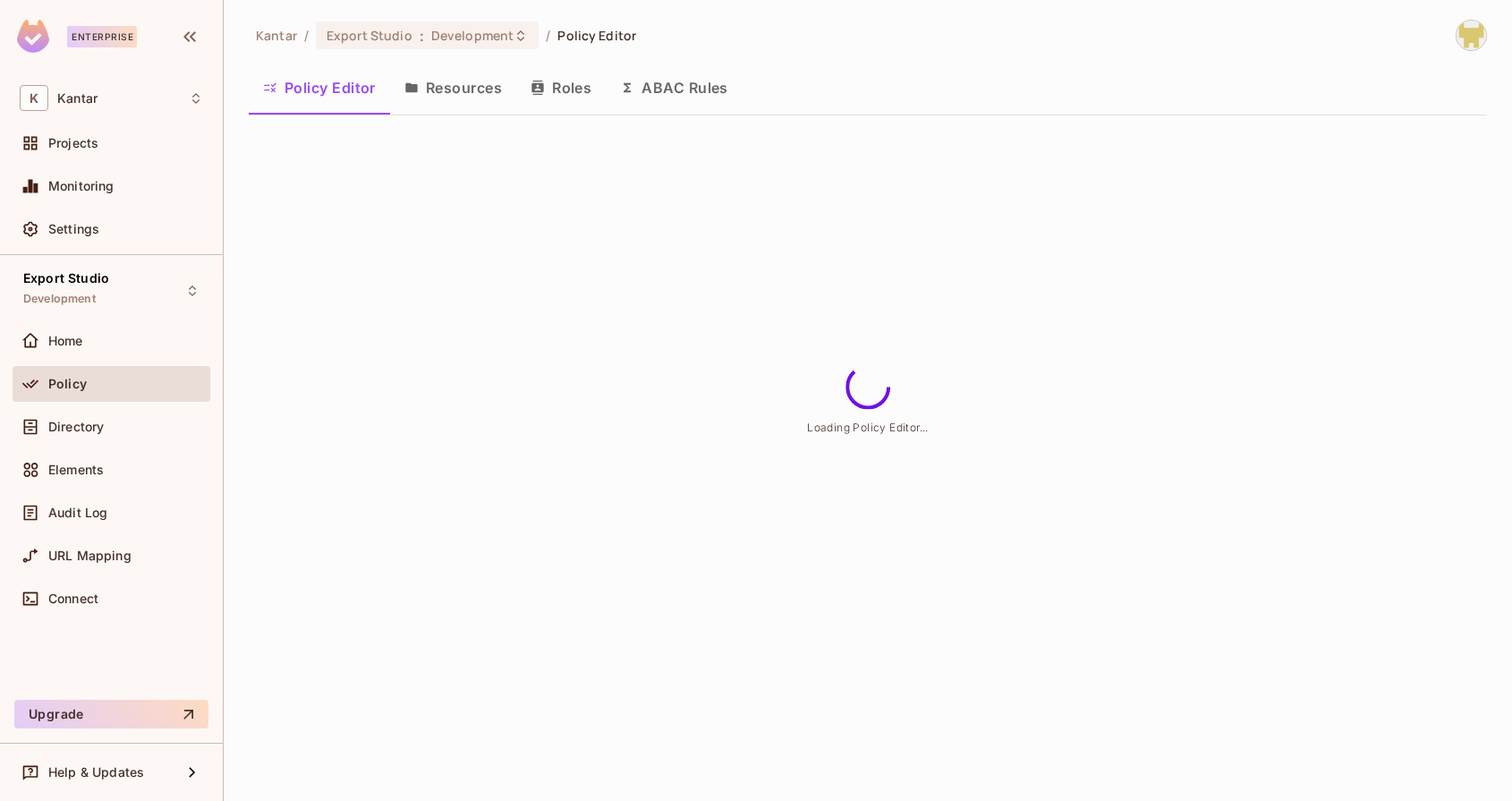 click on "Resources" at bounding box center (453, 88) 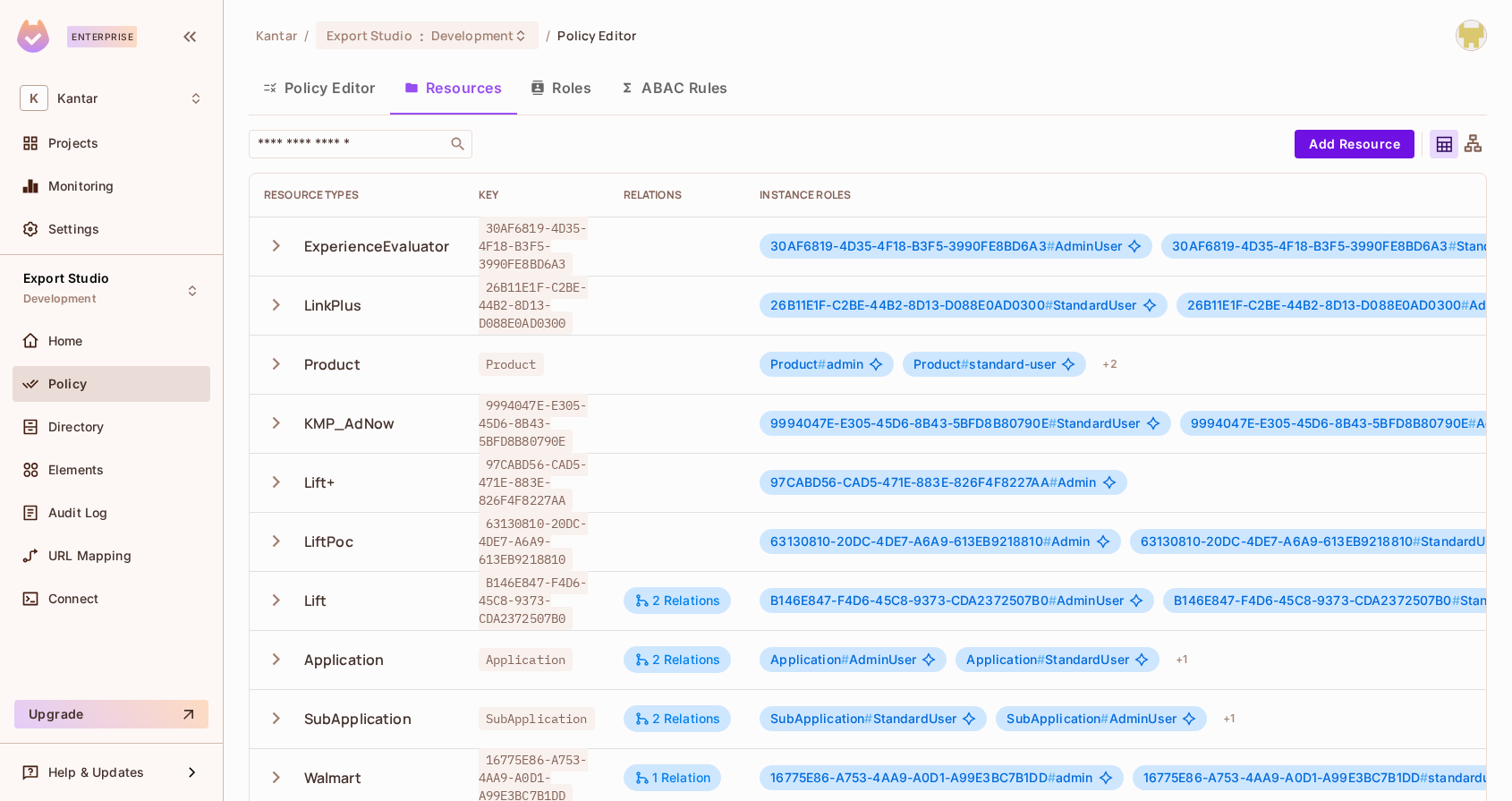 click on "Roles" at bounding box center (561, 88) 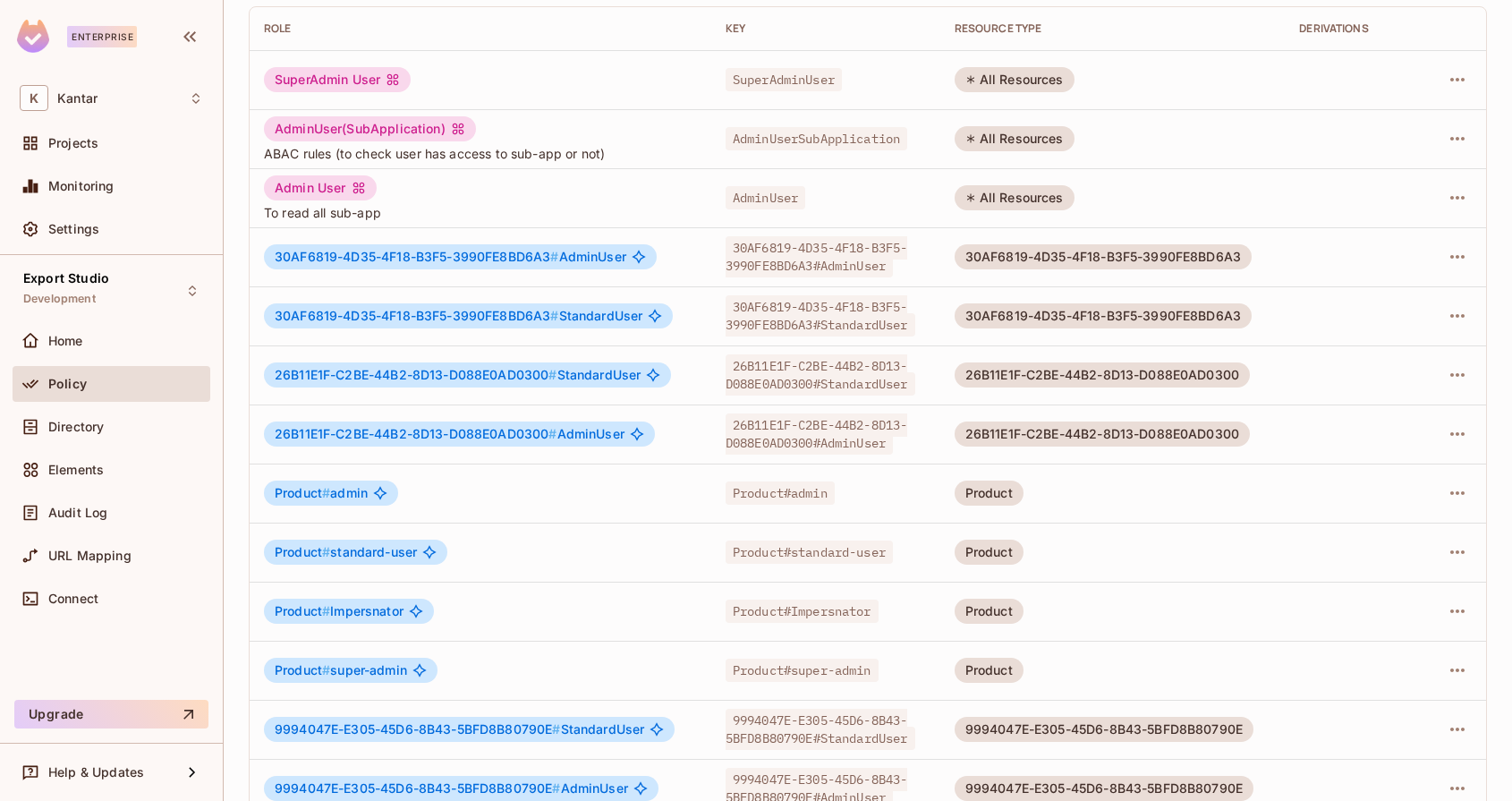 scroll, scrollTop: 374, scrollLeft: 0, axis: vertical 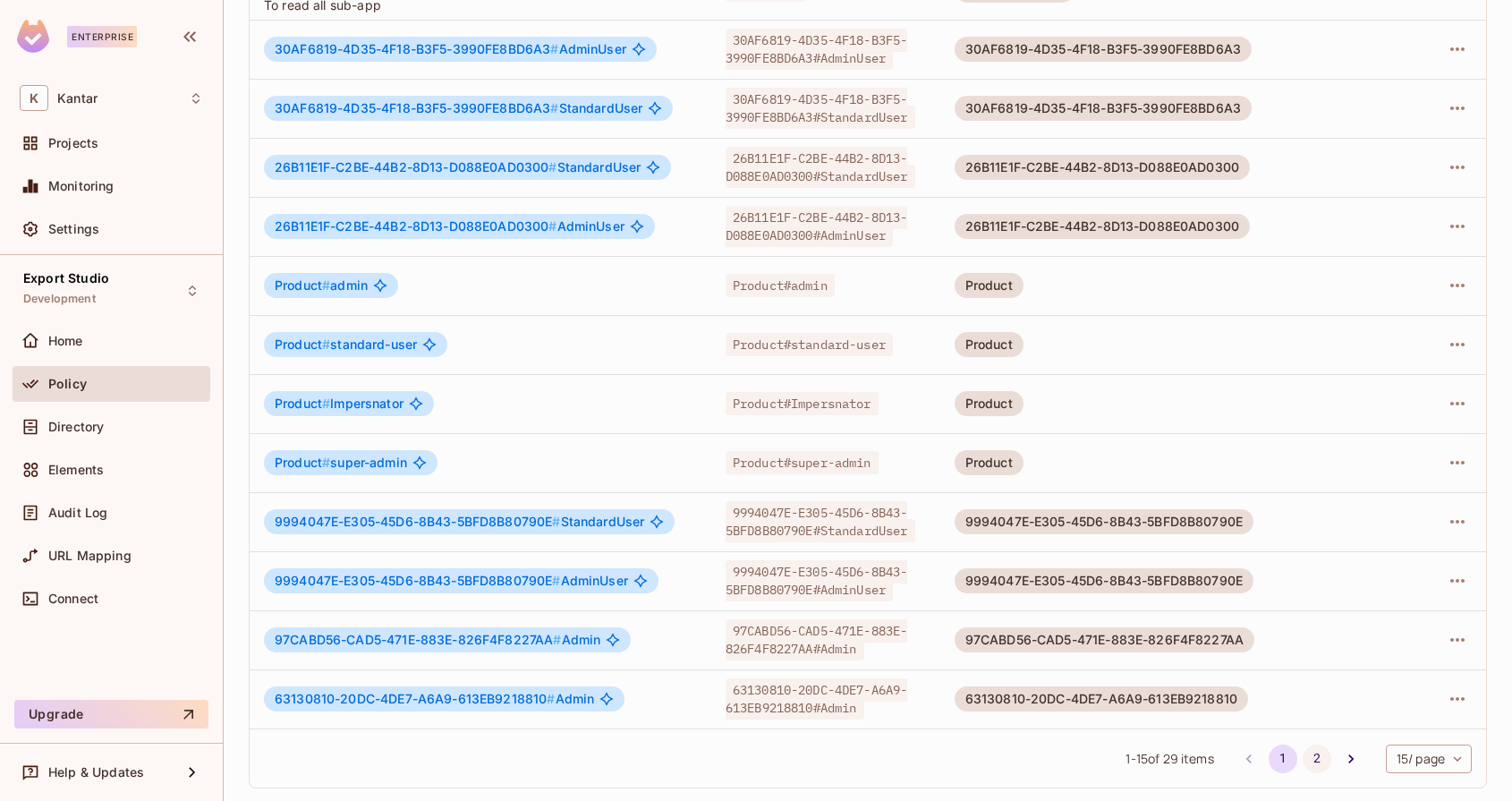 click on "2" at bounding box center (1317, 759) 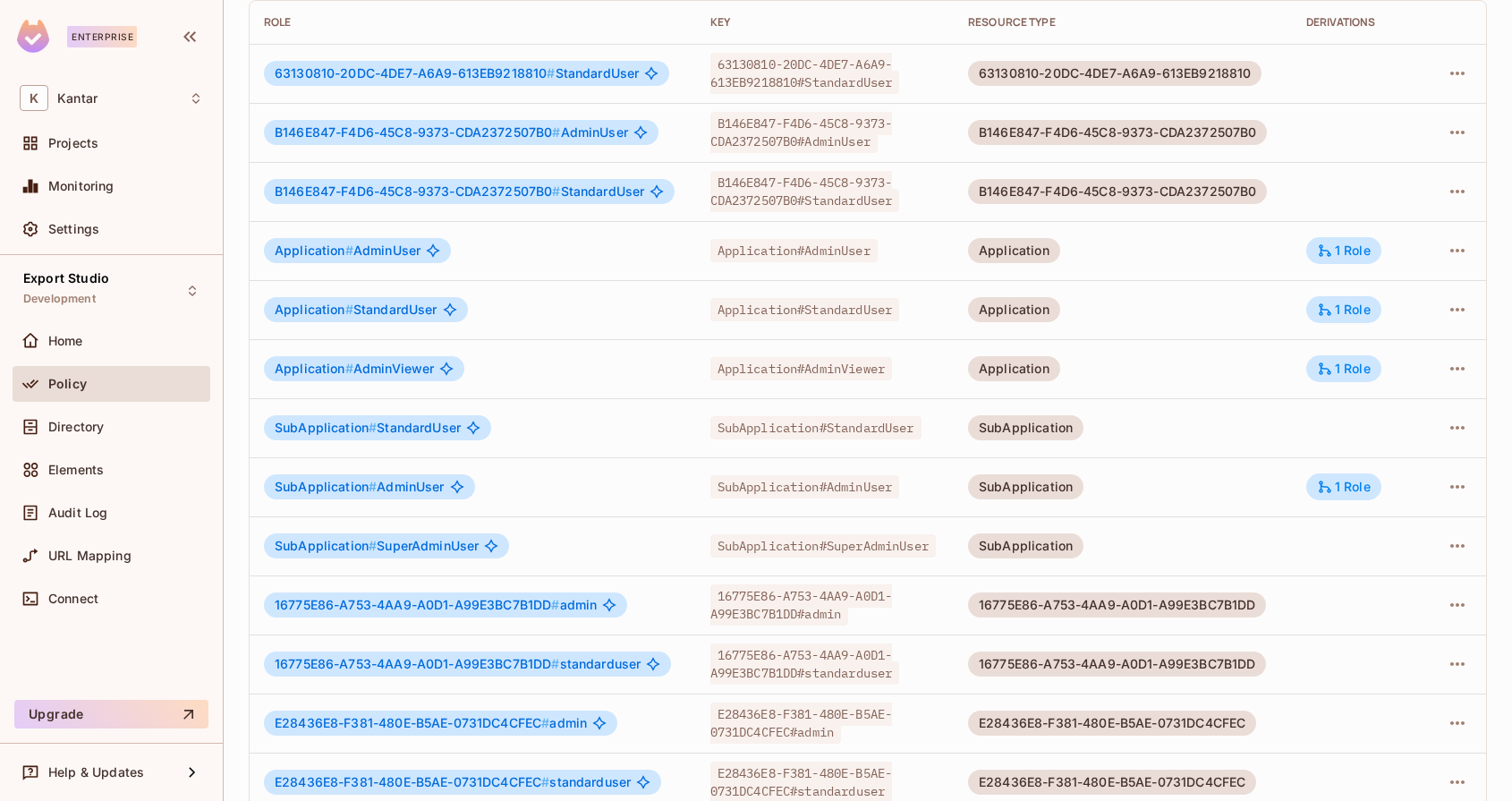 scroll, scrollTop: 168, scrollLeft: 0, axis: vertical 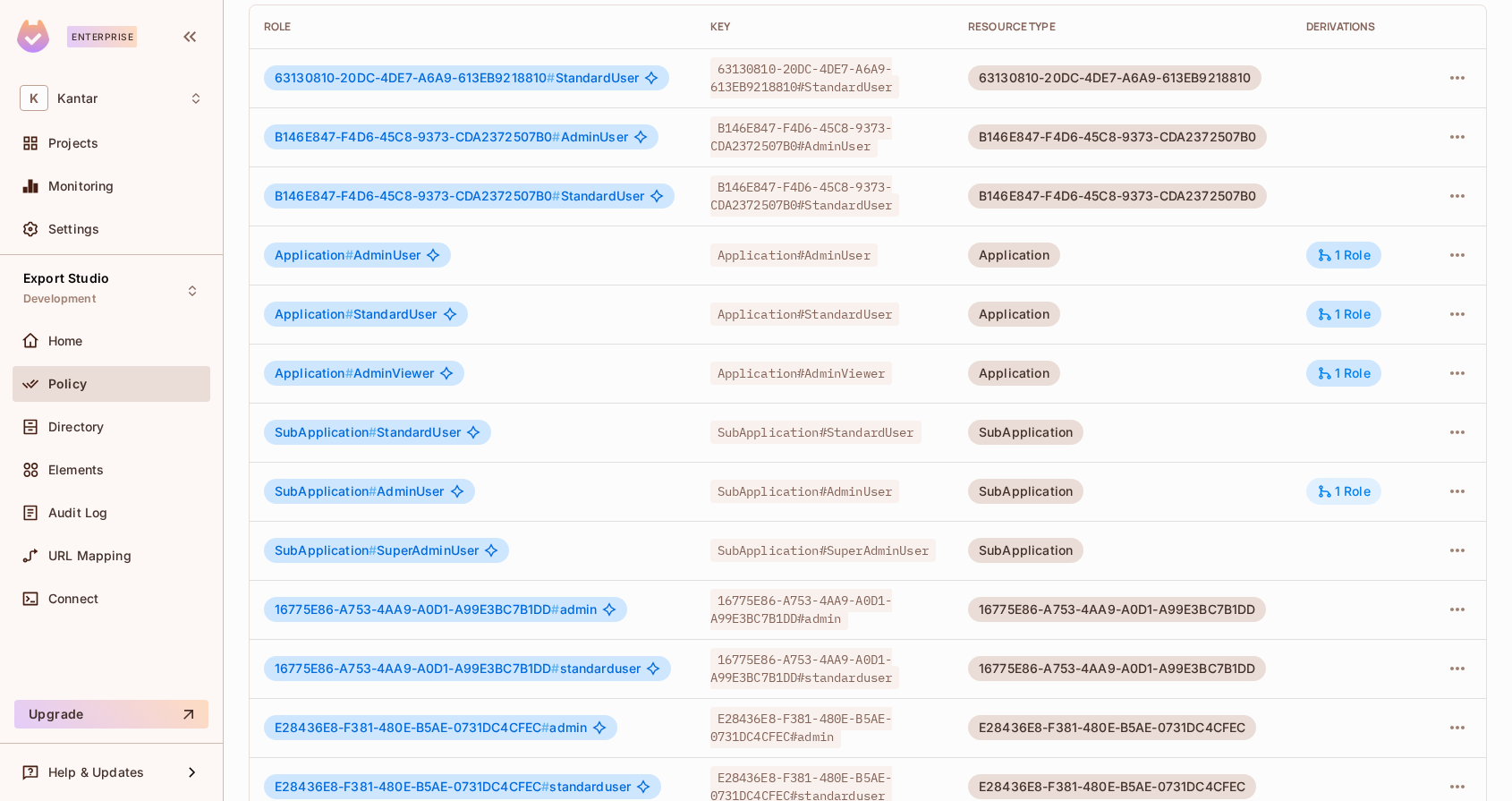 click on "1 Role" at bounding box center (1344, 491) 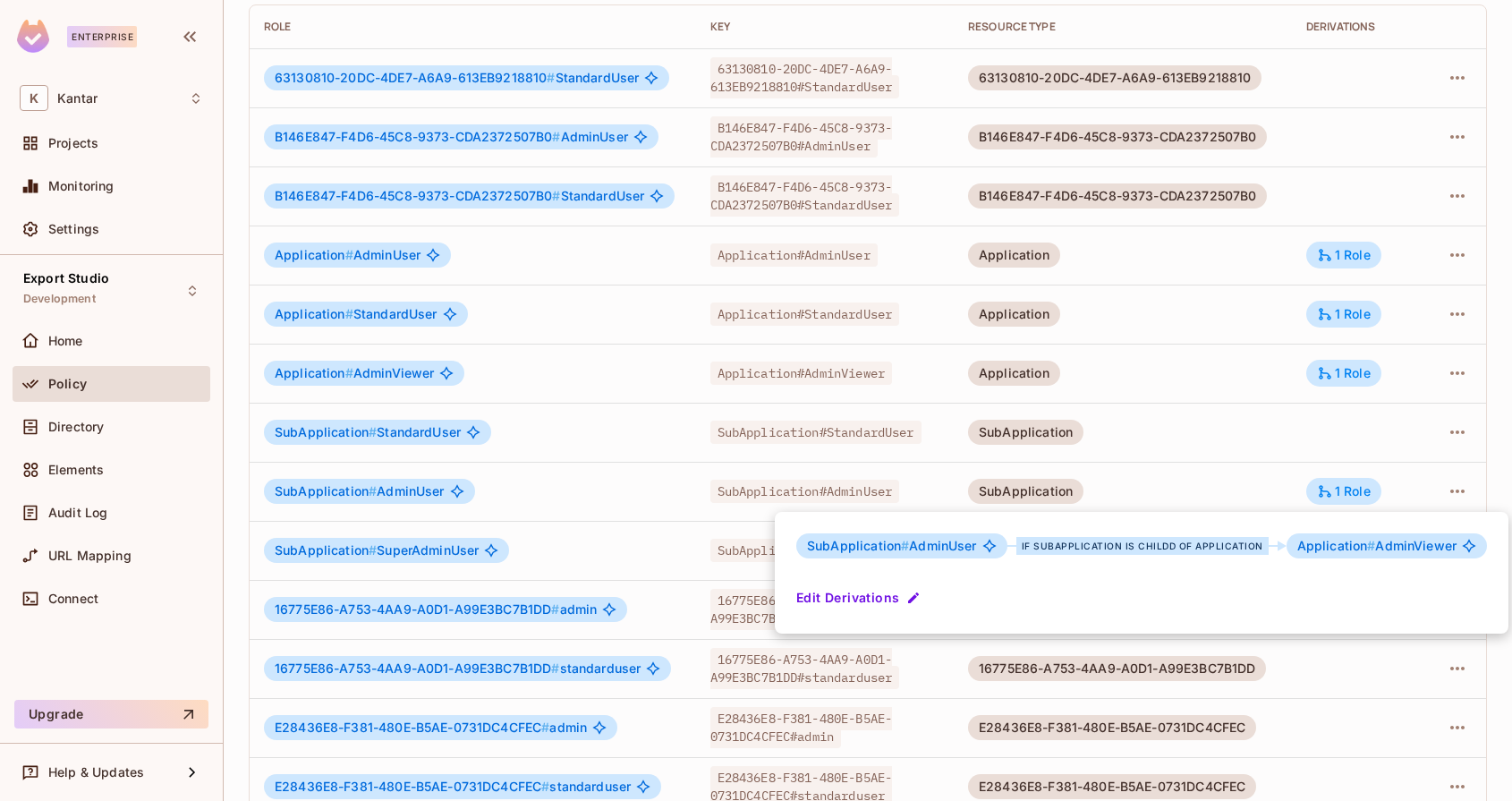 click at bounding box center [756, 400] 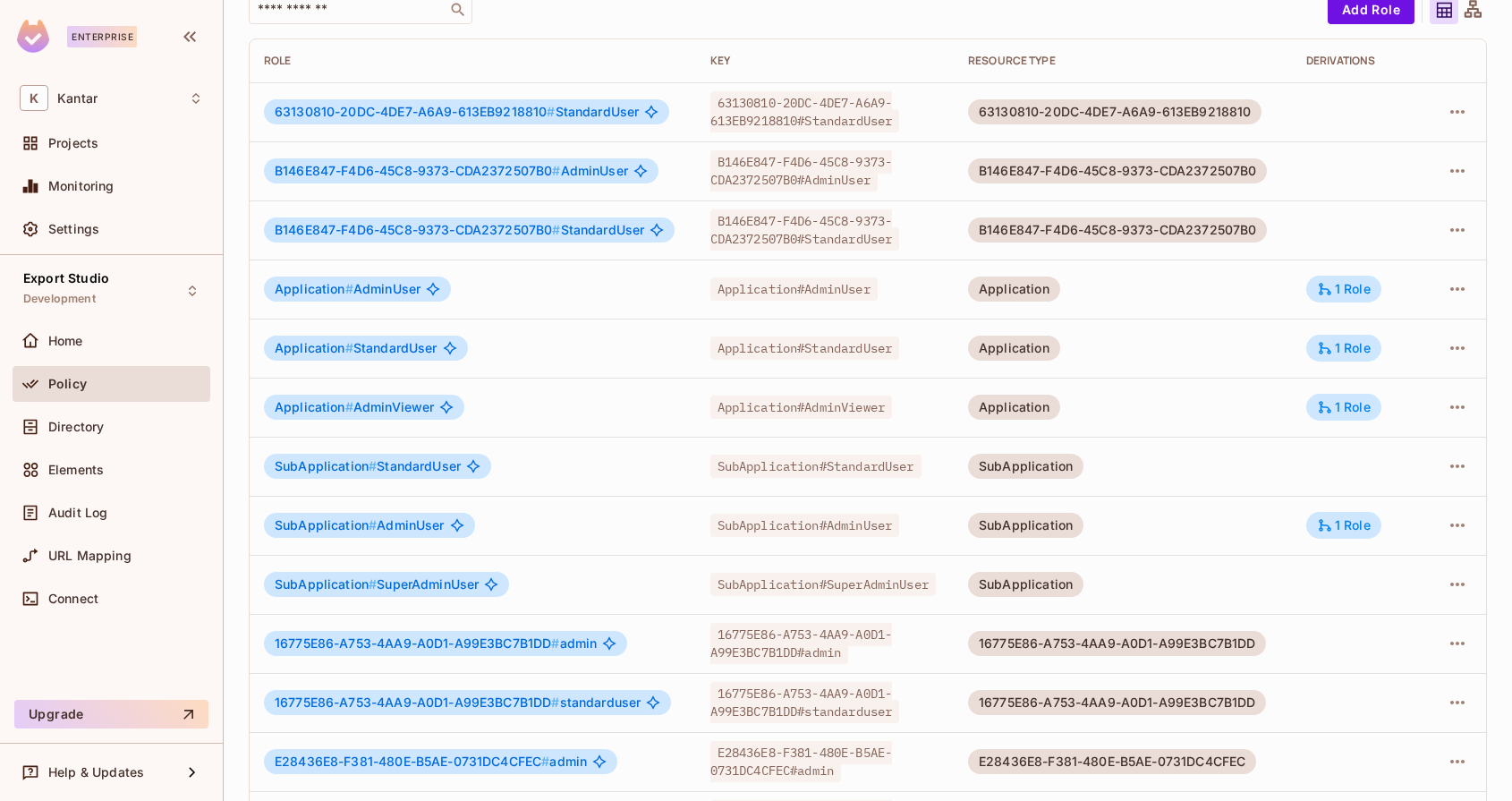 scroll, scrollTop: 136, scrollLeft: 0, axis: vertical 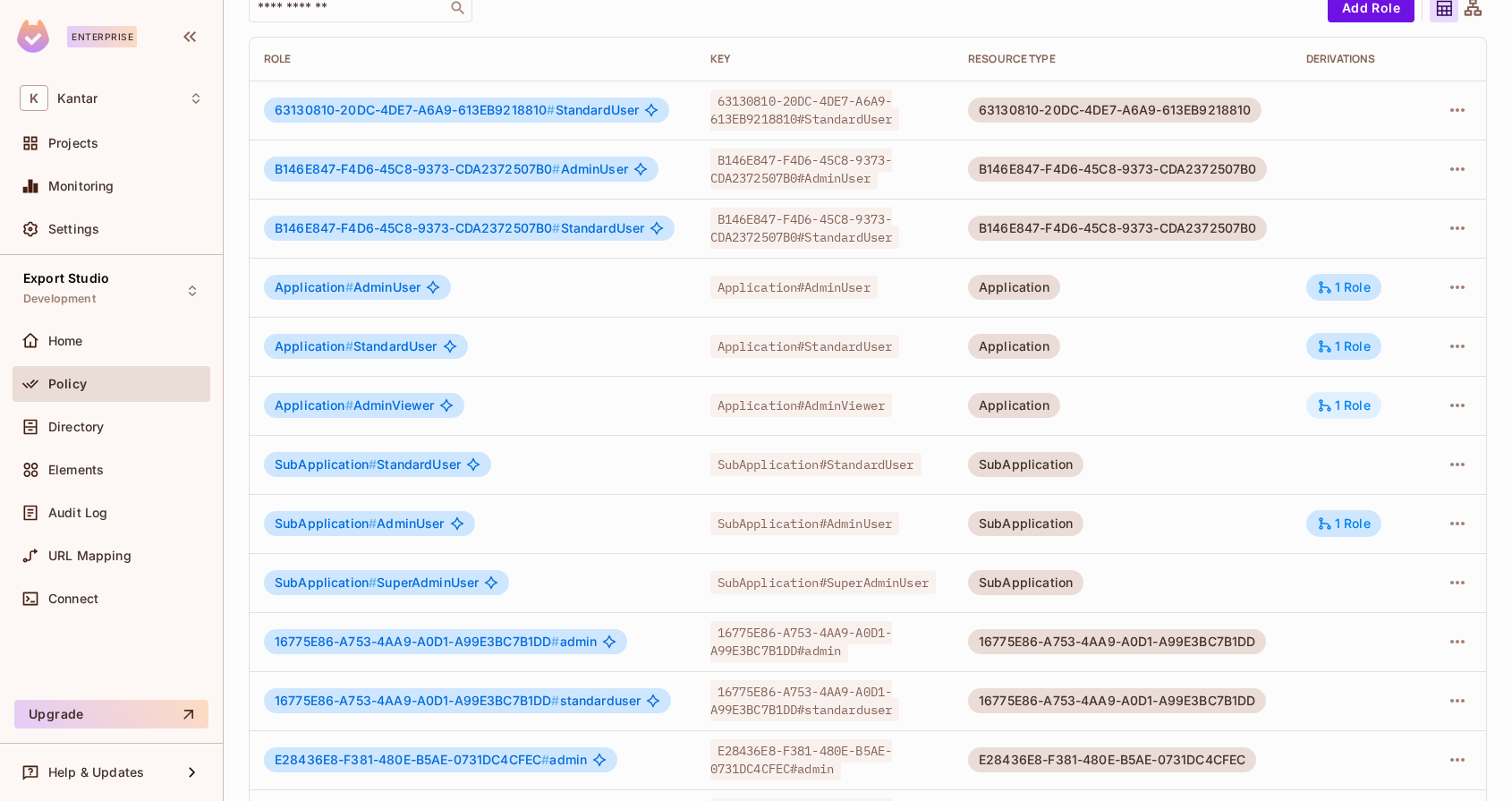 click on "1 Role" at bounding box center (1344, 405) 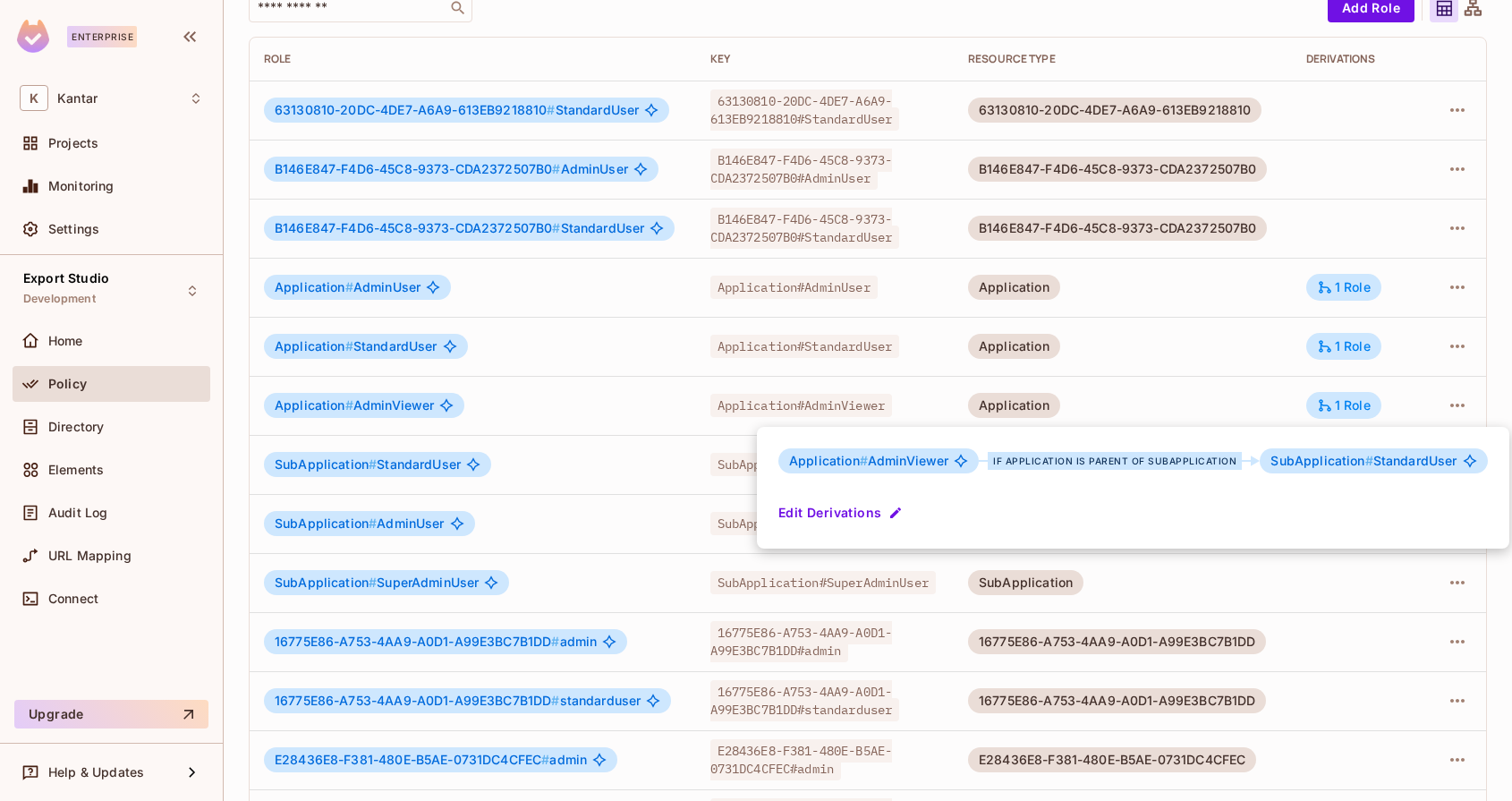 click at bounding box center (756, 400) 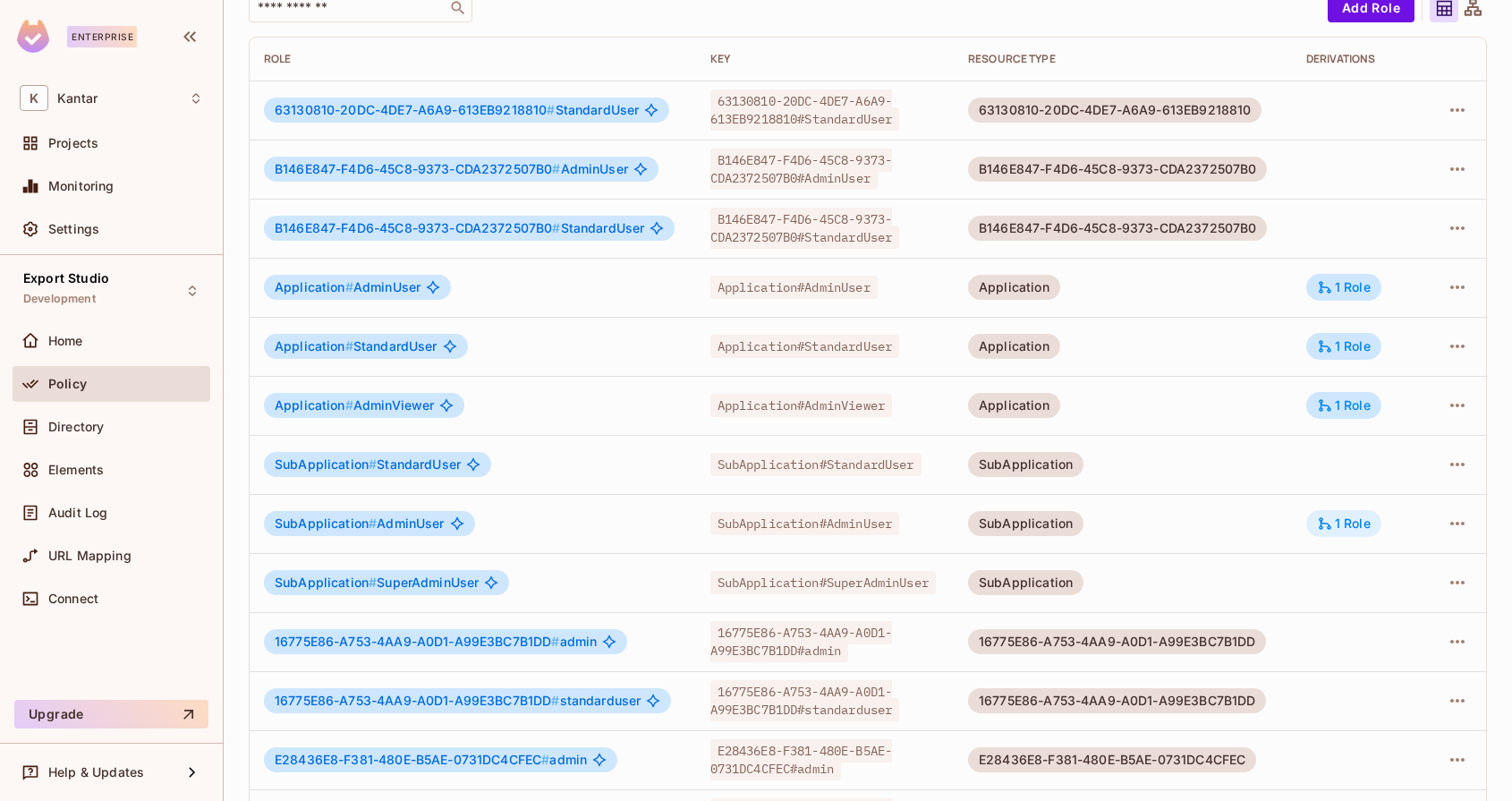 click on "1 Role" at bounding box center (1344, 524) 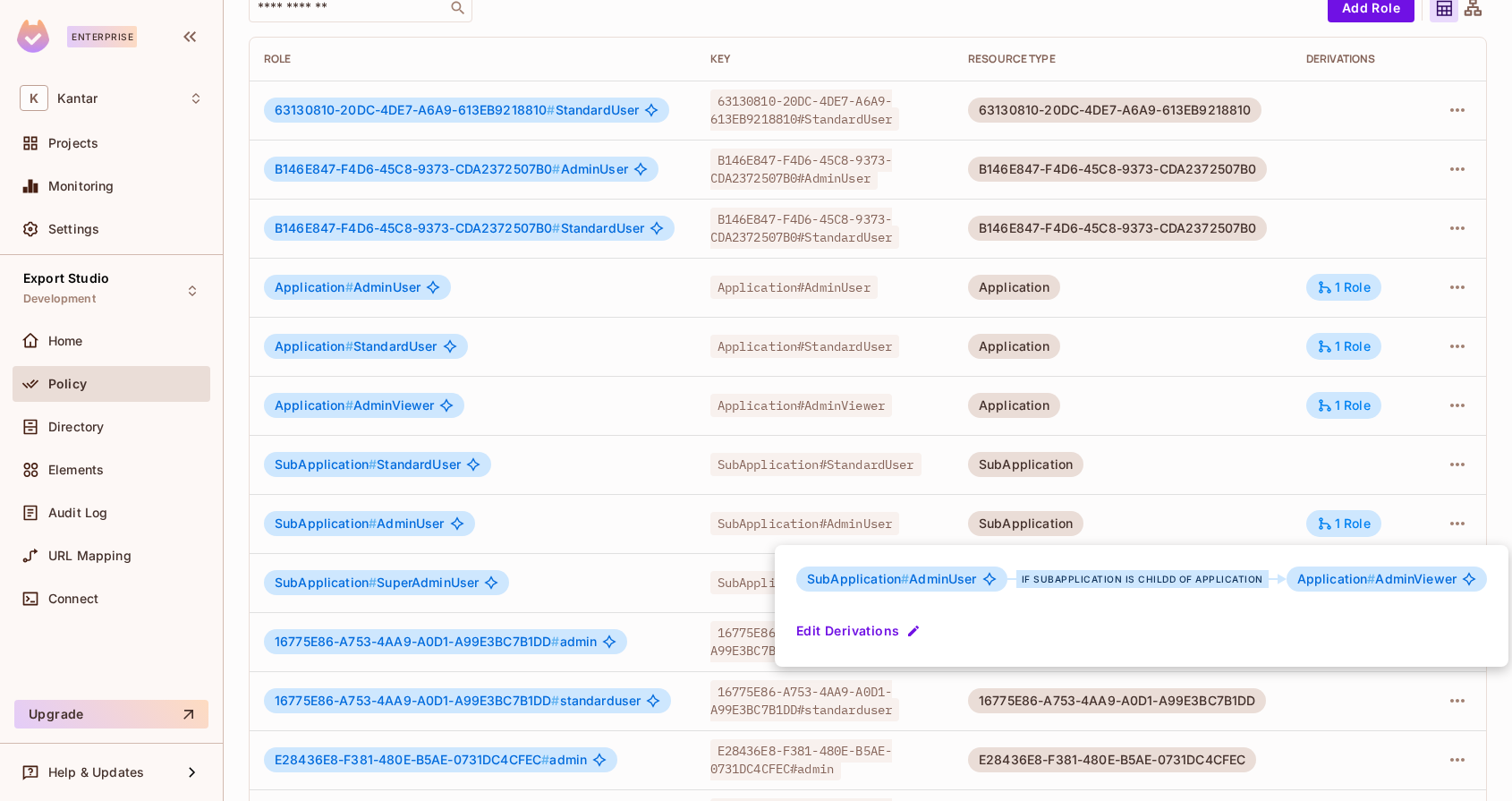 click at bounding box center [756, 400] 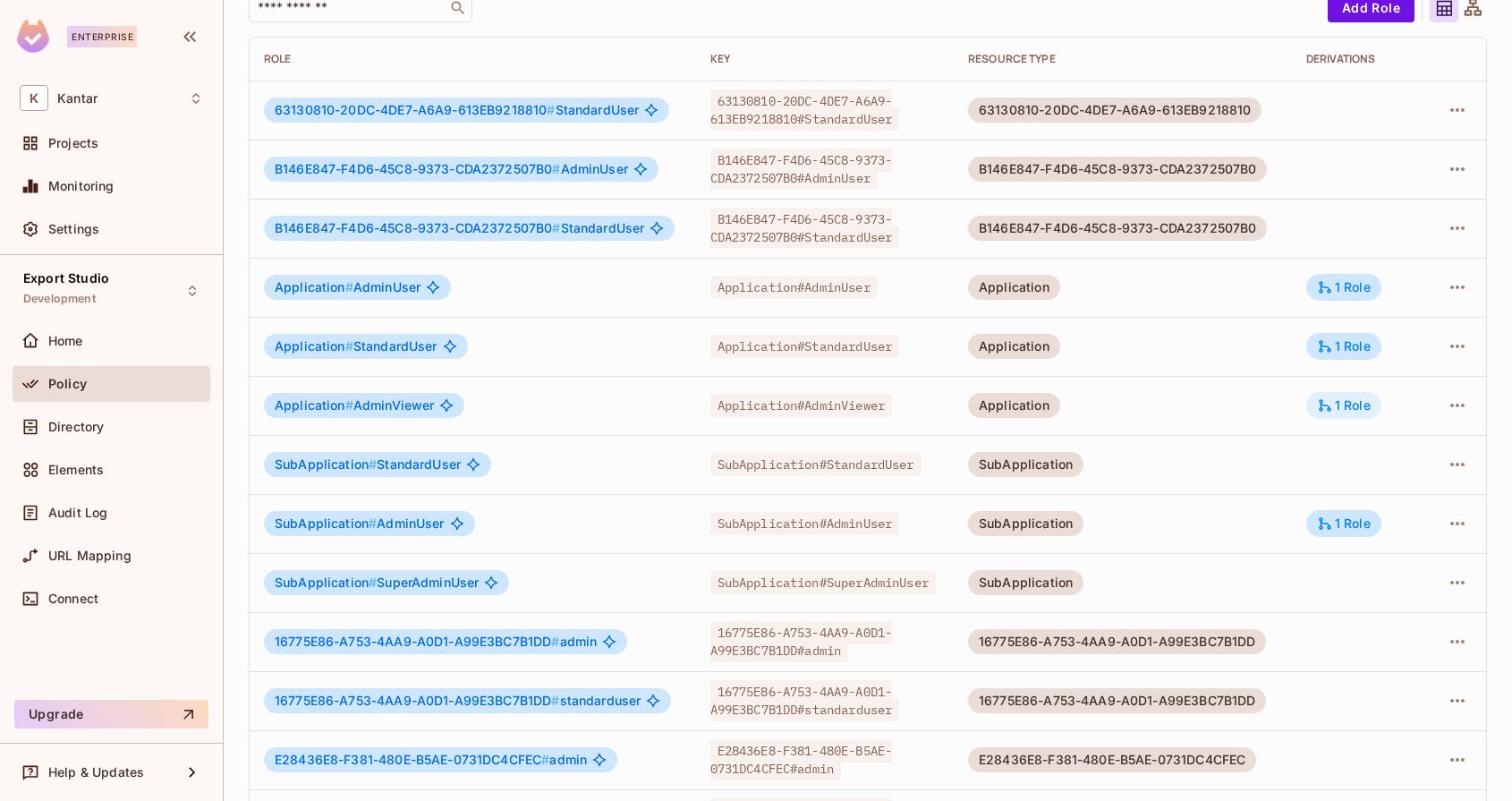 click on "1 Role" at bounding box center (1344, 405) 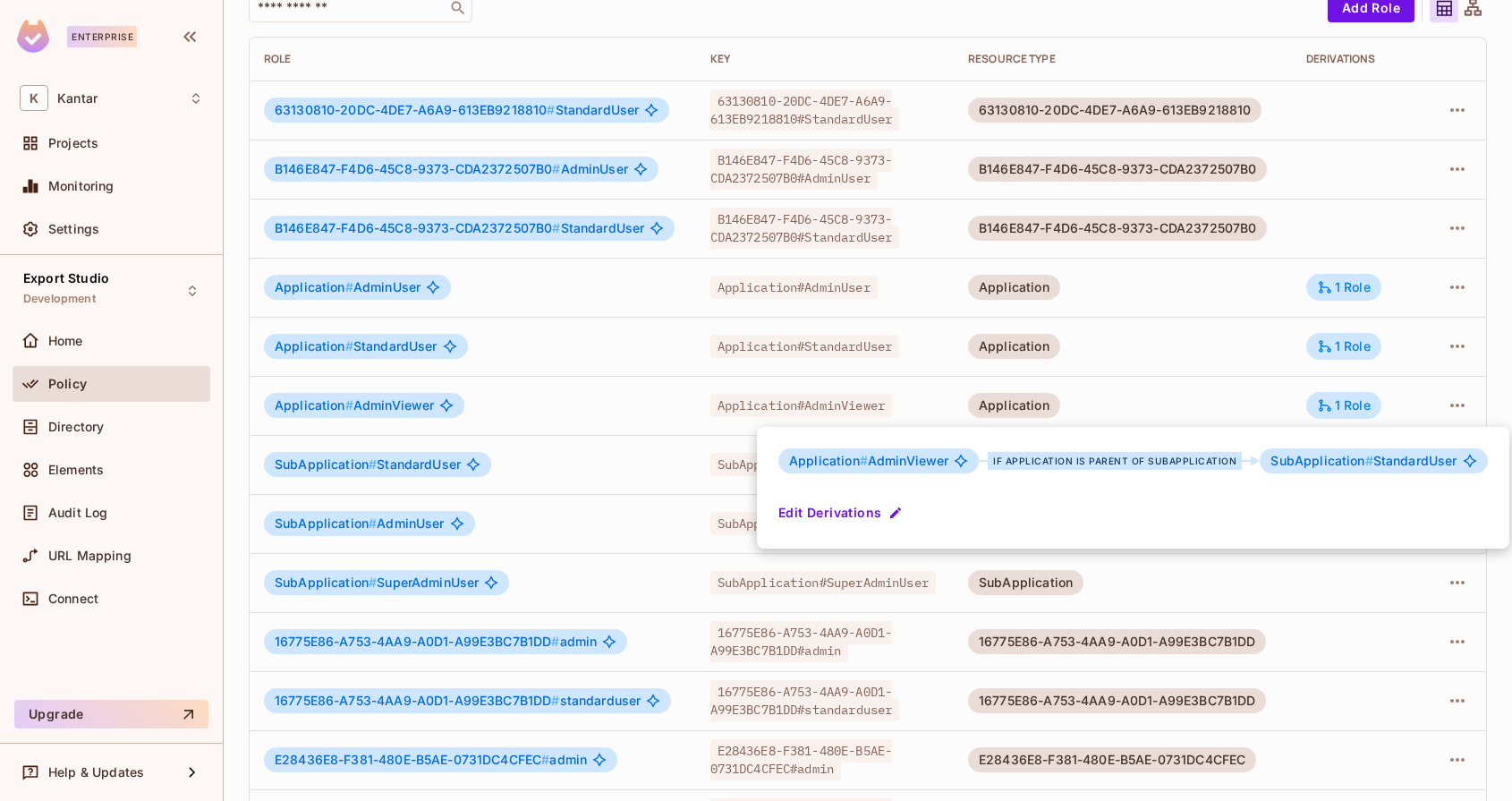 click at bounding box center [756, 400] 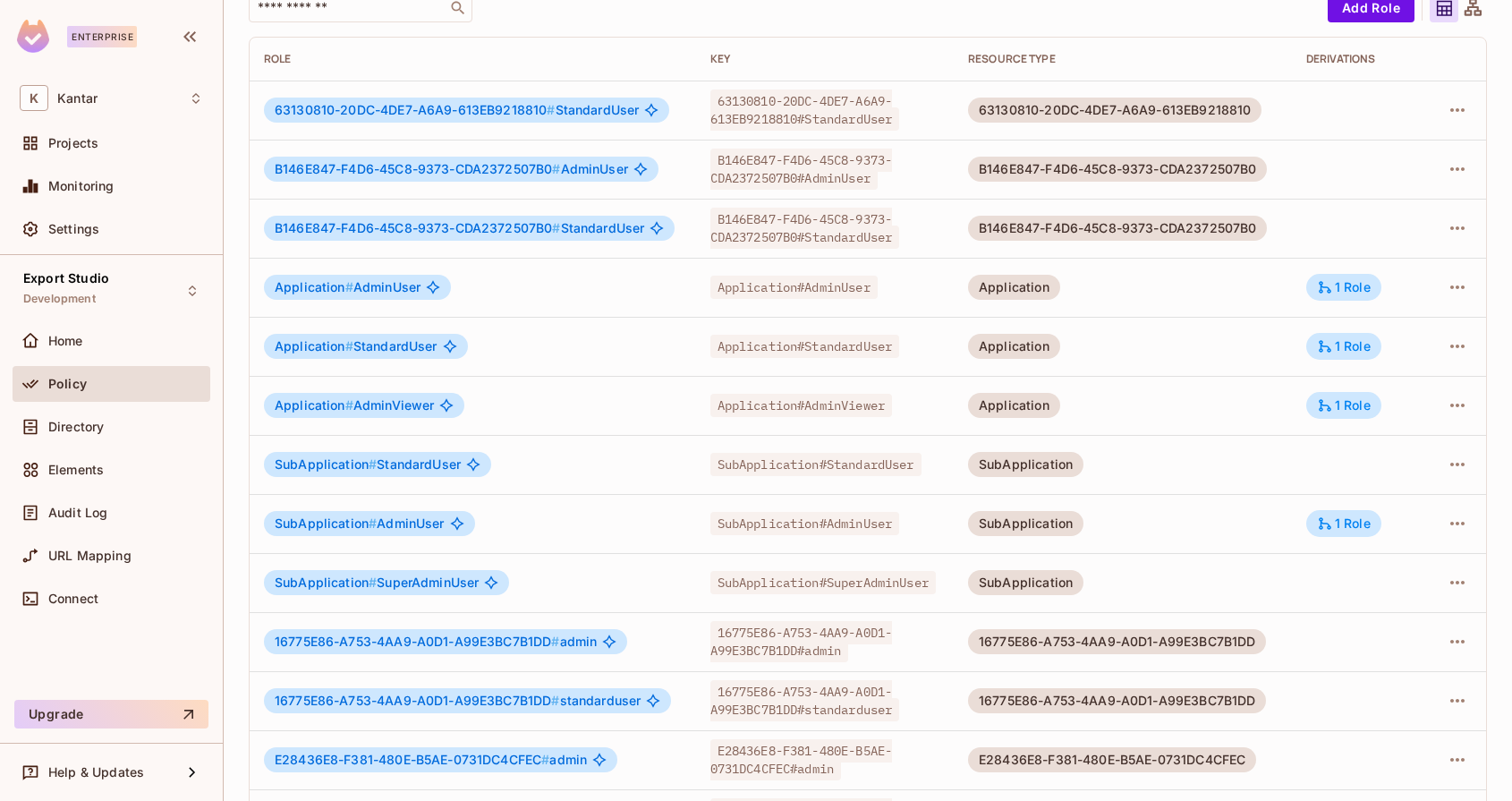 scroll, scrollTop: 73, scrollLeft: 0, axis: vertical 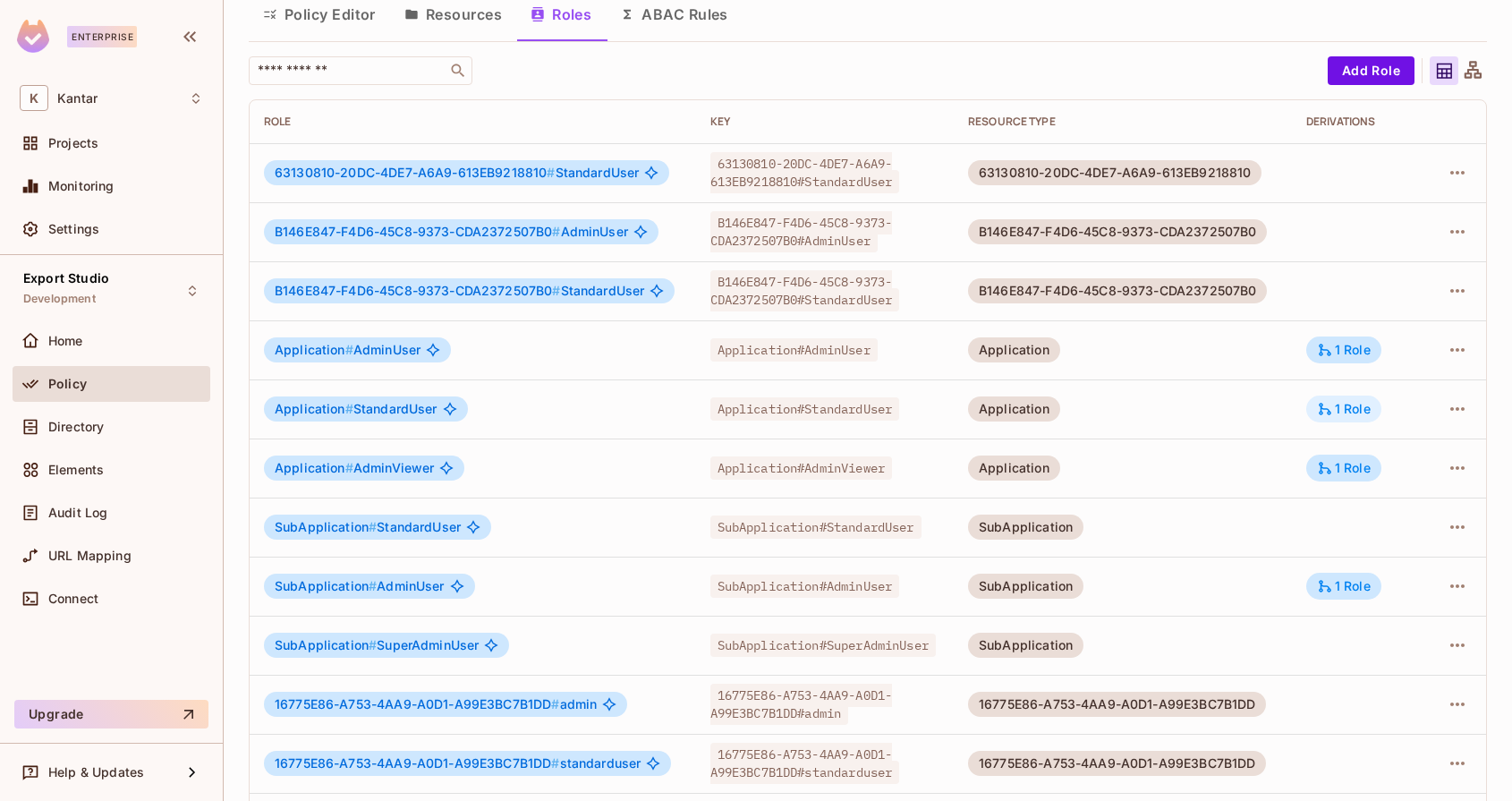 click on "1 Role" at bounding box center (1344, 409) 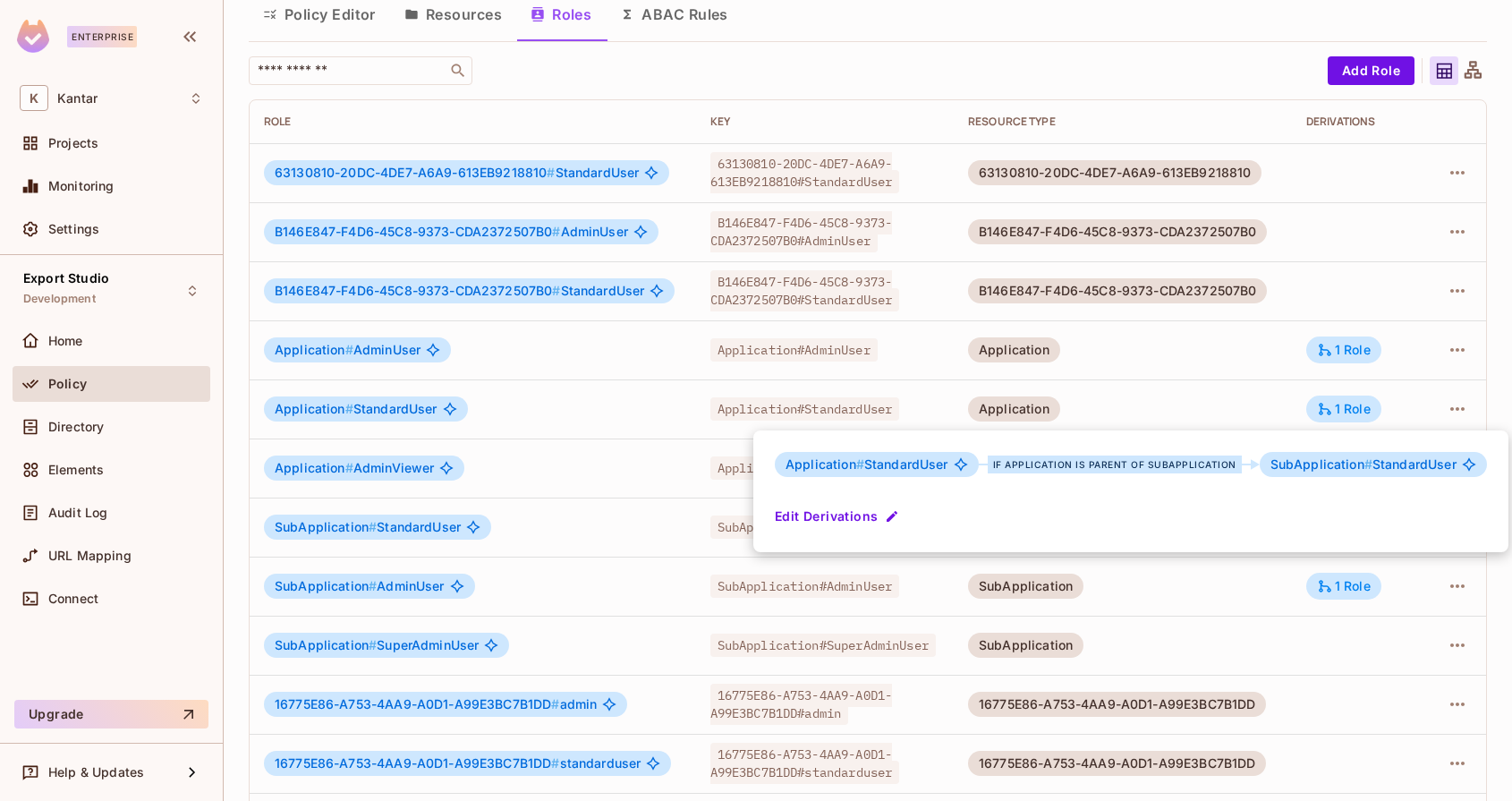 click at bounding box center (756, 400) 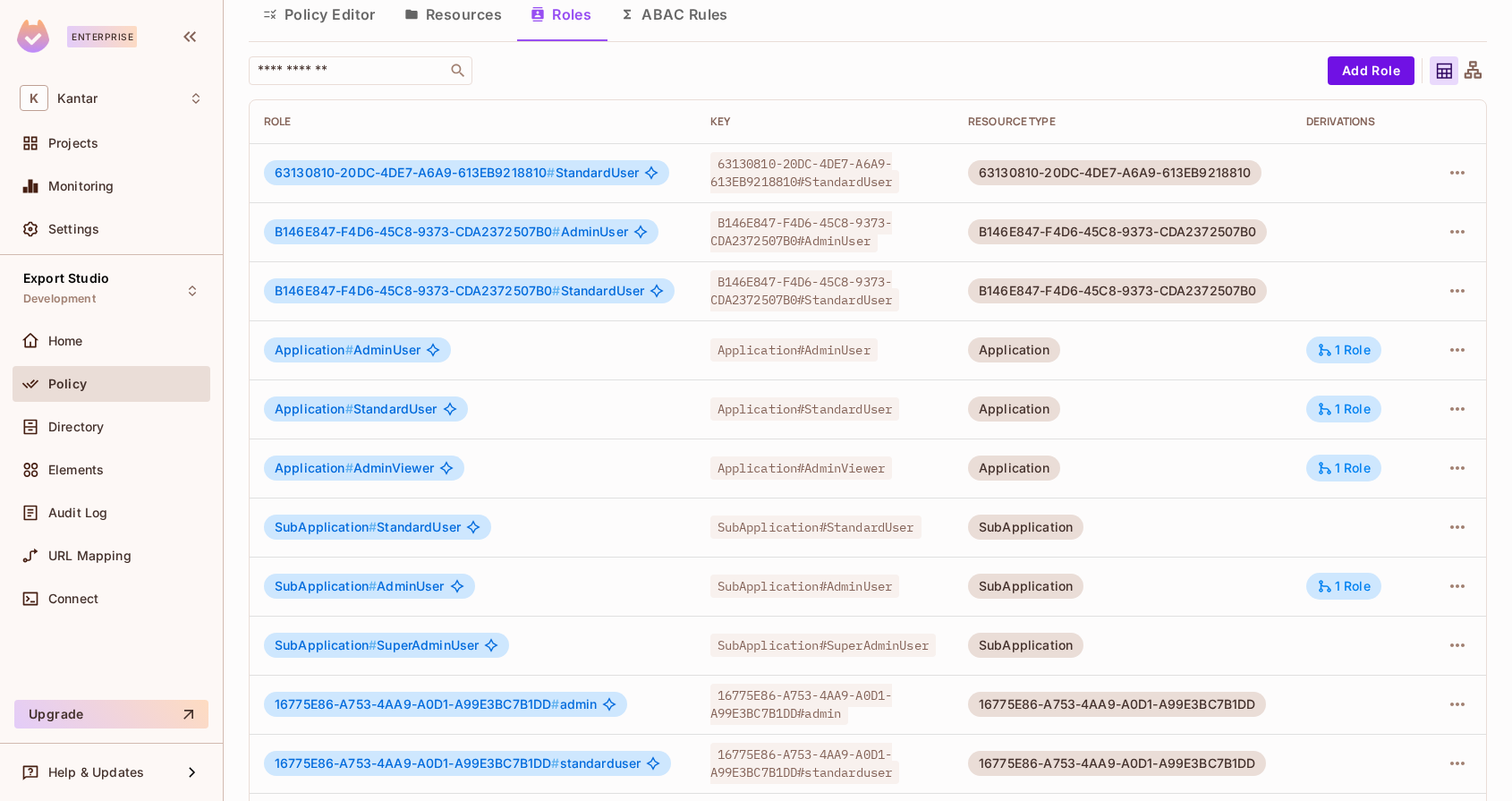 scroll, scrollTop: 0, scrollLeft: 0, axis: both 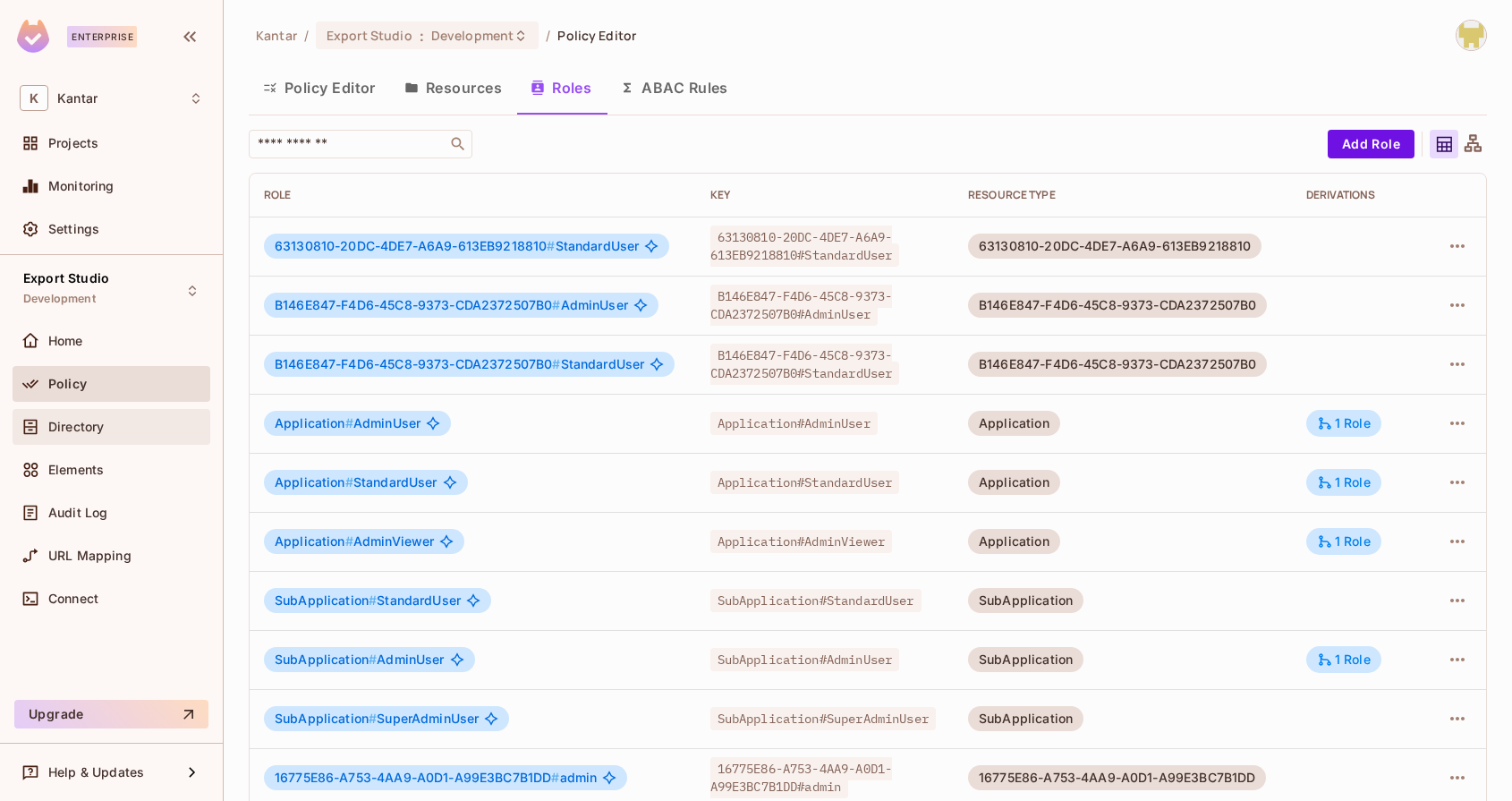 click on "Directory" at bounding box center [76, 427] 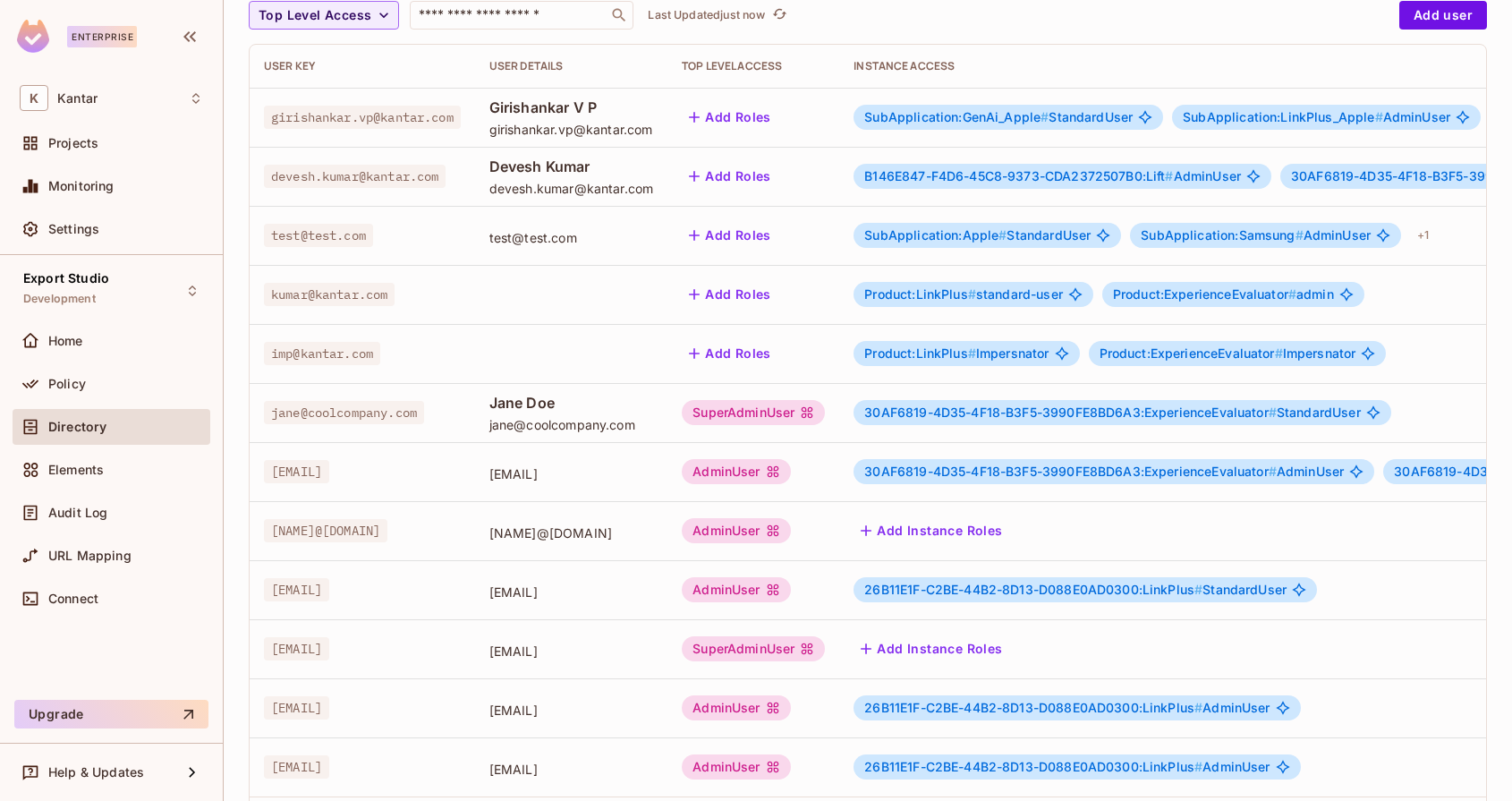 scroll, scrollTop: 271, scrollLeft: 0, axis: vertical 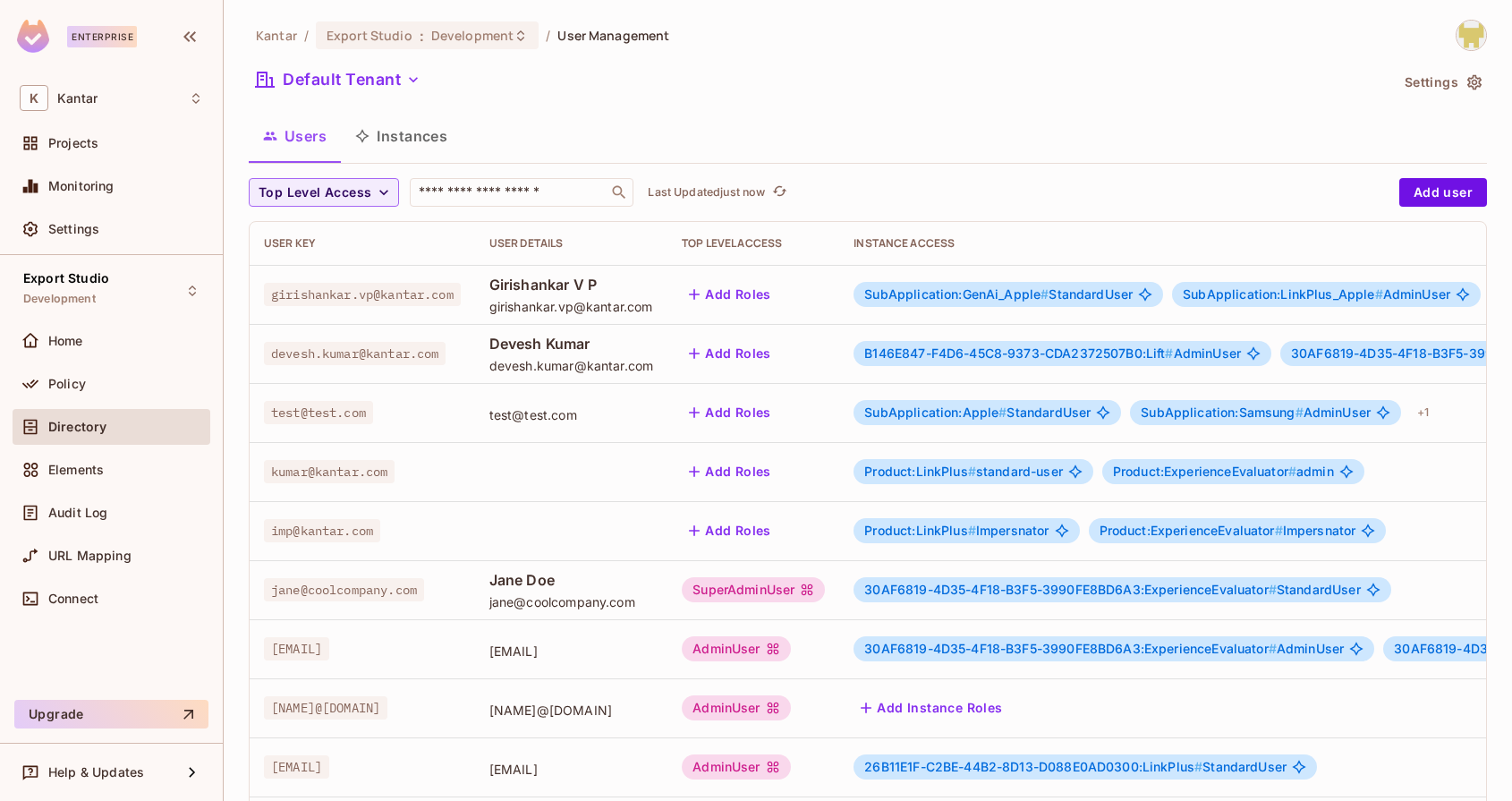 click on "SubApplication:GenAi_Apple #" at bounding box center [956, 294] 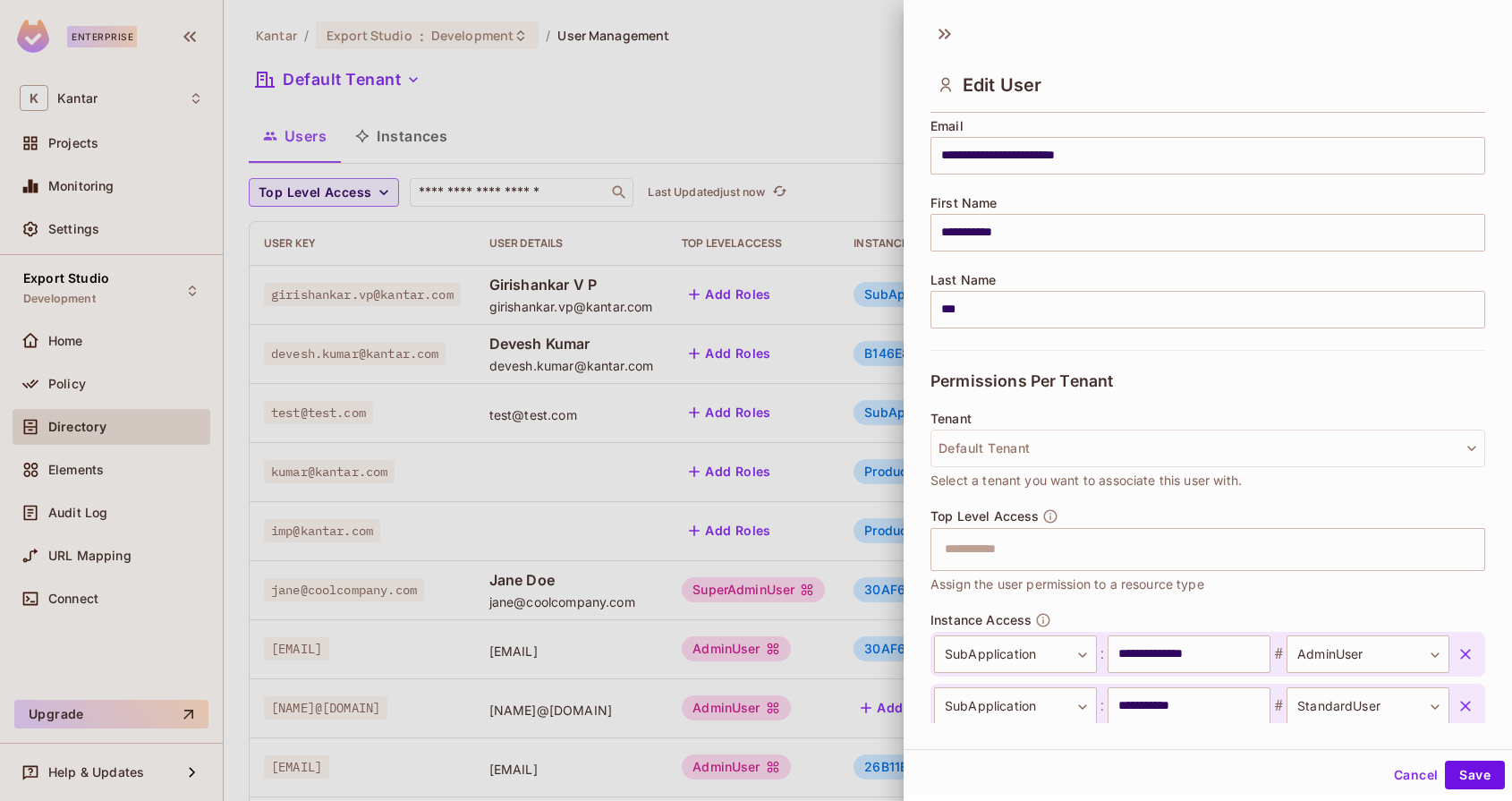 scroll, scrollTop: 253, scrollLeft: 0, axis: vertical 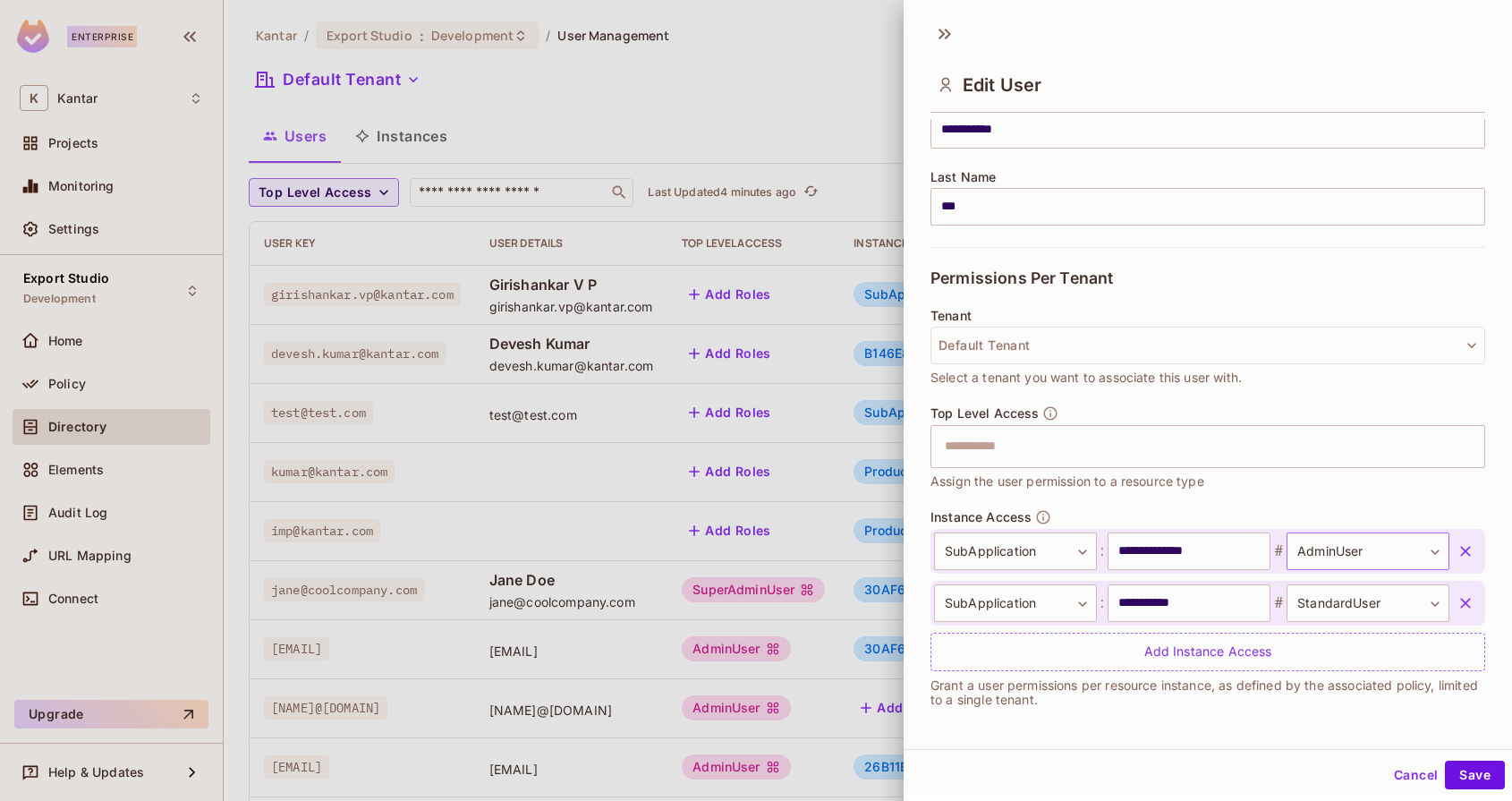 click on "Enterprise K Kantar Projects Monitoring Settings Export Studio Development Home Policy Directory Elements Audit Log URL Mapping Connect Upgrade Help & Updates Kantar / Export Studio : Development / User Management Default Tenant Settings Users Instances Top Level Access ​ Last Updated  4 minutes ago Add user User Key User Details Top Level Access Instance Access girishankar.vp@kantar.com Girishankar V P girishankar.vp@kantar.com Add Roles SubApplication:GenAi_Apple # StandardUser SubApplication:LinkPlus_Apple # AdminUser devesh.kumar@kantar.com Devesh Kumar devesh.kumar@kantar.com Add Roles B146E847-F4D6-45C8-9373-CDA2372507B0:Lift # AdminUser 30AF6819-4D35-4F18-B3F5-3990FE8BD6A3:ExperienceEvaluator # StandardUser + 1 test@test.com   test@test.com Add Roles SubApplication:Apple # StandardUser SubApplication:Samsung # AdminUser + 1 kumar@kantar.com   Add Roles Product:LinkPlus # standard-user Product:ExperienceEvaluator # admin imp@kantar.com   Add Roles Product:LinkPlus # Impersnator # Impersnator Jane Doe" at bounding box center [756, 400] 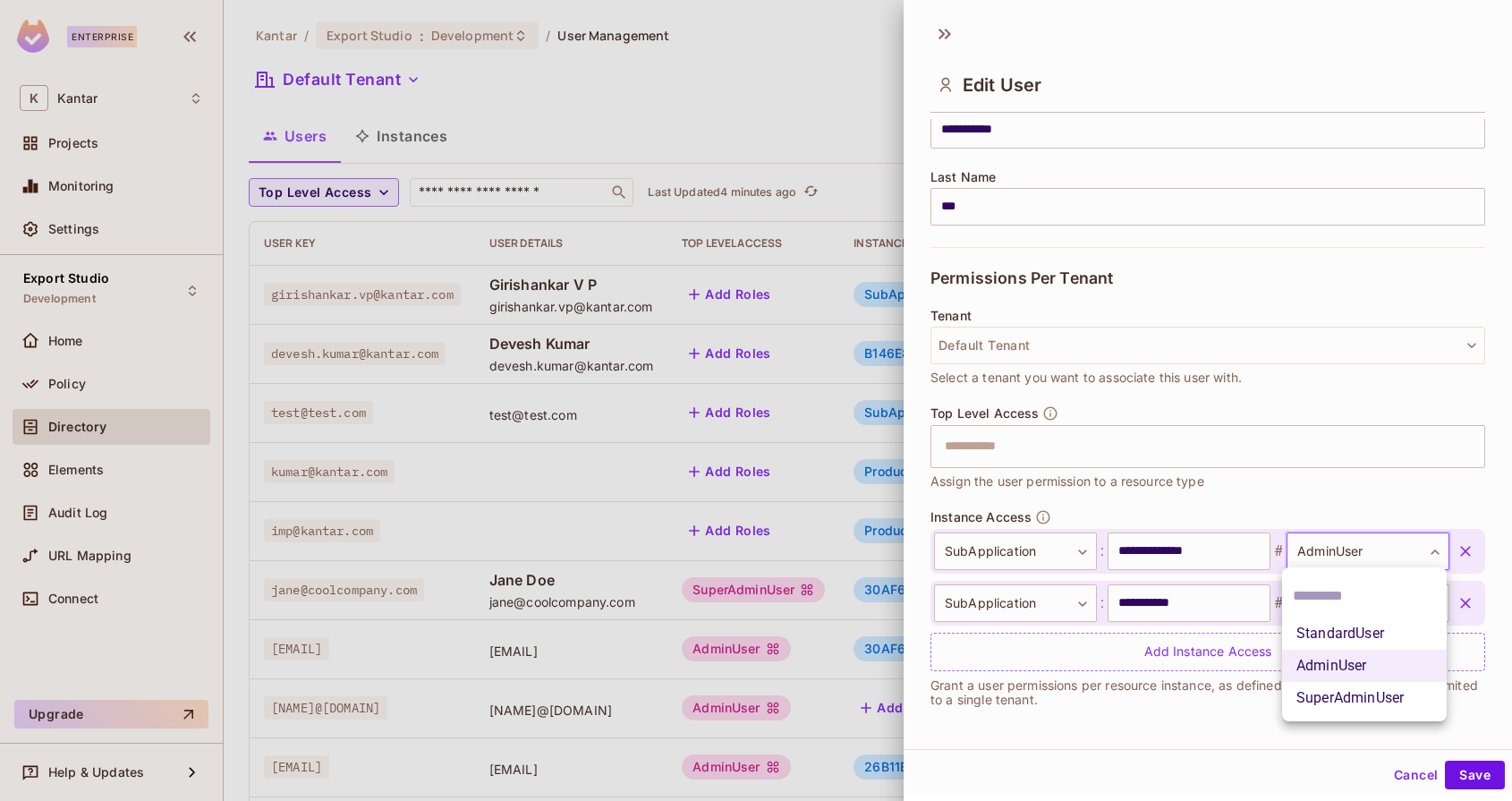 click on "StandardUser" at bounding box center [1364, 634] 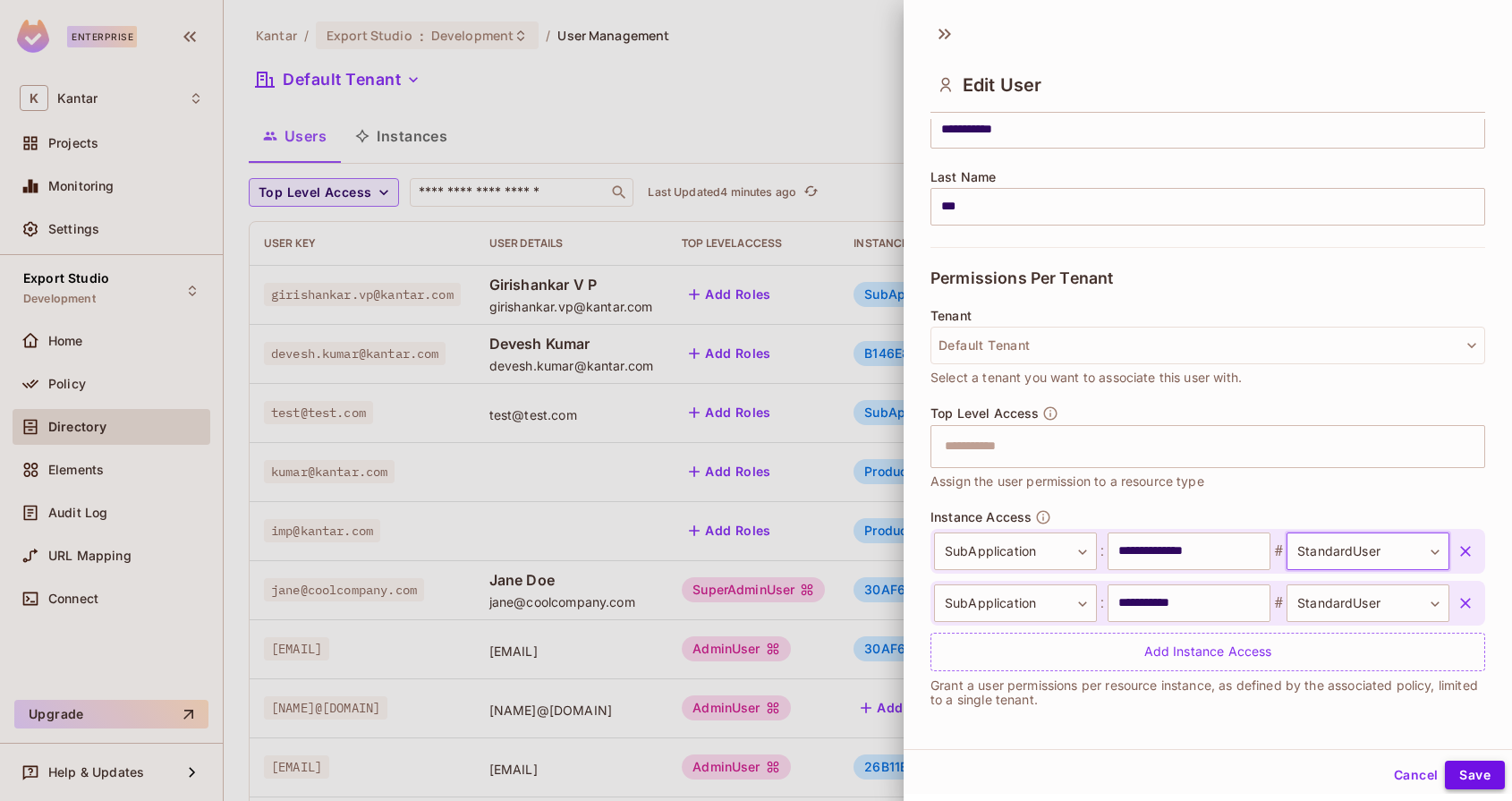 click on "Save" at bounding box center [1474, 775] 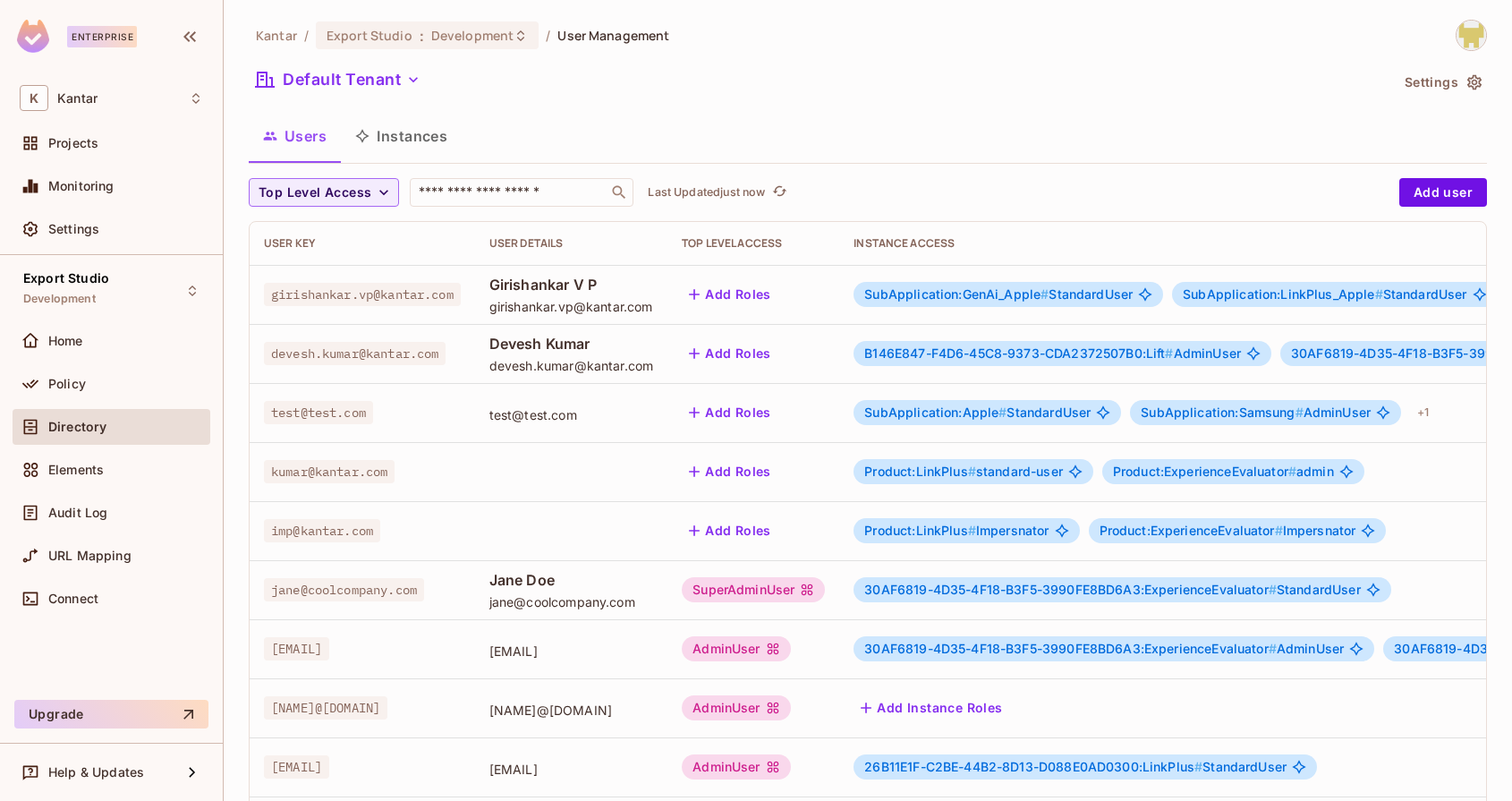 click on "SubApplication:GenAi_Apple #" at bounding box center [956, 294] 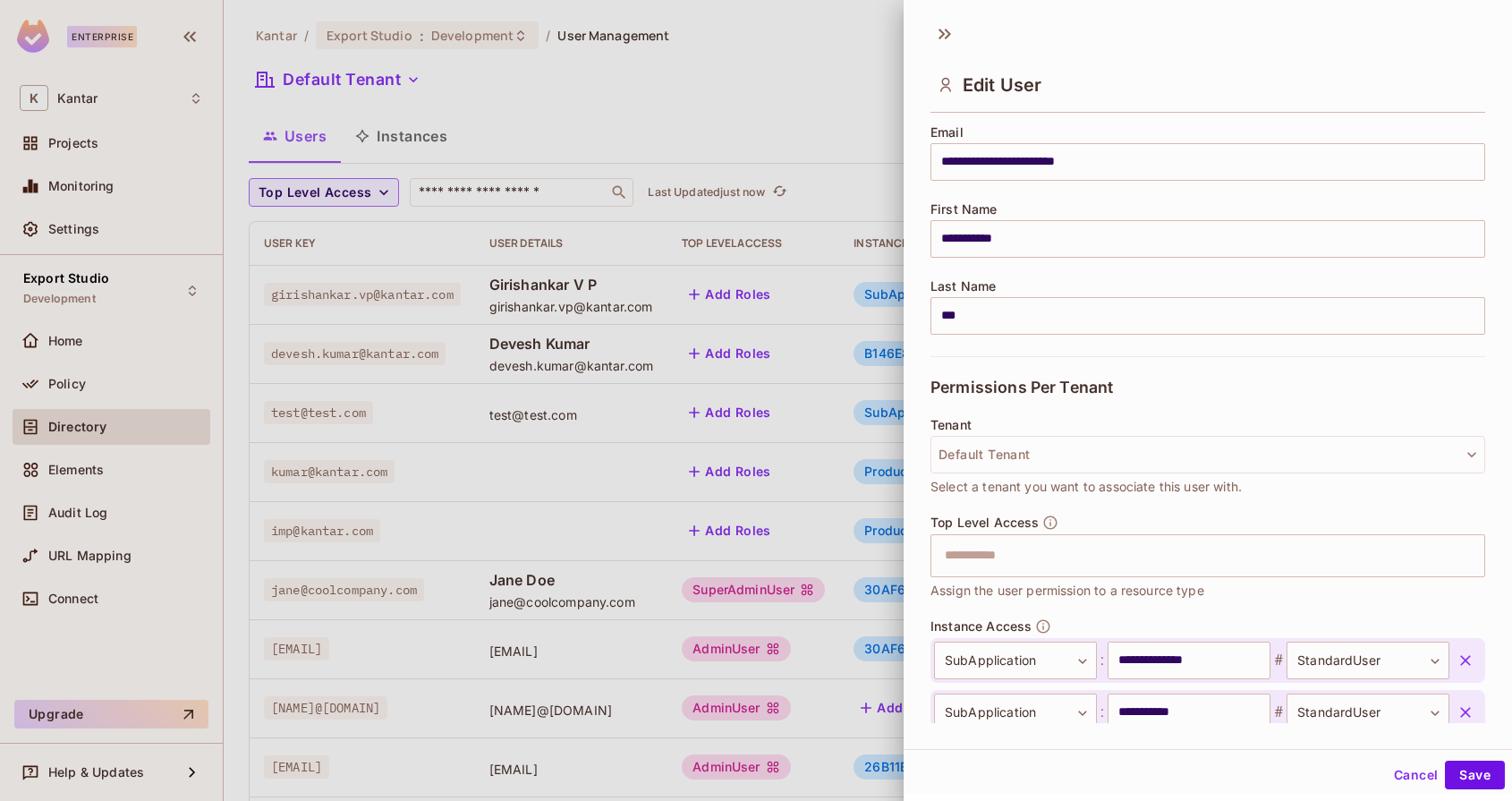 scroll, scrollTop: 253, scrollLeft: 0, axis: vertical 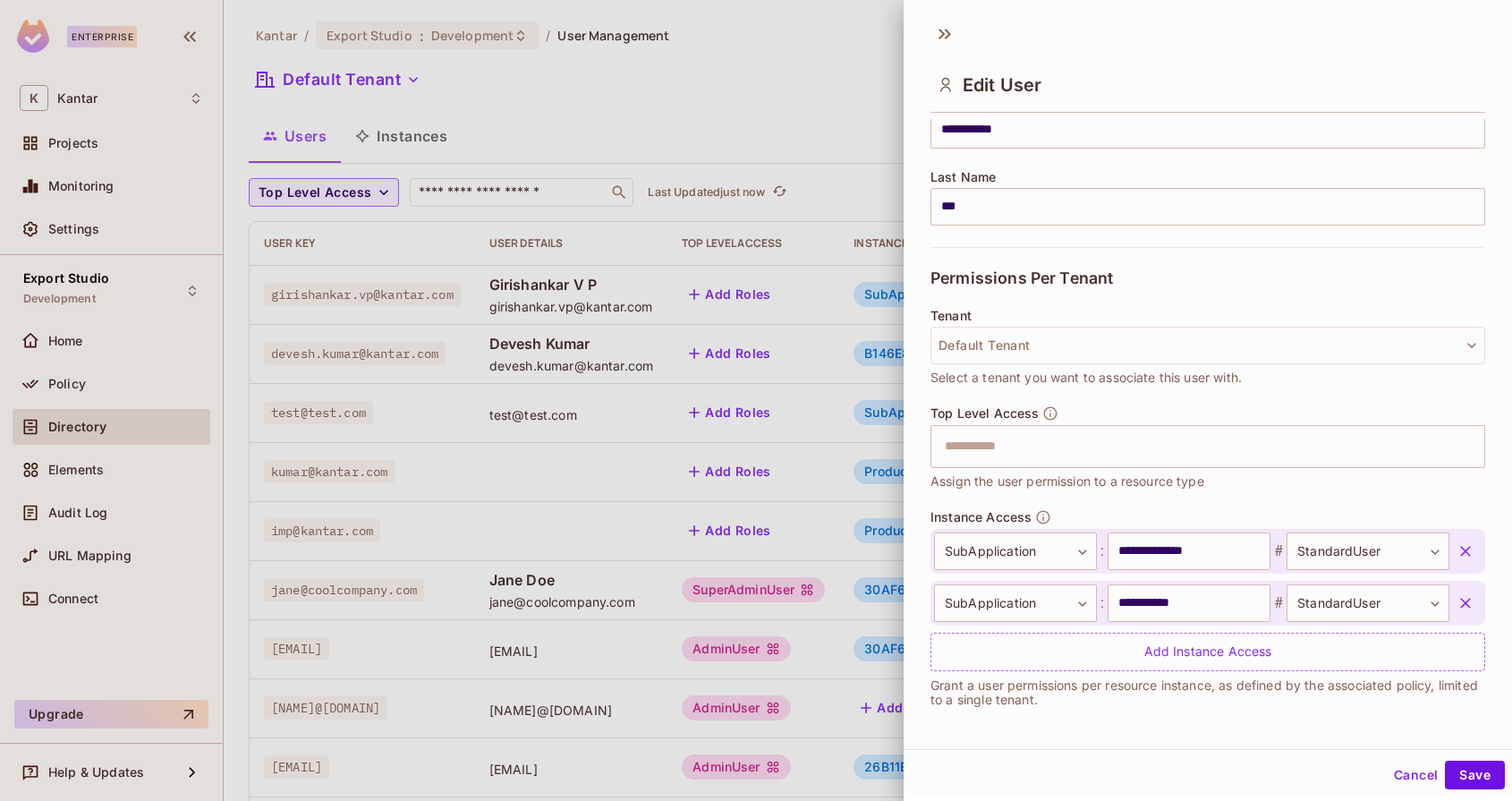 click on "Top Level Access ​ Assign the user permission to a resource type" at bounding box center [1208, 448] 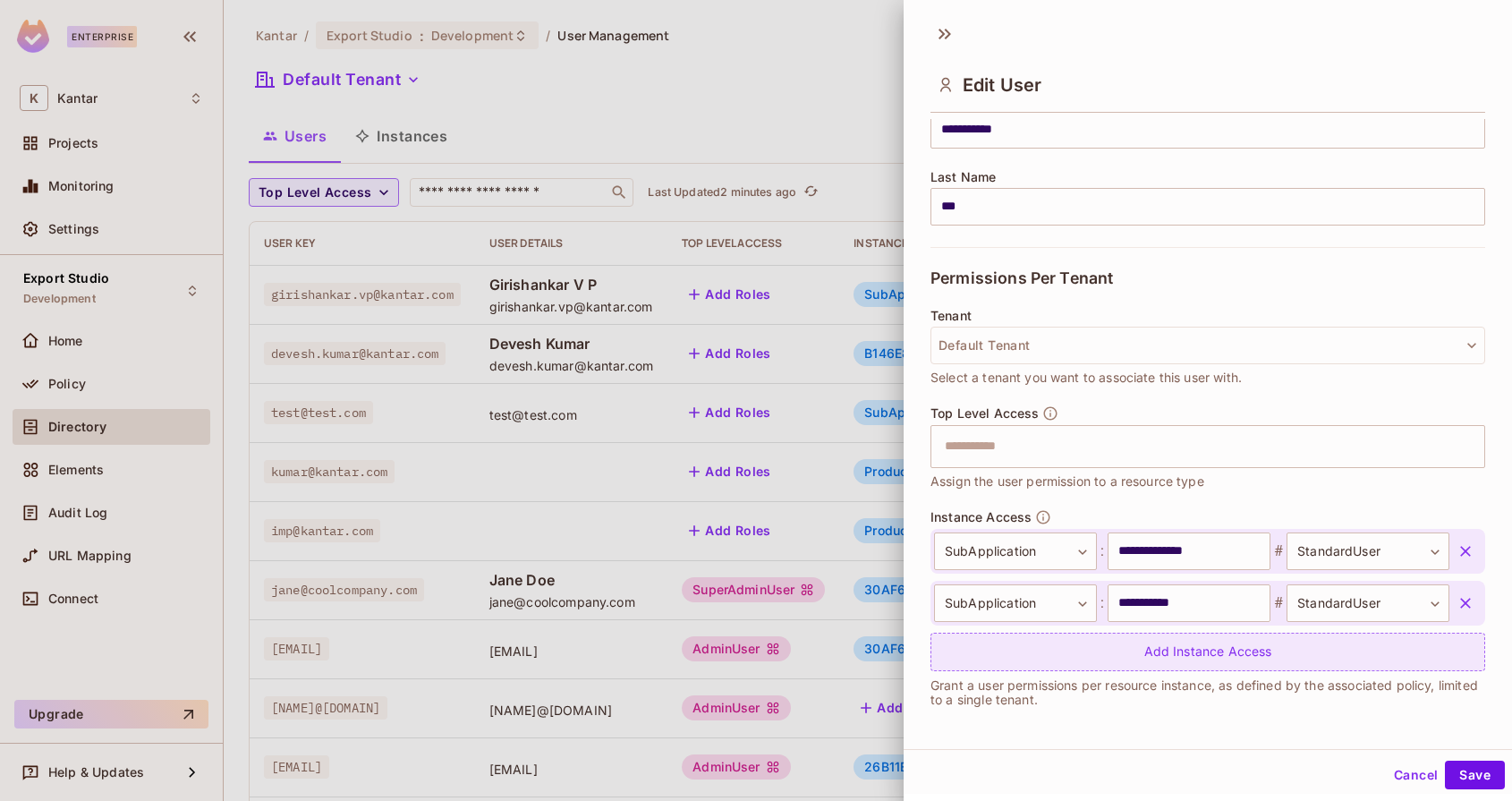 click on "Add Instance Access" at bounding box center (1208, 652) 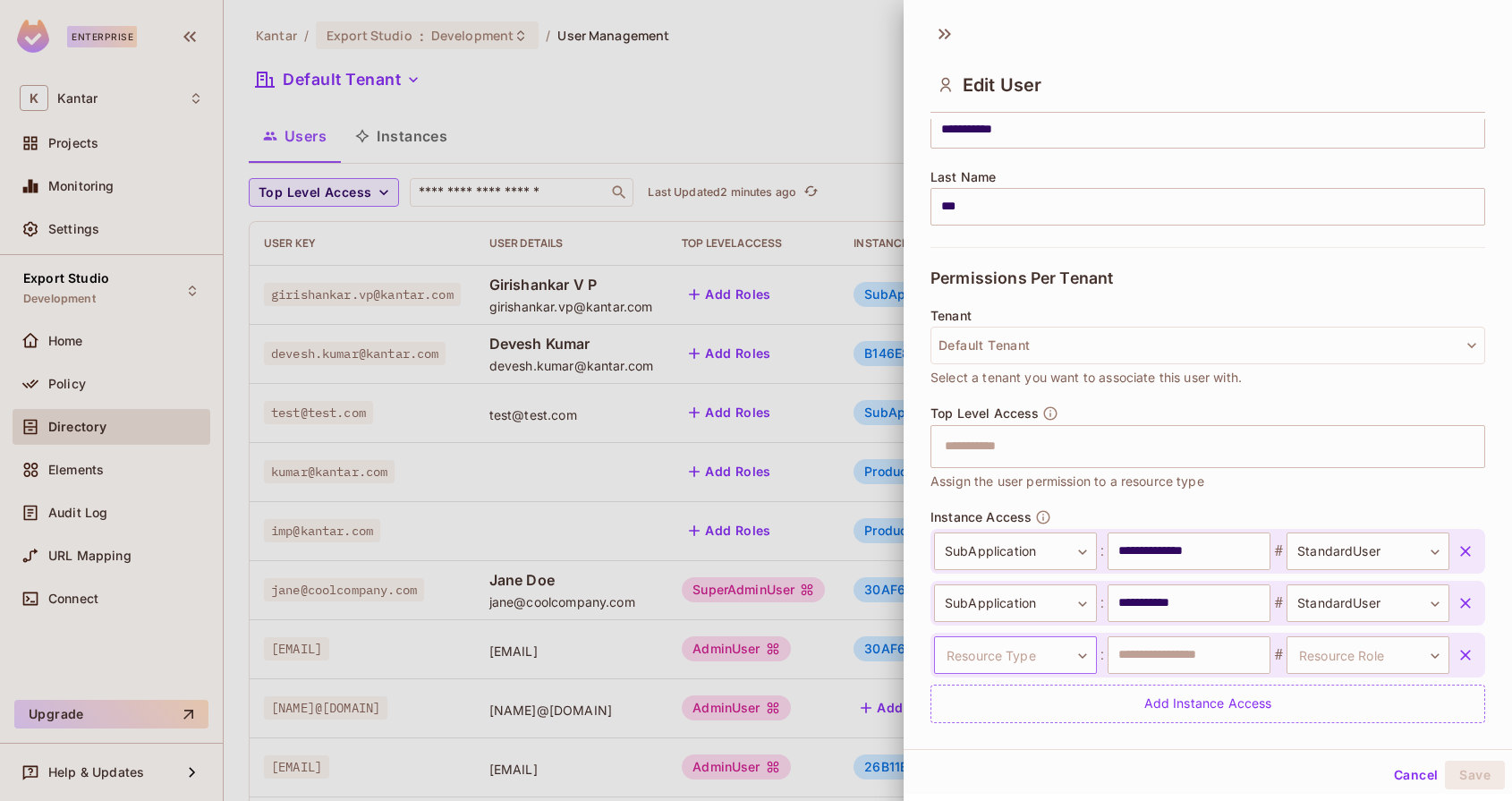 click on "Enterprise K Kantar Projects Monitoring Settings Export Studio Development Home Policy Directory Elements Audit Log URL Mapping Connect Upgrade Help & Updates Kantar / Export Studio : Development / User Management Default Tenant Settings Users Instances Top Level Access ​ Last Updated  2 minutes ago Add user User Key User Details Top Level Access Instance Access girishankar.vp@kantar.com Girishankar V P girishankar.vp@kantar.com Add Roles SubApplication:GenAi_Apple # StandardUser SubApplication:LinkPlus_Apple # StandardUser devesh.kumar@kantar.com Devesh Kumar devesh.kumar@kantar.com Add Roles B146E847-F4D6-45C8-9373-CDA2372507B0:Lift # AdminUser 30AF6819-4D35-4F18-B3F5-3990FE8BD6A3:ExperienceEvaluator # StandardUser + 1 test@test.com   test@test.com Add Roles SubApplication:Apple # StandardUser SubApplication:Samsung # AdminUser + 1 kumar@kantar.com   Add Roles Product:LinkPlus # standard-user Product:ExperienceEvaluator # admin imp@kantar.com   Add Roles Product:LinkPlus # Impersnator # Impersnator #   #" at bounding box center [756, 400] 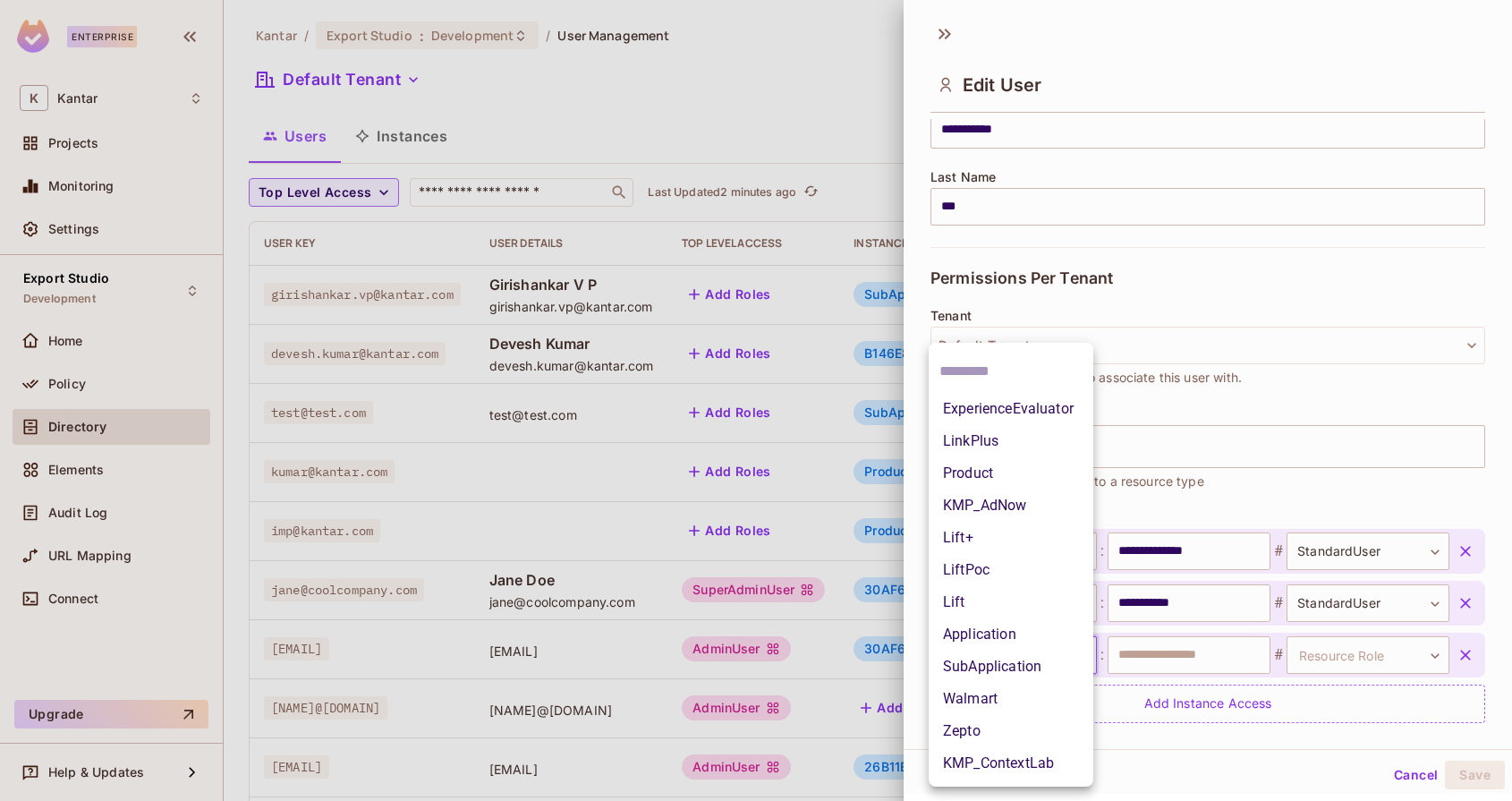 click on "SubApplication" at bounding box center [1011, 667] 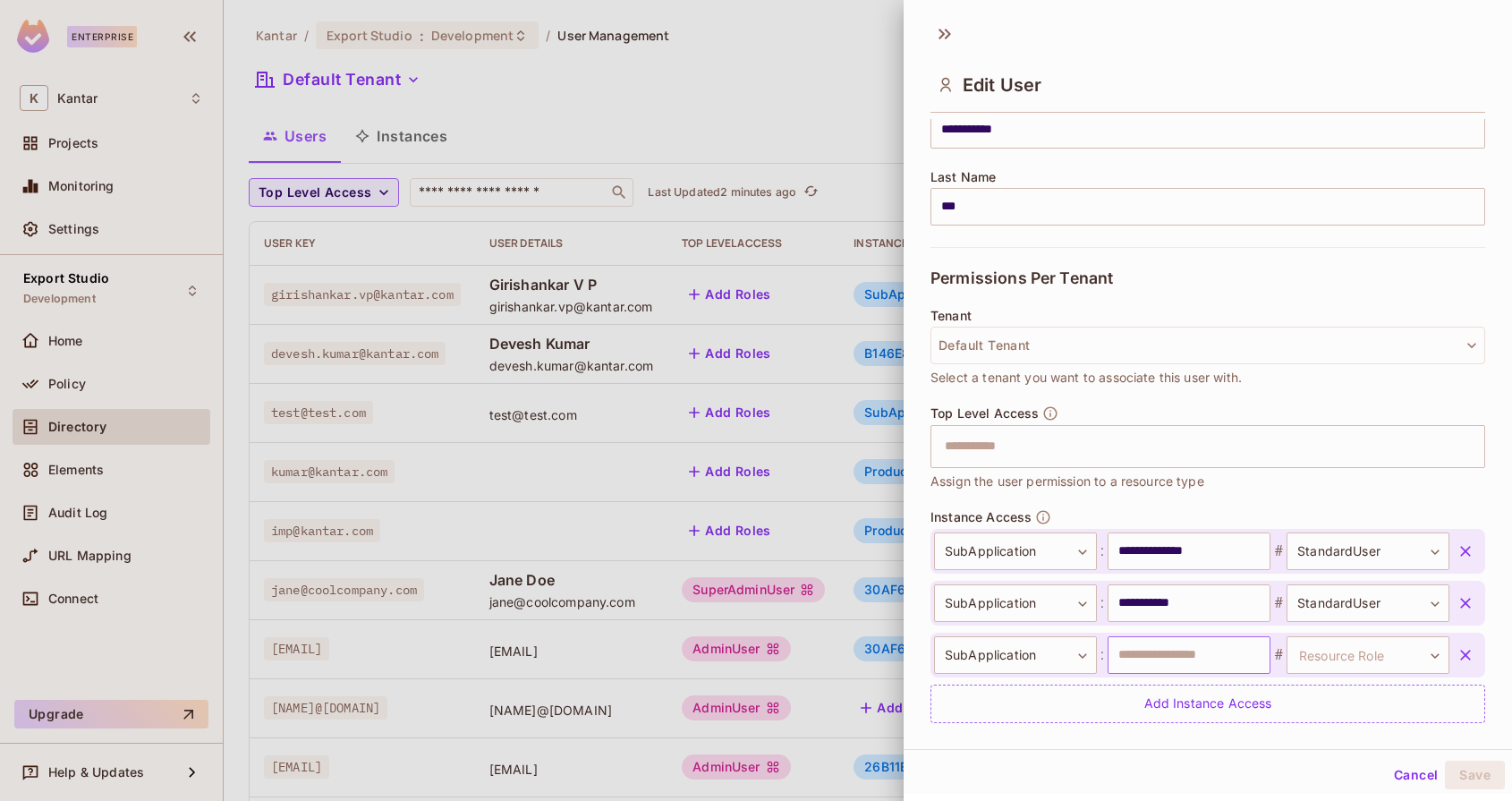 click at bounding box center [1189, 655] 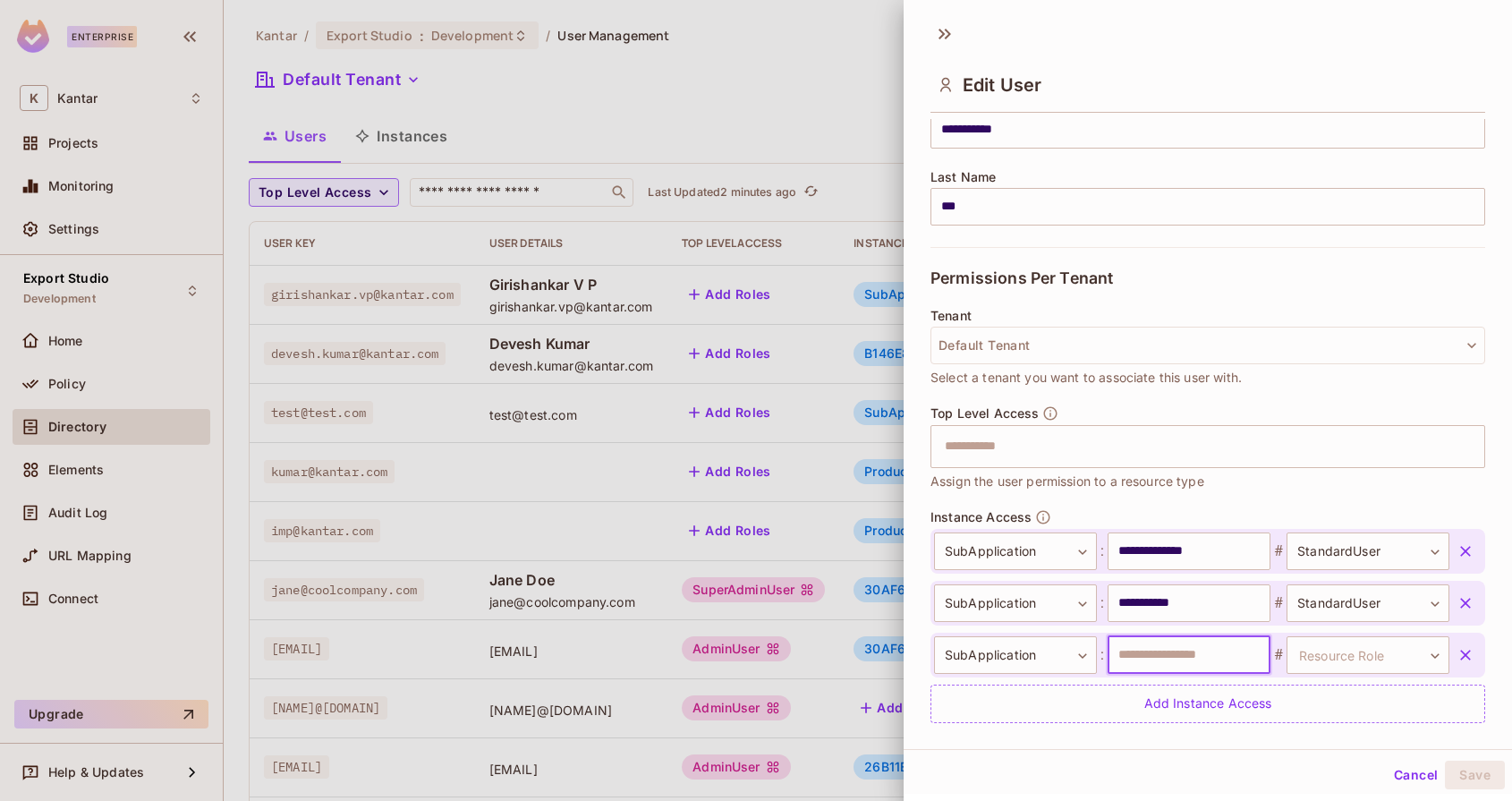 type on "**********" 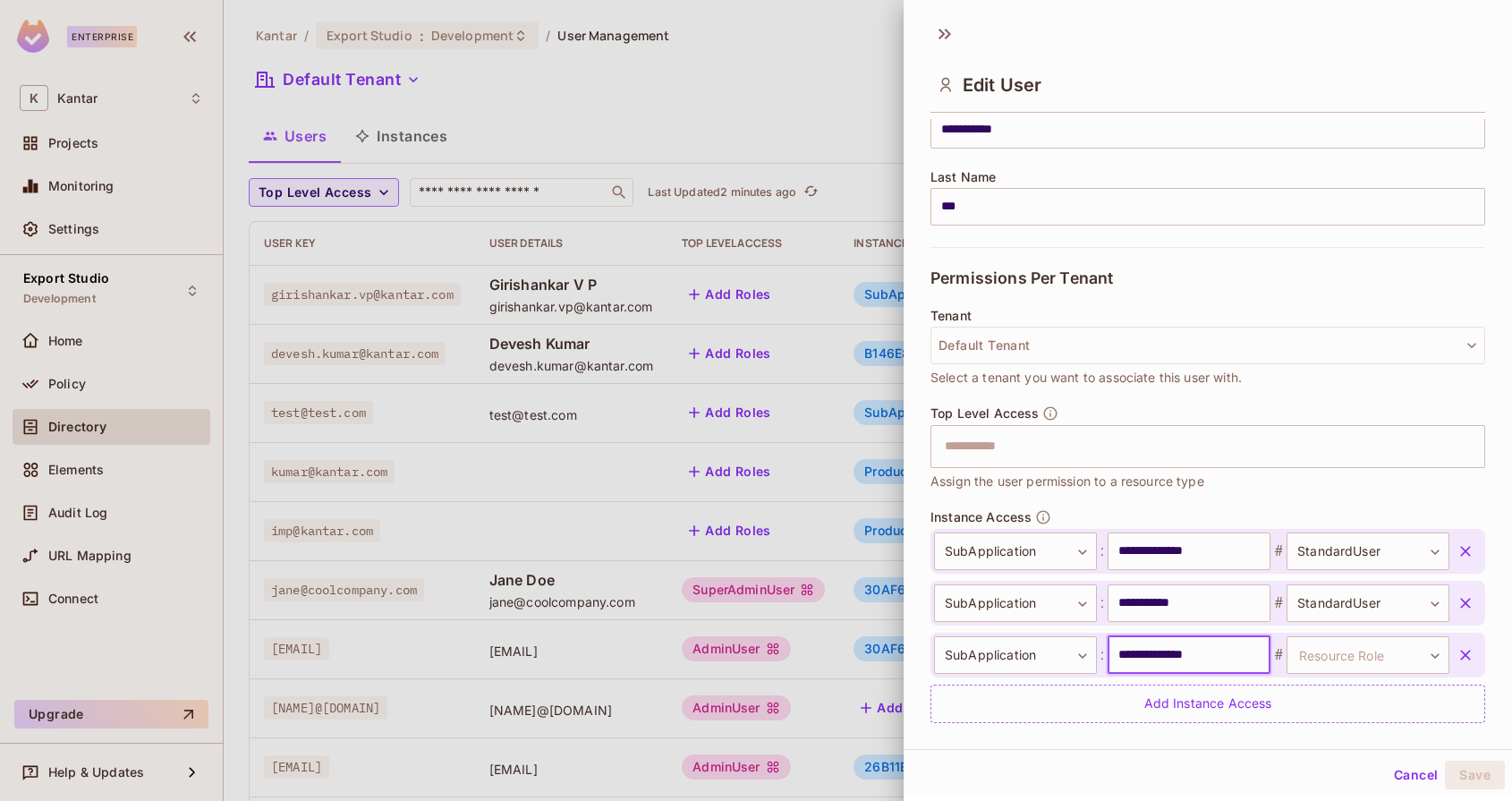drag, startPoint x: 1176, startPoint y: 652, endPoint x: 1280, endPoint y: 662, distance: 104.47966 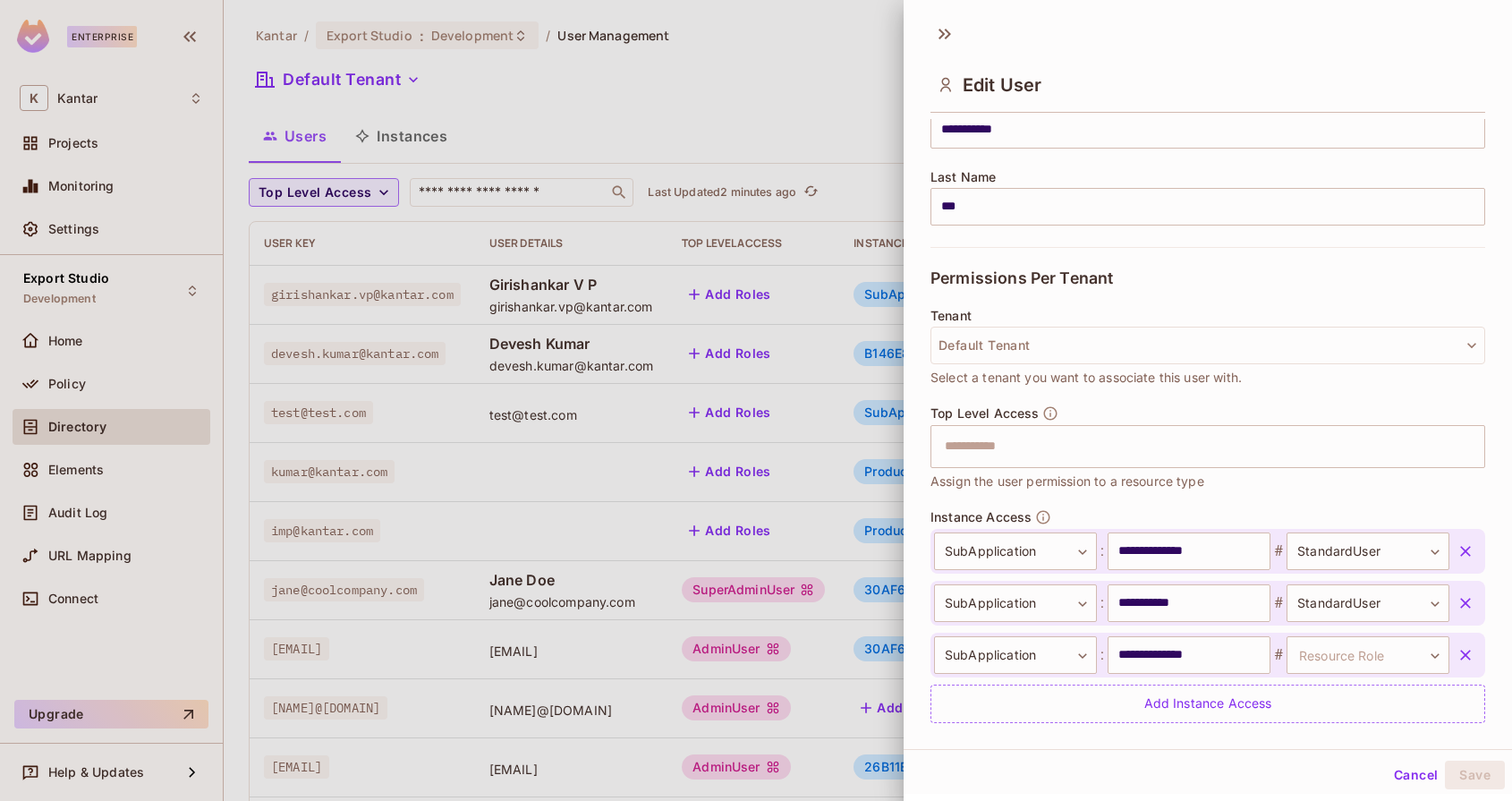 click 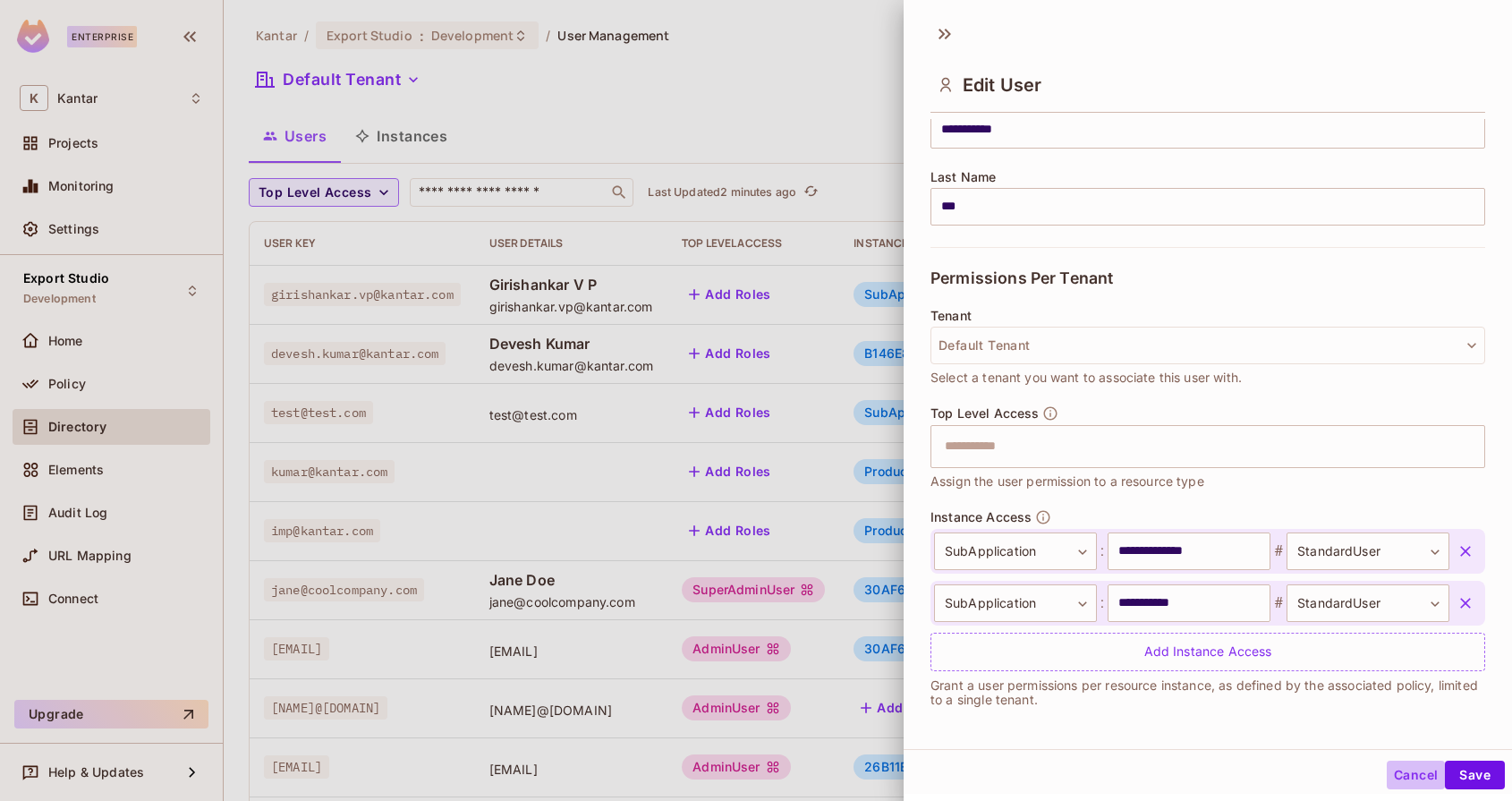 click on "Cancel" at bounding box center [1415, 775] 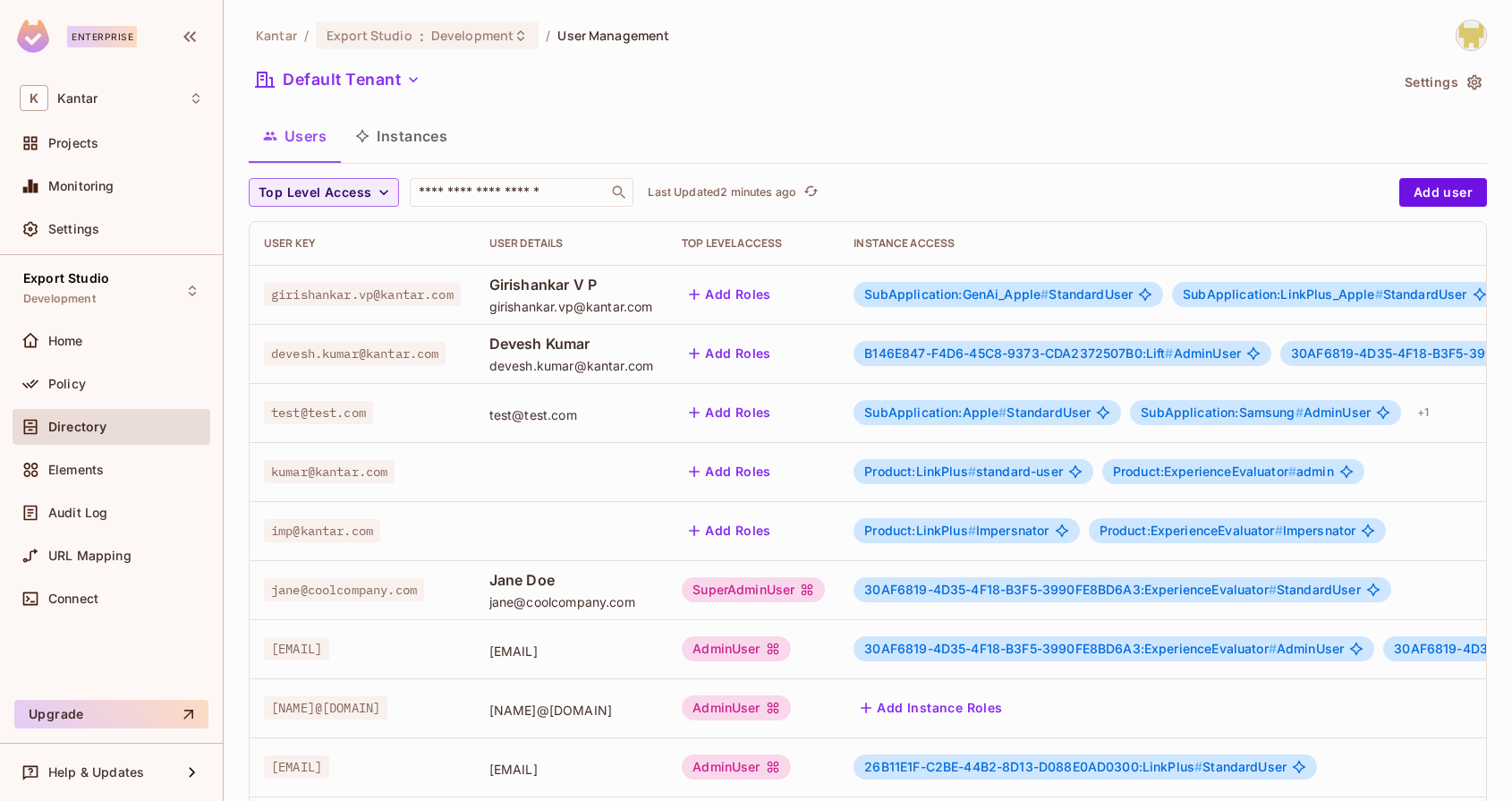 click on "Instances" at bounding box center (401, 136) 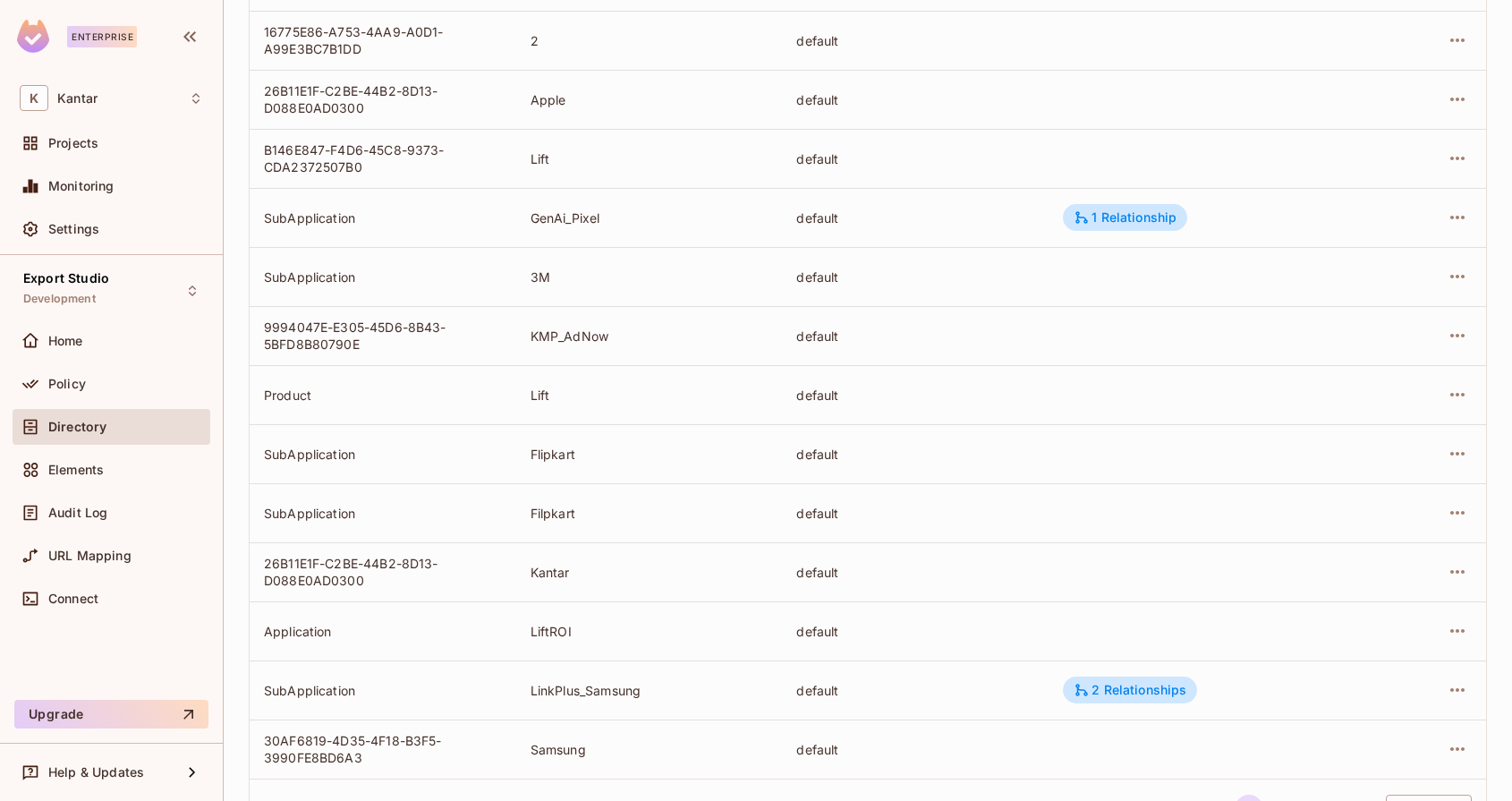 scroll, scrollTop: 373, scrollLeft: 0, axis: vertical 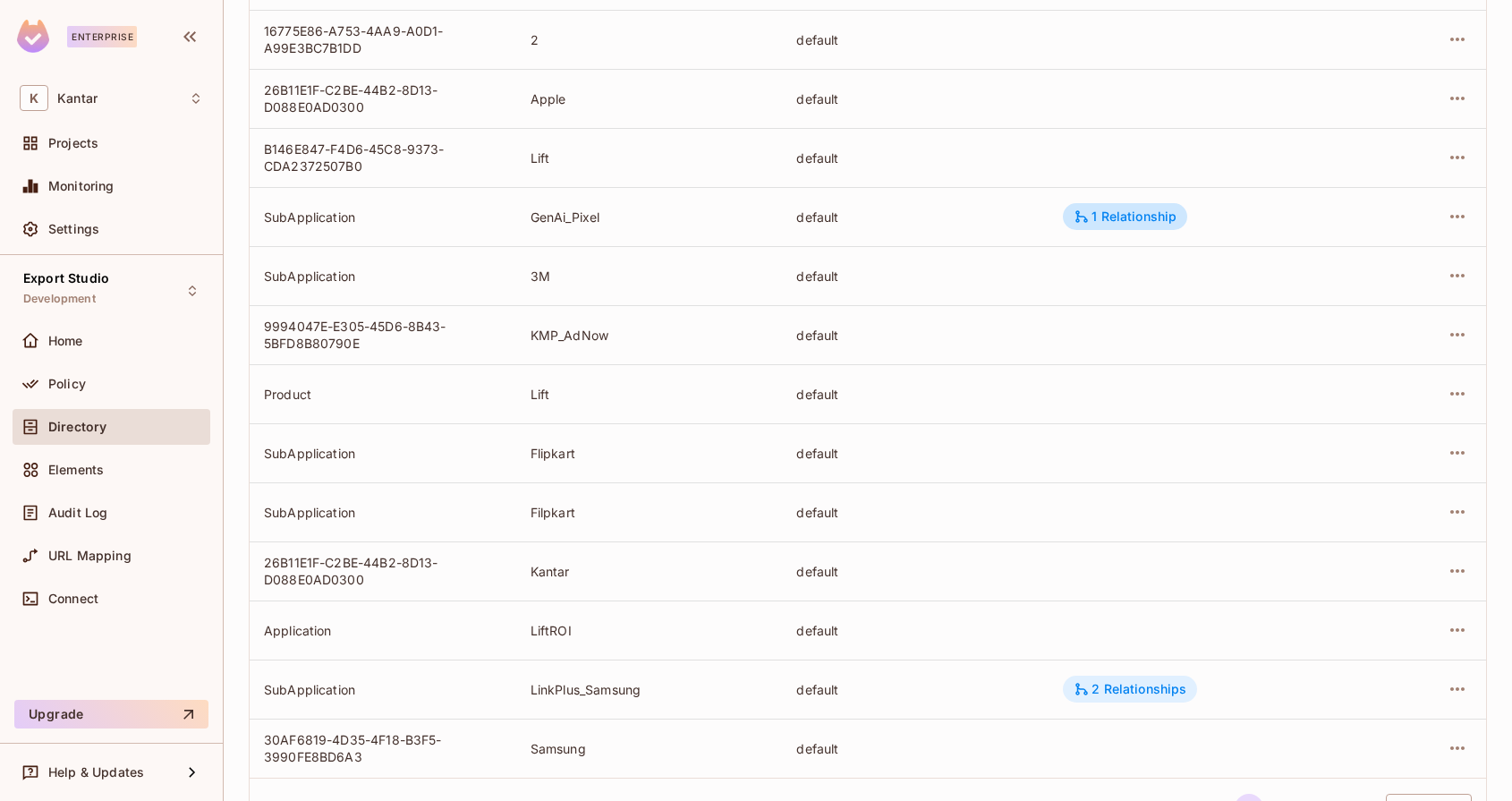 click on "2 Relationships" at bounding box center (1130, 689) 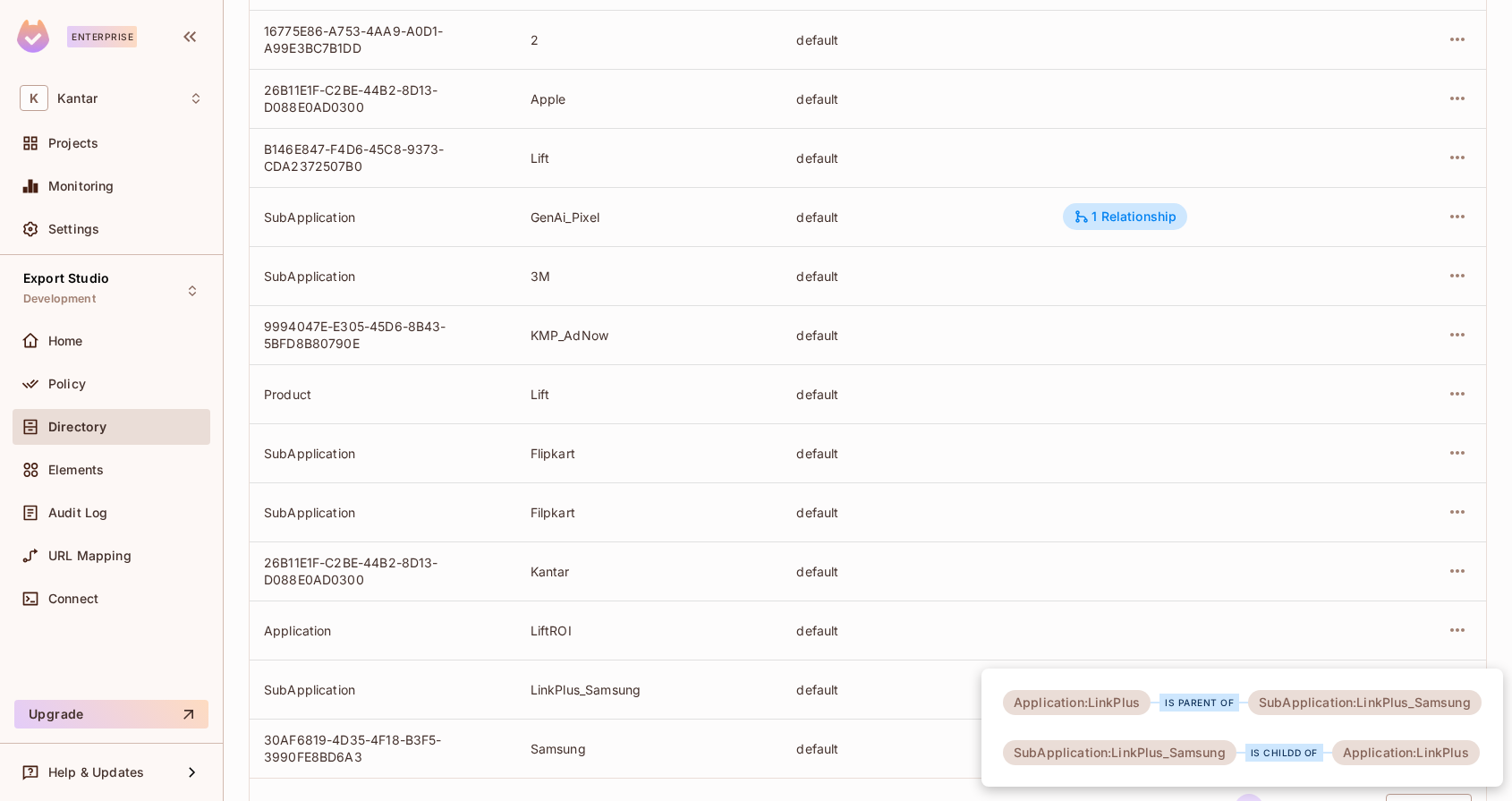 click at bounding box center (756, 400) 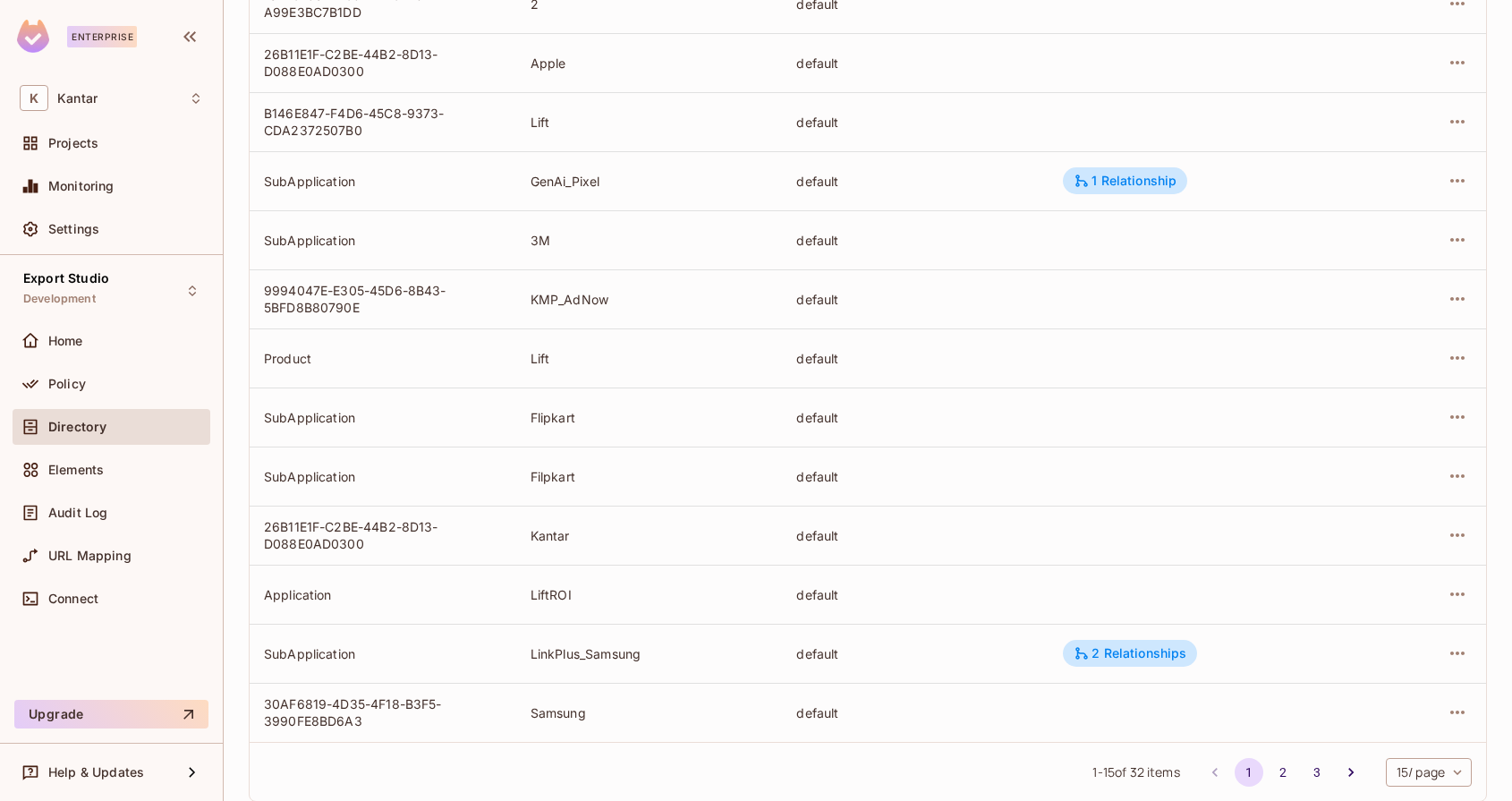 scroll, scrollTop: 435, scrollLeft: 0, axis: vertical 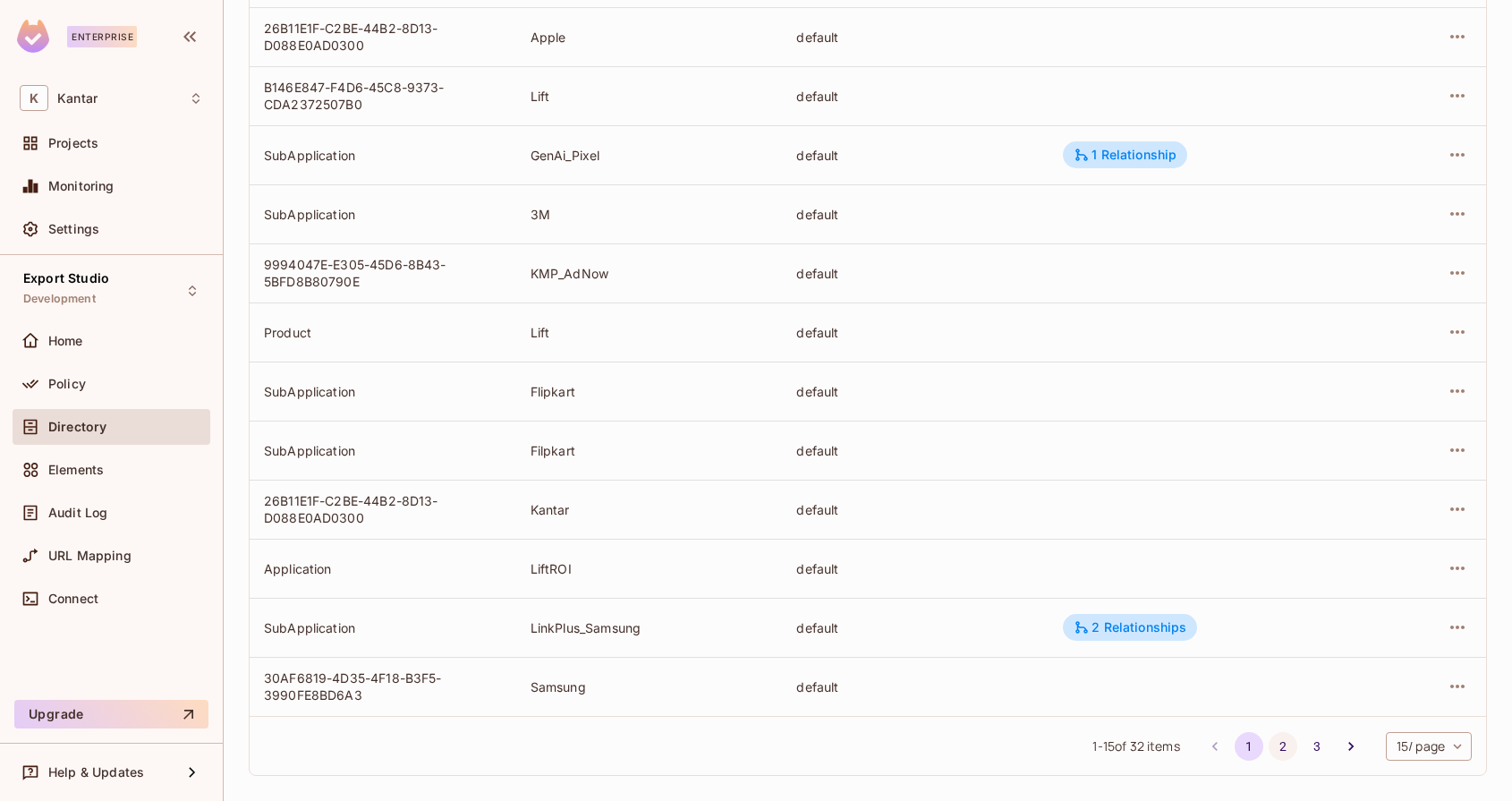 click on "2" at bounding box center (1283, 746) 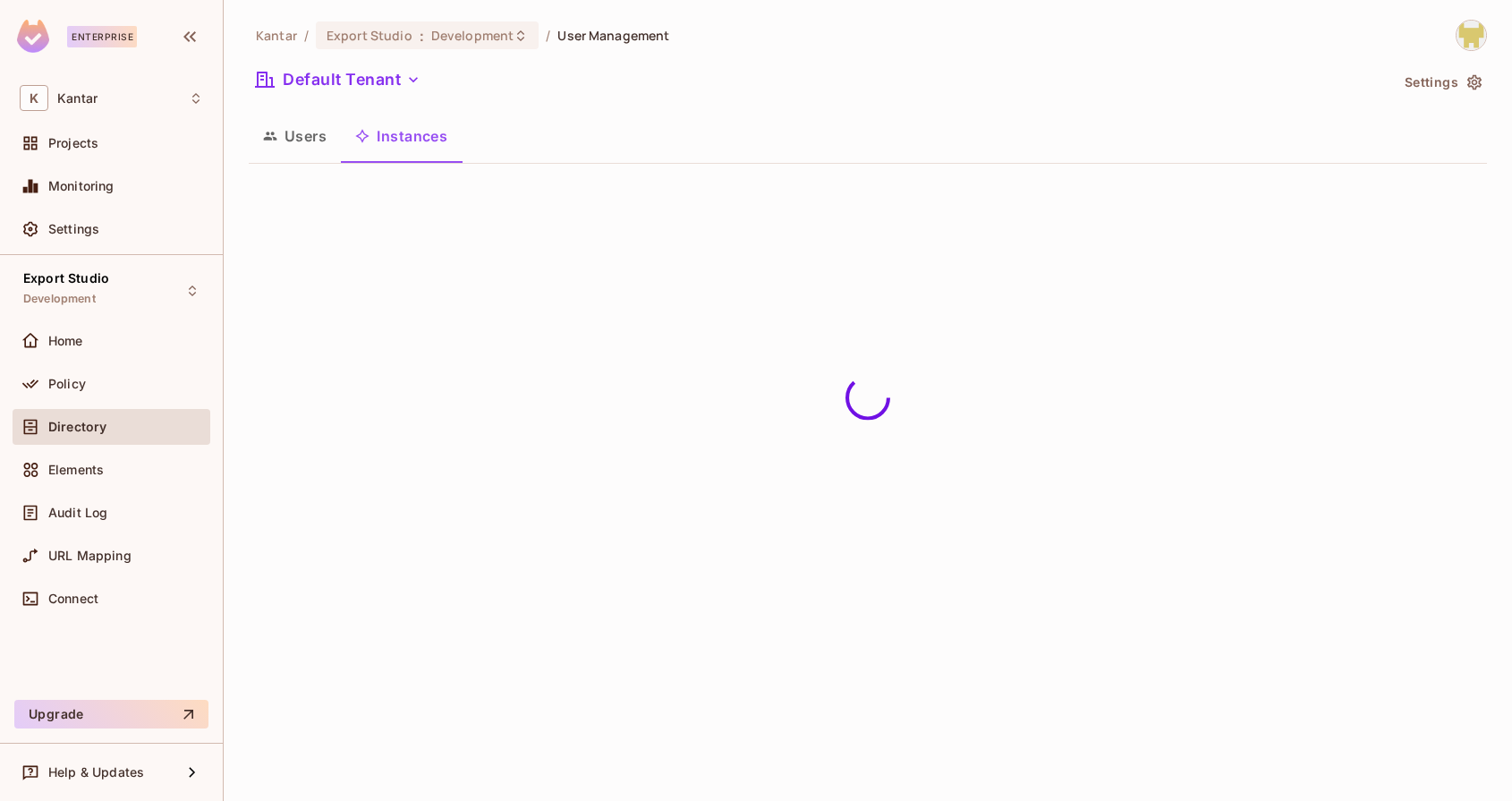scroll, scrollTop: 0, scrollLeft: 0, axis: both 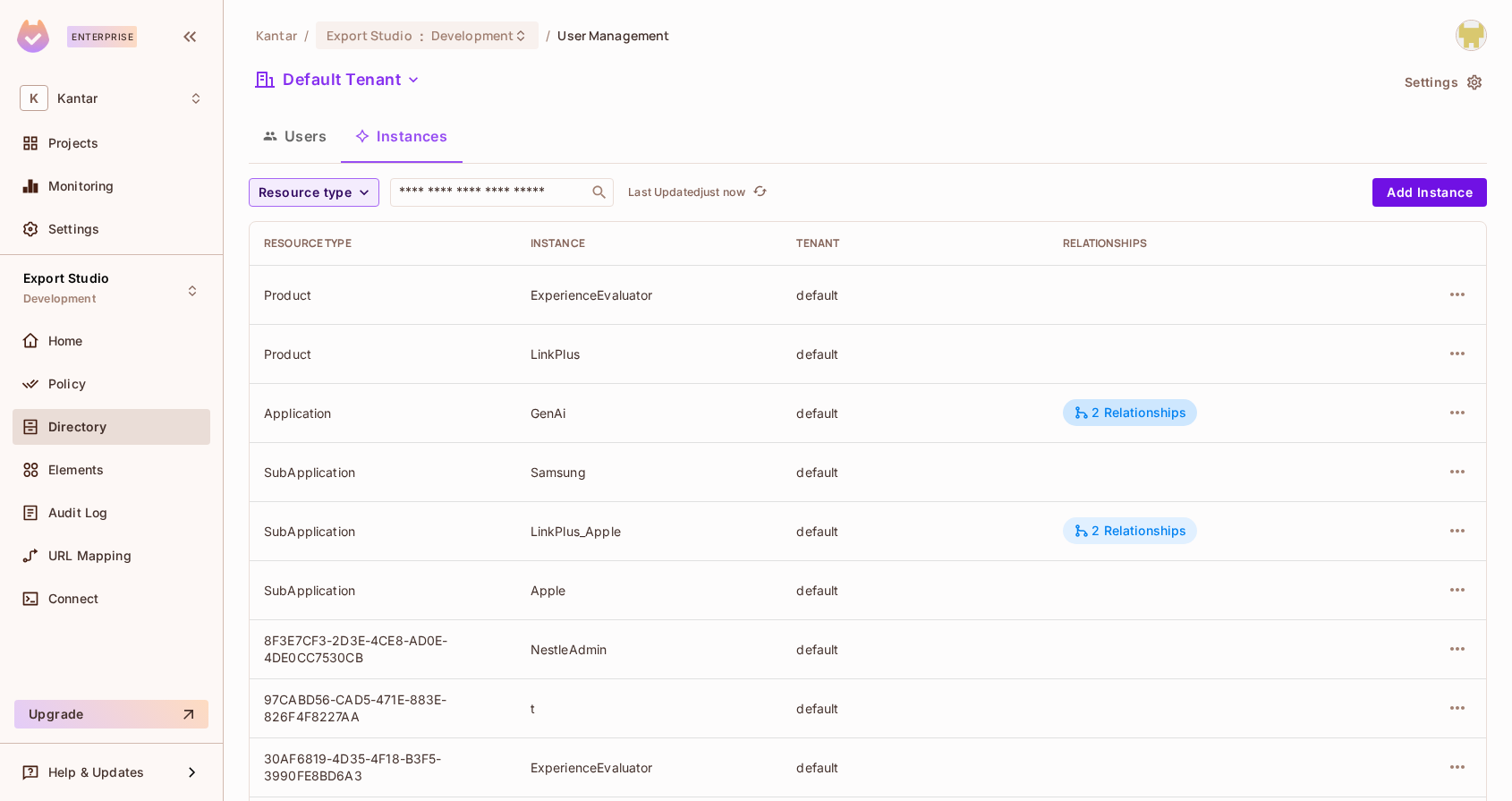 click 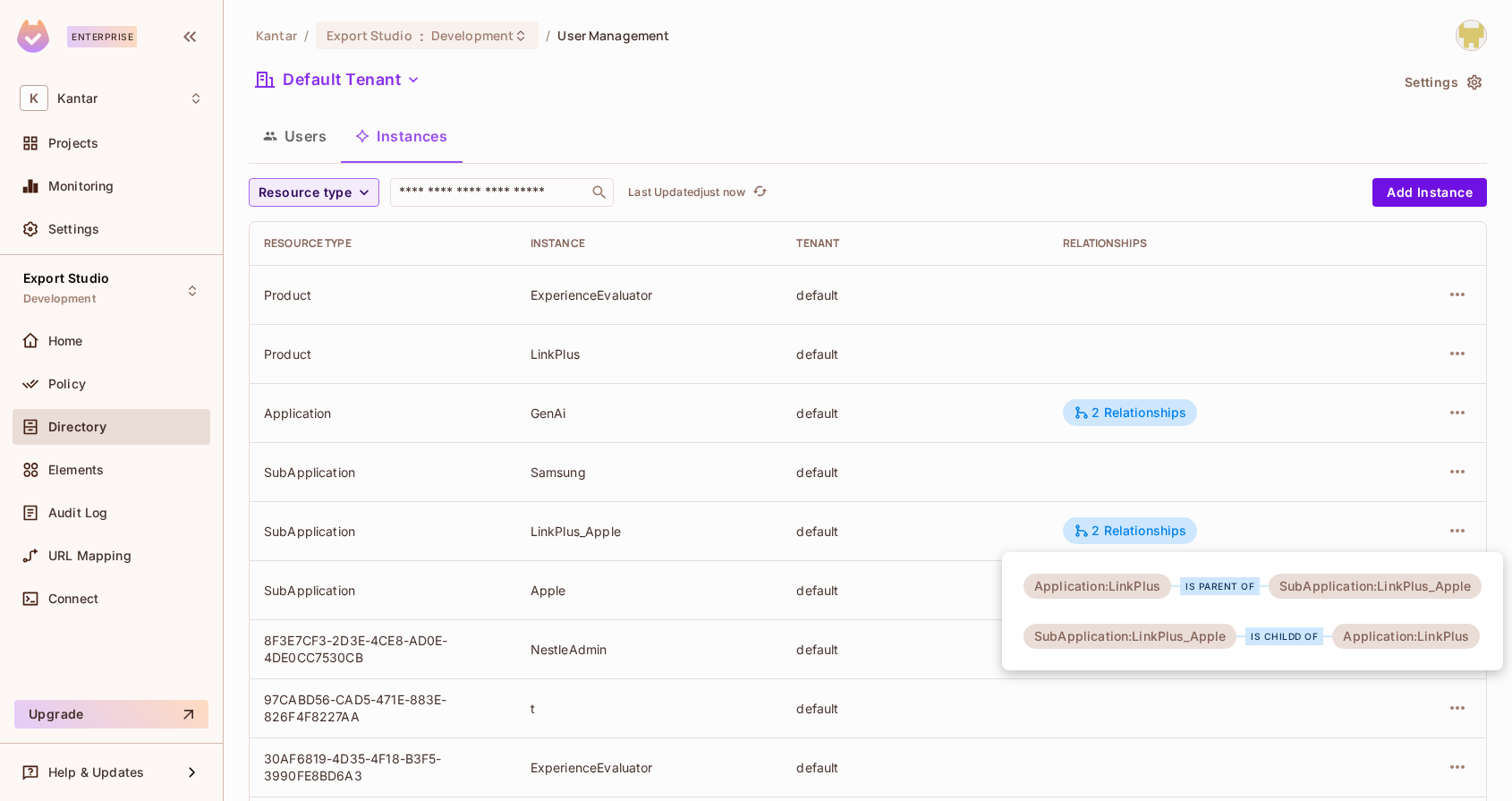 click at bounding box center [756, 400] 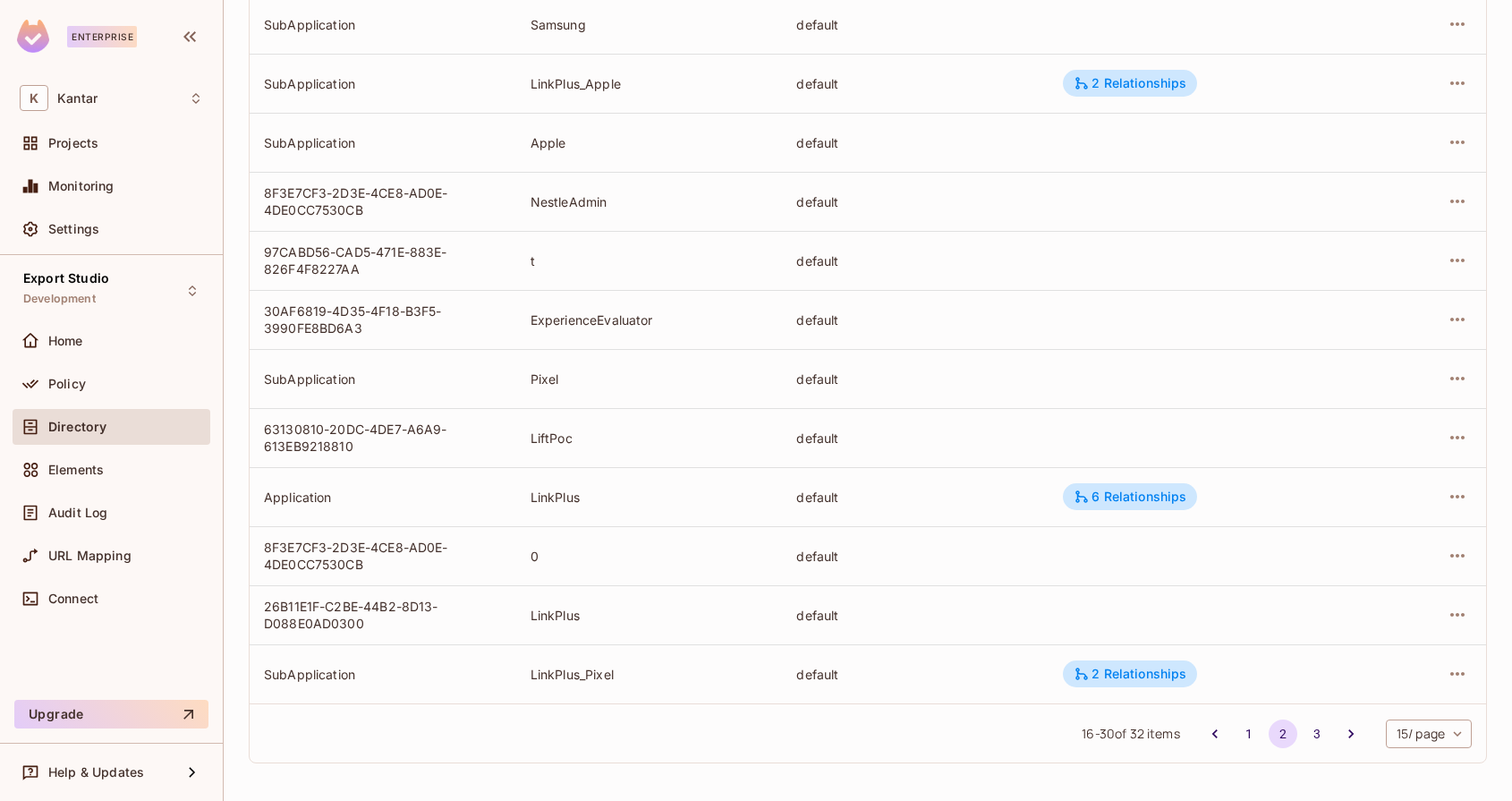 scroll, scrollTop: 448, scrollLeft: 0, axis: vertical 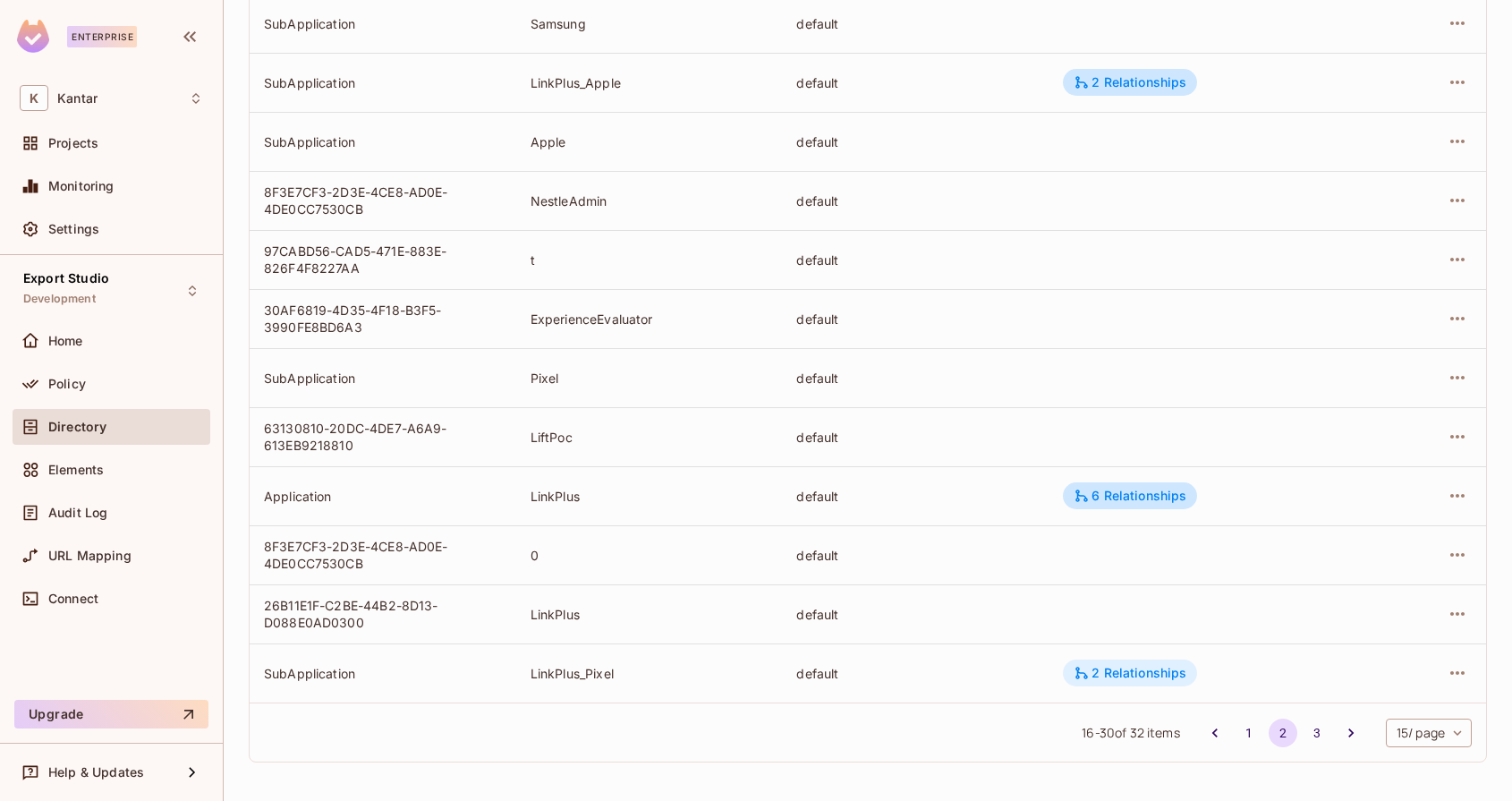 click on "2 Relationships" at bounding box center [1130, 673] 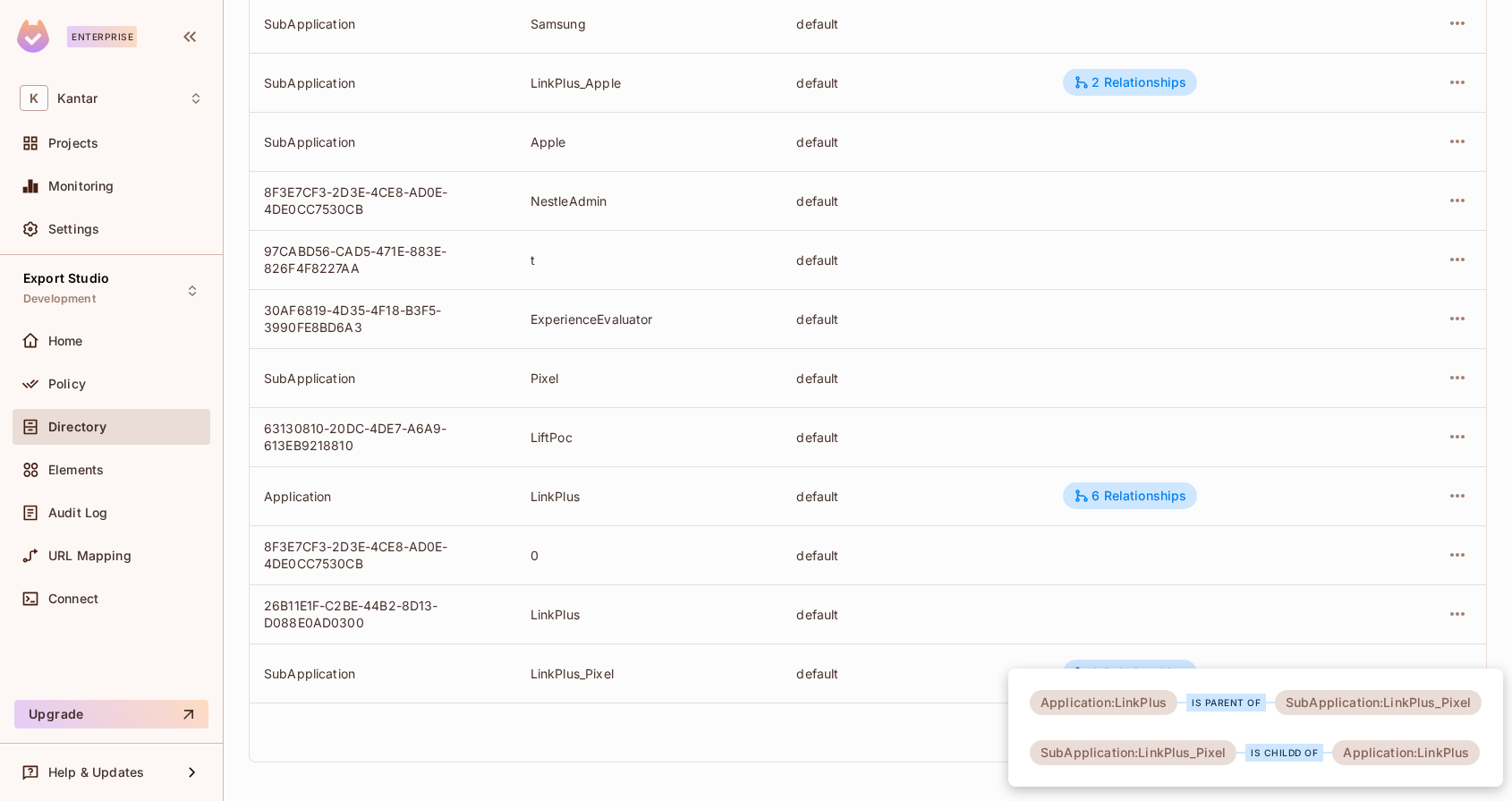 click at bounding box center (756, 400) 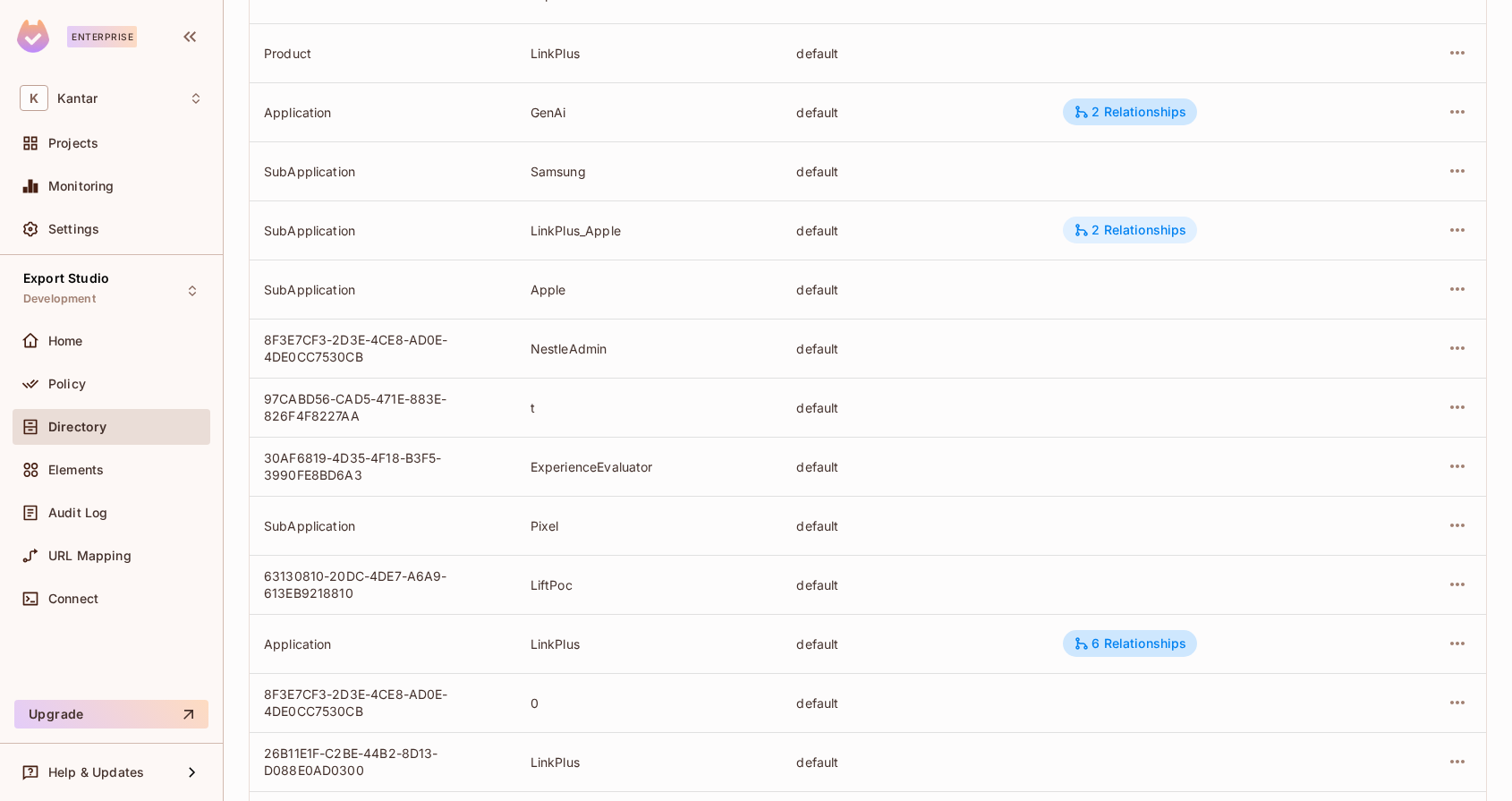 scroll, scrollTop: 448, scrollLeft: 0, axis: vertical 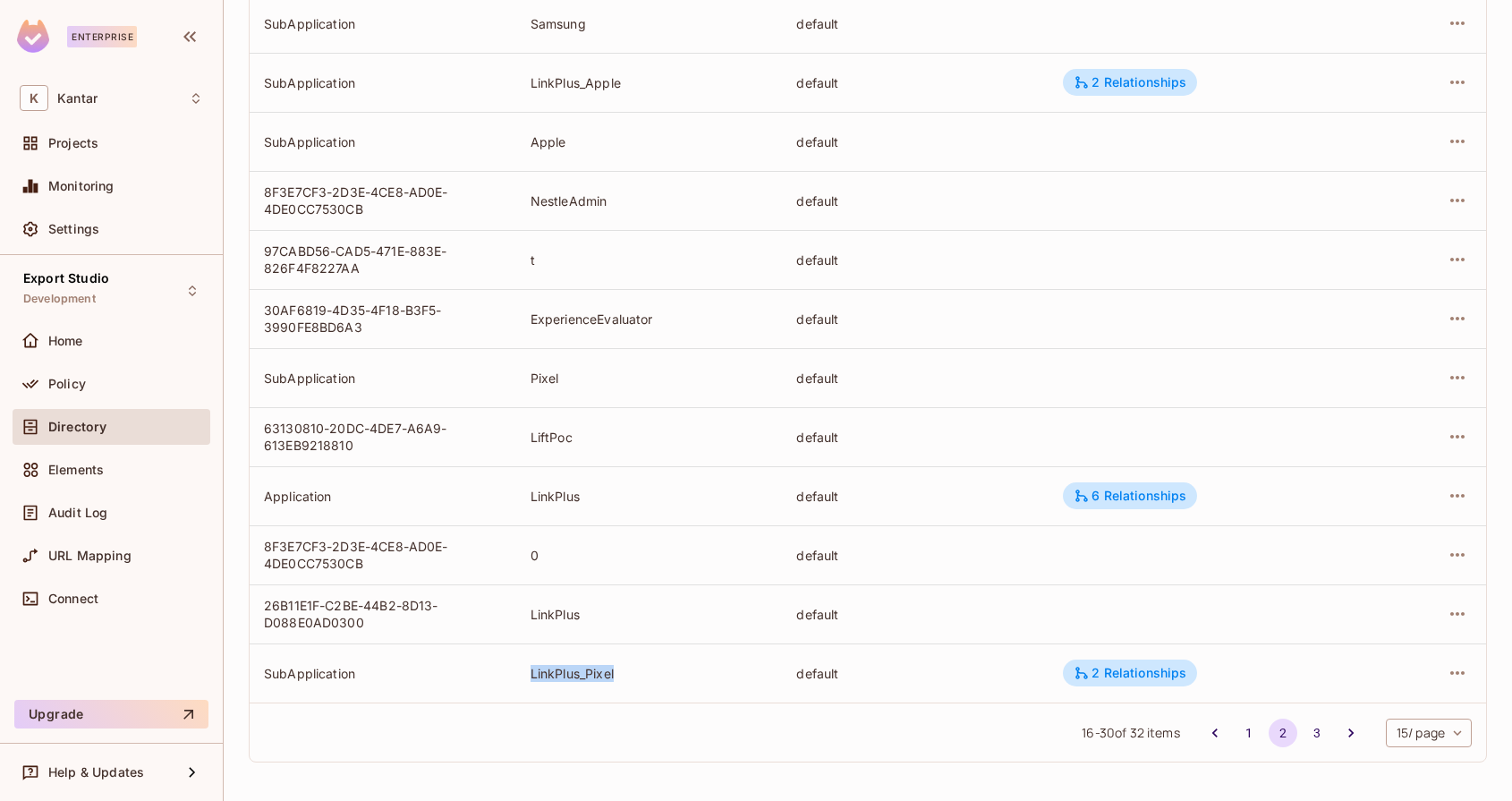 drag, startPoint x: 522, startPoint y: 676, endPoint x: 634, endPoint y: 677, distance: 112.00446 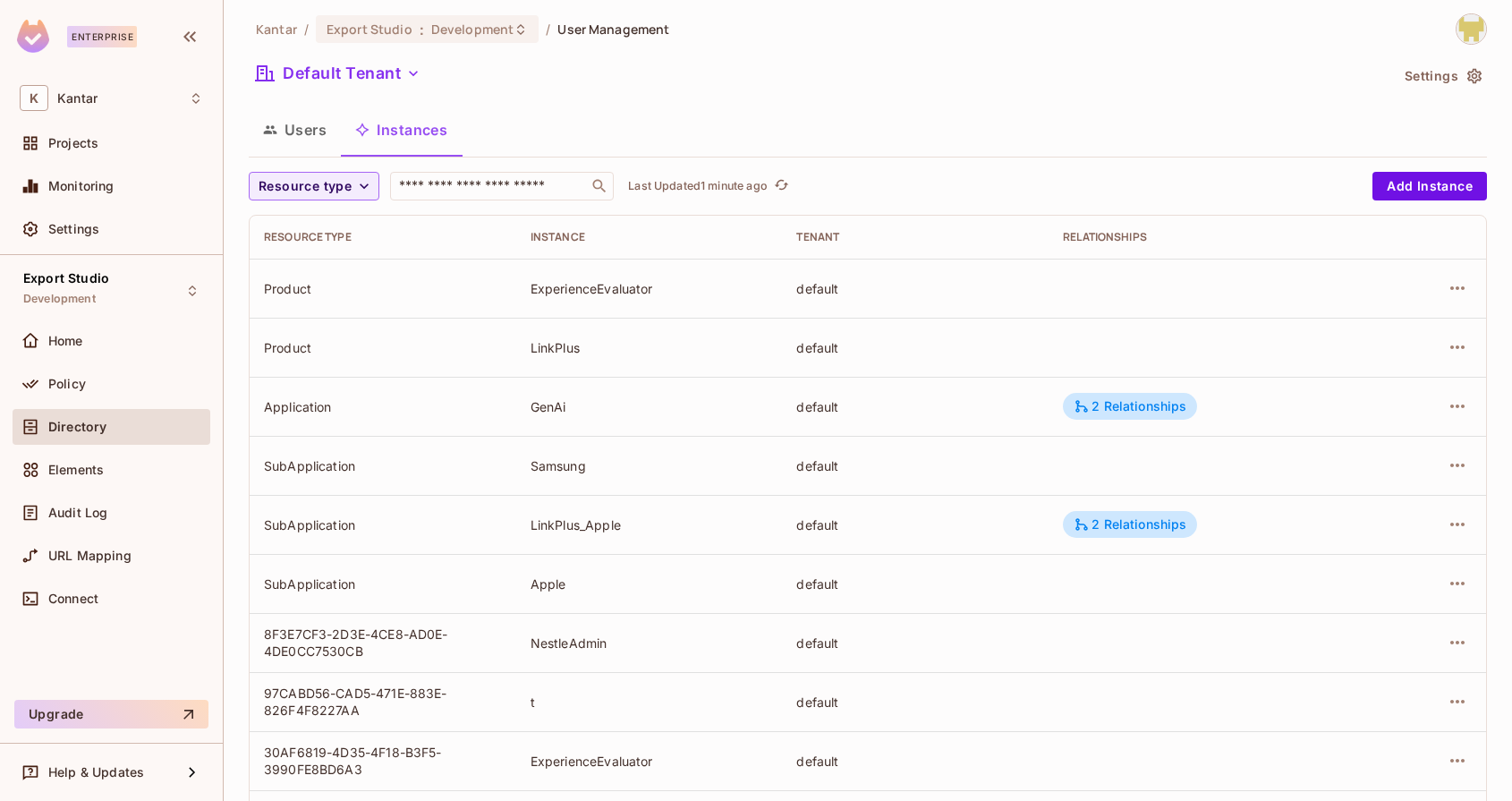 scroll, scrollTop: 0, scrollLeft: 0, axis: both 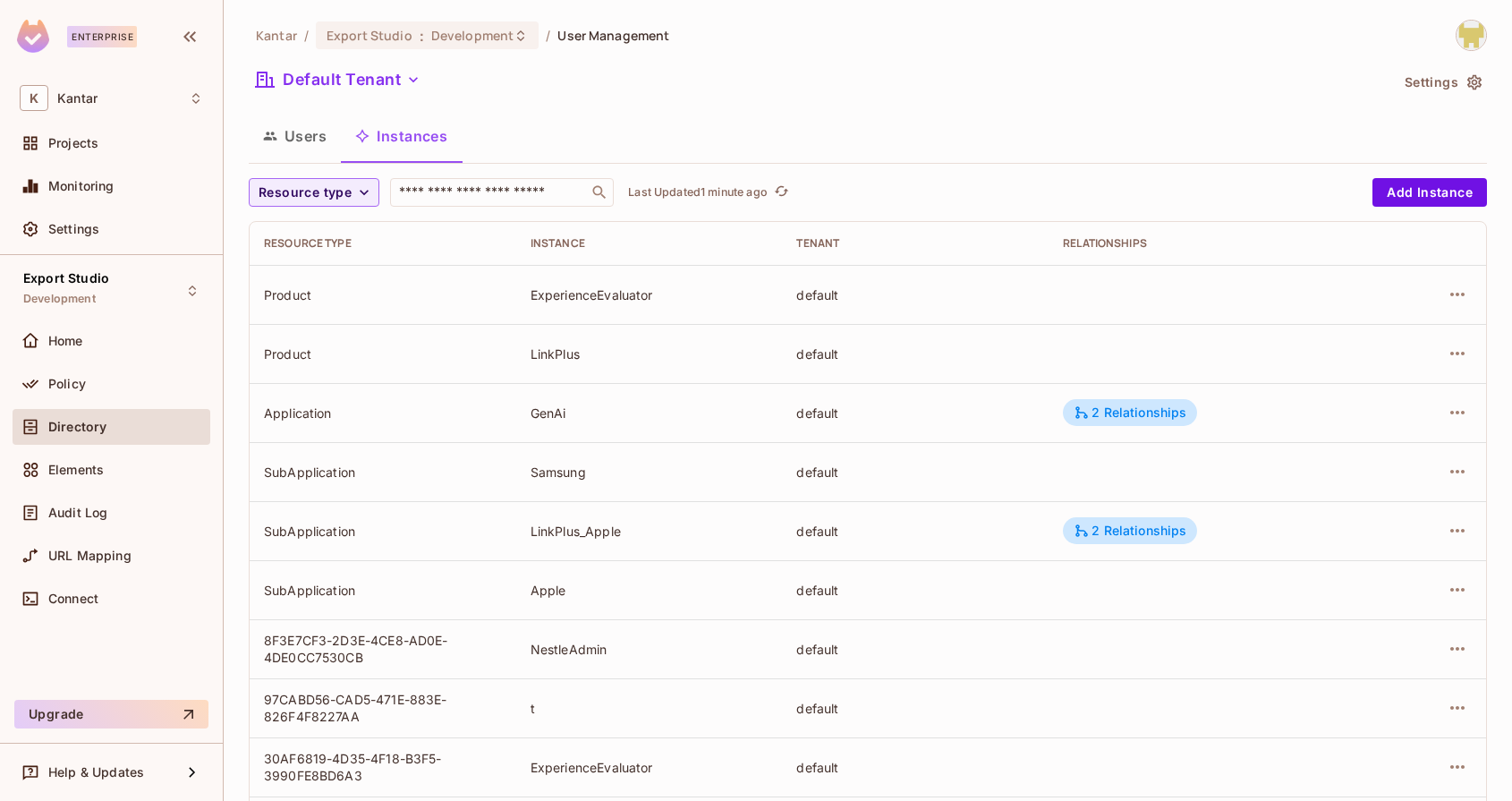 click on "Users" at bounding box center [294, 136] 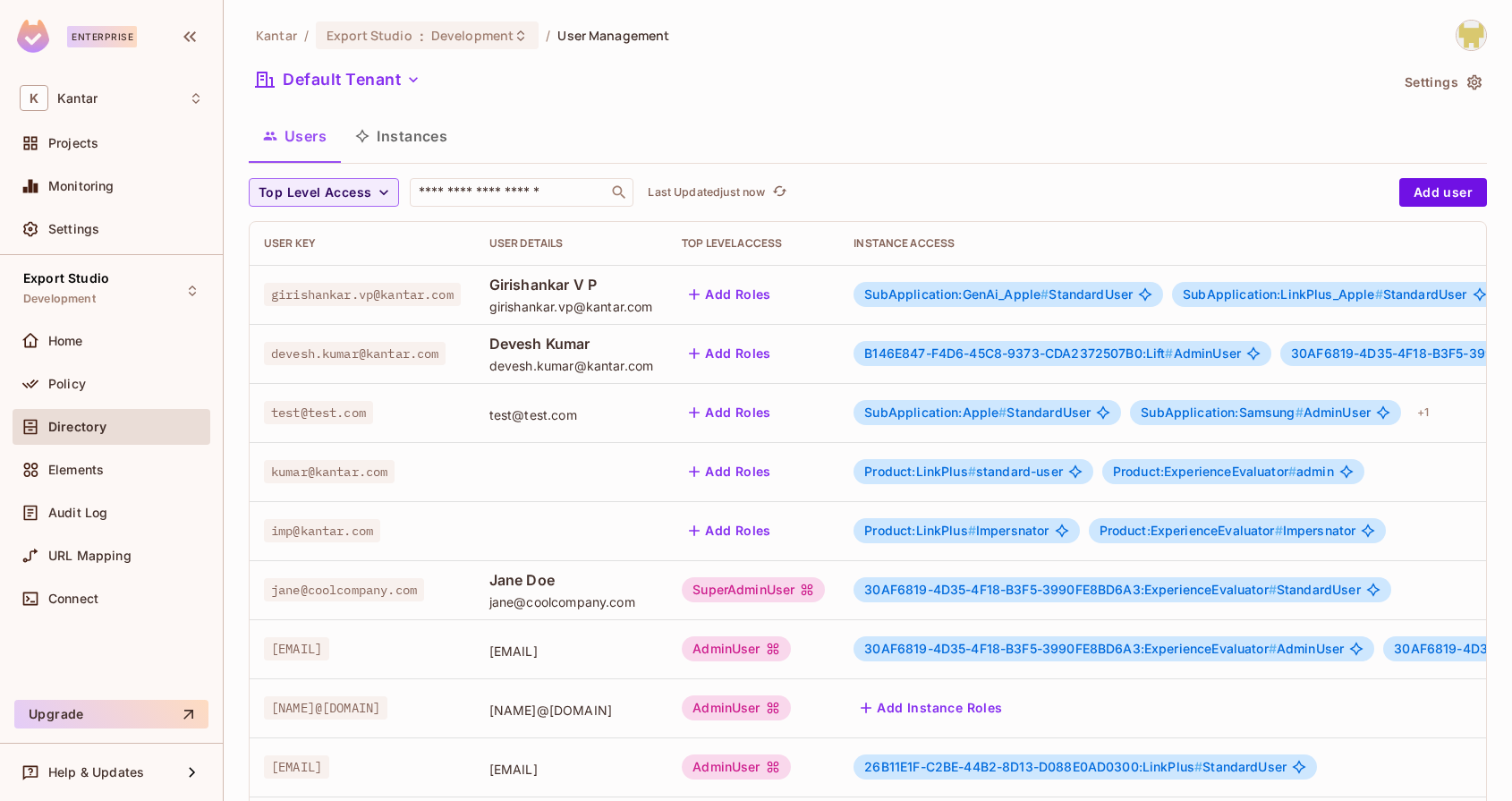 click on "SubApplication:GenAi_Apple #" at bounding box center [956, 294] 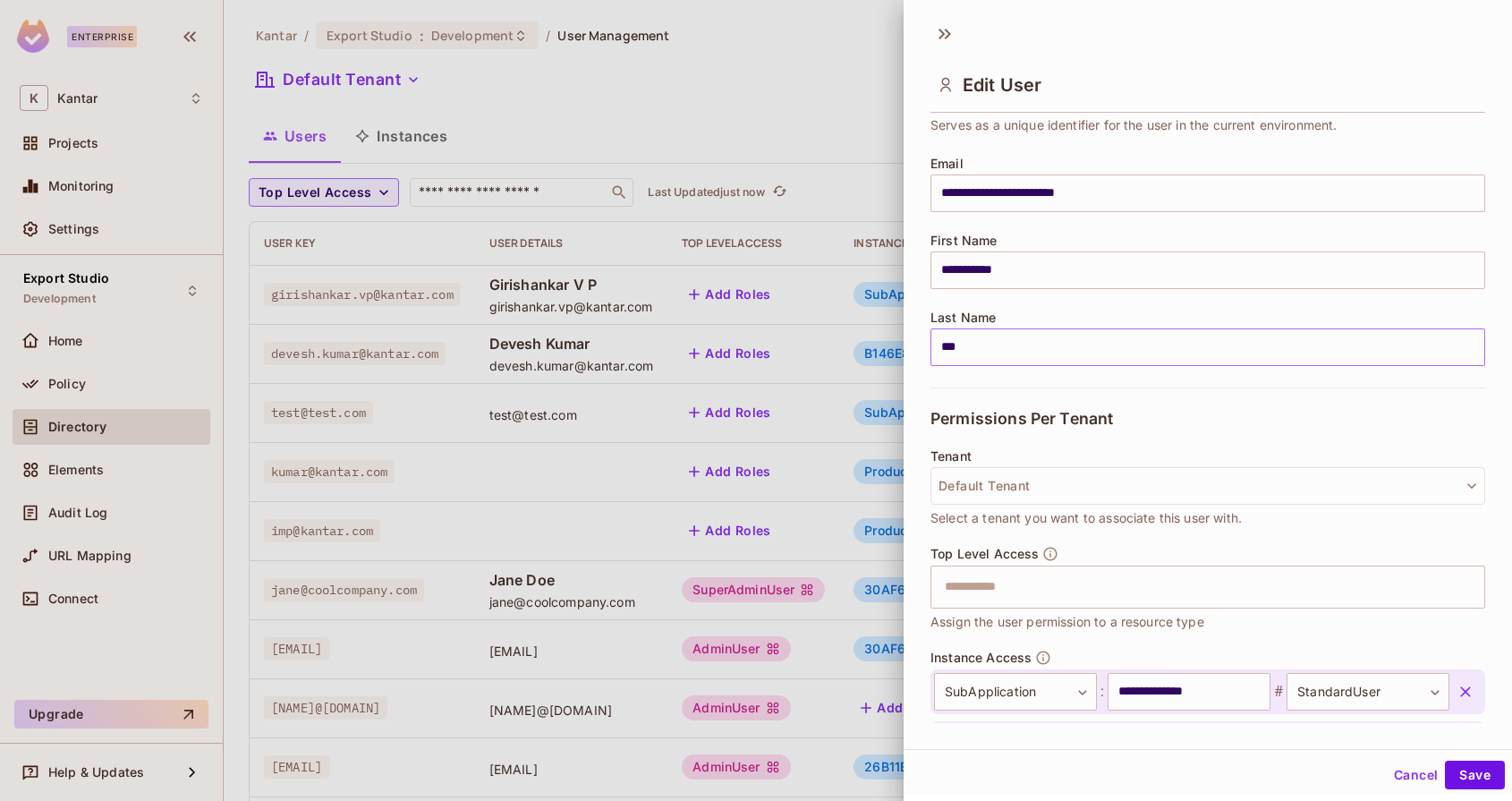 scroll, scrollTop: 253, scrollLeft: 0, axis: vertical 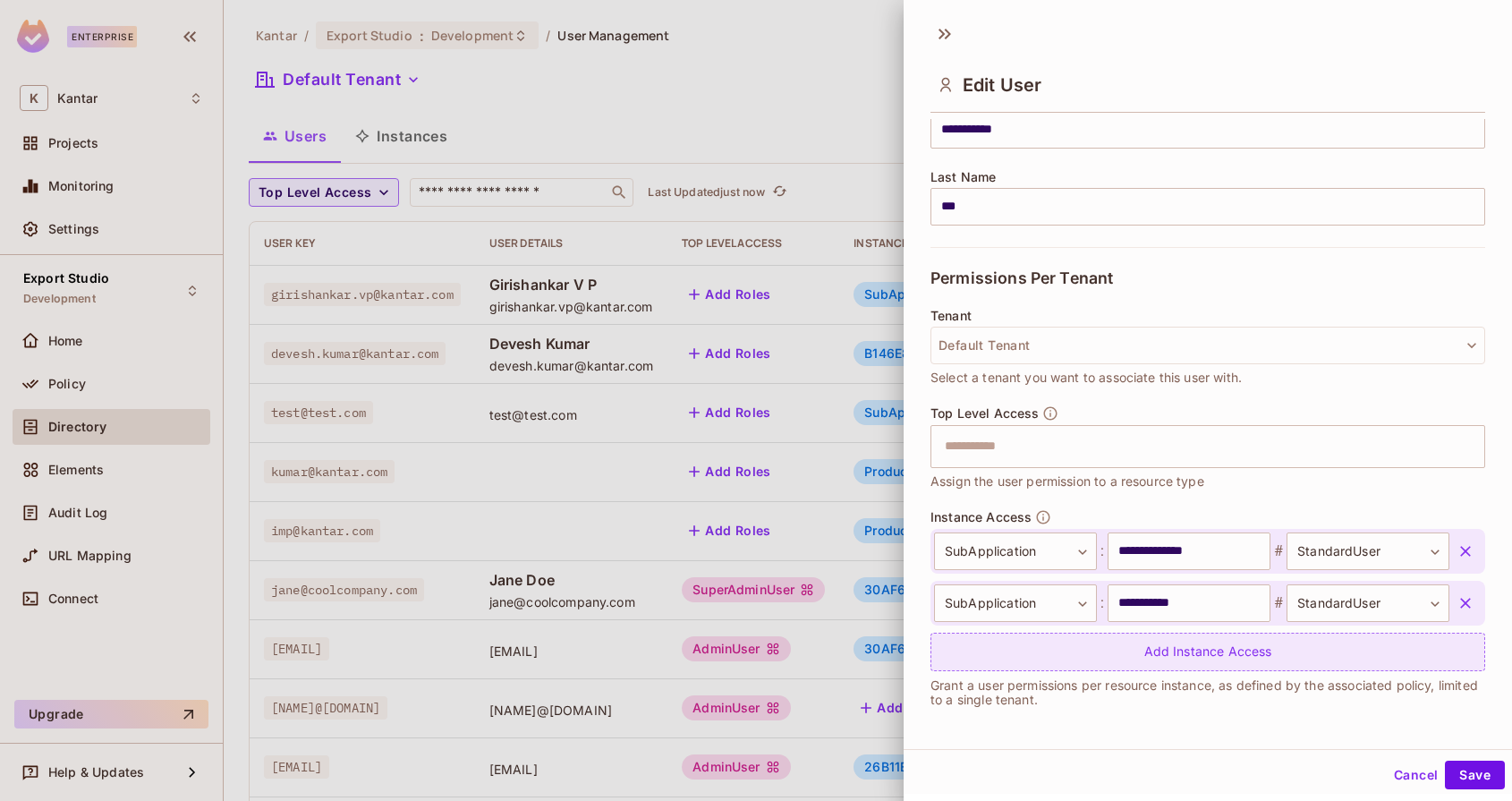 click on "Add Instance Access" at bounding box center (1208, 652) 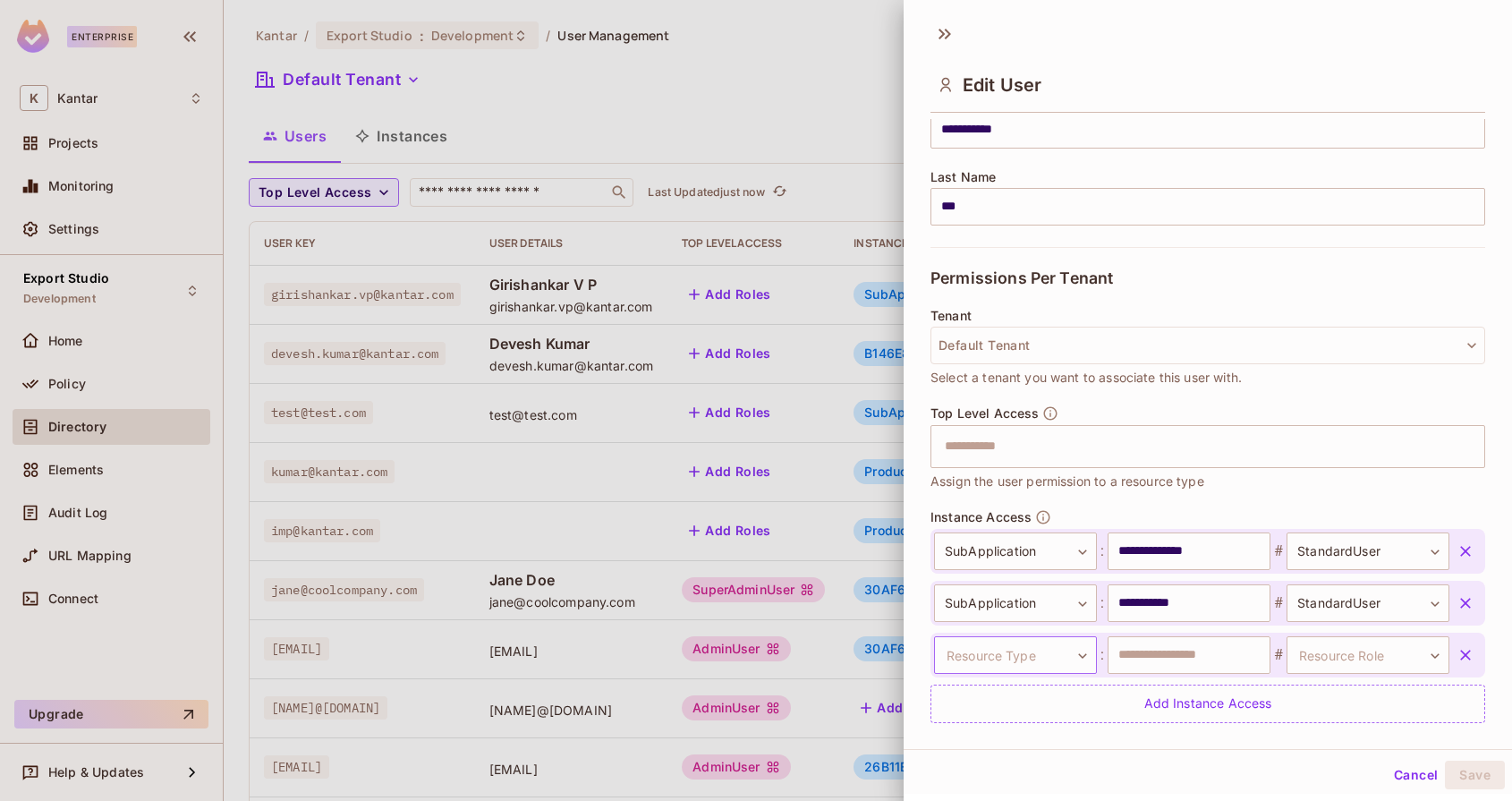 click on "Enterprise K Kantar Projects Monitoring Settings Export Studio Development Home Policy Directory Elements Audit Log URL Mapping Connect Upgrade Help & Updates Kantar / Export Studio : Development / User Management Default Tenant Settings Users Instances Top Level Access ​ Last Updated  just now Add user User Key User Details Top Level Access Instance Access girishankar.vp@kantar.com Girishankar V P girishankar.vp@kantar.com Add Roles SubApplication:GenAi_Apple # StandardUser SubApplication:LinkPlus_Apple # StandardUser devesh.kumar@kantar.com Devesh Kumar devesh.kumar@kantar.com Add Roles B146E847-F4D6-45C8-9373-CDA2372507B0:Lift # AdminUser 30AF6819-4D35-4F18-B3F5-3990FE8BD6A3:ExperienceEvaluator # StandardUser + 1 test@test.com   test@test.com Add Roles SubApplication:Apple # StandardUser SubApplication:Samsung # AdminUser + 1 kumar@kantar.com   Add Roles Product:LinkPlus # standard-user Product:ExperienceEvaluator # admin imp@kantar.com   Add Roles Product:LinkPlus # Impersnator # Impersnator Jane Doe #" at bounding box center [756, 400] 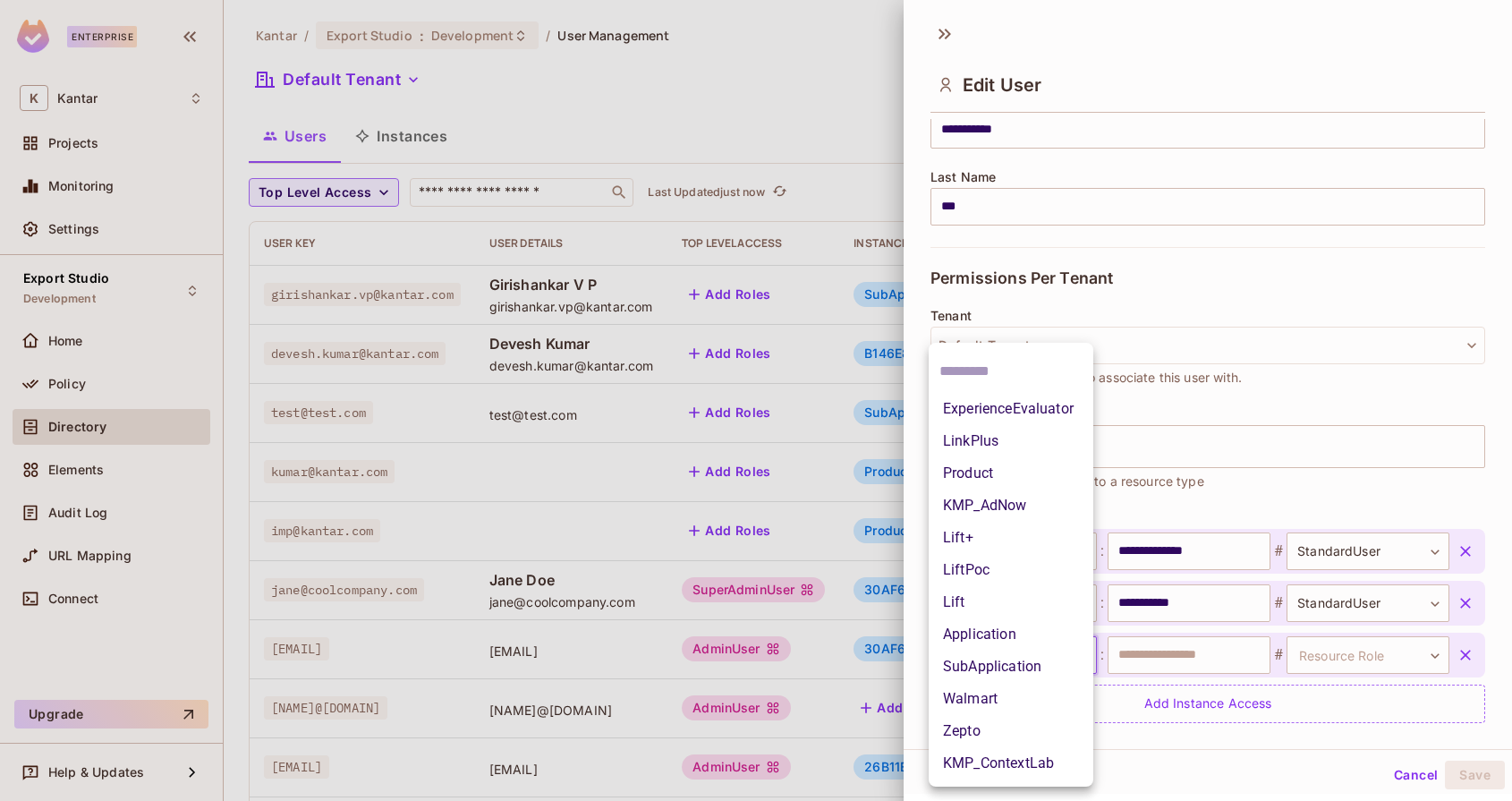 click on "SubApplication" at bounding box center [1011, 667] 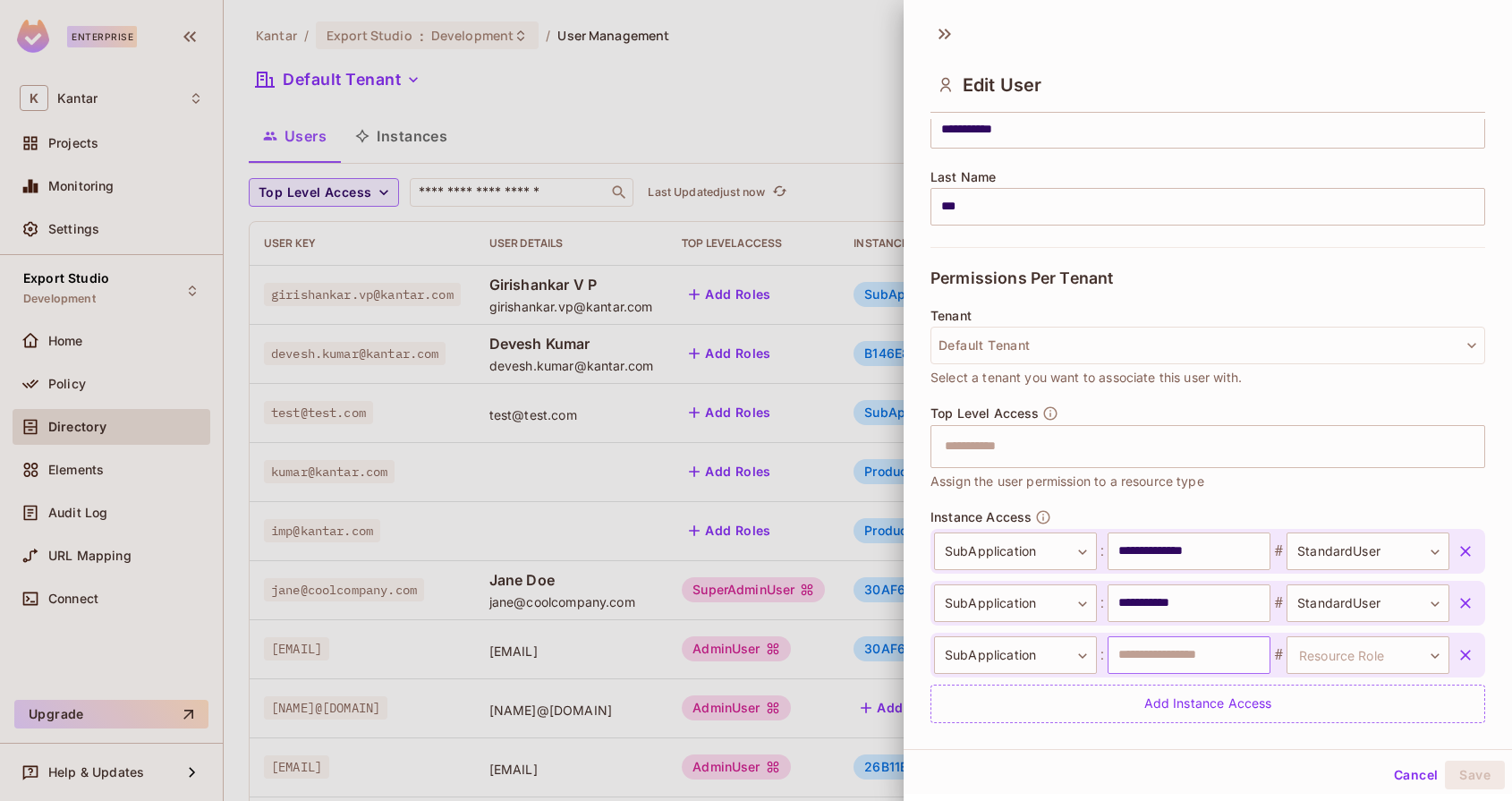 click at bounding box center (1189, 655) 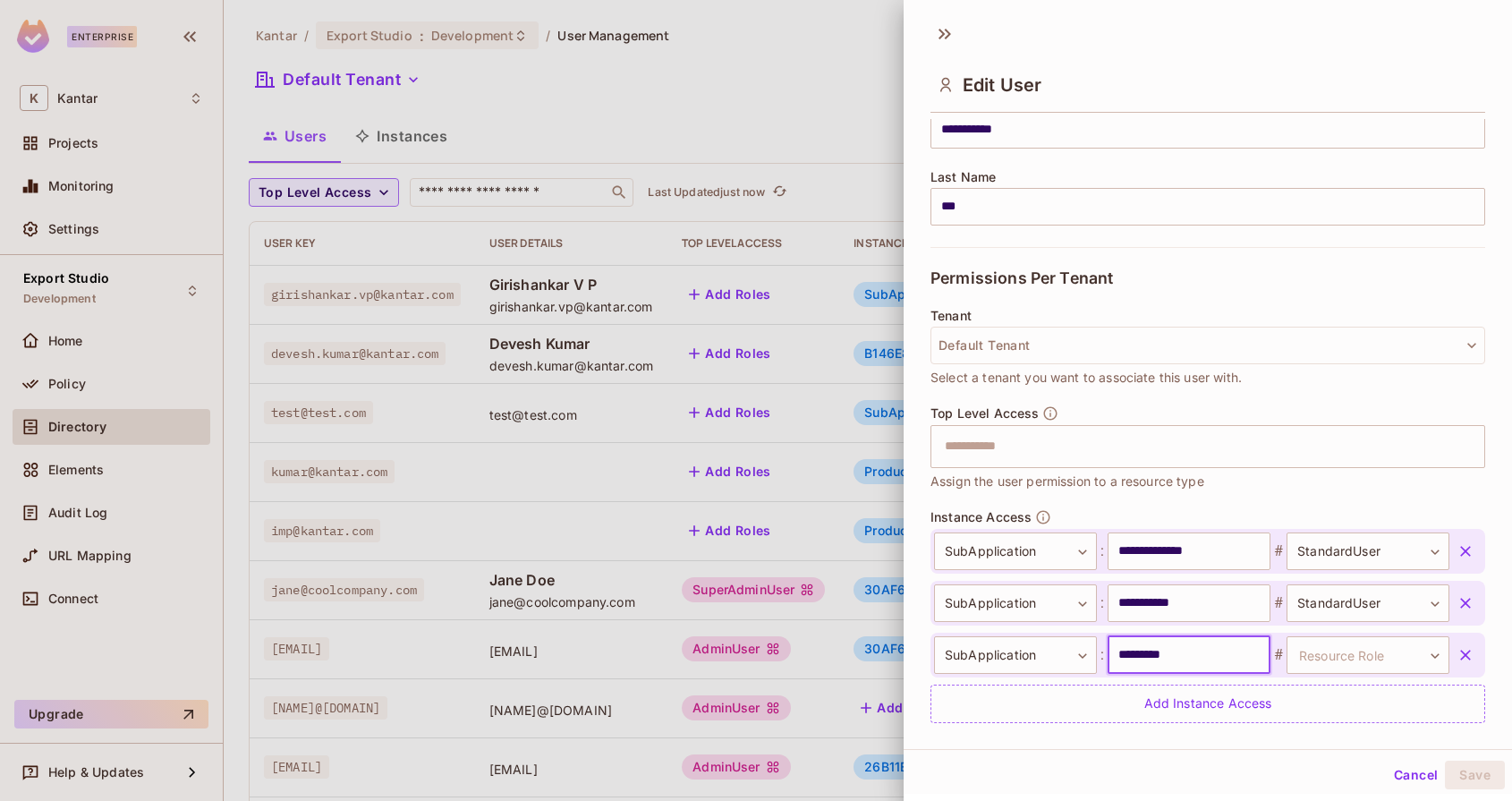 type on "**********" 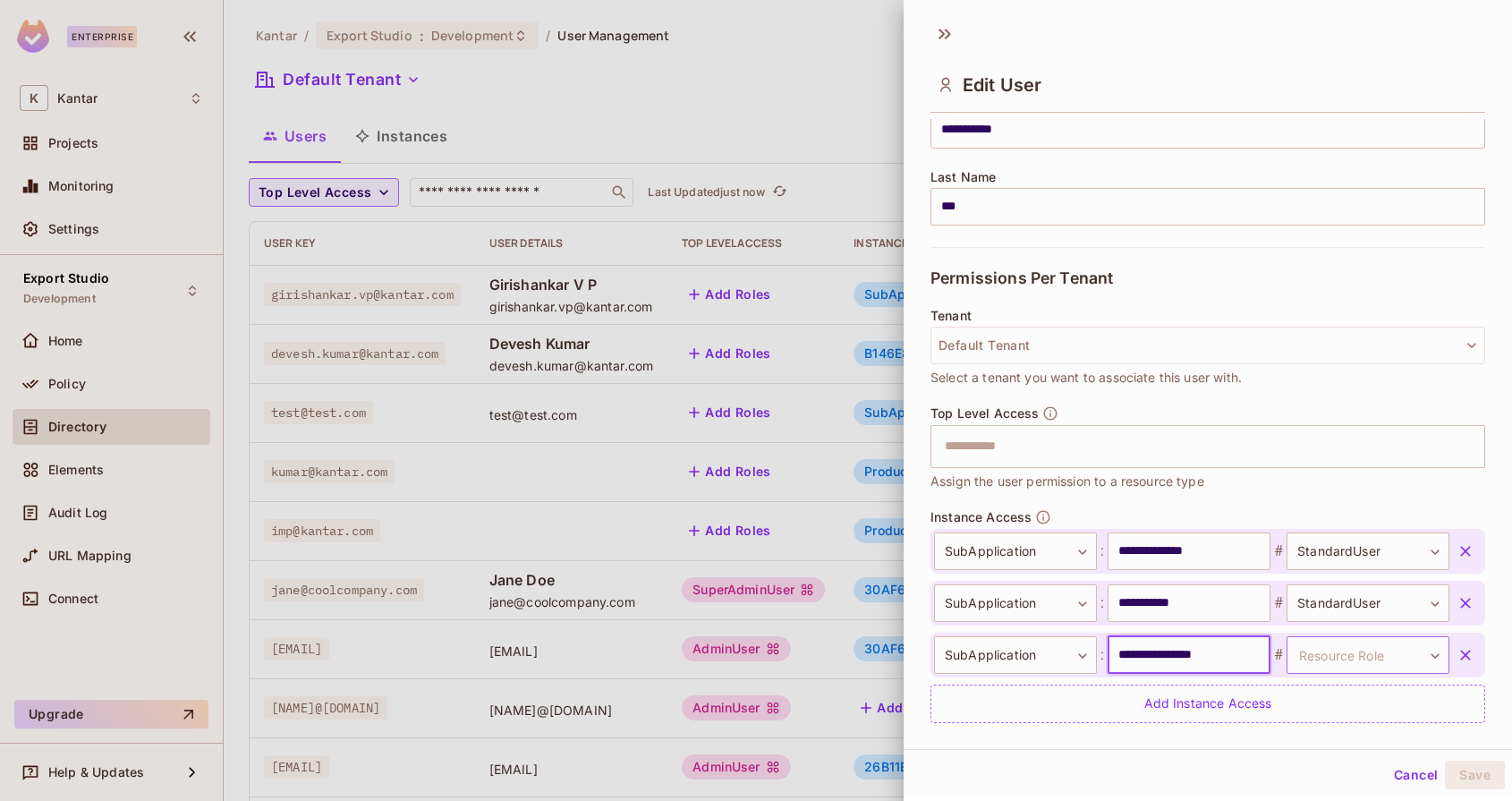 click on "Enterprise K Kantar Projects Monitoring Settings Export Studio Development Home Policy Directory Elements Audit Log URL Mapping Connect Upgrade Help & Updates Kantar / Export Studio : Development / User Management Default Tenant Settings Users Instances Top Level Access ​ Last Updated  just now Add user User Key User Details Top Level Access Instance Access girishankar.vp@kantar.com Girishankar V P girishankar.vp@kantar.com Add Roles SubApplication:GenAi_Apple # StandardUser SubApplication:LinkPlus_Apple # StandardUser devesh.kumar@kantar.com Devesh Kumar devesh.kumar@kantar.com Add Roles B146E847-F4D6-45C8-9373-CDA2372507B0:Lift # AdminUser 30AF6819-4D35-4F18-B3F5-3990FE8BD6A3:ExperienceEvaluator # StandardUser + 1 test@test.com   test@test.com Add Roles SubApplication:Apple # StandardUser SubApplication:Samsung # AdminUser + 1 kumar@kantar.com   Add Roles Product:LinkPlus # standard-user Product:ExperienceEvaluator # admin imp@kantar.com   Add Roles Product:LinkPlus # Impersnator # Impersnator Jane Doe #" at bounding box center (756, 400) 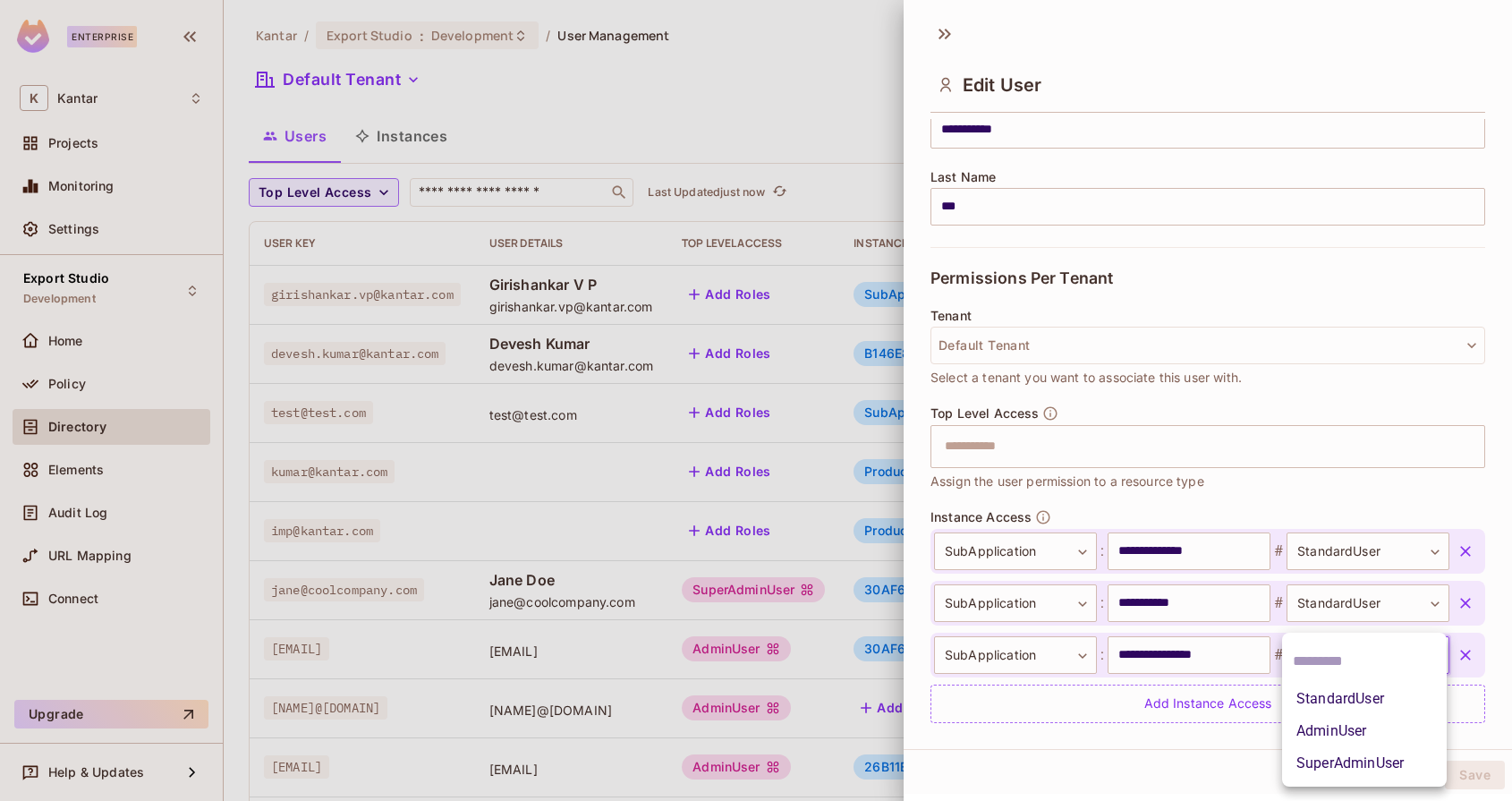 click on "StandardUser" at bounding box center (1364, 699) 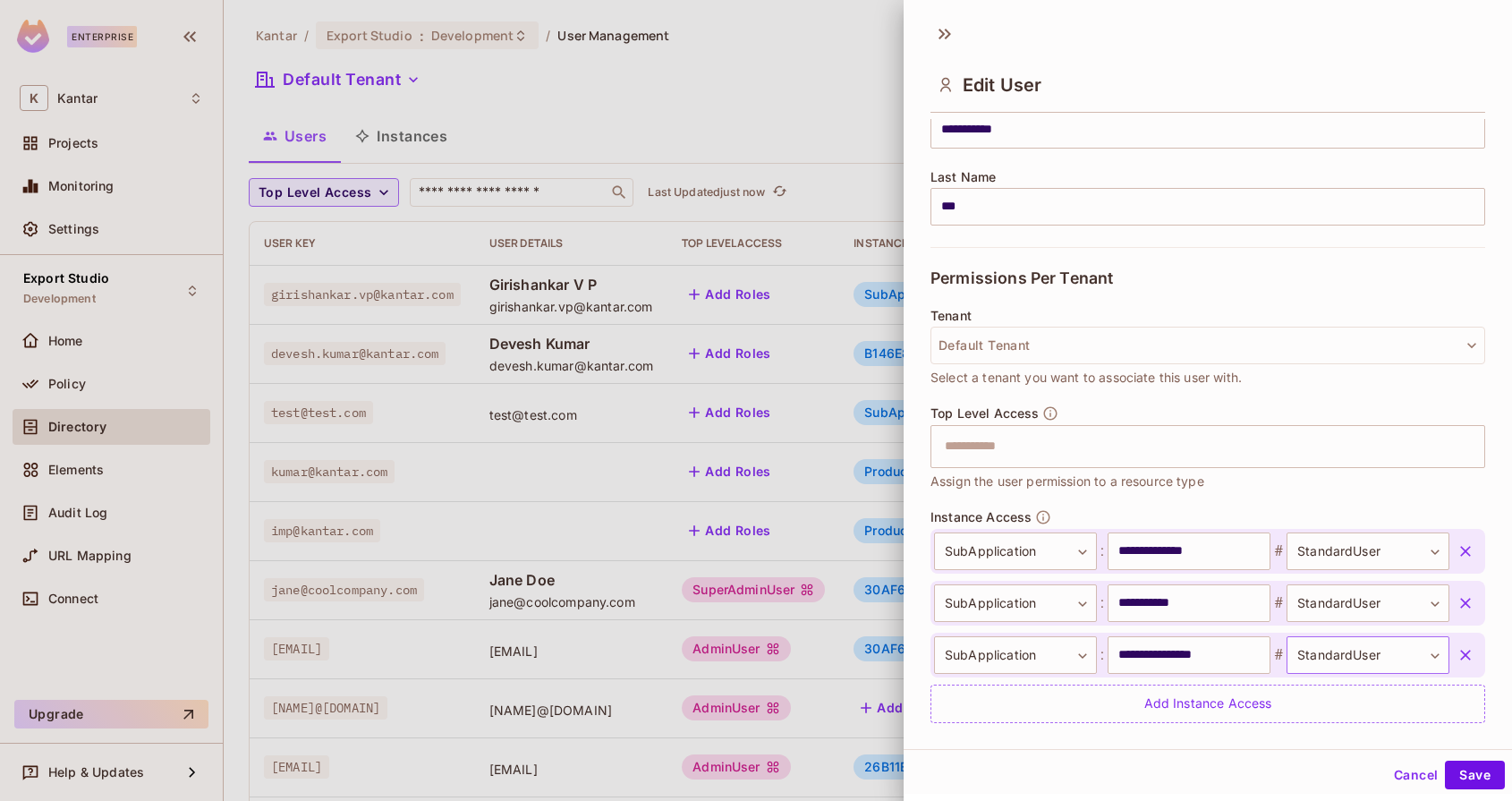 click on "Enterprise K Kantar Projects Monitoring Settings Export Studio Development Home Policy Directory Elements Audit Log URL Mapping Connect Upgrade Help & Updates Kantar / Export Studio : Development / User Management Default Tenant Settings Users Instances Top Level Access ​ Last Updated  just now Add user User Key User Details Top Level Access Instance Access girishankar.vp@kantar.com Girishankar V P girishankar.vp@kantar.com Add Roles SubApplication:GenAi_Apple # StandardUser SubApplication:LinkPlus_Apple # StandardUser devesh.kumar@kantar.com Devesh Kumar devesh.kumar@kantar.com Add Roles B146E847-F4D6-45C8-9373-CDA2372507B0:Lift # AdminUser 30AF6819-4D35-4F18-B3F5-3990FE8BD6A3:ExperienceEvaluator # StandardUser + 1 test@test.com   test@test.com Add Roles SubApplication:Apple # StandardUser SubApplication:Samsung # AdminUser + 1 kumar@kantar.com   Add Roles Product:LinkPlus # standard-user Product:ExperienceEvaluator # admin imp@kantar.com   Add Roles Product:LinkPlus # Impersnator # Impersnator Jane Doe #" at bounding box center (756, 400) 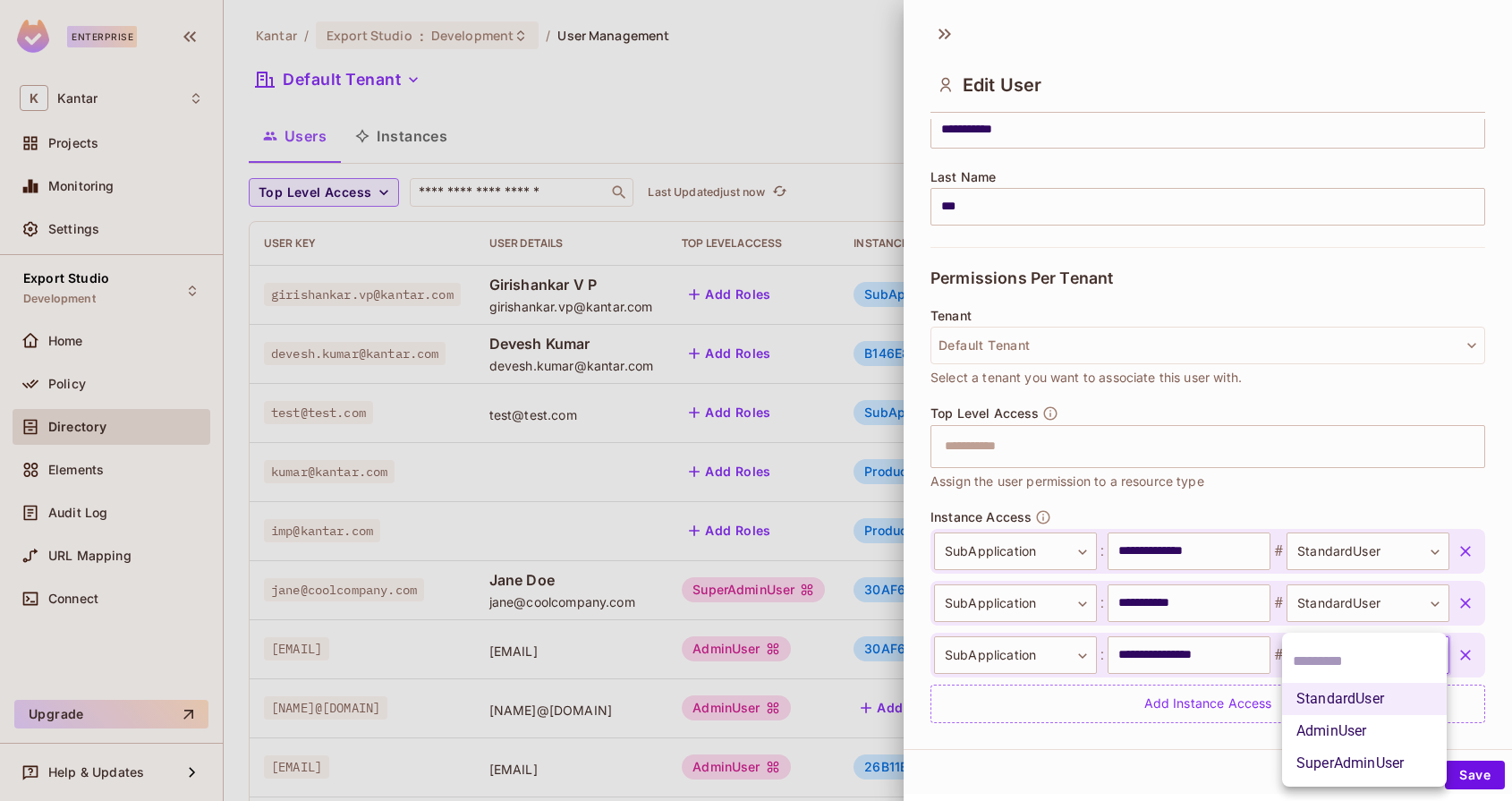click on "AdminUser" at bounding box center [1364, 731] 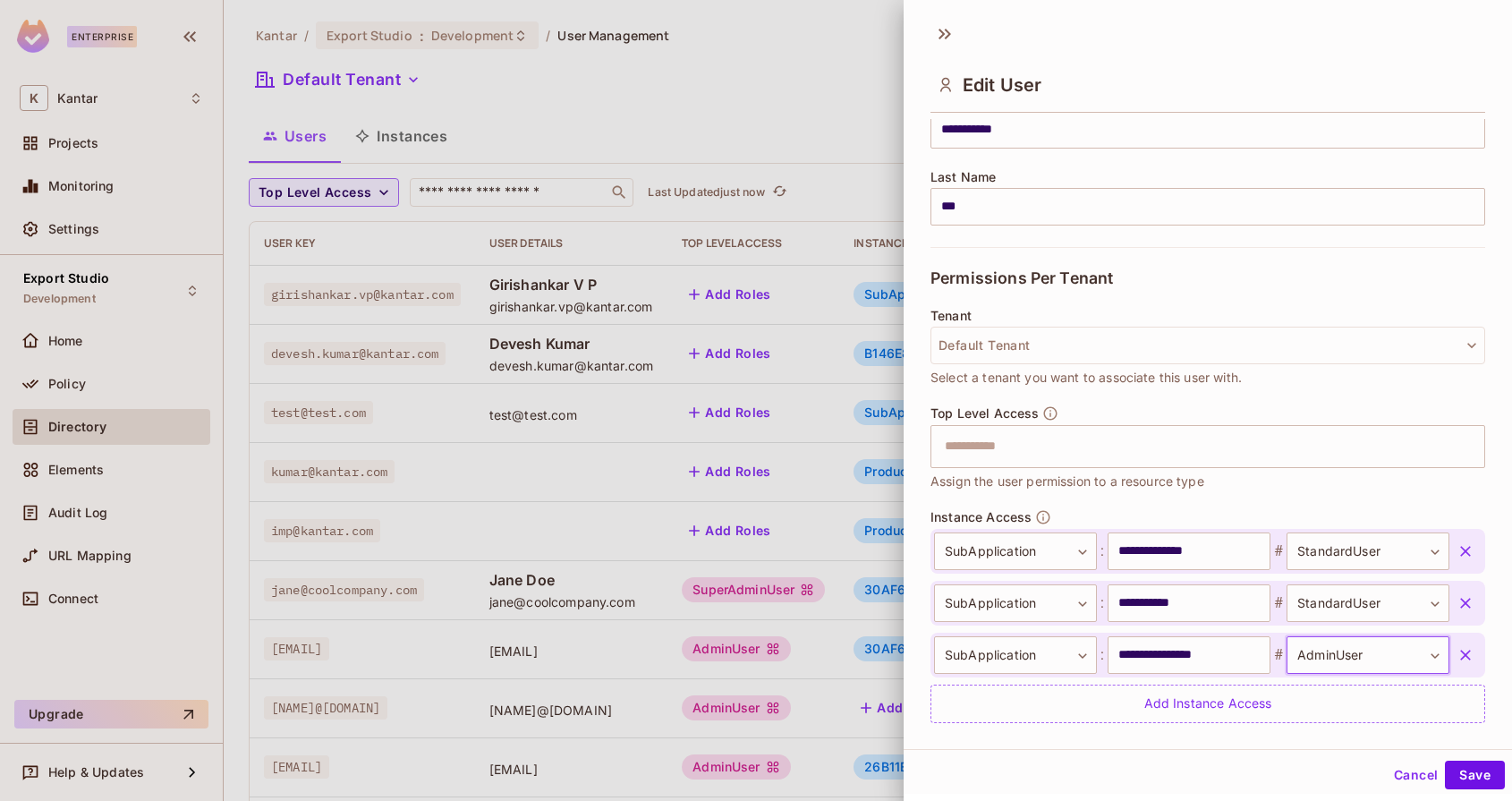 scroll, scrollTop: 305, scrollLeft: 0, axis: vertical 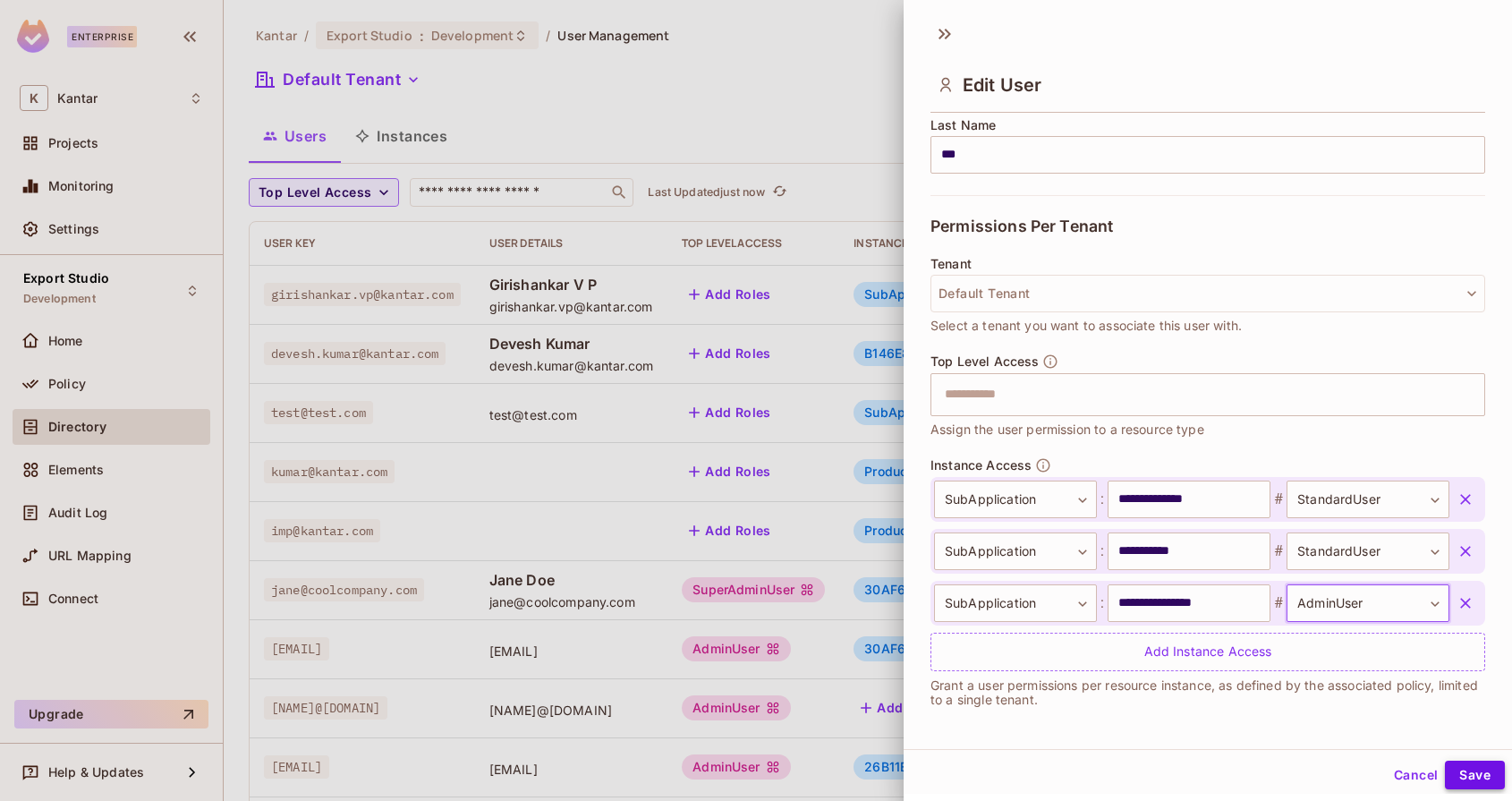 click on "Save" at bounding box center [1474, 775] 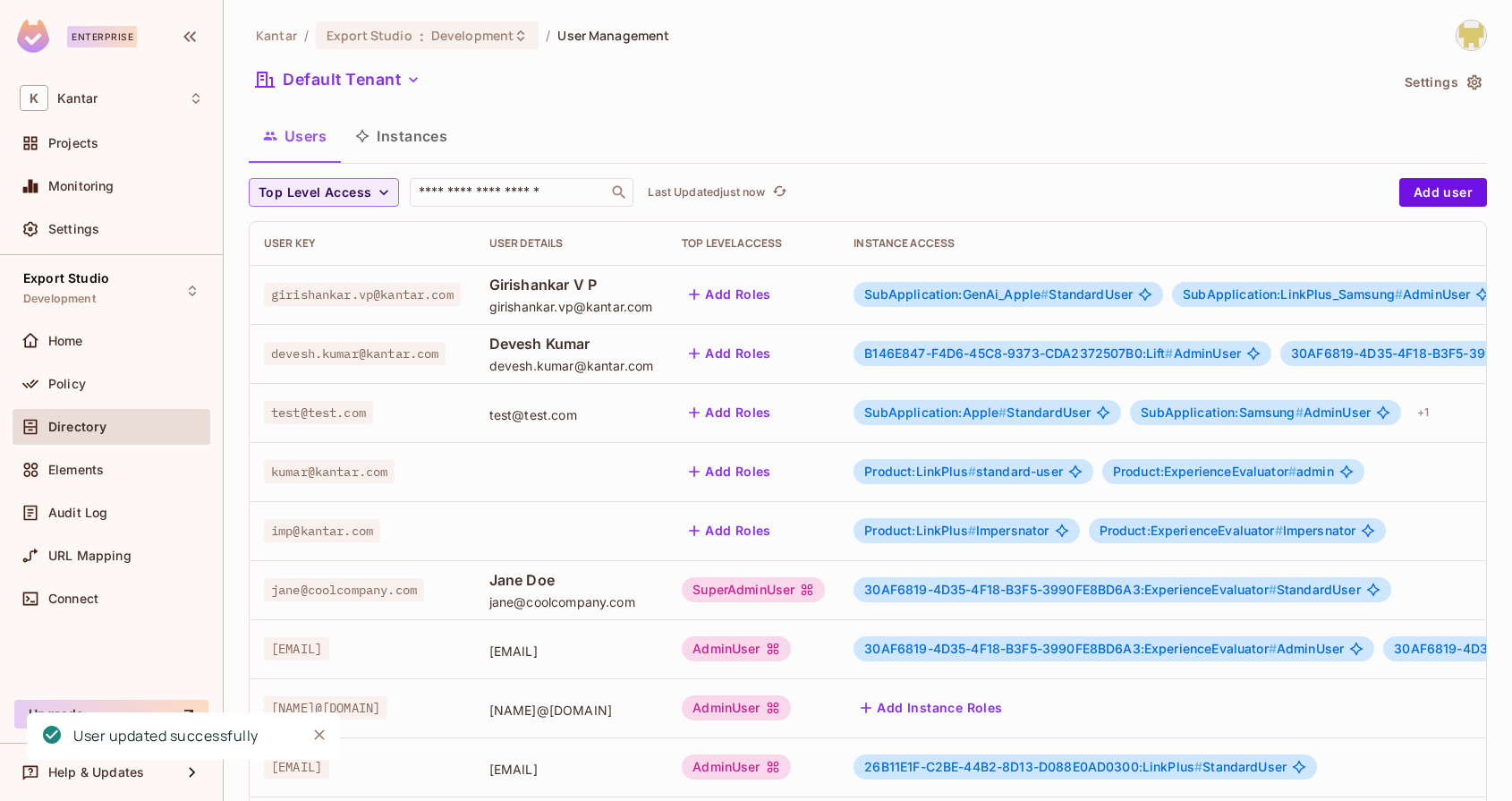 click on "SubApplication:LinkPlus_Samsung # AdminUser" at bounding box center (1336, 294) 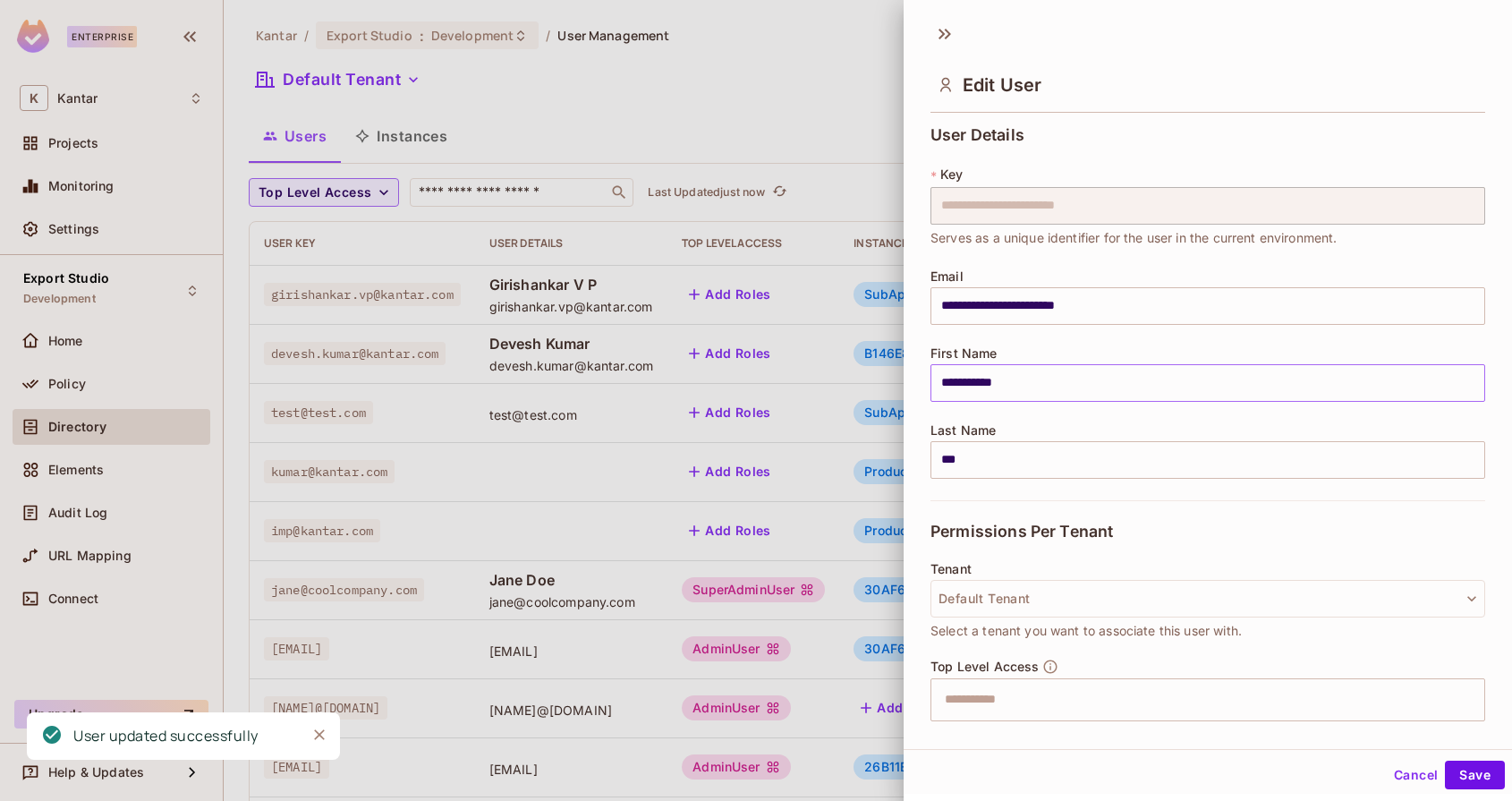 scroll, scrollTop: 305, scrollLeft: 0, axis: vertical 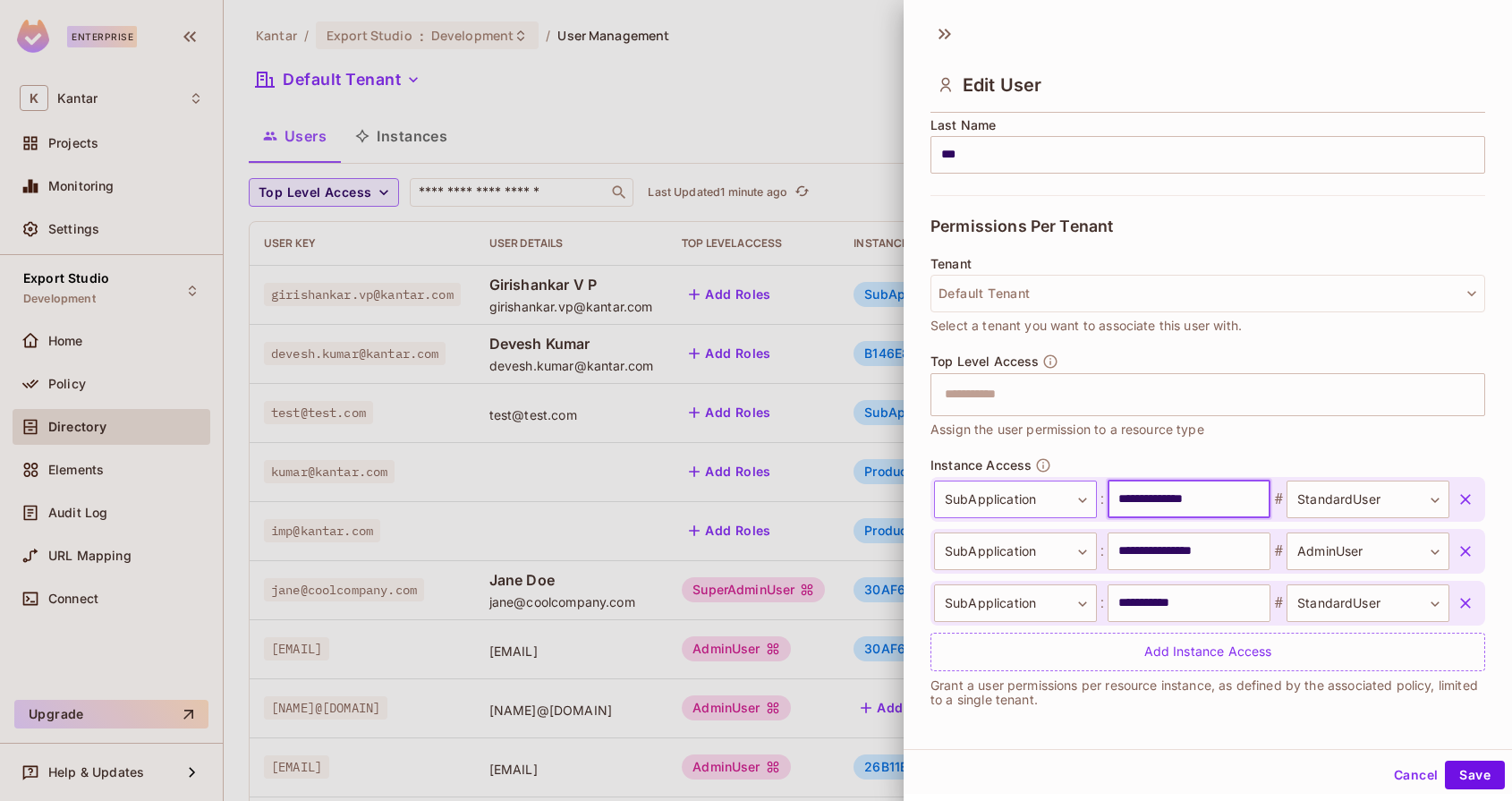 drag, startPoint x: 1213, startPoint y: 498, endPoint x: 1075, endPoint y: 498, distance: 138 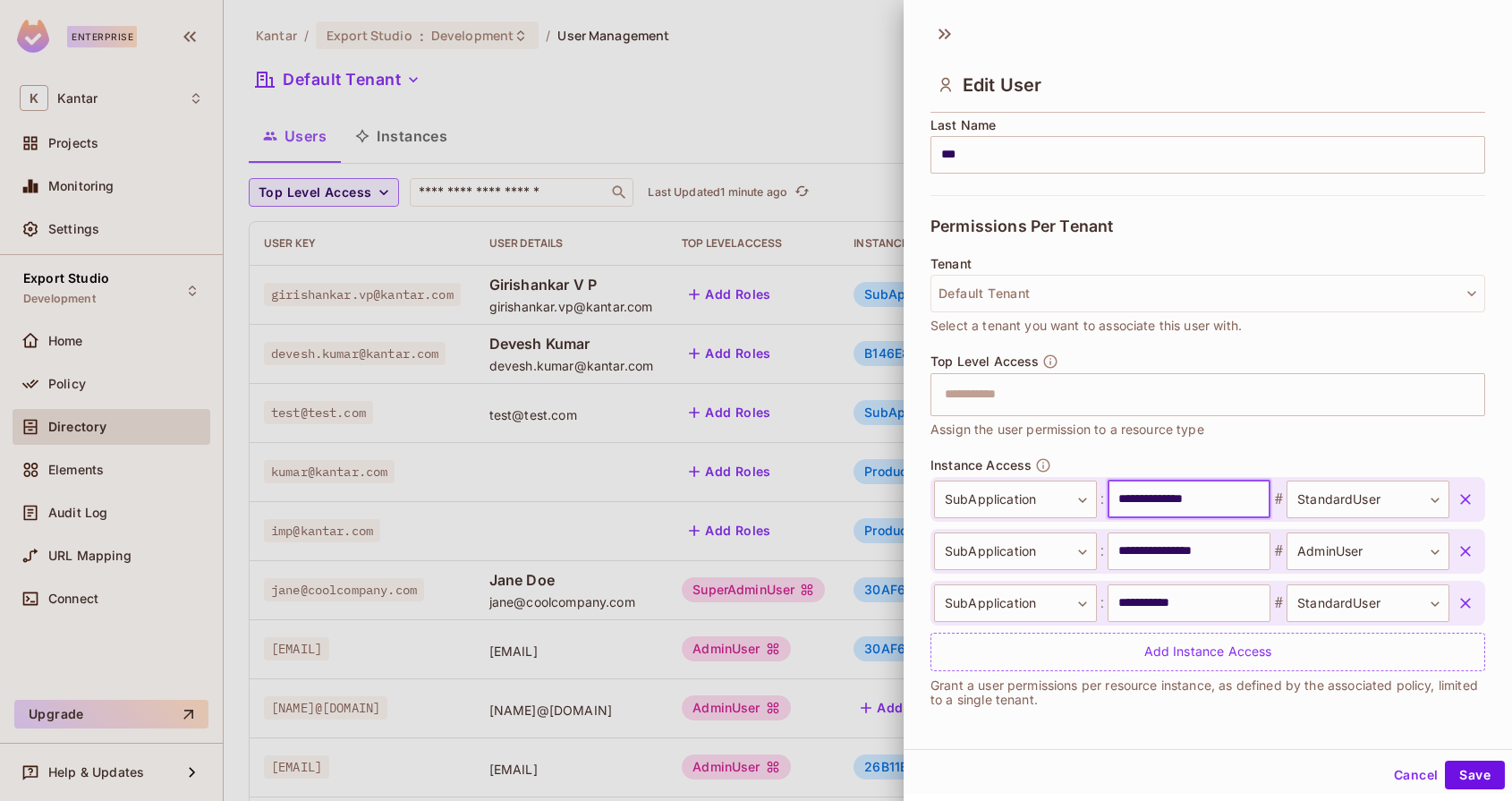 click on "Top Level Access ​ Assign the user permission to a resource type" at bounding box center (1208, 405) 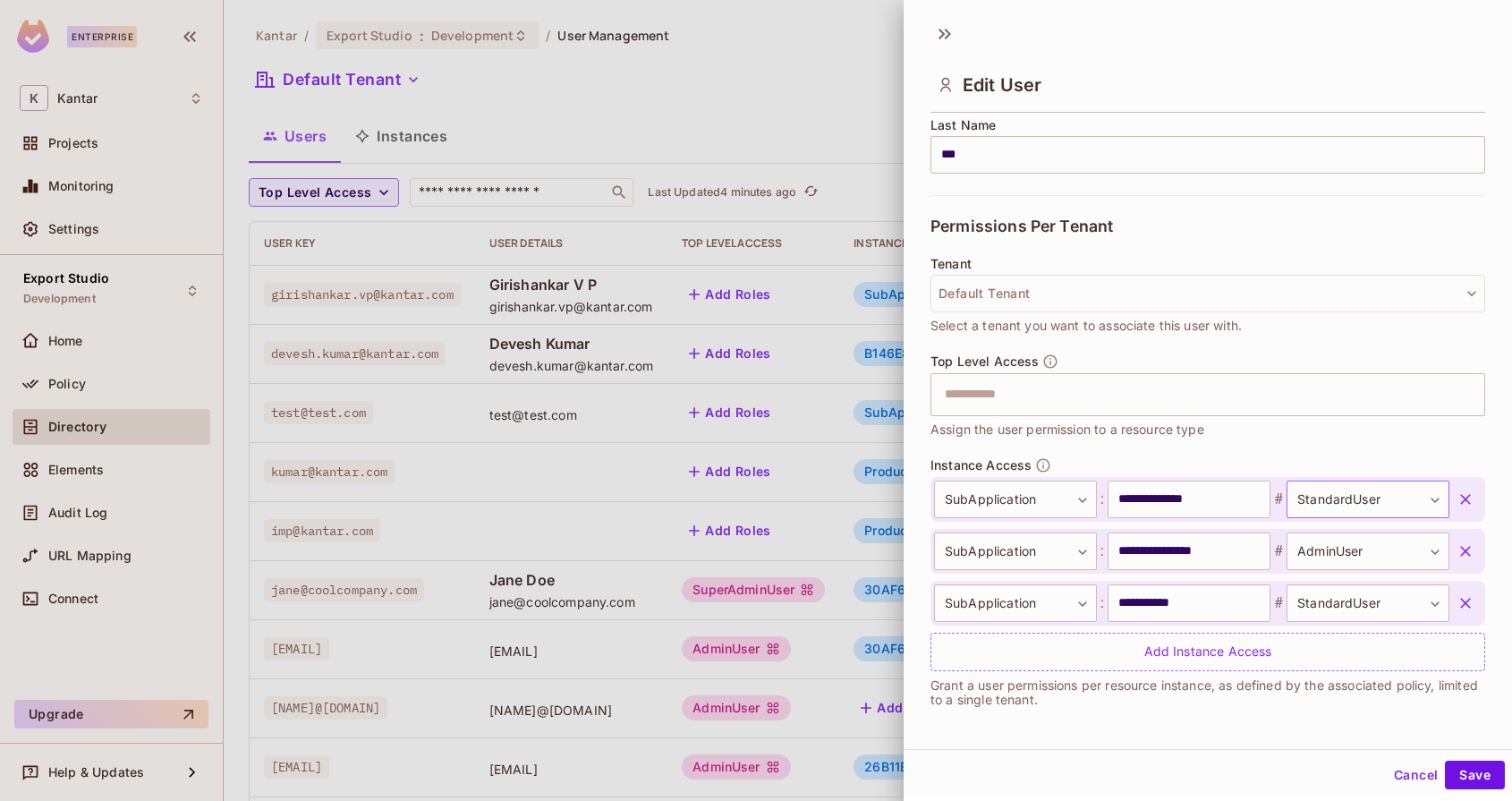 click on "Enterprise K Kantar Projects Monitoring Settings Export Studio Development Home Policy Directory Elements Audit Log URL Mapping Connect Upgrade Help & Updates Kantar / Export Studio : Development / User Management Default Tenant Settings Users Instances Top Level Access ​ Last Updated  4 minutes ago Add user User Key User Details Top Level Access Instance Access girishankar.vp@kantar.com Girishankar V P girishankar.vp@kantar.com Add Roles SubApplication:GenAi_Apple # StandardUser SubApplication:LinkPlus_Samsung # AdminUser + 1 devesh.kumar@kantar.com Devesh Kumar devesh.kumar@kantar.com Add Roles B146E847-F4D6-45C8-9373-CDA2372507B0:Lift # AdminUser 30AF6819-4D35-4F18-B3F5-3990FE8BD6A3:ExperienceEvaluator # StandardUser + 1 test@test.com   test@test.com Add Roles SubApplication:Apple # StandardUser SubApplication:Samsung # AdminUser + 1 kumar@kantar.com   Add Roles Product:LinkPlus # standard-user Product:ExperienceEvaluator # admin imp@kantar.com   Add Roles Product:LinkPlus # Impersnator # Impersnator #" at bounding box center [756, 400] 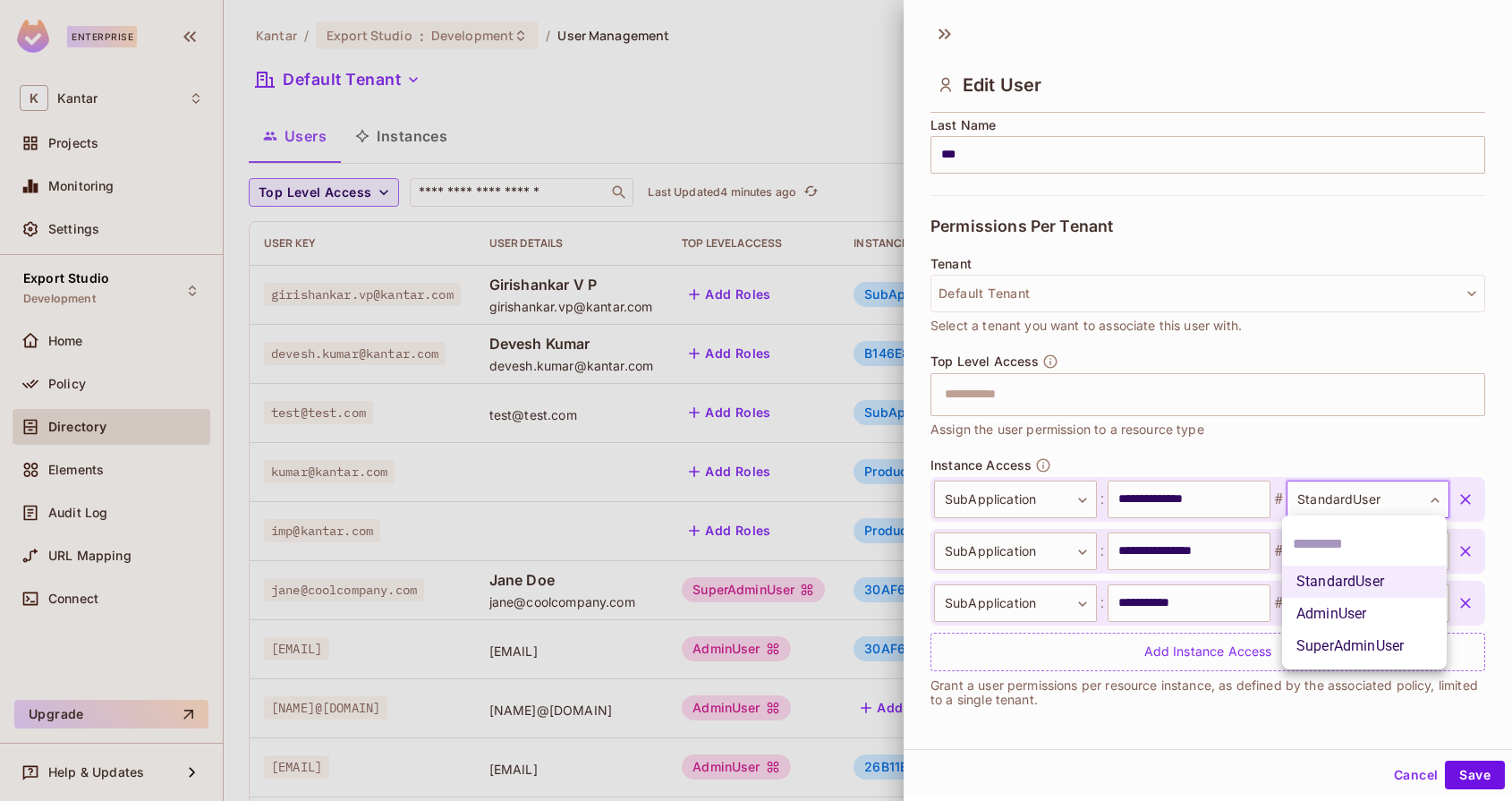 click on "AdminUser" at bounding box center (1364, 614) 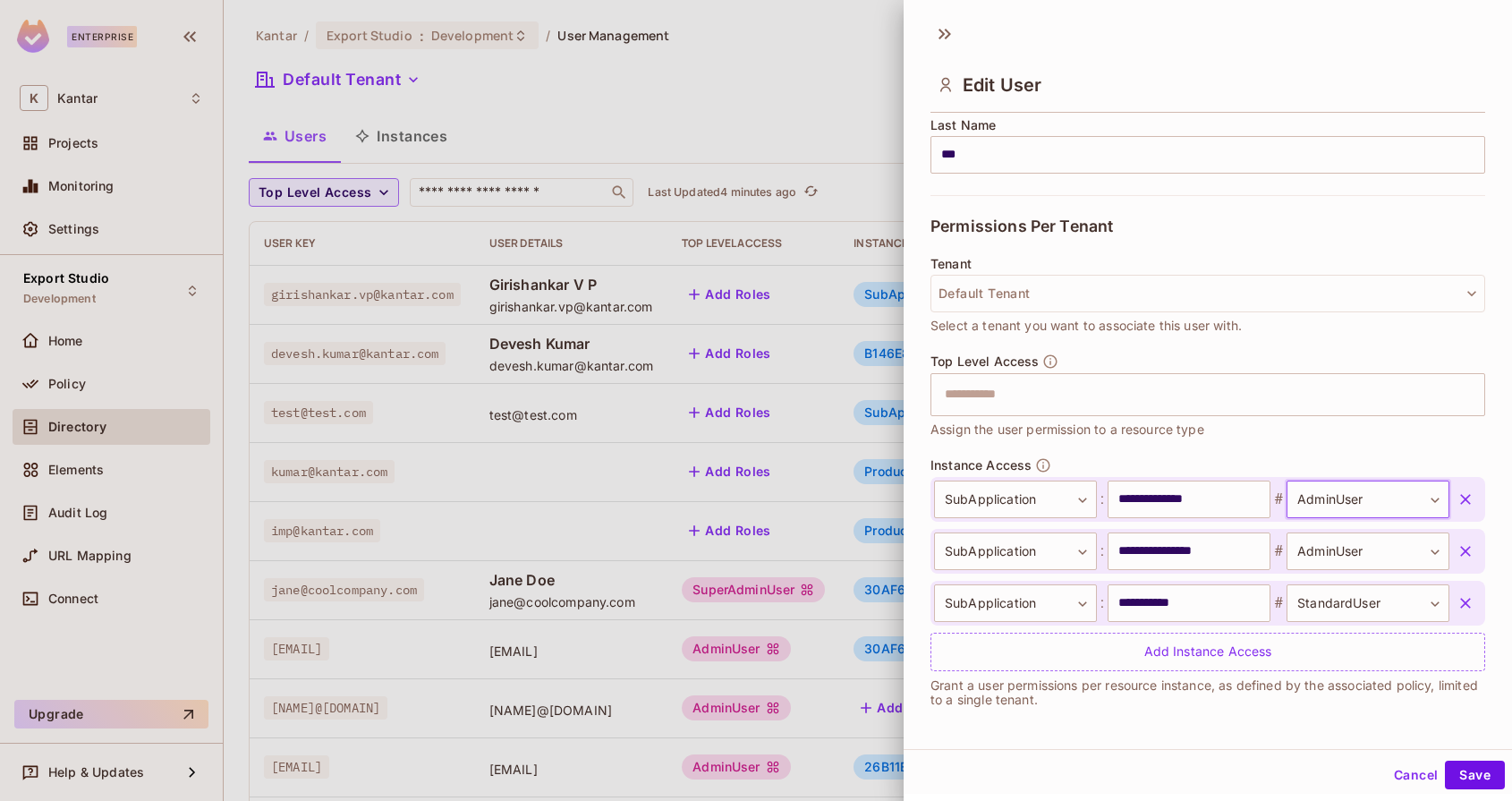 click 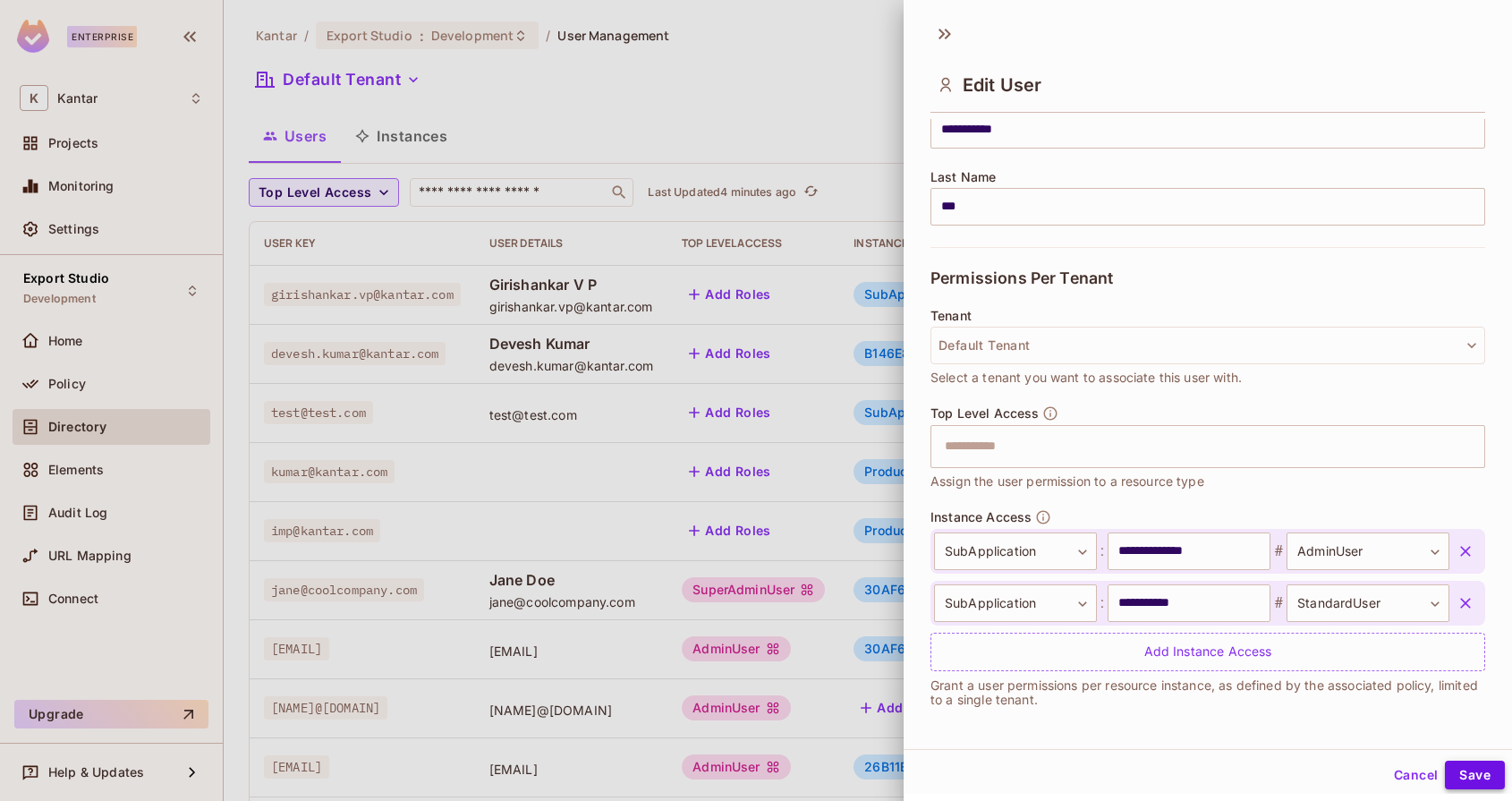 click on "Save" at bounding box center (1474, 775) 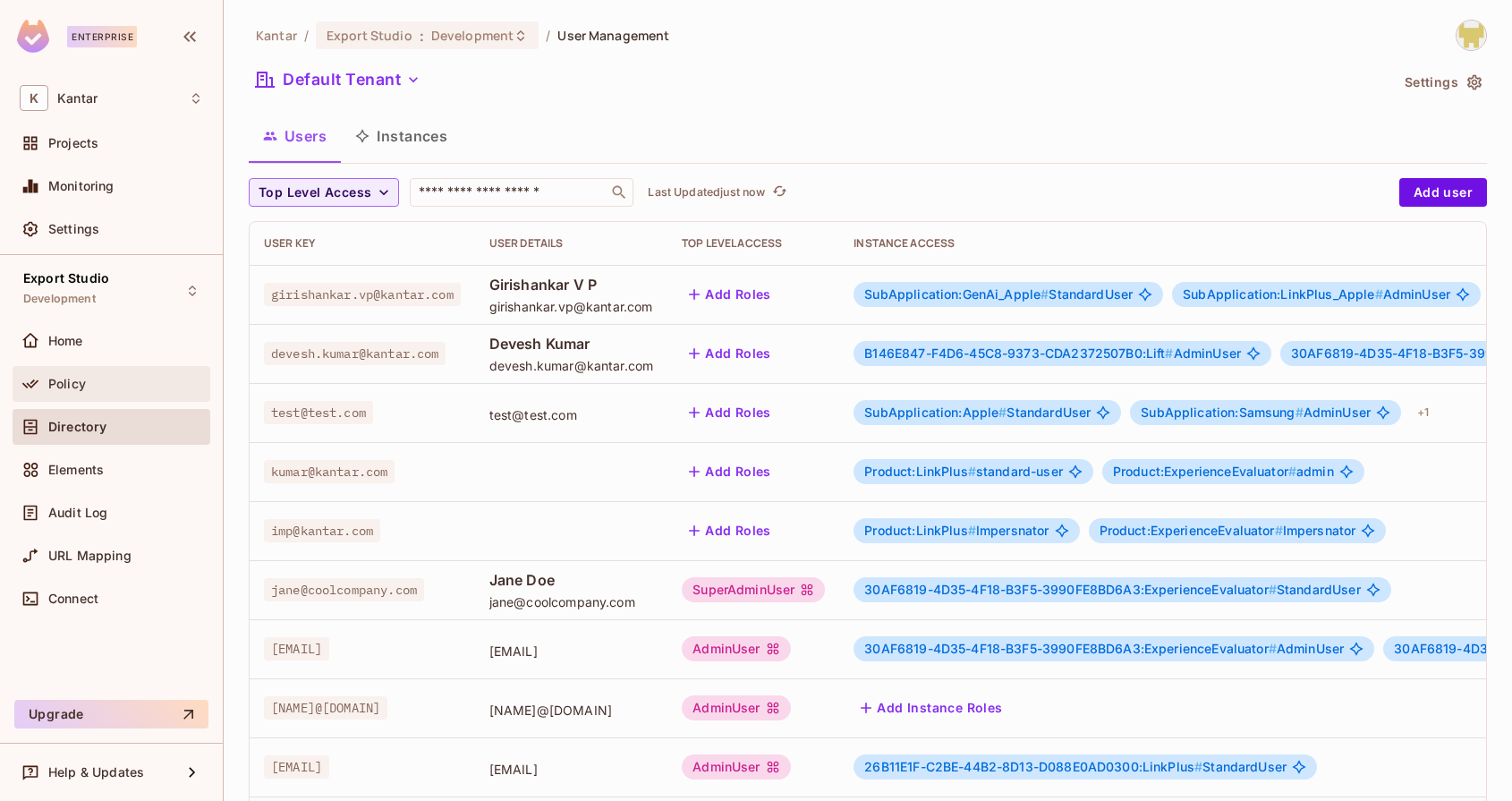 click on "Policy" at bounding box center (125, 384) 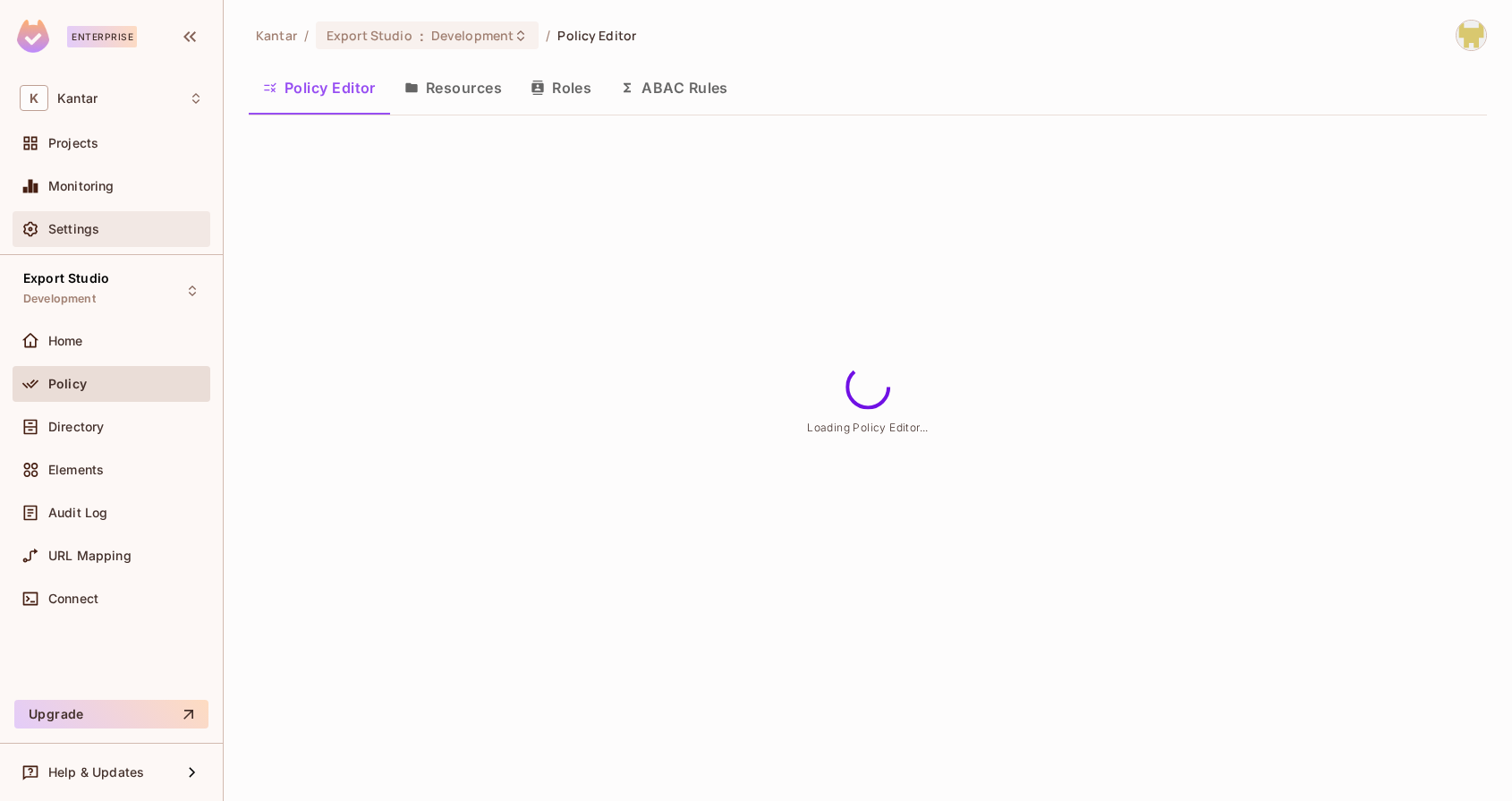 click on "Settings" at bounding box center [111, 229] 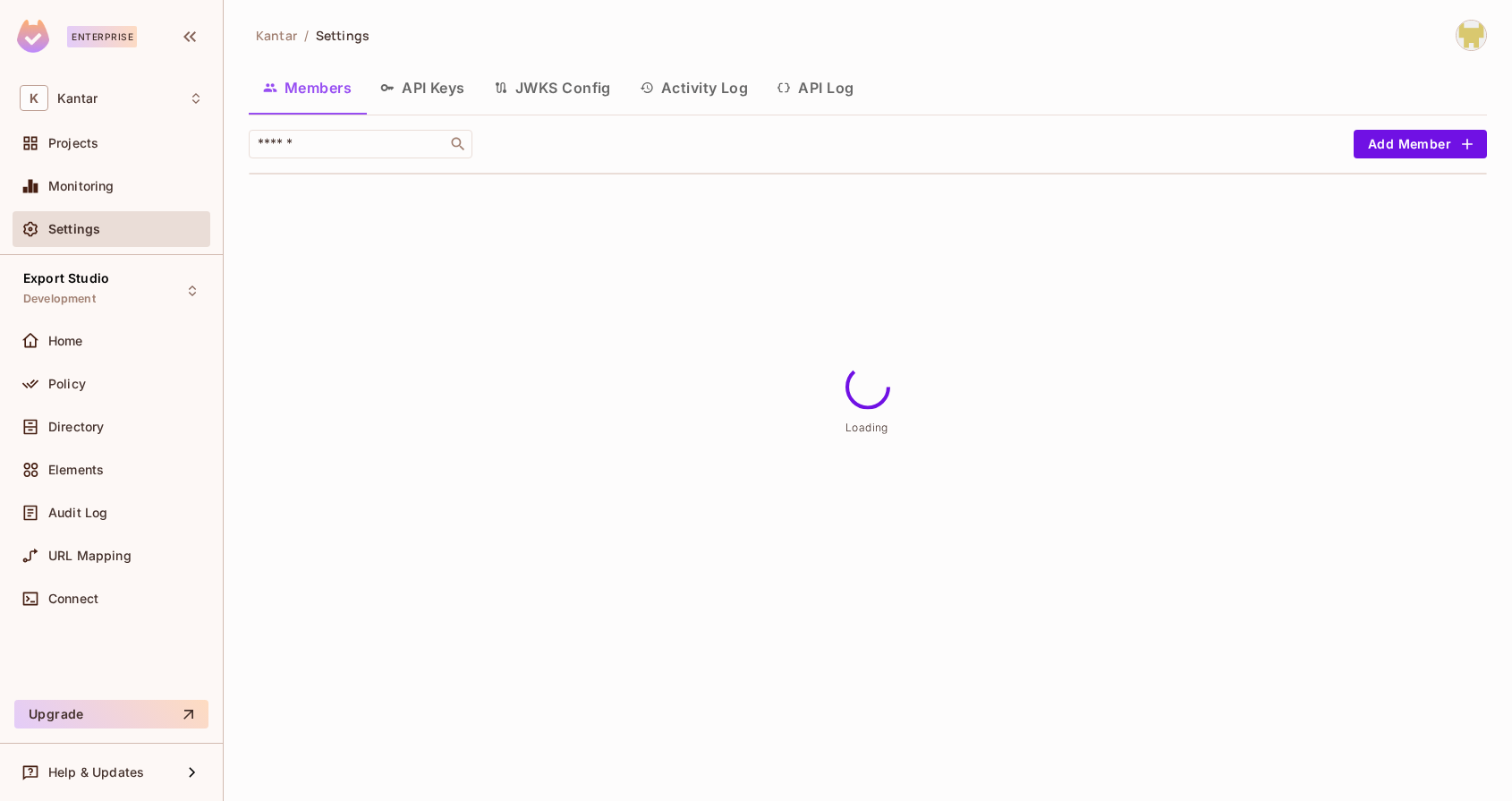 click on "Activity Log" at bounding box center [694, 88] 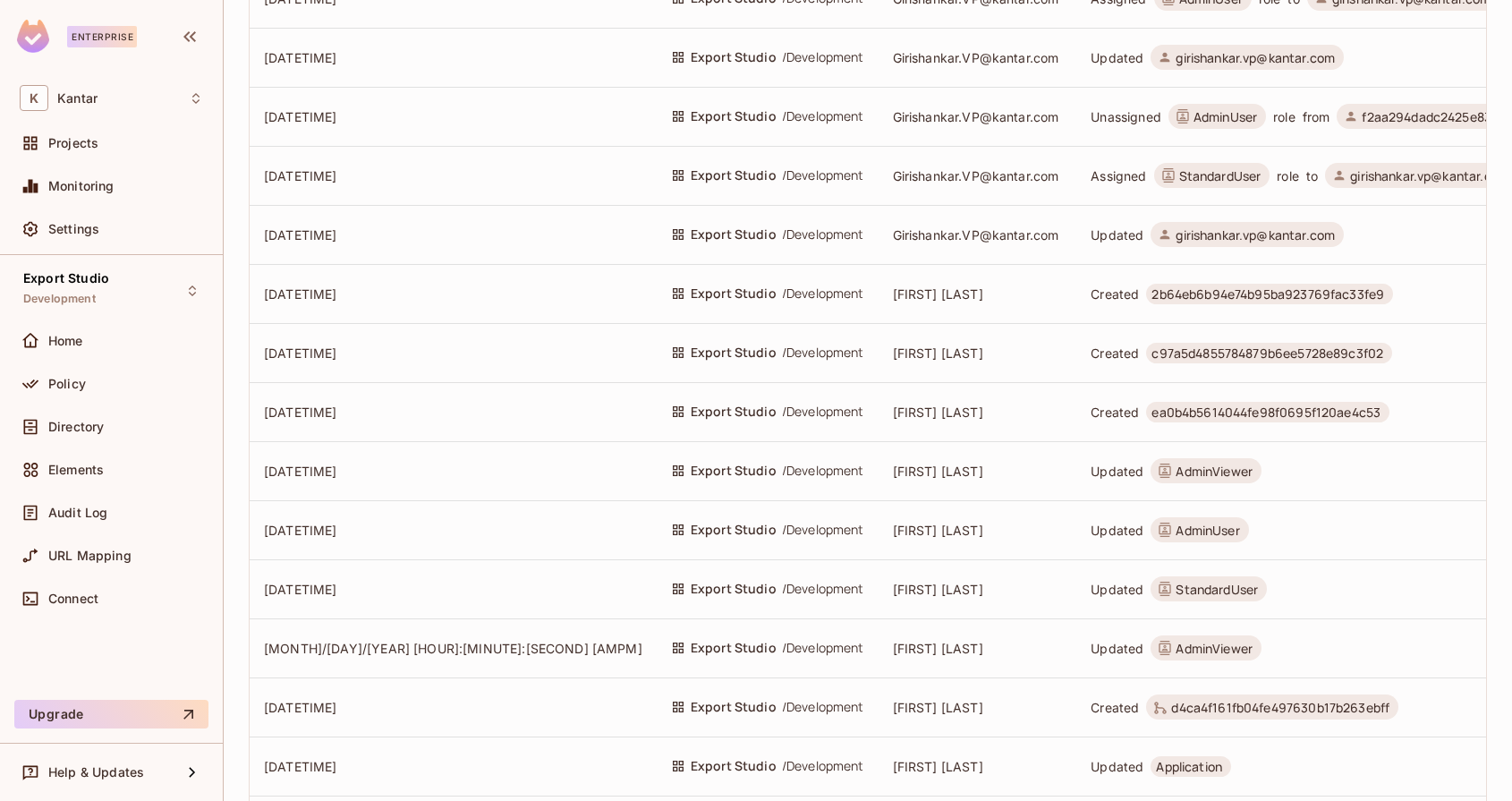 scroll, scrollTop: 0, scrollLeft: 0, axis: both 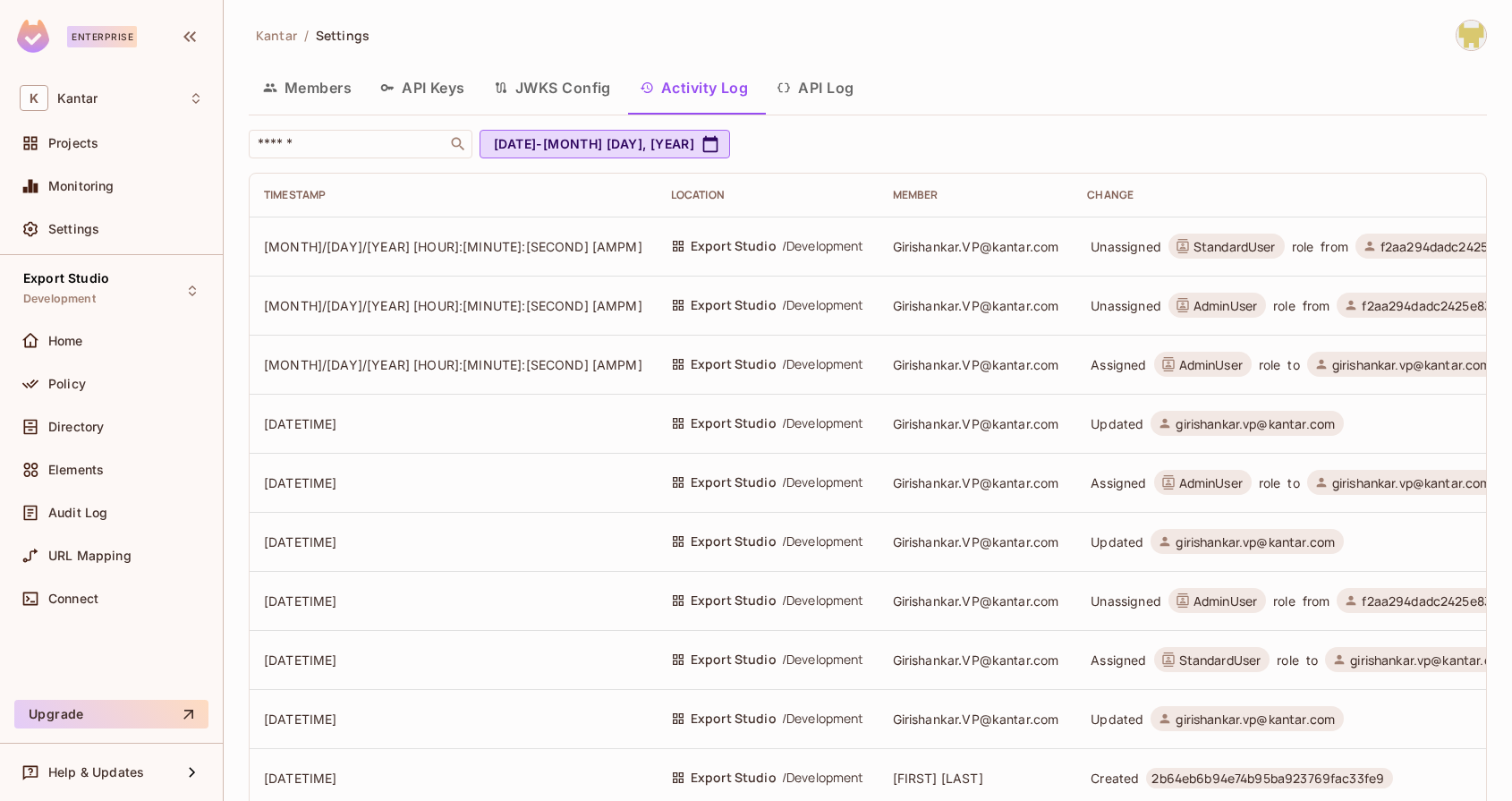 click on "Members" at bounding box center (307, 88) 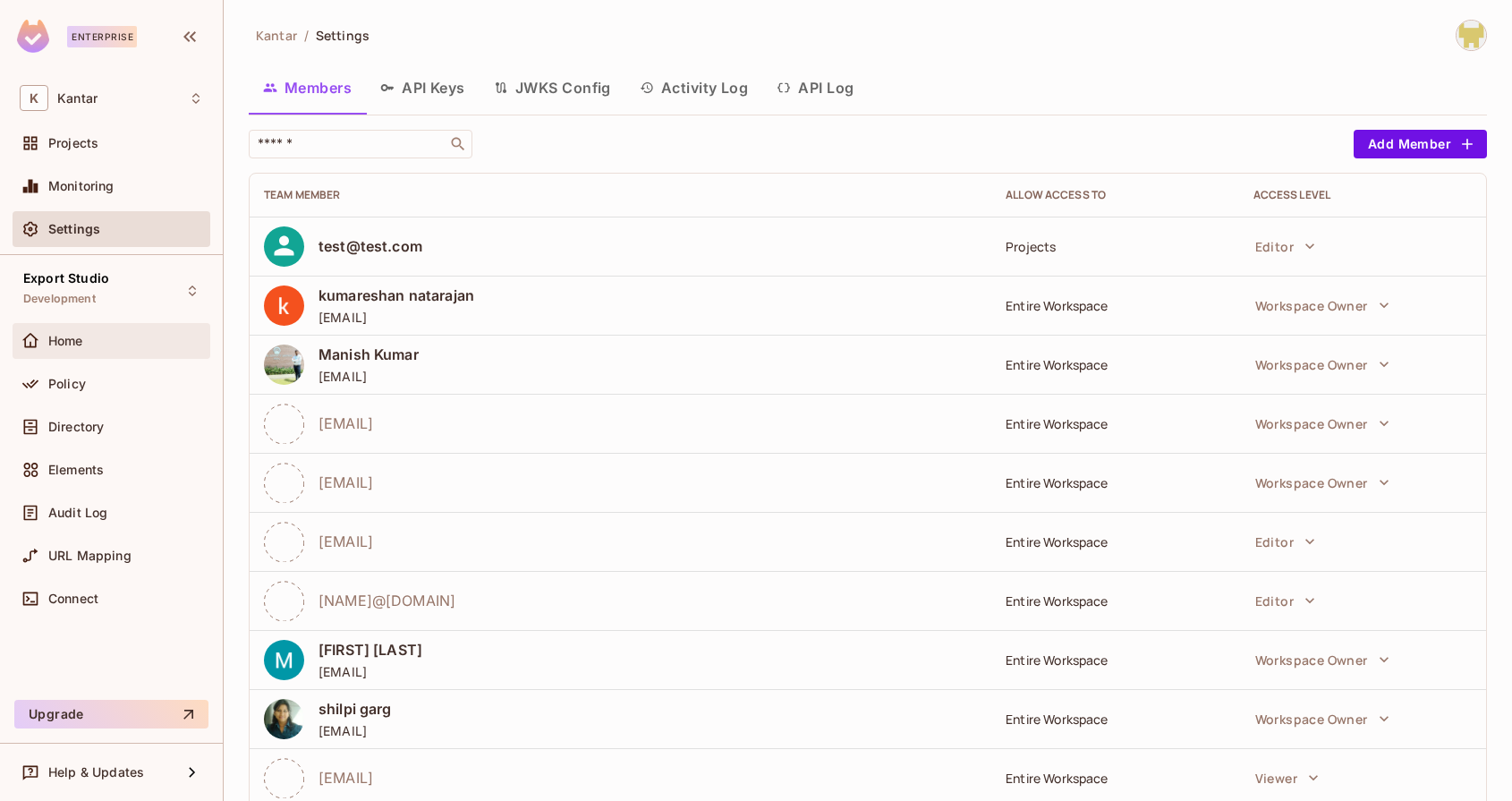 click on "Home" at bounding box center (125, 341) 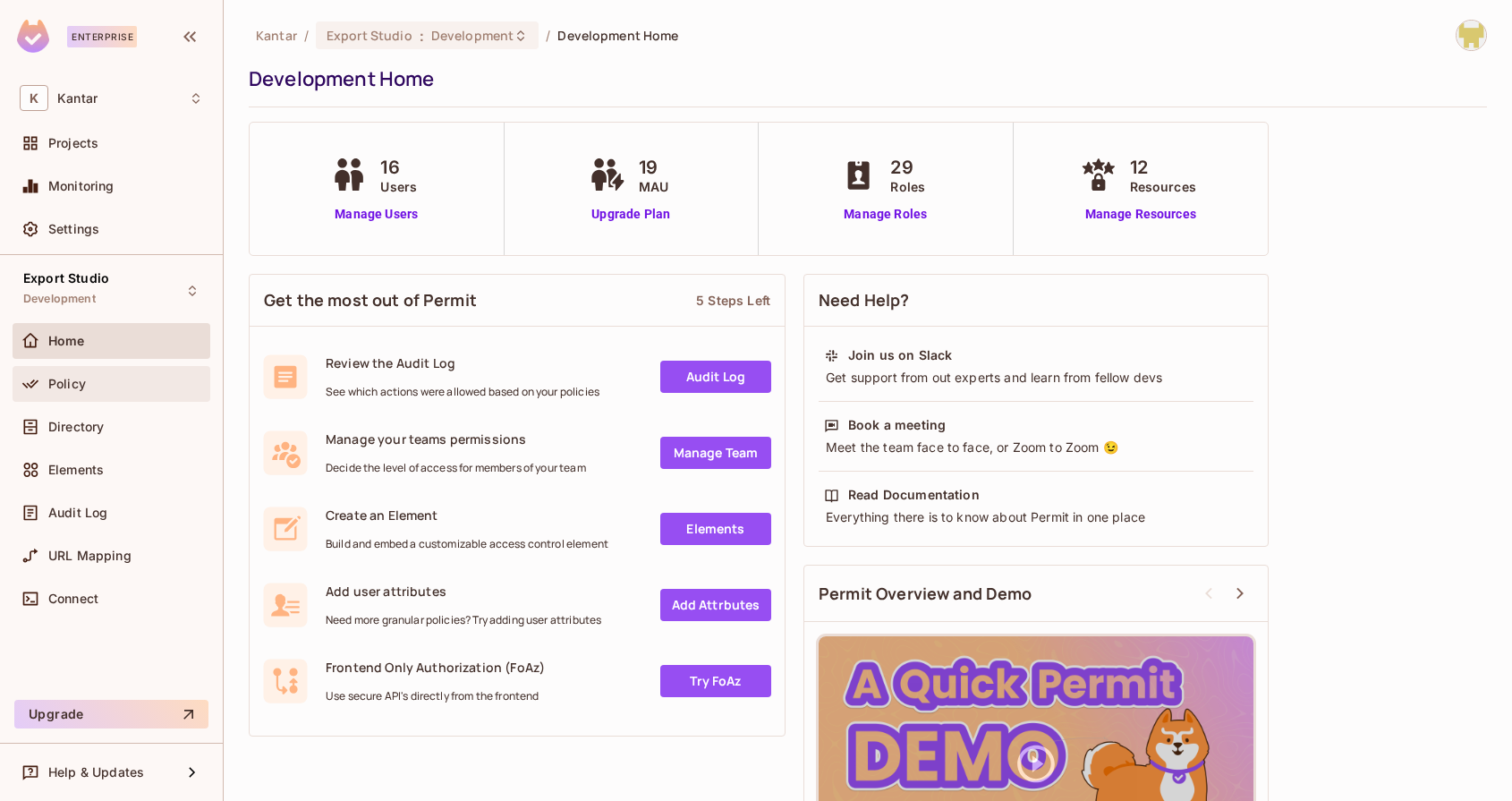click on "Policy" at bounding box center (125, 384) 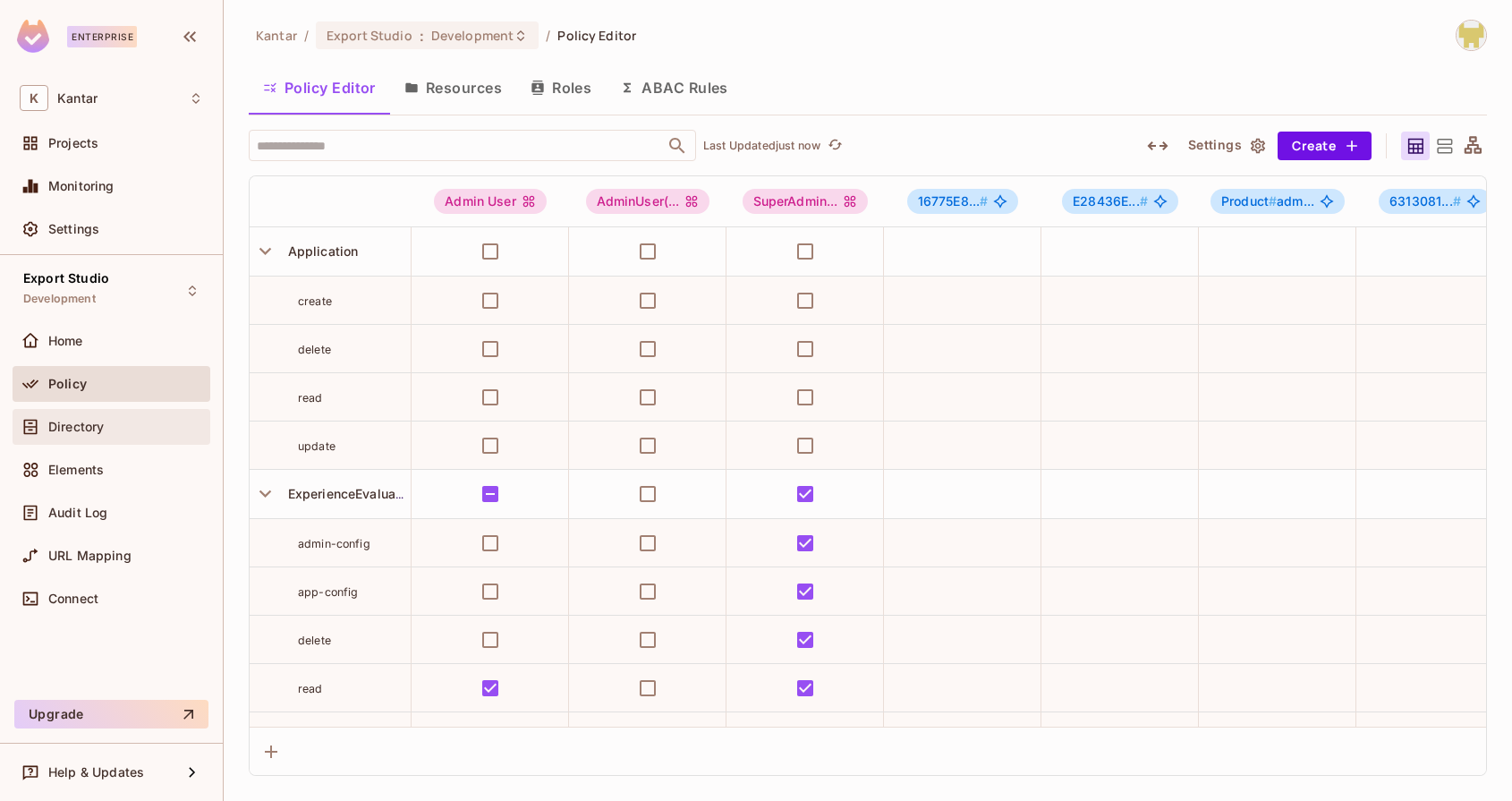 click on "Directory" at bounding box center (111, 427) 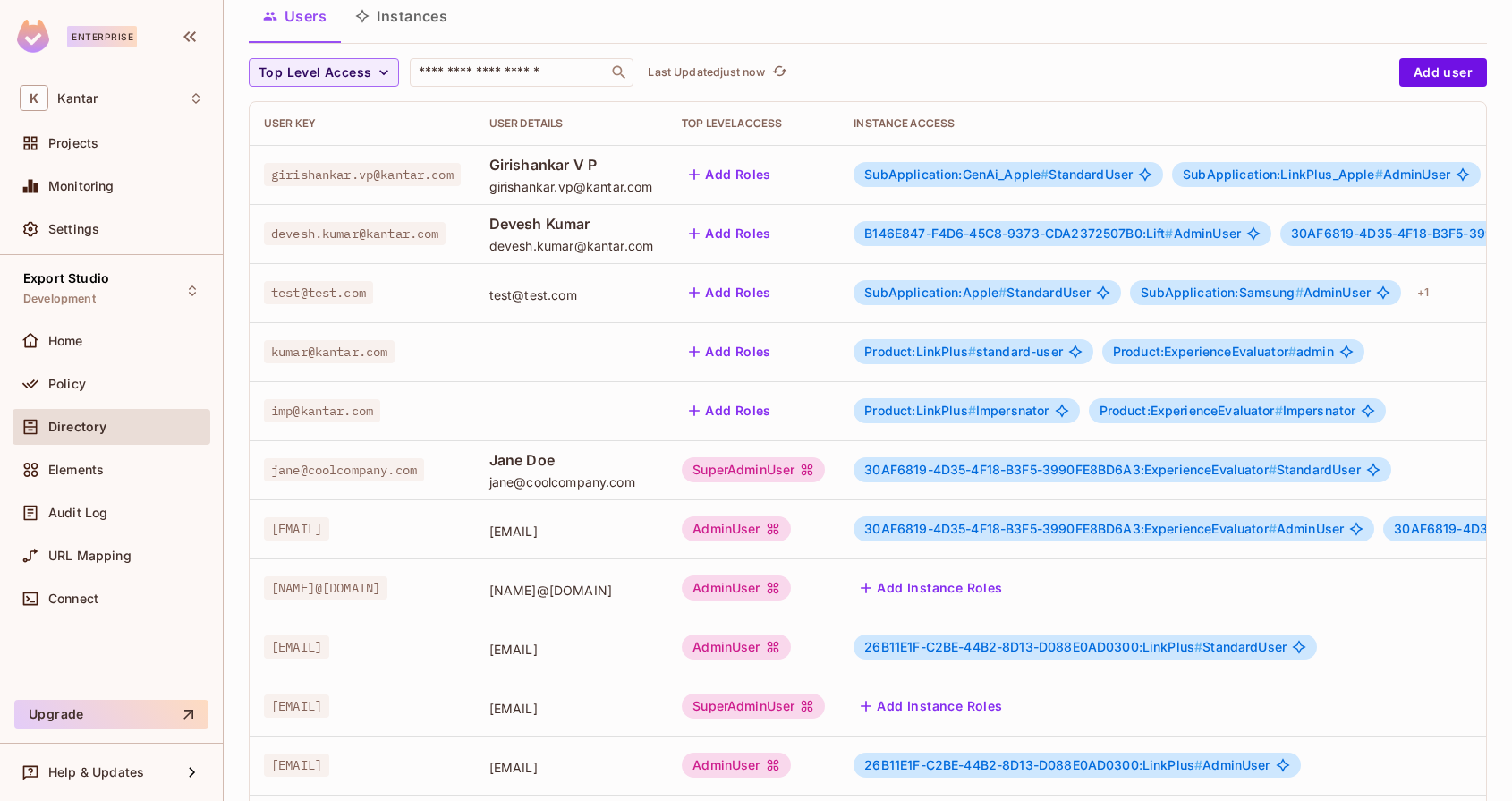 scroll, scrollTop: 271, scrollLeft: 0, axis: vertical 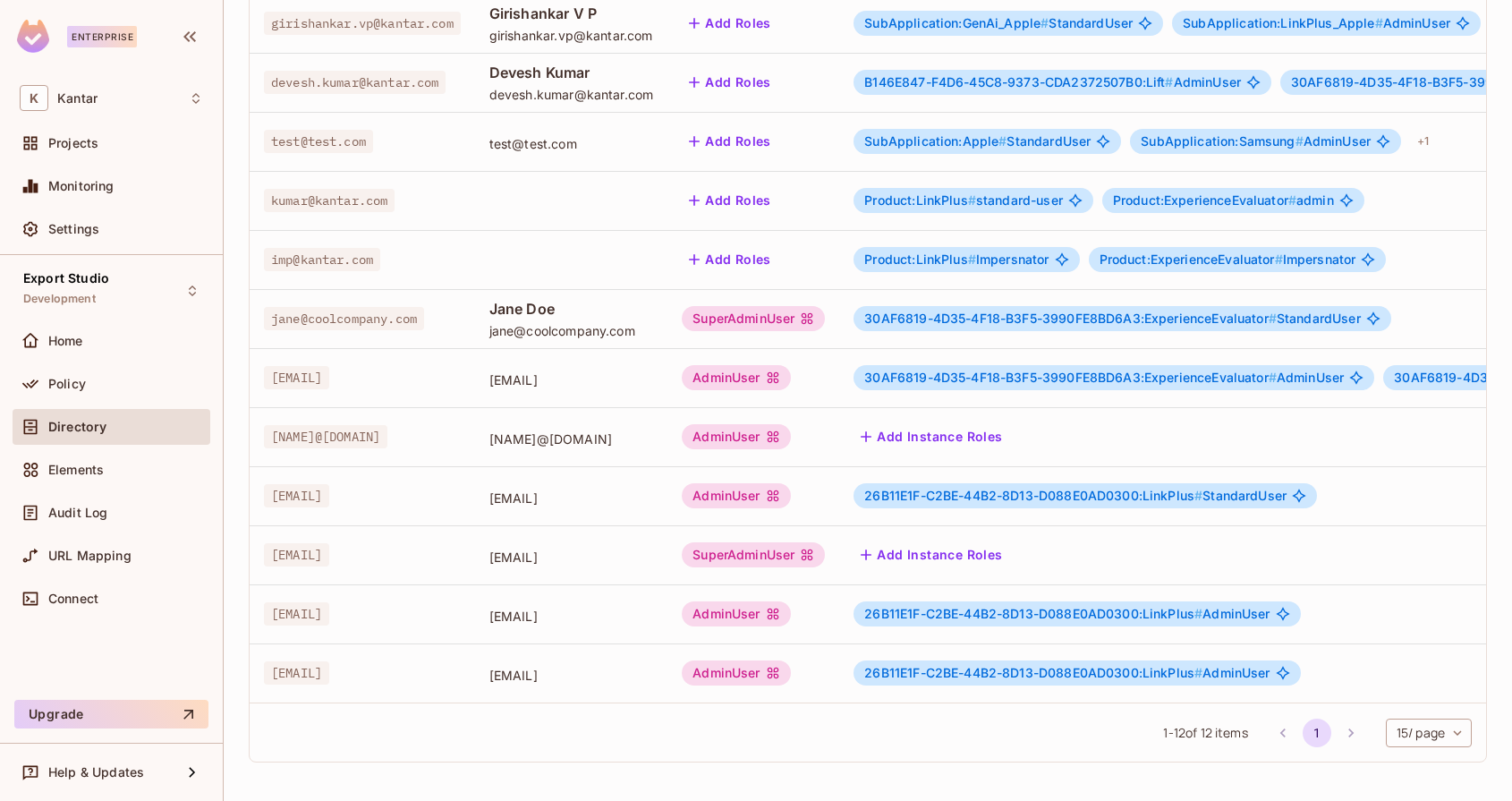 click on "30AF6819-4D35-4F18-B3F5-3990FE8BD6A3:ExperienceEvaluator # AdminUser" at bounding box center [1114, 378] 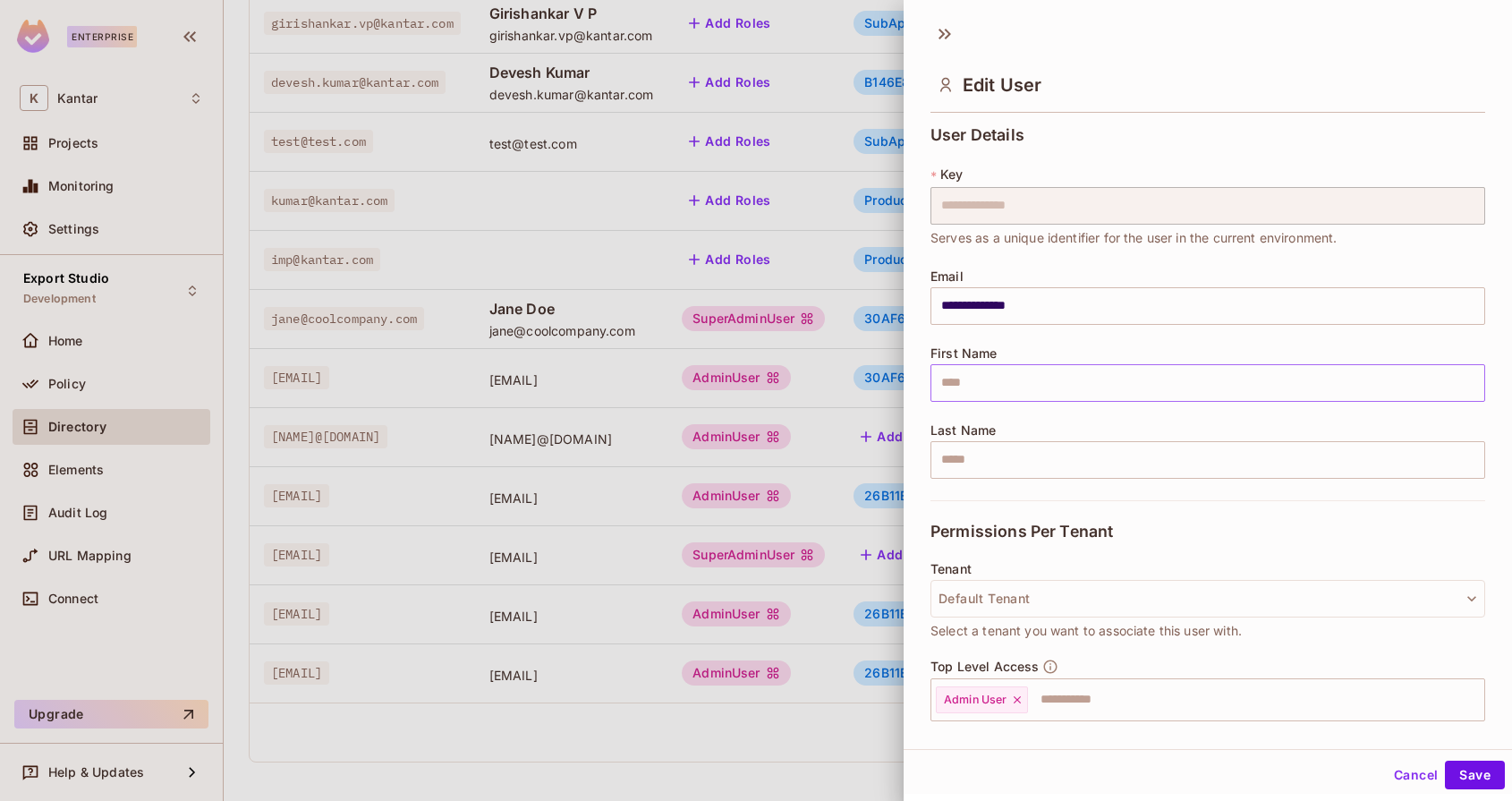 scroll, scrollTop: 409, scrollLeft: 0, axis: vertical 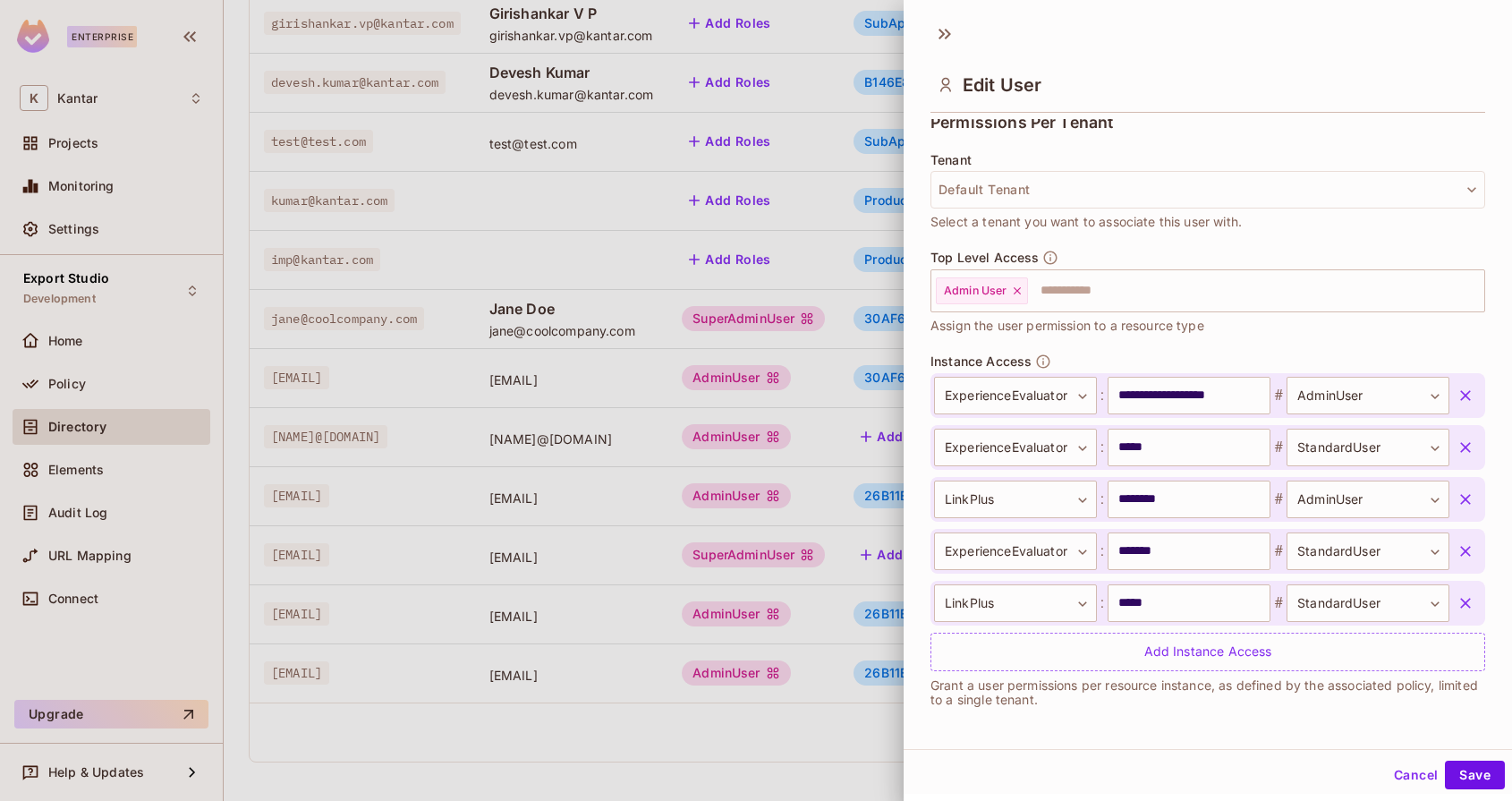 click on "Top Level Access Admin User ​ Assign the user permission to a resource type" at bounding box center (1208, 293) 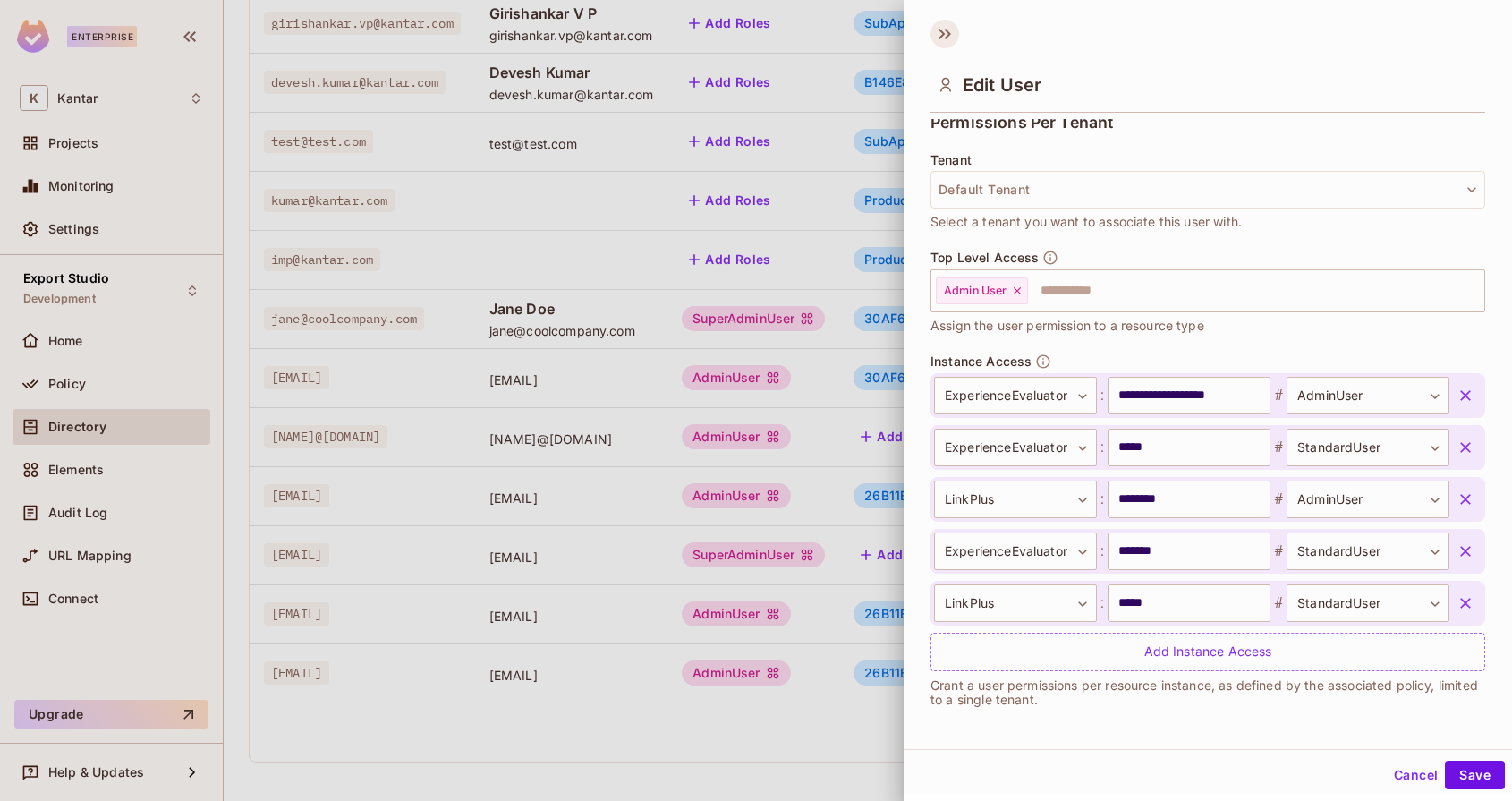 click 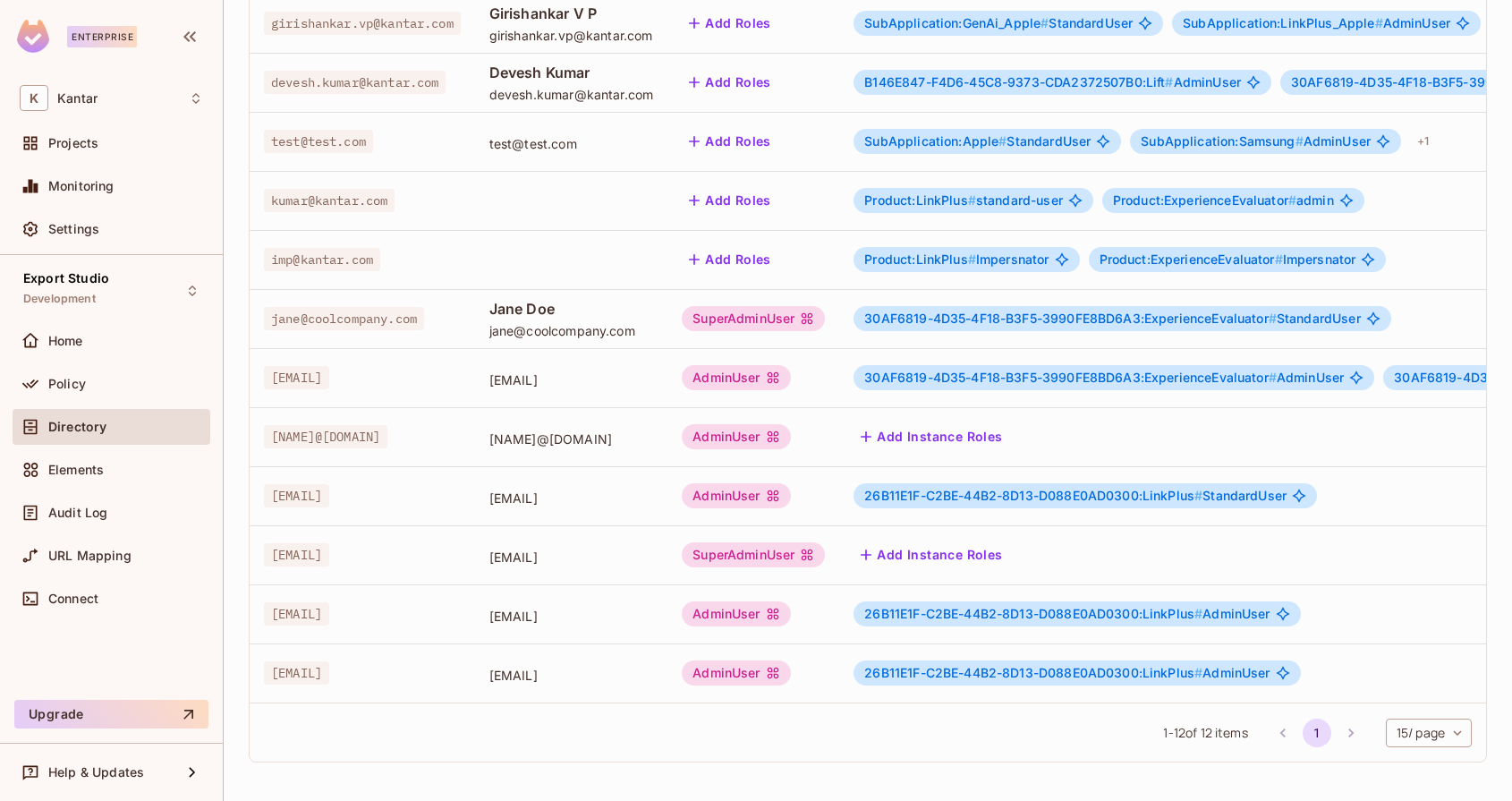 scroll, scrollTop: 0, scrollLeft: 0, axis: both 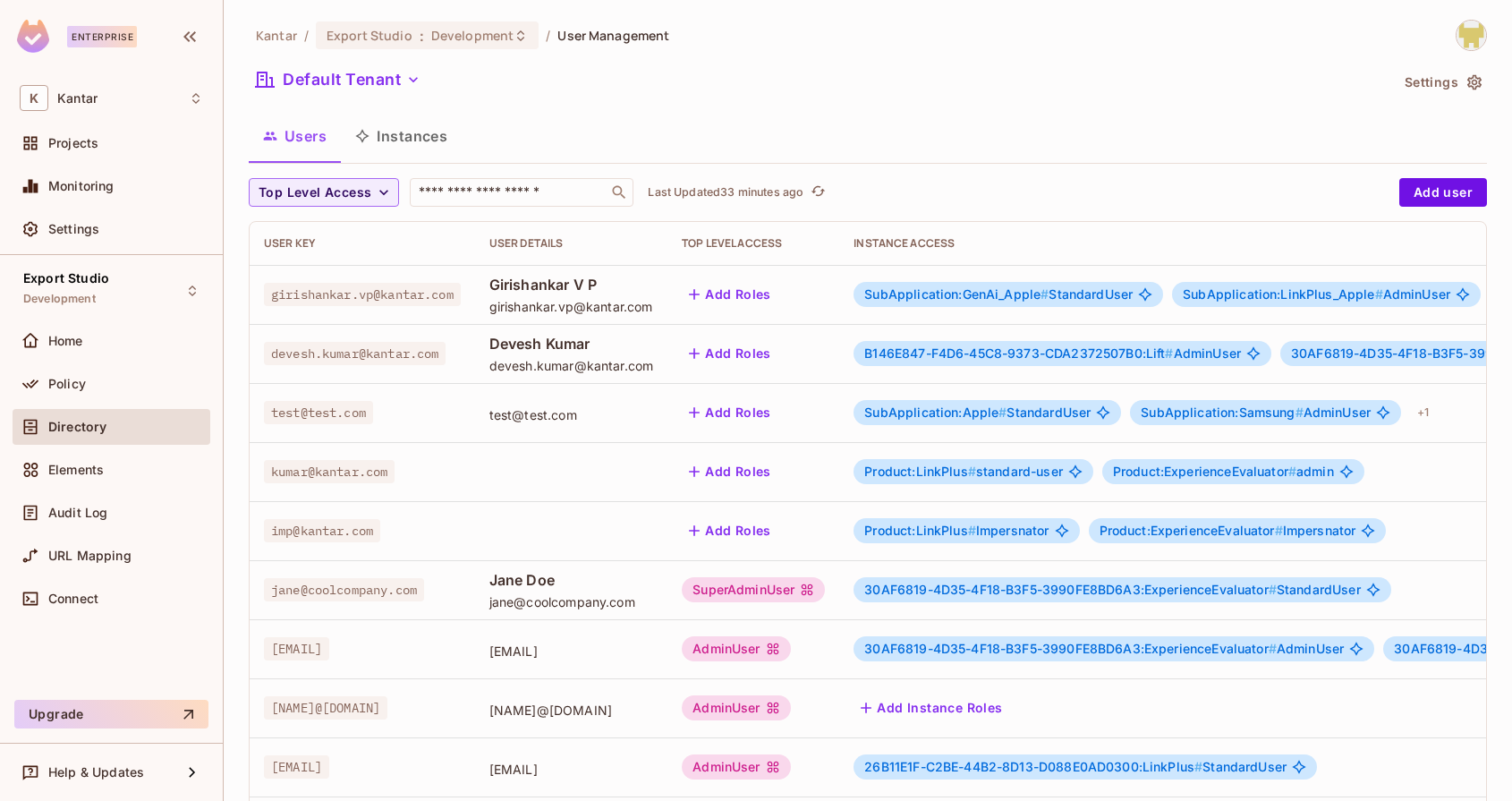 click on "Add Roles" at bounding box center [753, 294] 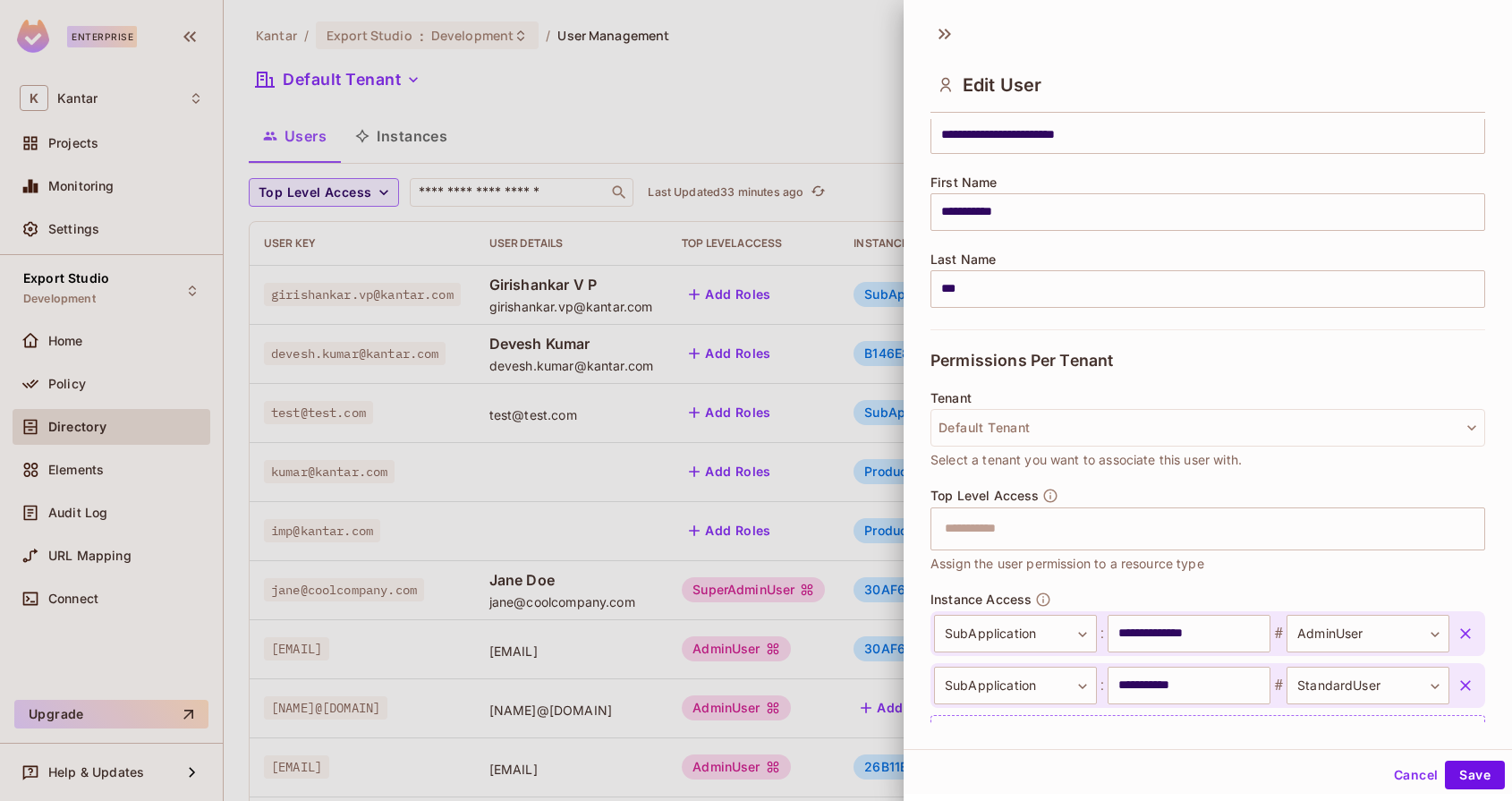 scroll, scrollTop: 253, scrollLeft: 0, axis: vertical 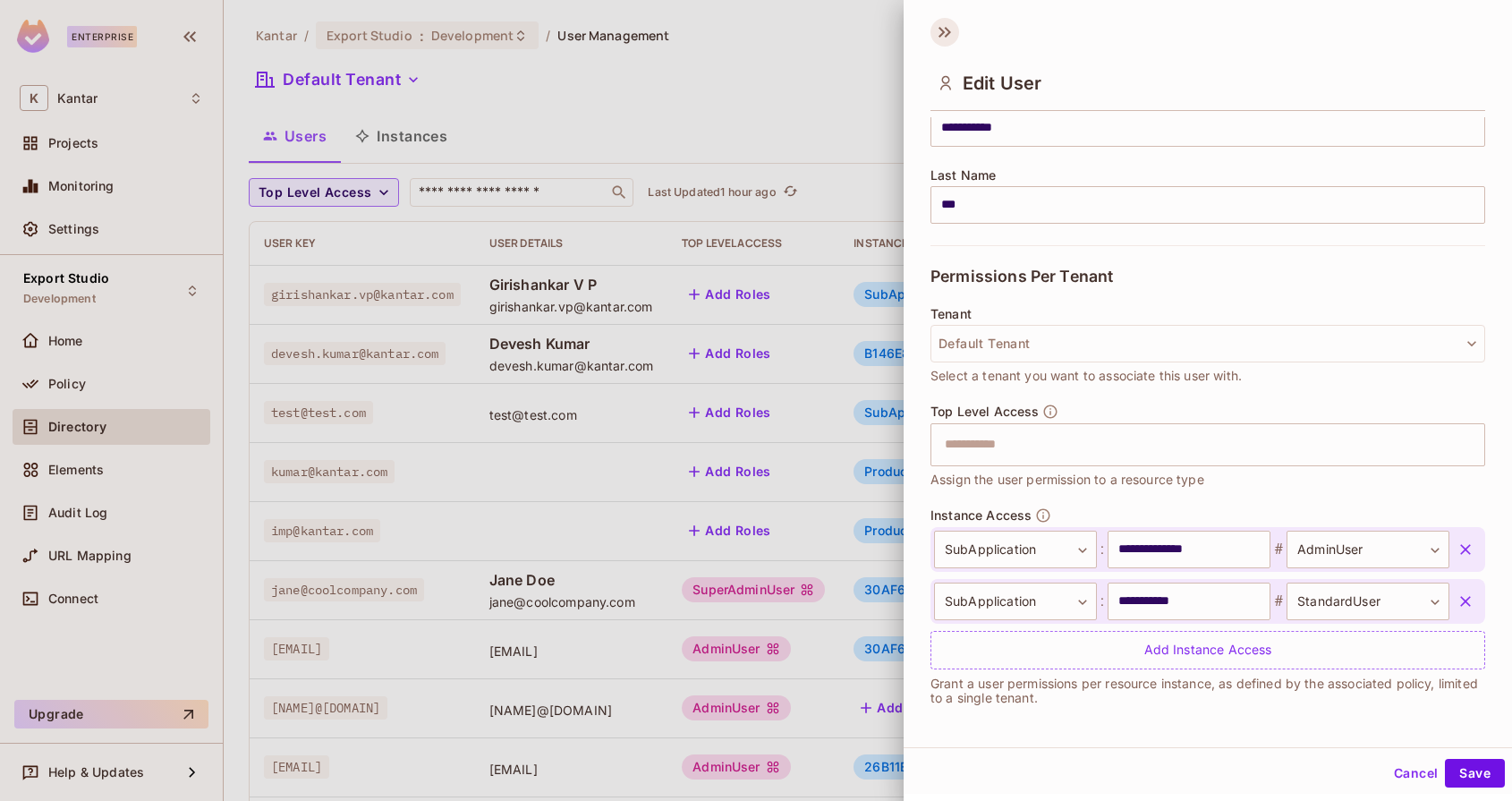 click 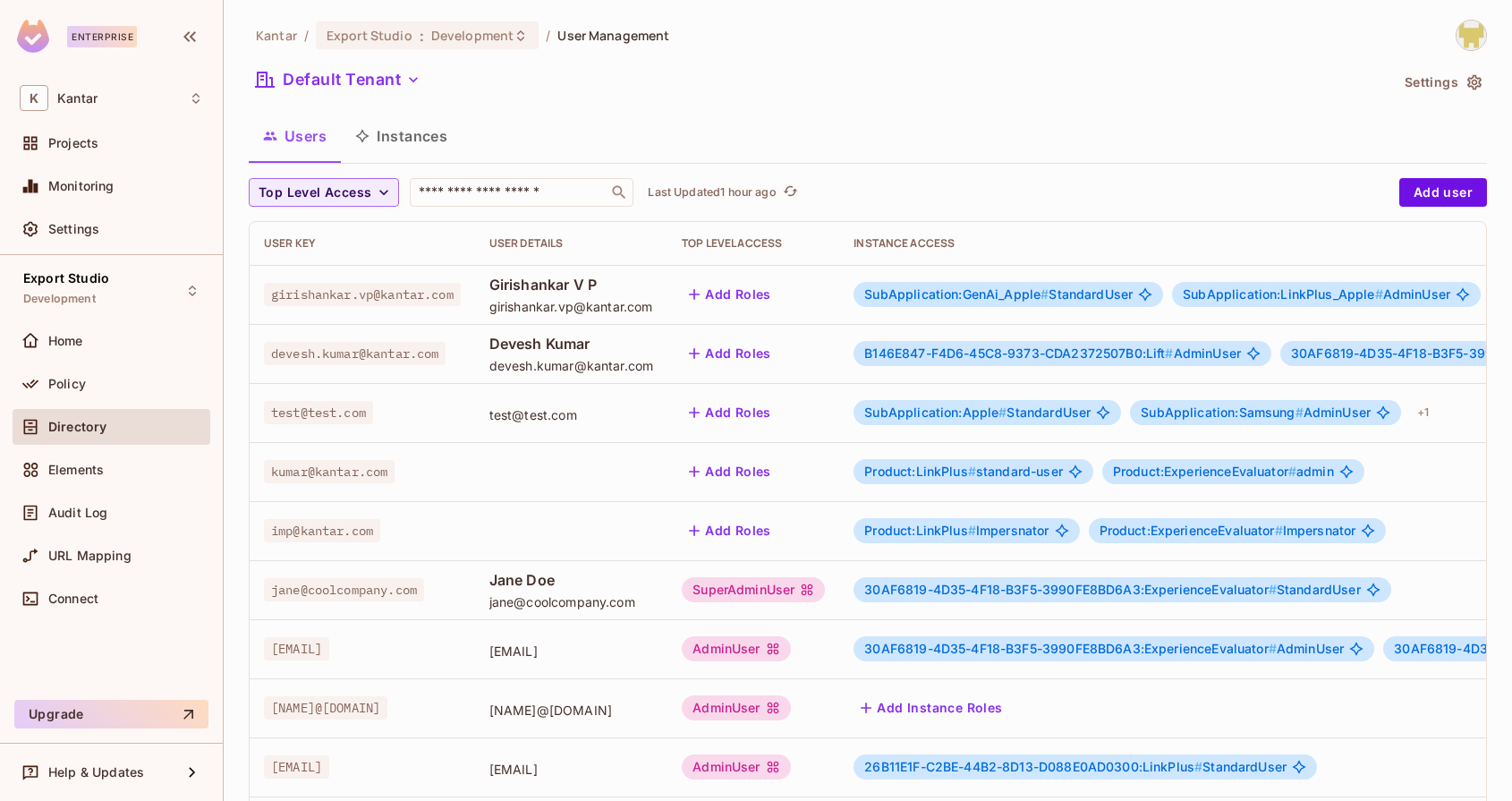 click on "Instances" at bounding box center [401, 136] 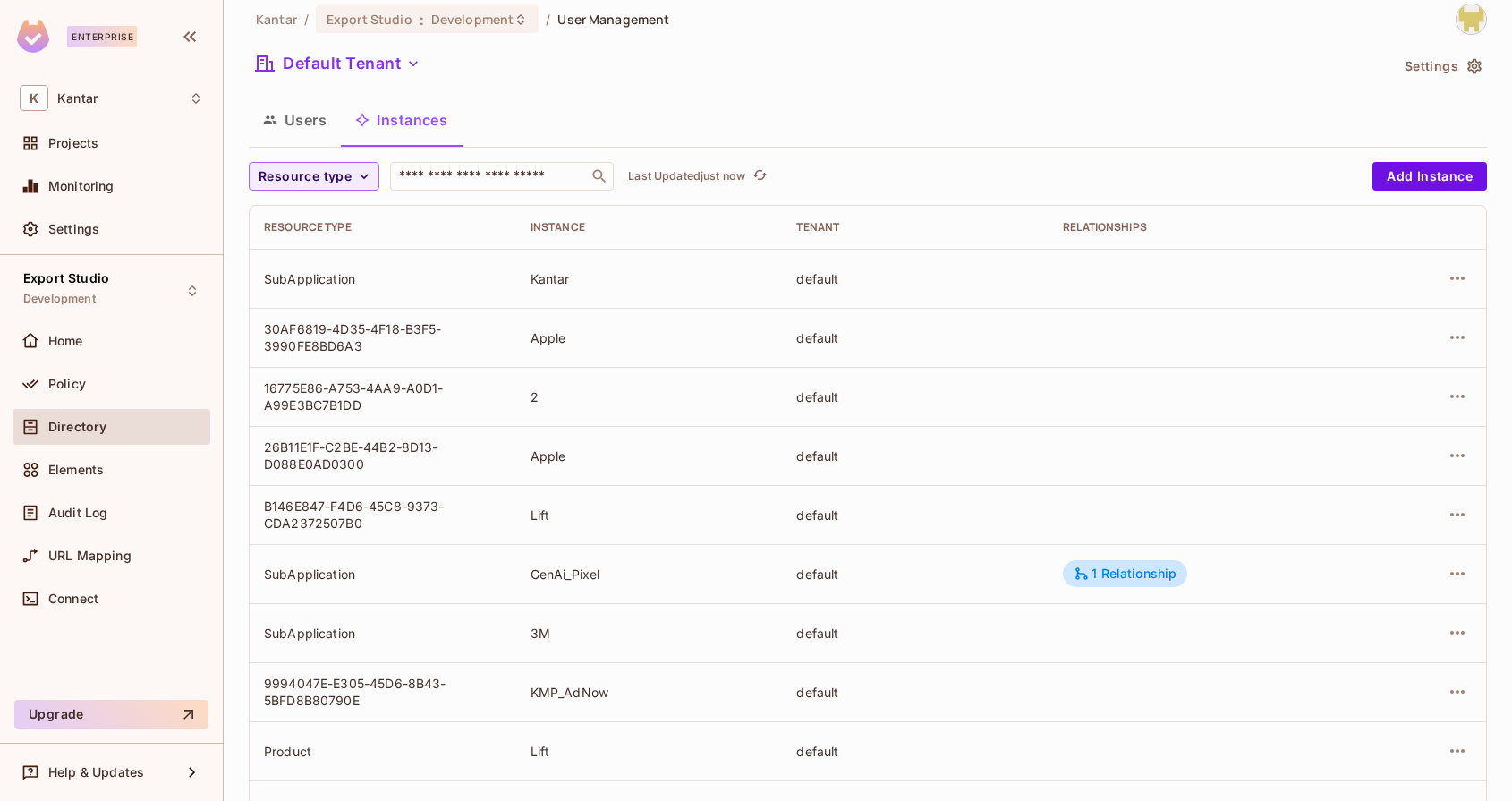 scroll, scrollTop: 0, scrollLeft: 0, axis: both 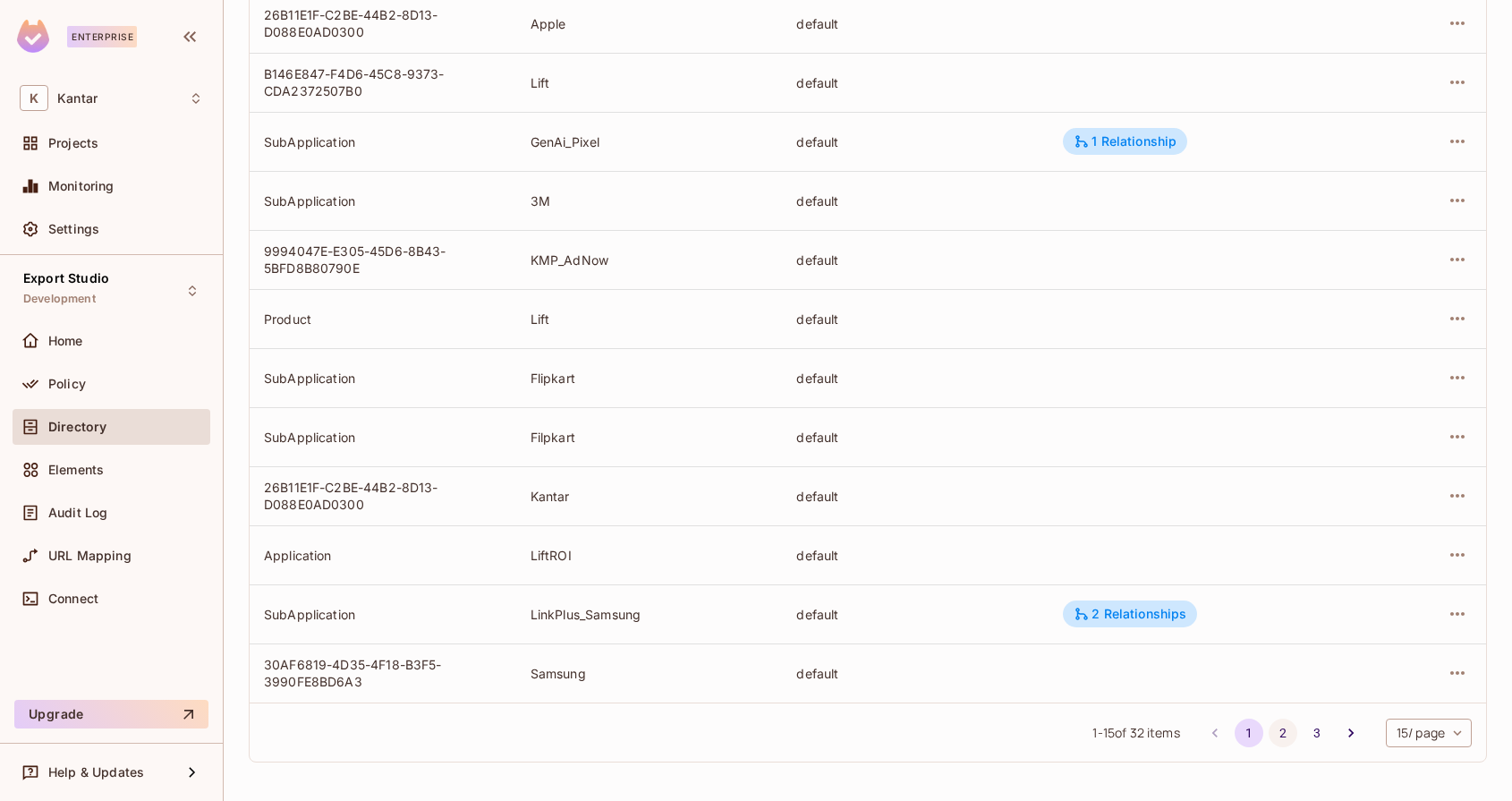 click on "2" at bounding box center [1283, 733] 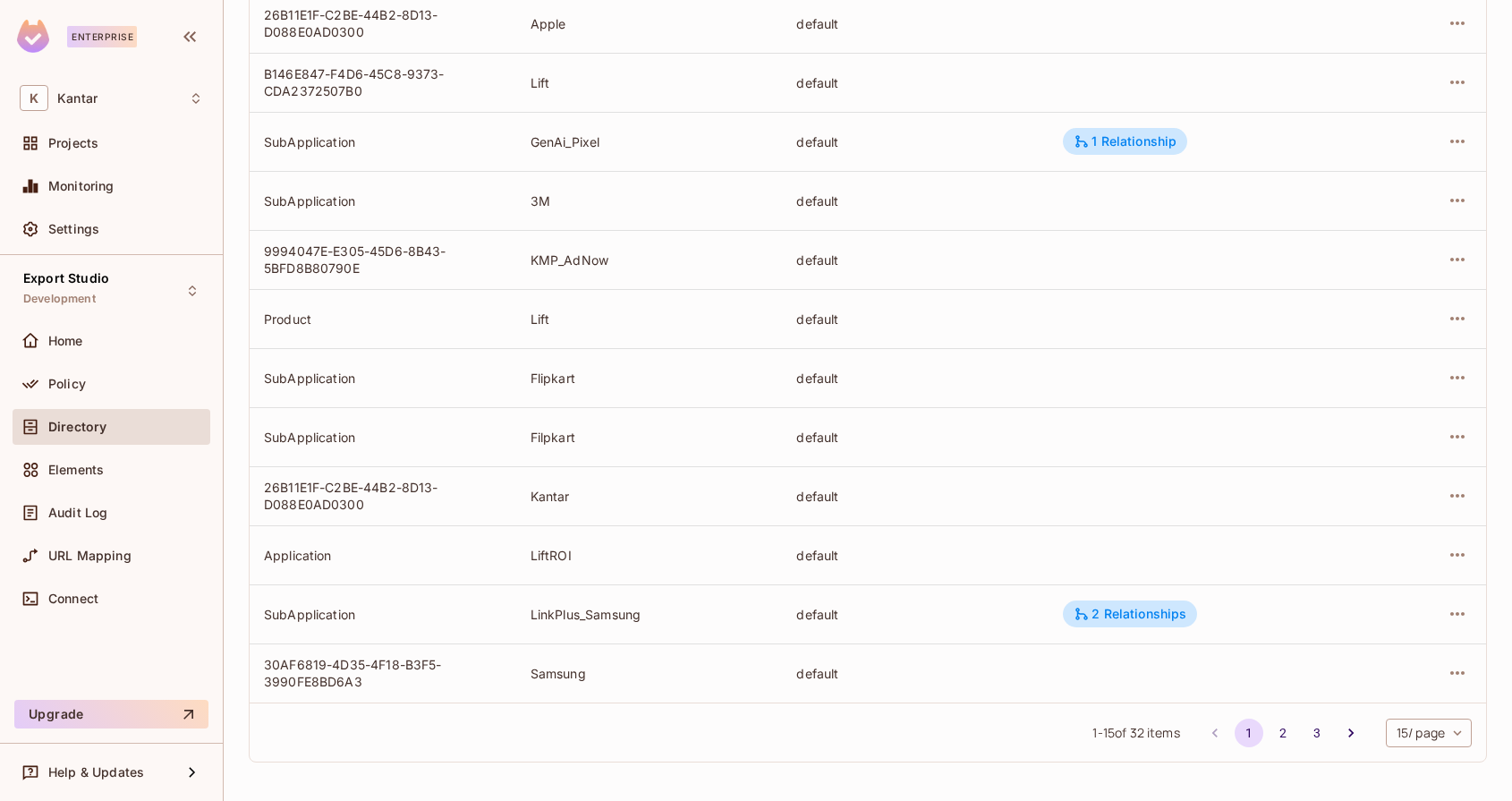 scroll, scrollTop: 0, scrollLeft: 0, axis: both 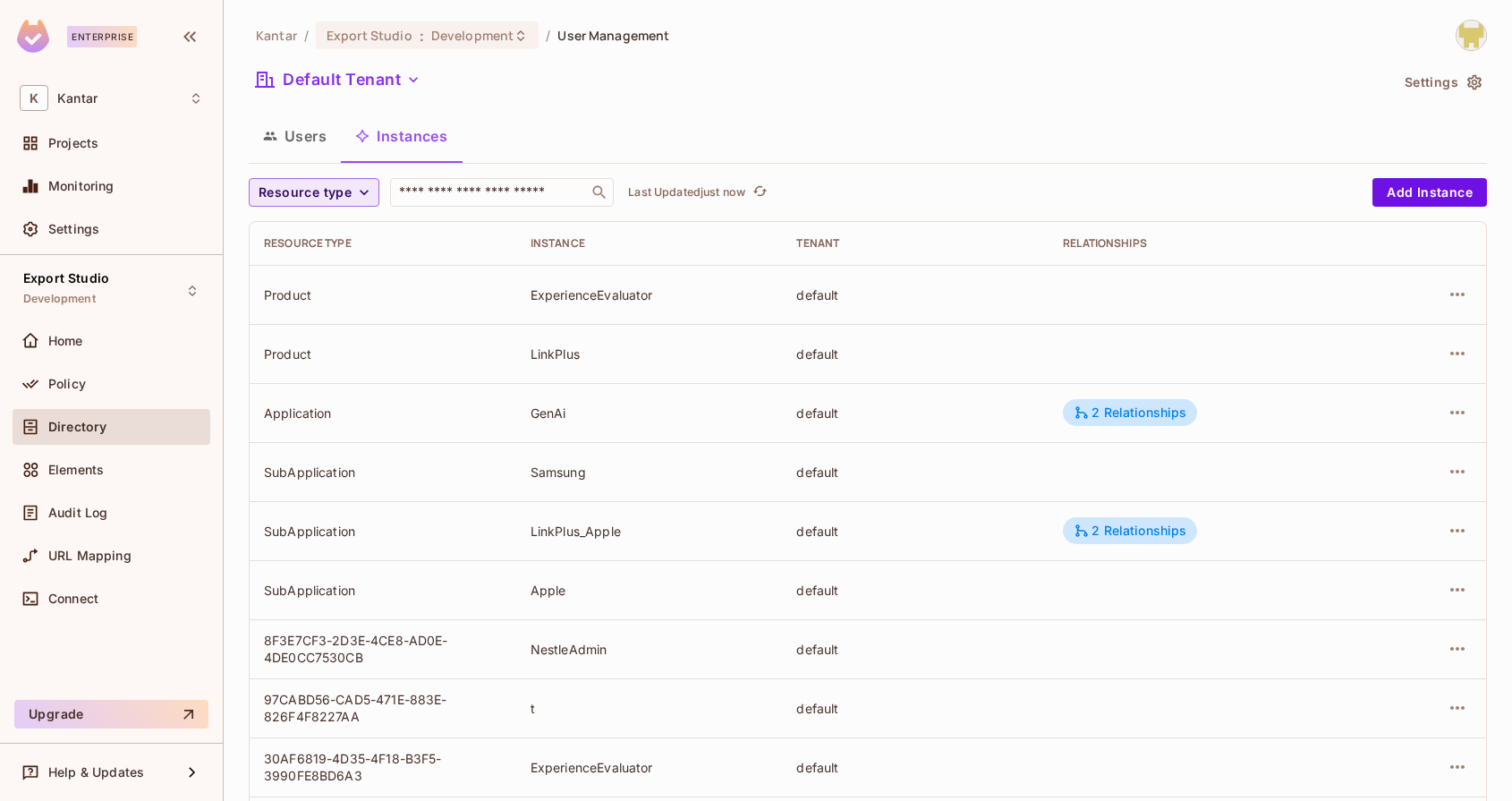 click on "Resource type" at bounding box center [305, 192] 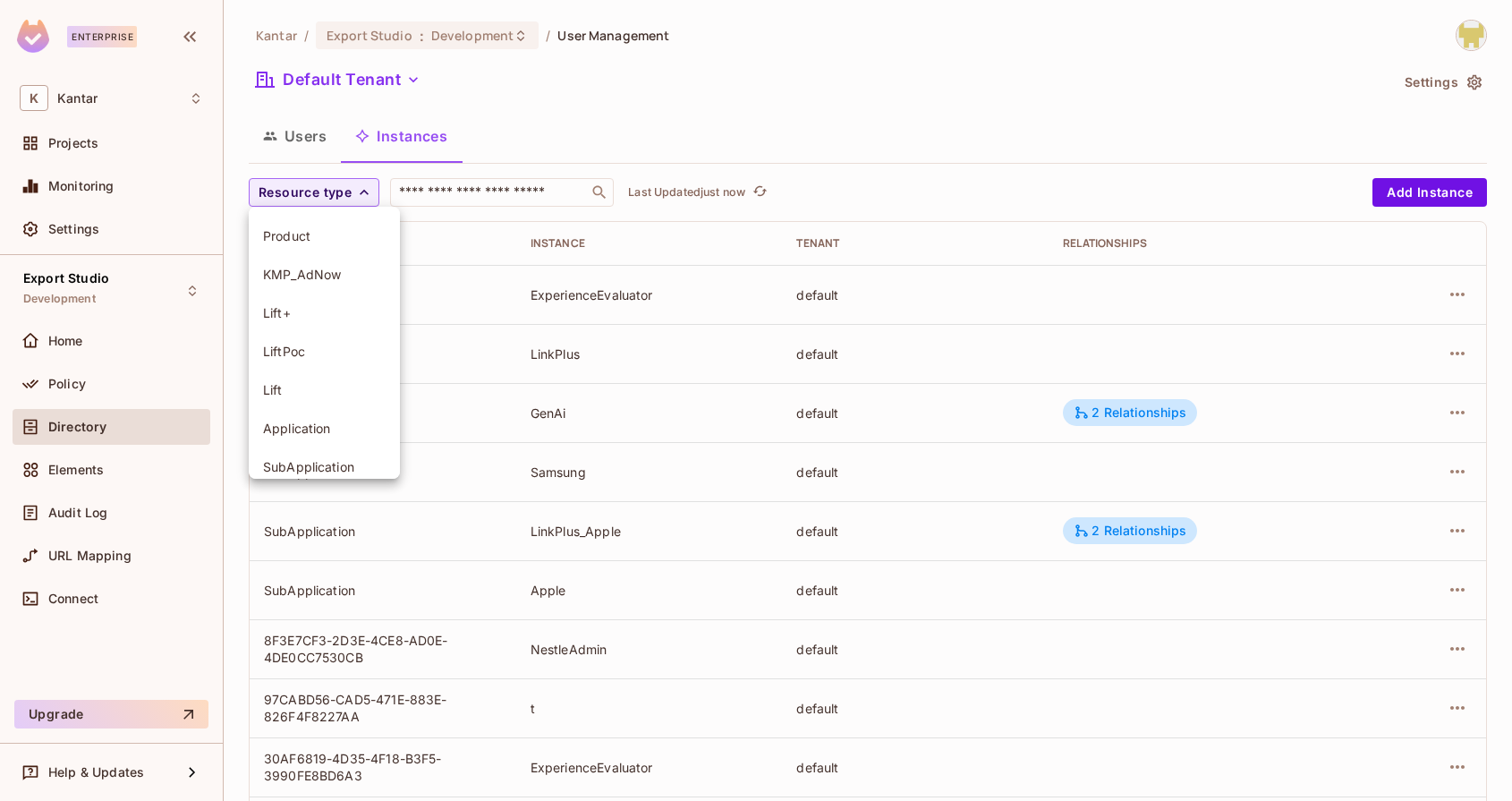 scroll, scrollTop: 69, scrollLeft: 0, axis: vertical 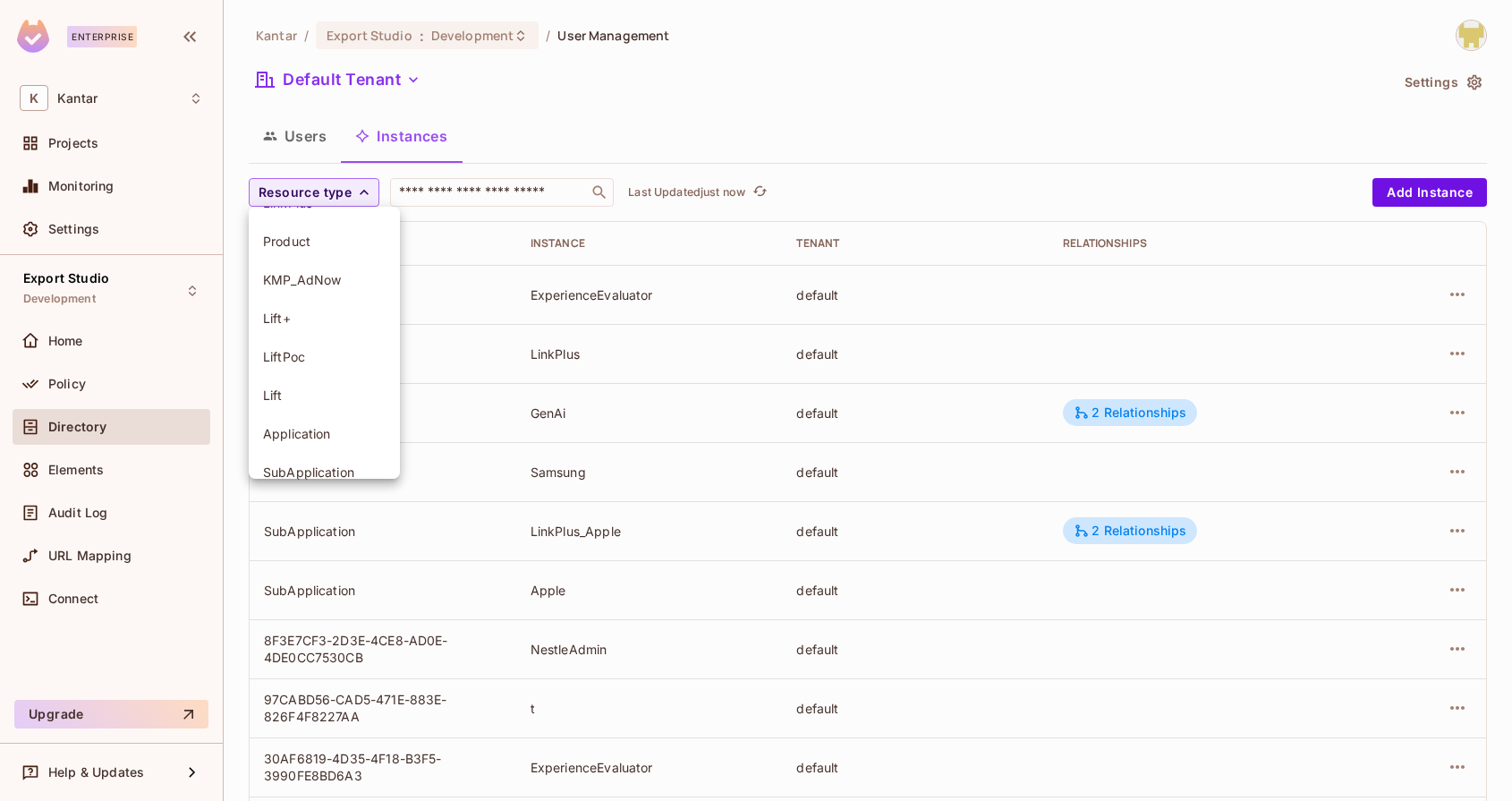 click on "Application" at bounding box center (324, 433) 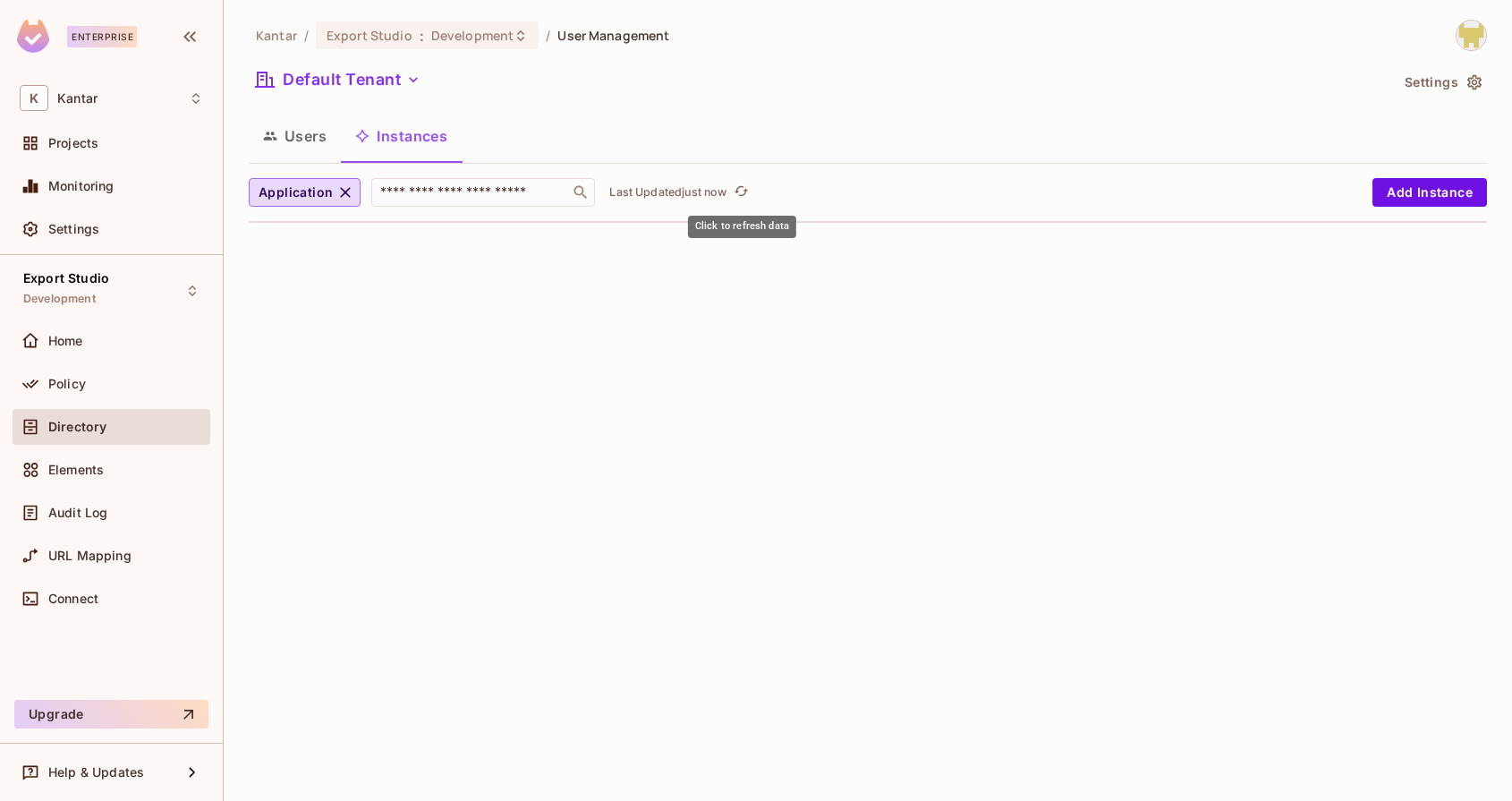 click at bounding box center (739, 192) 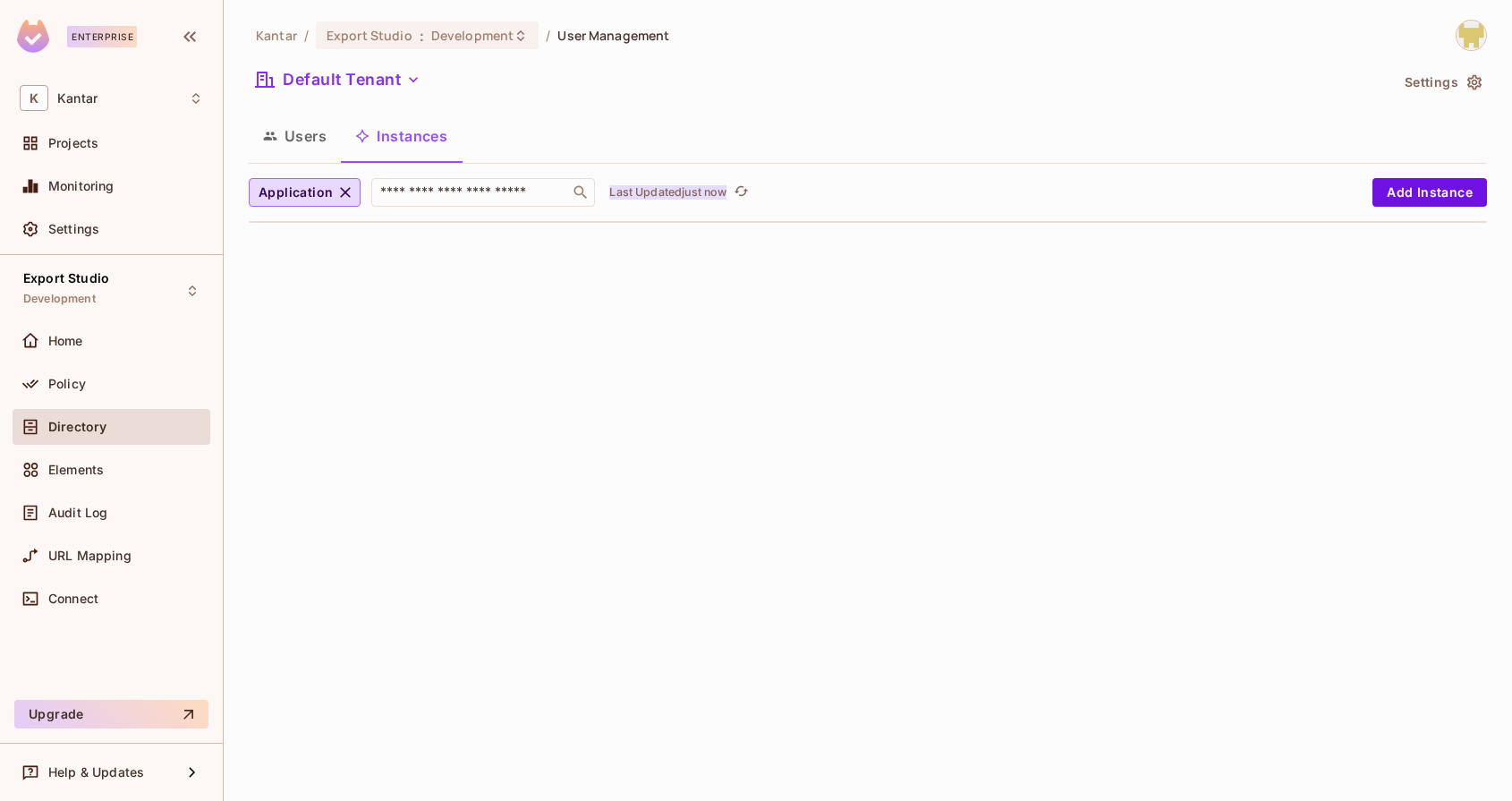 click on "Last Updated  just now" at bounding box center (667, 192) 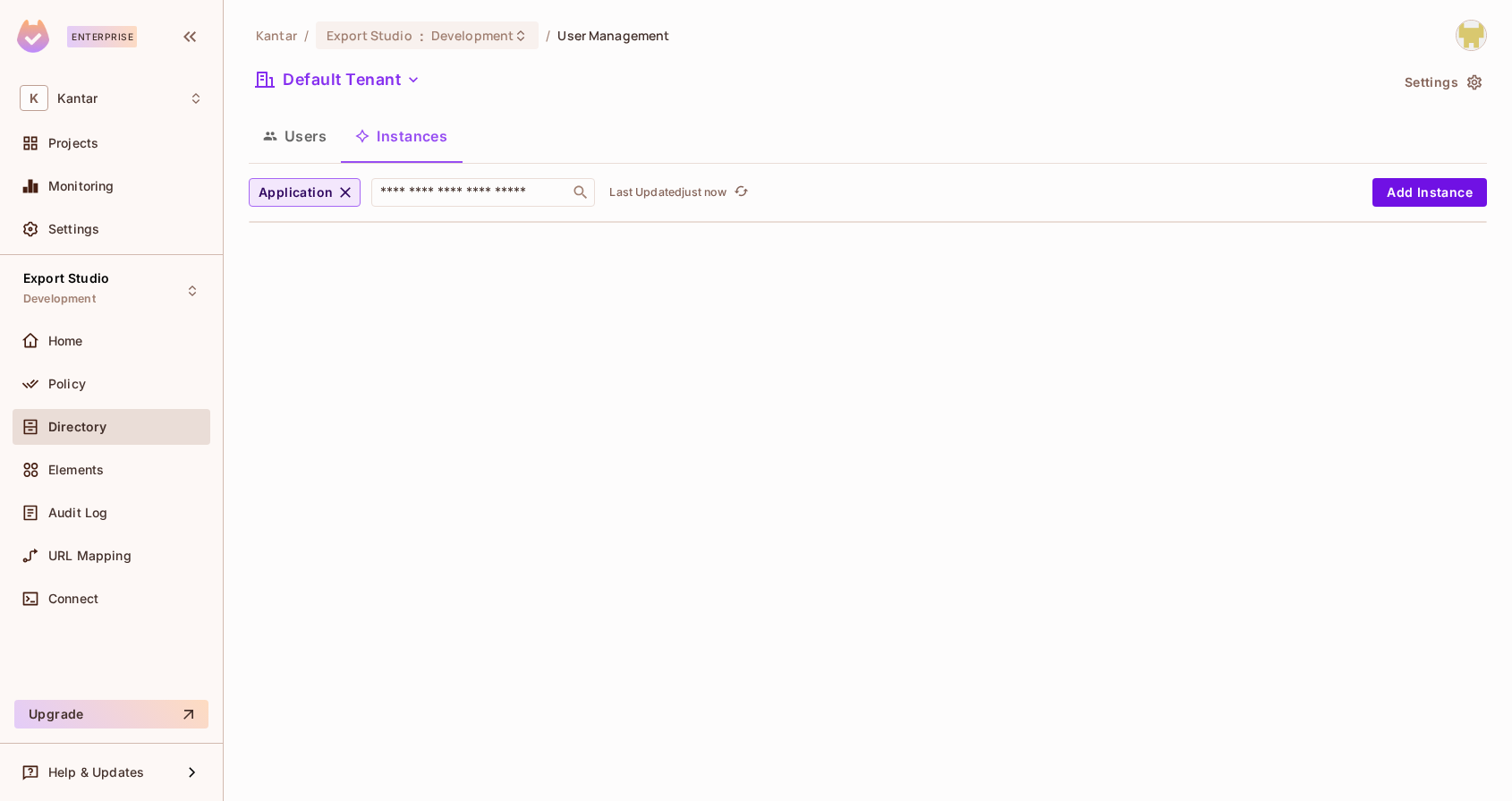 click on "Application" at bounding box center (295, 192) 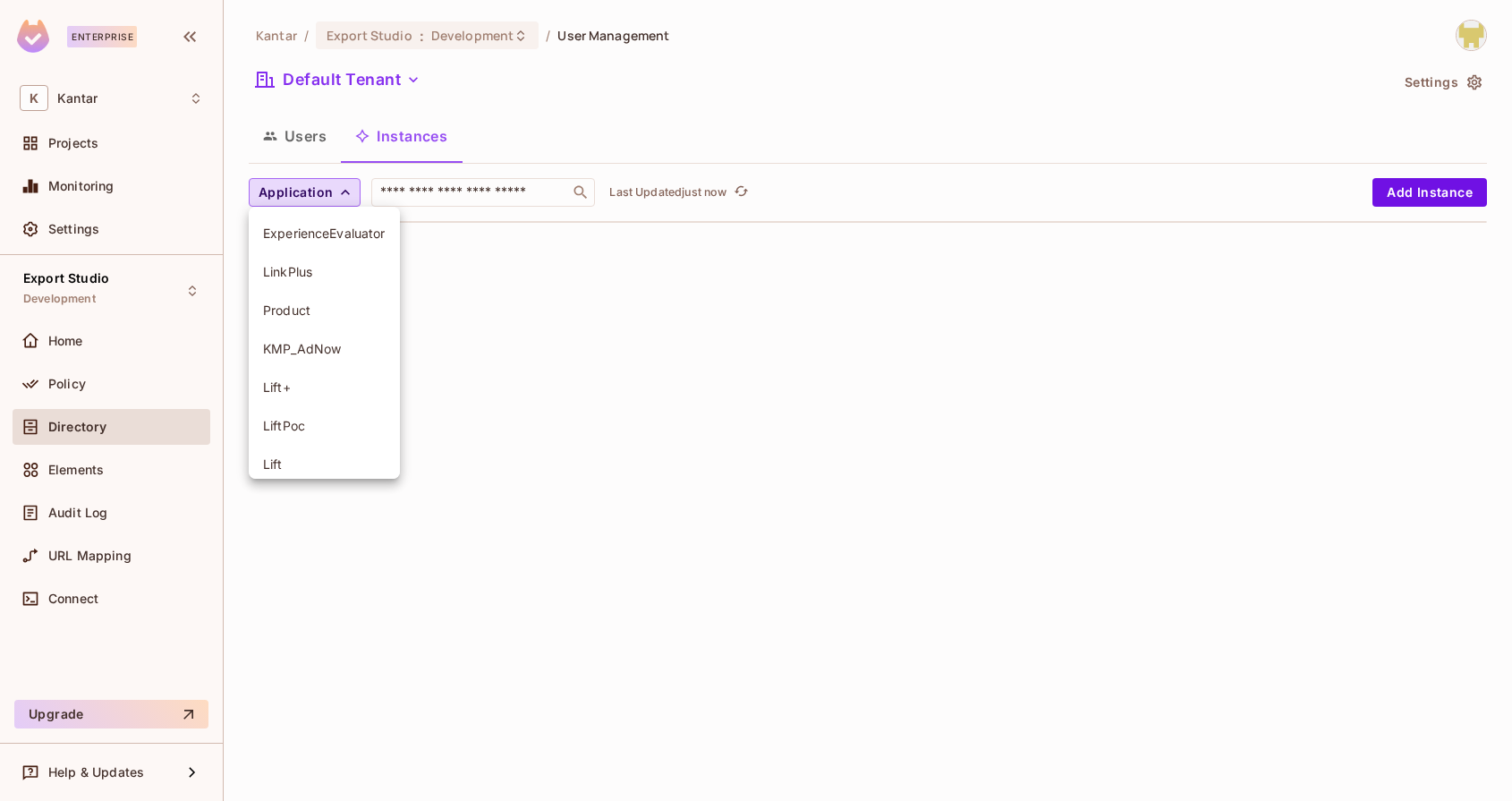scroll, scrollTop: 161, scrollLeft: 0, axis: vertical 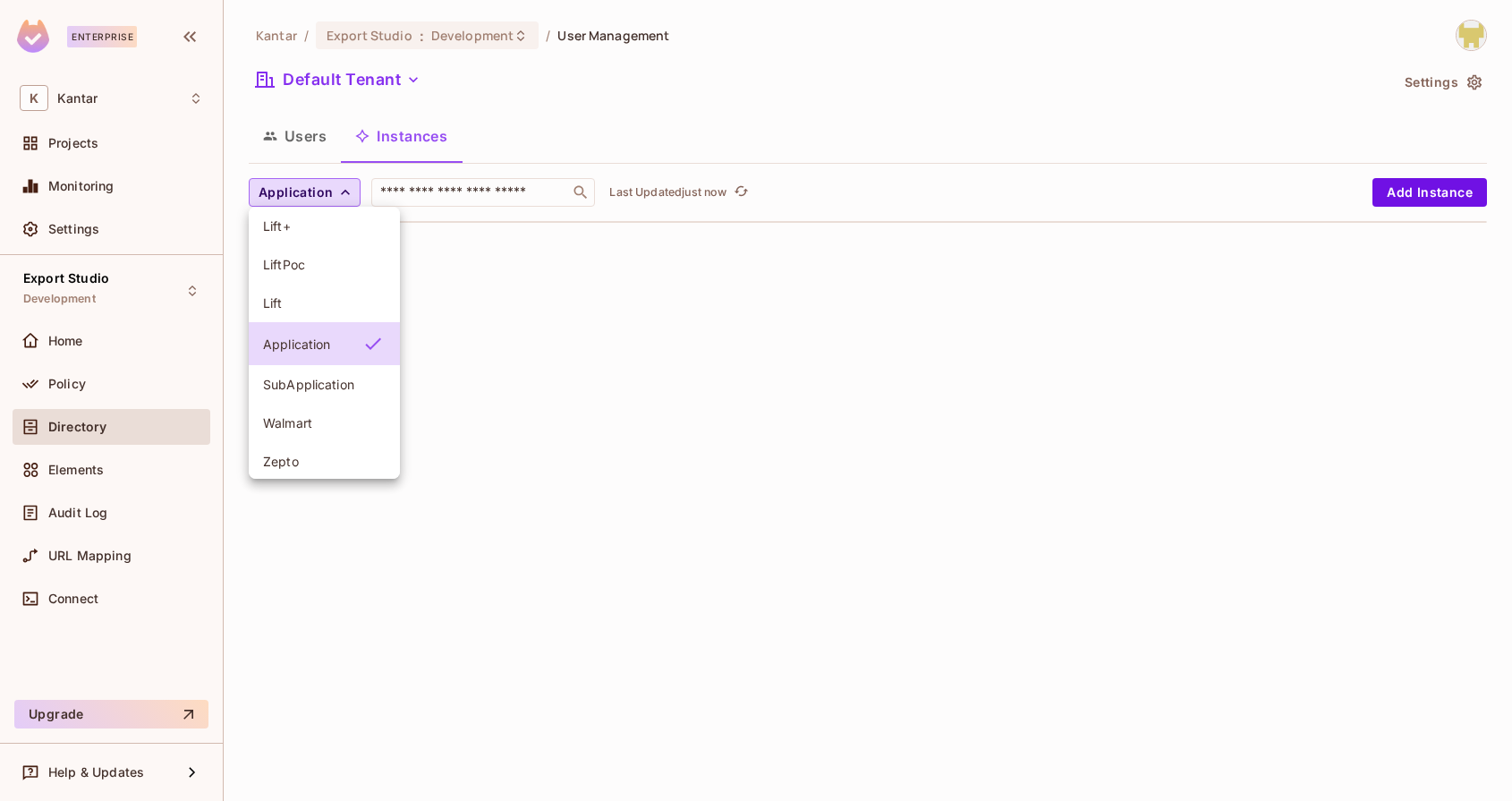 click on "SubApplication" at bounding box center [324, 384] 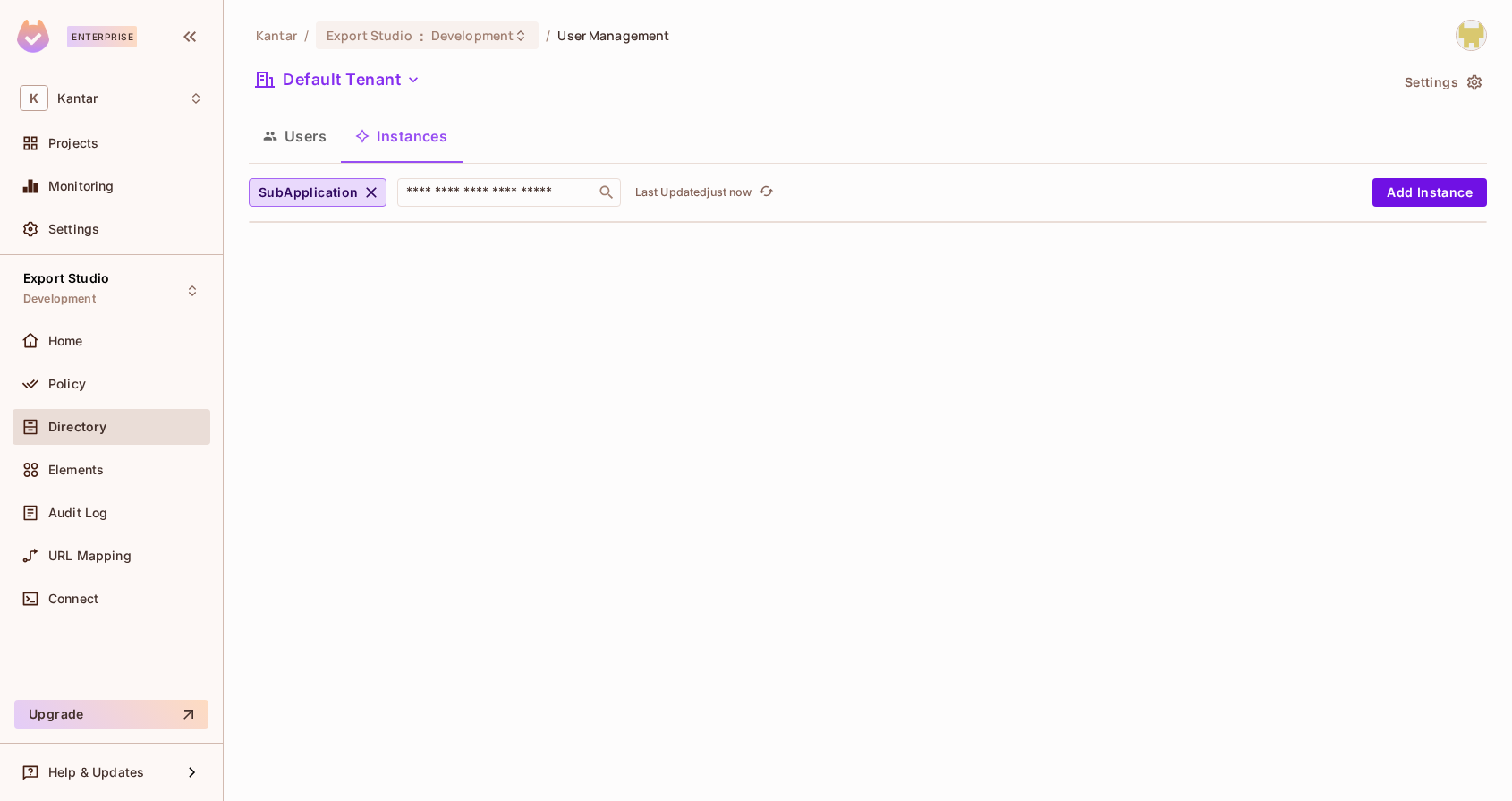 click on "Users" at bounding box center (294, 136) 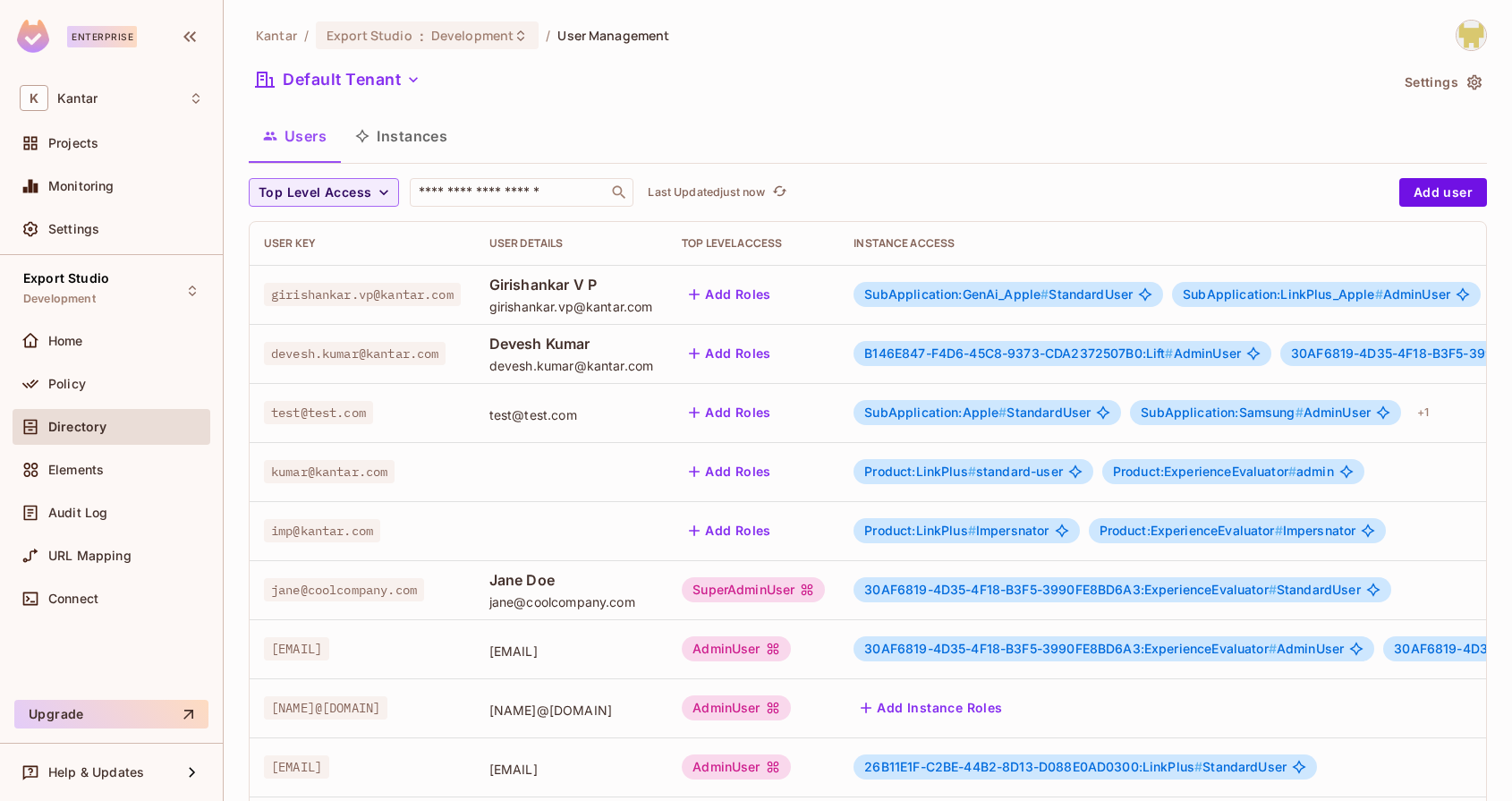click on "Kantar / Export Studio : Development / User Management Default Tenant Settings Users Instances Top Level Access ​ Last Updated  just now Add user User Key User Details Top Level Access Instance Access girishankar.vp@kantar.com Girishankar V P girishankar.vp@kantar.com Add Roles SubApplication:GenAi_Apple # StandardUser SubApplication:LinkPlus_Apple # AdminUser devesh.kumar@kantar.com Devesh Kumar devesh.kumar@kantar.com Add Roles B146E847-F4D6-45C8-9373-CDA2372507B0:Lift # AdminUser 30AF6819-4D35-4F18-B3F5-3990FE8BD6A3:ExperienceEvaluator # StandardUser + 1 test@test.com   test@test.com Add Roles SubApplication:Apple # StandardUser SubApplication:Samsung # AdminUser + 1 kumar@kantar.com   Add Roles Product:LinkPlus # standard-user Product:ExperienceEvaluator # admin imp@kantar.com   Add Roles Product:LinkPlus # Impersnator Product:ExperienceEvaluator # Impersnator jane@coolcompany.com Jane Doe jane@coolcompany.com SuperAdminUser 30AF6819-4D35-4F18-B3F5-3990FE8BD6A3:ExperienceEvaluator # StandardUser   # #" at bounding box center [868, 533] 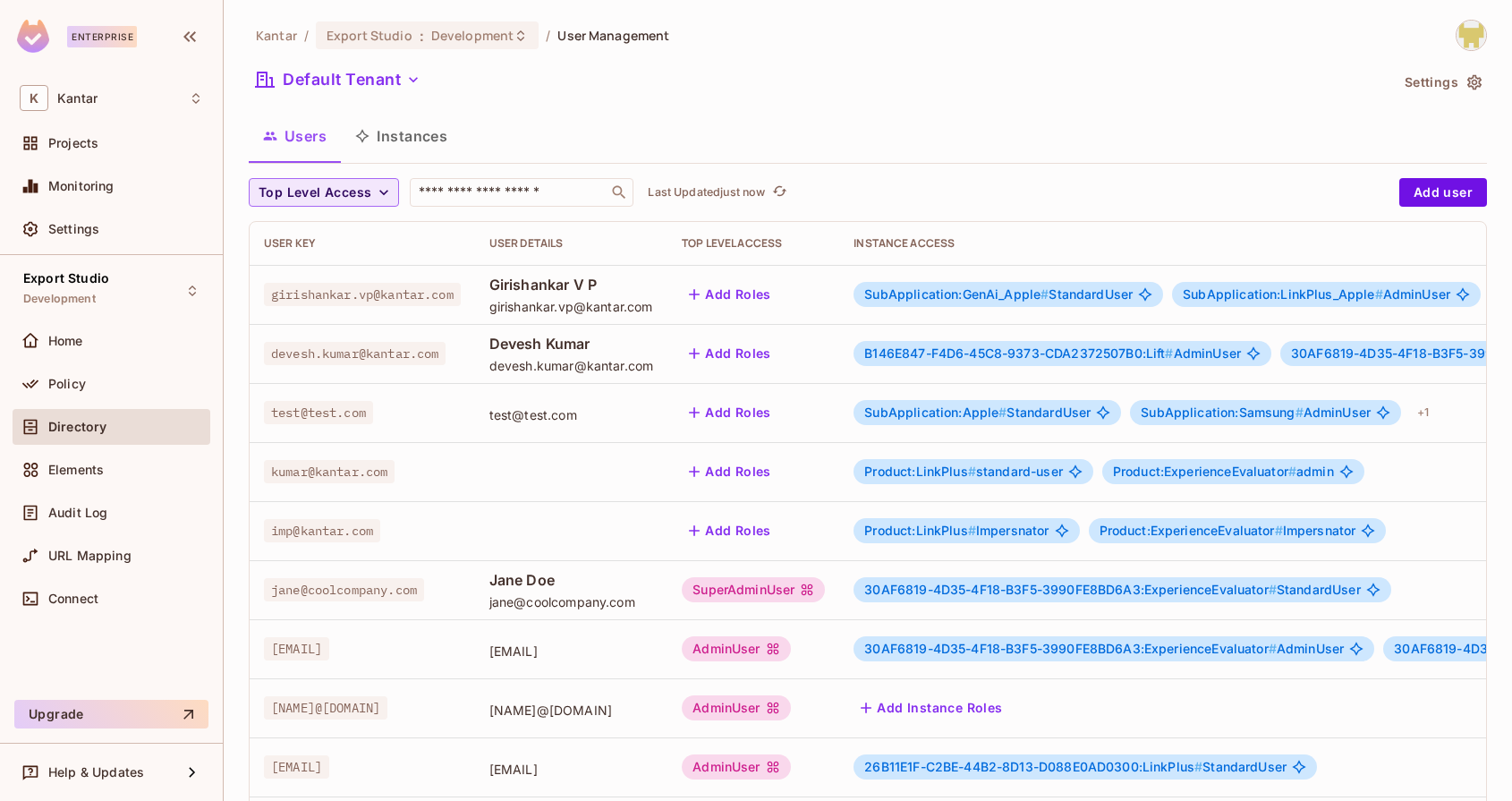 click on "Top Level Access" at bounding box center (324, 192) 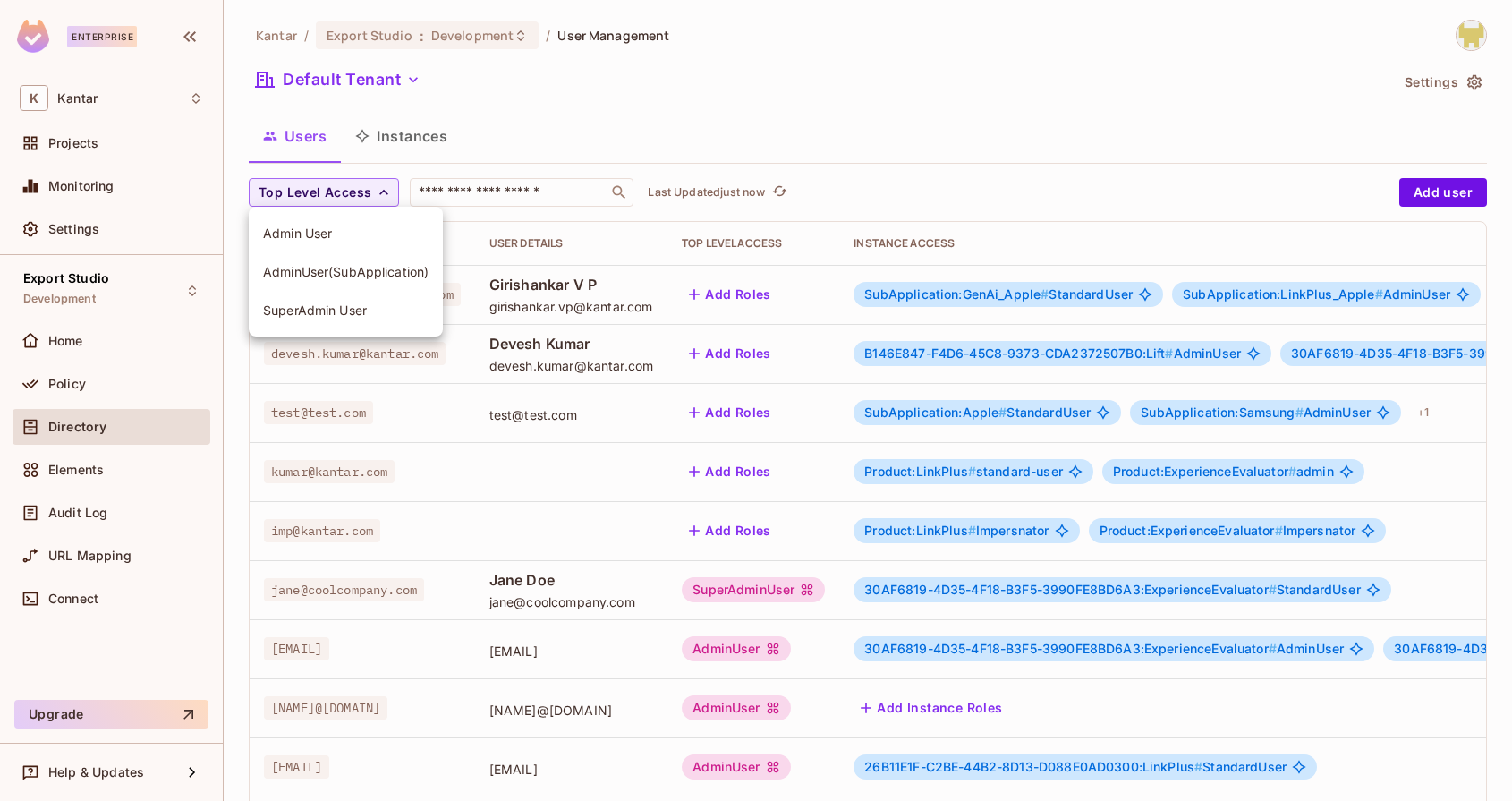 click at bounding box center (756, 400) 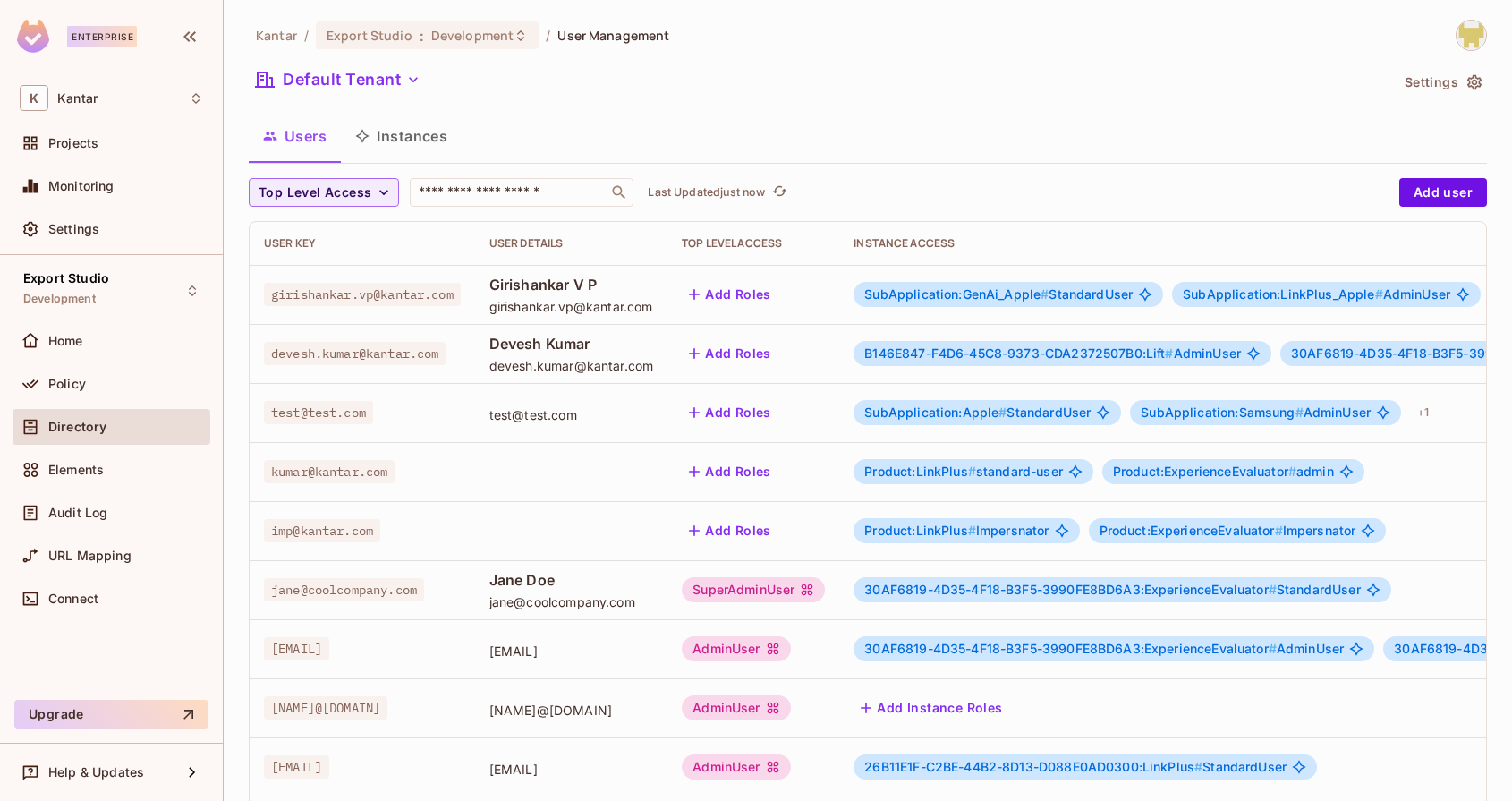click on "Instances" at bounding box center [401, 136] 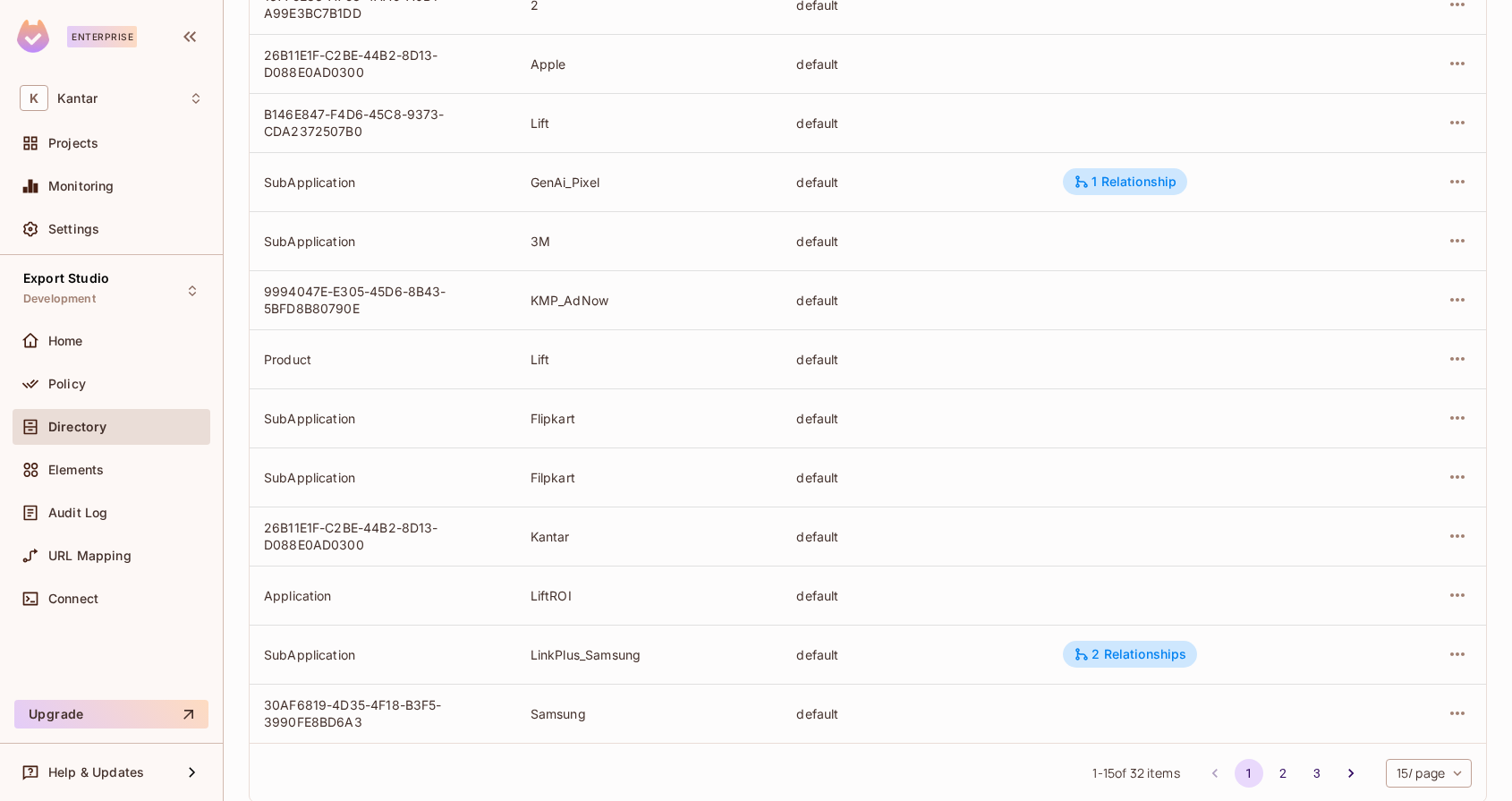 scroll, scrollTop: 448, scrollLeft: 0, axis: vertical 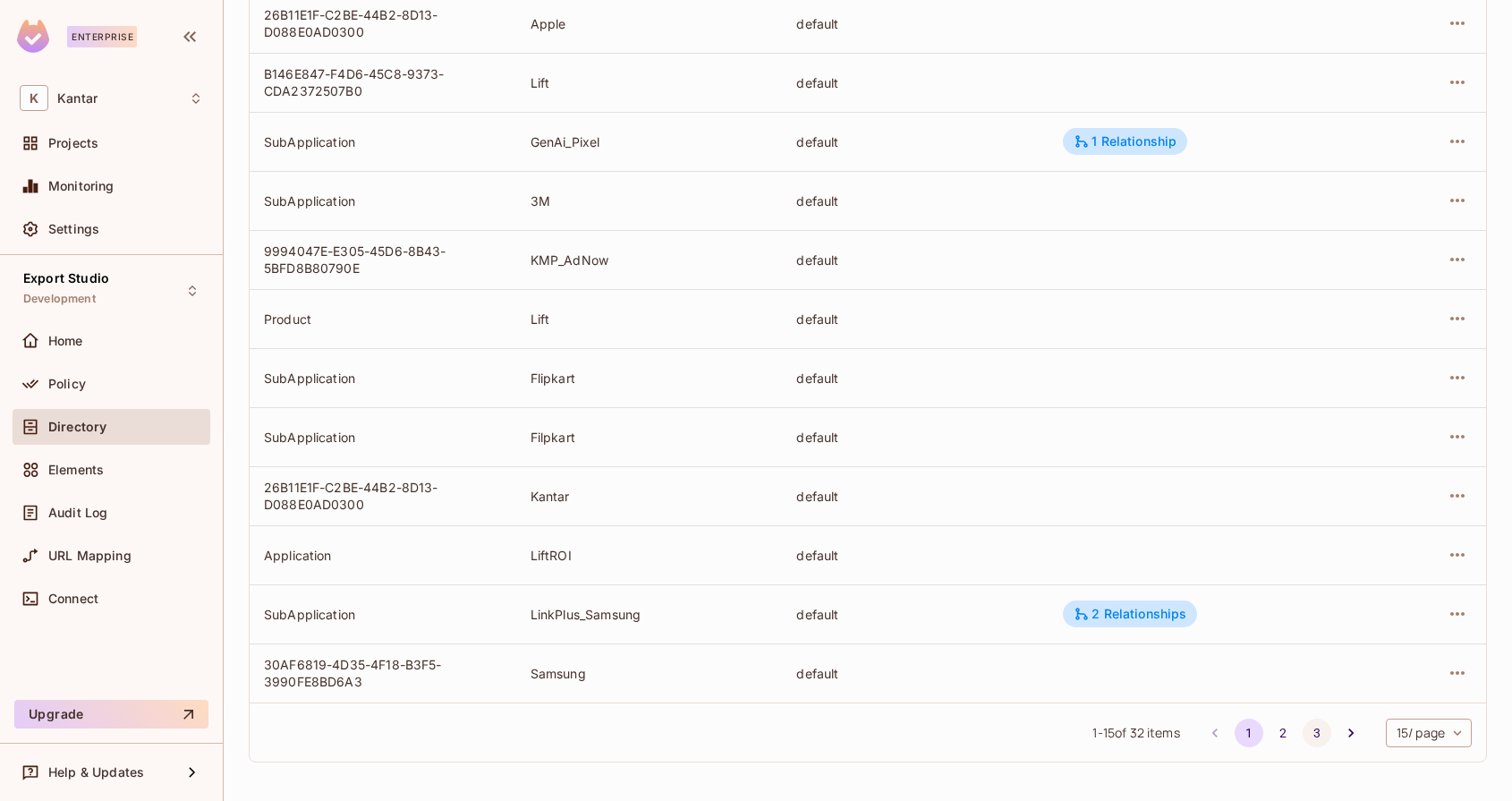 click on "3" at bounding box center (1317, 733) 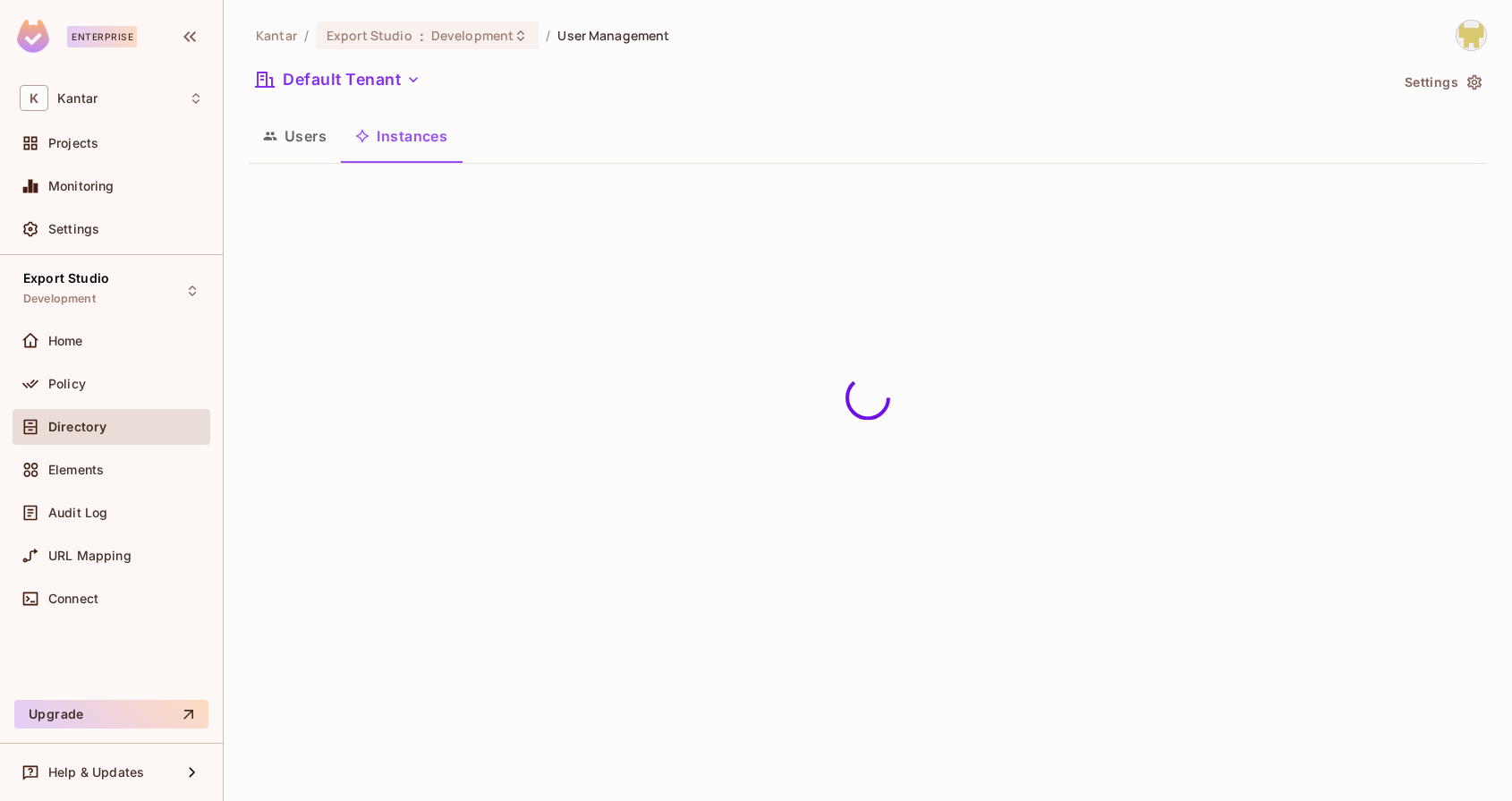 scroll, scrollTop: 0, scrollLeft: 0, axis: both 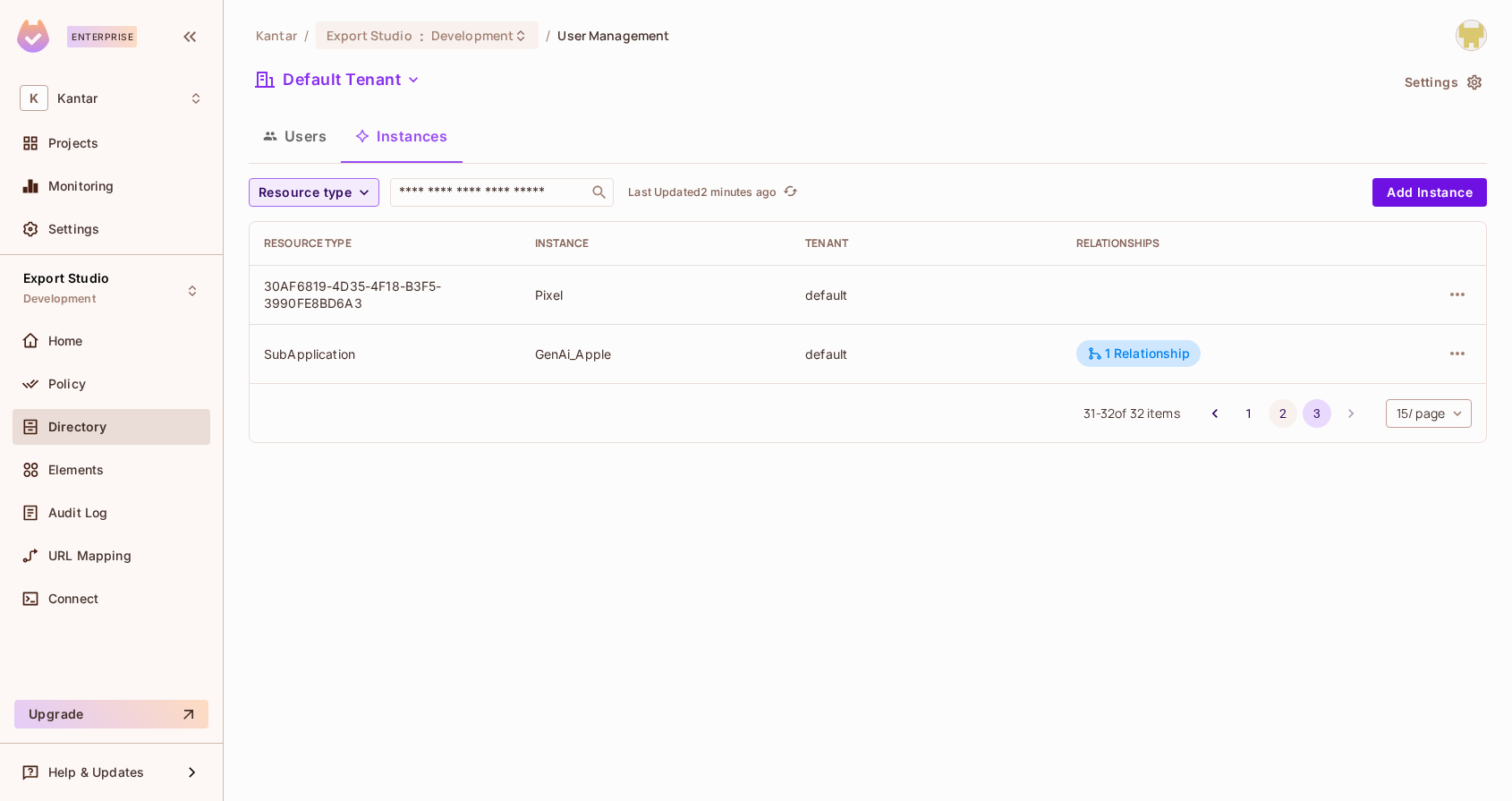 click on "2" at bounding box center (1283, 413) 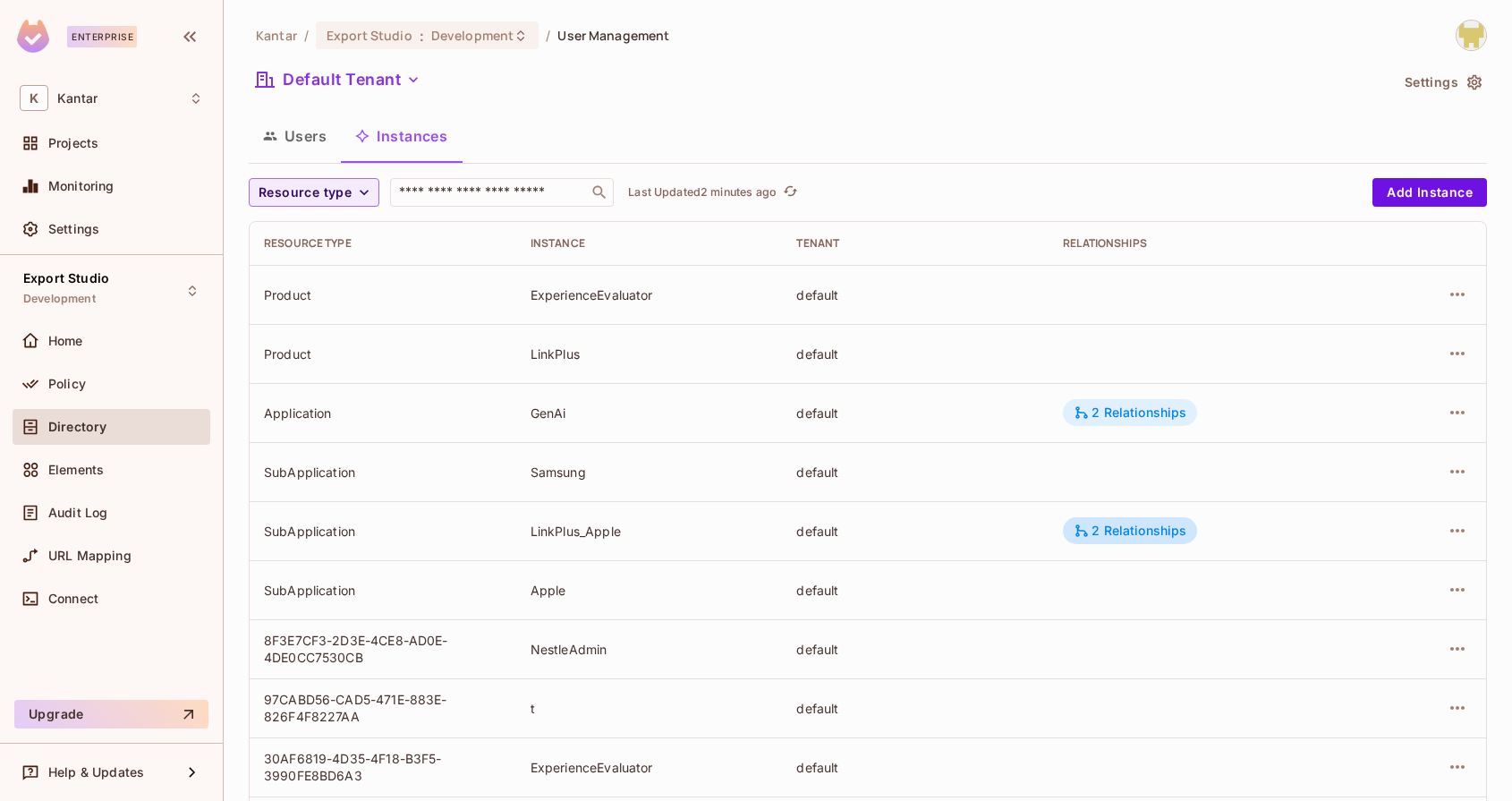 click on "2 Relationships" at bounding box center [1130, 413] 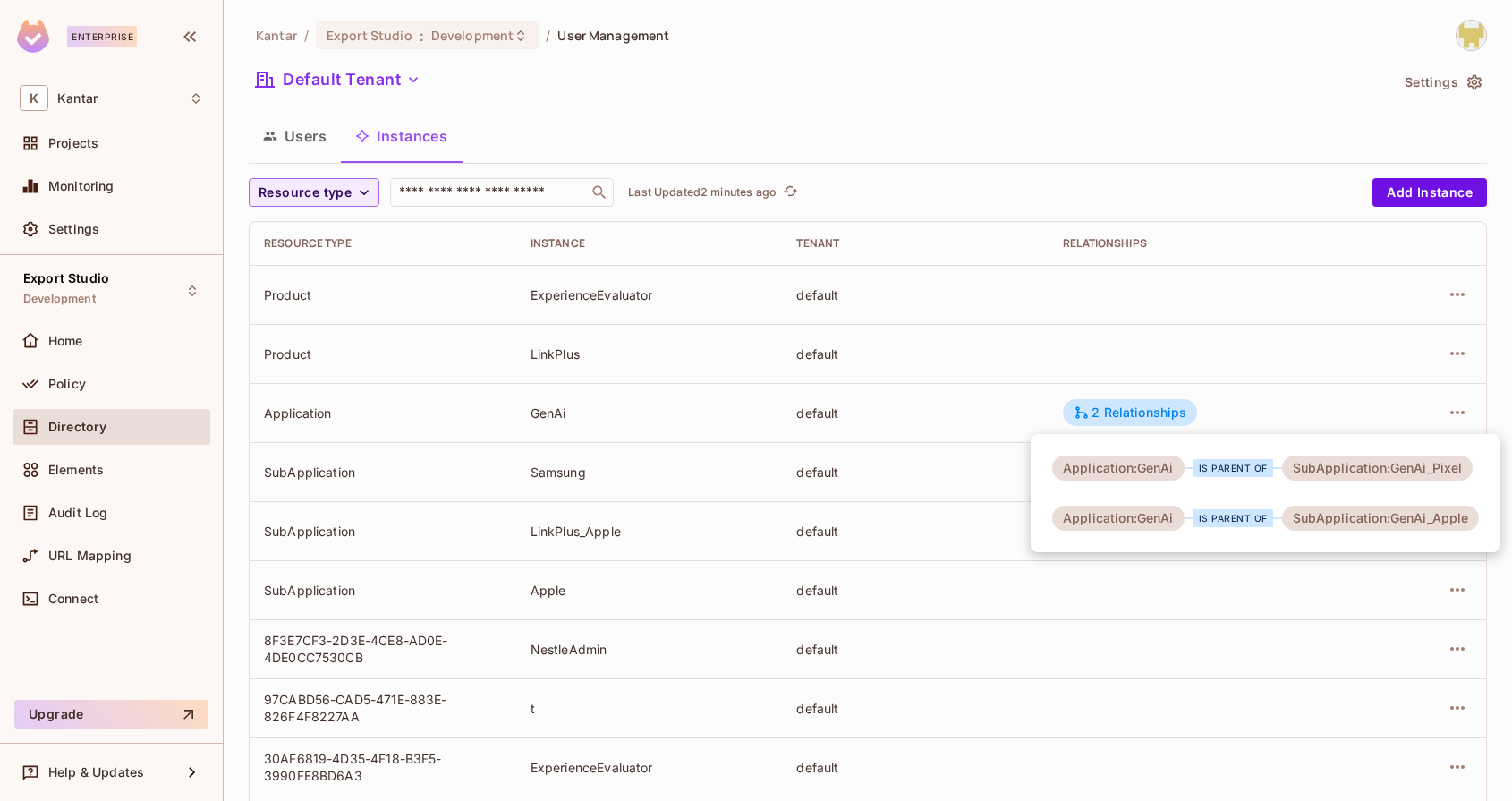 click at bounding box center [756, 400] 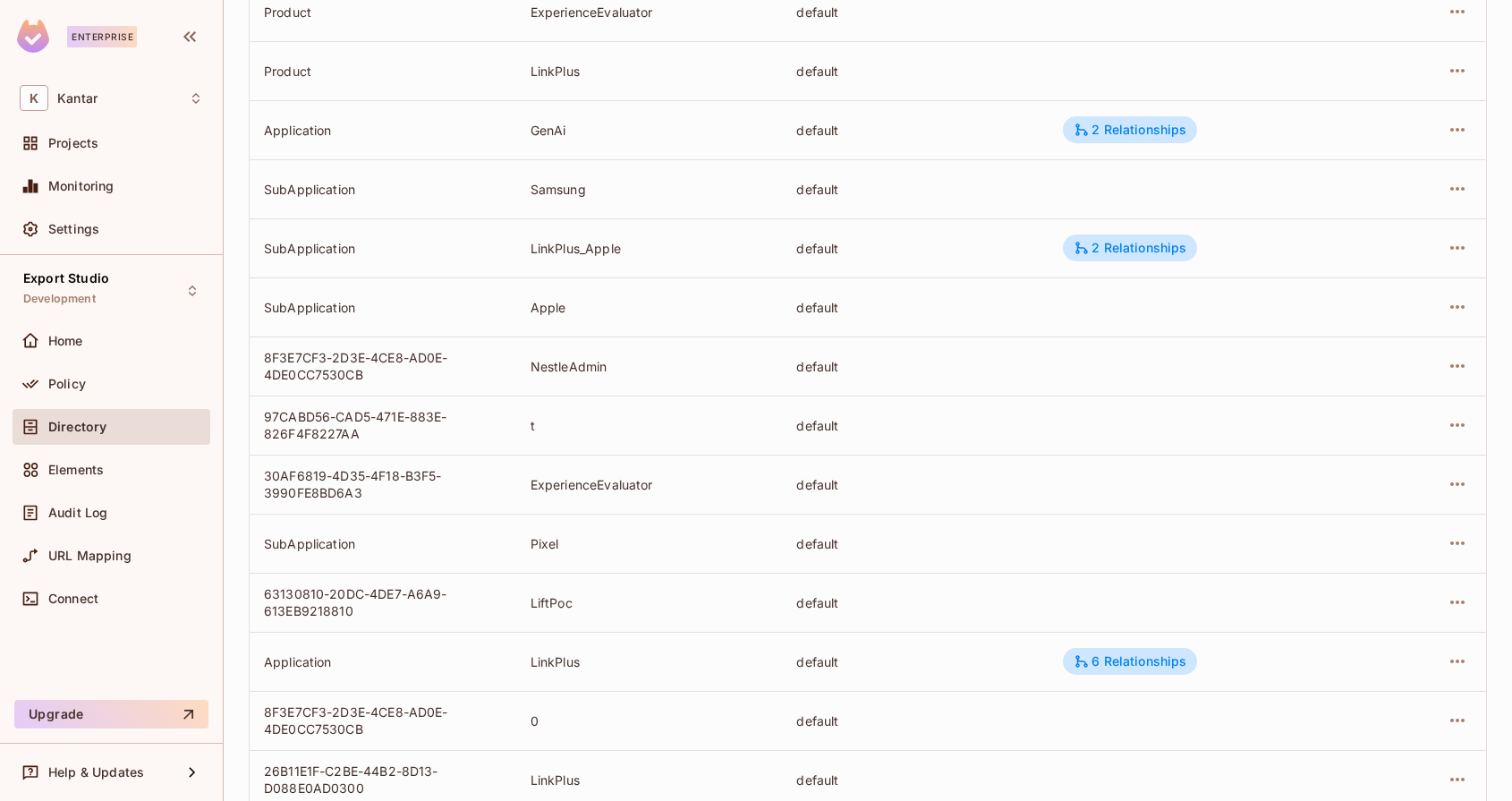 scroll, scrollTop: 0, scrollLeft: 0, axis: both 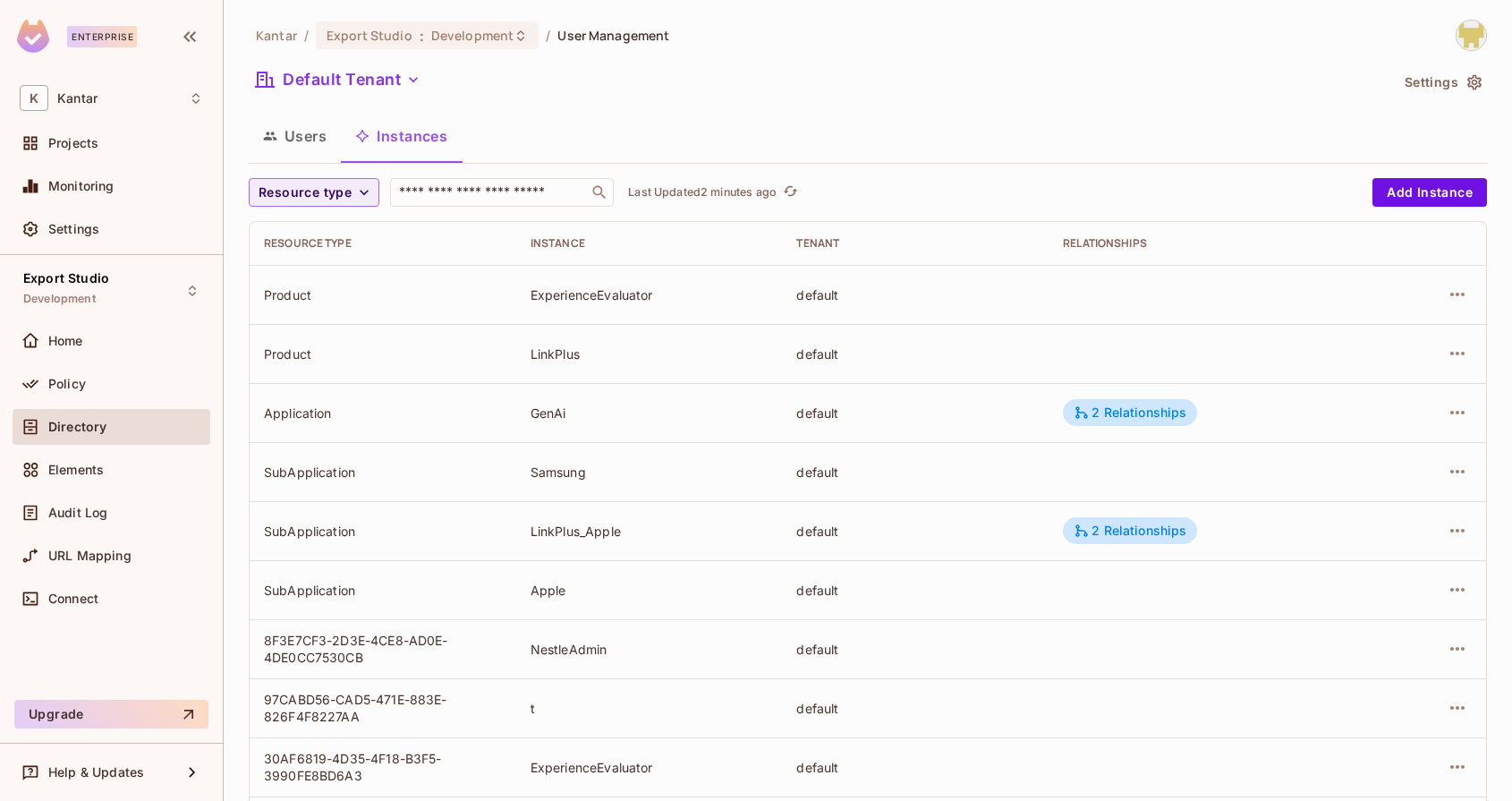 click on "Kantar / Export Studio : Development / User Management Default Tenant Settings Users Instances Resource type ​ Last Updated  2 minutes ago Add Instance Resource type Instance Tenant Relationships Product ExperienceEvaluator default Product LinkPlus default Application GenAi default 2 Relationships SubApplication Samsung default SubApplication LinkPlus_Apple default 2 Relationships SubApplication Apple default 8F3E7CF3-2D3E-4CE8-AD0E-4DE0CC7530CB NestleAdmin default 97CABD56-CAD5-471E-883E-826F4F8227AA t default 30AF6819-4D35-4F18-B3F5-3990FE8BD6A3 ExperienceEvaluator default SubApplication Pixel default 63130810-20DC-4DE7-A6A9-613EB9218810 LiftPoc default Application LinkPlus default 6 Relationships 8F3E7CF3-2D3E-4CE8-AD0E-4DE0CC7530CB 0 default 26B11E1F-C2BE-44B2-8D13-D088E0AD0300 LinkPlus default SubApplication LinkPlus_Pixel default 2 Relationships 16 - 30  of   32   items 1 2 3 15  / page ** ​" at bounding box center (868, 622) 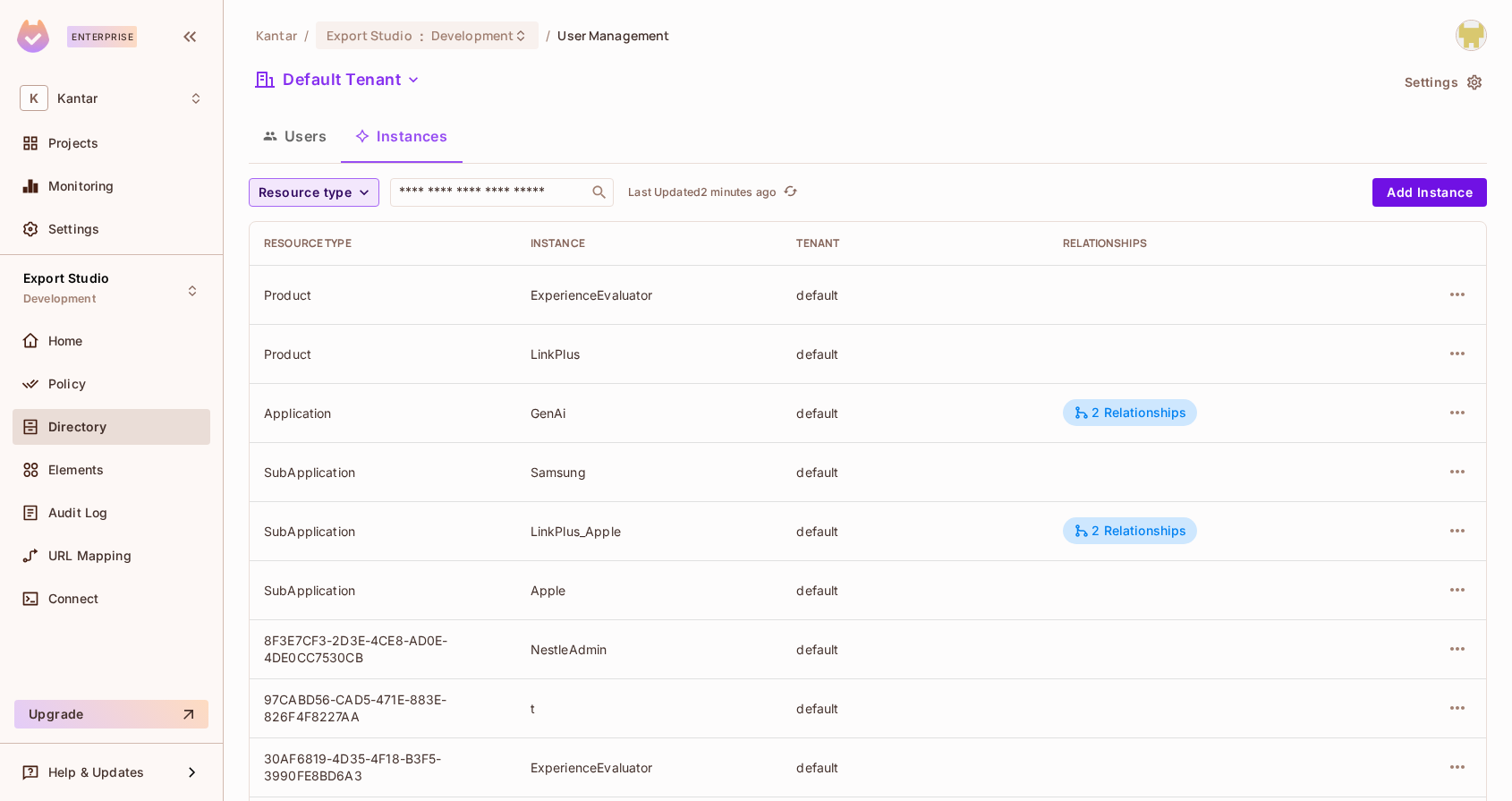 click on "Resource type" at bounding box center (305, 192) 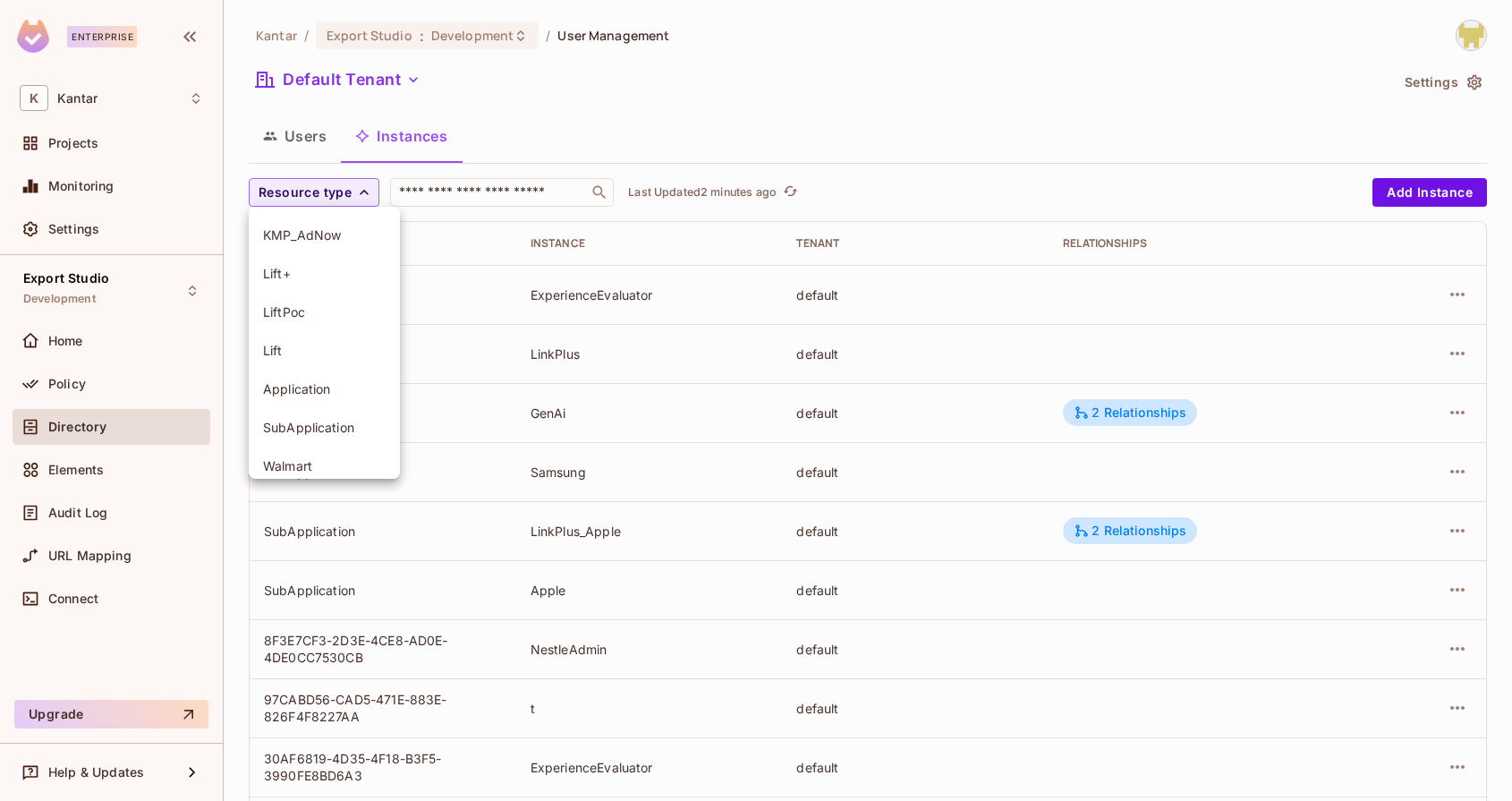 scroll, scrollTop: 146, scrollLeft: 0, axis: vertical 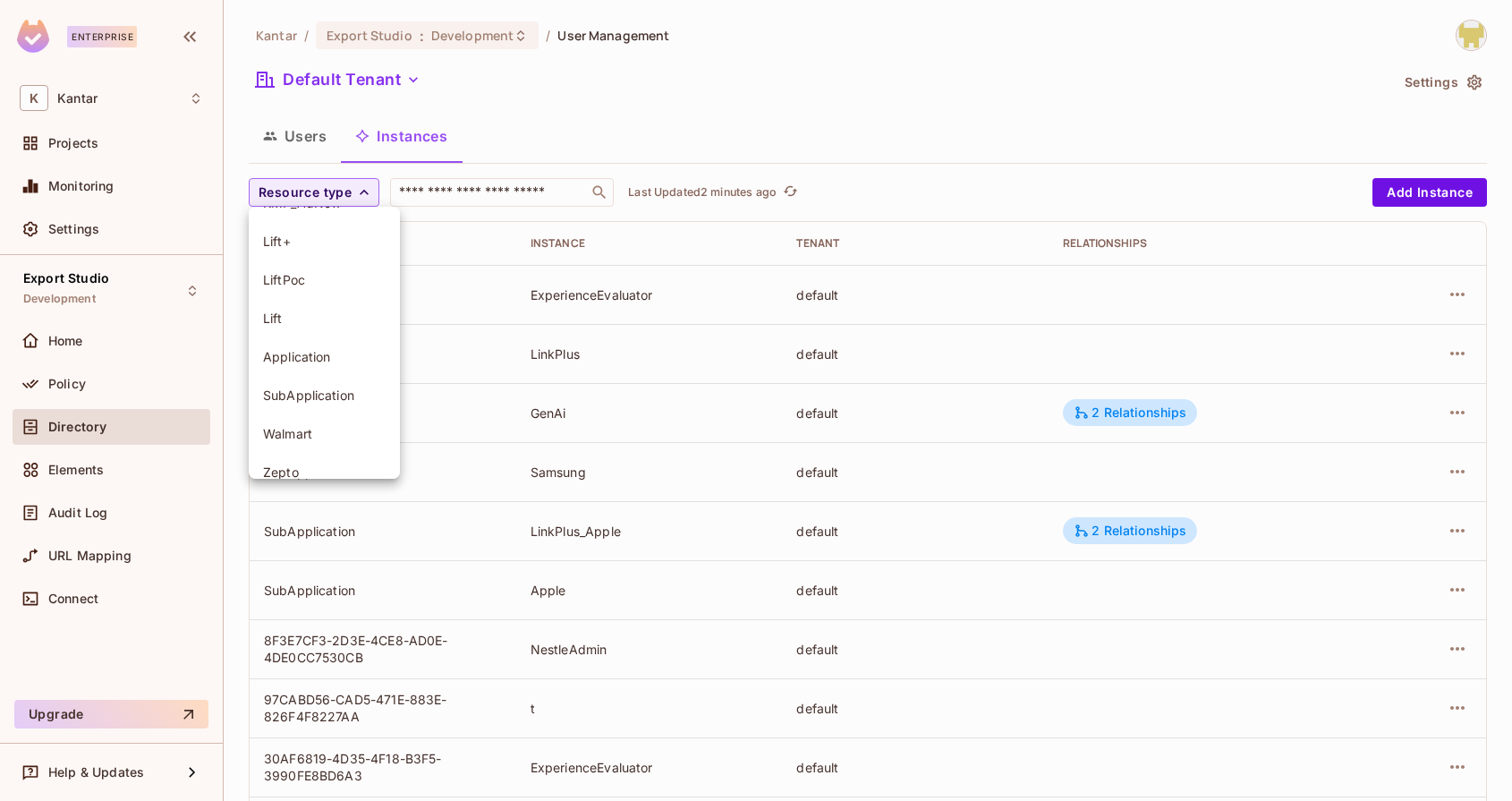 click on "Application" at bounding box center (324, 356) 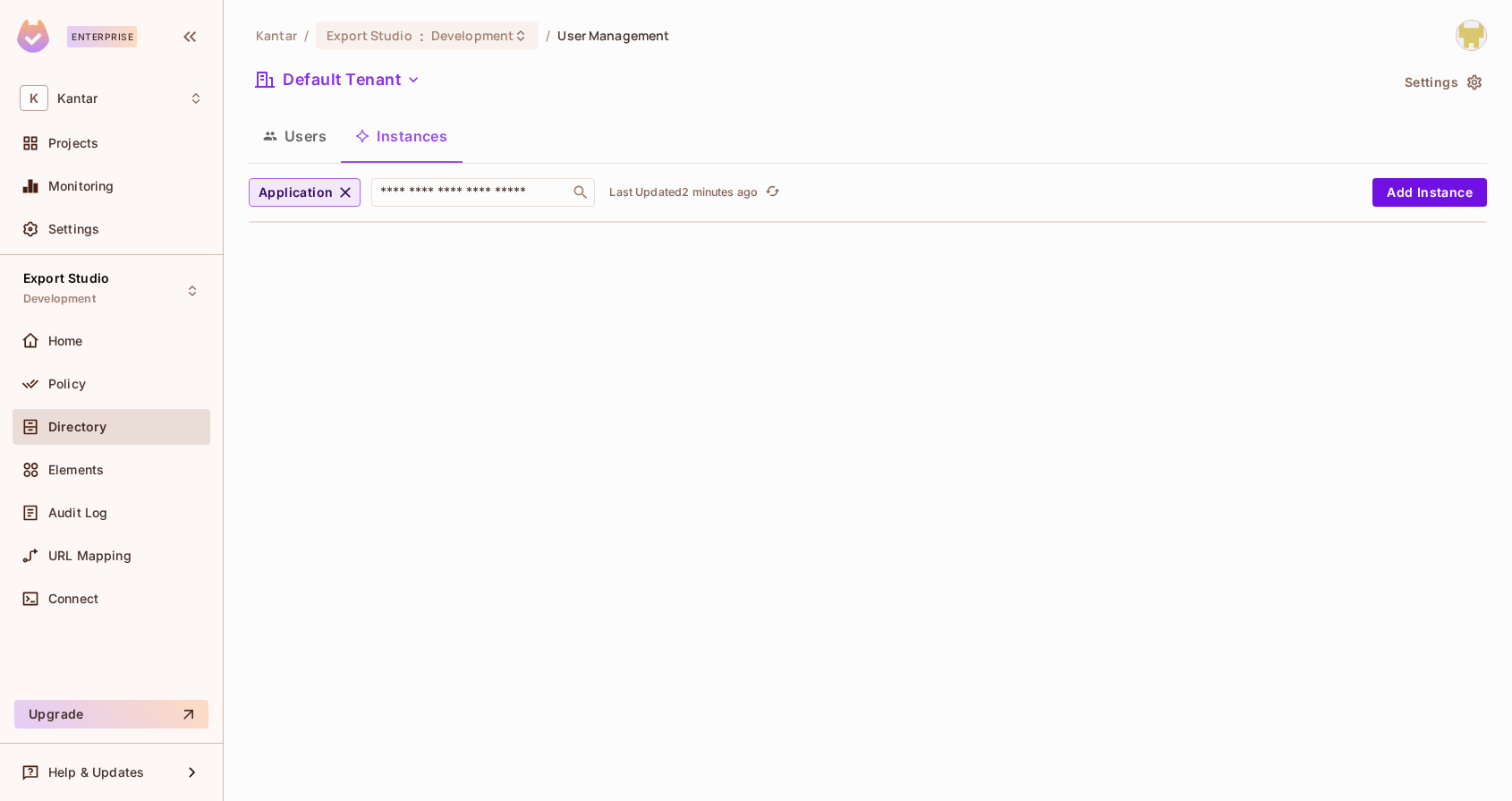click on "Application" at bounding box center (295, 192) 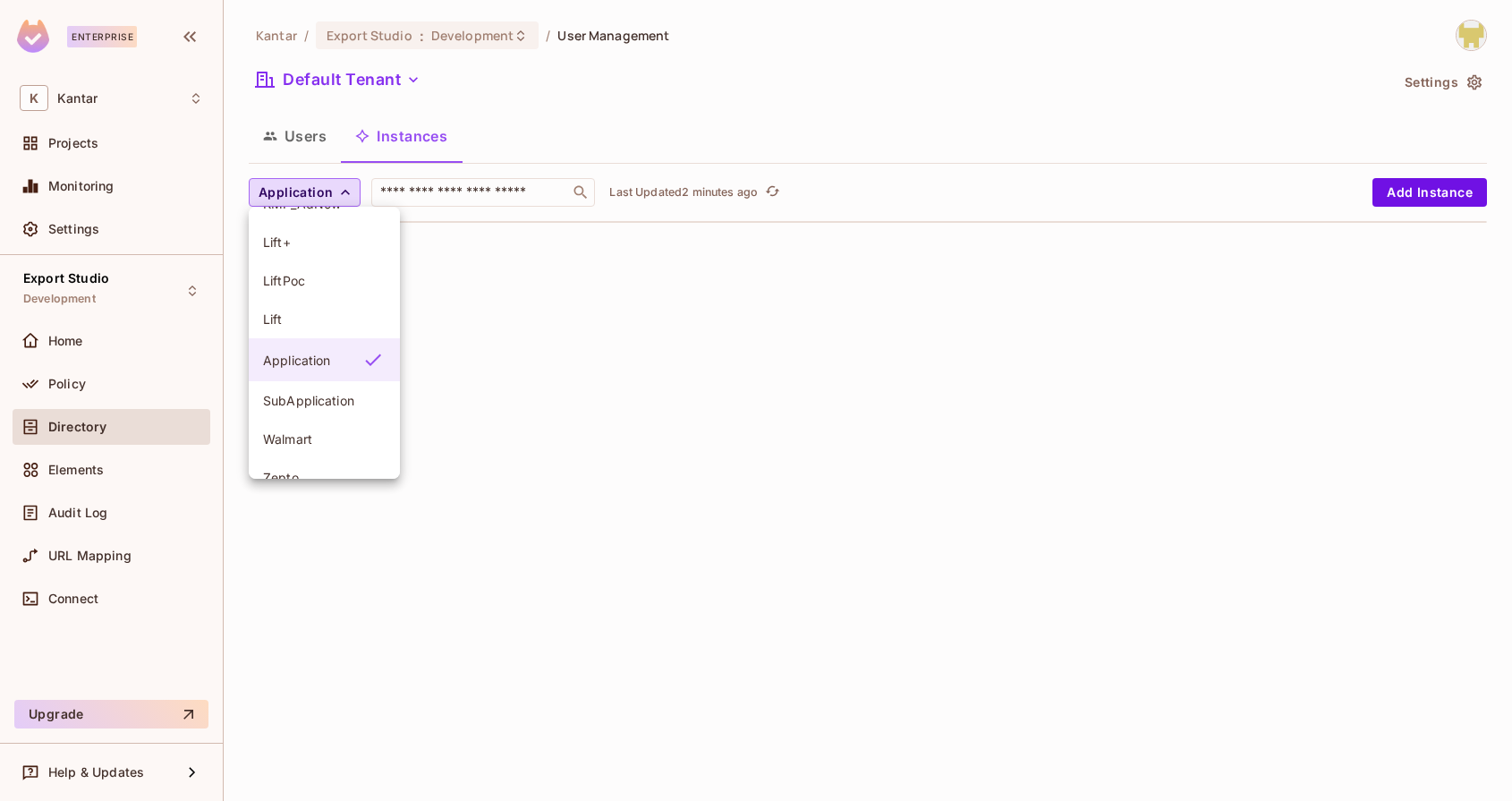 scroll, scrollTop: 148, scrollLeft: 0, axis: vertical 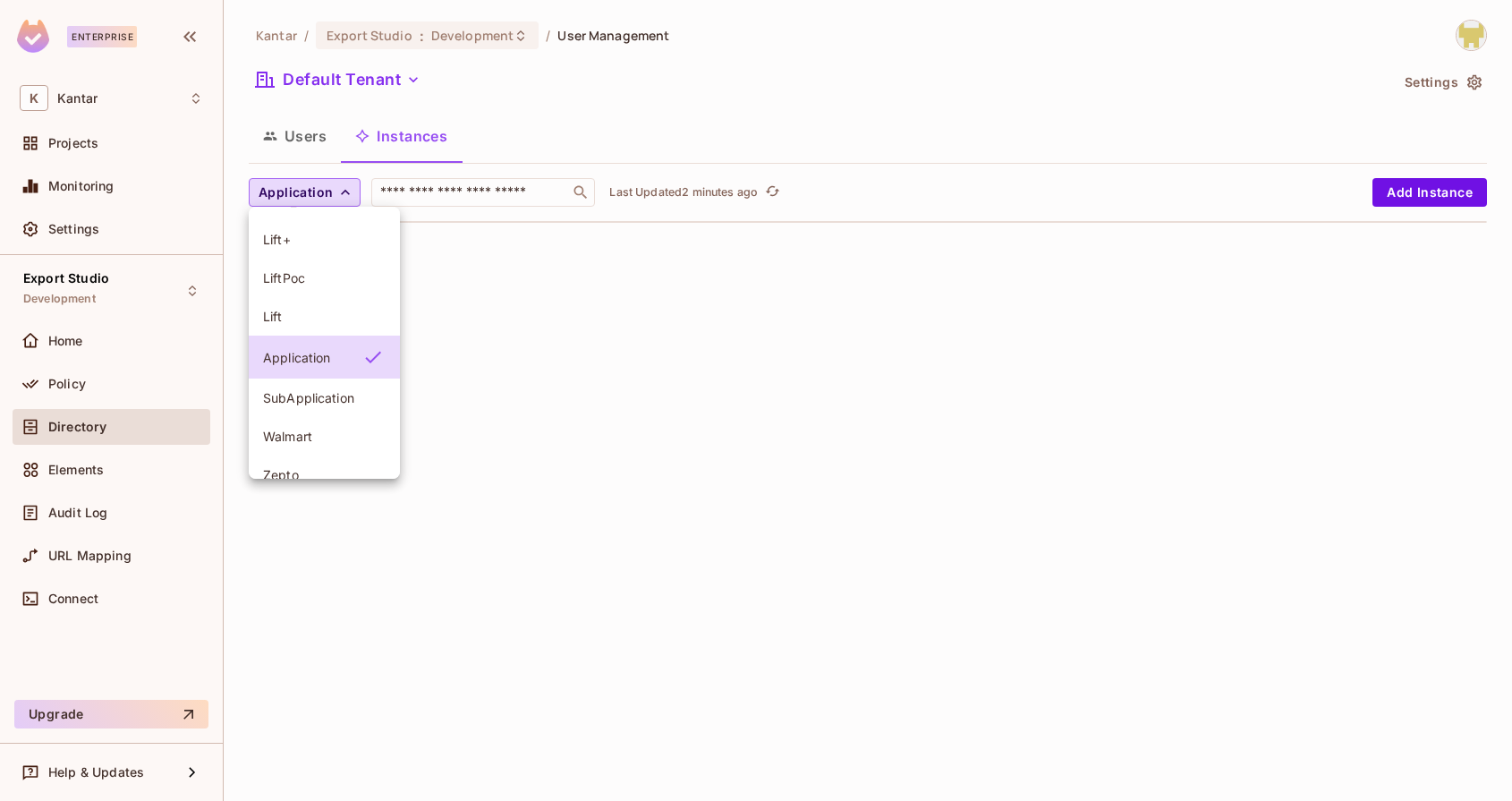 click on "SubApplication" at bounding box center (324, 397) 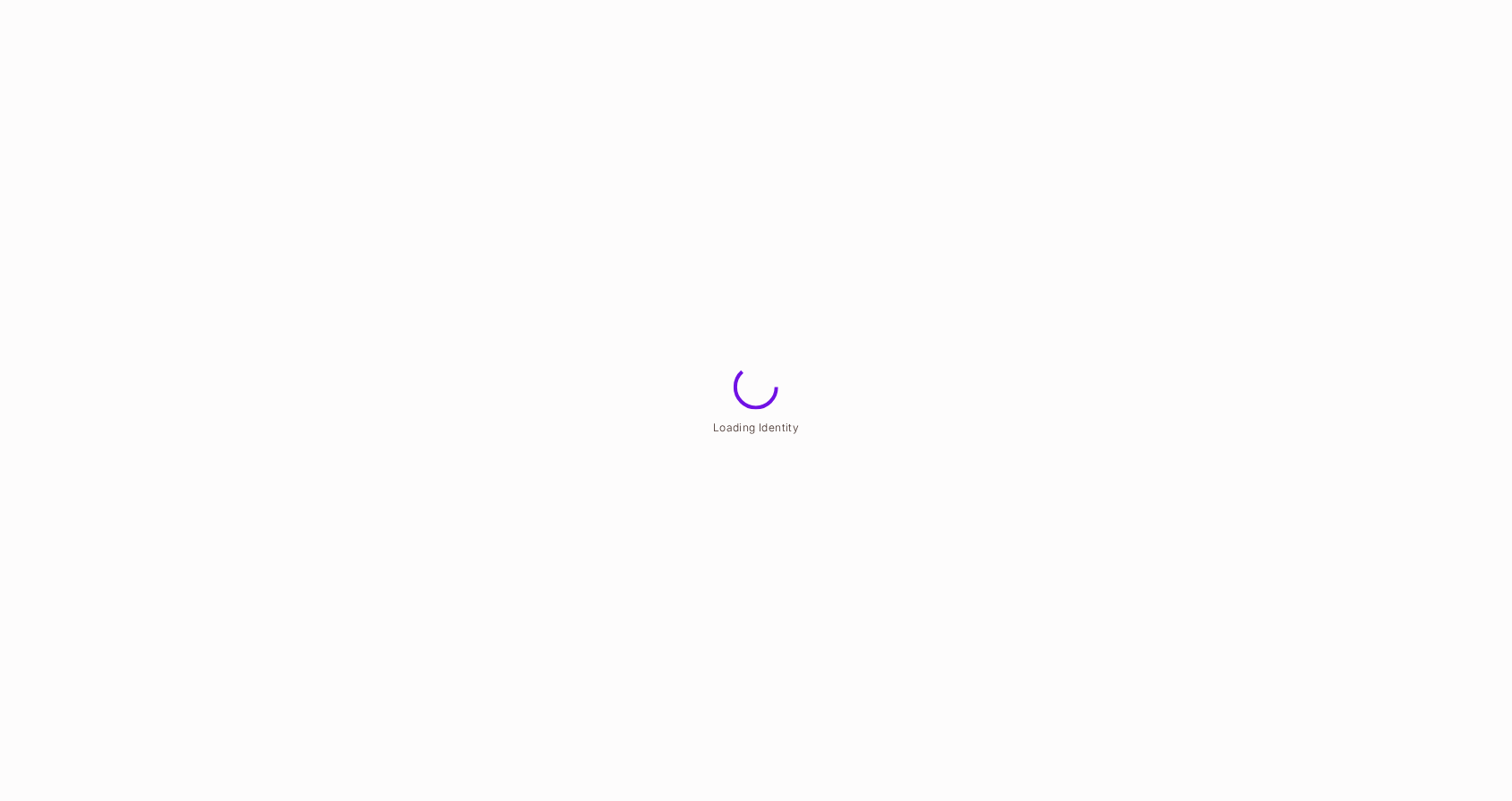 scroll, scrollTop: 0, scrollLeft: 0, axis: both 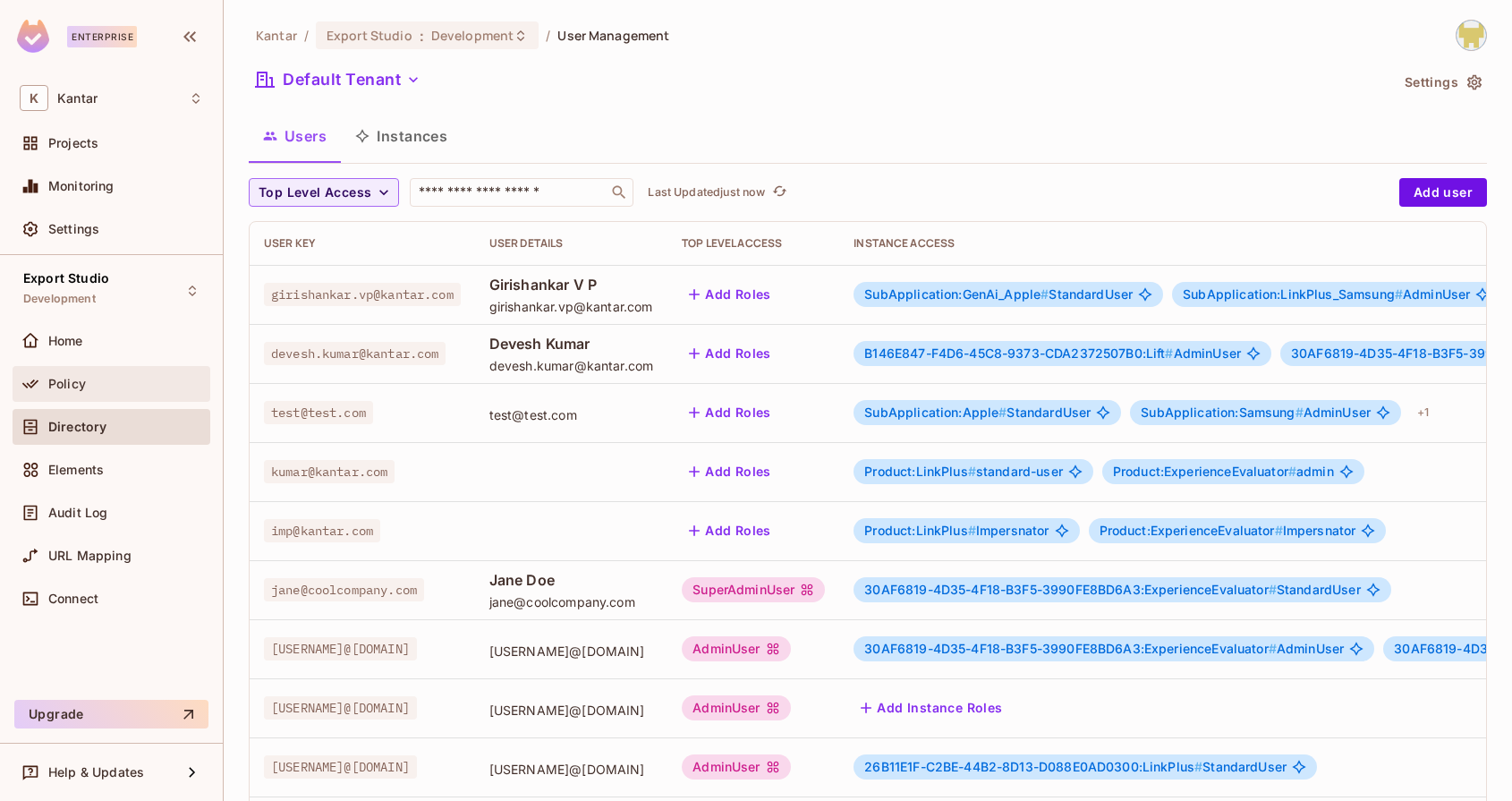 click on "Policy" at bounding box center [125, 384] 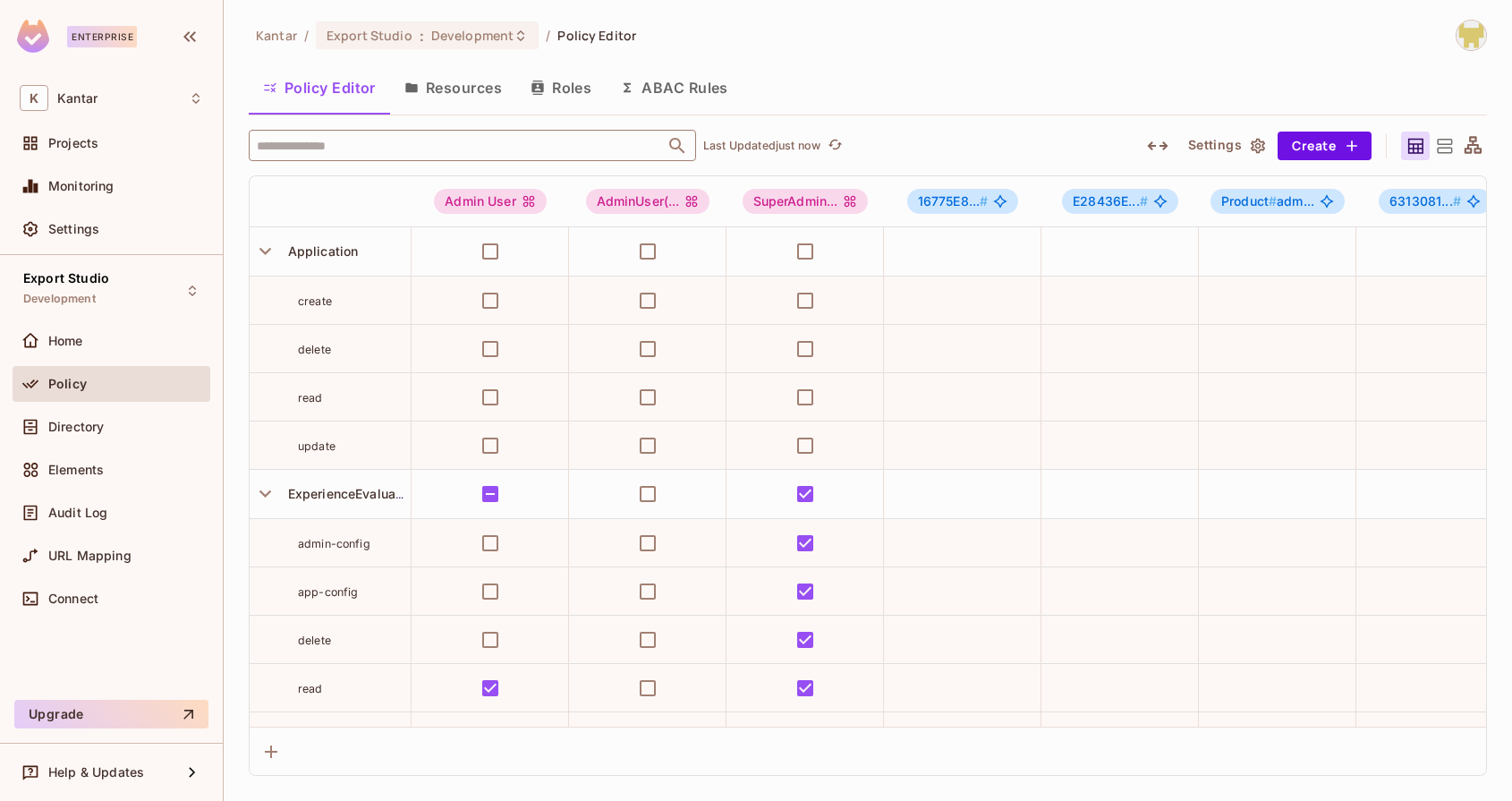 click at bounding box center [456, 145] 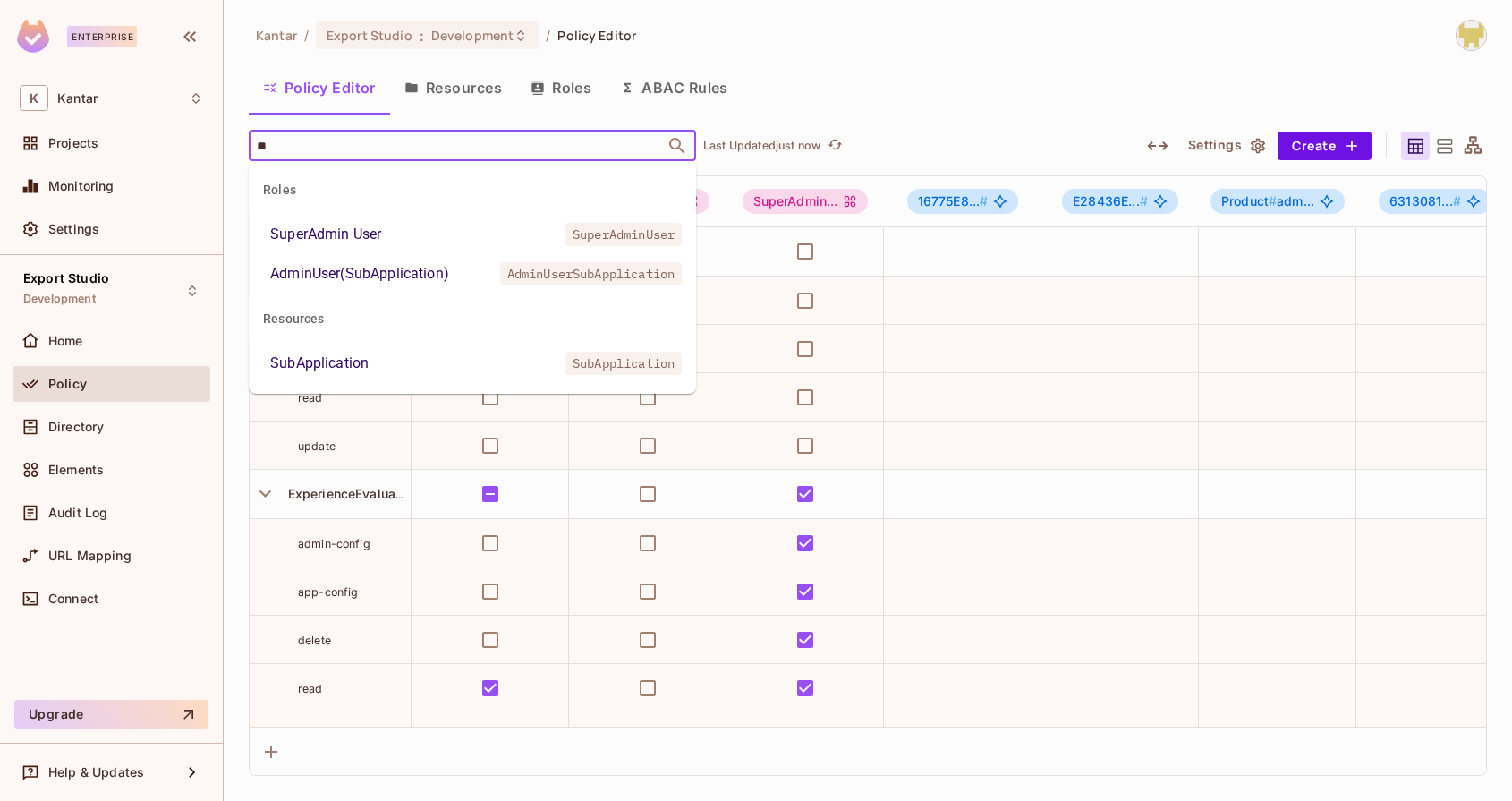 type on "***" 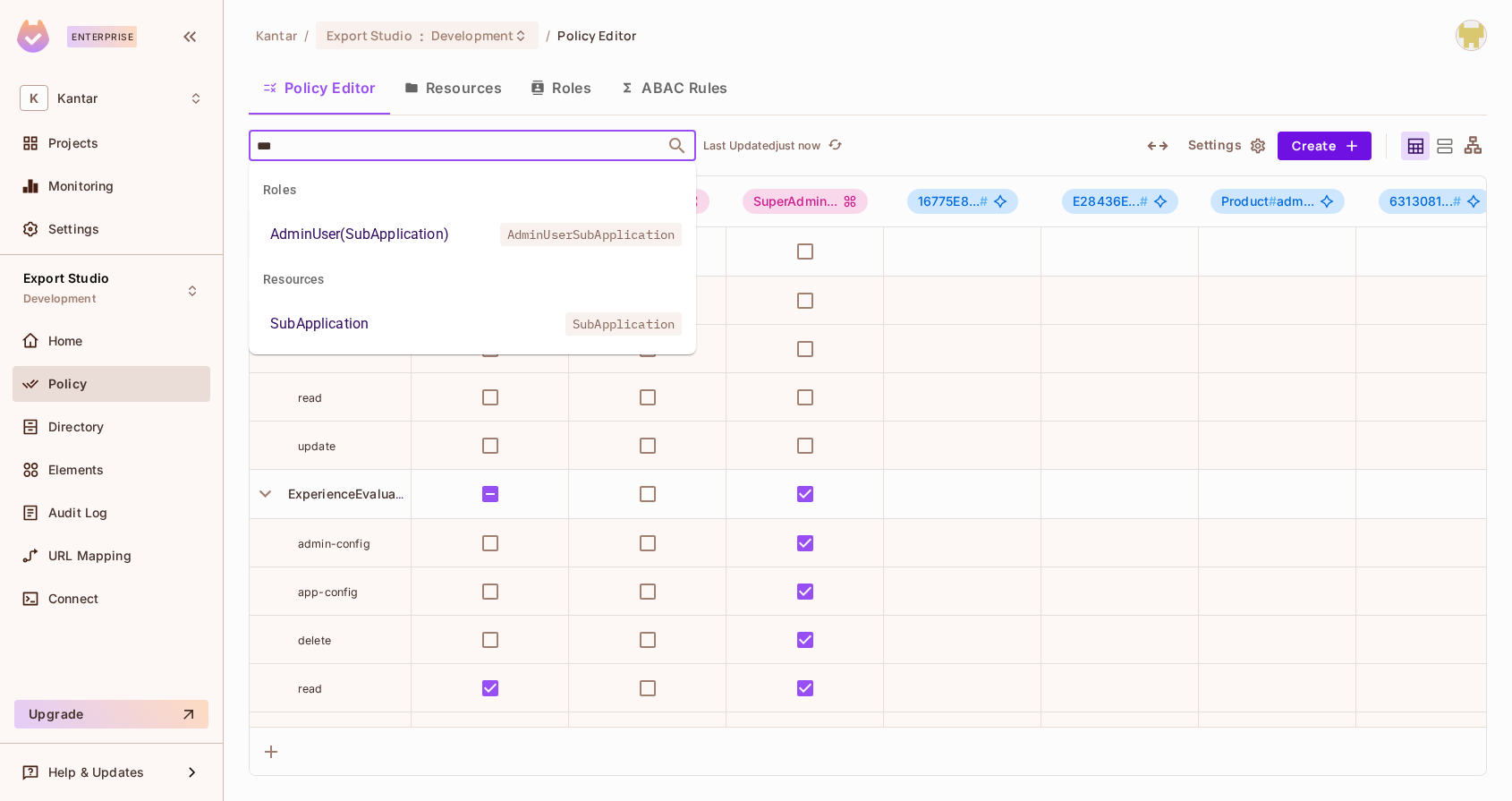 click on "SubApplication SubApplication" at bounding box center (472, 324) 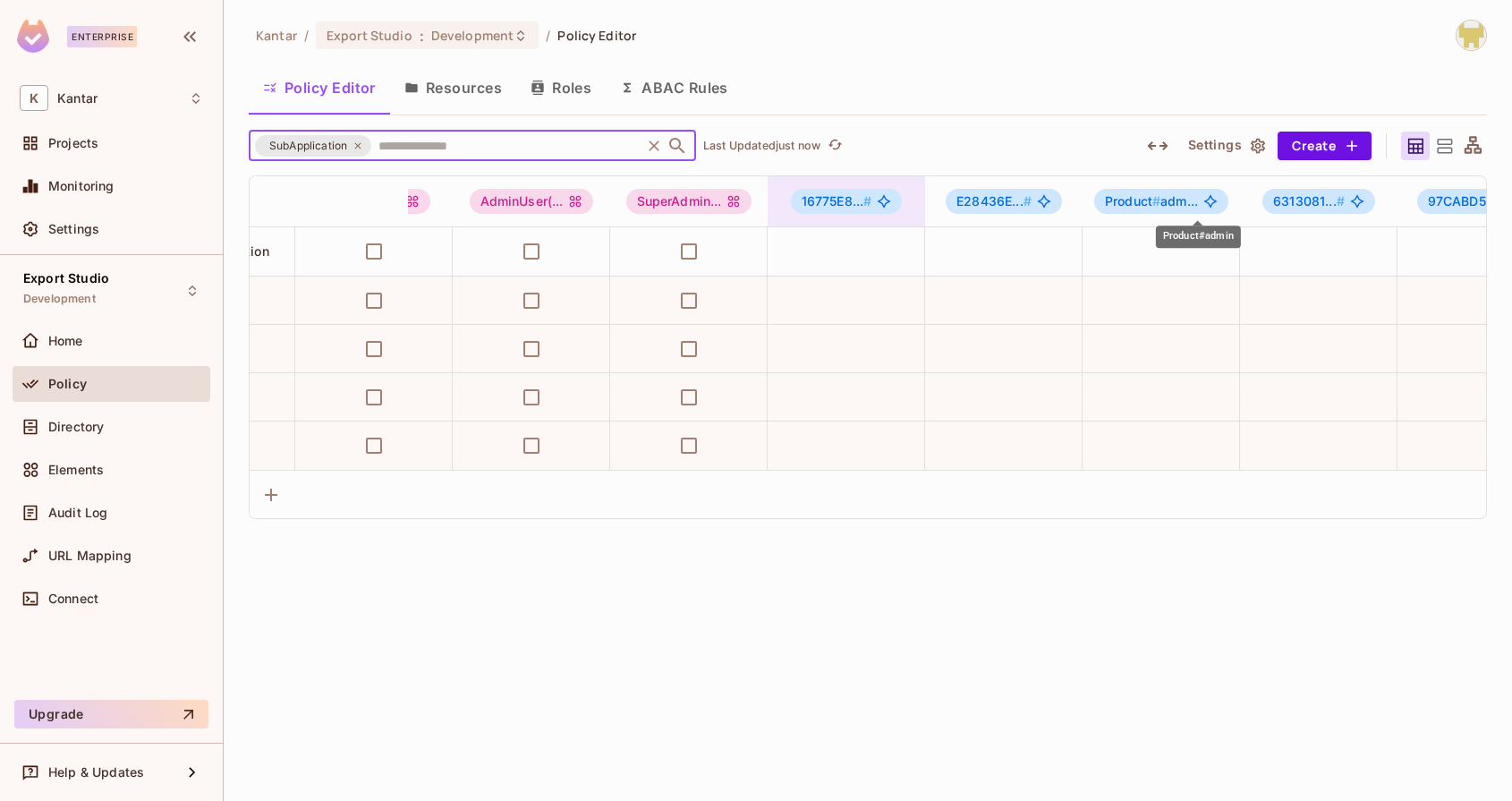 scroll, scrollTop: 0, scrollLeft: 49, axis: horizontal 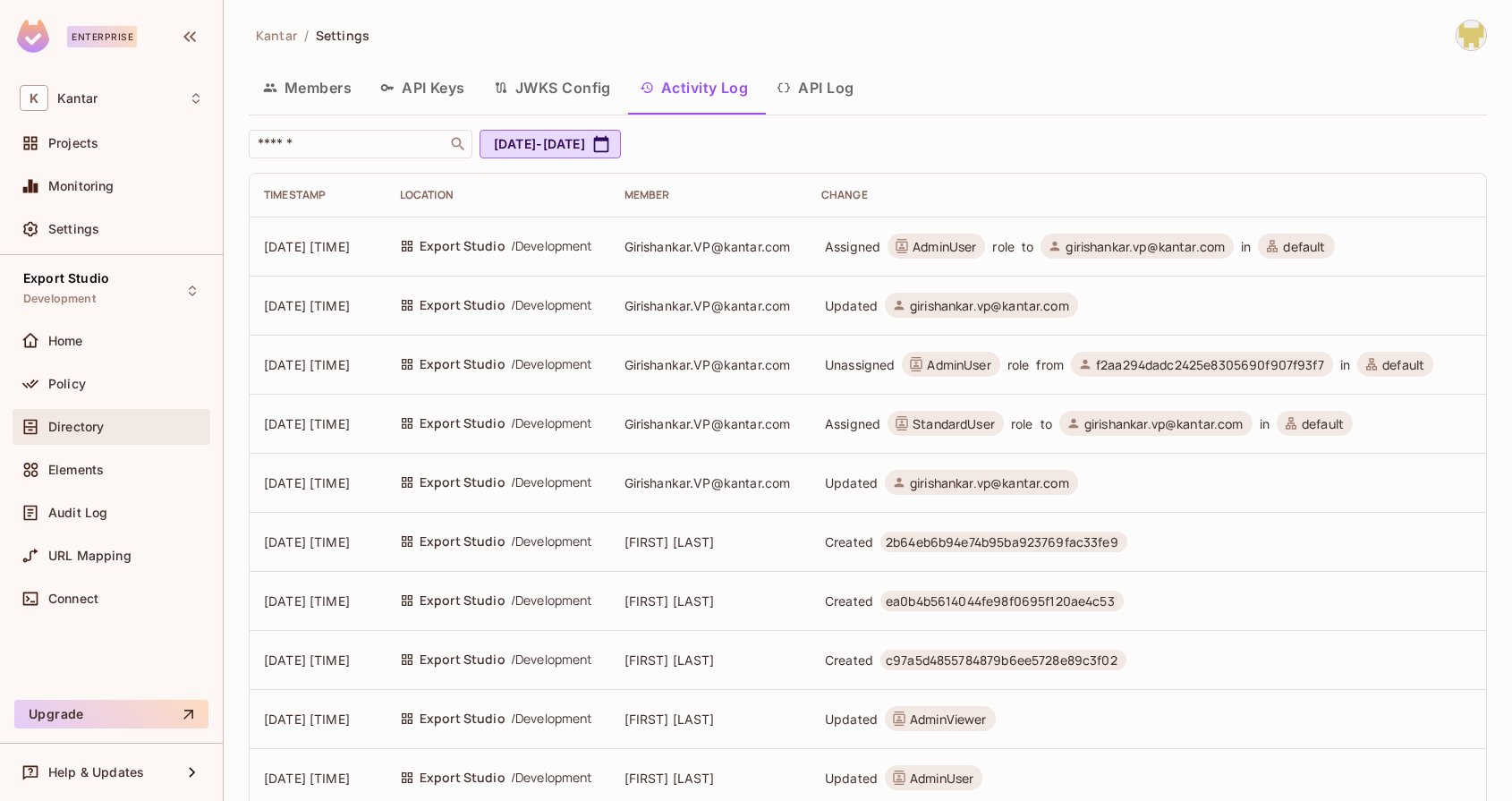 click on "Directory" at bounding box center [125, 427] 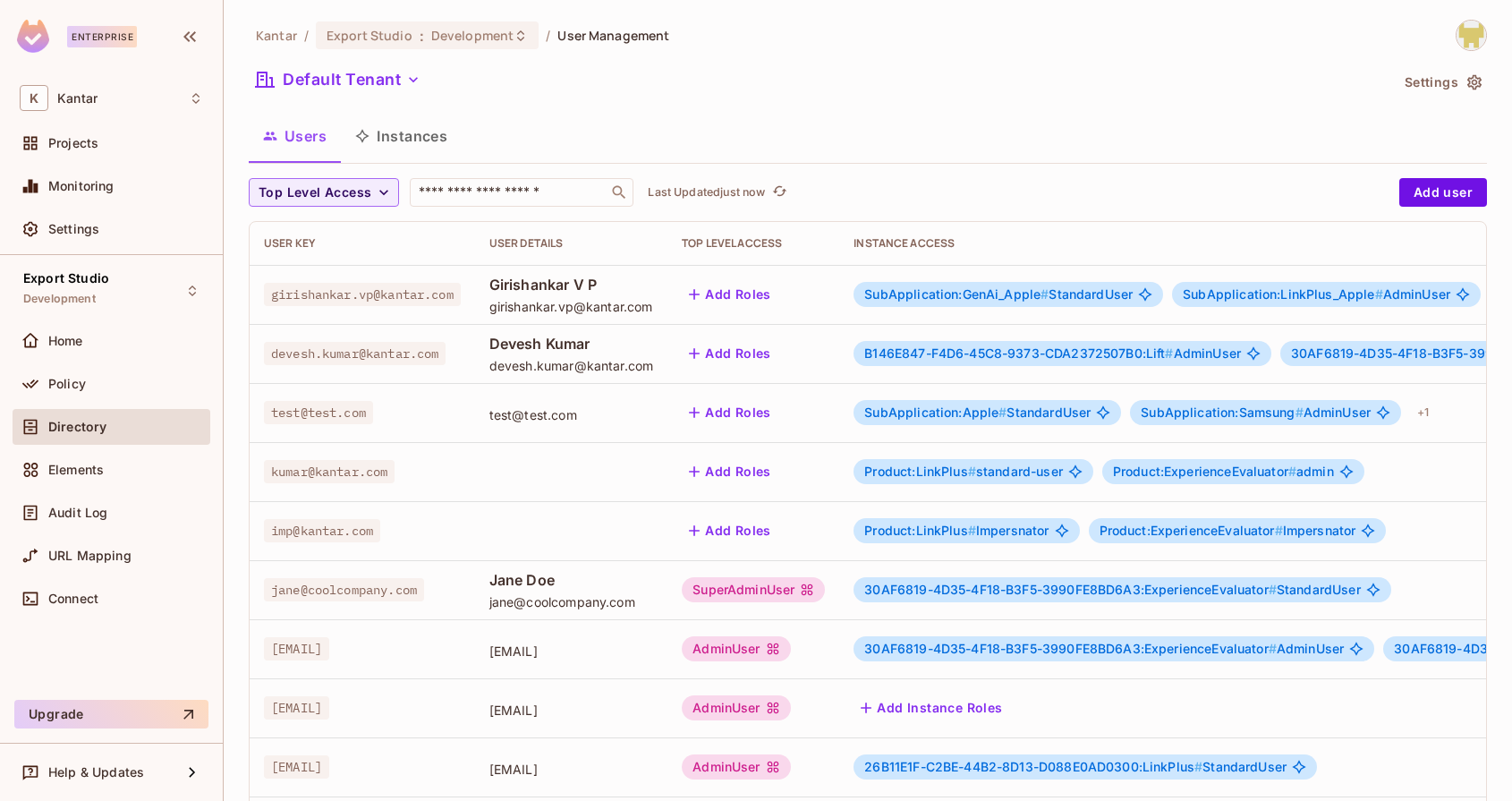 click on "Users Instances" at bounding box center [868, 136] 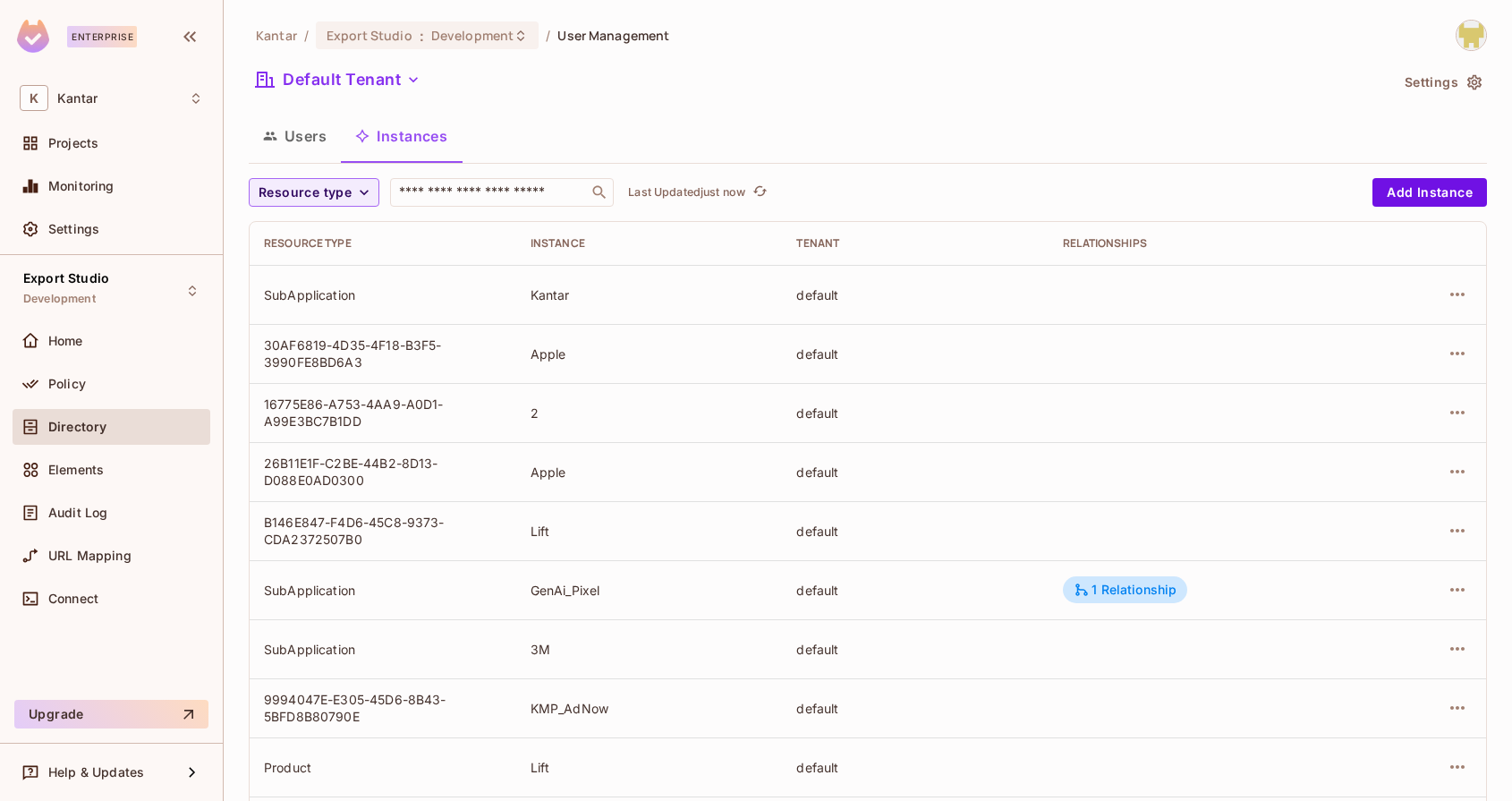 scroll, scrollTop: 448, scrollLeft: 0, axis: vertical 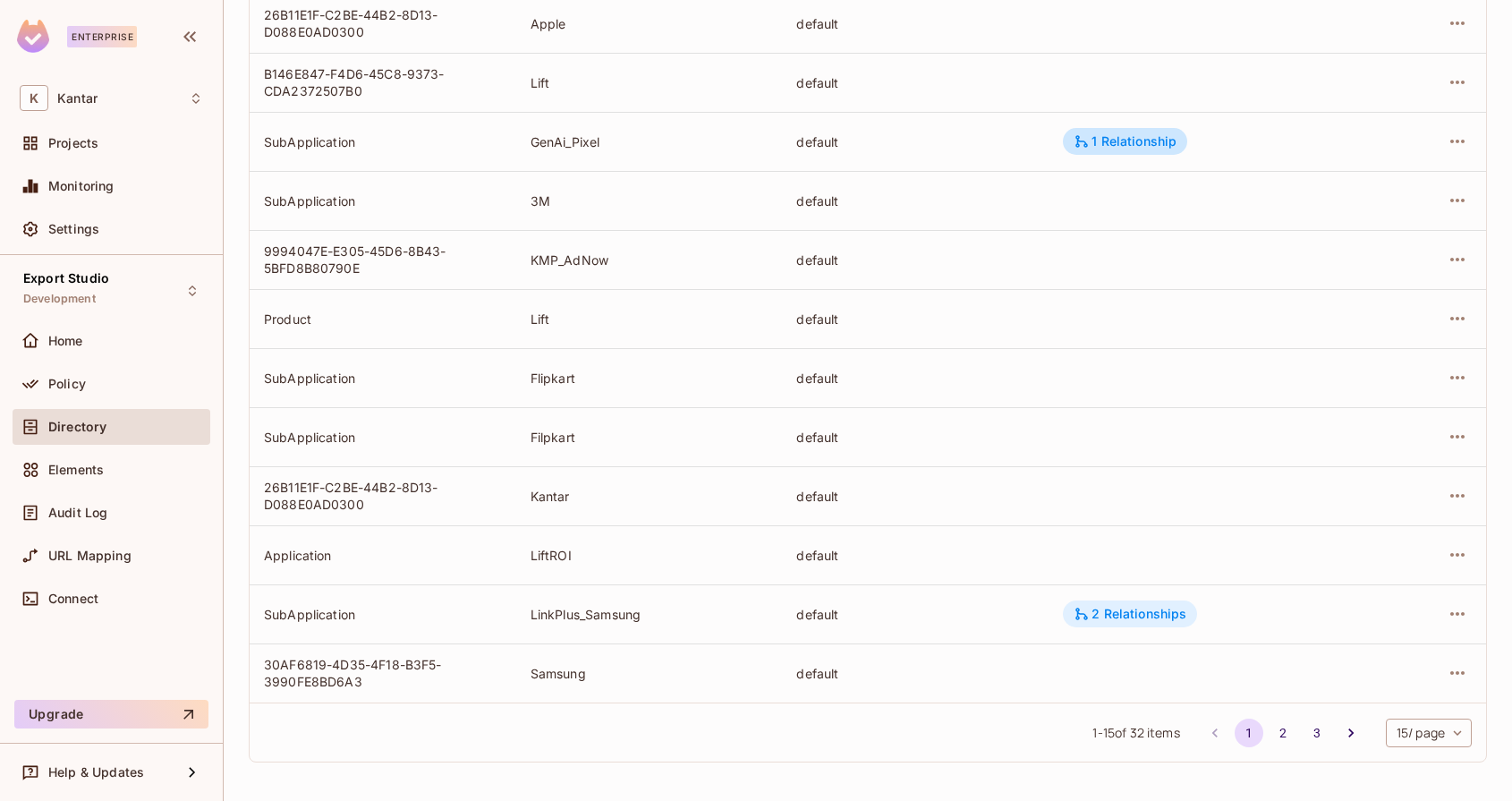 click on "2 Relationships" at bounding box center [1130, 614] 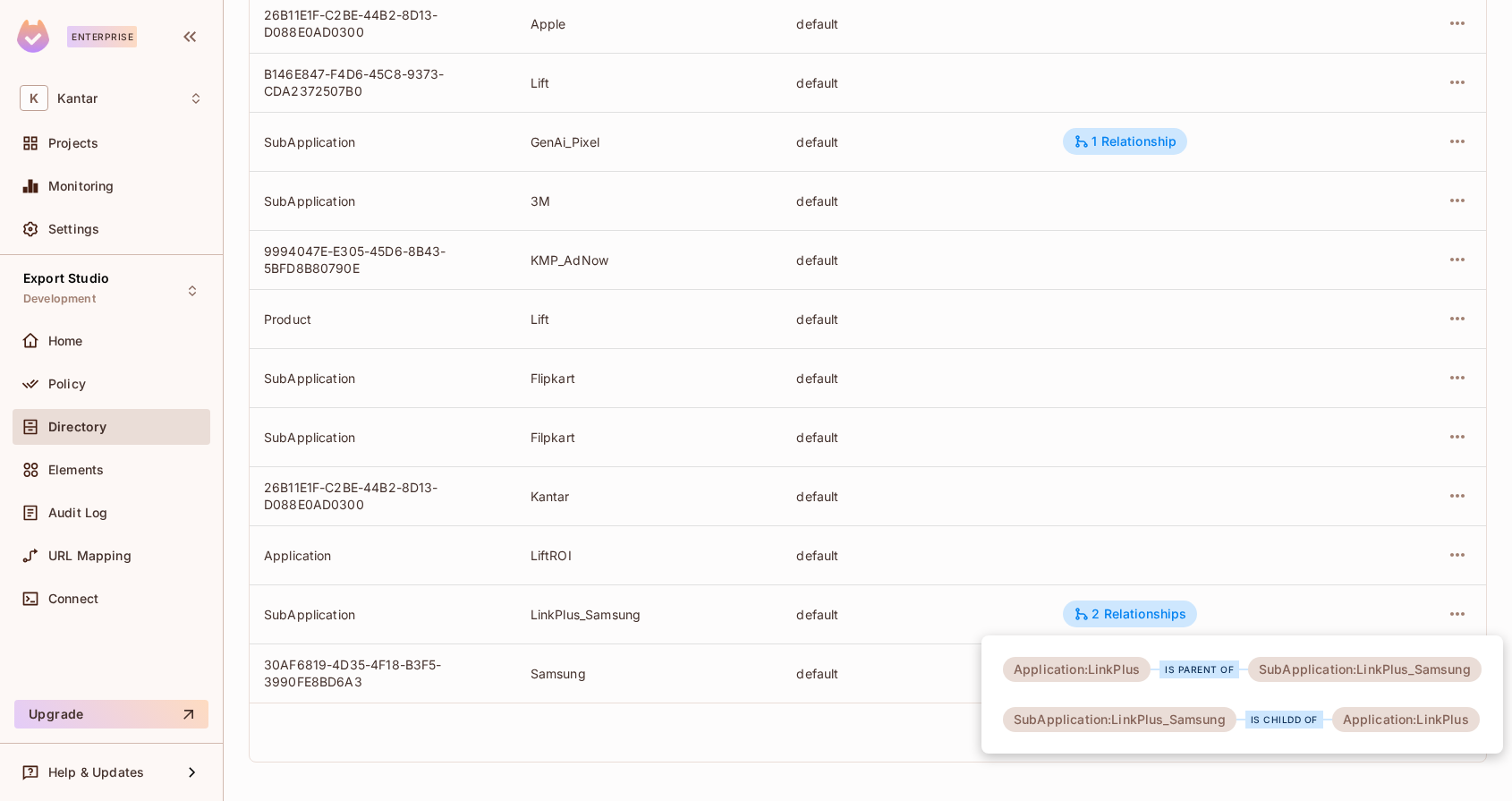 click at bounding box center (756, 400) 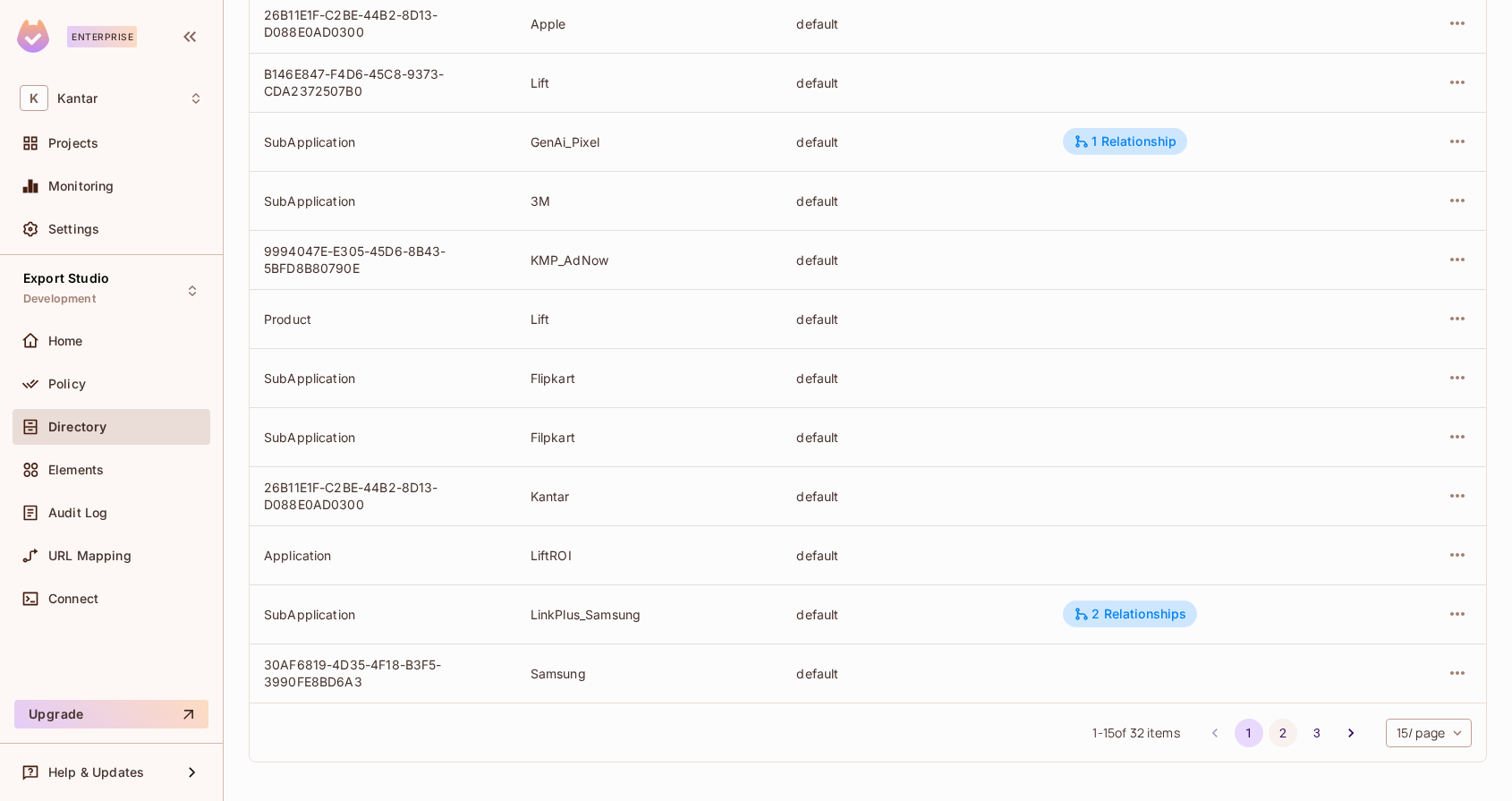 click on "2" at bounding box center (1283, 733) 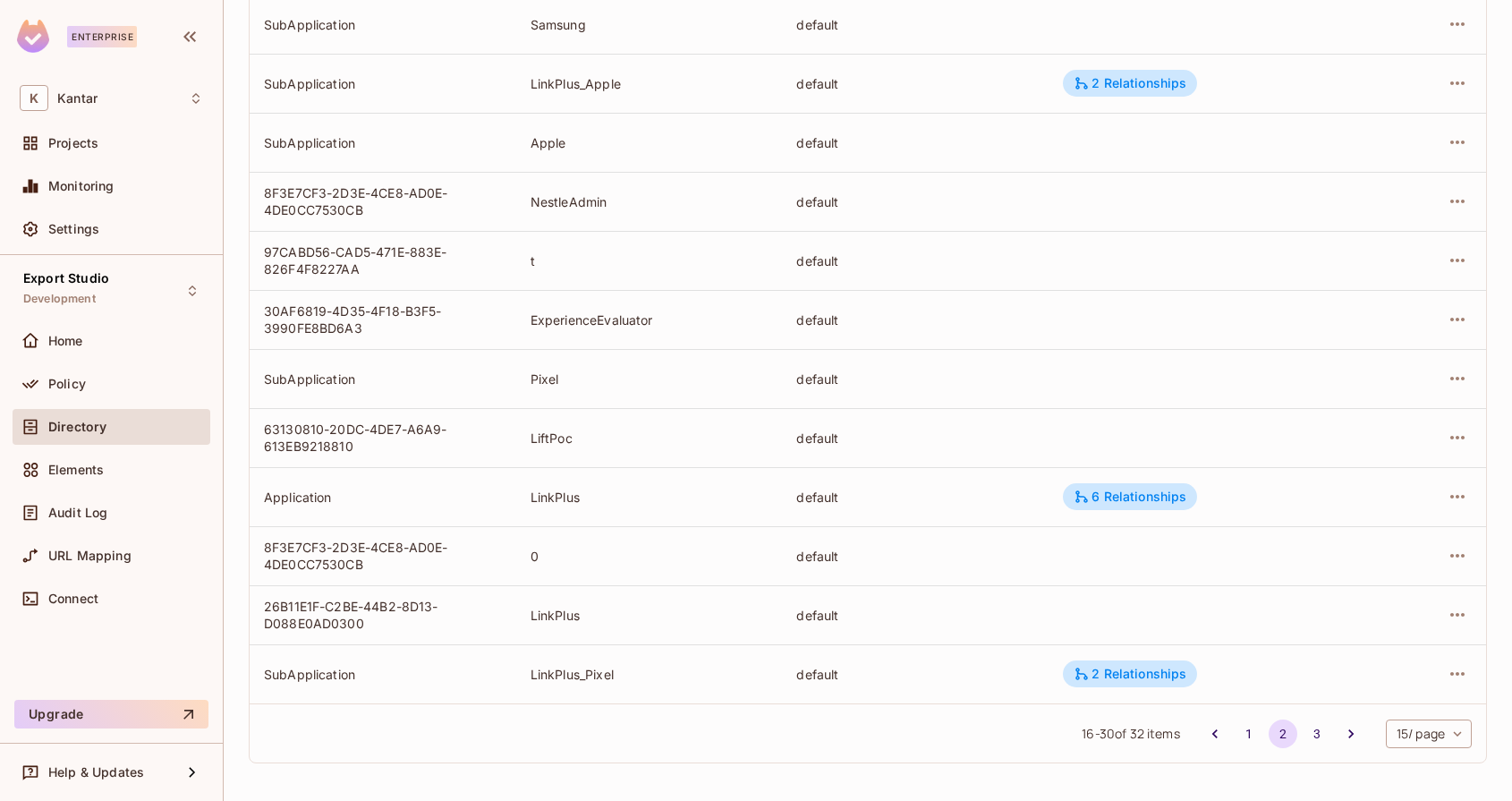scroll, scrollTop: 448, scrollLeft: 0, axis: vertical 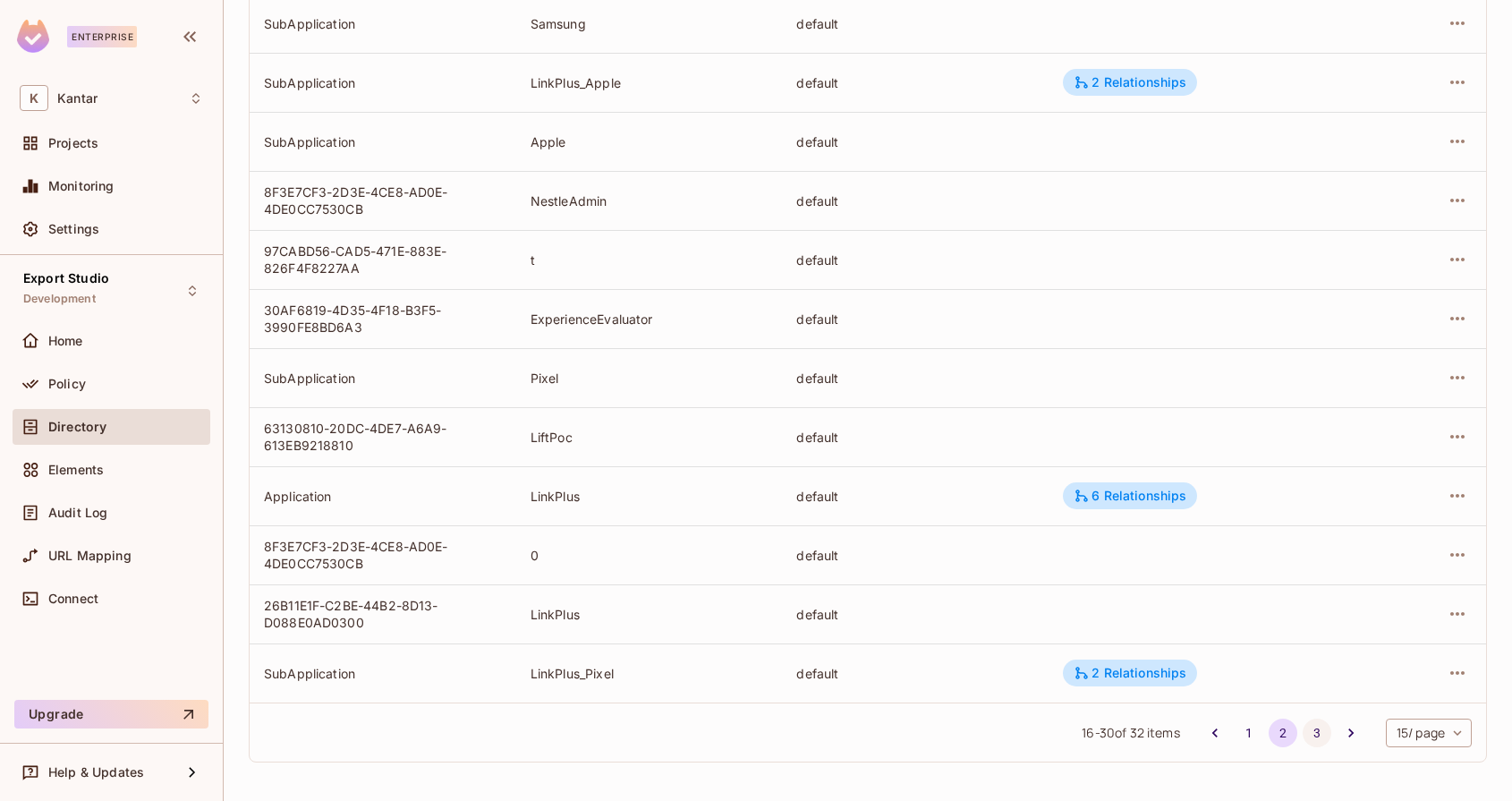 click on "3" at bounding box center (1317, 733) 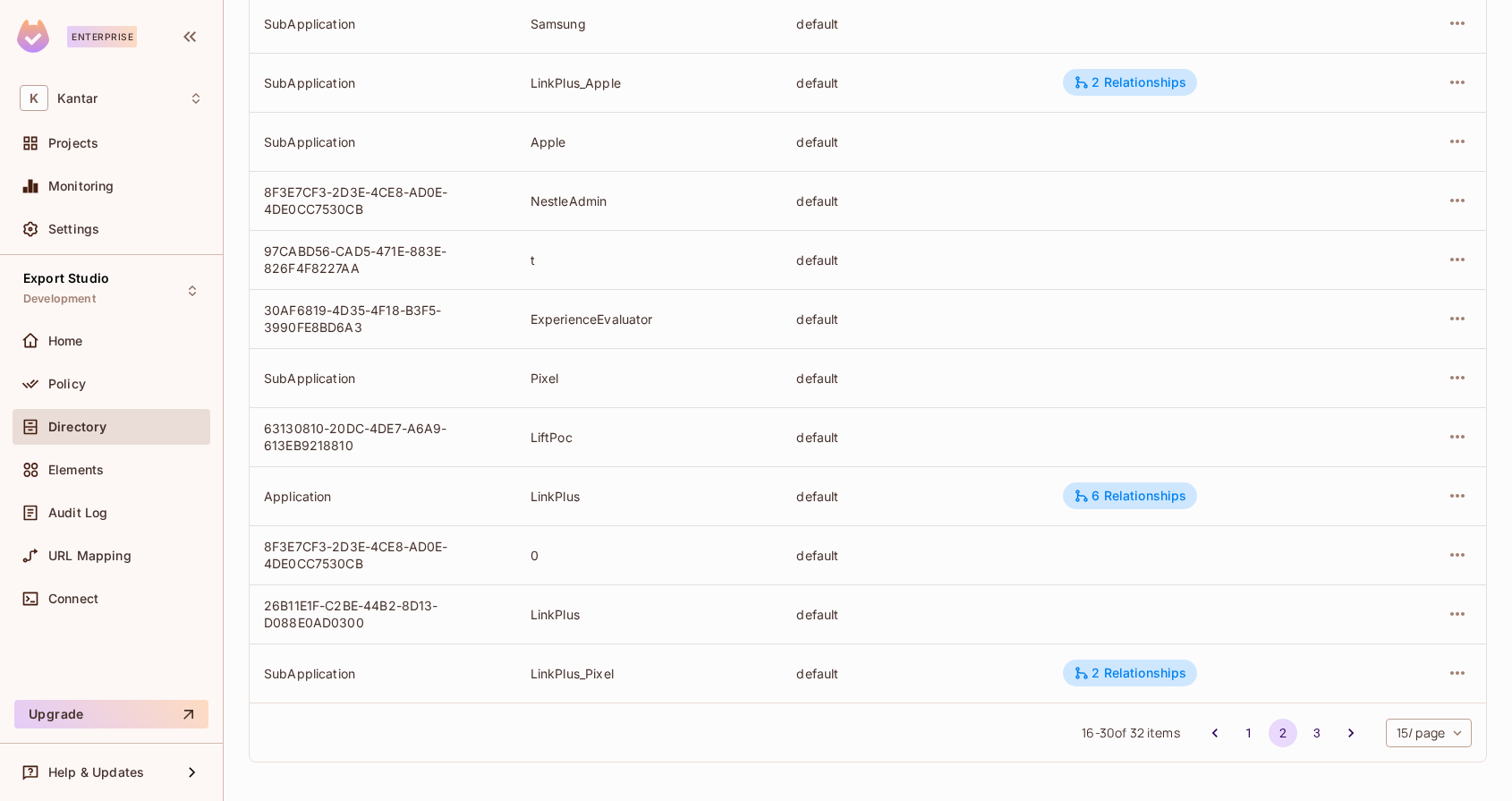 scroll, scrollTop: 0, scrollLeft: 0, axis: both 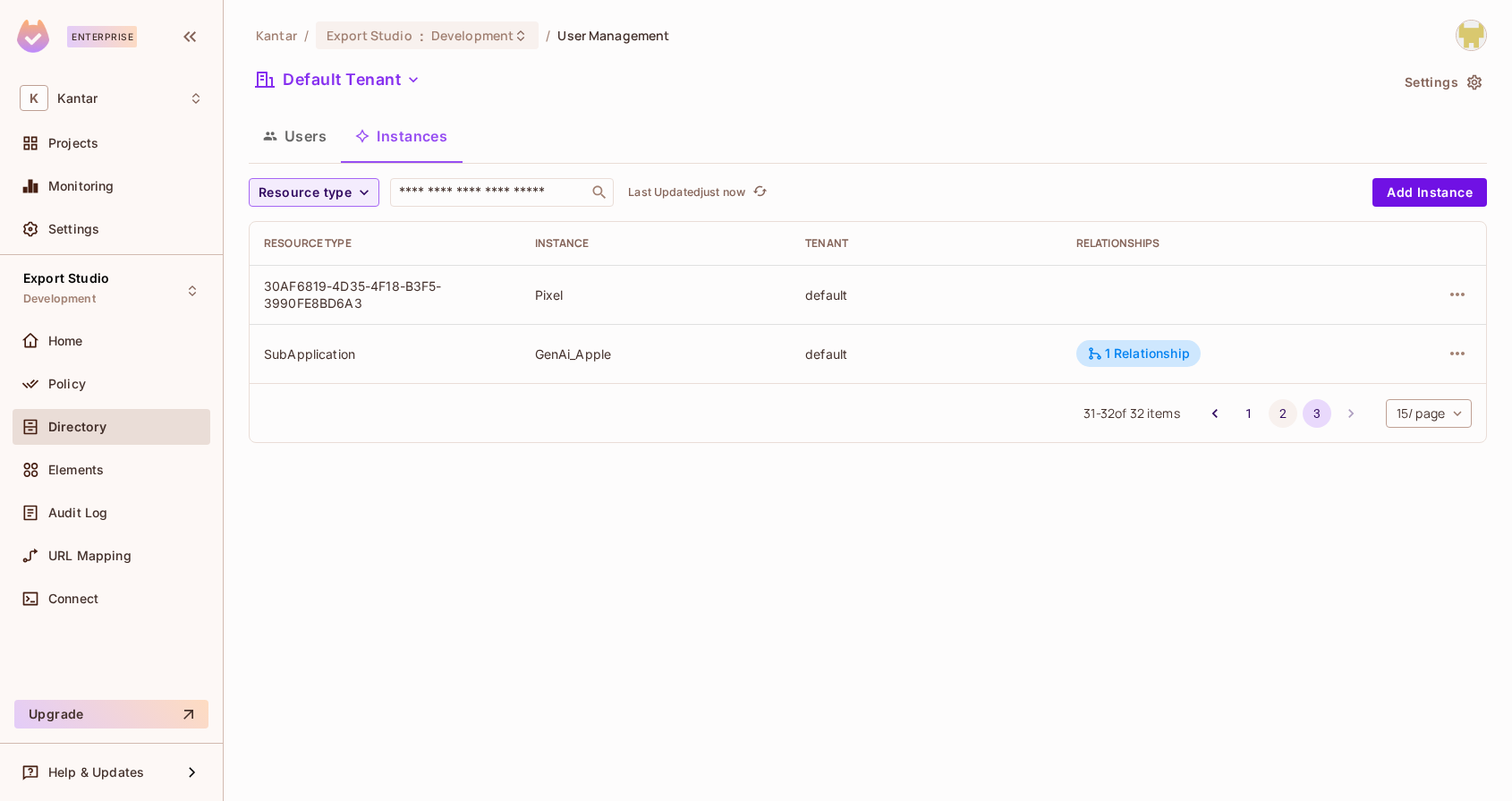 click on "2" at bounding box center (1283, 413) 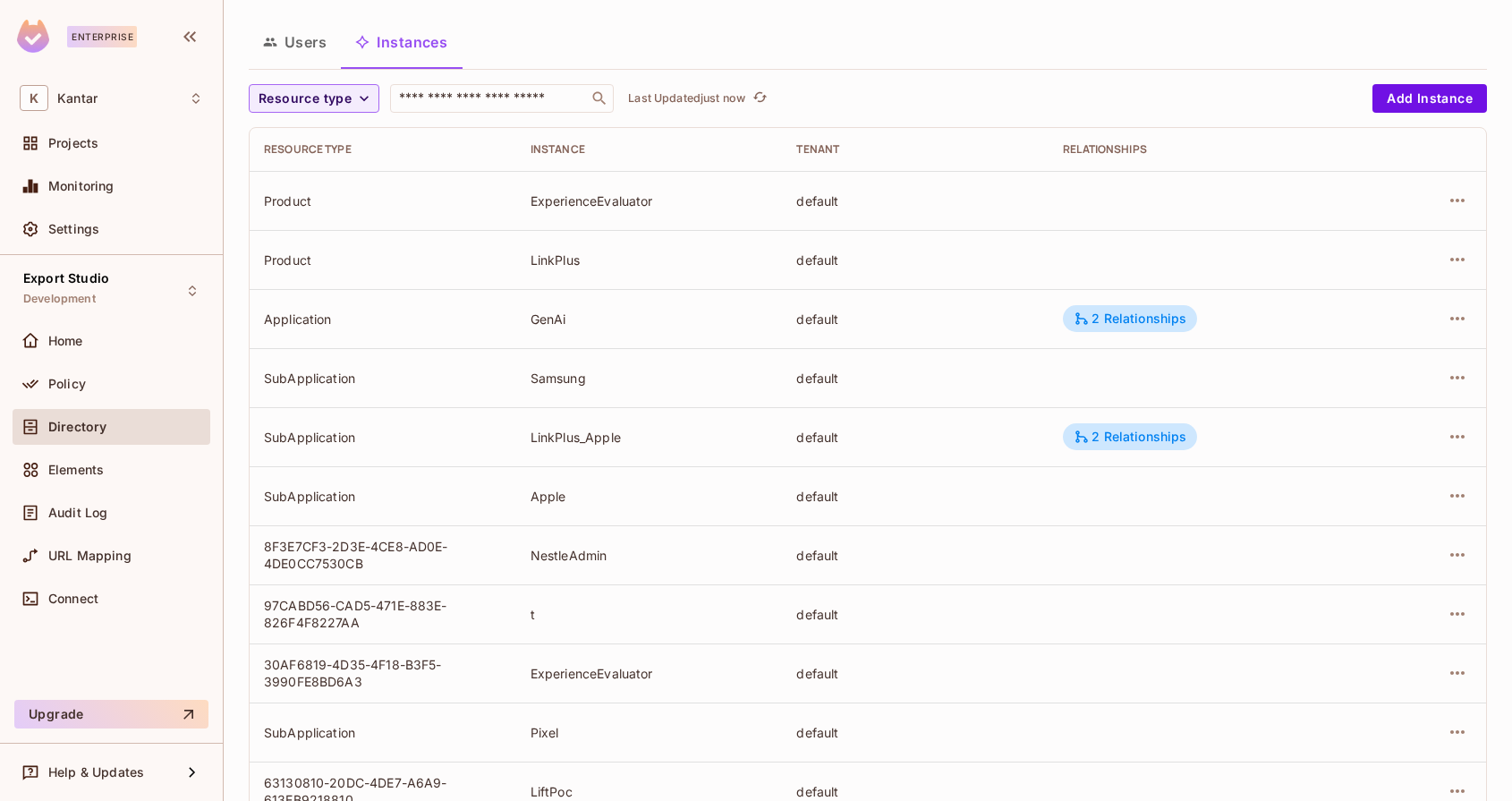 scroll, scrollTop: 448, scrollLeft: 0, axis: vertical 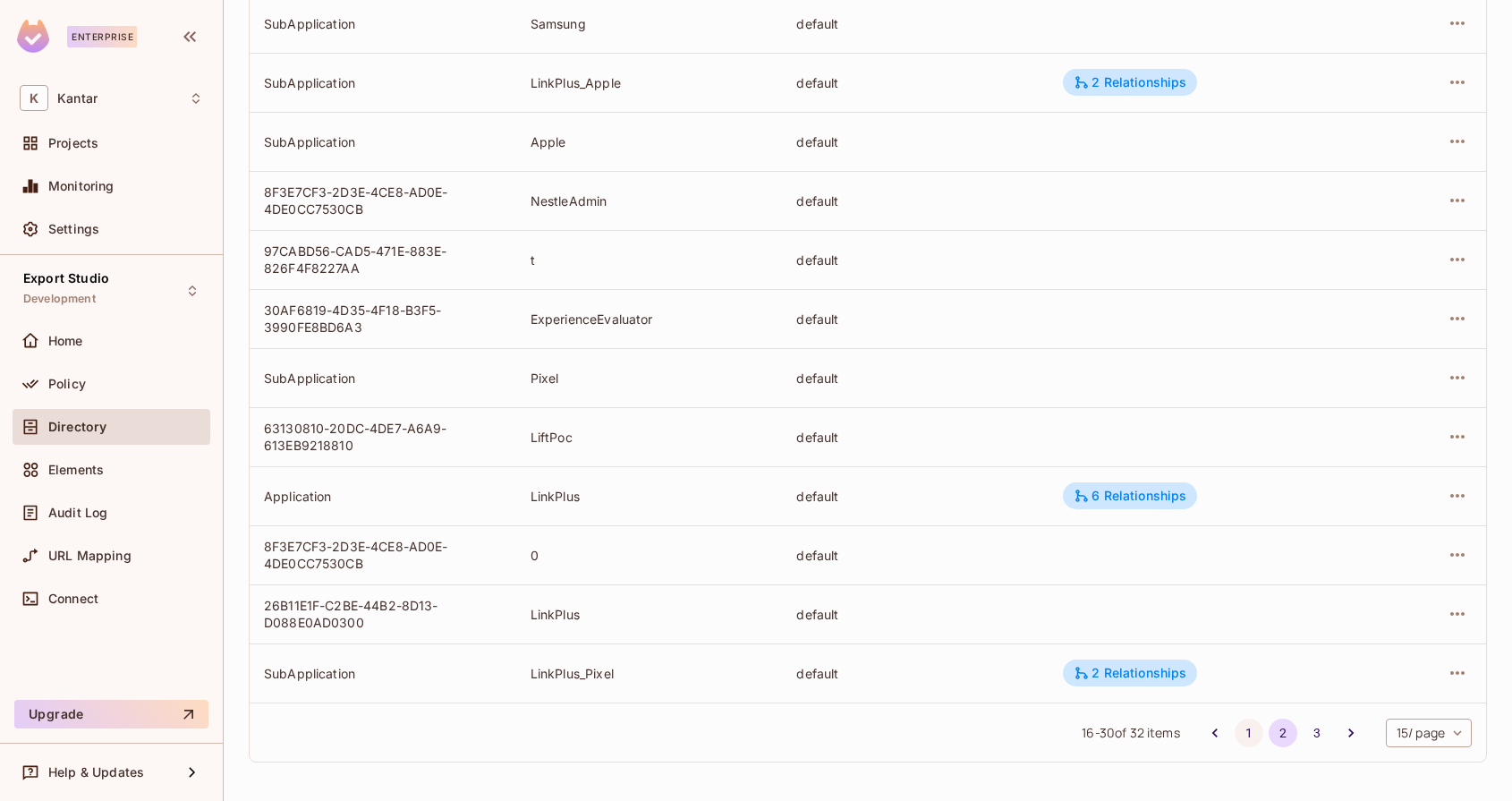 click on "1" at bounding box center [1249, 733] 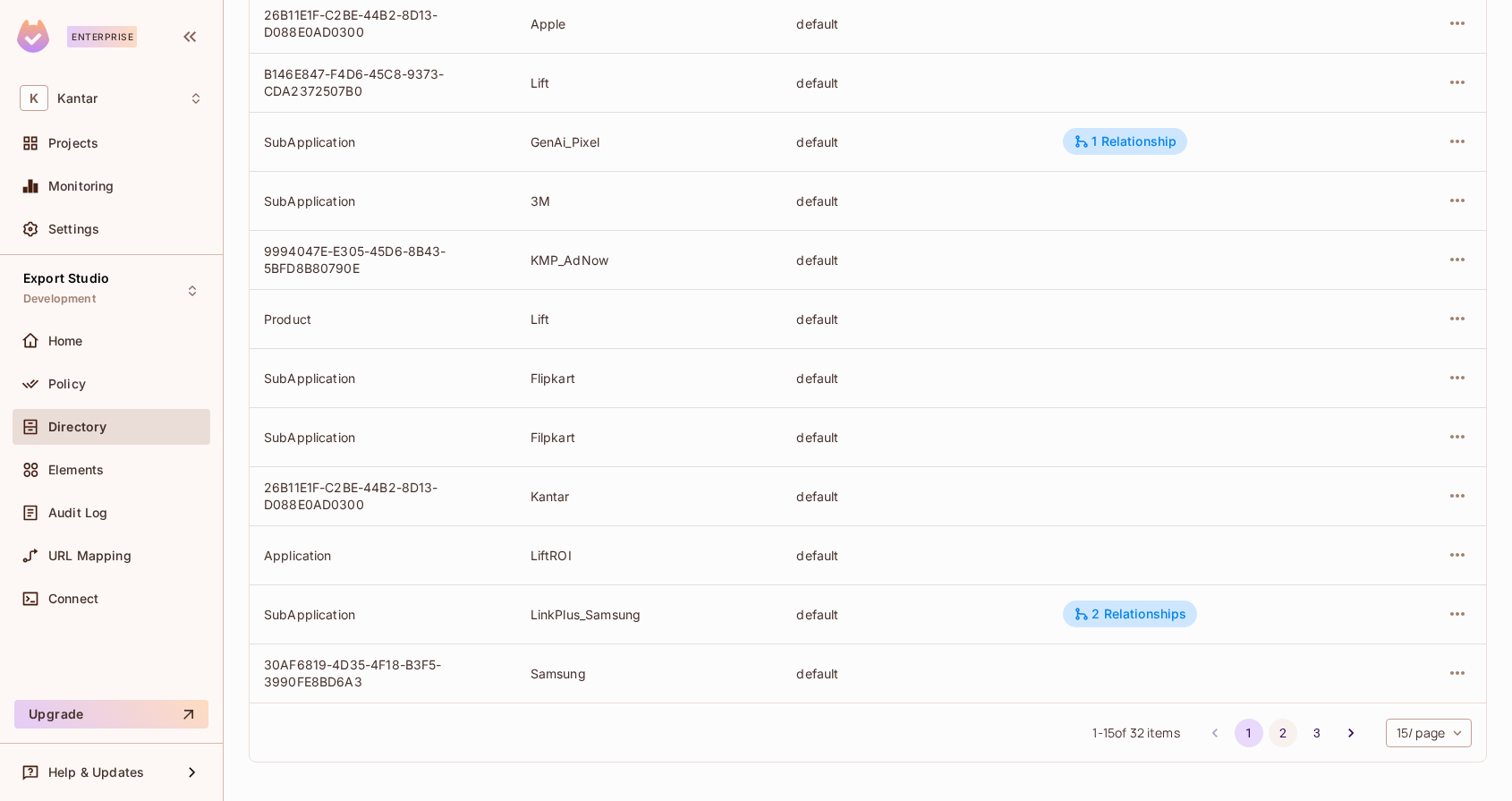 click on "2" at bounding box center [1283, 733] 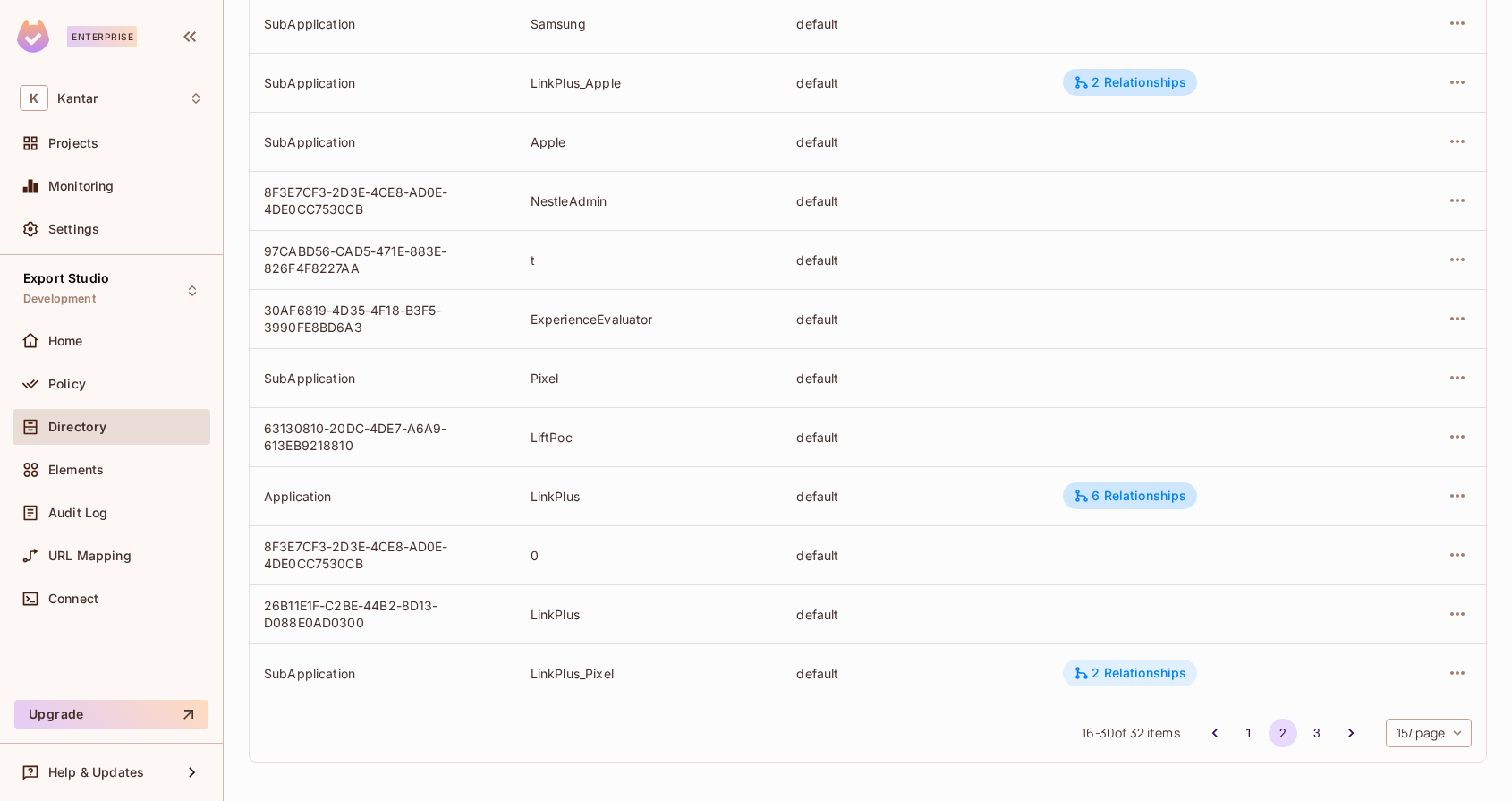 click on "2 Relationships" at bounding box center (1130, 673) 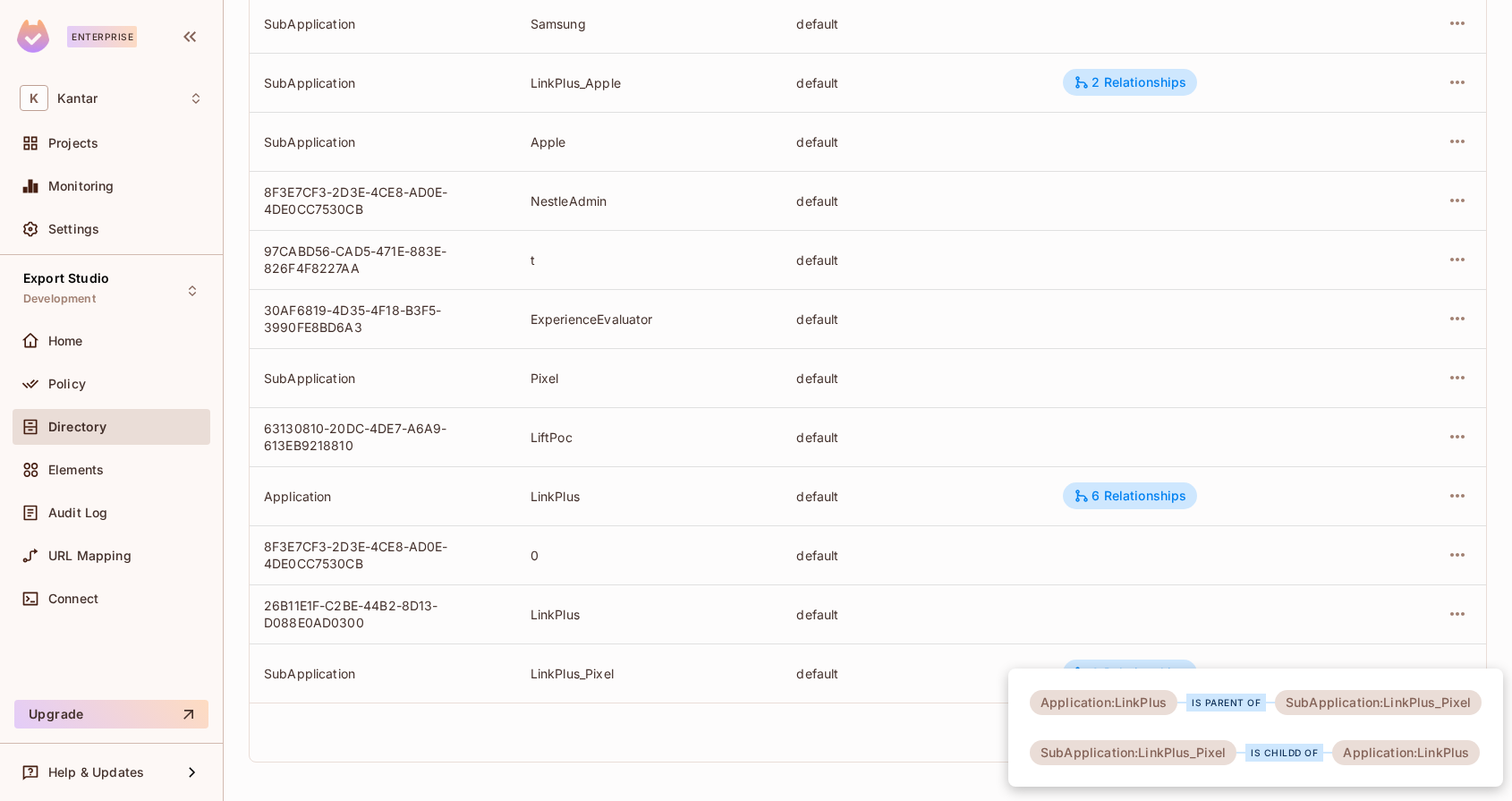 click at bounding box center (756, 400) 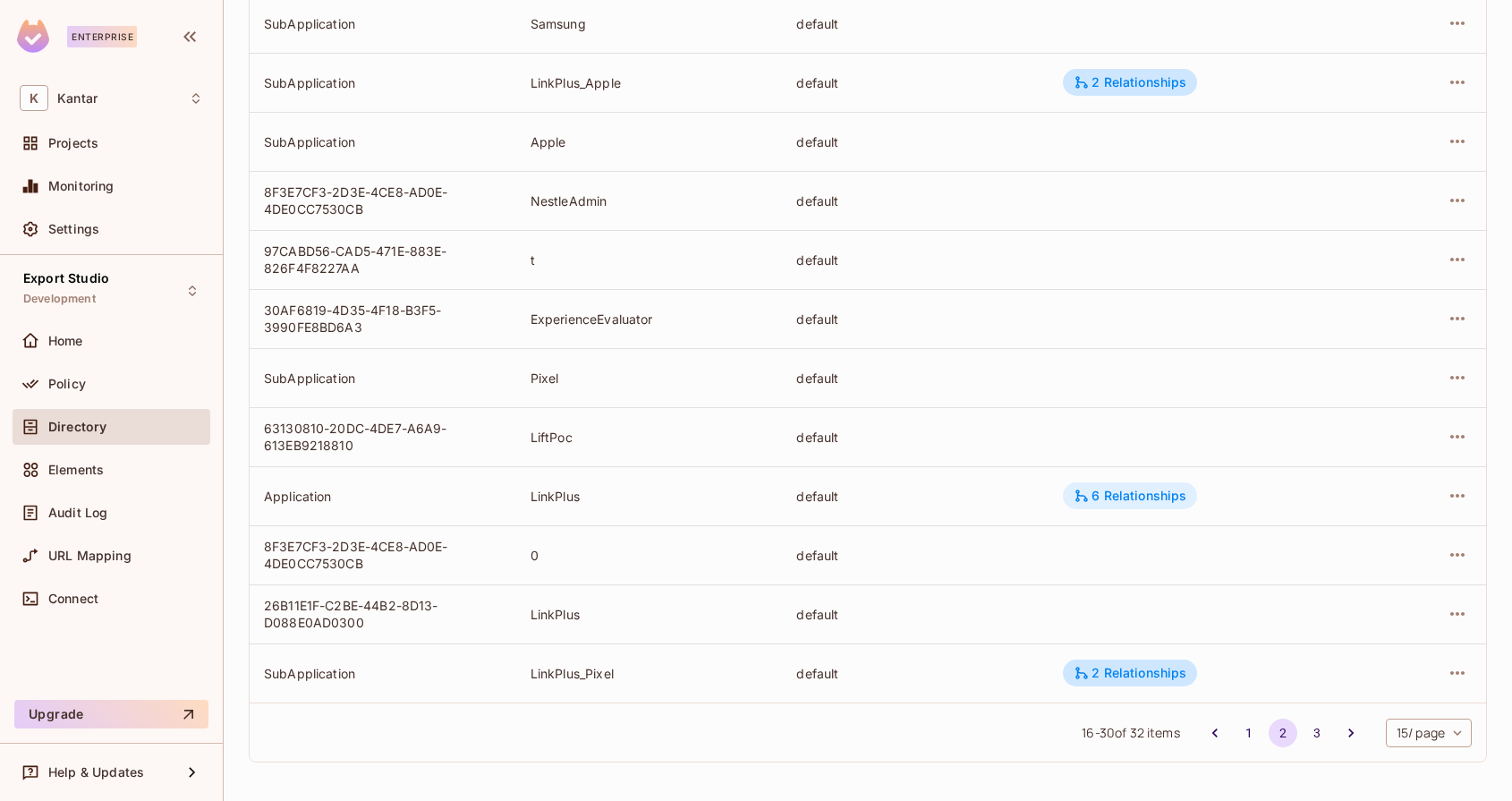 click on "6 Relationships" at bounding box center [1130, 496] 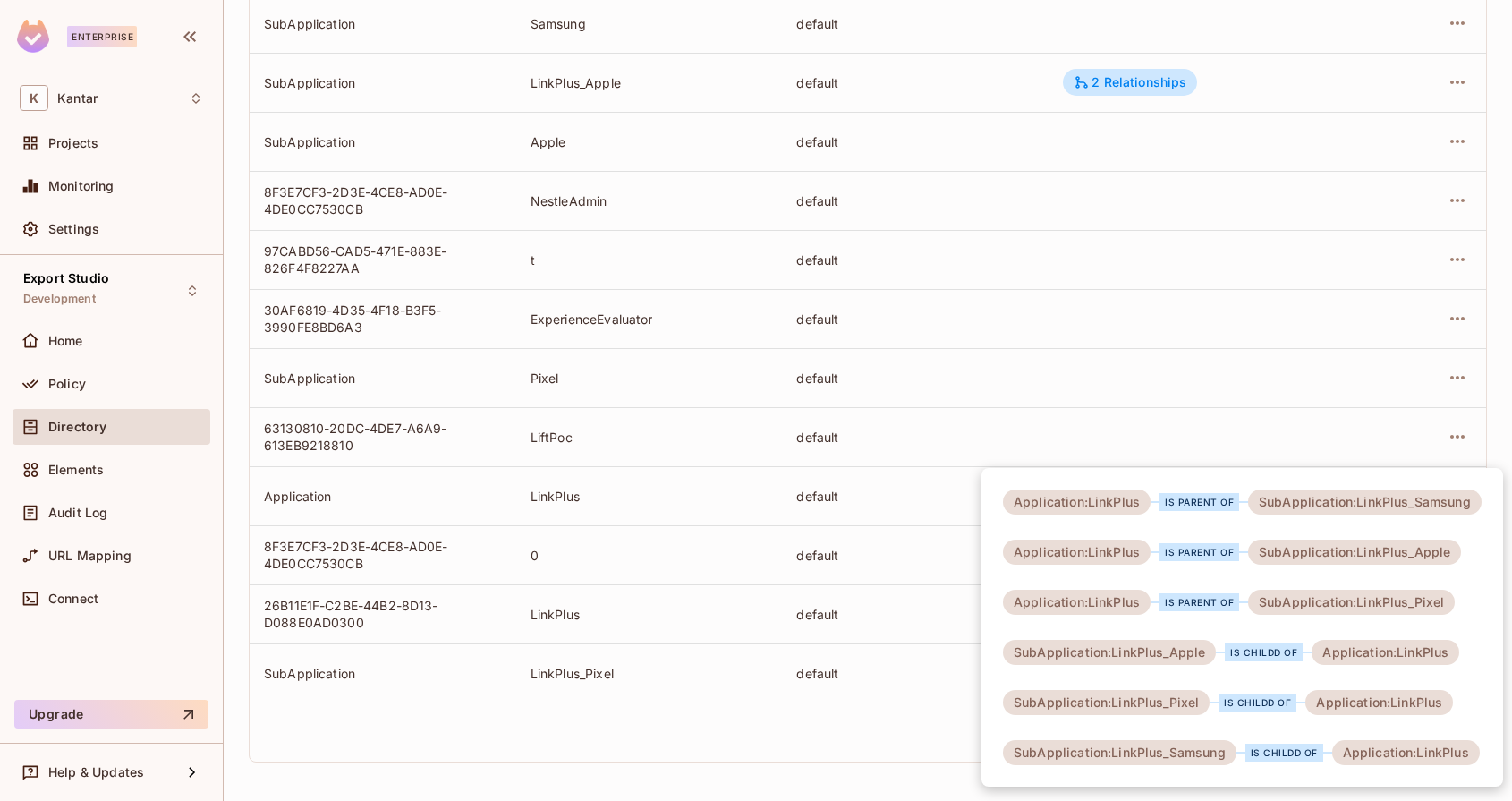 click at bounding box center [756, 400] 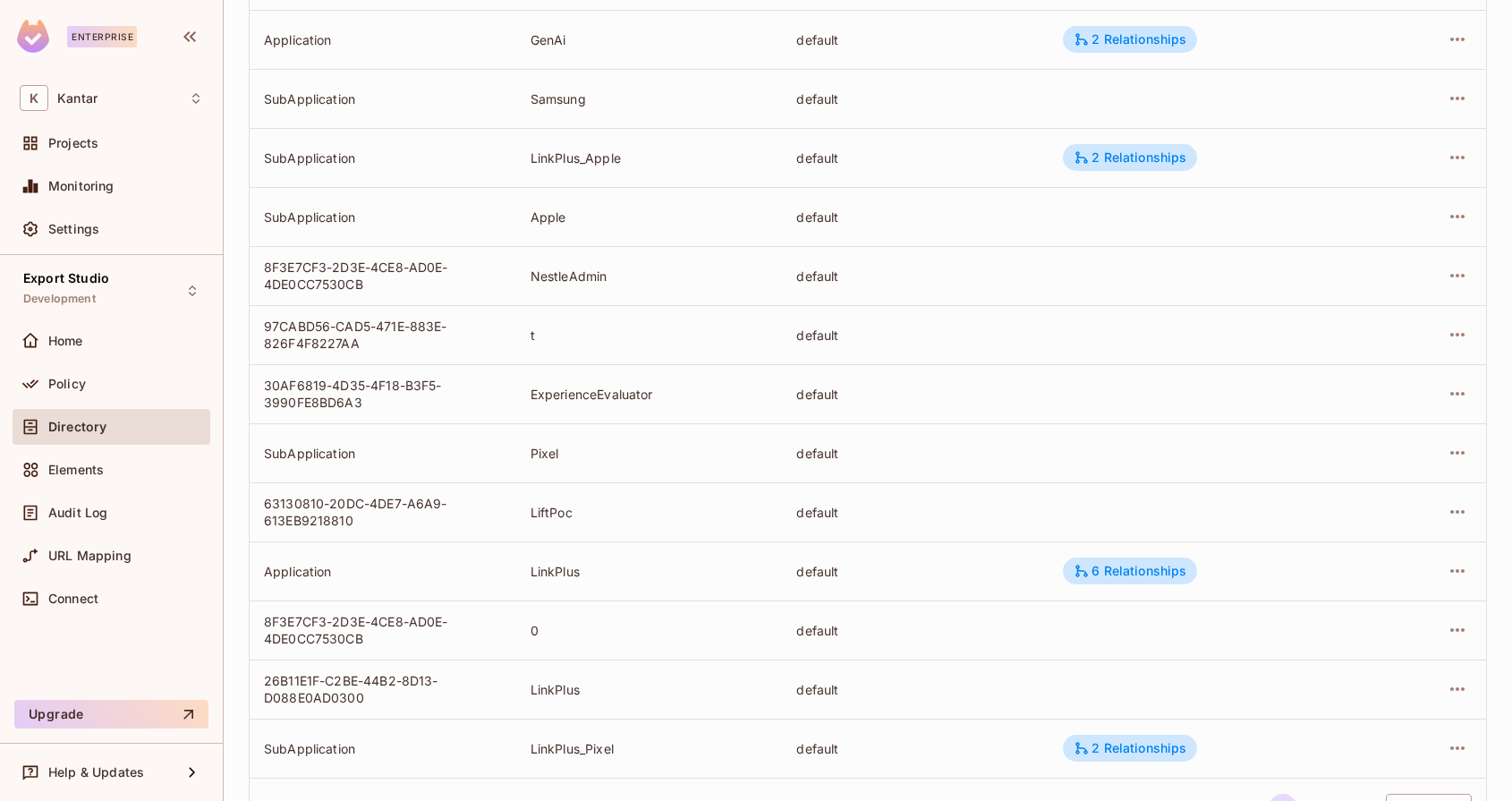 scroll, scrollTop: 0, scrollLeft: 0, axis: both 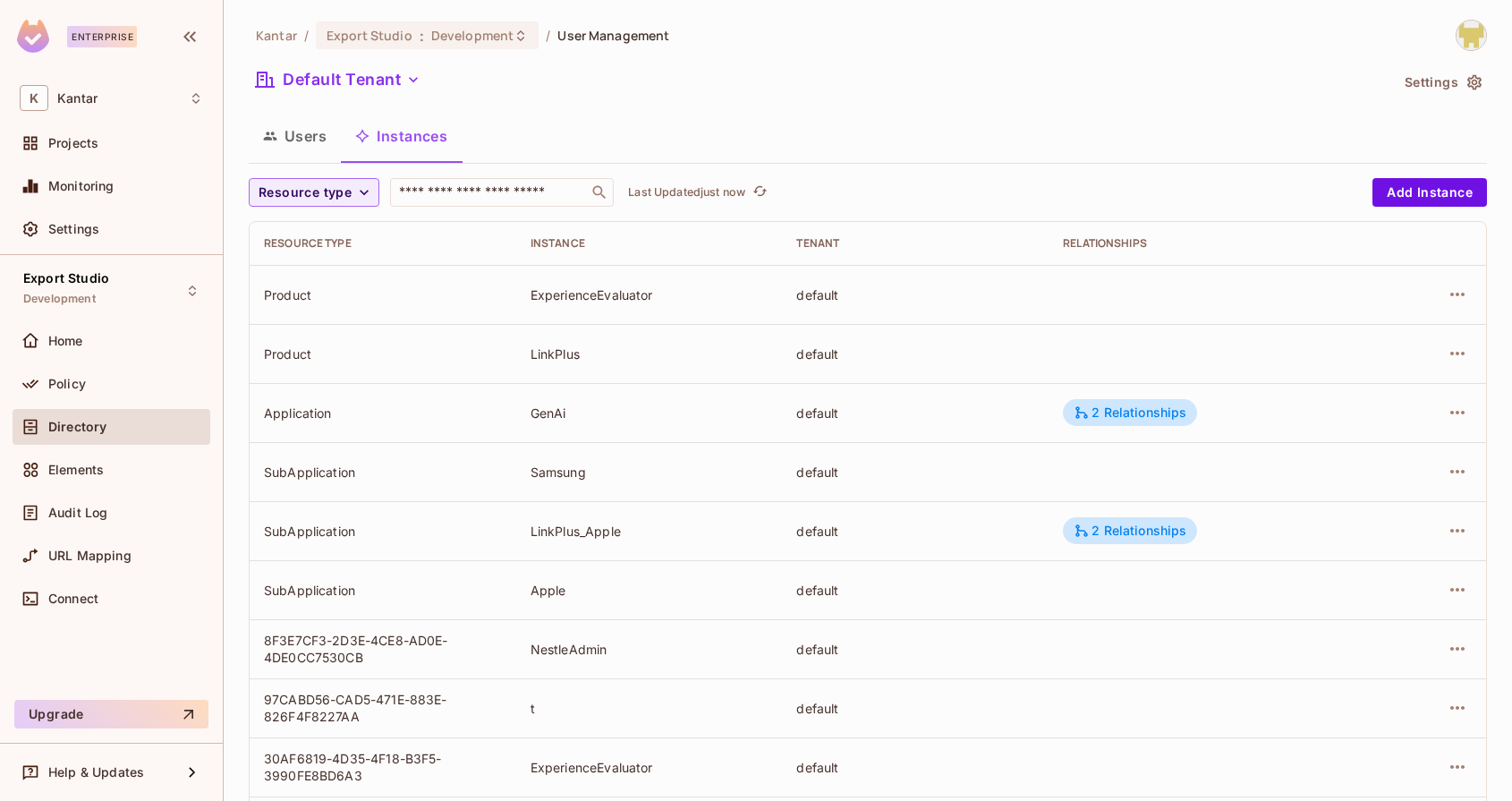 click on "Users" at bounding box center [294, 136] 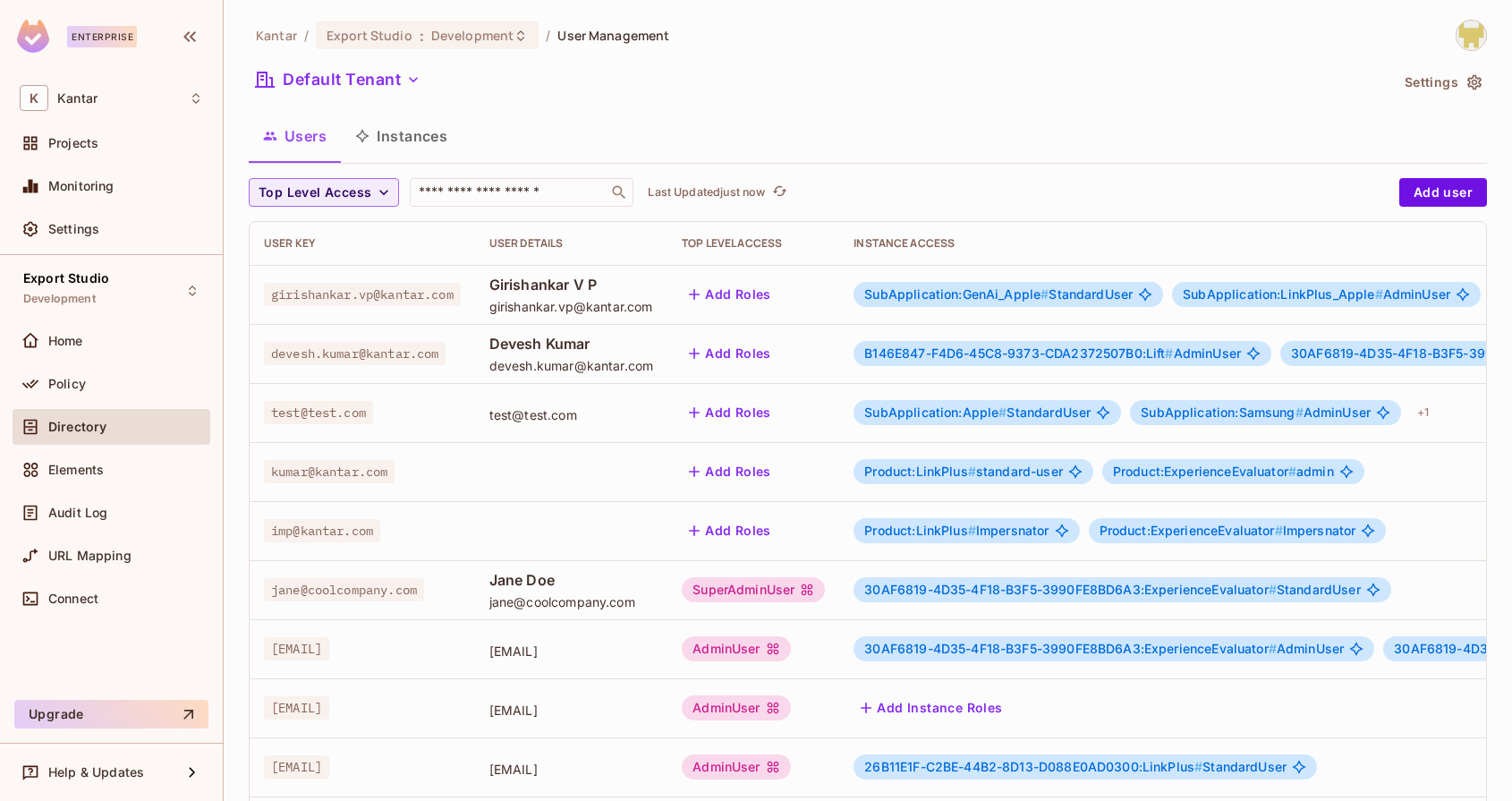 click on "SubApplication:GenAi_Apple #" at bounding box center (956, 294) 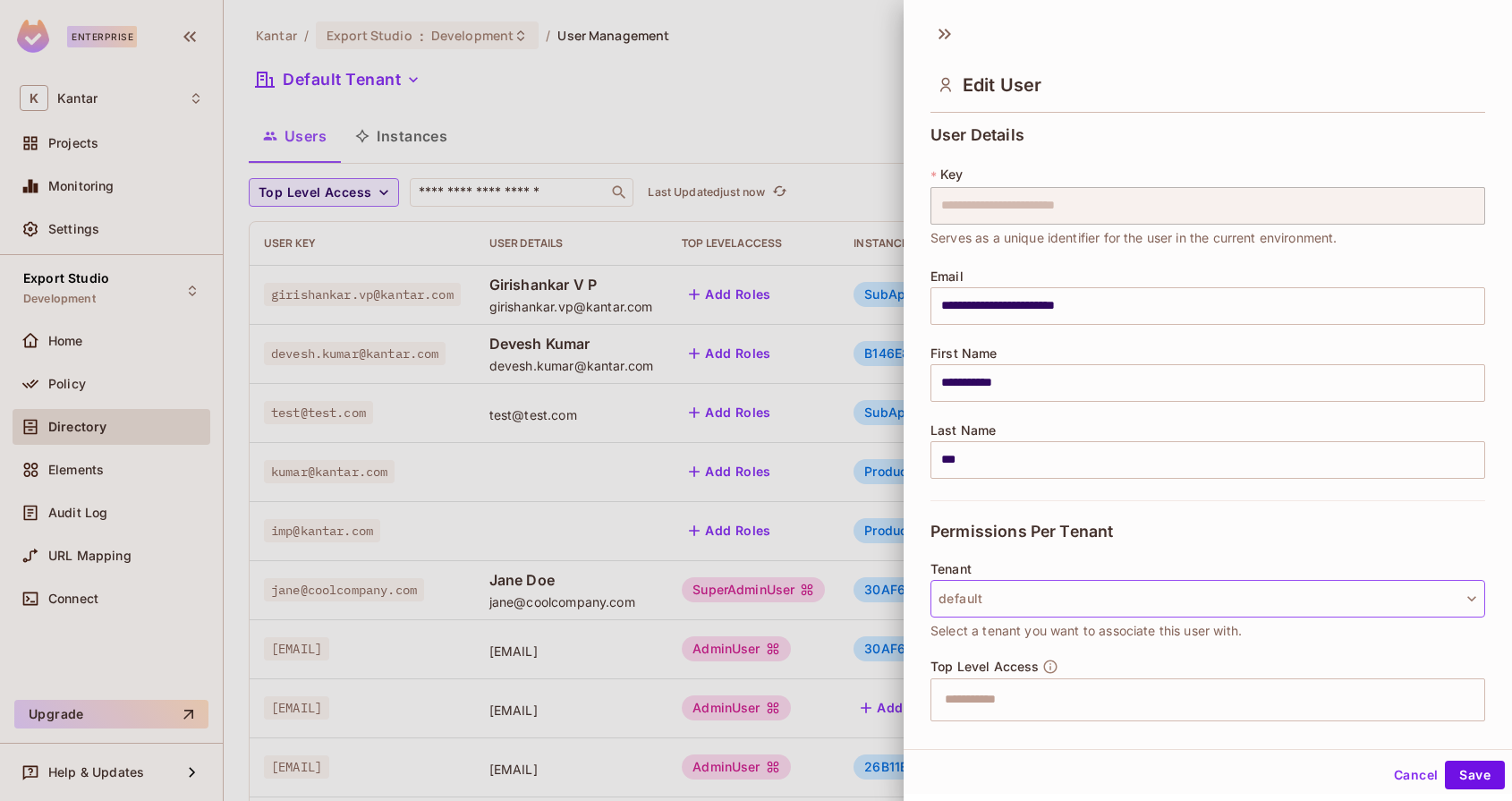 scroll, scrollTop: 253, scrollLeft: 0, axis: vertical 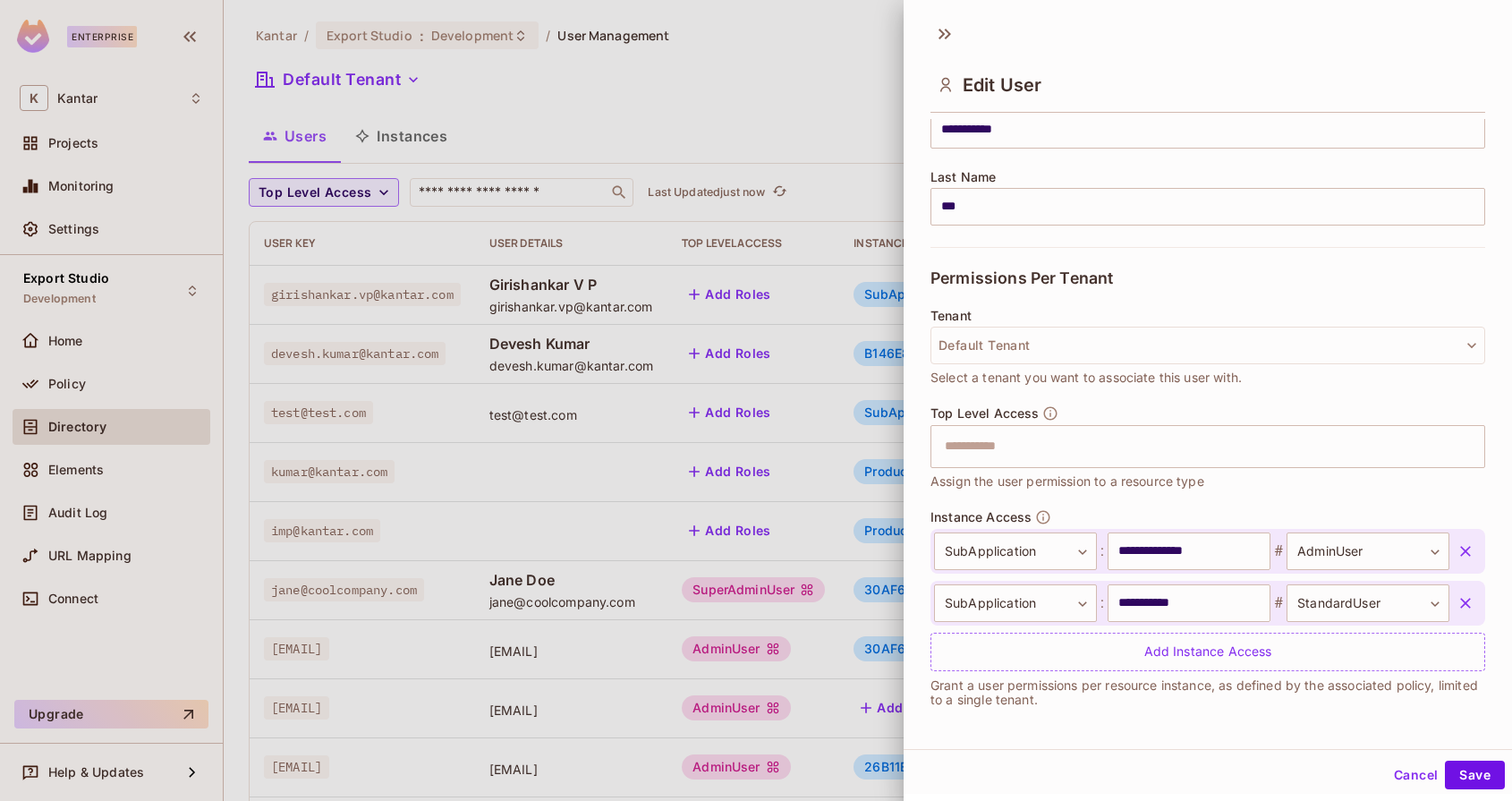 click on "**********" at bounding box center [1208, 608] 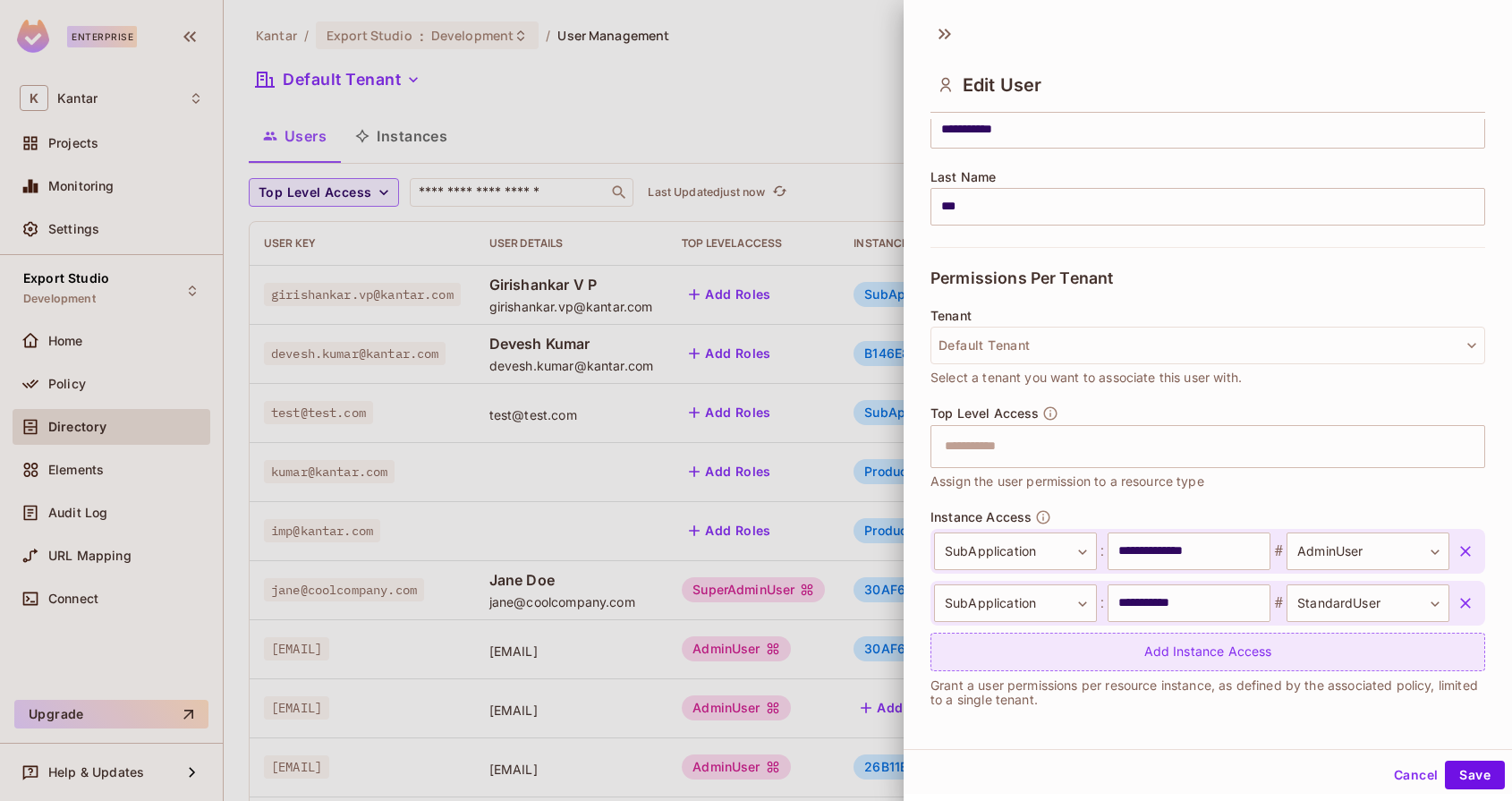 click on "Add Instance Access" at bounding box center [1208, 652] 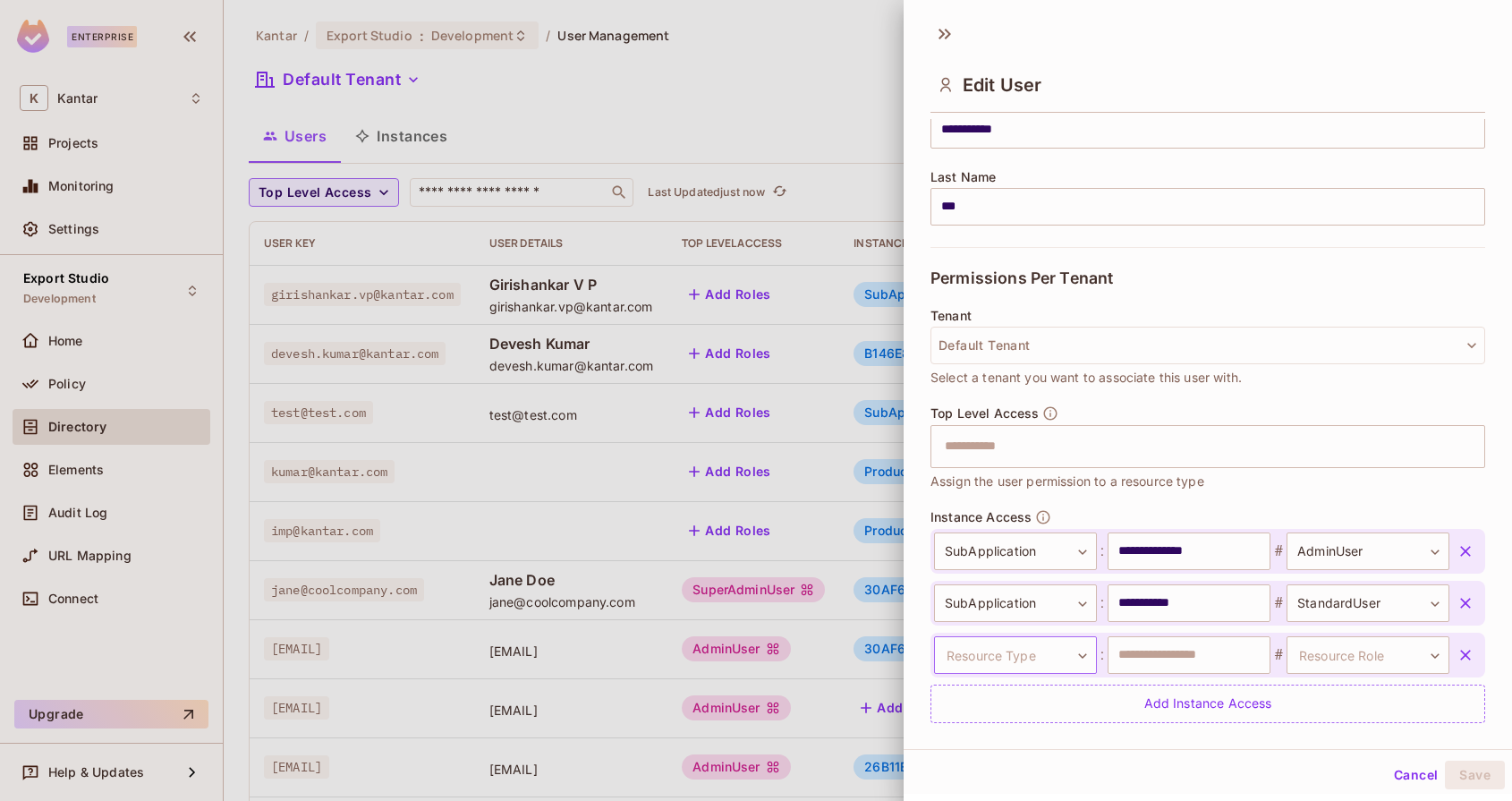 click on "Enterprise K Kantar Projects Monitoring Settings Export Studio Development Home Policy Directory Elements Audit Log URL Mapping Connect Upgrade Help & Updates Kantar / Export Studio : Development / User Management Default Tenant Settings Users Instances Top Level Access ​ Last Updated  just now Add user User Key User Details Top Level Access Instance Access girishankar.vp@kantar.com Girishankar V P girishankar.vp@kantar.com Add Roles SubApplication:GenAi_Apple # StandardUser SubApplication:LinkPlus_Apple # AdminUser devesh.kumar@kantar.com Devesh Kumar devesh.kumar@kantar.com Add Roles B146E847-F4D6-45C8-9373-CDA2372507B0:Lift # AdminUser 30AF6819-4D35-4F18-B3F5-3990FE8BD6A3:ExperienceEvaluator # StandardUser + 1 test@test.com   test@test.com Add Roles SubApplication:Apple # StandardUser SubApplication:Samsung # AdminUser + 1 kumar@kantar.com   Add Roles Product:LinkPlus # standard-user Product:ExperienceEvaluator # admin imp@kantar.com   Add Roles Product:LinkPlus # Impersnator Product:ExperienceEvaluator" at bounding box center (756, 400) 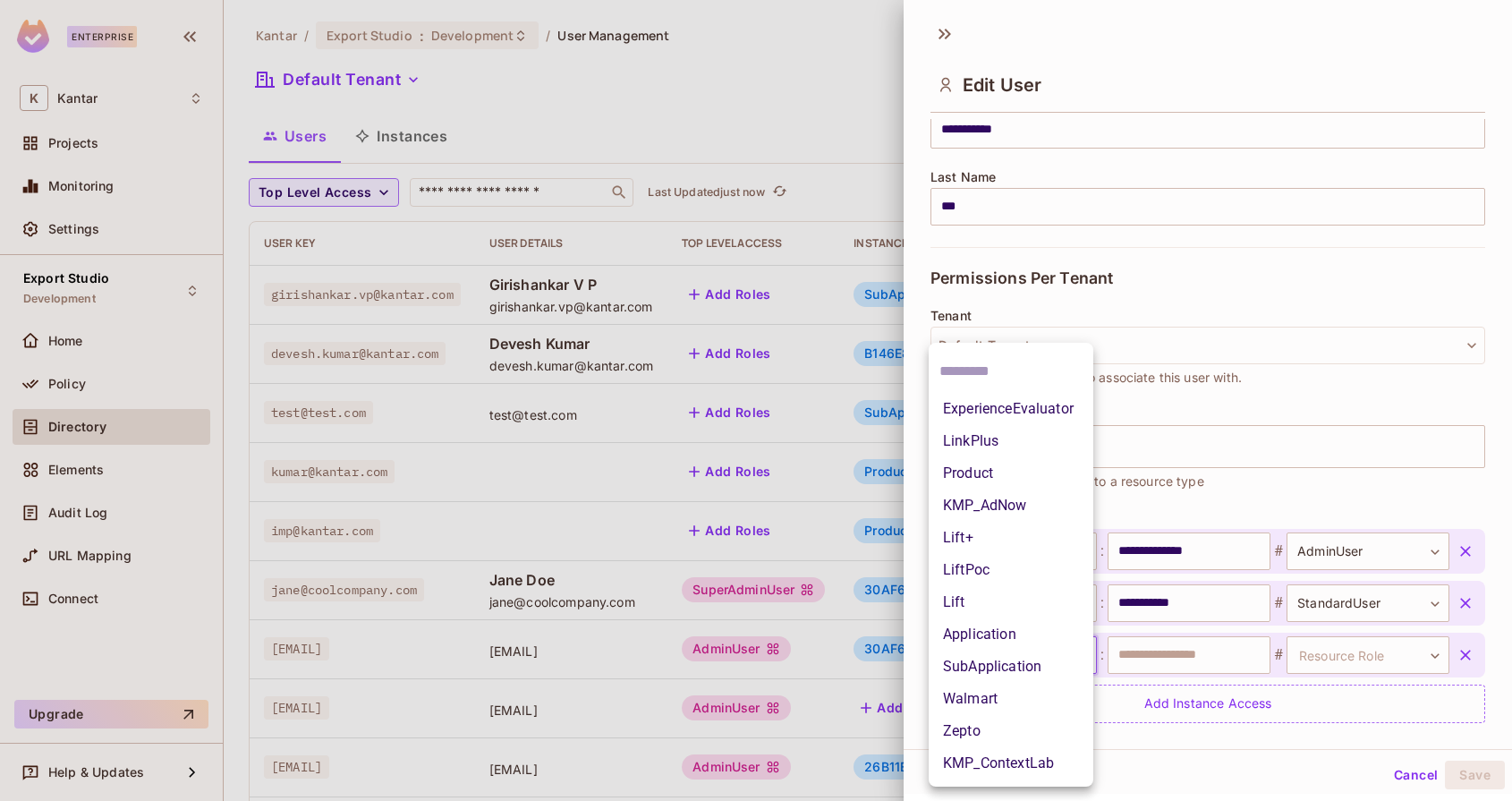 click on "Application" at bounding box center [1011, 635] 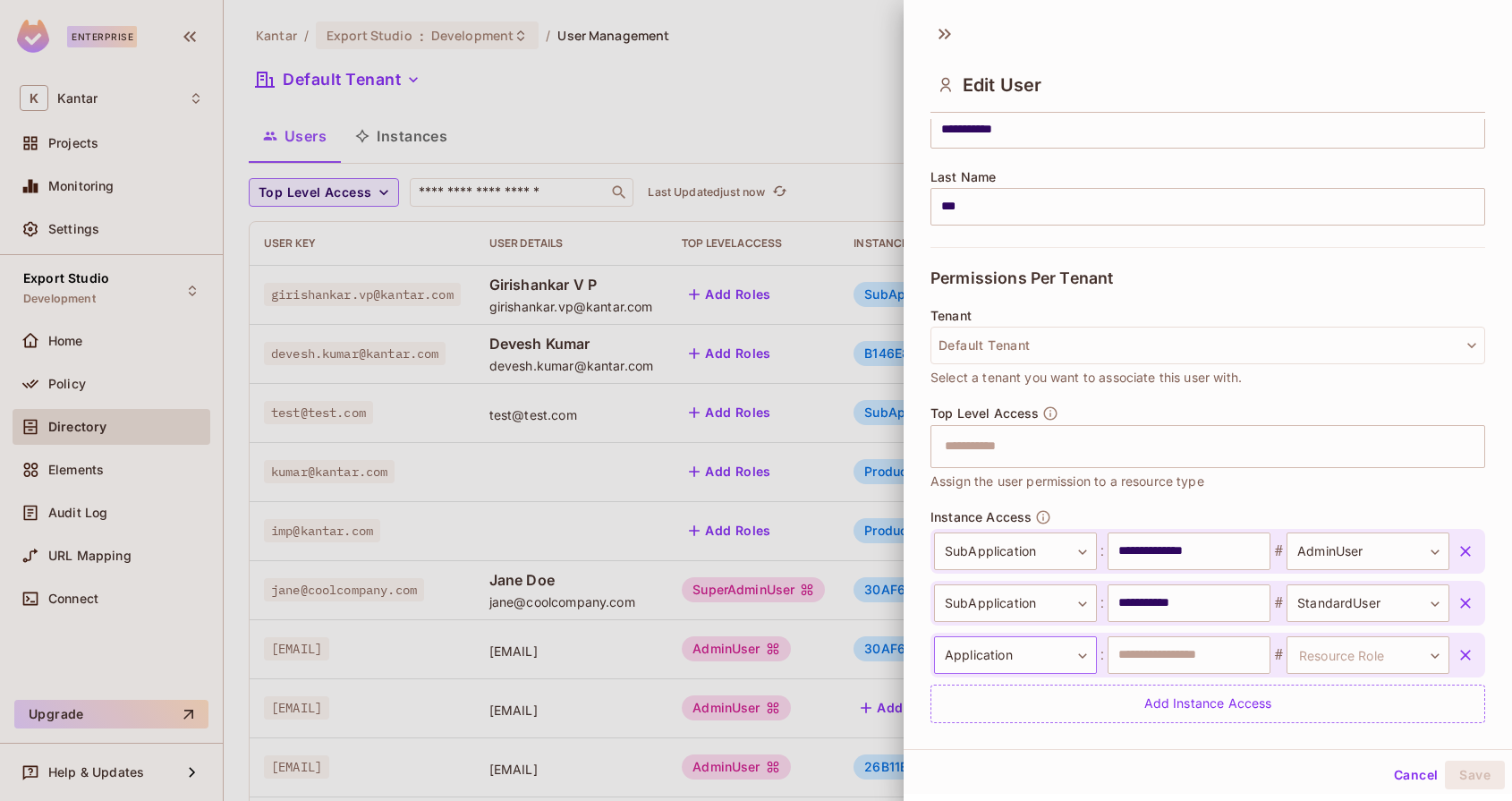 click on "Enterprise K Kantar Projects Monitoring Settings Export Studio Development Home Policy Directory Elements Audit Log URL Mapping Connect Upgrade Help & Updates Kantar / Export Studio : Development / User Management Default Tenant Settings Users Instances Top Level Access ​ Last Updated  just now Add user User Key User Details Top Level Access Instance Access girishankar.vp@kantar.com Girishankar V P girishankar.vp@kantar.com Add Roles SubApplication:GenAi_Apple # StandardUser SubApplication:LinkPlus_Apple # AdminUser devesh.kumar@kantar.com Devesh Kumar devesh.kumar@kantar.com Add Roles B146E847-F4D6-45C8-9373-CDA2372507B0:Lift # AdminUser 30AF6819-4D35-4F18-B3F5-3990FE8BD6A3:ExperienceEvaluator # StandardUser + 1 test@test.com   test@test.com Add Roles SubApplication:Apple # StandardUser SubApplication:Samsung # AdminUser + 1 kumar@kantar.com   Add Roles Product:LinkPlus # standard-user Product:ExperienceEvaluator # admin imp@kantar.com   Add Roles Product:LinkPlus # Impersnator Product:ExperienceEvaluator" at bounding box center [756, 400] 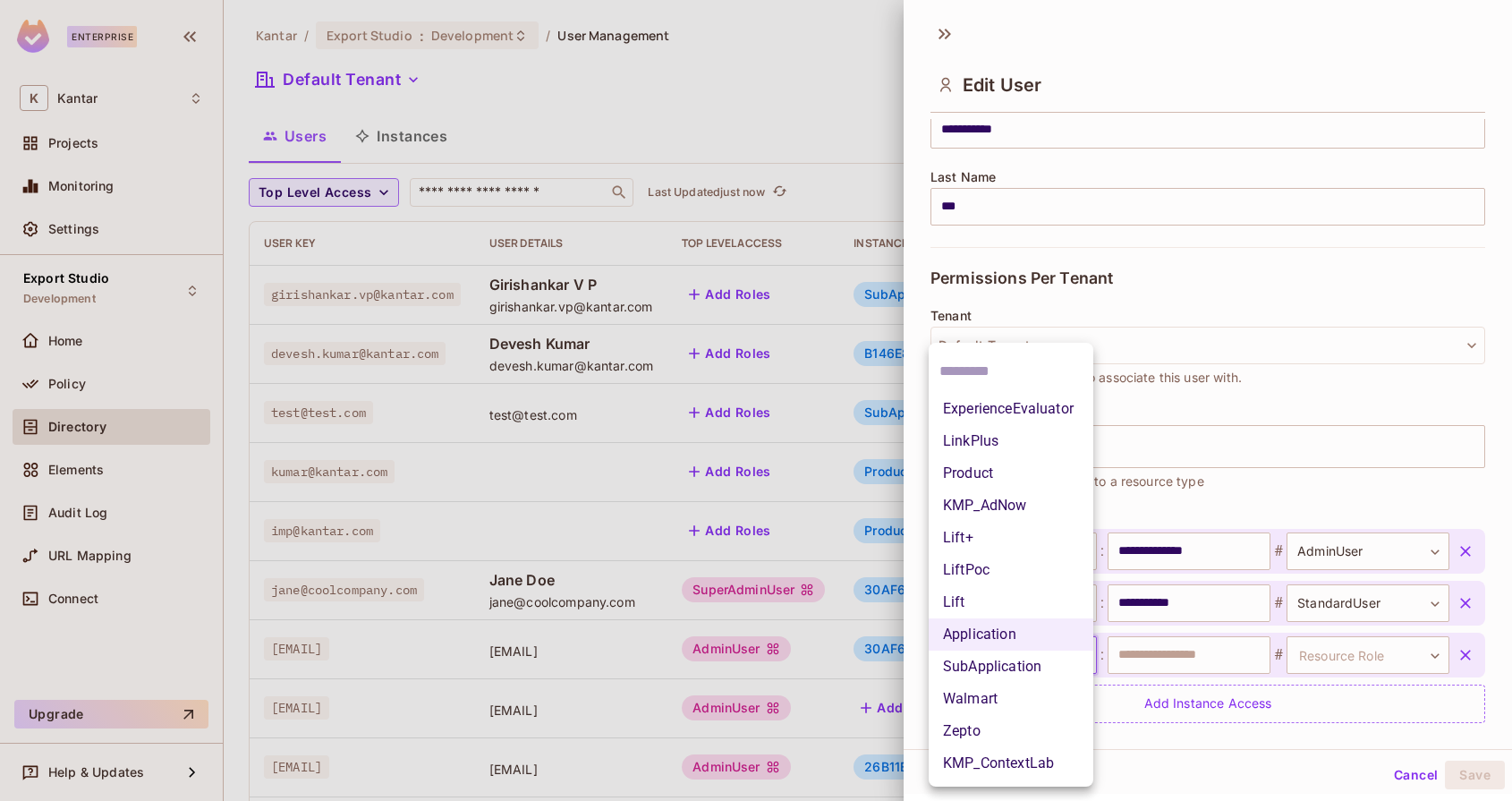 click on "SubApplication" at bounding box center [1011, 667] 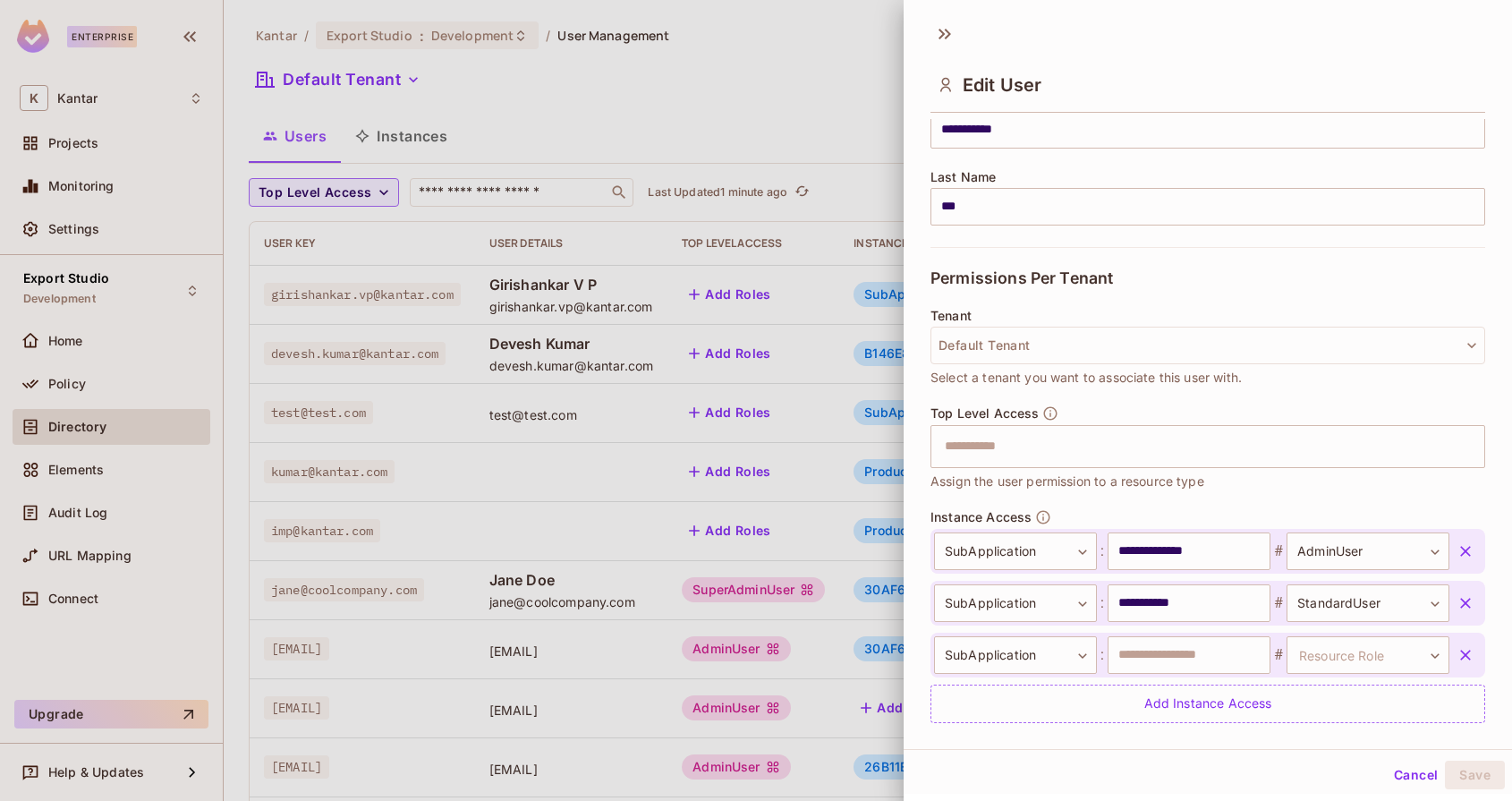 click 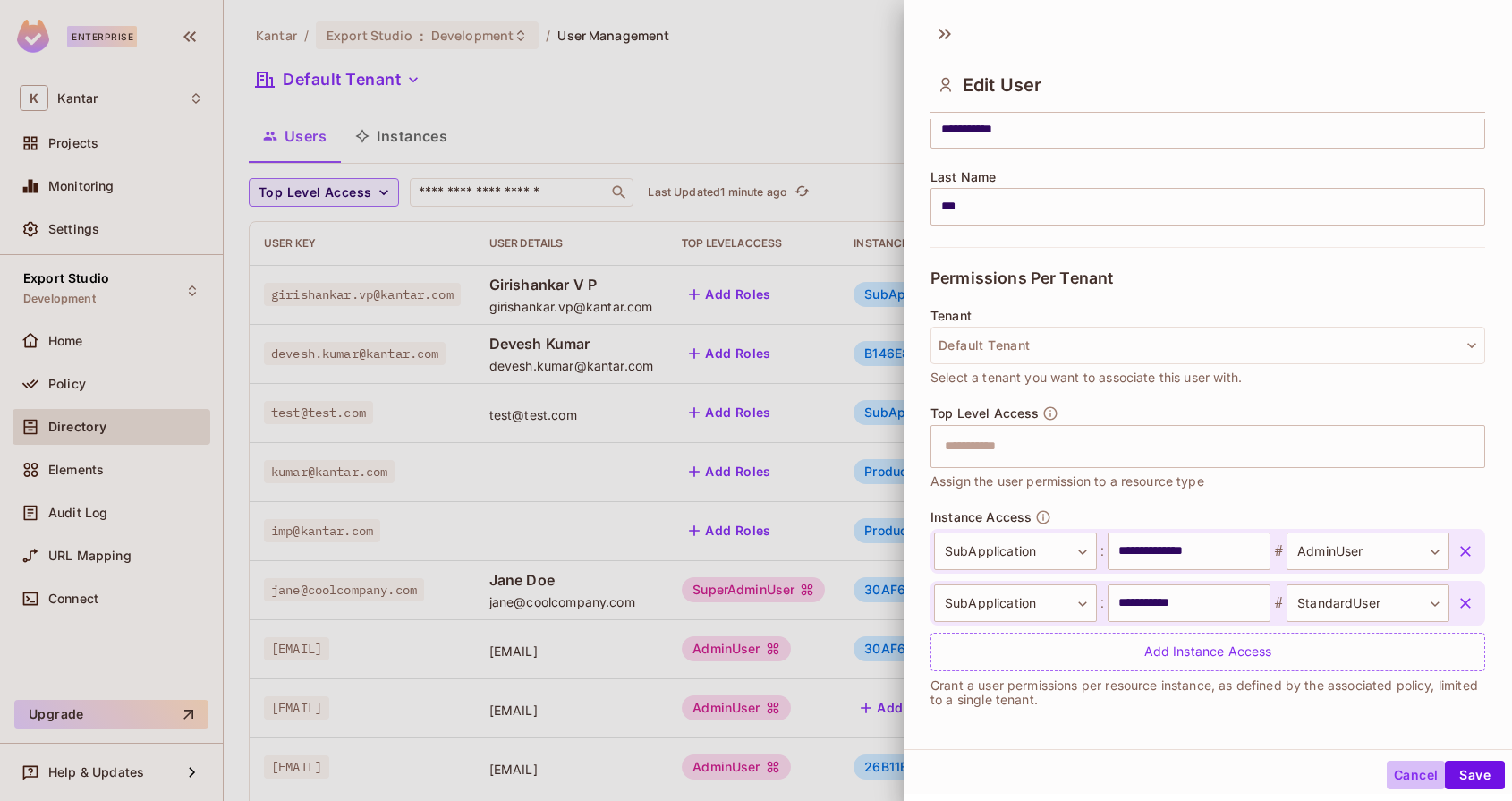 click on "Cancel" at bounding box center [1415, 775] 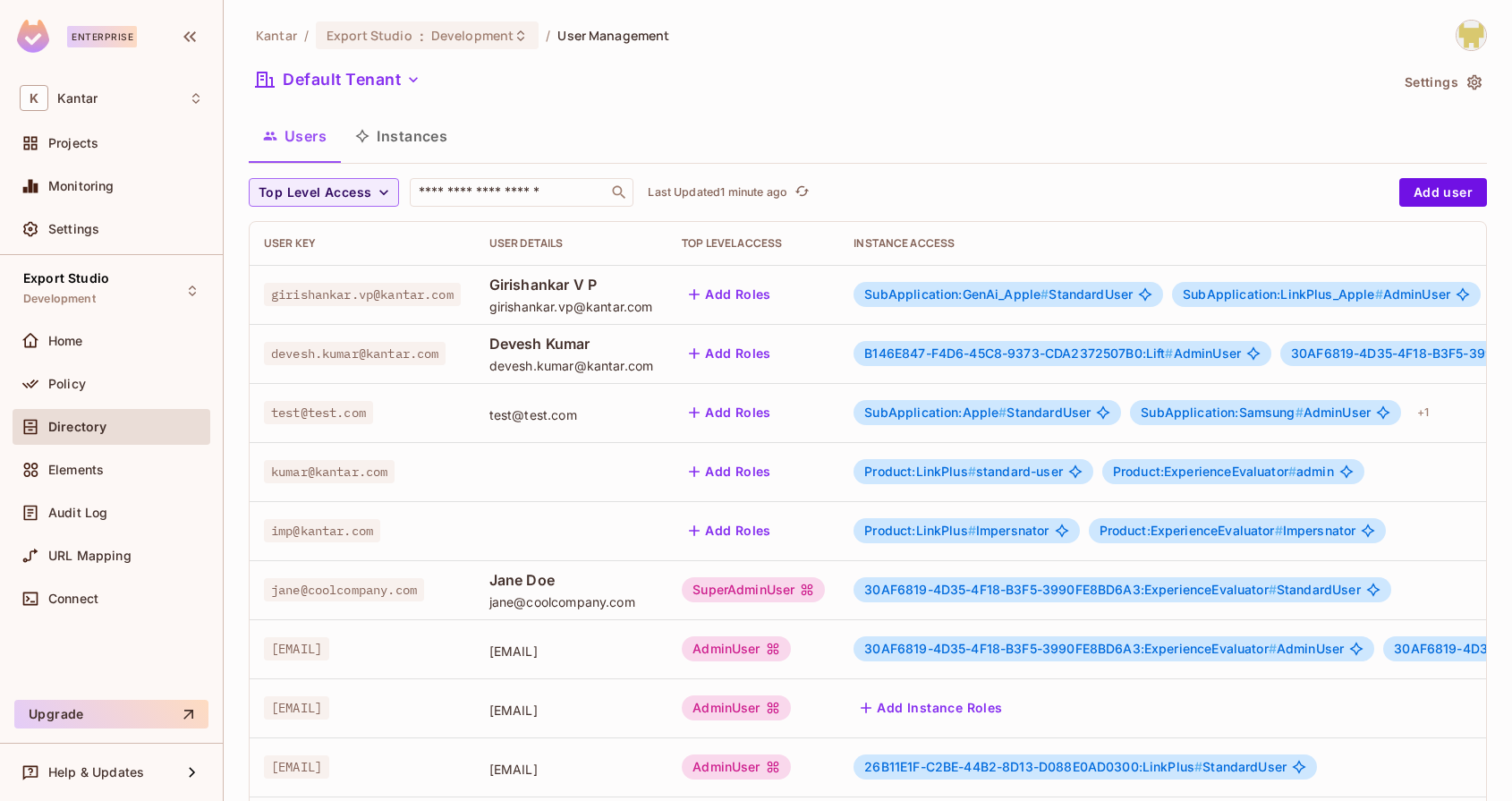 click on "Instances" at bounding box center (401, 136) 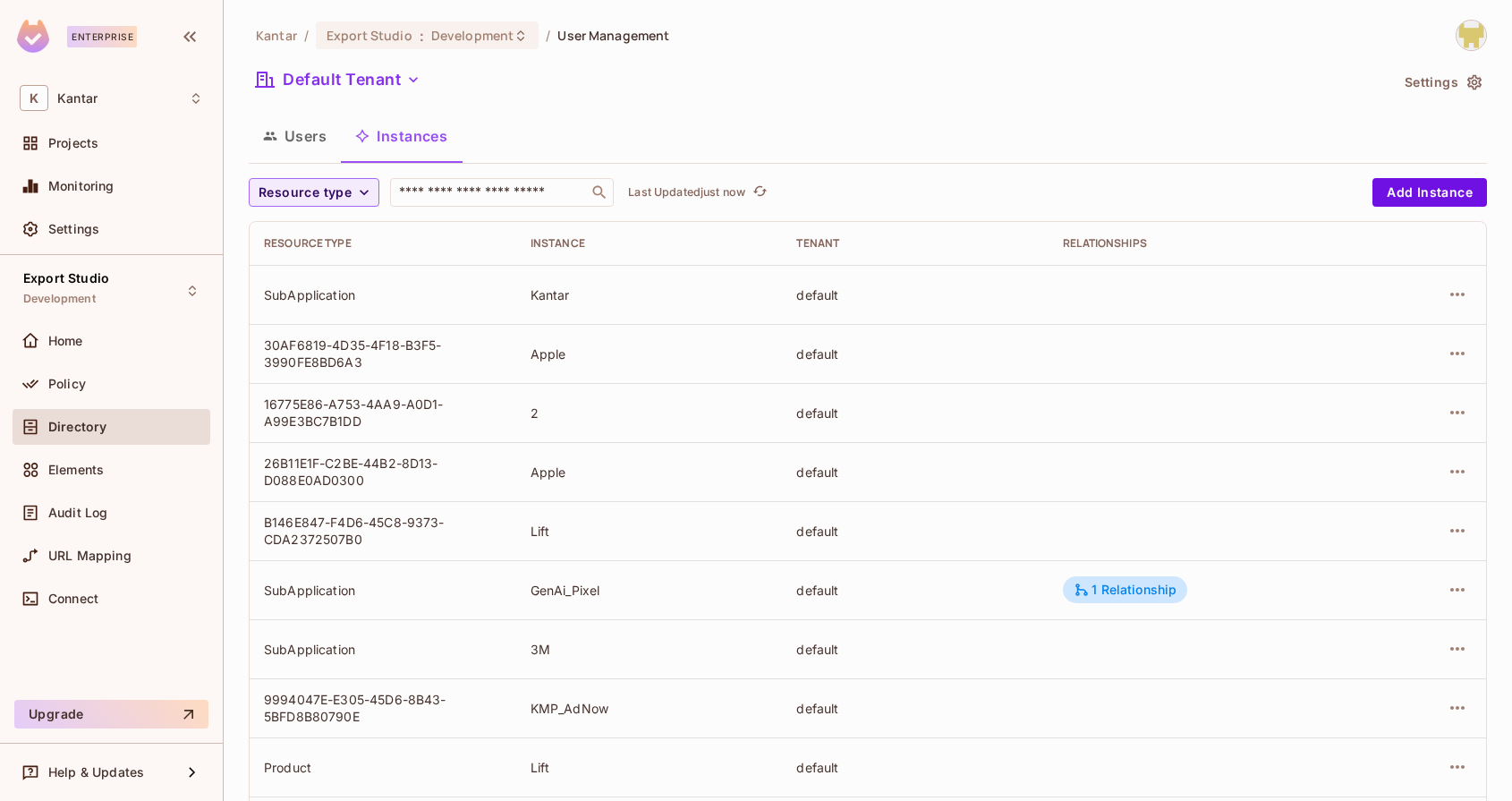 click on "Instances" at bounding box center (401, 136) 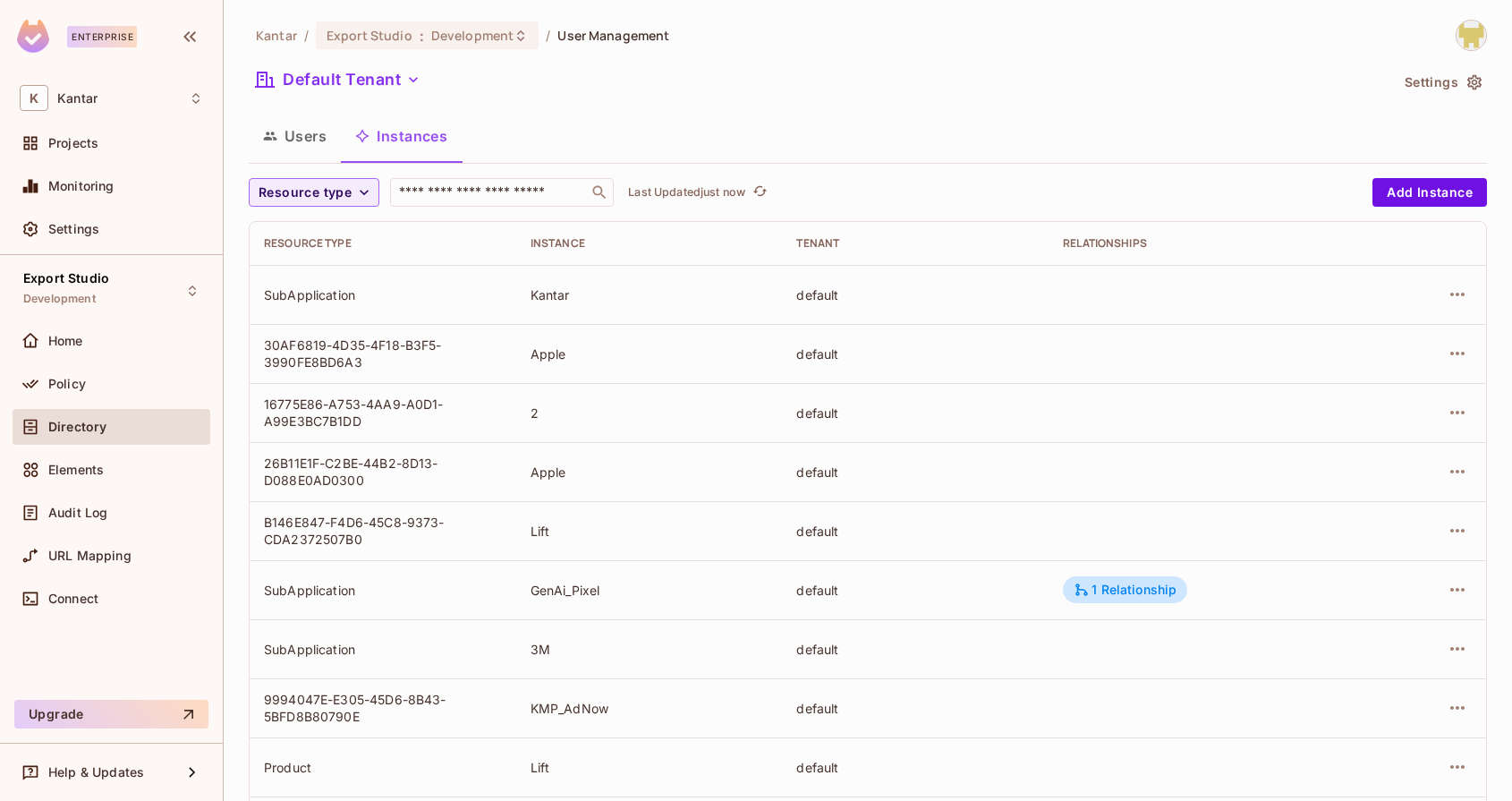 click on "Default Tenant" at bounding box center (819, 82) 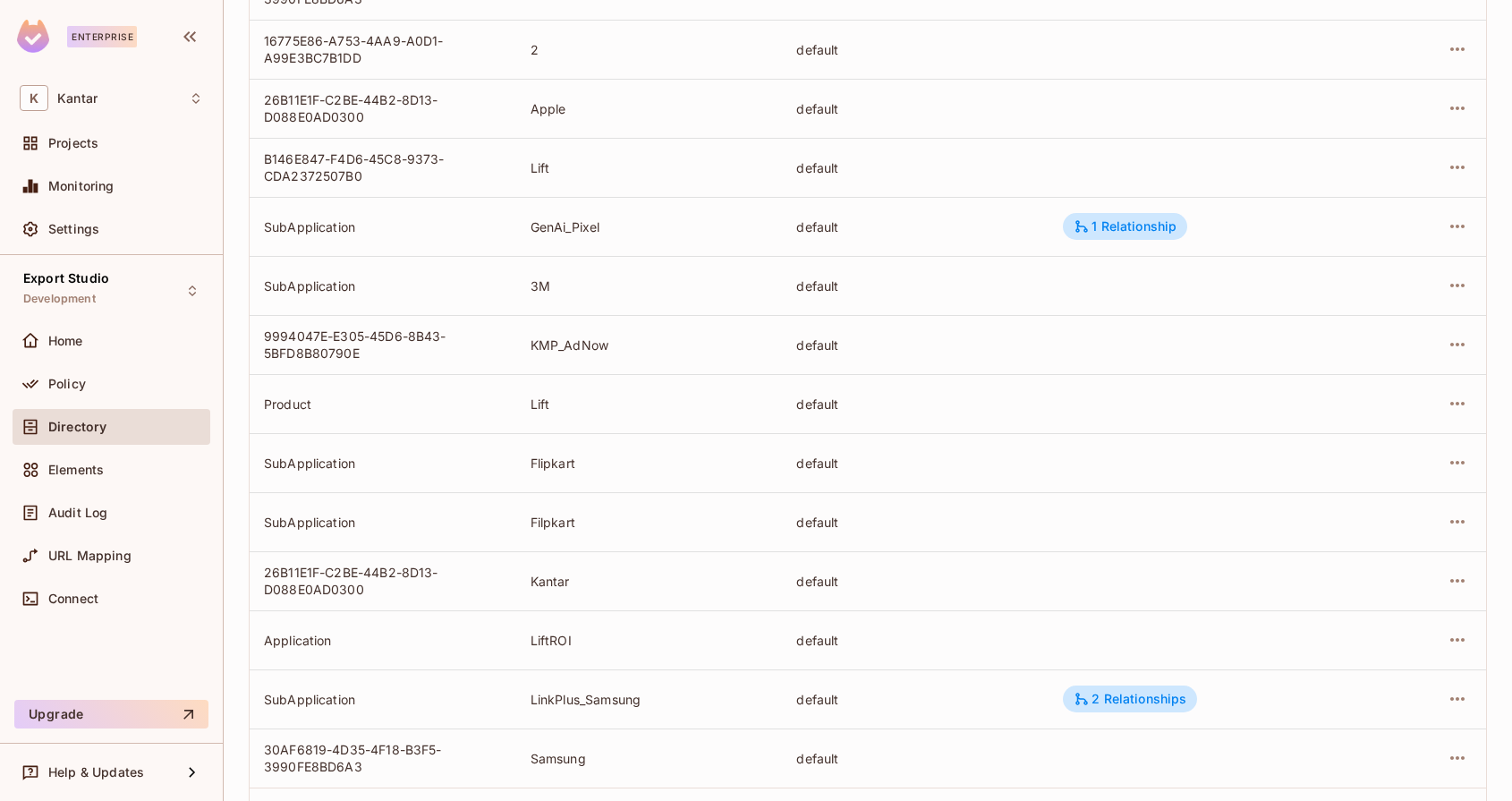 scroll, scrollTop: 418, scrollLeft: 0, axis: vertical 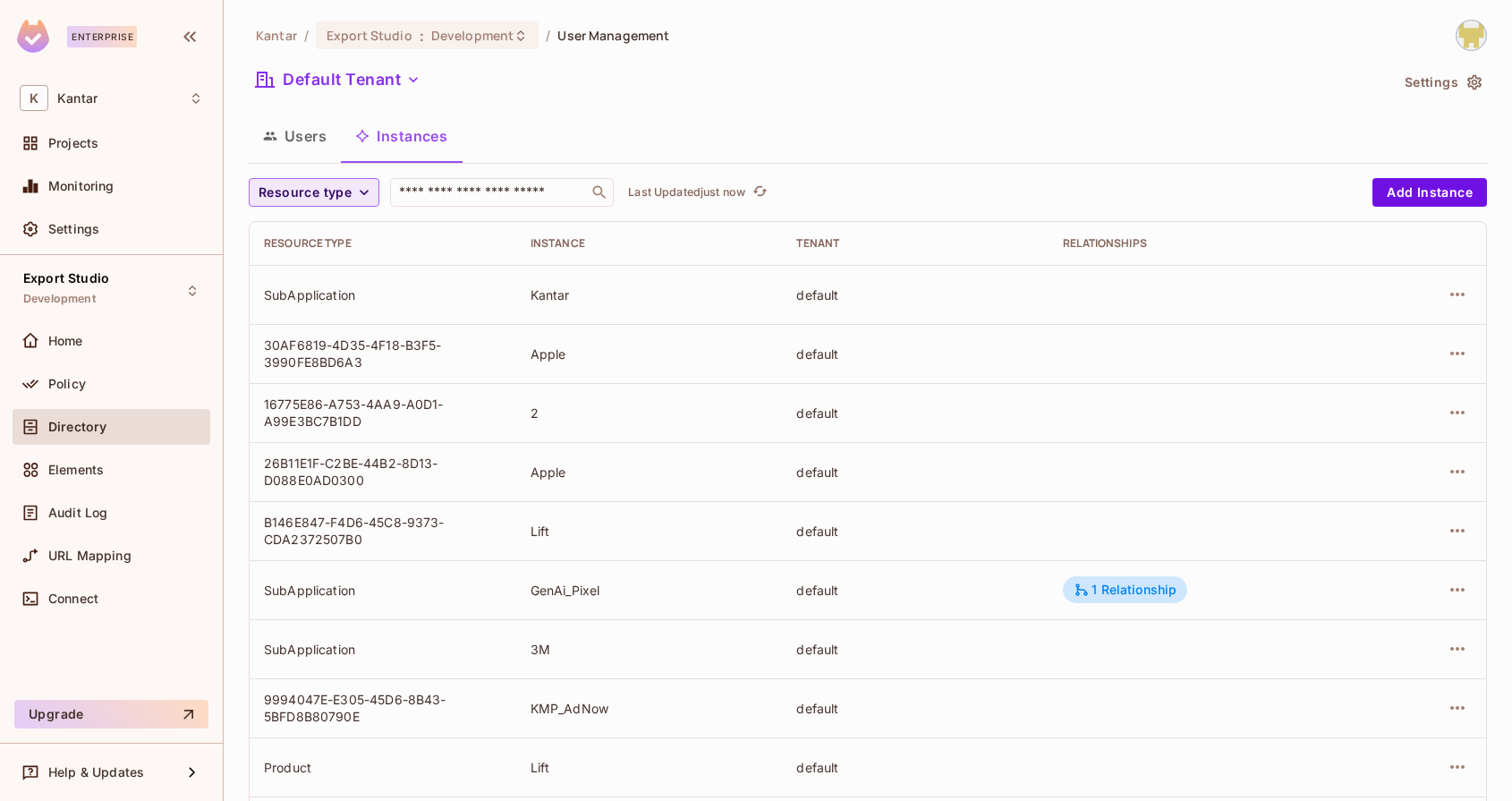 click on "Resource type" at bounding box center (305, 192) 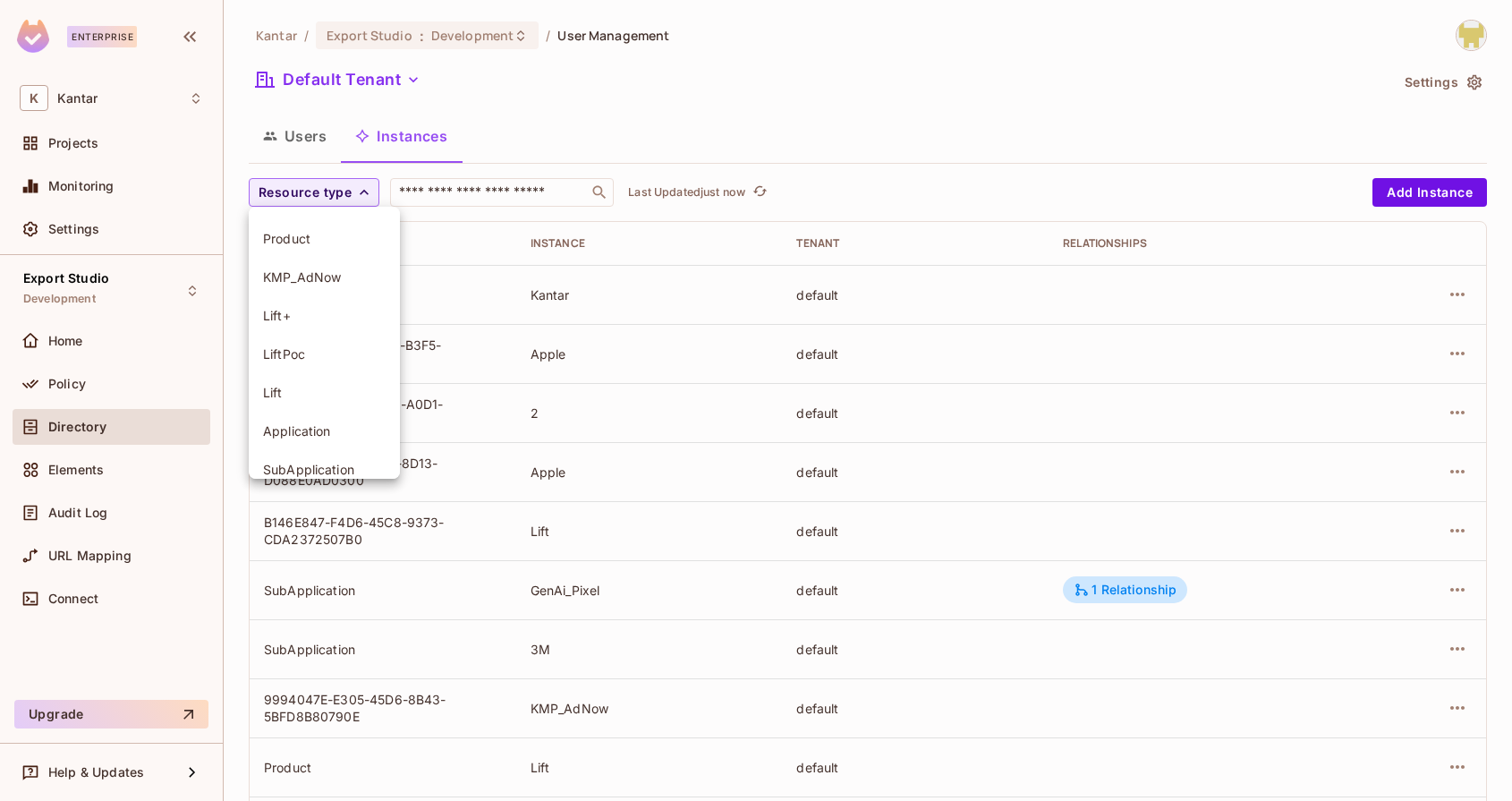 scroll, scrollTop: 82, scrollLeft: 0, axis: vertical 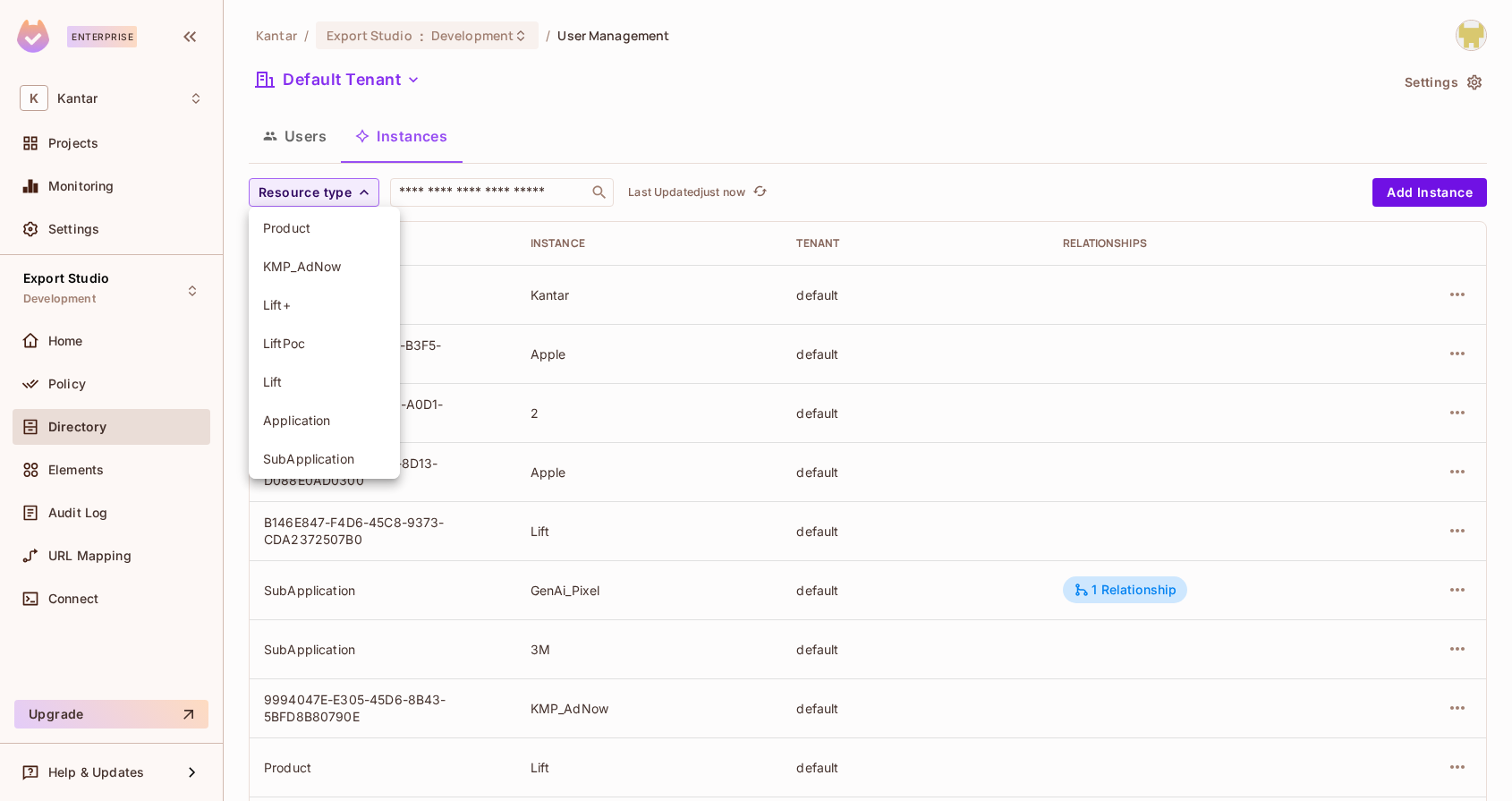click on "Application" at bounding box center [324, 420] 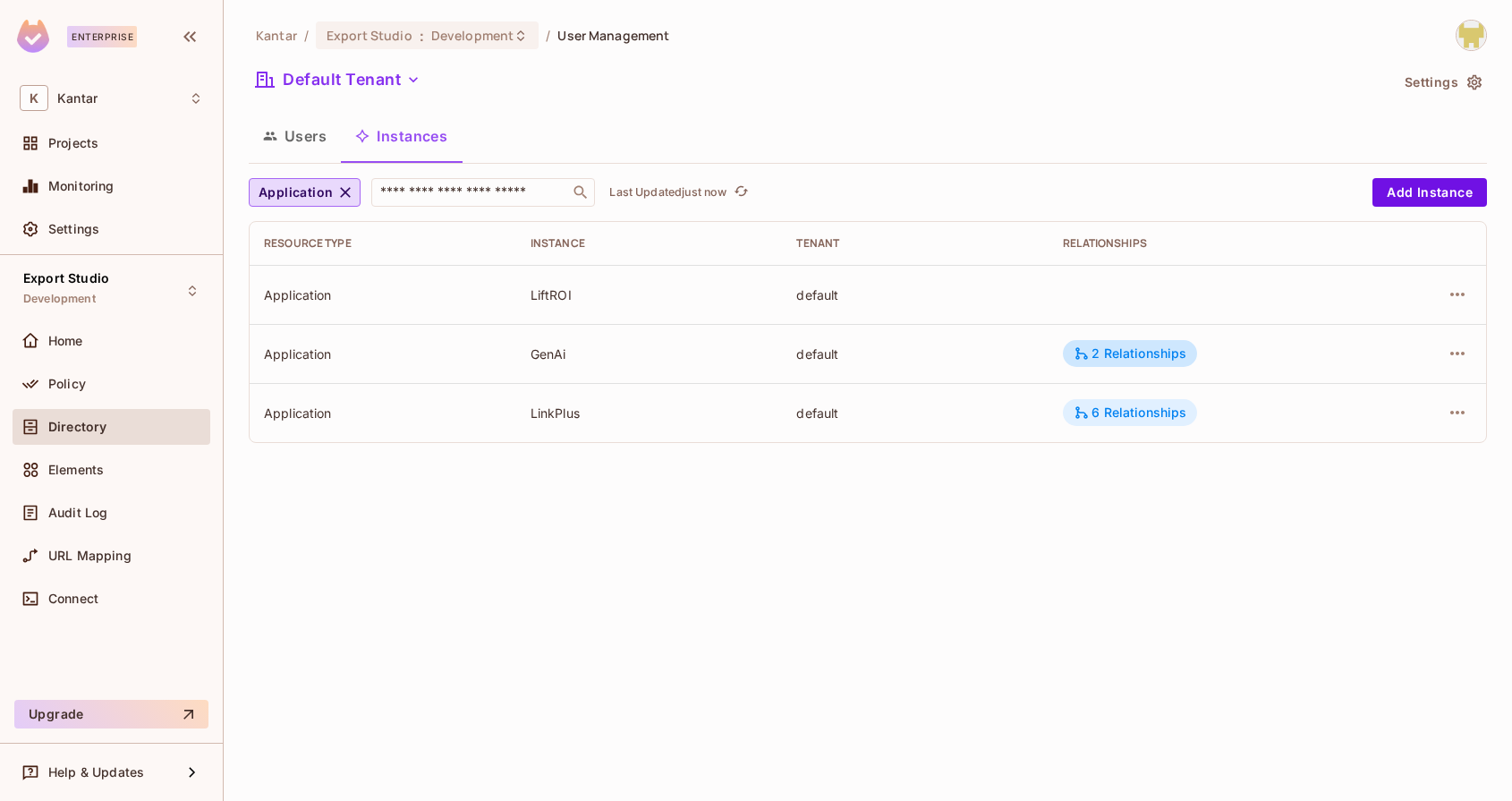 click on "6 Relationships" at bounding box center [1130, 413] 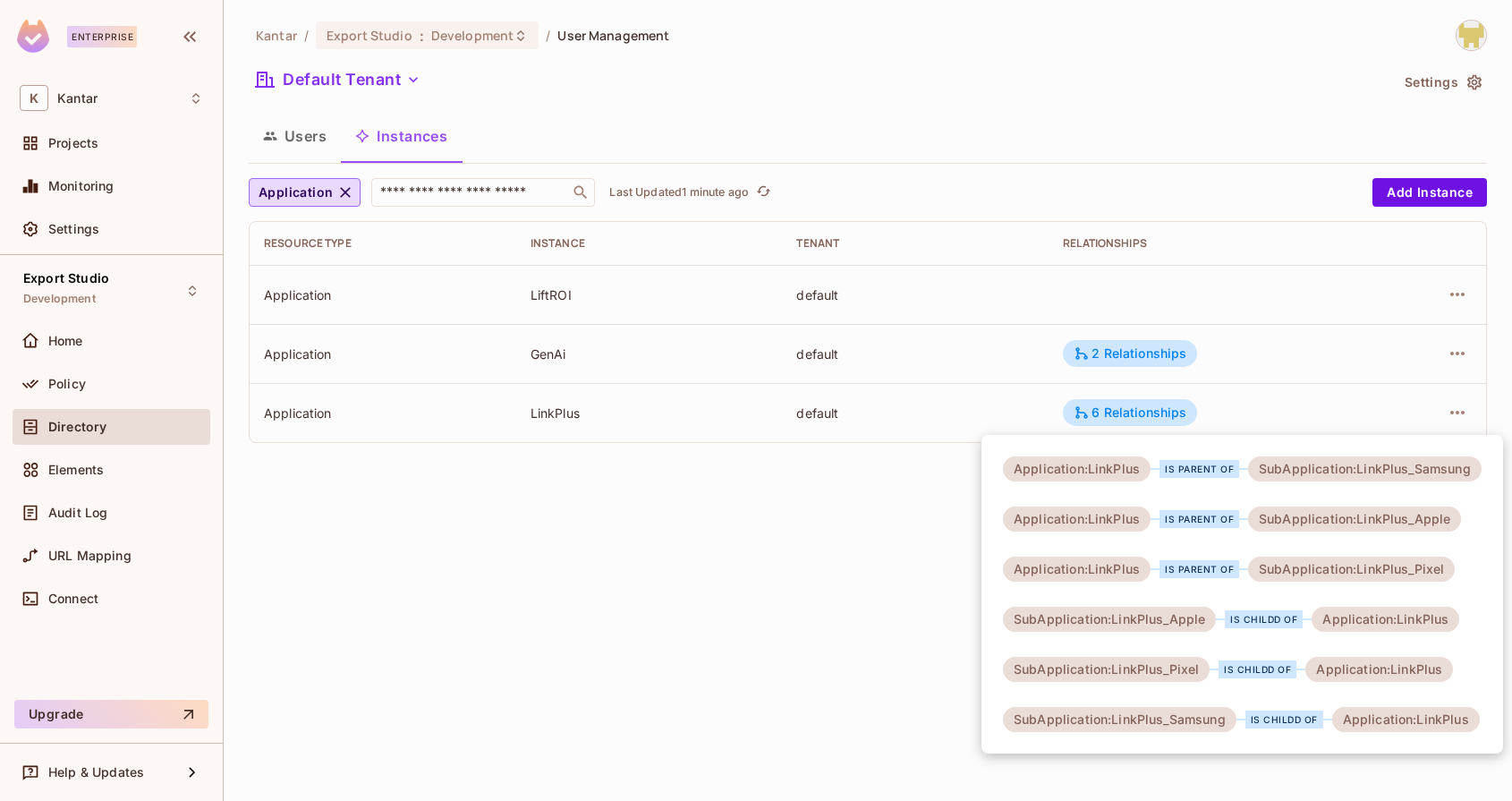 click at bounding box center [756, 400] 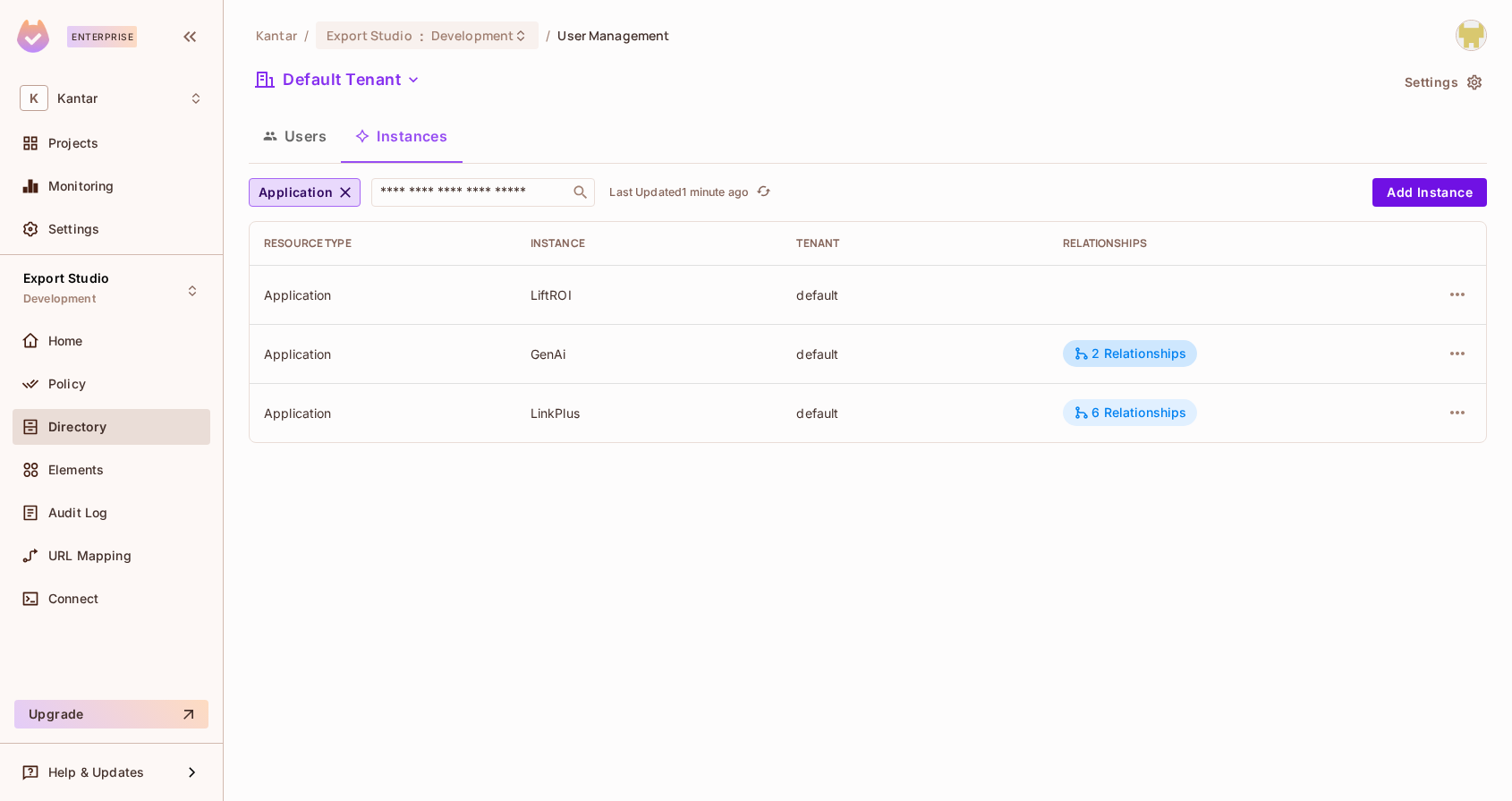 click on "6 Relationships" at bounding box center (1130, 413) 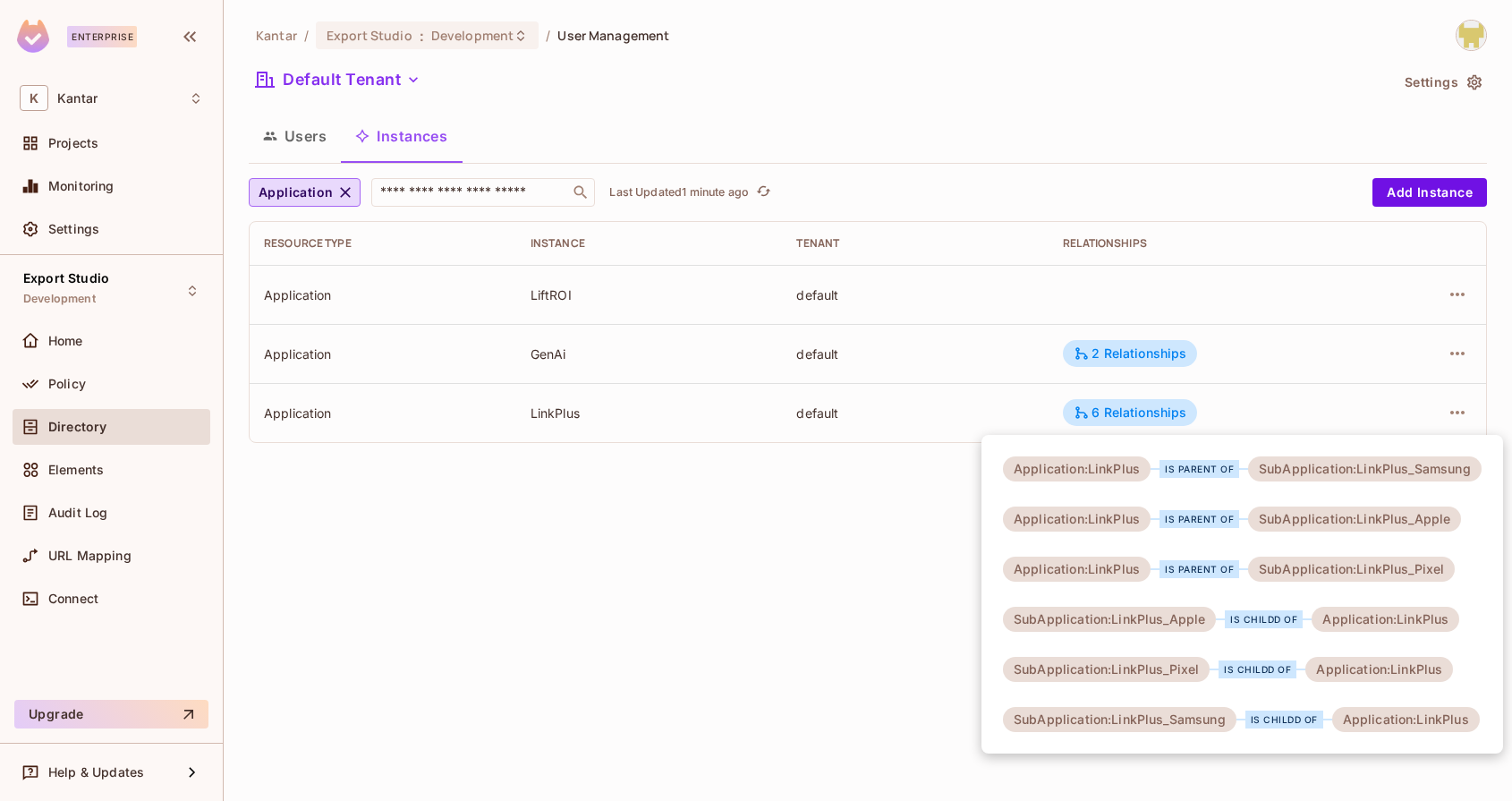 click at bounding box center (756, 400) 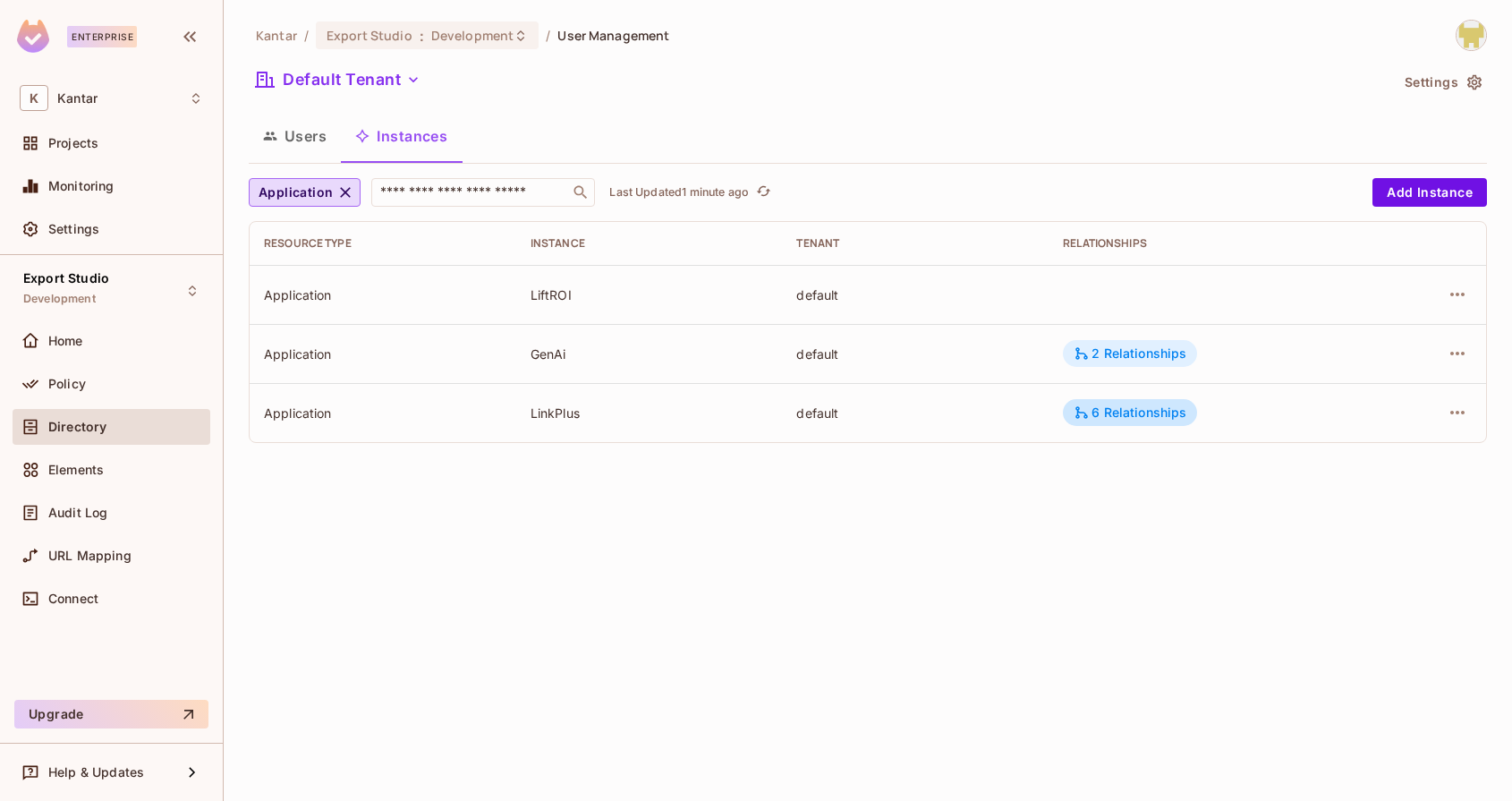 click 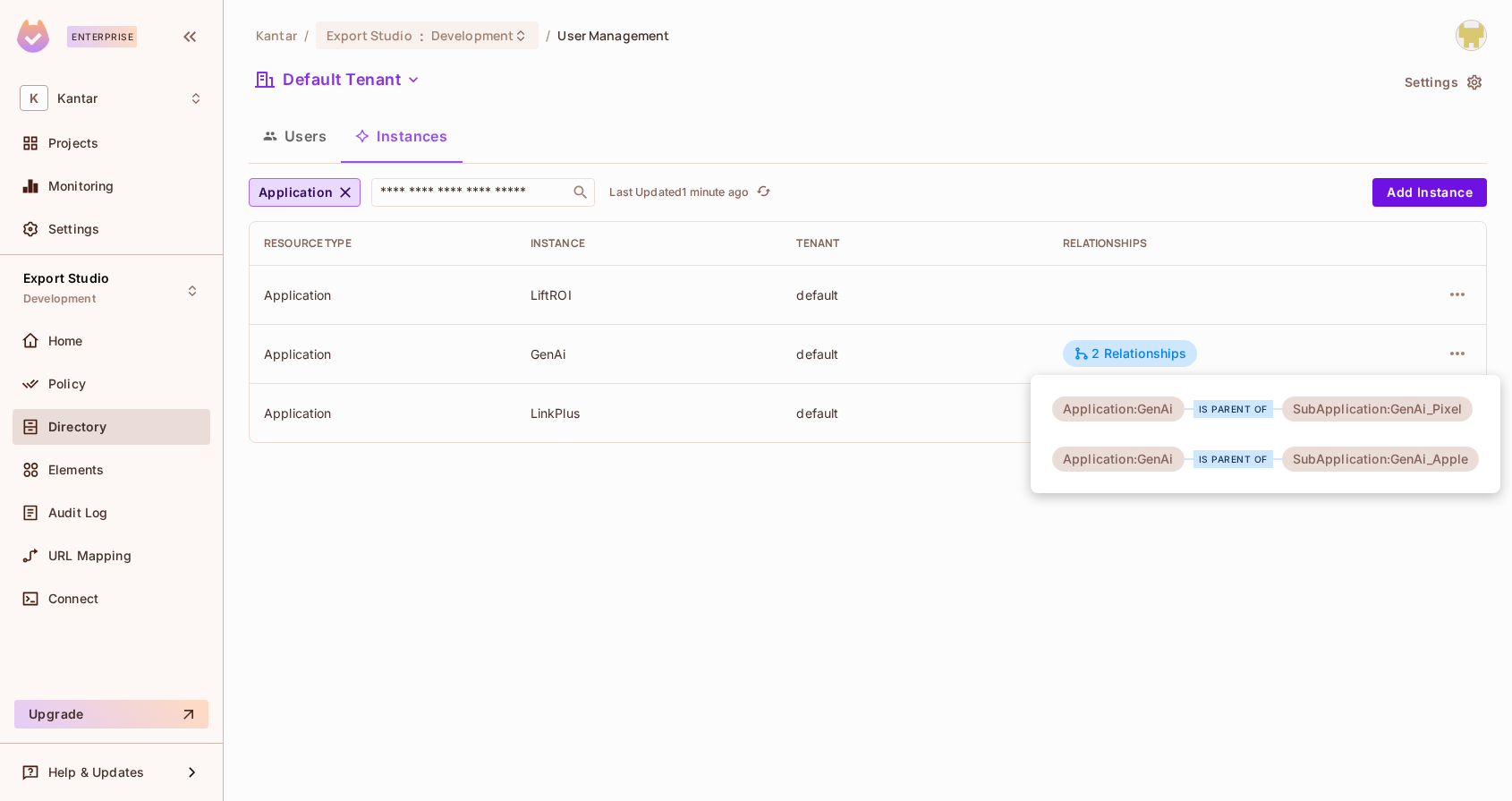 click at bounding box center (756, 400) 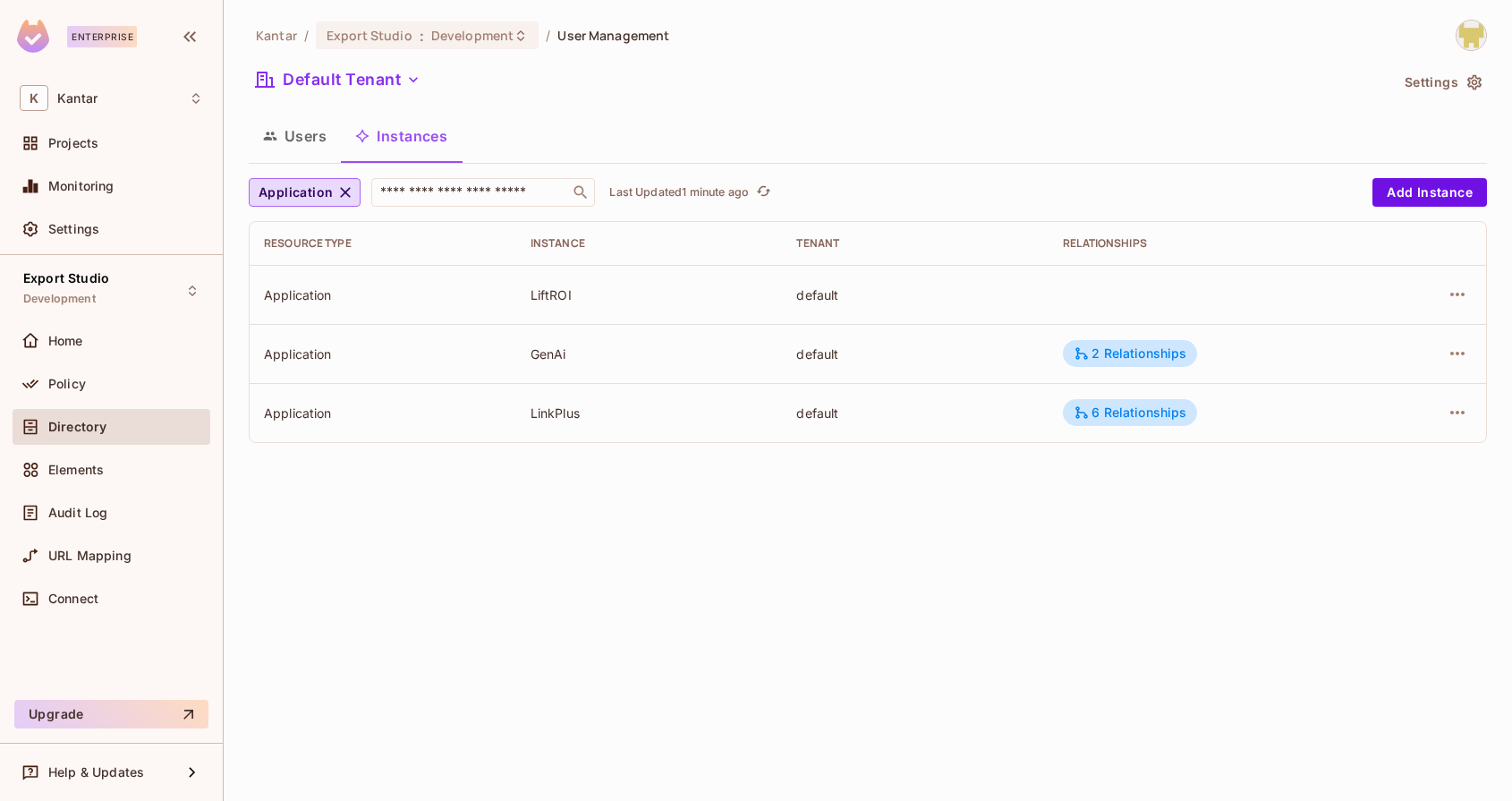 click 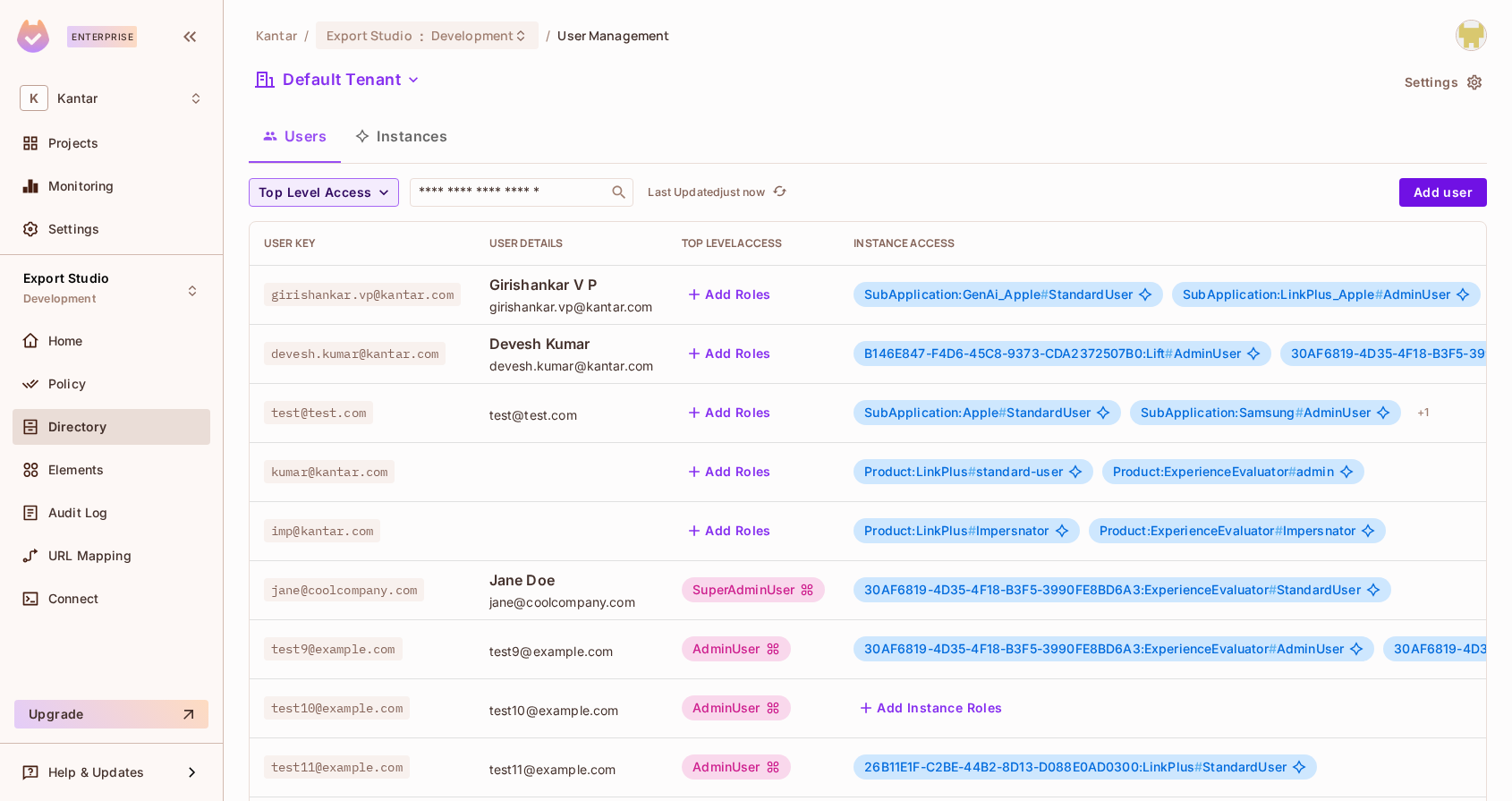 click on "SubApplication:GenAi_Apple #" at bounding box center (956, 294) 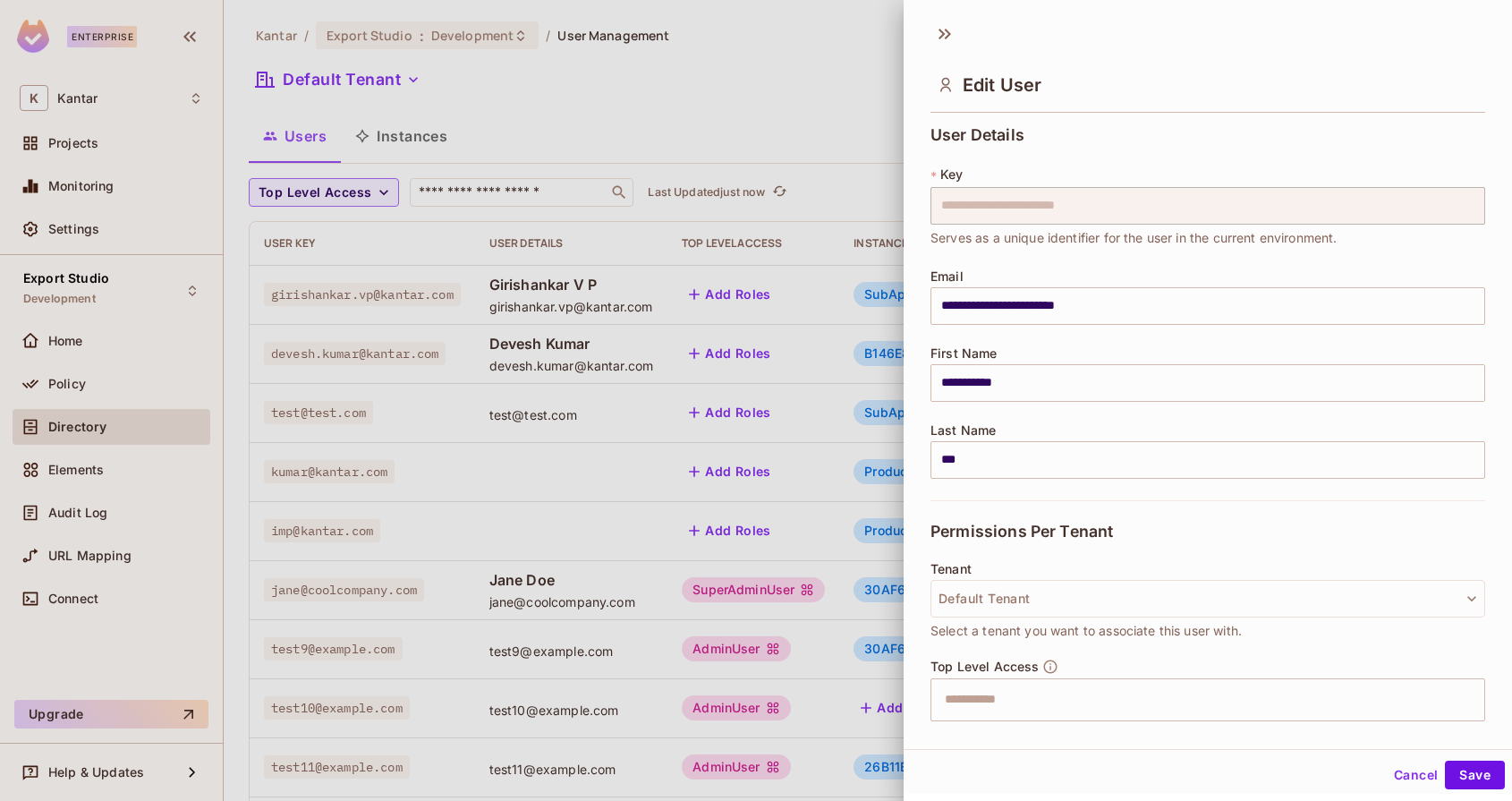 scroll, scrollTop: 253, scrollLeft: 0, axis: vertical 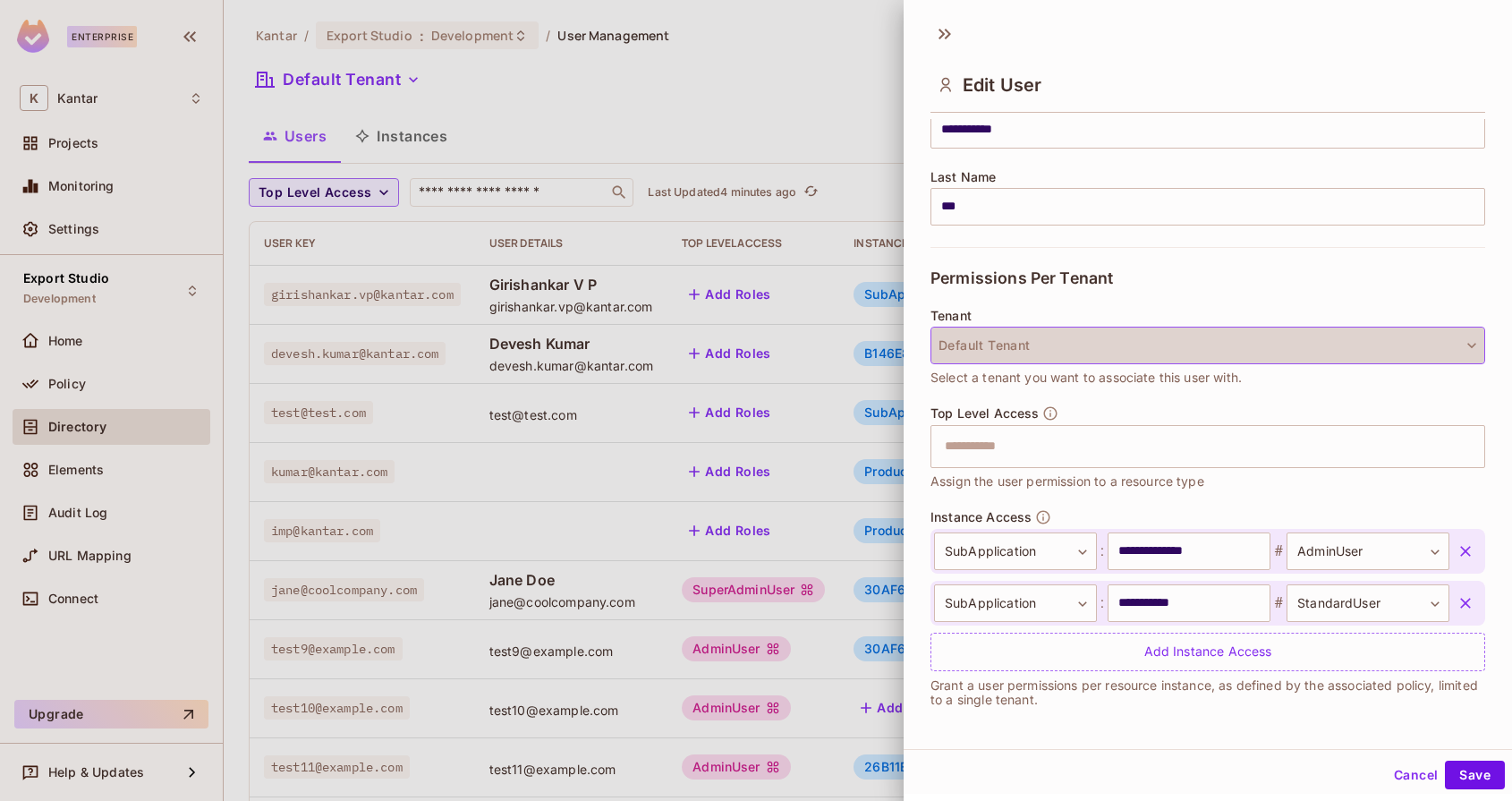 click on "Default Tenant" at bounding box center [1208, 345] 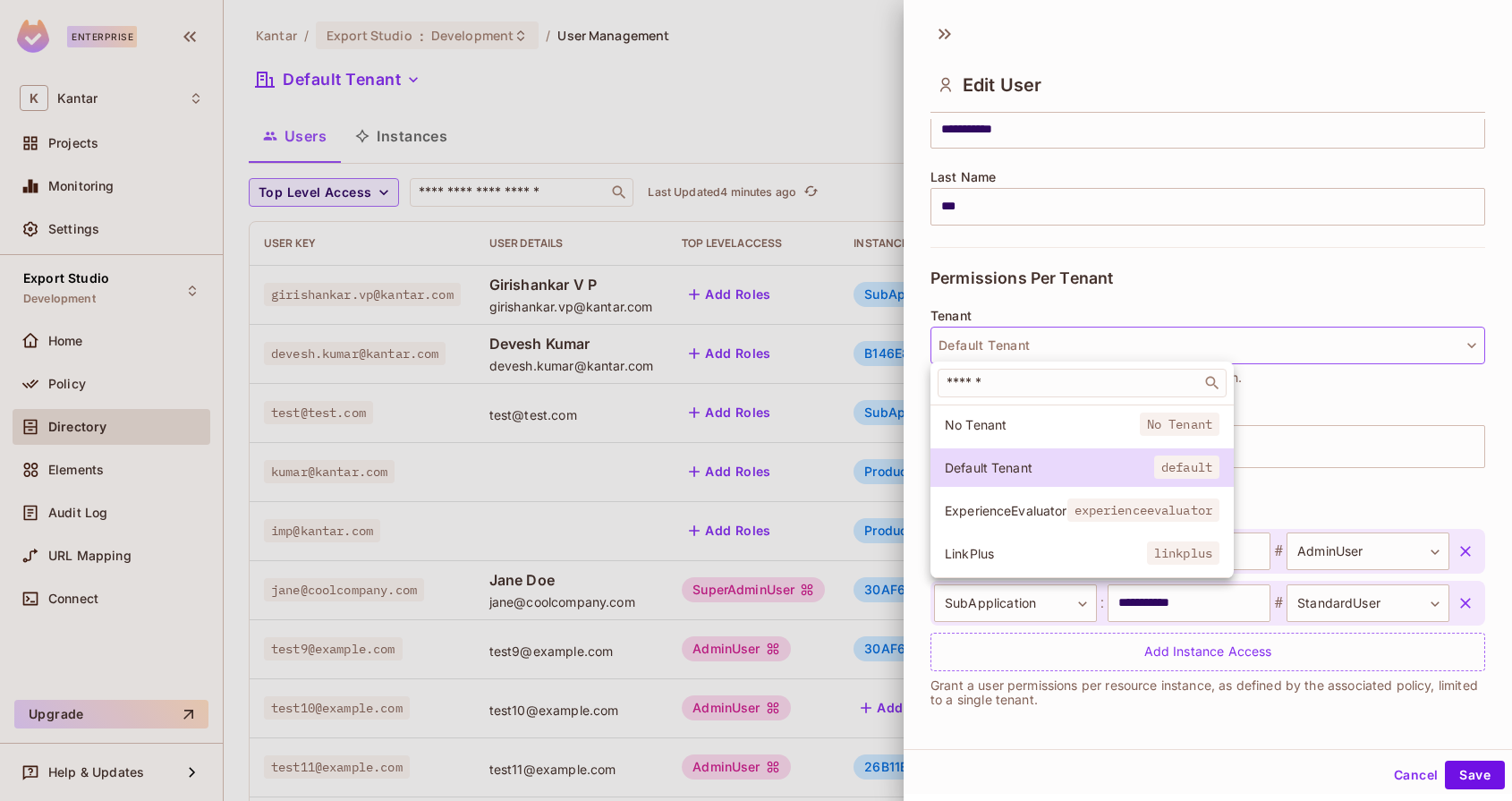 click at bounding box center (756, 400) 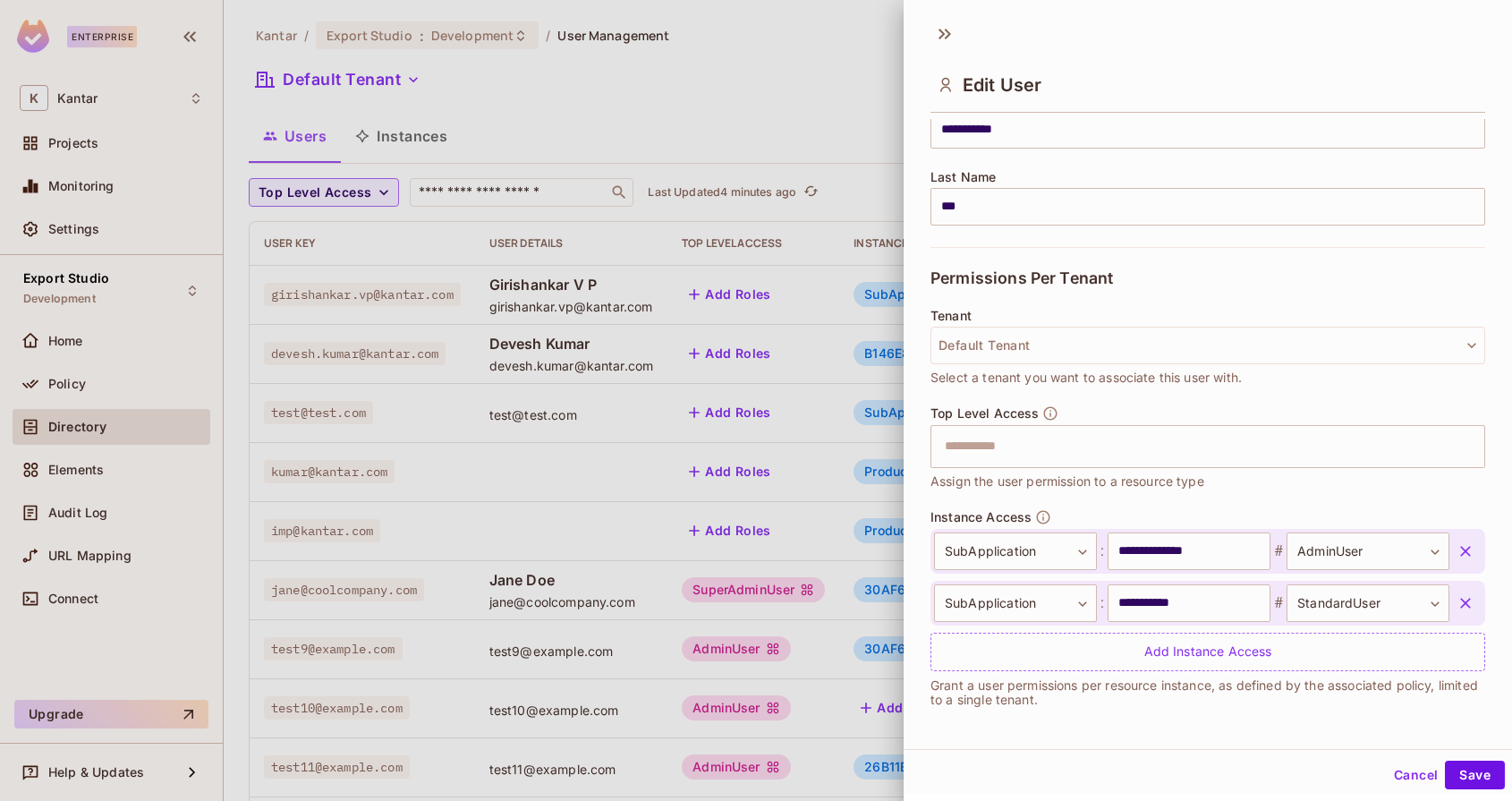 click on "Permissions Per Tenant" at bounding box center [1208, 277] 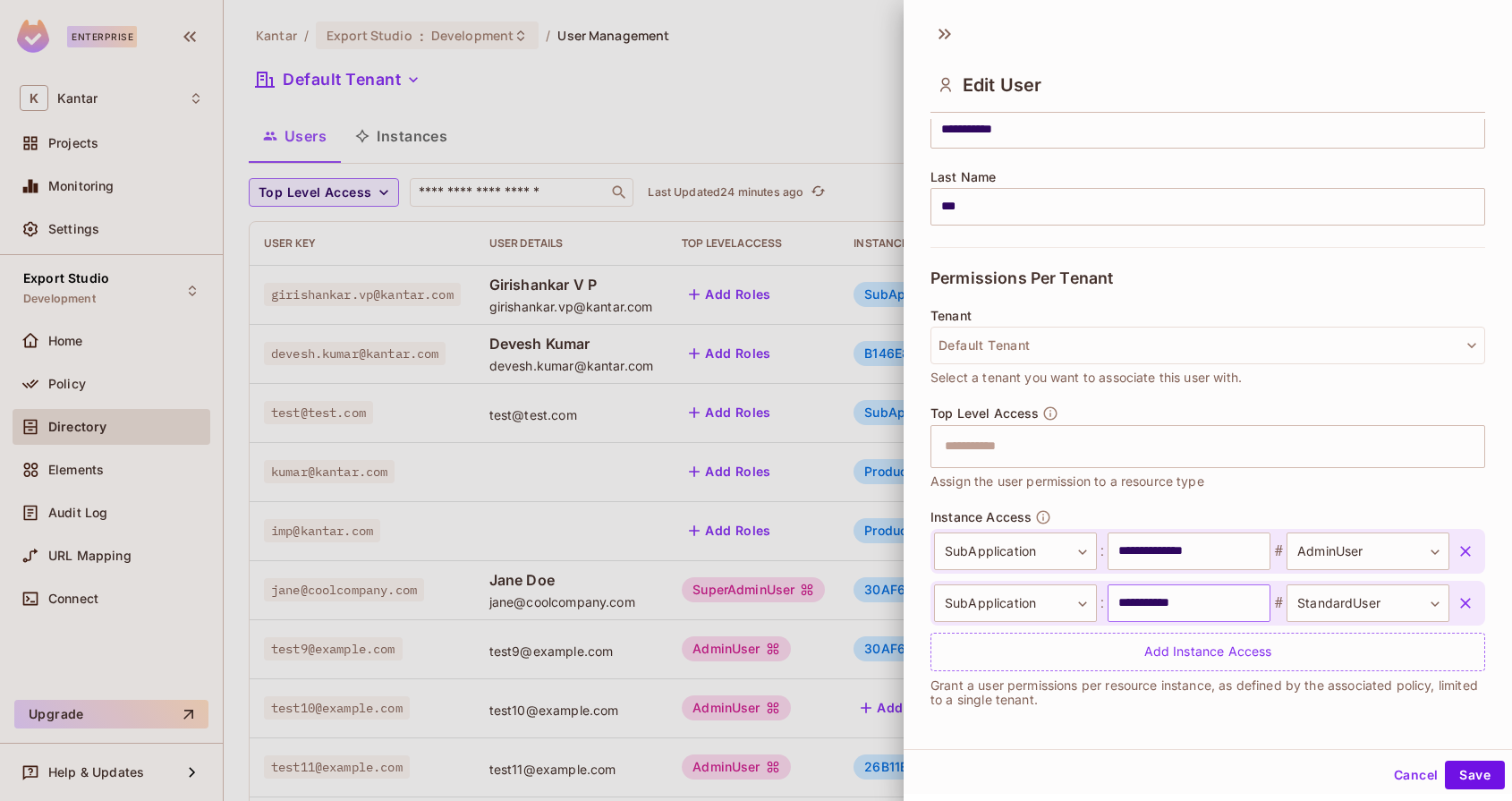 click on "**********" at bounding box center [1189, 603] 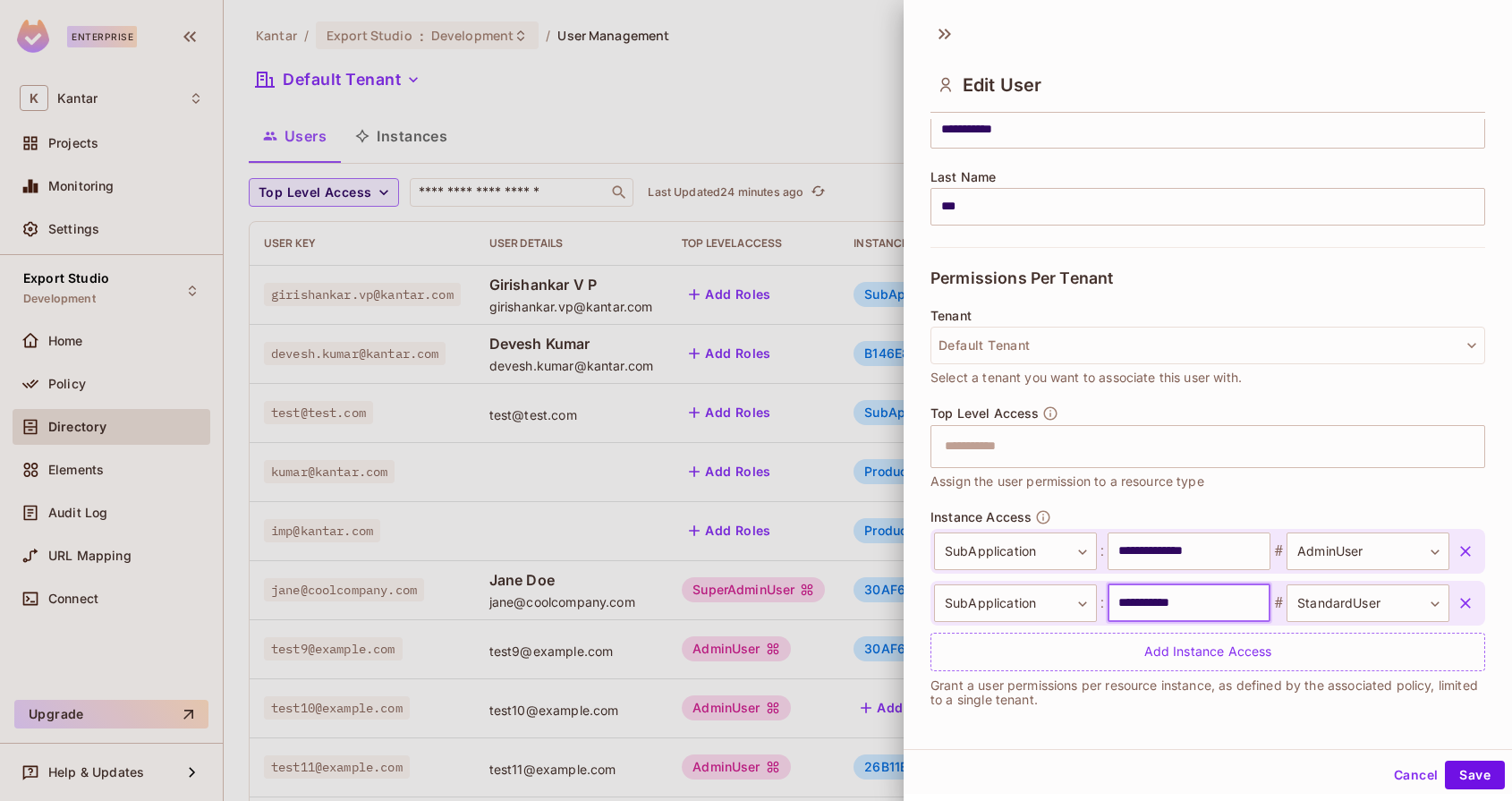 click on "**********" at bounding box center (1189, 603) 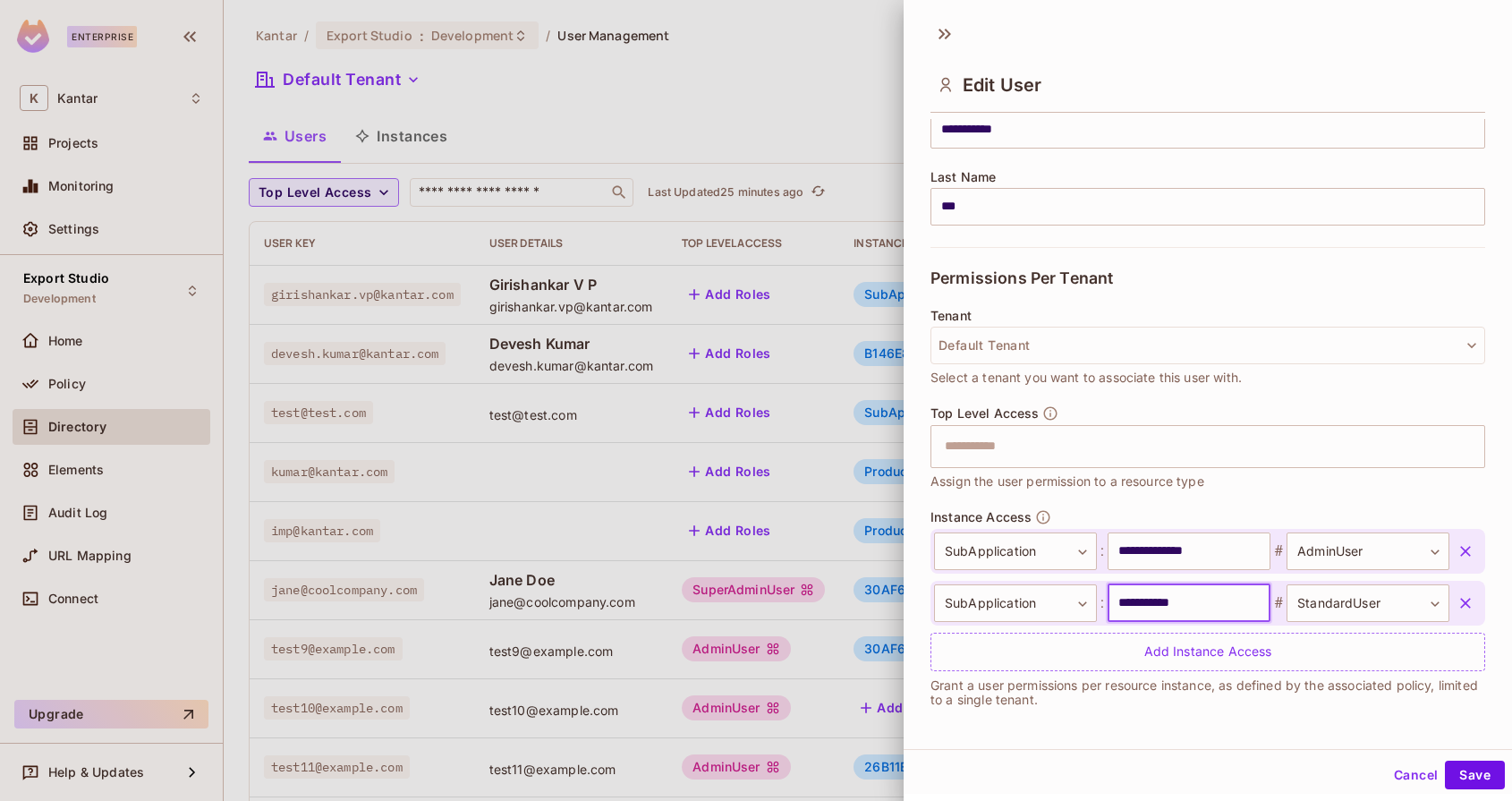click on "Top Level Access ​ Assign the user permission to a resource type" at bounding box center [1208, 457] 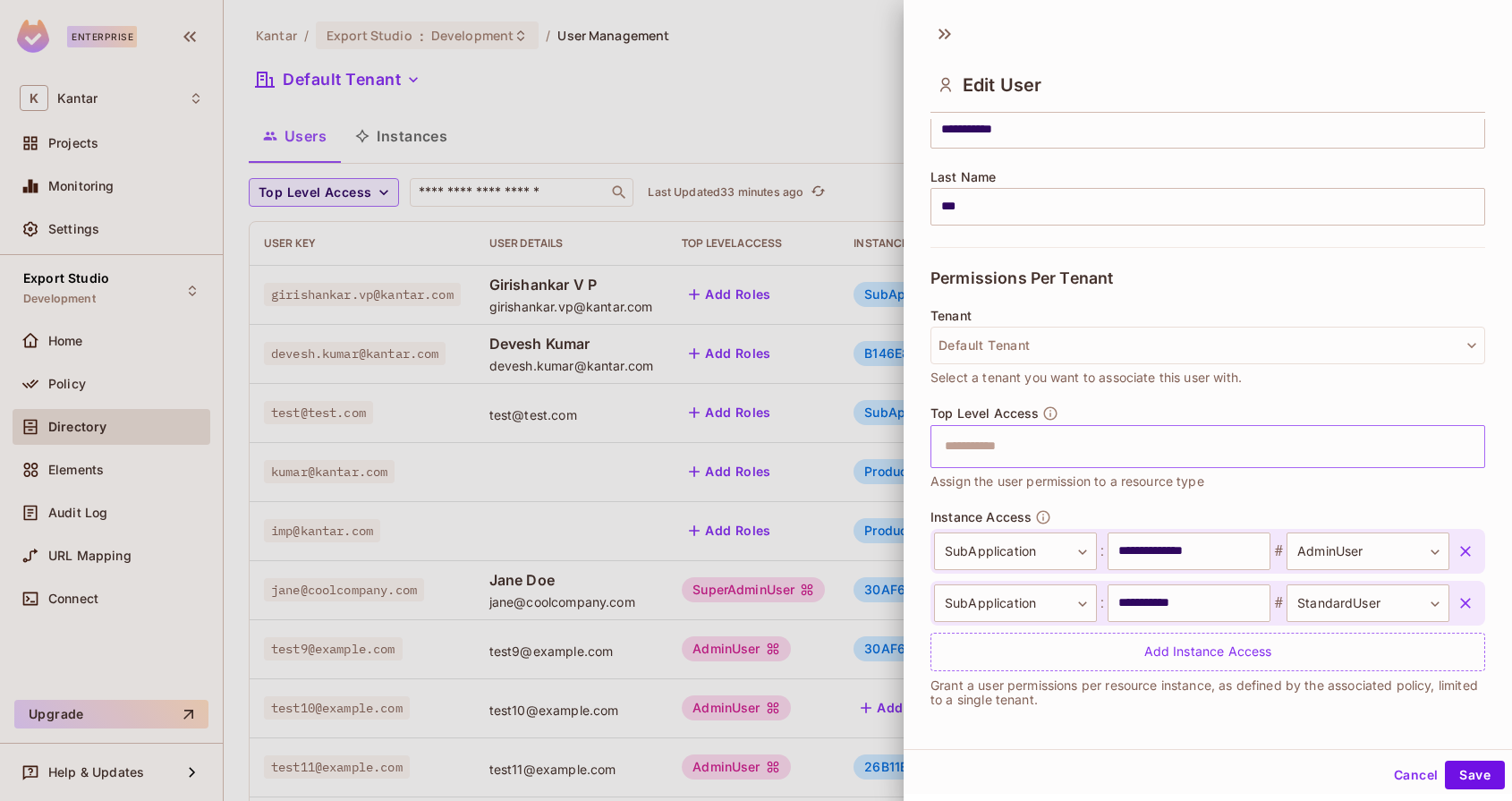 scroll, scrollTop: 2, scrollLeft: 0, axis: vertical 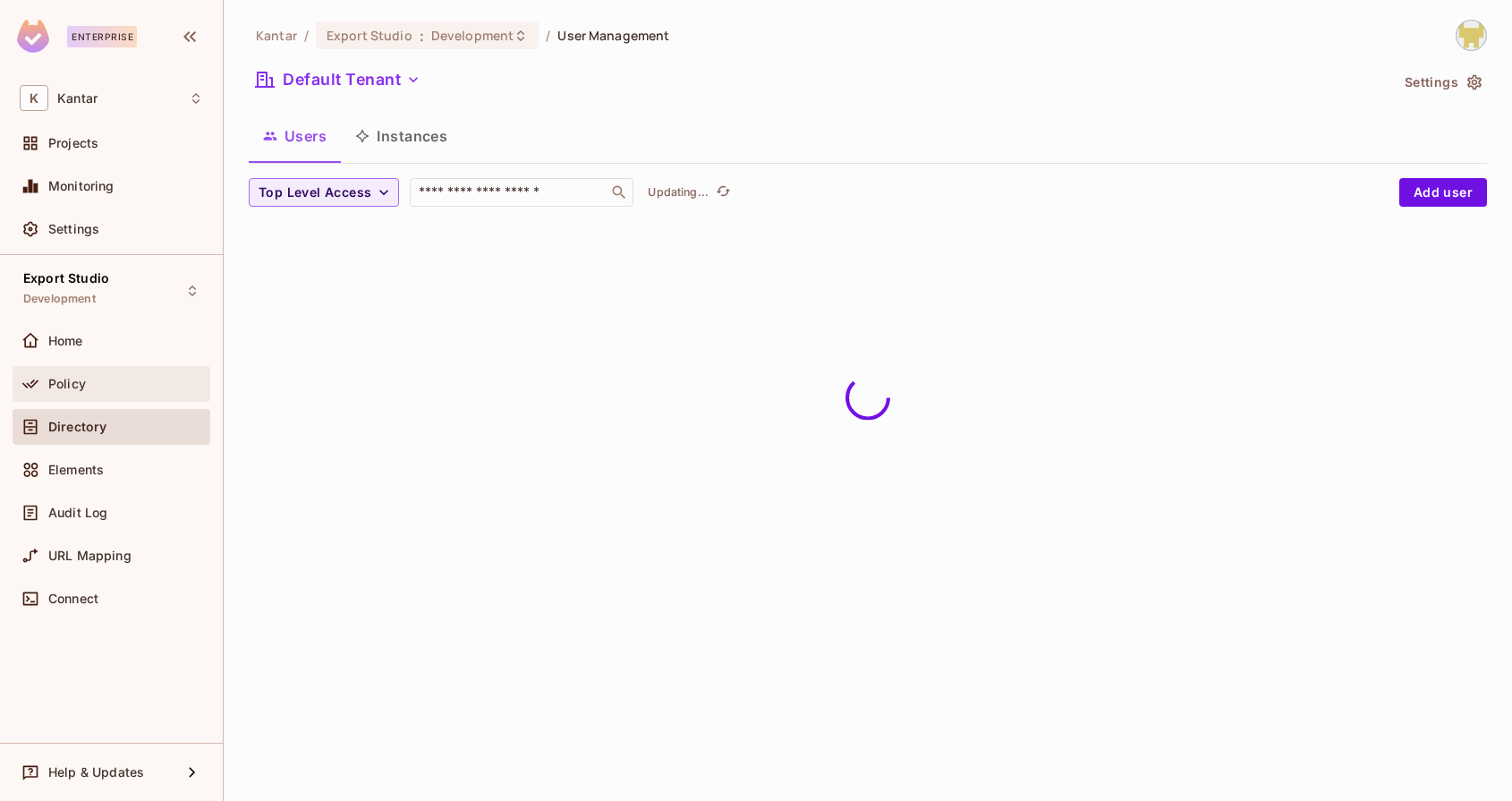 click on "Policy" at bounding box center [111, 384] 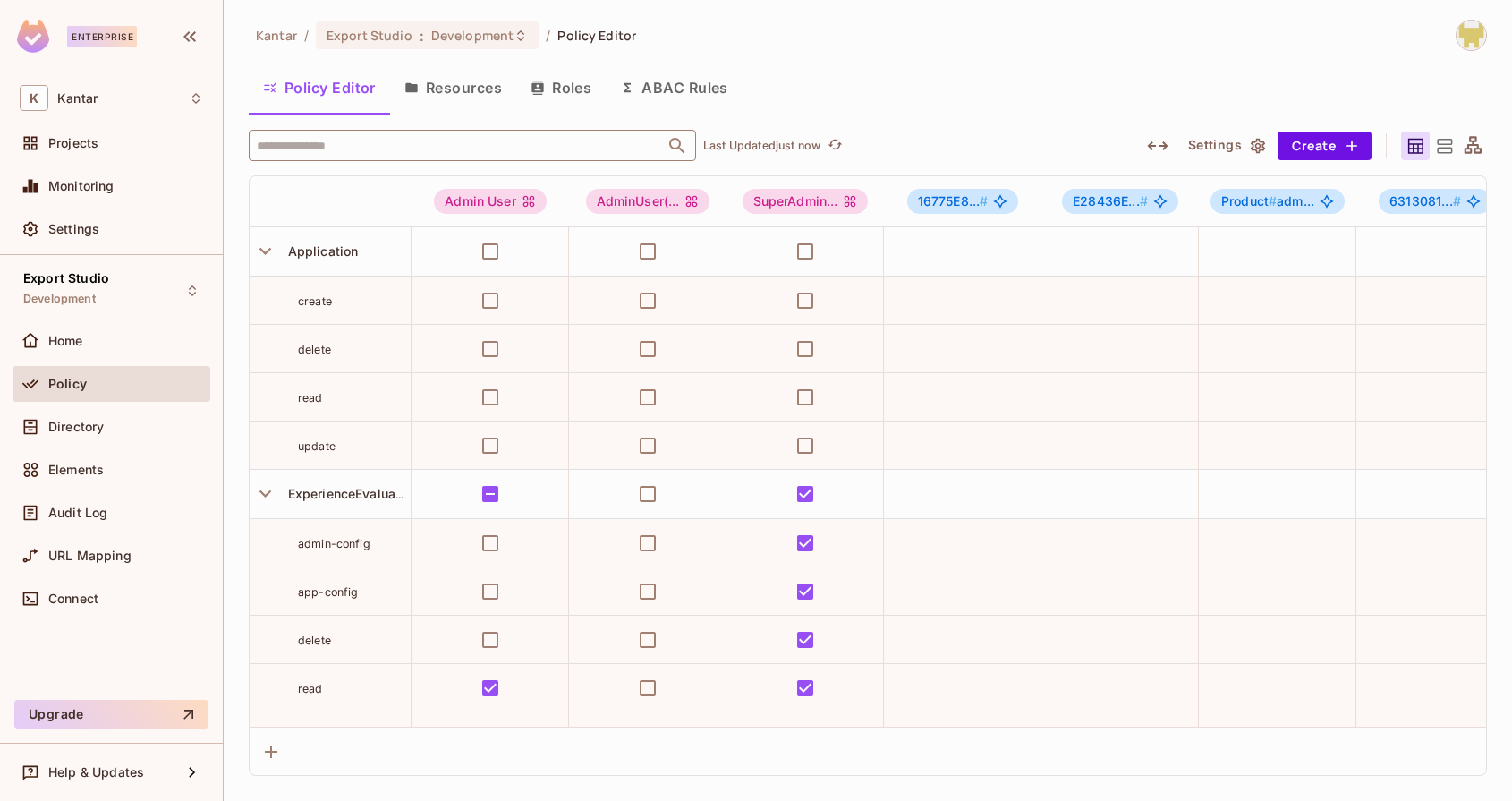 click at bounding box center [456, 145] 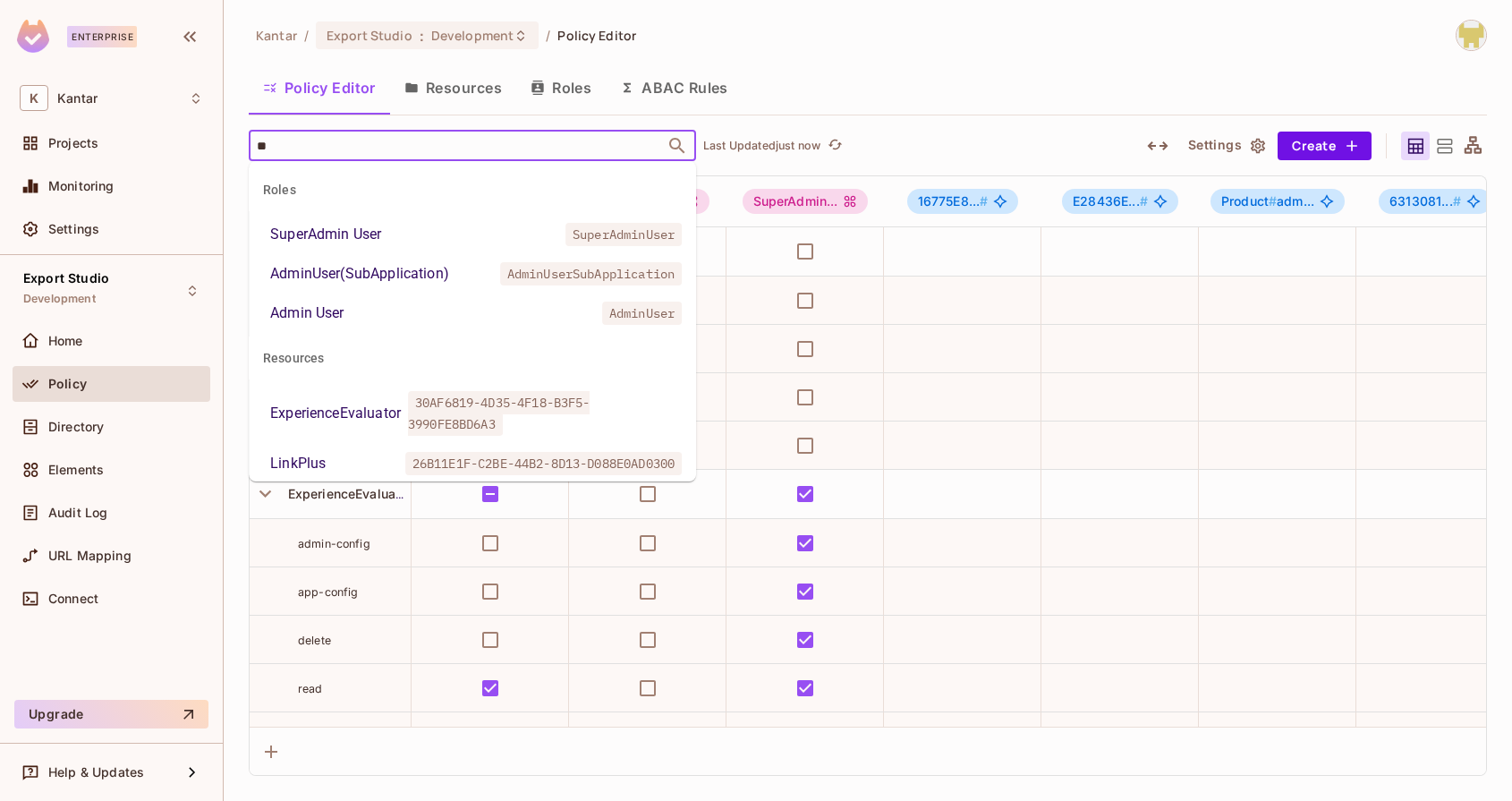 type on "***" 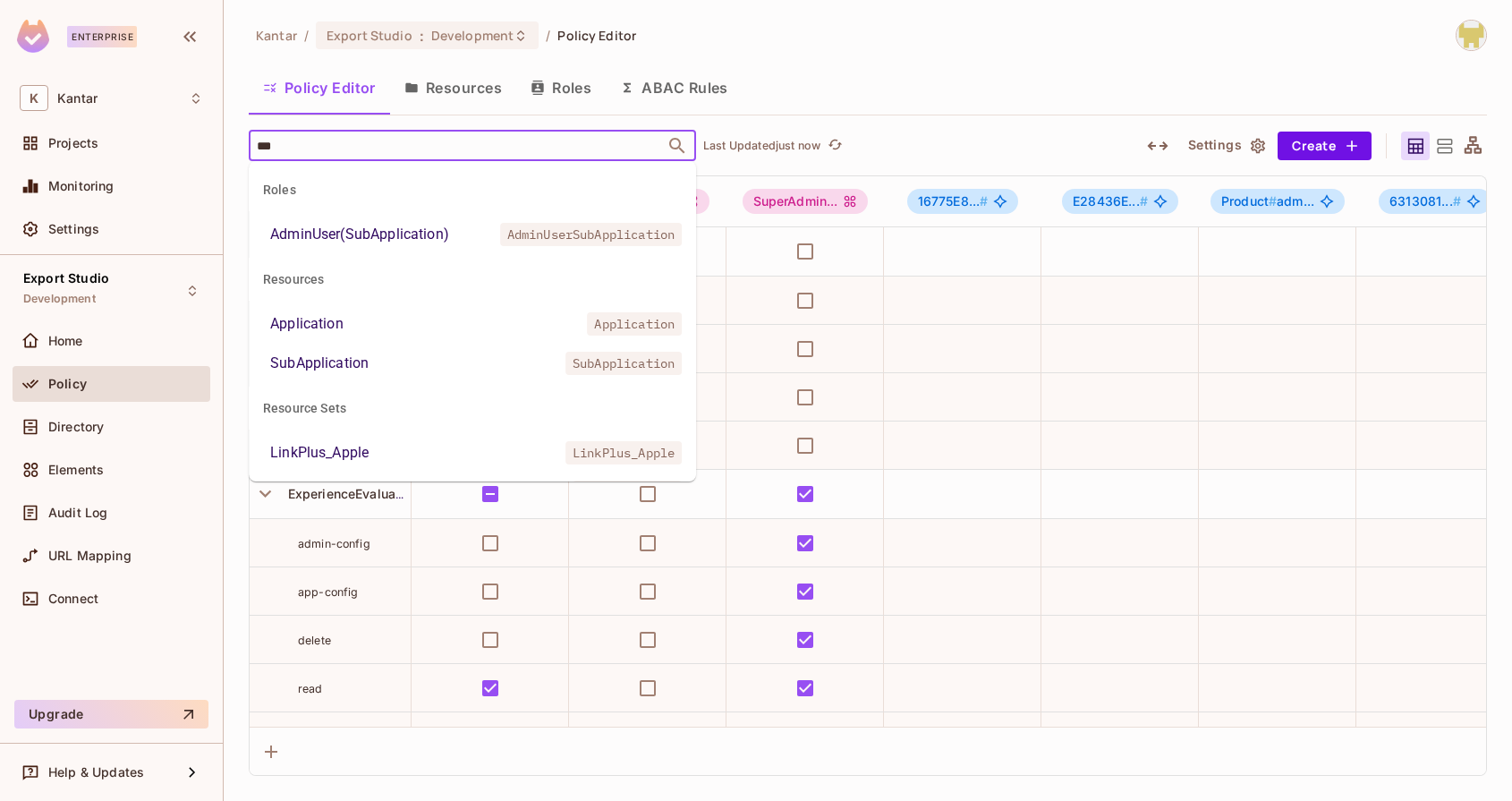 click on "Application Application" at bounding box center [472, 324] 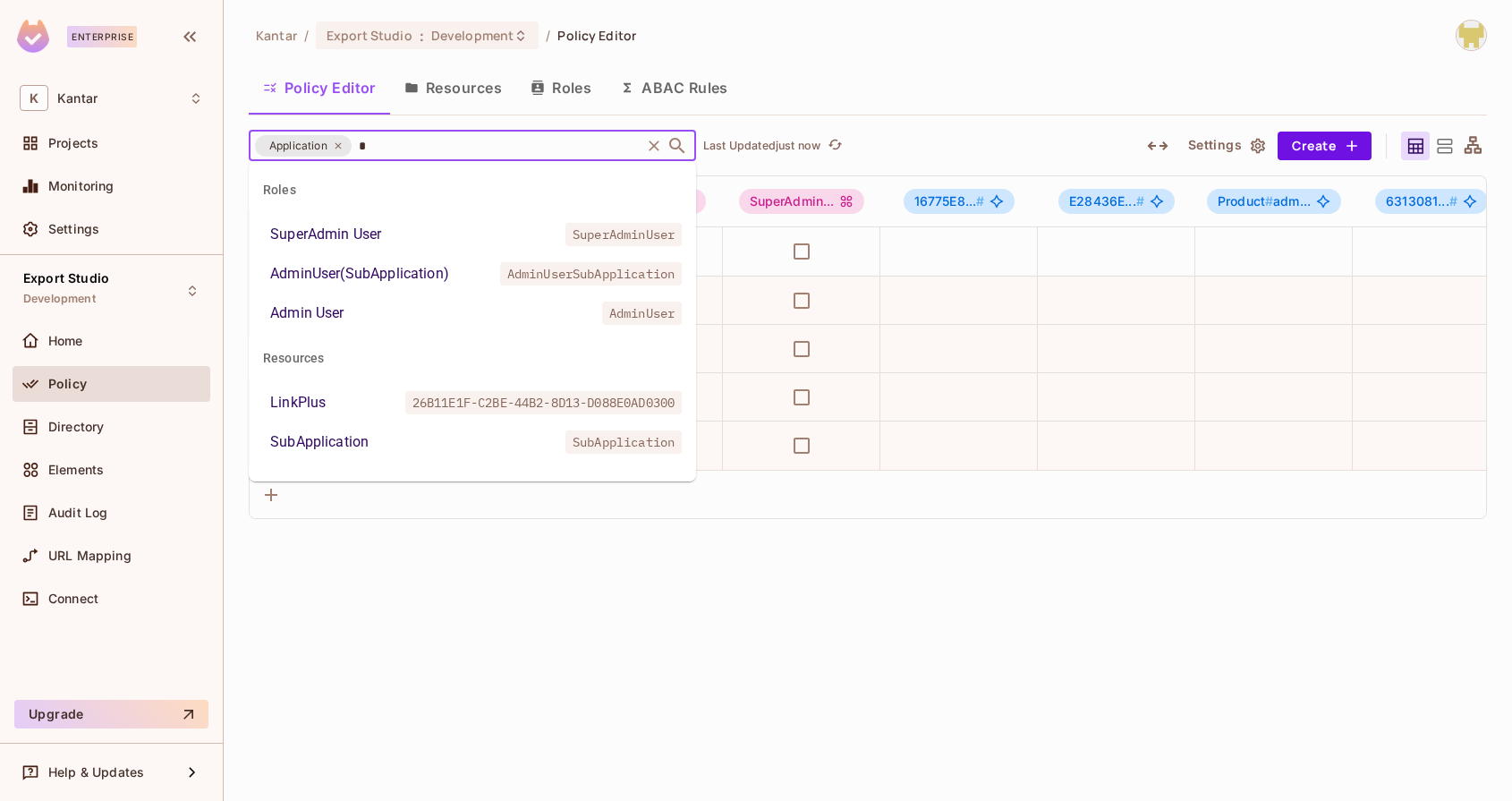 type on "**" 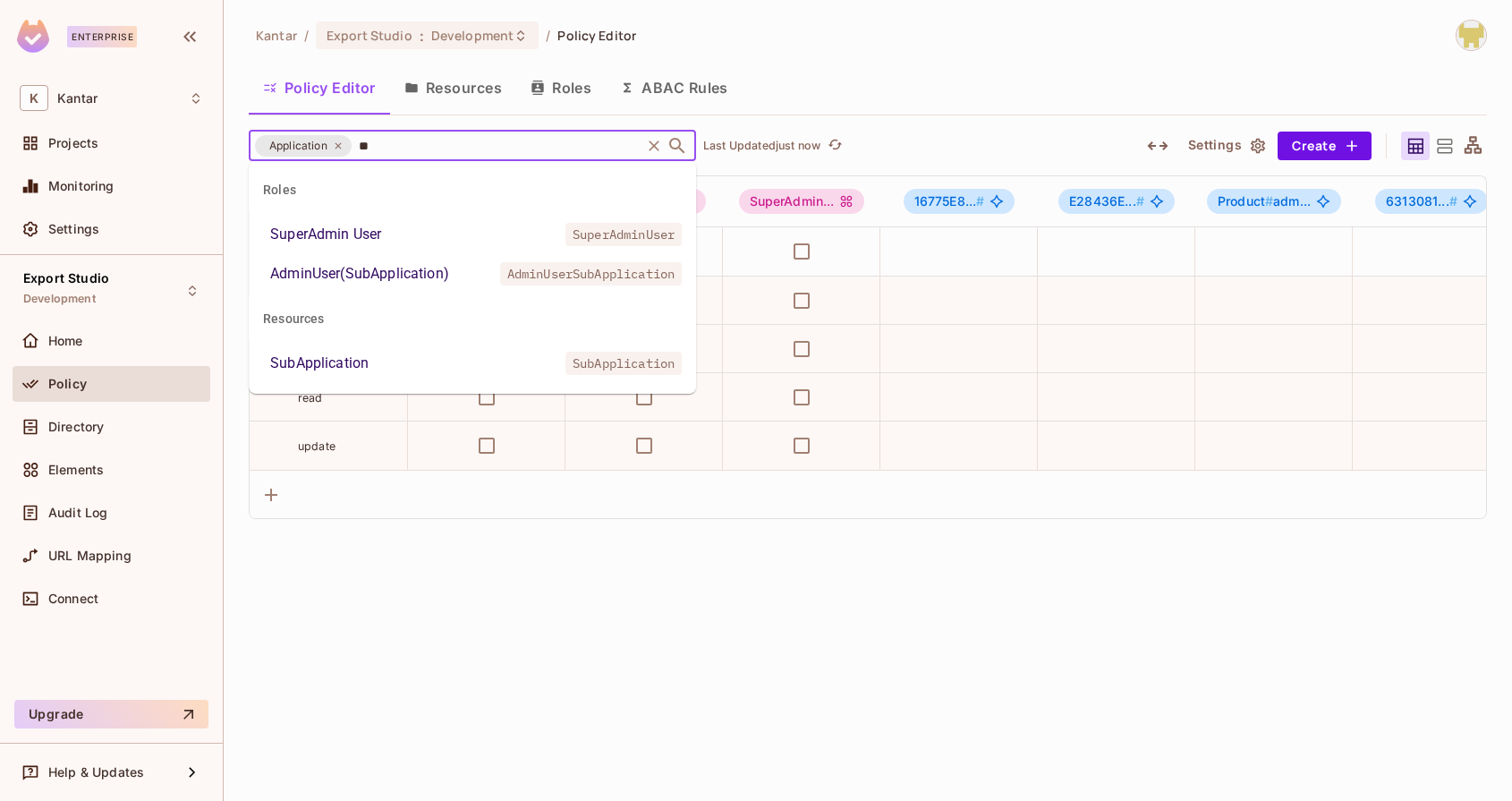 click on "SubApplication SubApplication" at bounding box center [472, 363] 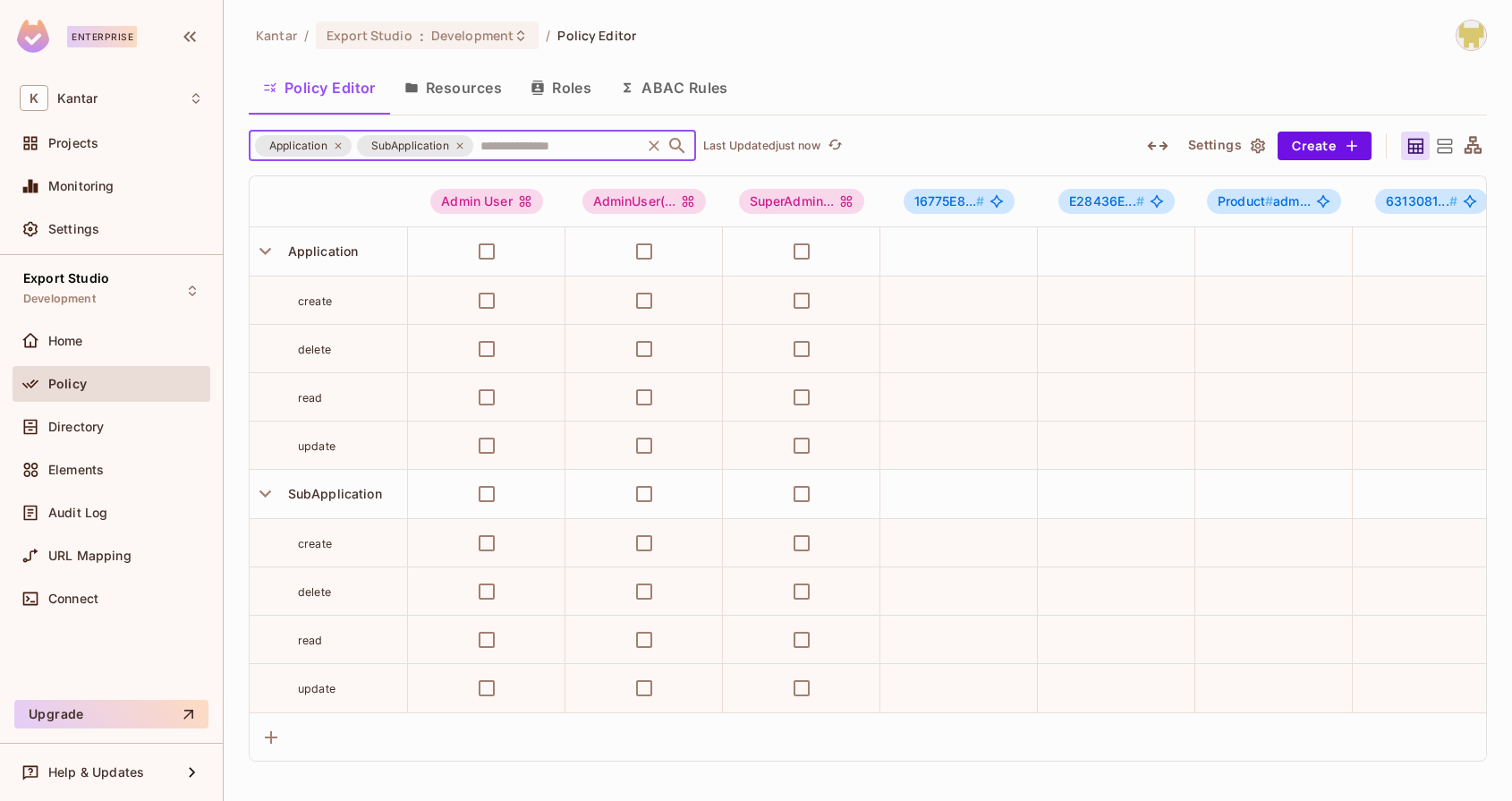 click 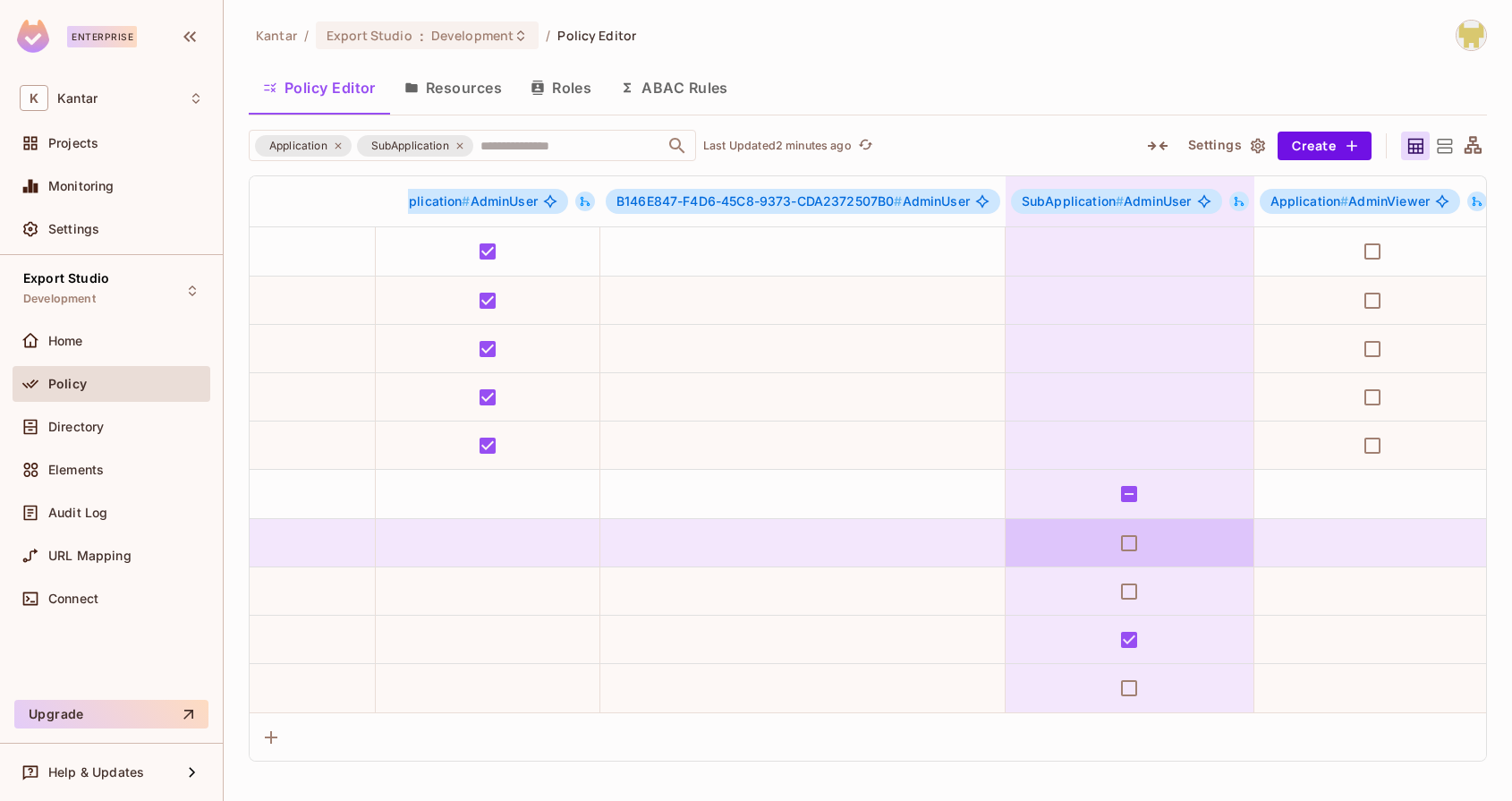 scroll, scrollTop: 0, scrollLeft: 3843, axis: horizontal 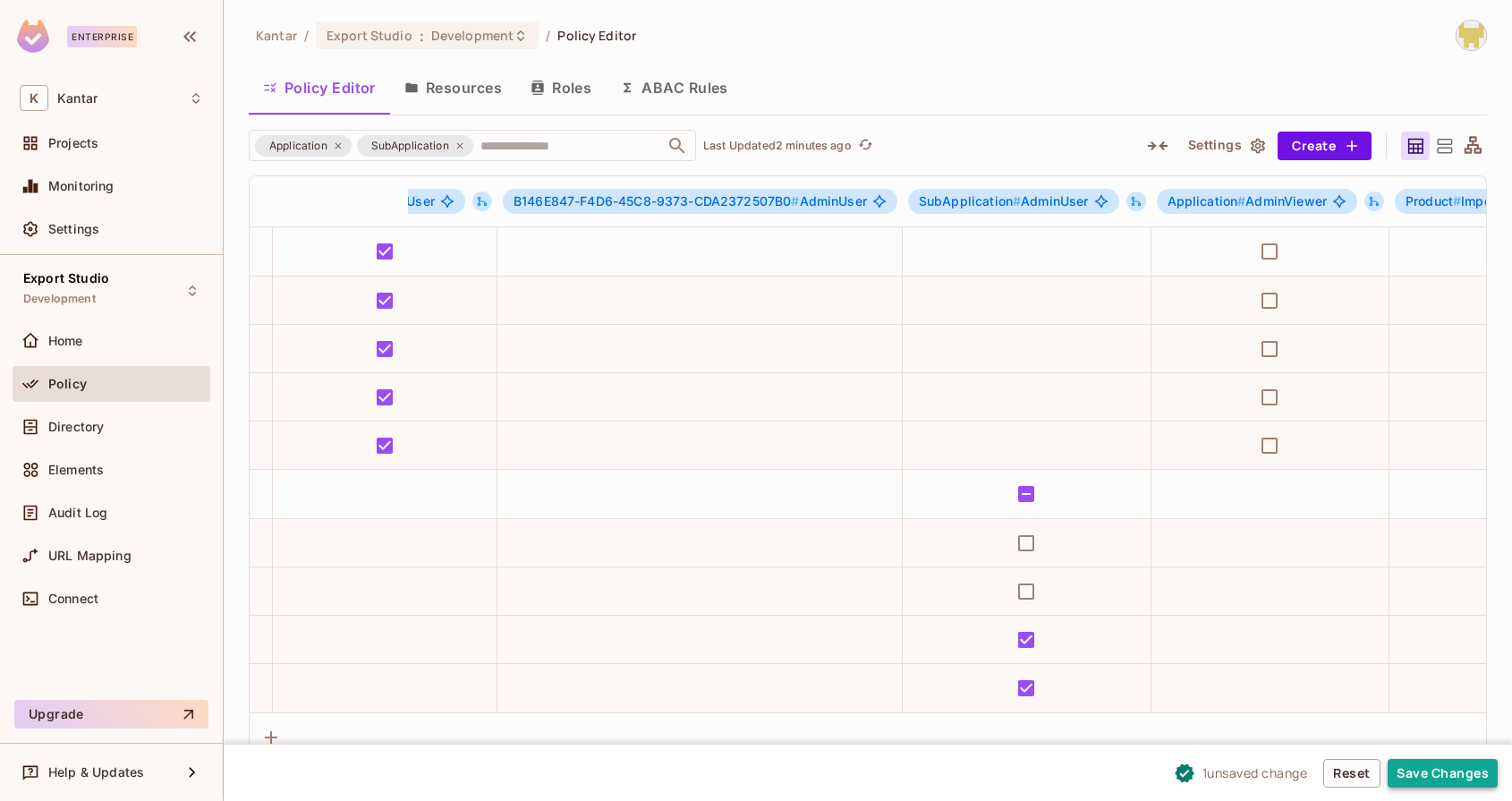 click on "Save Changes" at bounding box center [1442, 773] 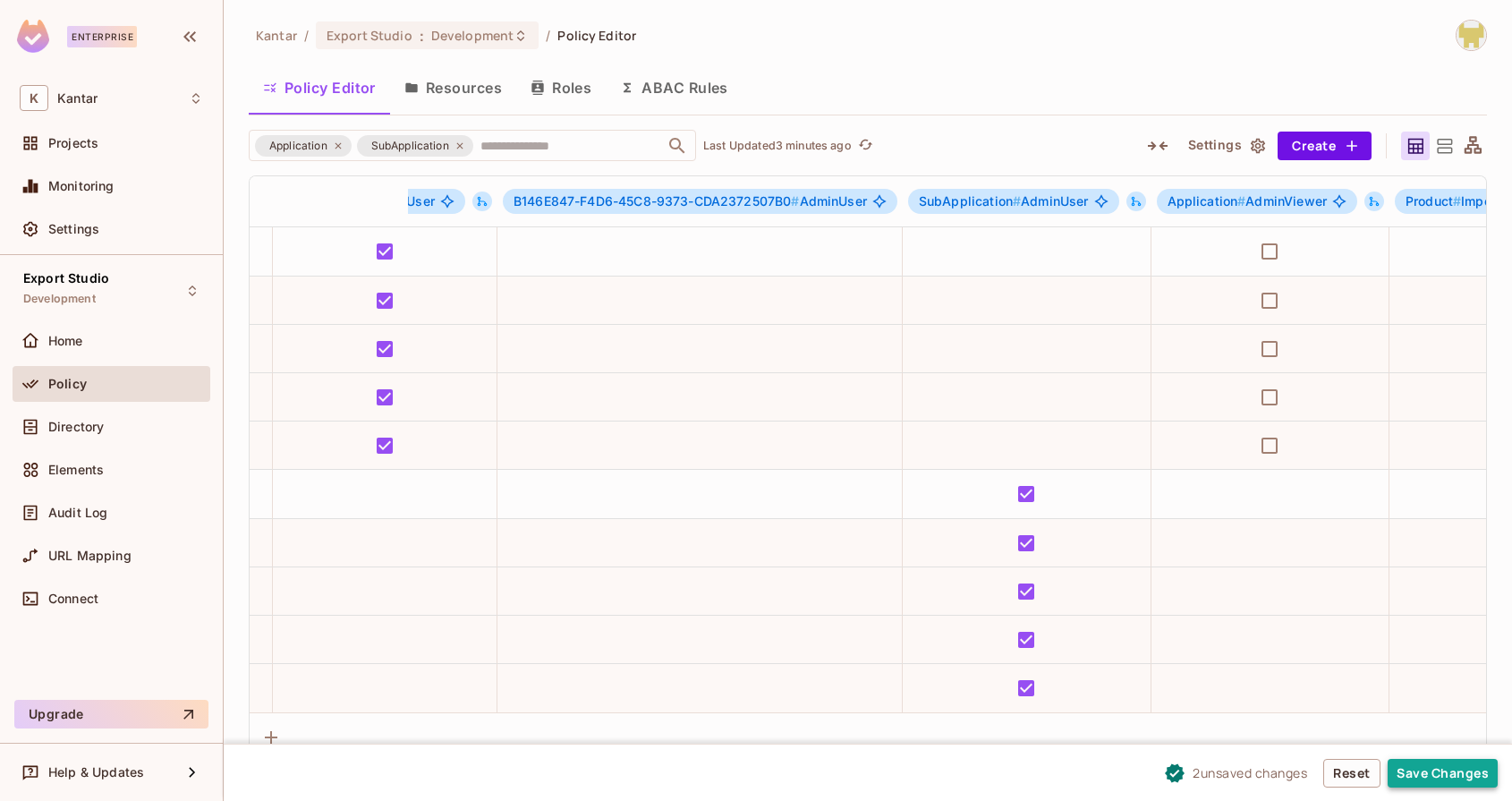 click on "Save Changes" at bounding box center [1442, 773] 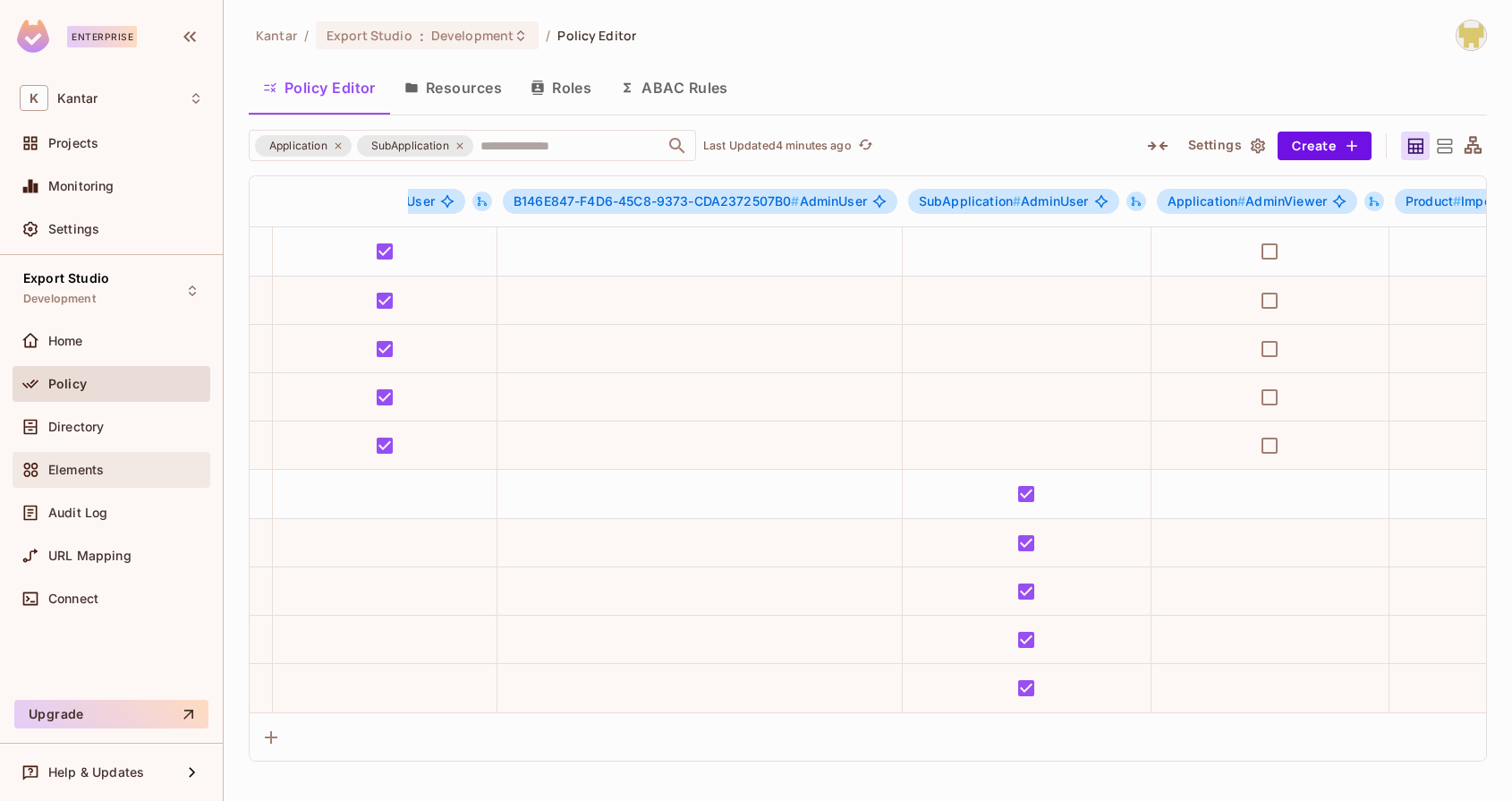 click on "Elements" at bounding box center [76, 470] 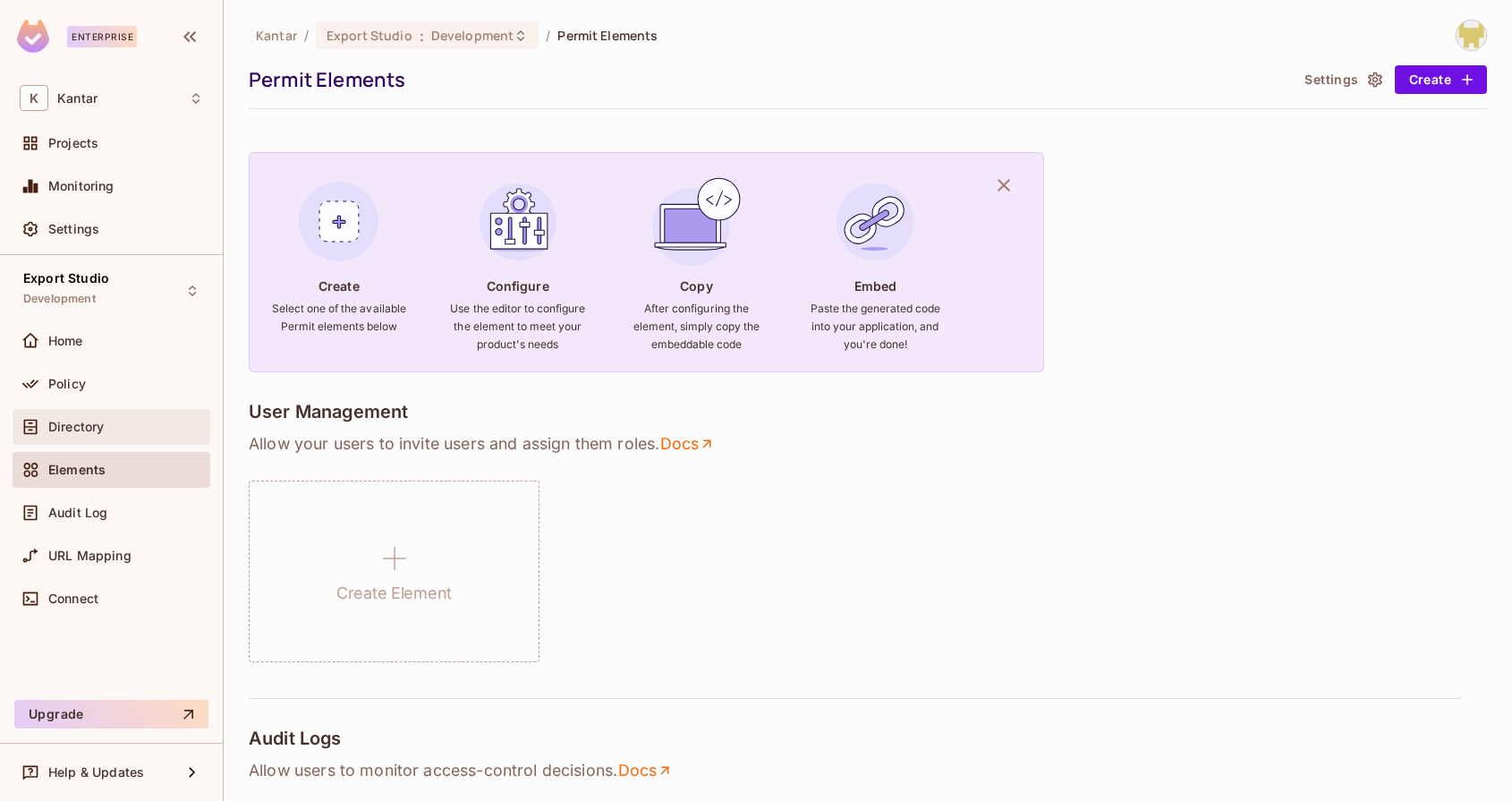 click on "Directory" at bounding box center (111, 427) 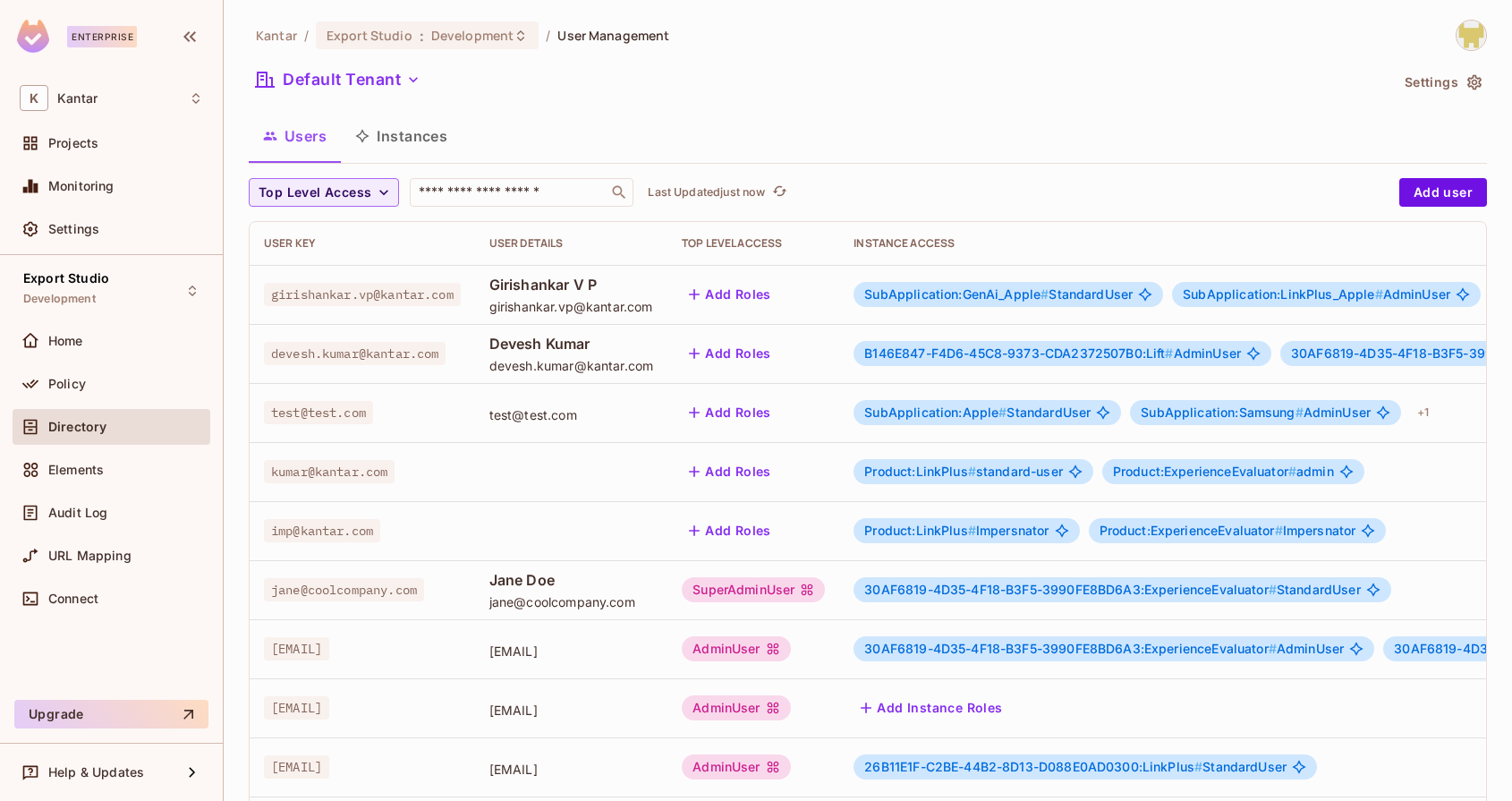 click on "Instances" at bounding box center (401, 136) 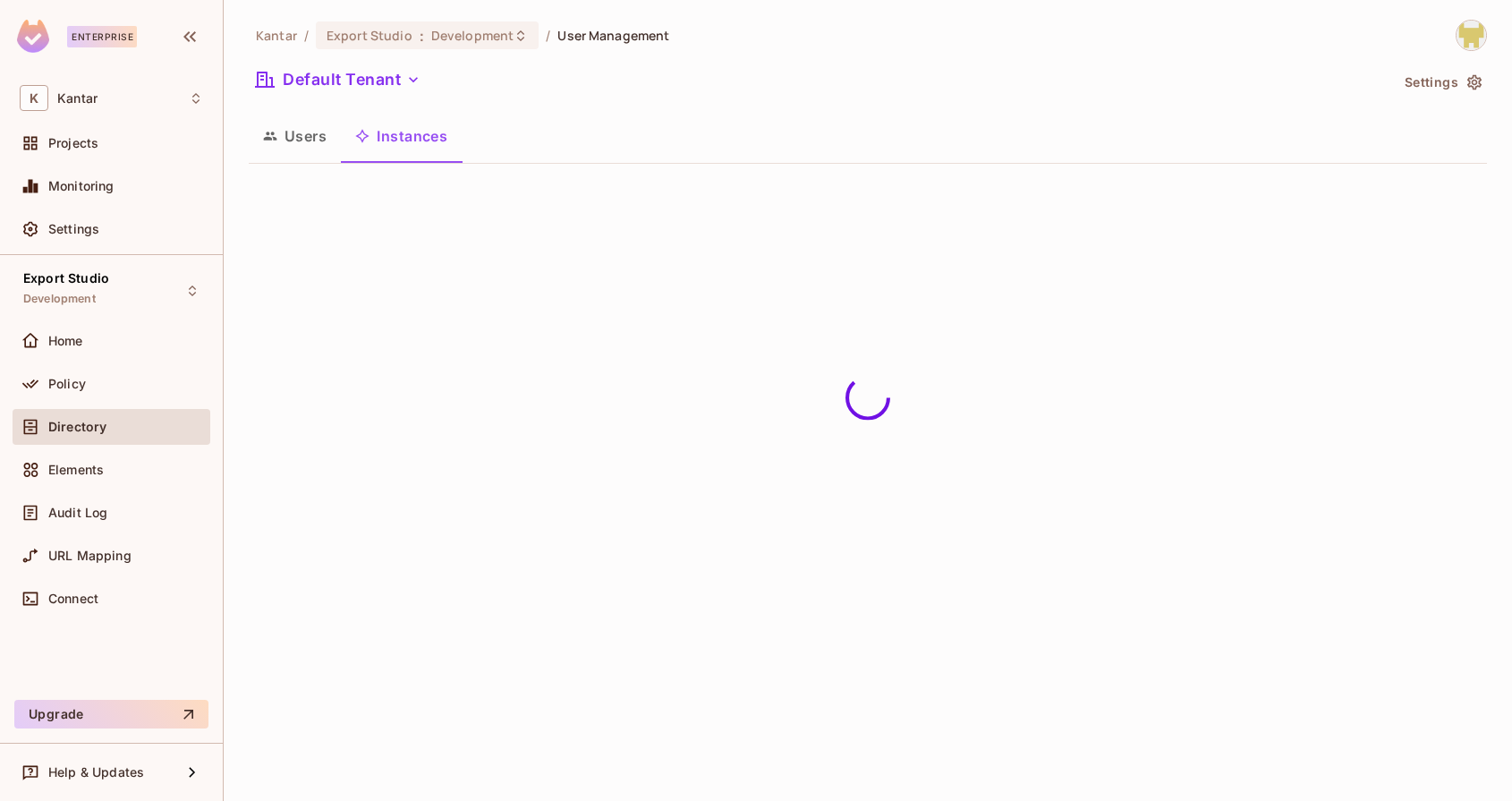 click on "Instances" at bounding box center [401, 136] 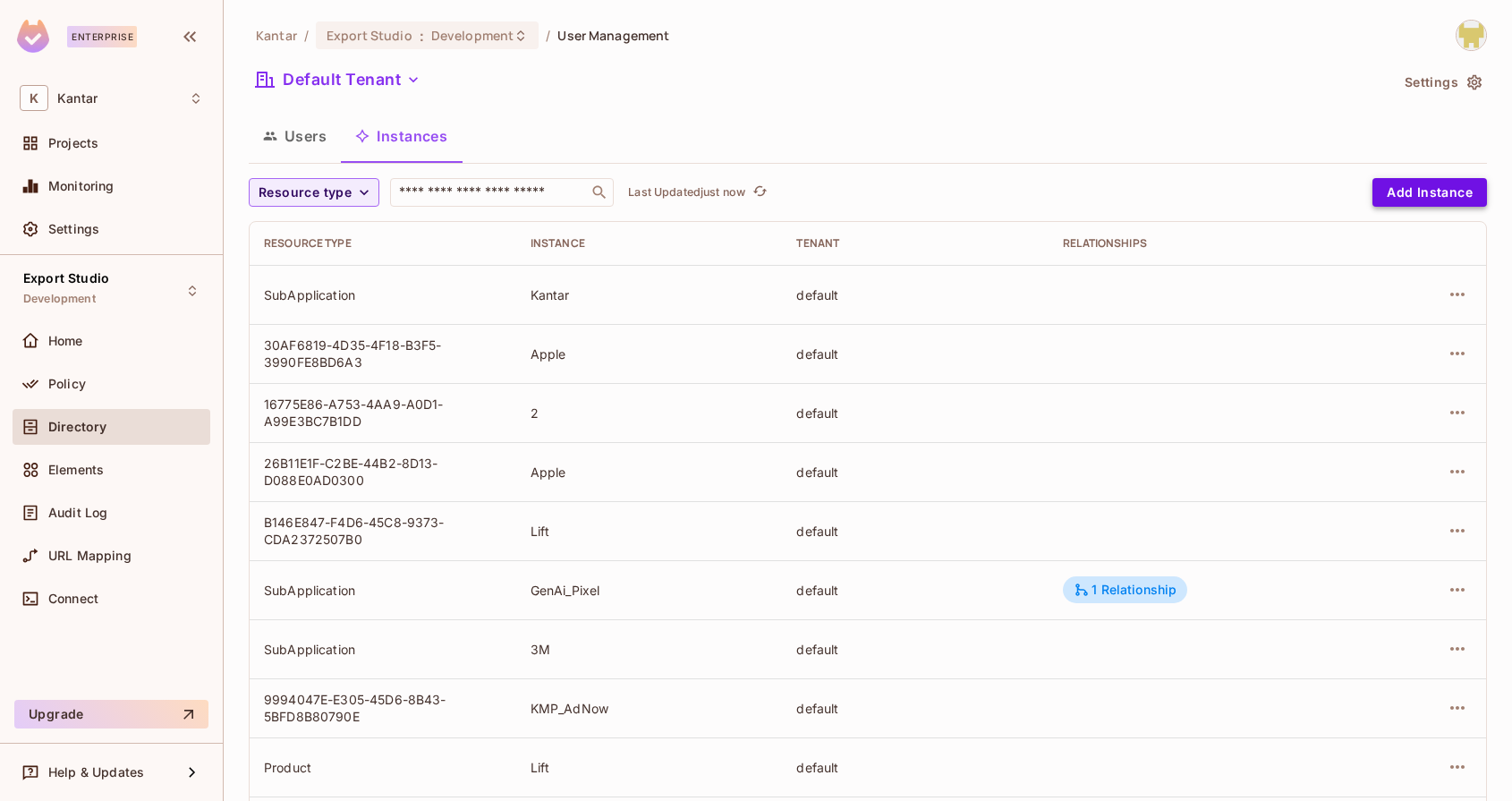 click on "Add Instance" at bounding box center (1430, 192) 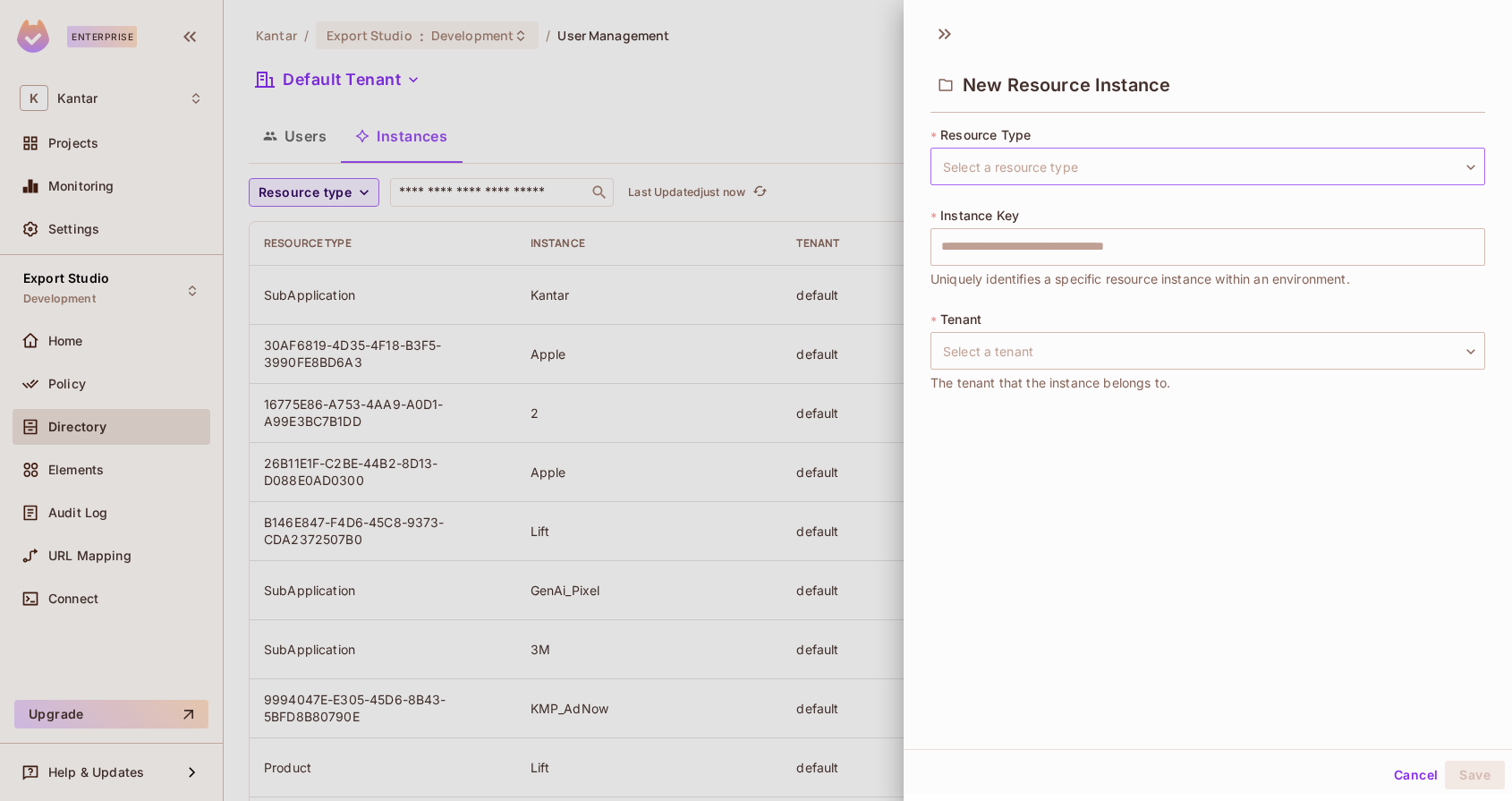 click on "Enterprise K Kantar Projects Monitoring Settings Export Studio Development Home Policy Directory Elements Audit Log URL Mapping Connect Upgrade Help & Updates Kantar / Export Studio : Development / User Management Default Tenant Settings Users Instances Resource type ​ Last Updated  just now Add Instance Resource type Instance Tenant Relationships SubApplication Kantar default 30AF6819-4D35-4F18-B3F5-3990FE8BD6A3 Apple default 16775E86-A753-4AA9-A0D1-A99E3BC7B1DD 2 default 26B11E1F-C2BE-44B2-8D13-D088E0AD0300 Apple default B146E847-F4D6-45C8-9373-CDA2372507B0 Lift default SubApplication GenAi_Pixel default 1 Relationship SubApplication 3M default 9994047E-E305-45D6-8B43-5BFD8B80790E KMP_AdNow default Product Lift default SubApplication Flipkart default SubApplication Filpkart default 26B11E1F-C2BE-44B2-8D13-D088E0AD0300 Kantar default Application LiftROI default SubApplication LinkPlus_Samsung default 2 Relationships 30AF6819-4D35-4F18-B3F5-3990FE8BD6A3 Samsung default 1 - 15  of   32   items 1 2 3 15 **" at bounding box center [756, 400] 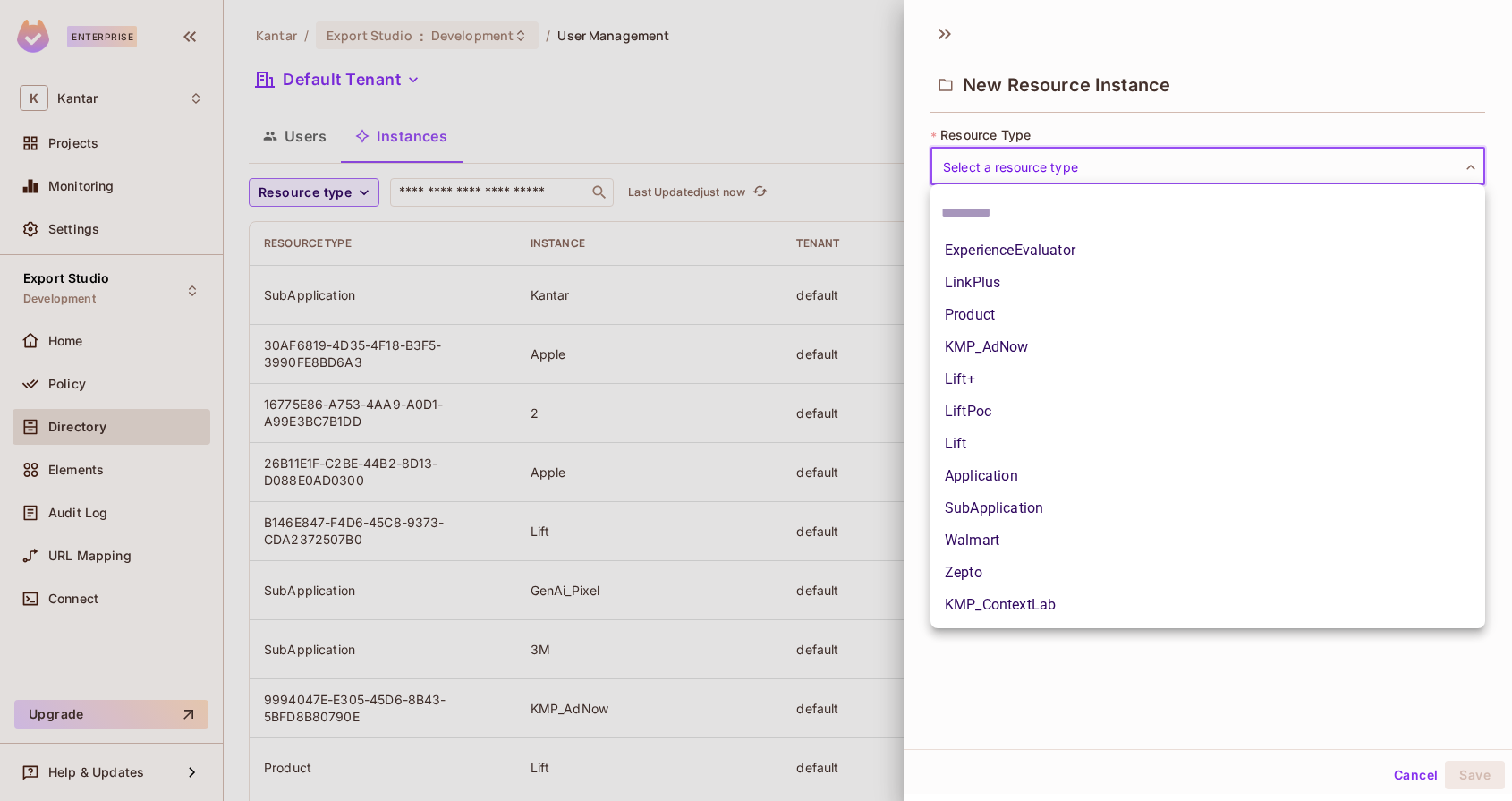click on "Application" at bounding box center [1208, 476] 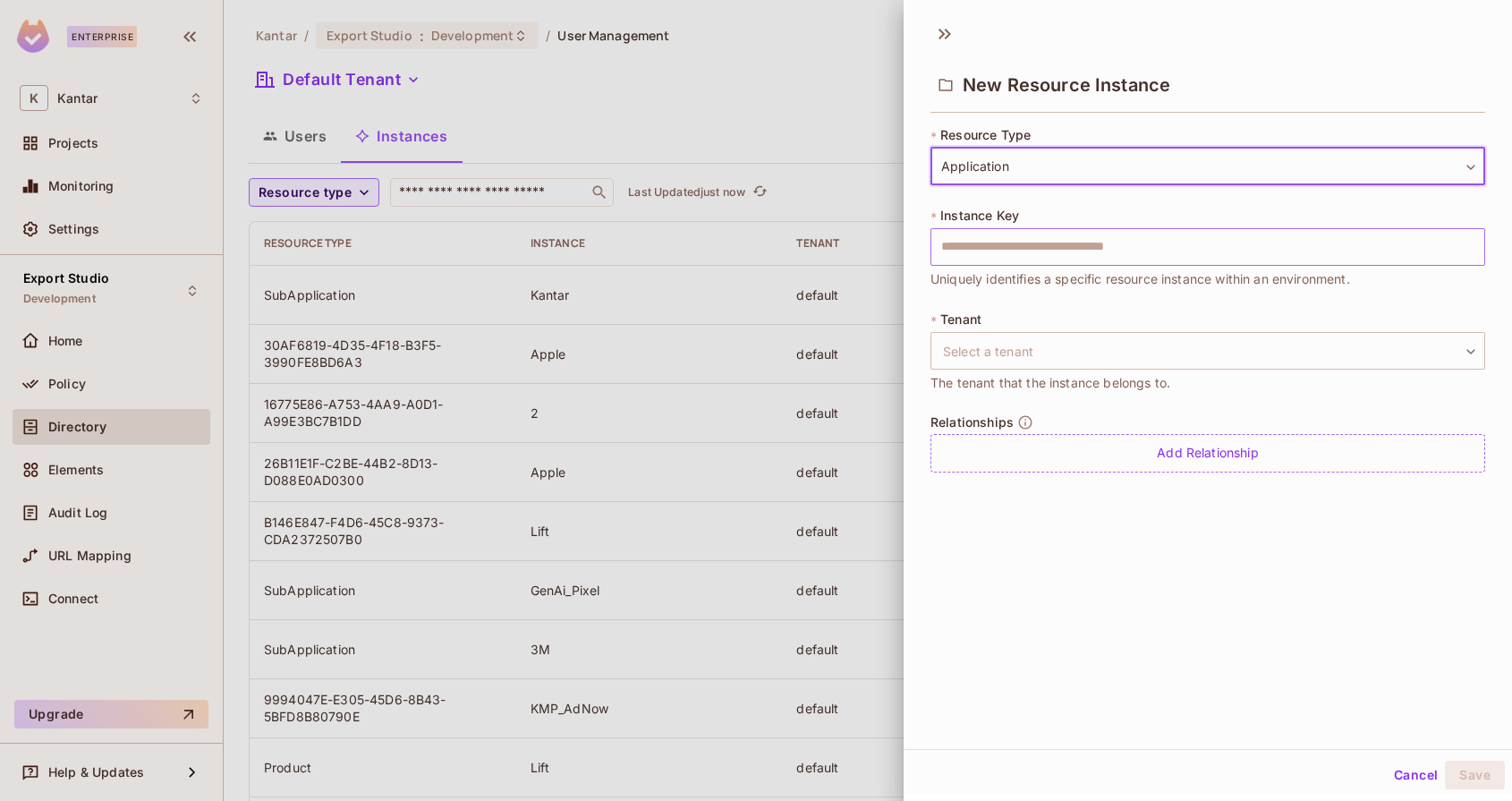 click at bounding box center [1208, 247] 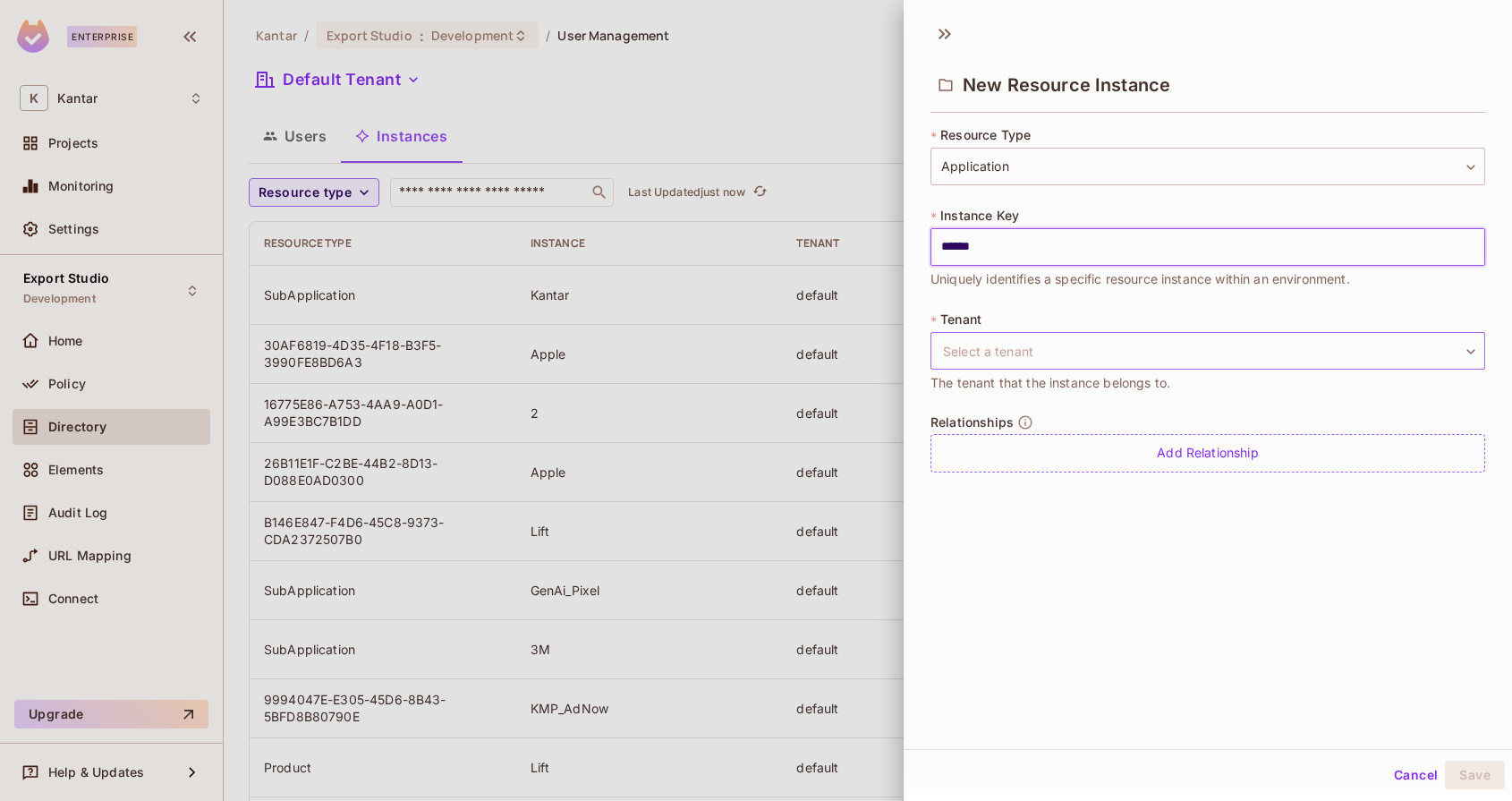 type on "******" 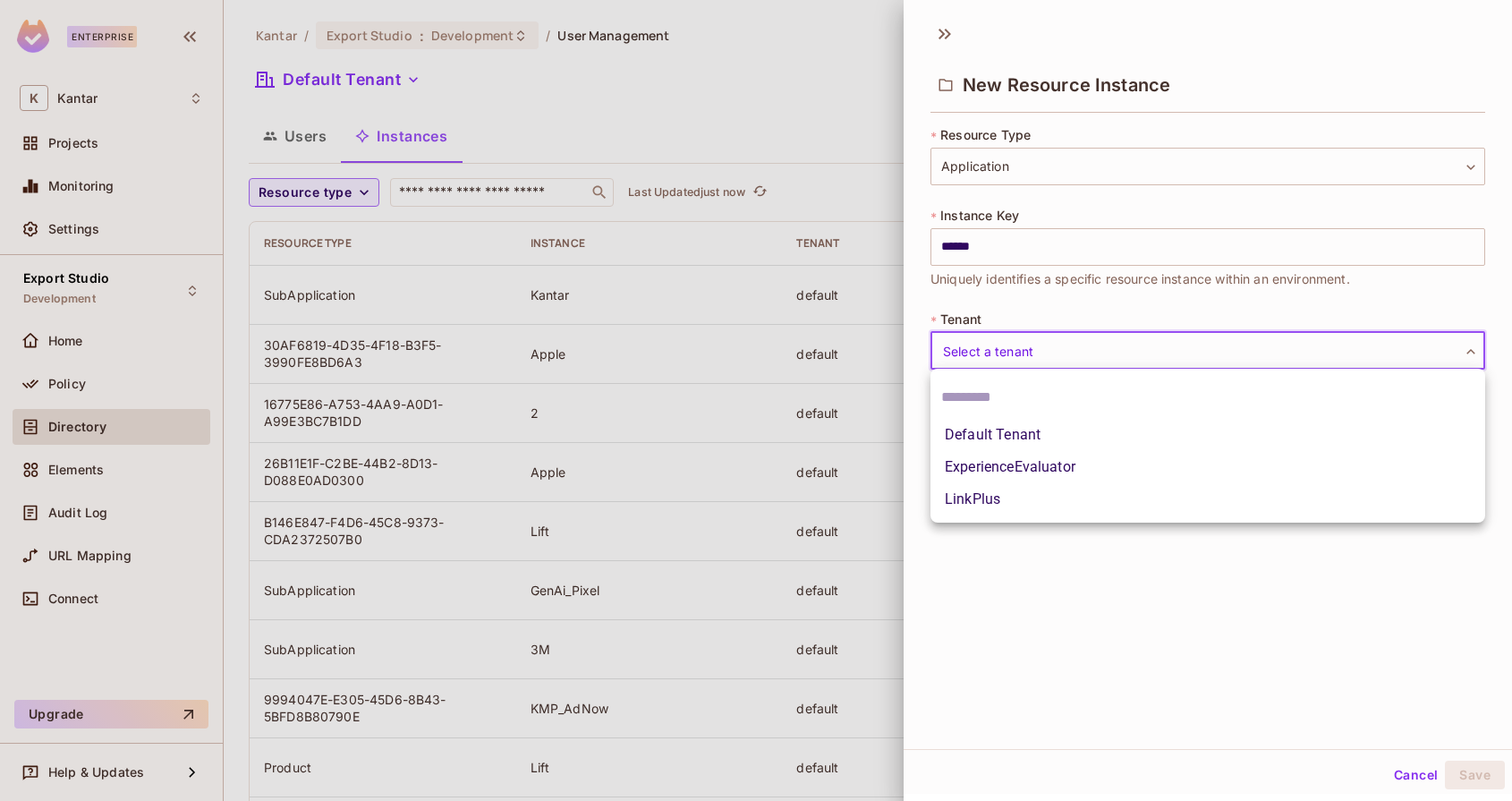 click on "Default Tenant" at bounding box center [1208, 435] 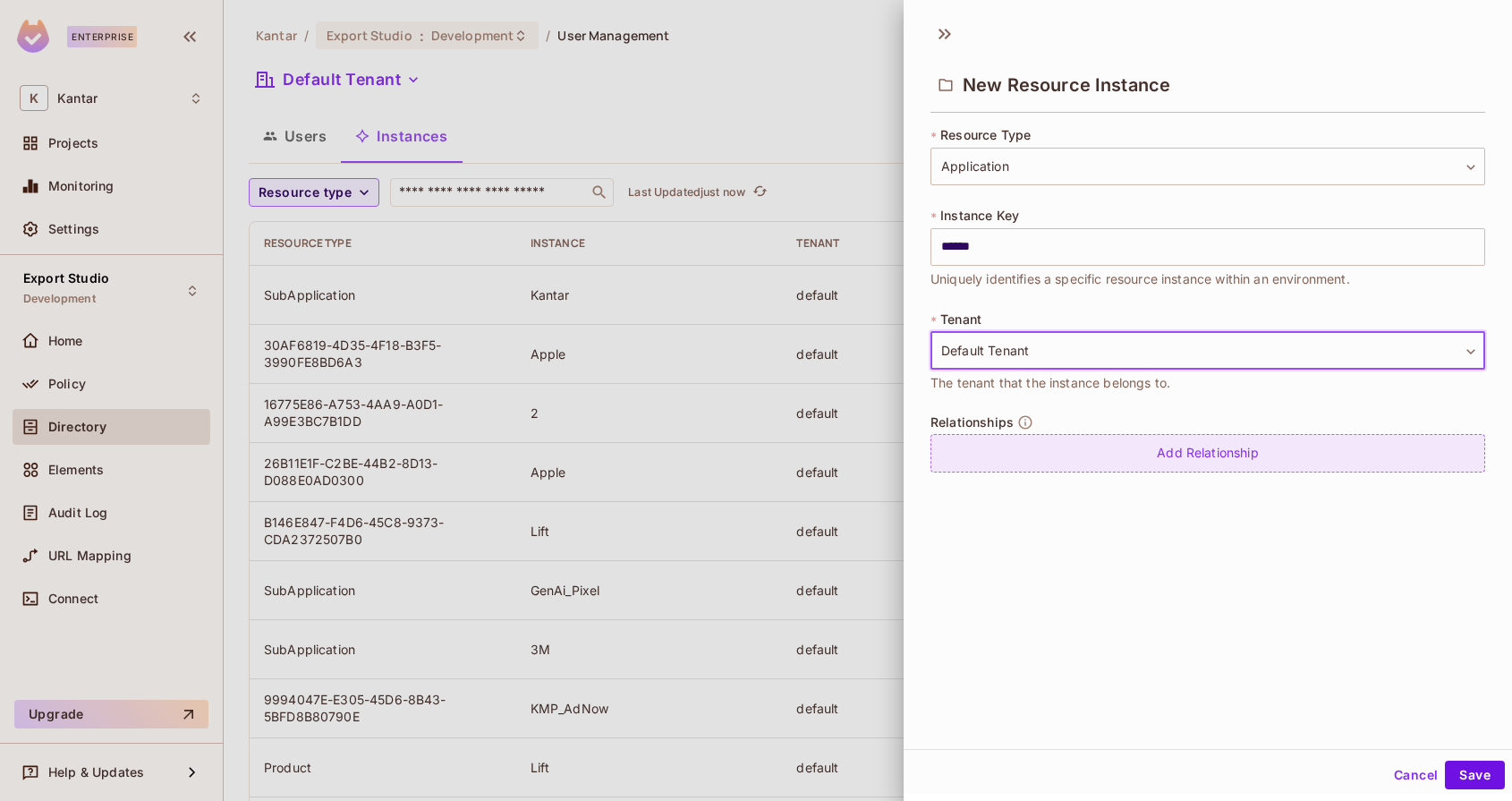 click on "Add Relationship" at bounding box center (1208, 453) 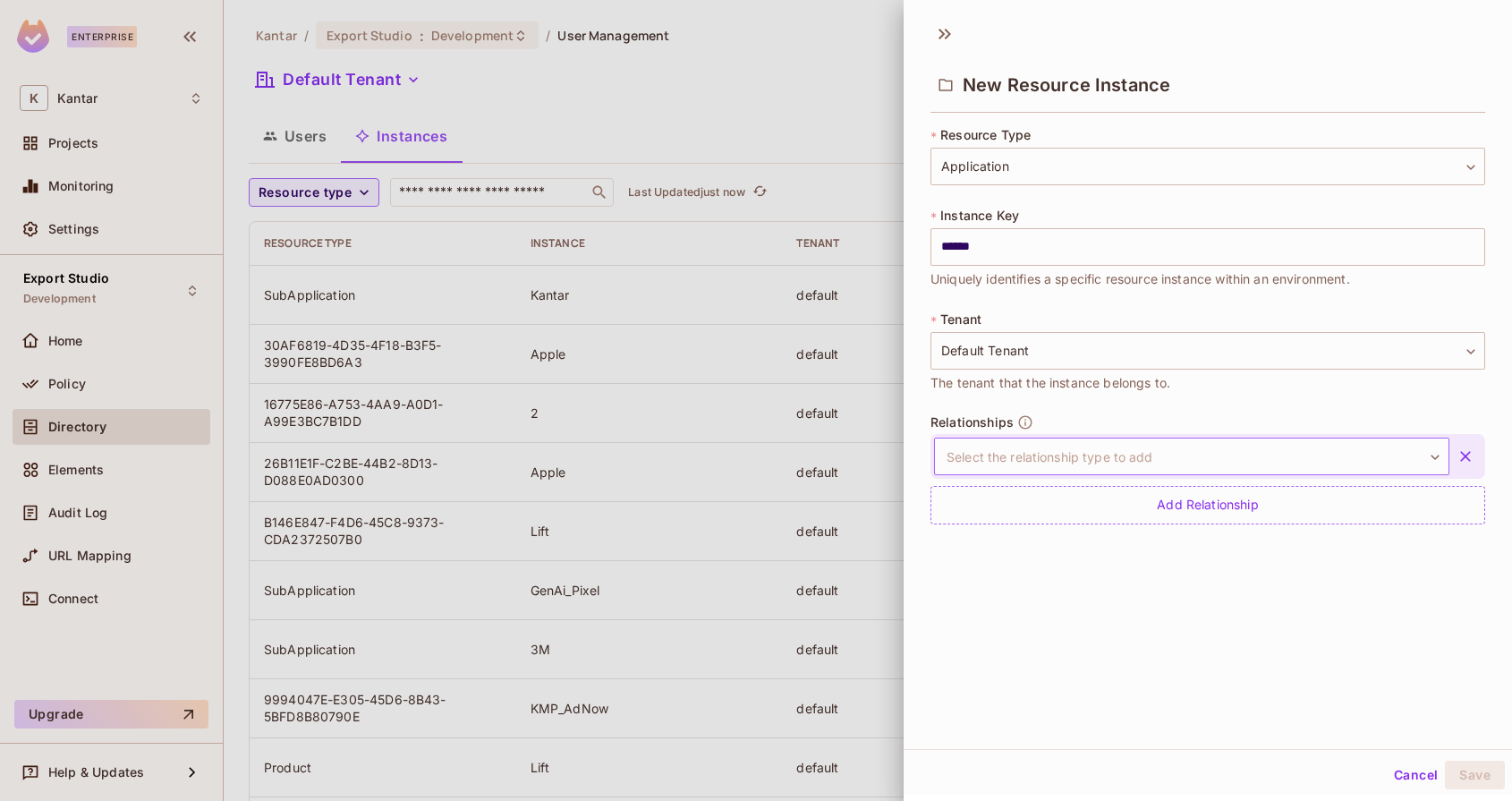 click on "Enterprise K Kantar Projects Monitoring Settings Export Studio Development Home Policy Directory Elements Audit Log URL Mapping Connect Upgrade Help & Updates Kantar / Export Studio : Development / User Management Default Tenant Settings Users Instances Resource type ​ Last Updated  just now Add Instance Resource type Instance Tenant Relationships SubApplication Kantar default 30AF6819-4D35-4F18-B3F5-3990FE8BD6A3 Apple default 16775E86-A753-4AA9-A0D1-A99E3BC7B1DD 2 default 26B11E1F-C2BE-44B2-8D13-D088E0AD0300 Apple default B146E847-F4D6-45C8-9373-CDA2372507B0 Lift default SubApplication GenAi_Pixel default 1 Relationship SubApplication 3M default 9994047E-E305-45D6-8B43-5BFD8B80790E KMP_AdNow default Product Lift default SubApplication Flipkart default SubApplication Filpkart default 26B11E1F-C2BE-44B2-8D13-D088E0AD0300 Kantar default Application LiftROI default SubApplication LinkPlus_Samsung default 2 Relationships 30AF6819-4D35-4F18-B3F5-3990FE8BD6A3 Samsung default 1 - 15  of   32   items 1 2 3 15 **" at bounding box center [756, 400] 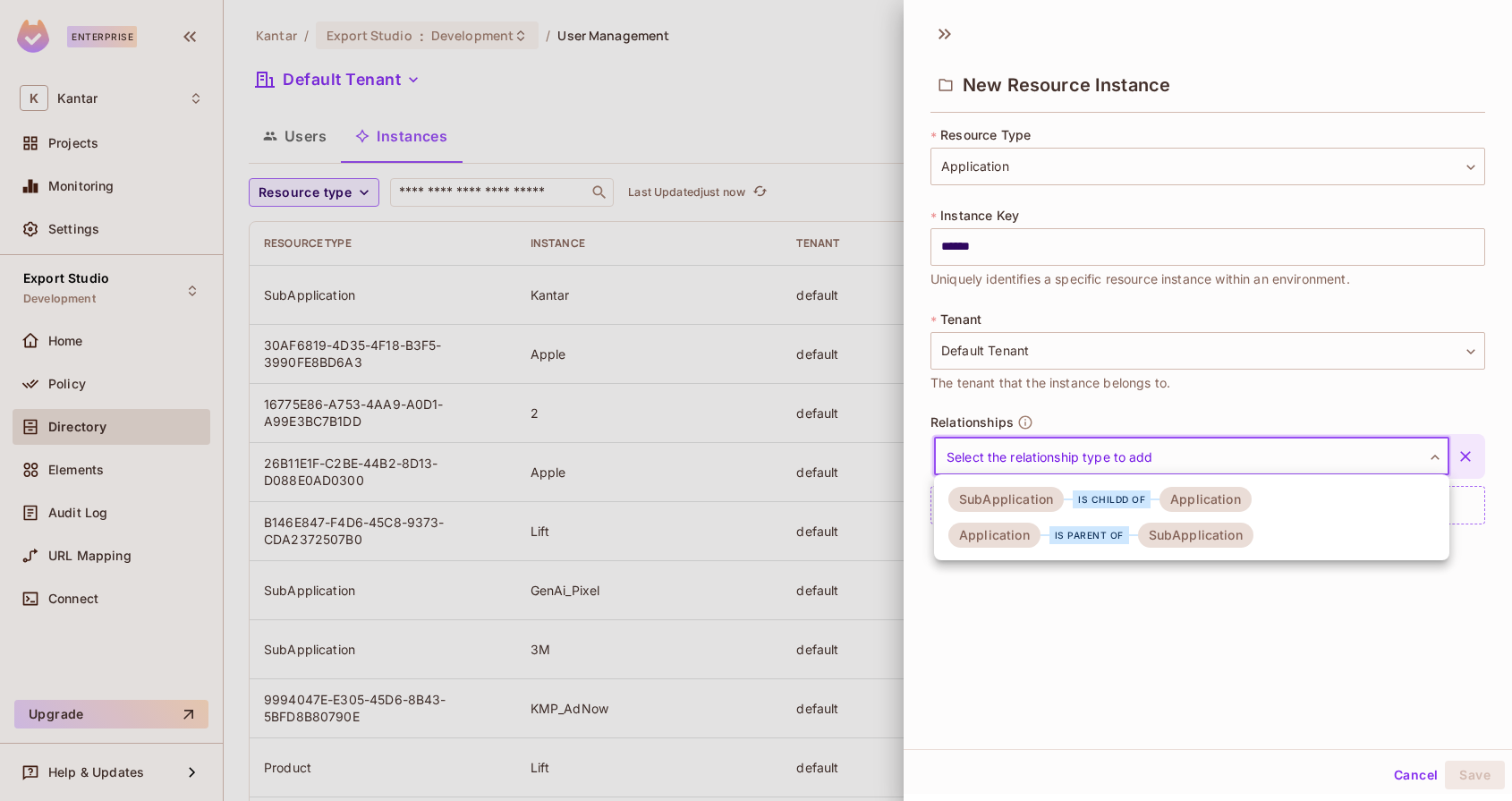 click on "is parent of" at bounding box center (1089, 535) 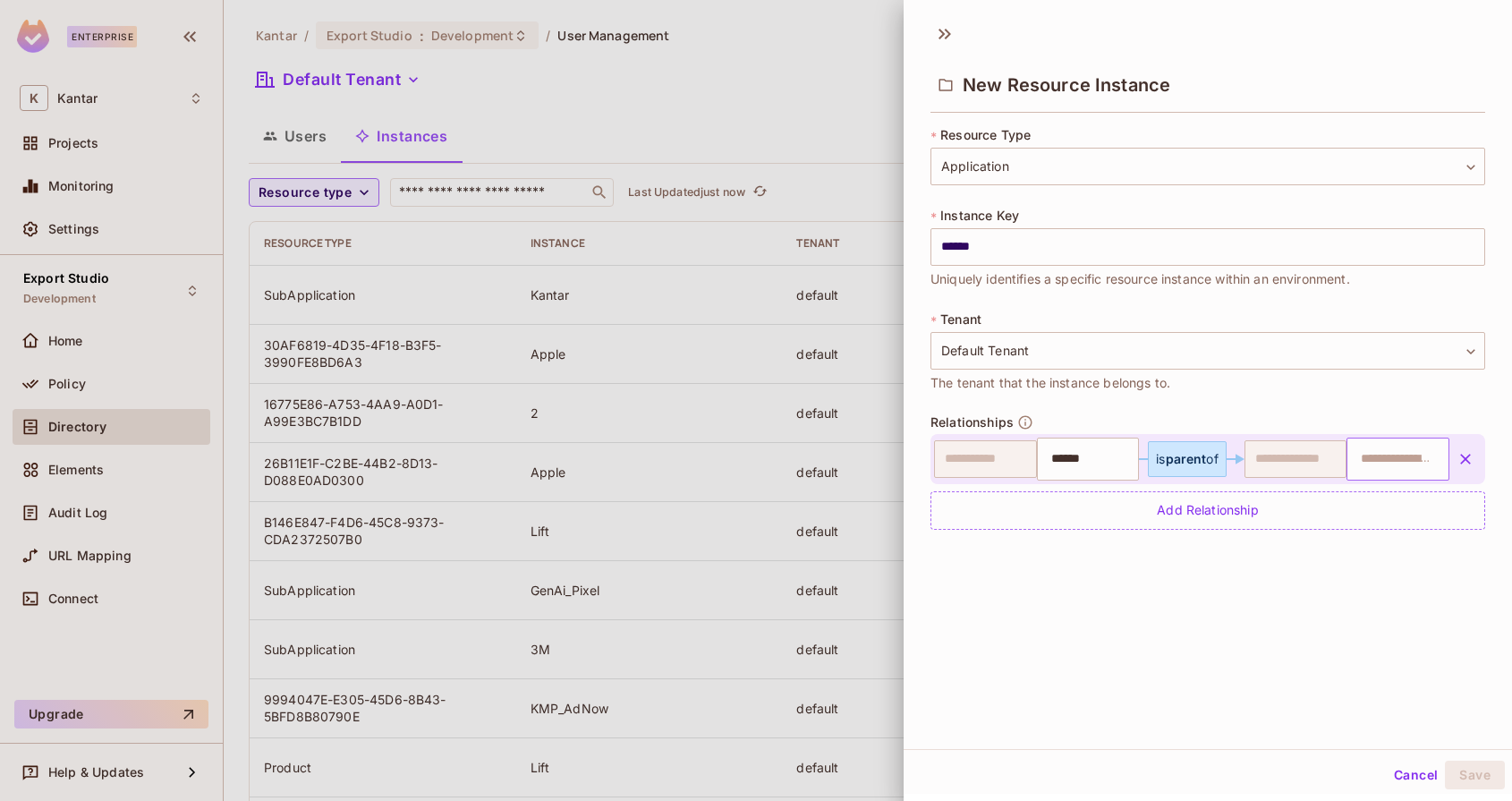 click at bounding box center (1396, 459) 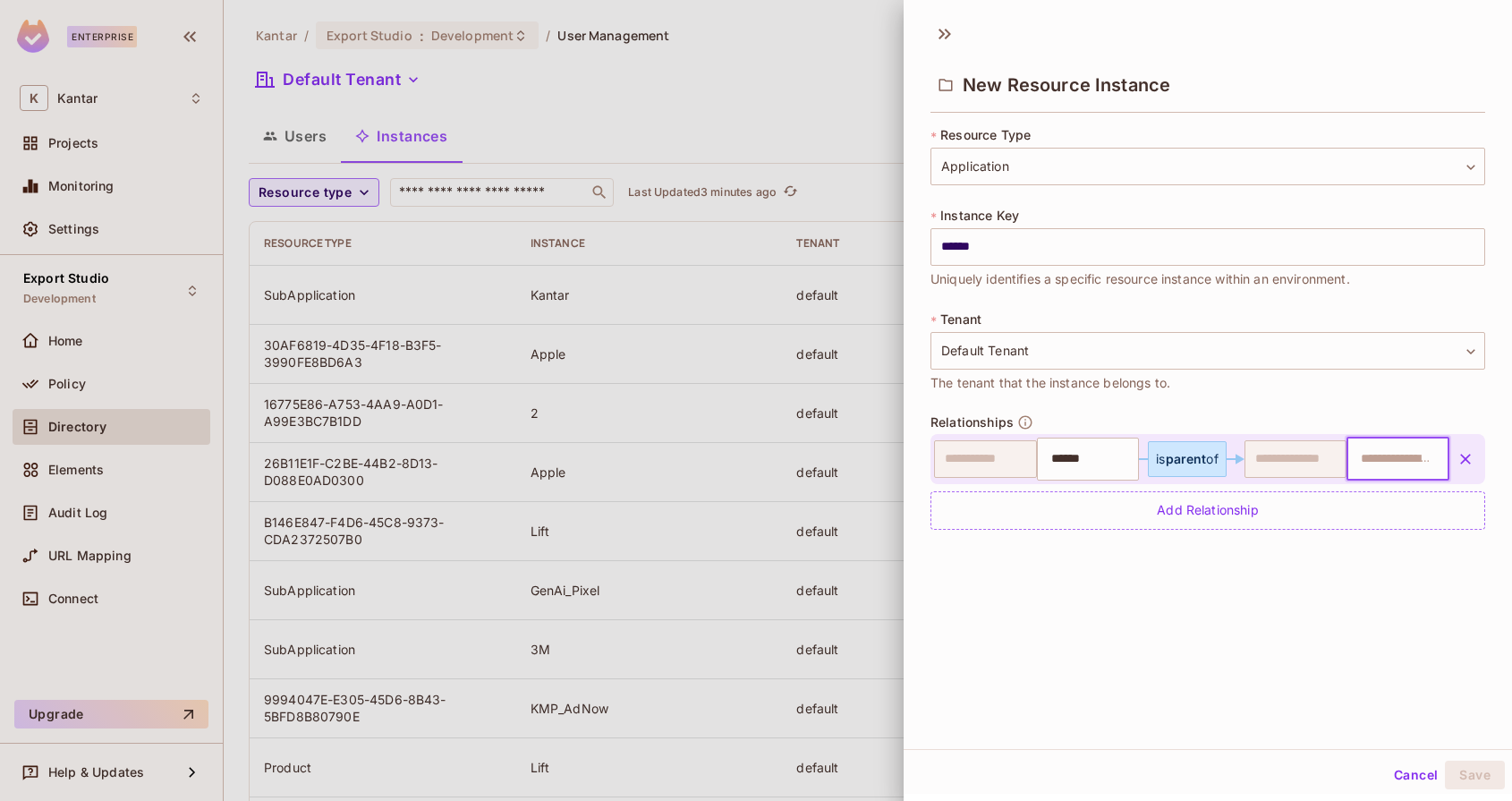click at bounding box center [1396, 459] 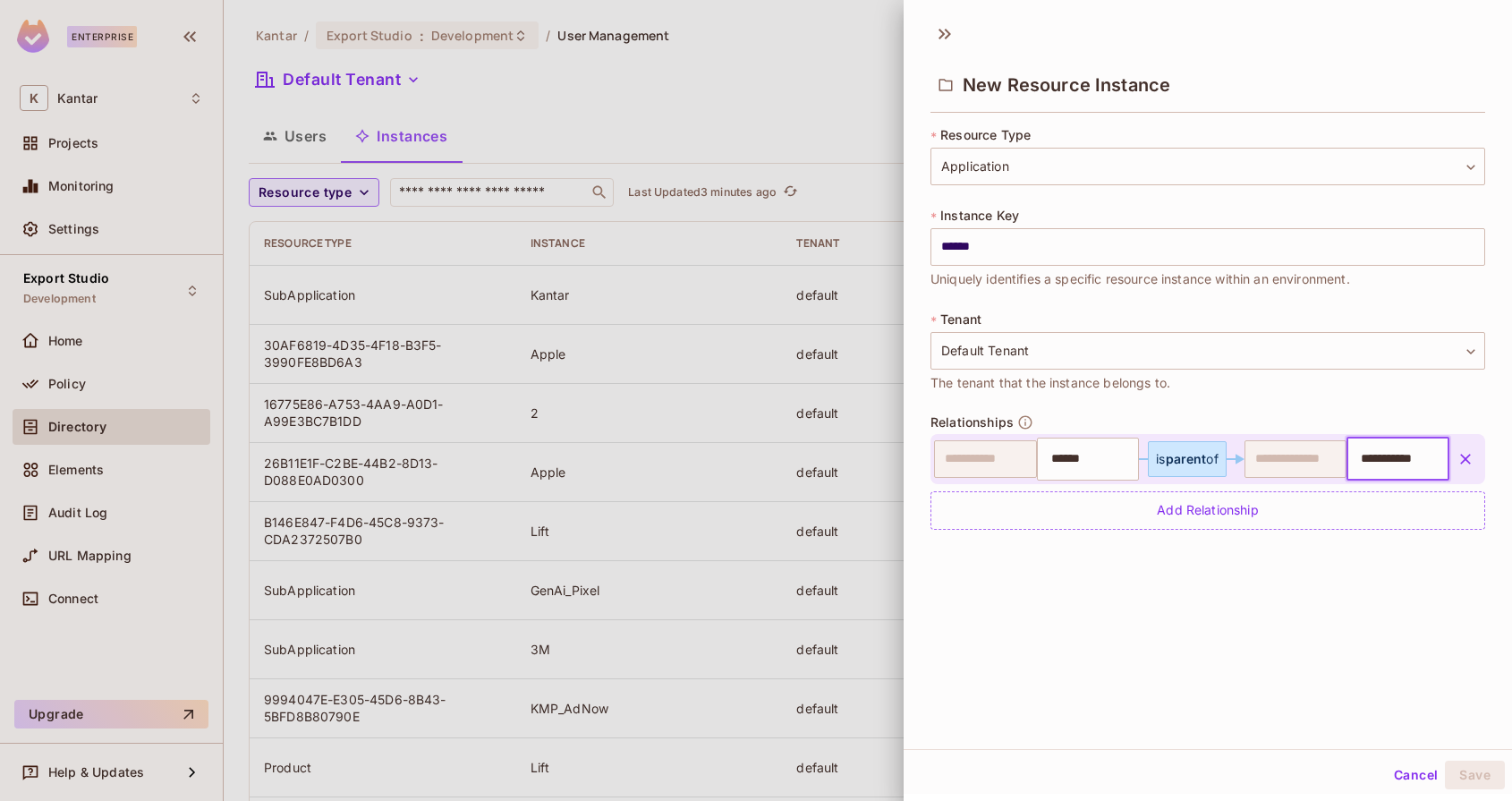 type on "**********" 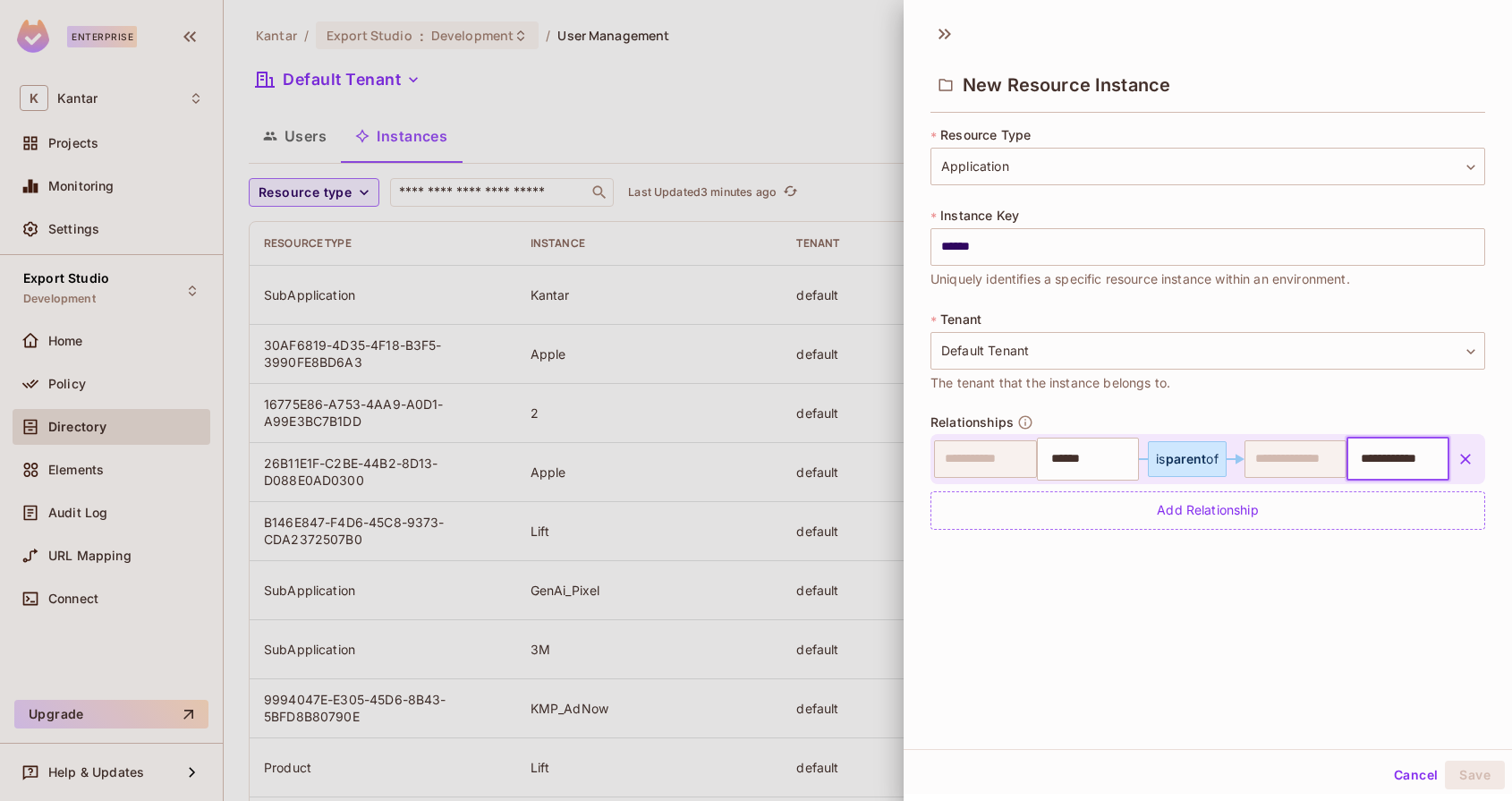 scroll, scrollTop: 0, scrollLeft: 10, axis: horizontal 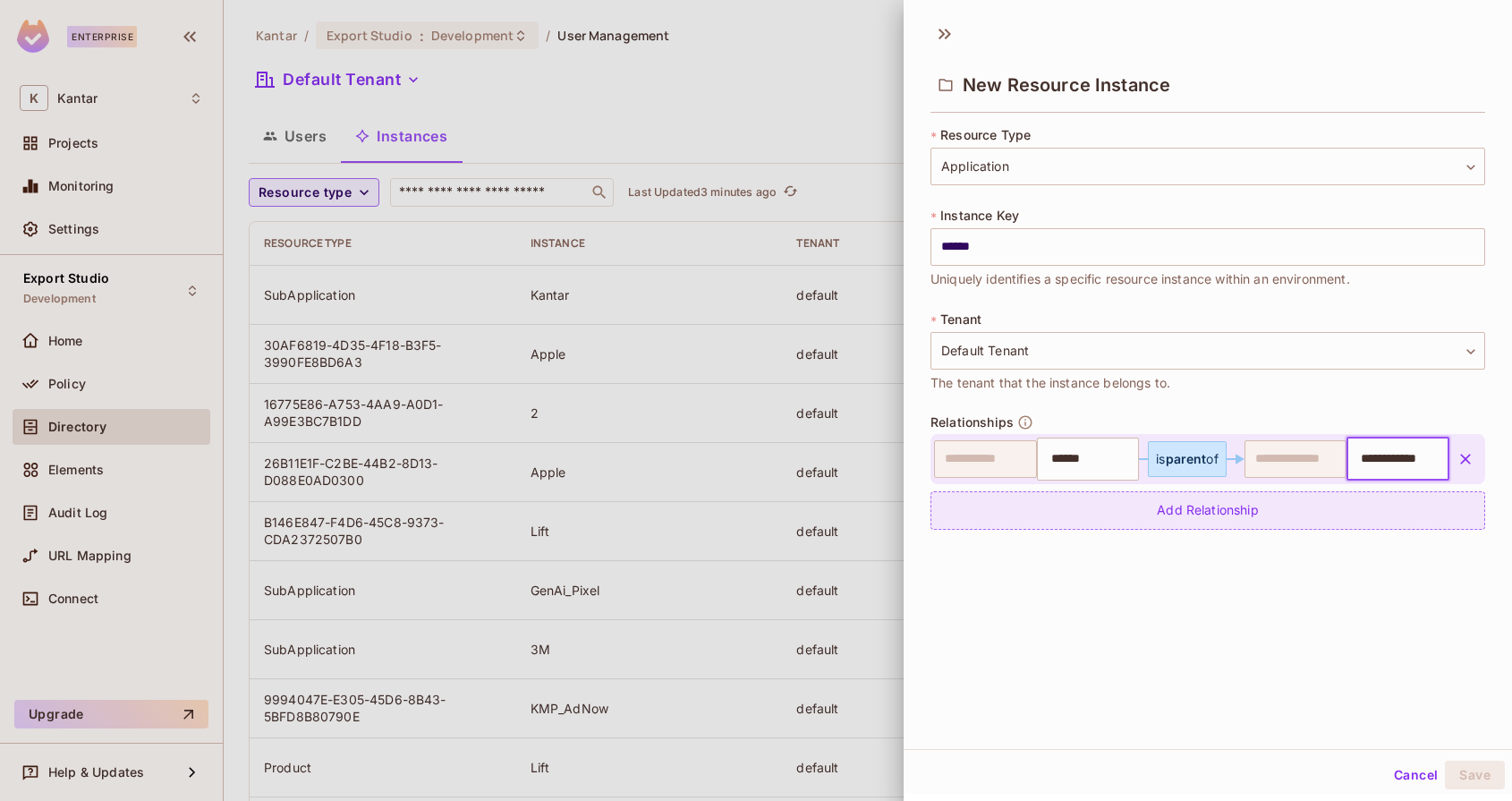 click on "Add Relationship" at bounding box center (1208, 510) 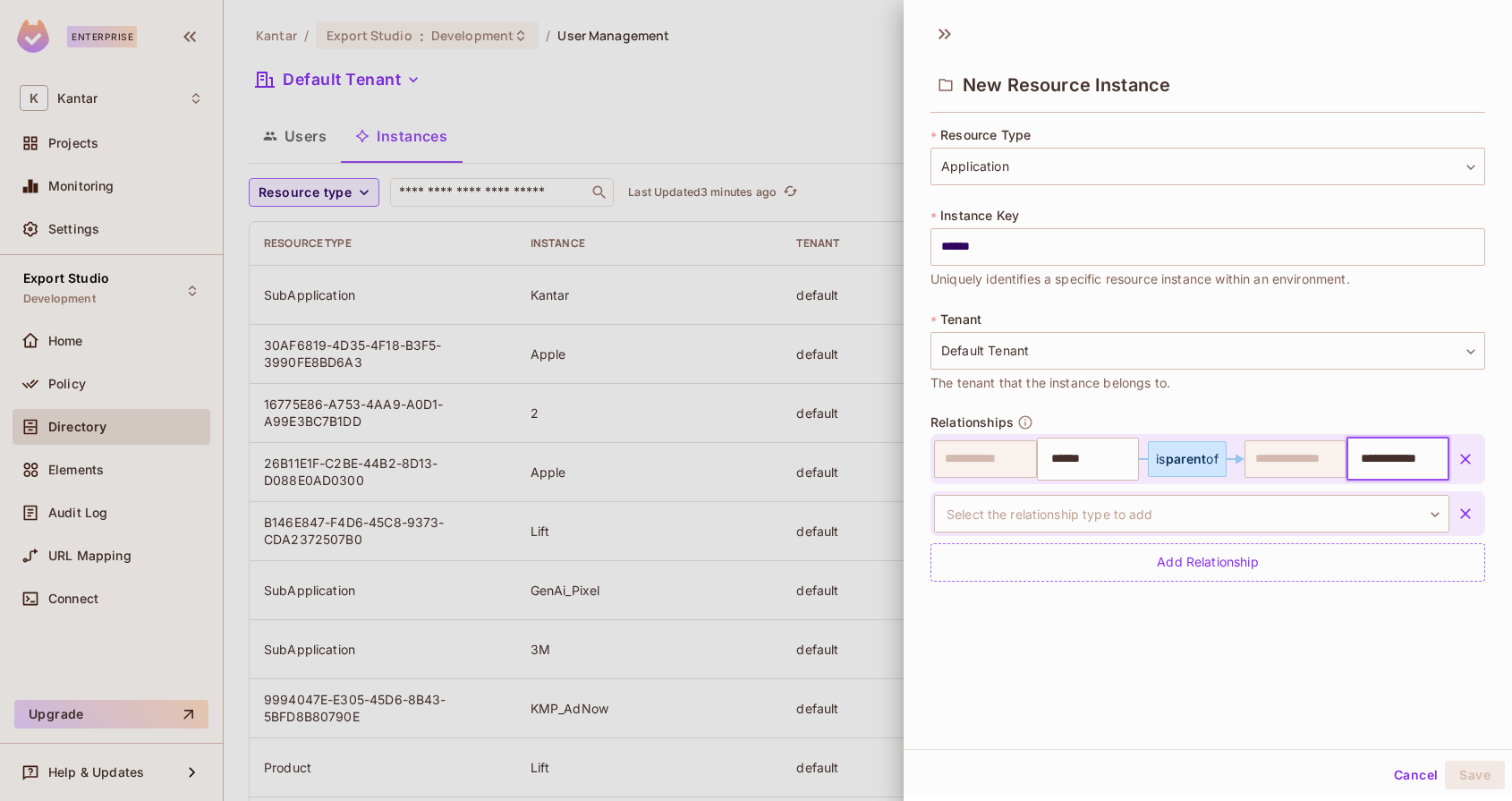 click on "**********" at bounding box center (1396, 459) 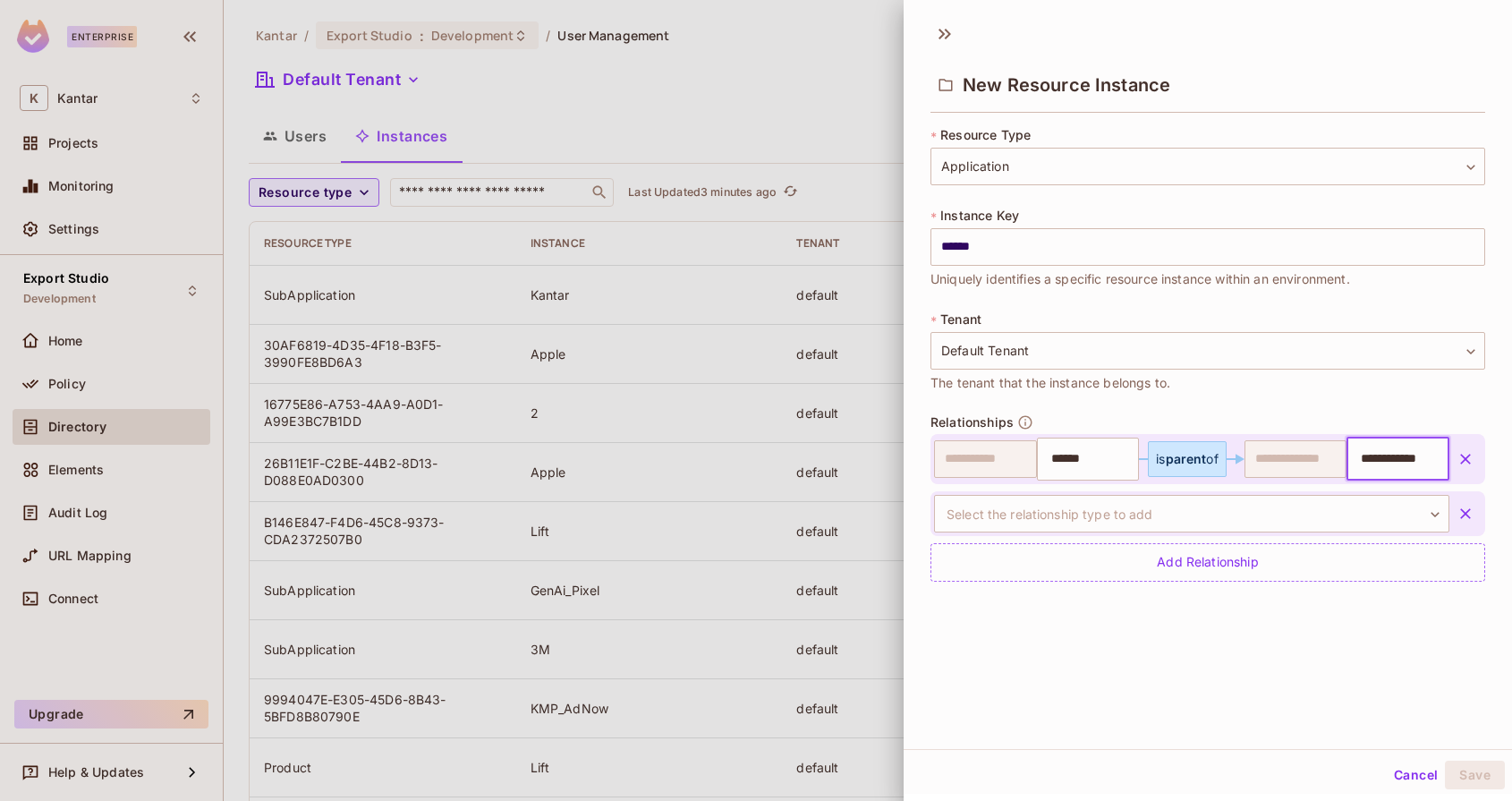 click on "**********" at bounding box center (1396, 459) 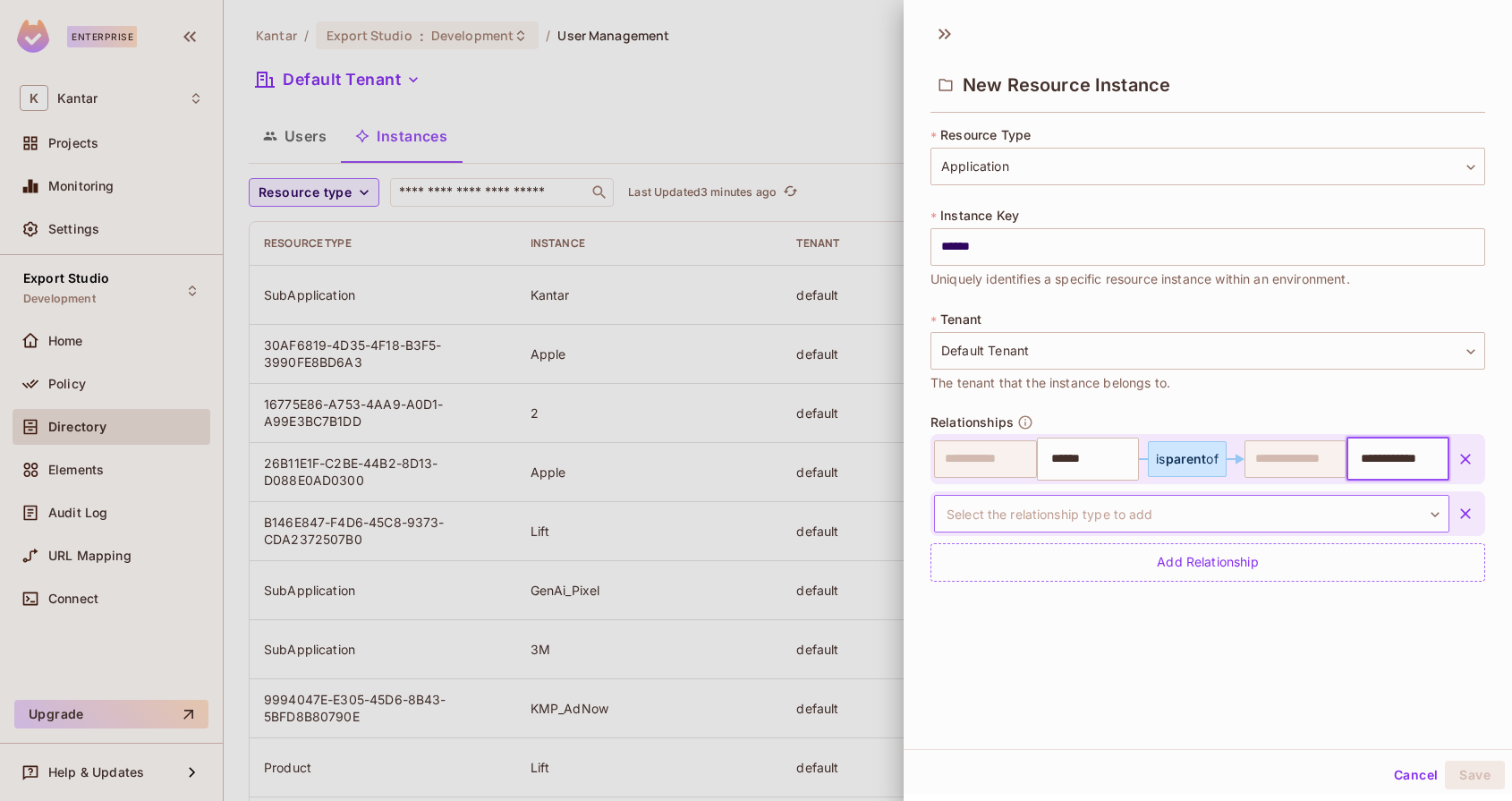 click on "Enterprise K Kantar Projects Monitoring Settings Export Studio Development Home Policy Directory Elements Audit Log URL Mapping Connect Upgrade Help & Updates Kantar / Export Studio : Development / User Management Default Tenant Settings Users Instances Resource type ​ Last Updated  3 minutes ago Add Instance Resource type Instance Tenant Relationships SubApplication Kantar default 30AF6819-4D35-4F18-B3F5-3990FE8BD6A3 Apple default 16775E86-A753-4AA9-A0D1-A99E3BC7B1DD 2 default 26B11E1F-C2BE-44B2-8D13-D088E0AD0300 Apple default B146E847-F4D6-45C8-9373-CDA2372507B0 Lift default SubApplication GenAi_Pixel default 1 Relationship SubApplication 3M default 9994047E-E305-45D6-8B43-5BFD8B80790E KMP_AdNow default Product Lift default SubApplication Flipkart default SubApplication Filpkart default 26B11E1F-C2BE-44B2-8D13-D088E0AD0300 Kantar default Application LiftROI default SubApplication LinkPlus_Samsung default 2 Relationships 30AF6819-4D35-4F18-B3F5-3990FE8BD6A3 Samsung default 1 - 15  of   32   items 1 2 3 15" at bounding box center (756, 400) 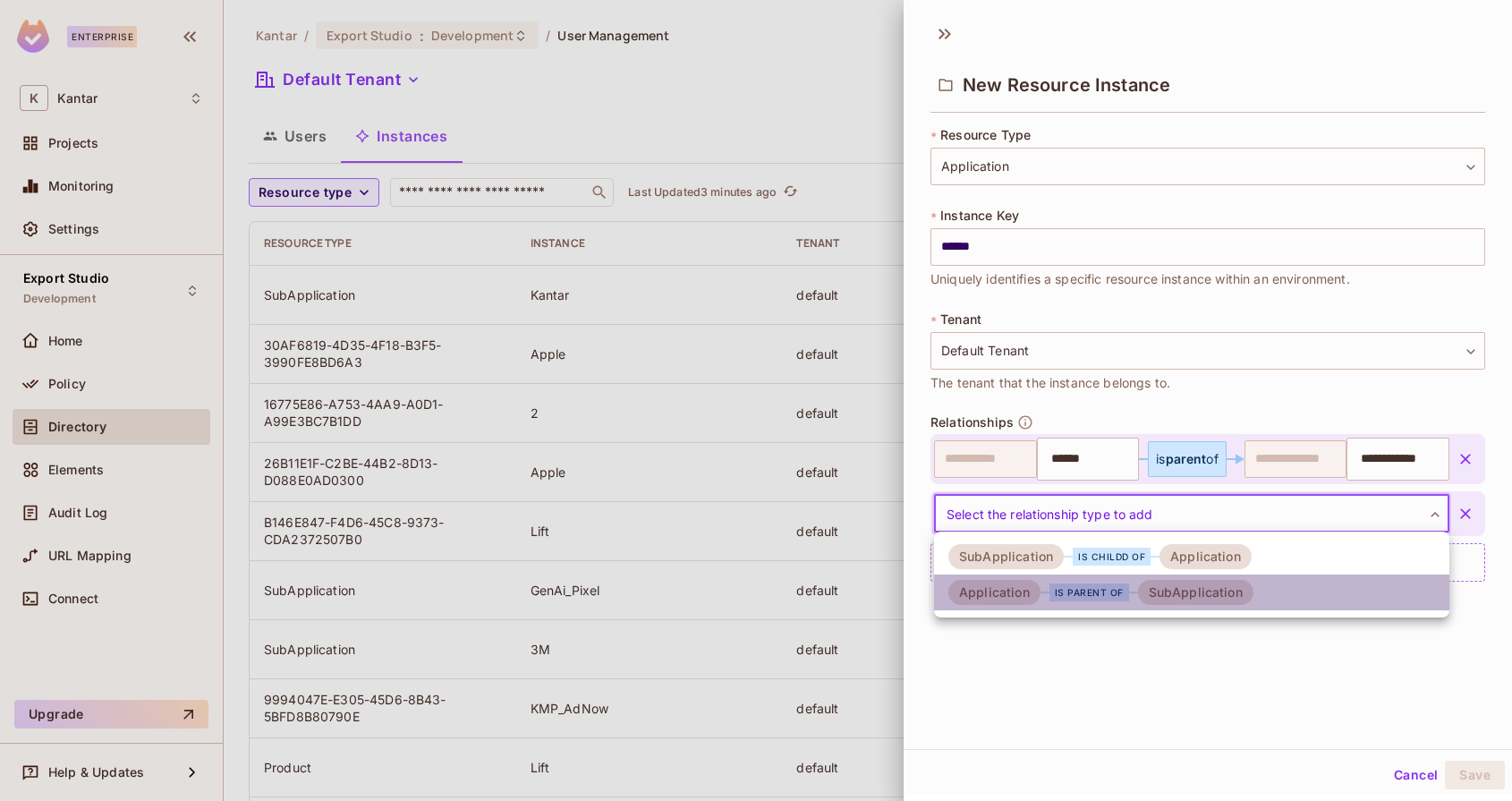 click on "is parent of" at bounding box center [1089, 592] 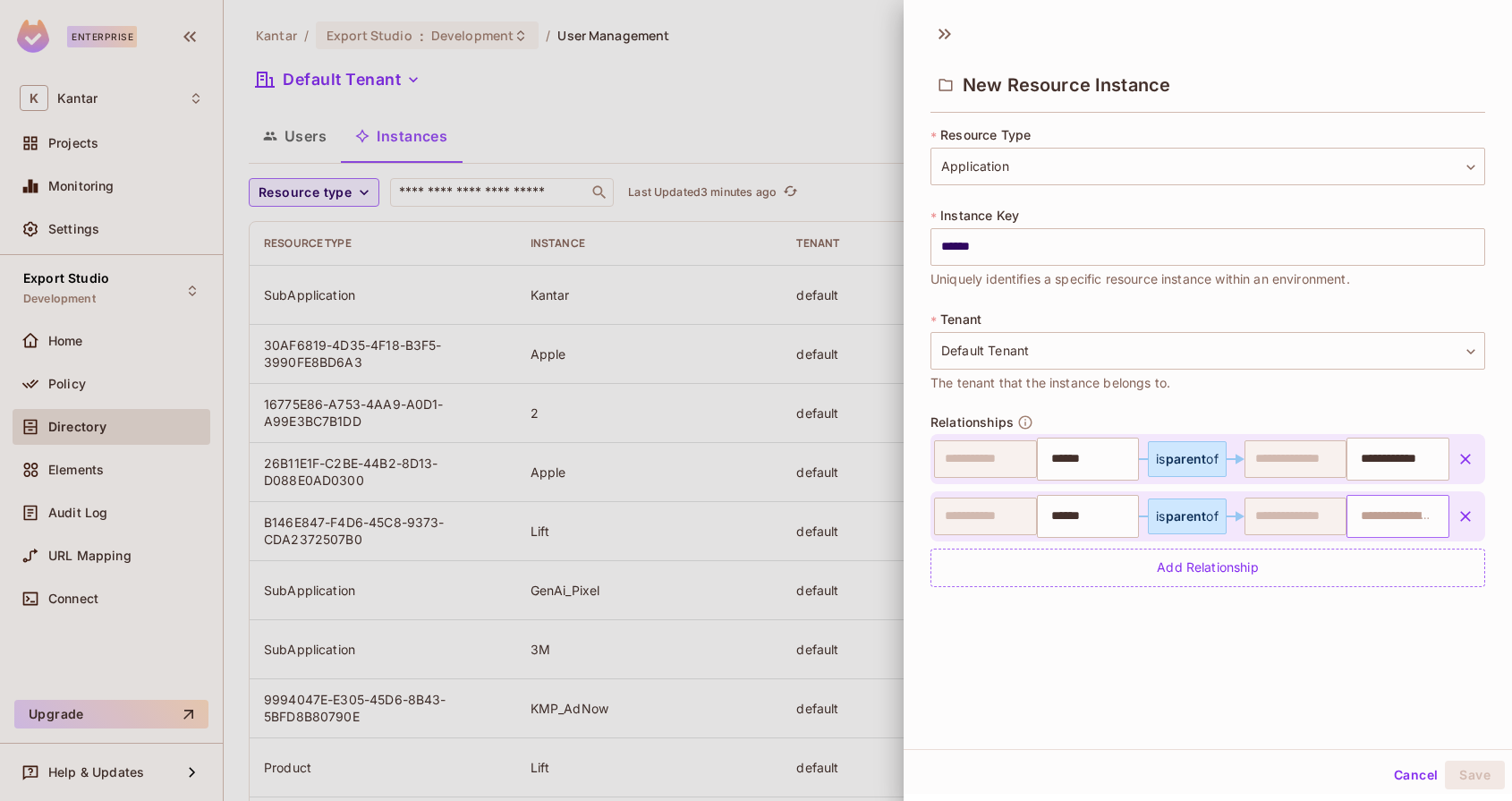 click at bounding box center [1396, 516] 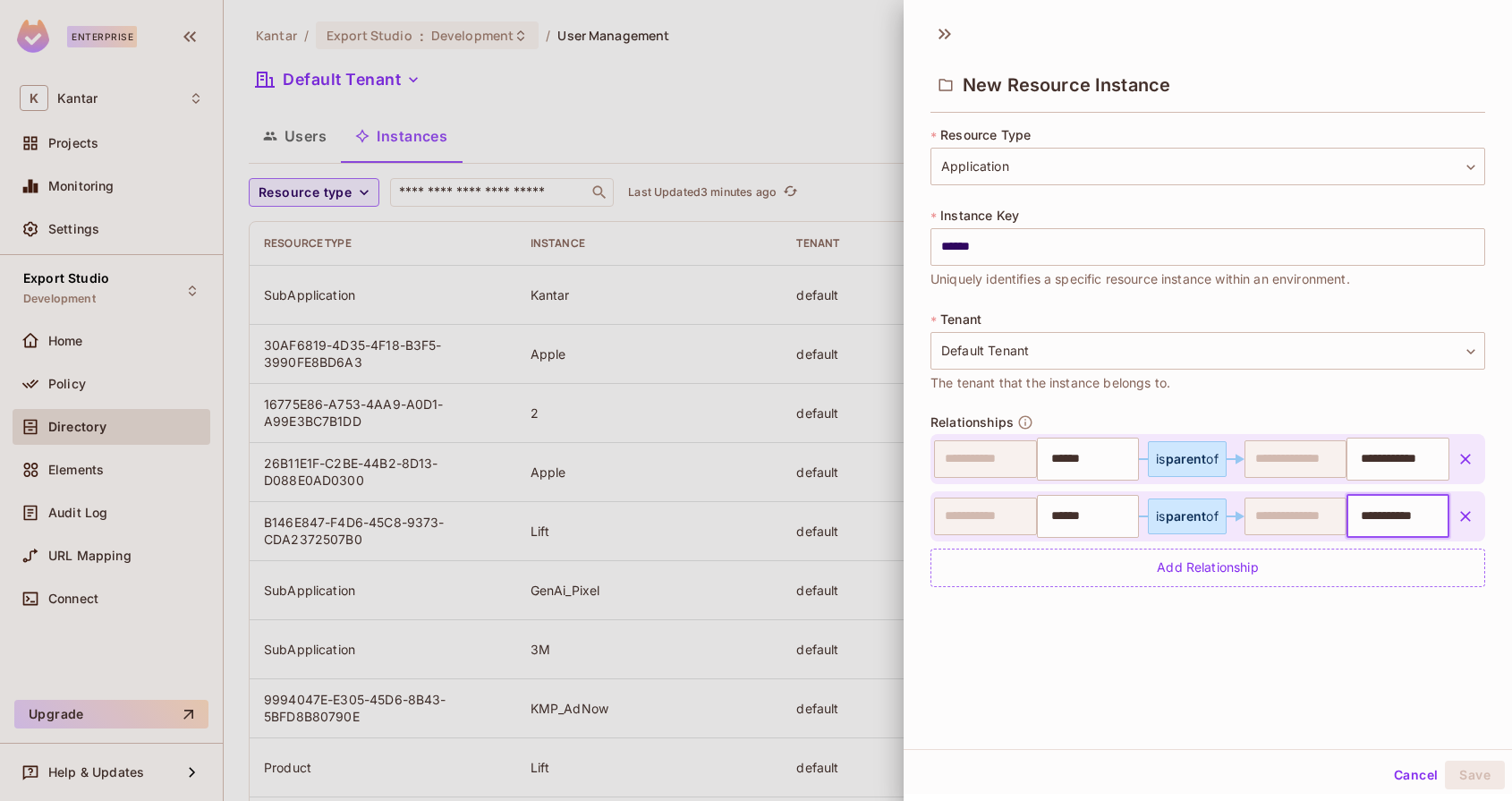 type on "**********" 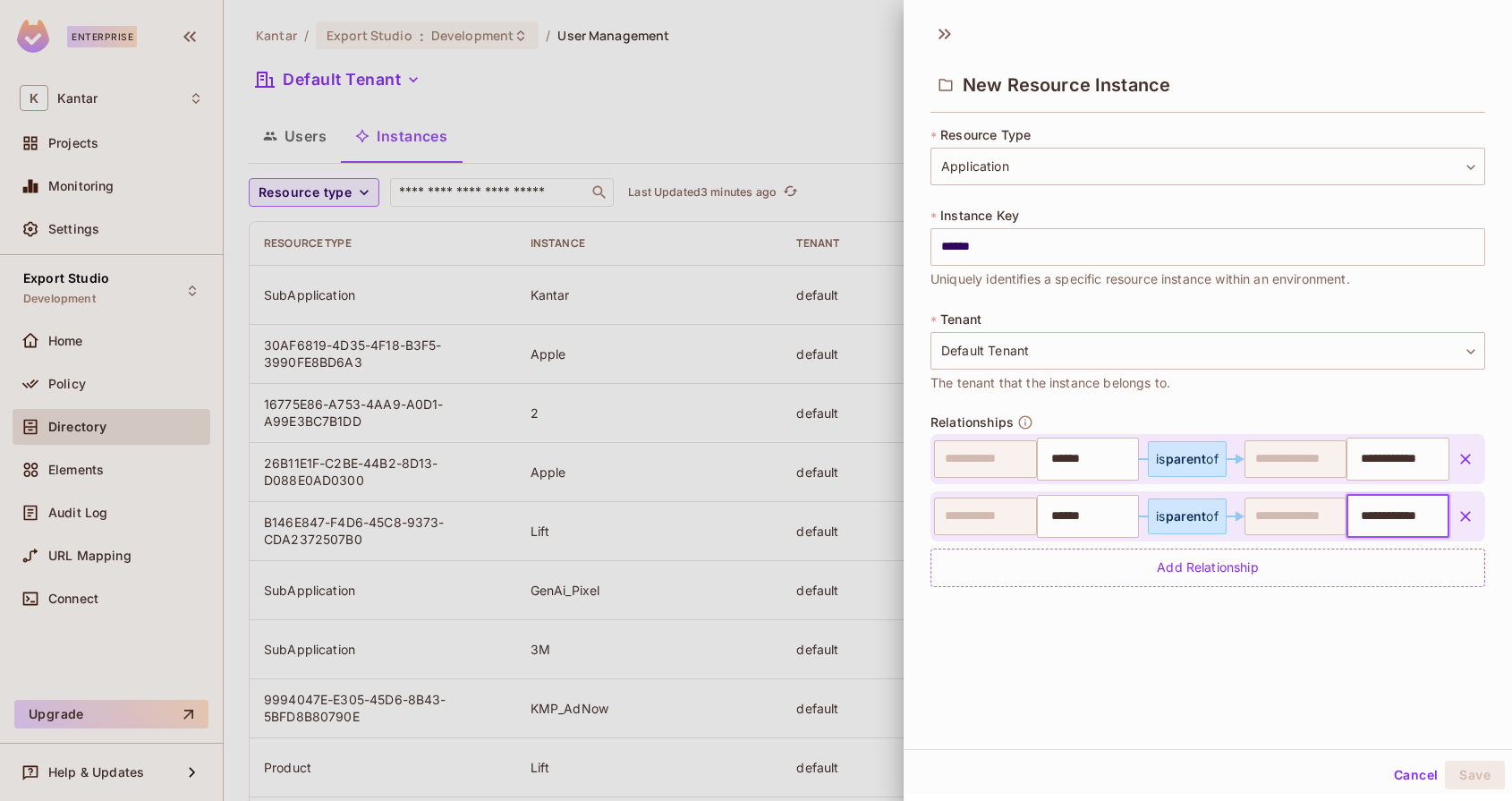 scroll, scrollTop: 0, scrollLeft: 4, axis: horizontal 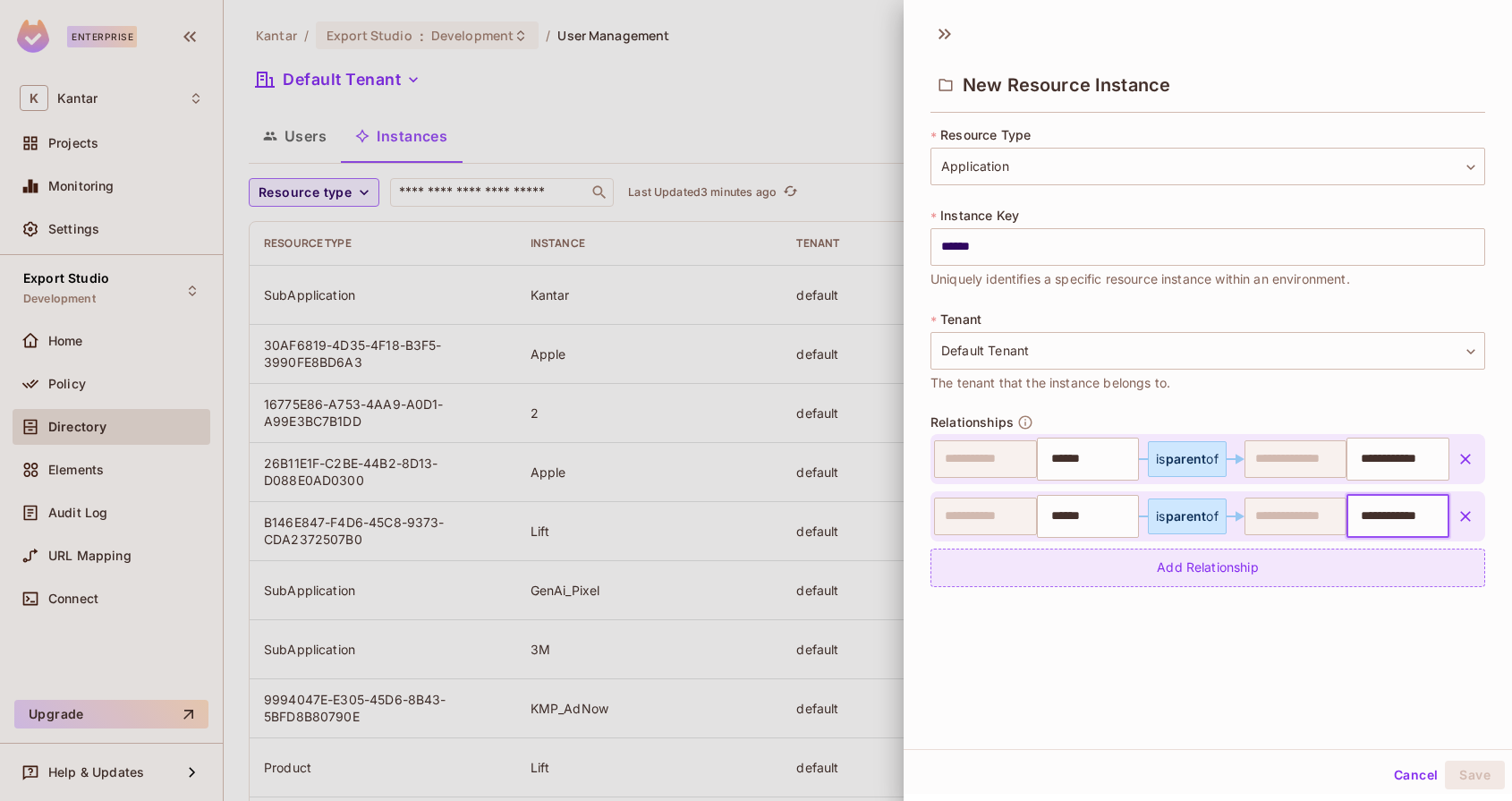 click on "Add Relationship" at bounding box center (1208, 567) 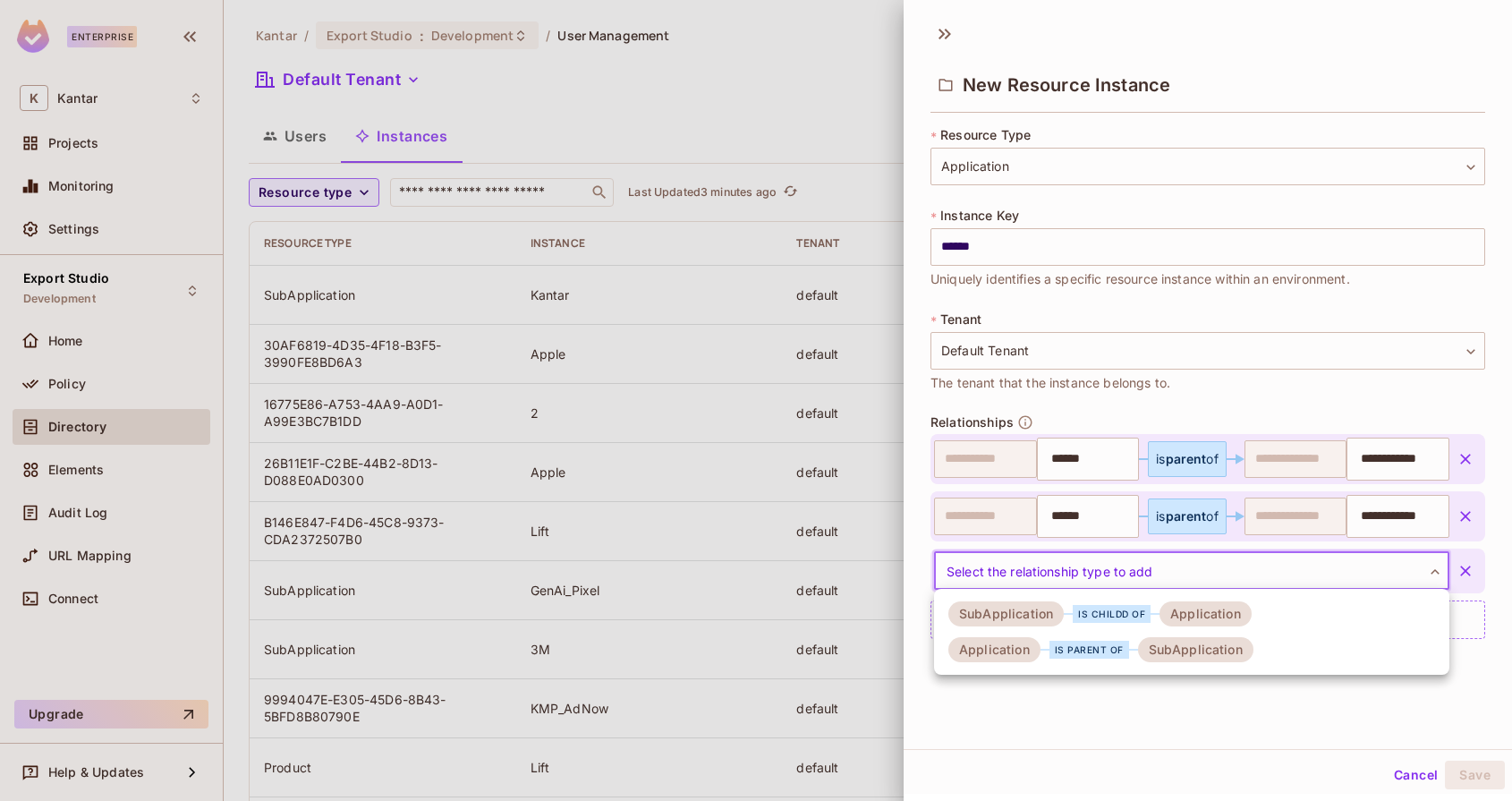 click on "Enterprise K Kantar Projects Monitoring Settings Export Studio Development Home Policy Directory Elements Audit Log URL Mapping Connect Upgrade Help & Updates Kantar / Export Studio : Development / User Management Default Tenant Settings Users Instances Resource type ​ Last Updated  3 minutes ago Add Instance Resource type Instance Tenant Relationships SubApplication Kantar default 30AF6819-4D35-4F18-B3F5-3990FE8BD6A3 Apple default 16775E86-A753-4AA9-A0D1-A99E3BC7B1DD 2 default 26B11E1F-C2BE-44B2-8D13-D088E0AD0300 Apple default B146E847-F4D6-45C8-9373-CDA2372507B0 Lift default SubApplication GenAi_Pixel default 1 Relationship SubApplication 3M default 9994047E-E305-45D6-8B43-5BFD8B80790E KMP_AdNow default Product Lift default SubApplication Flipkart default SubApplication Filpkart default 26B11E1F-C2BE-44B2-8D13-D088E0AD0300 Kantar default Application LiftROI default SubApplication LinkPlus_Samsung default 2 Relationships 30AF6819-4D35-4F18-B3F5-3990FE8BD6A3 Samsung default 1 - 15  of   32   items 1 2 3 15" at bounding box center (756, 400) 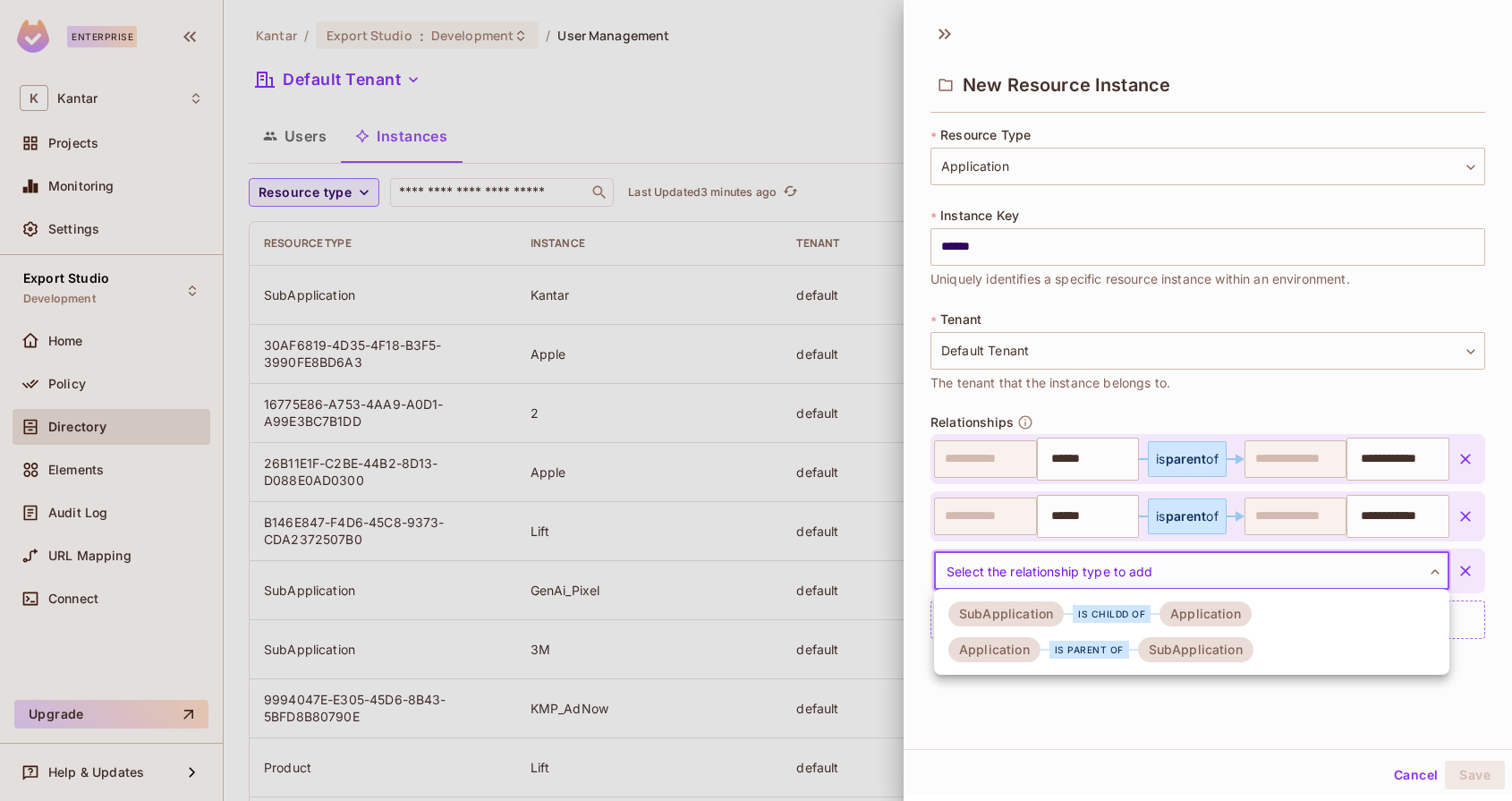click on "is parent of" at bounding box center [1089, 650] 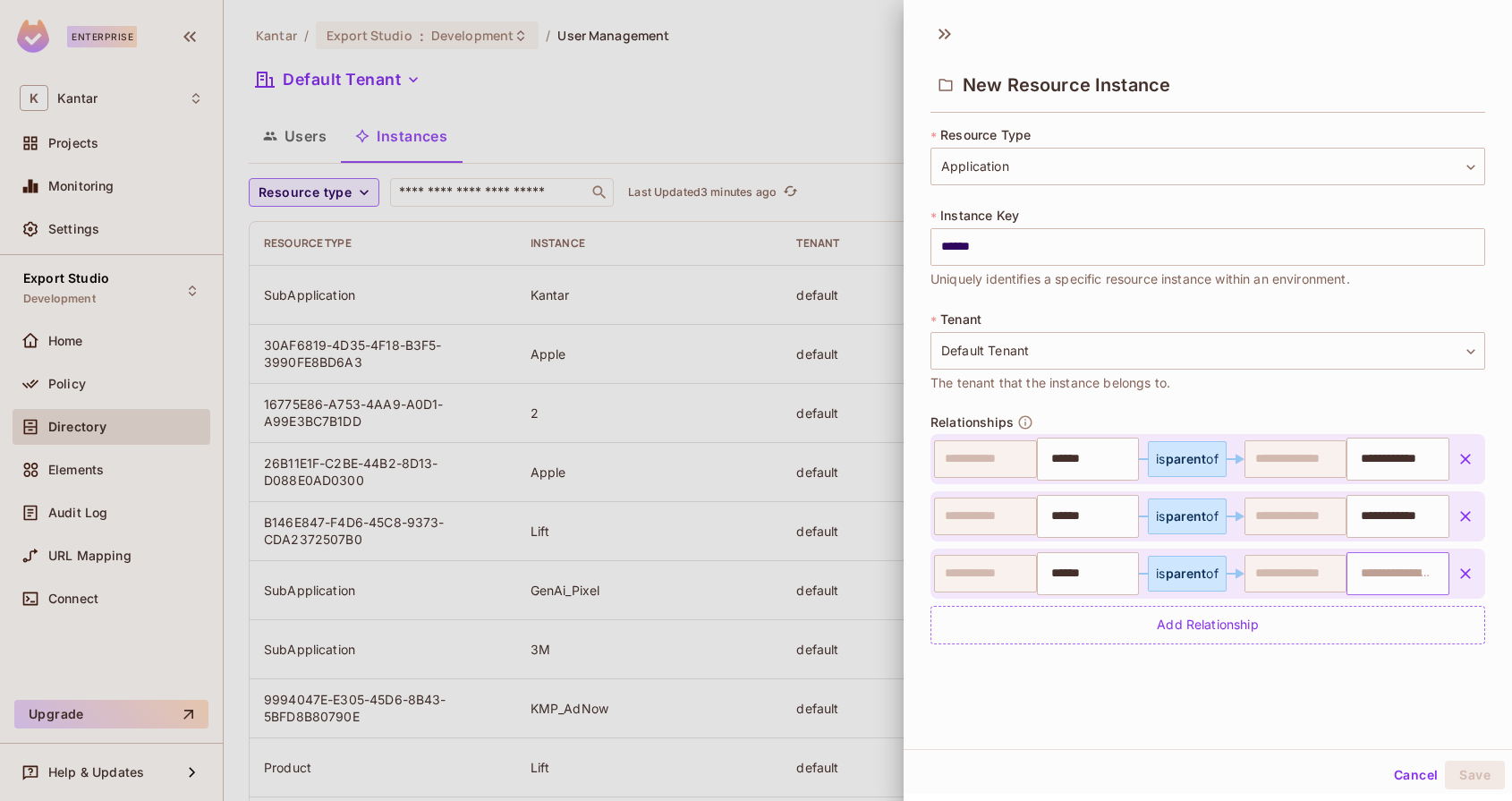 click at bounding box center [1396, 574] 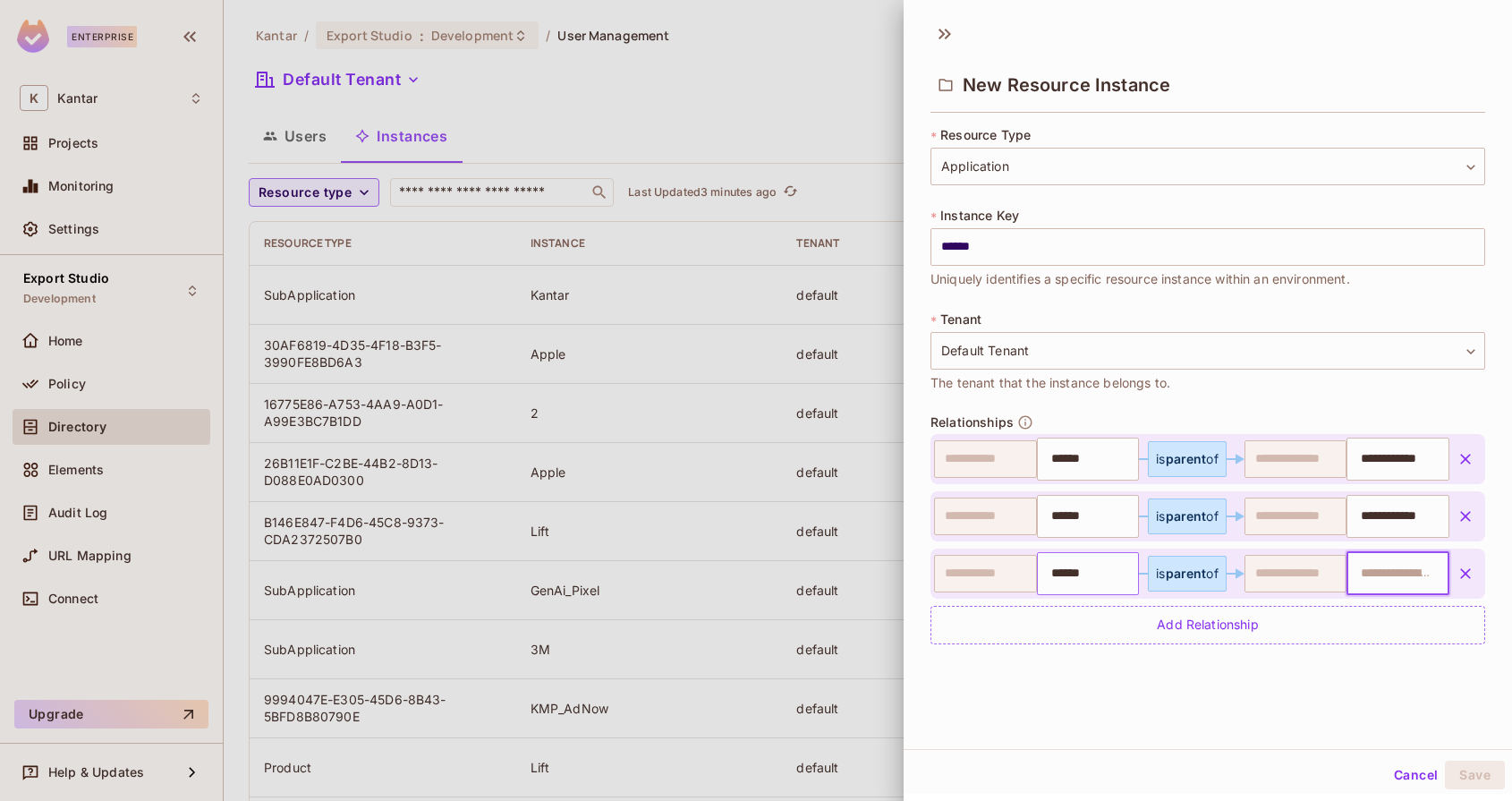 click on "******" at bounding box center (1086, 574) 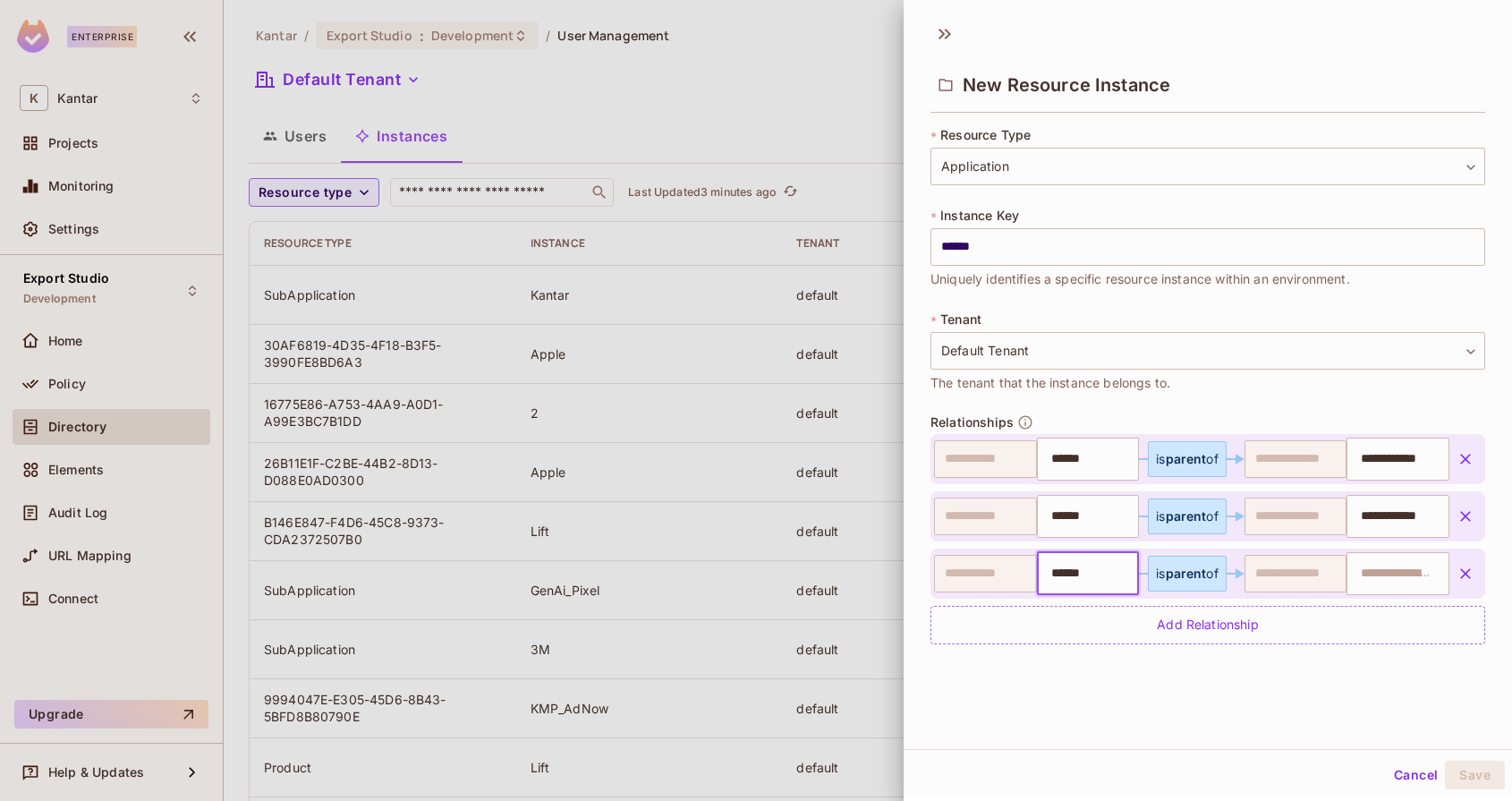click on "******" at bounding box center [1086, 574] 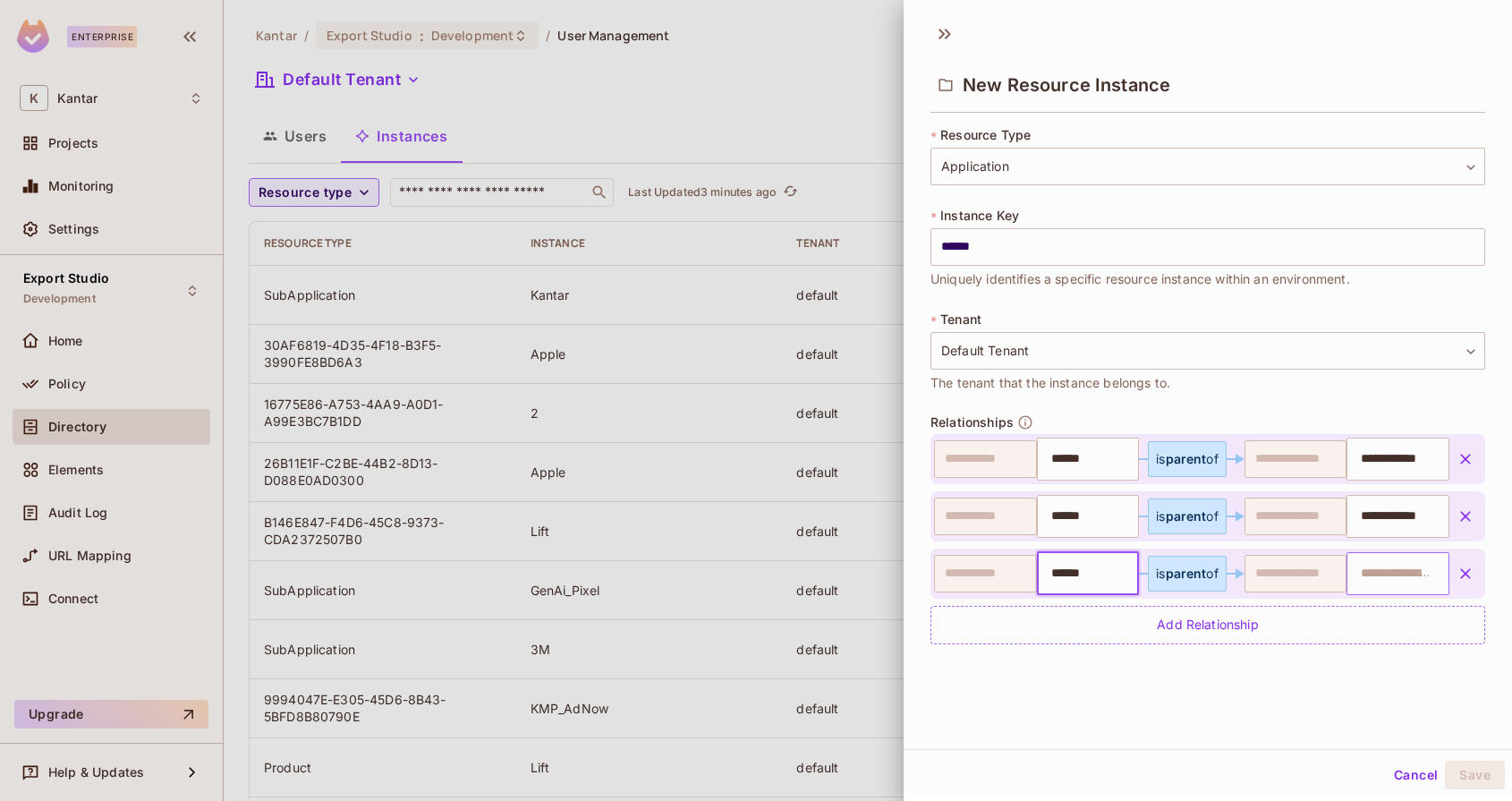 click at bounding box center [1396, 574] 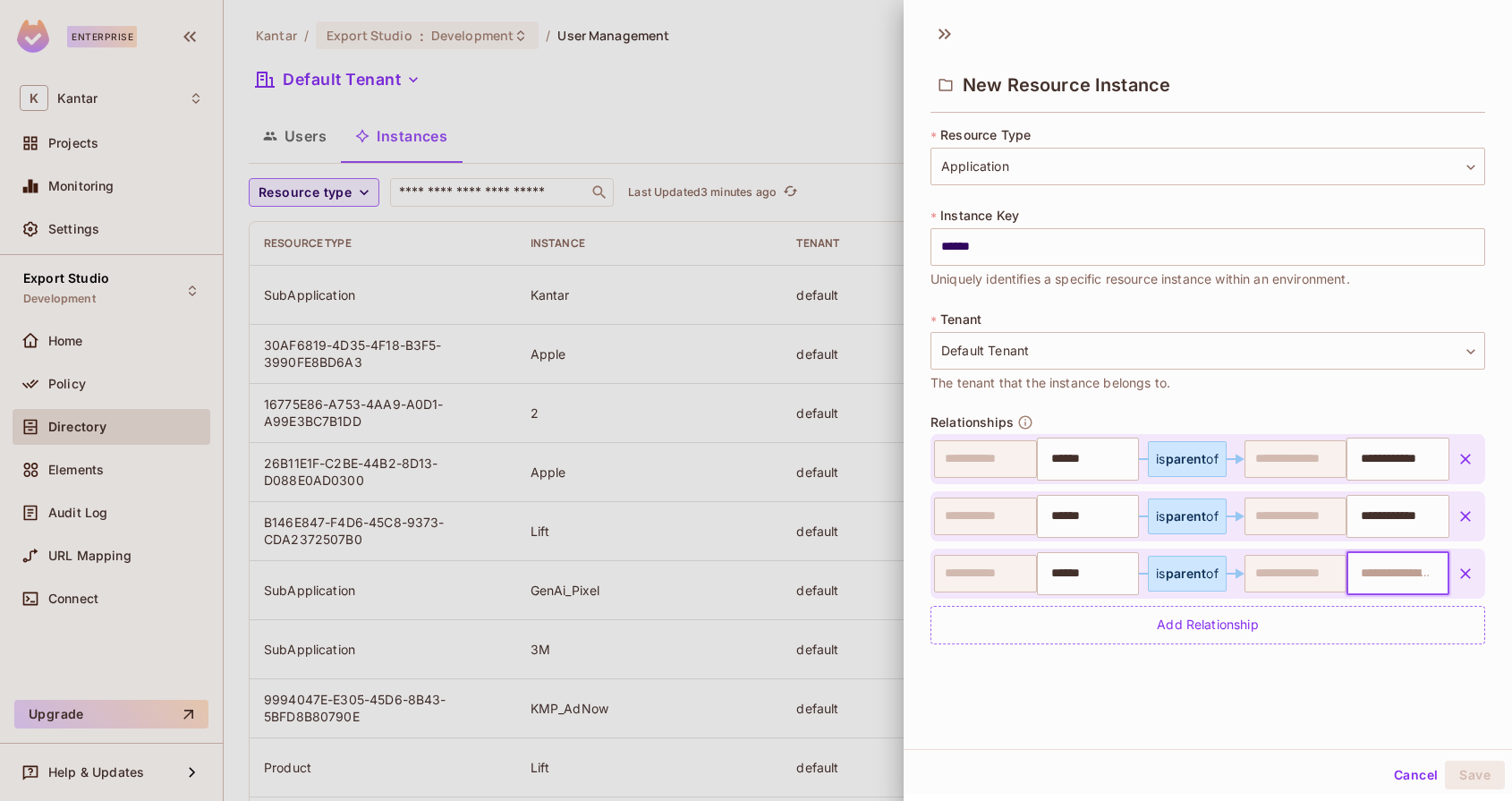 paste on "******" 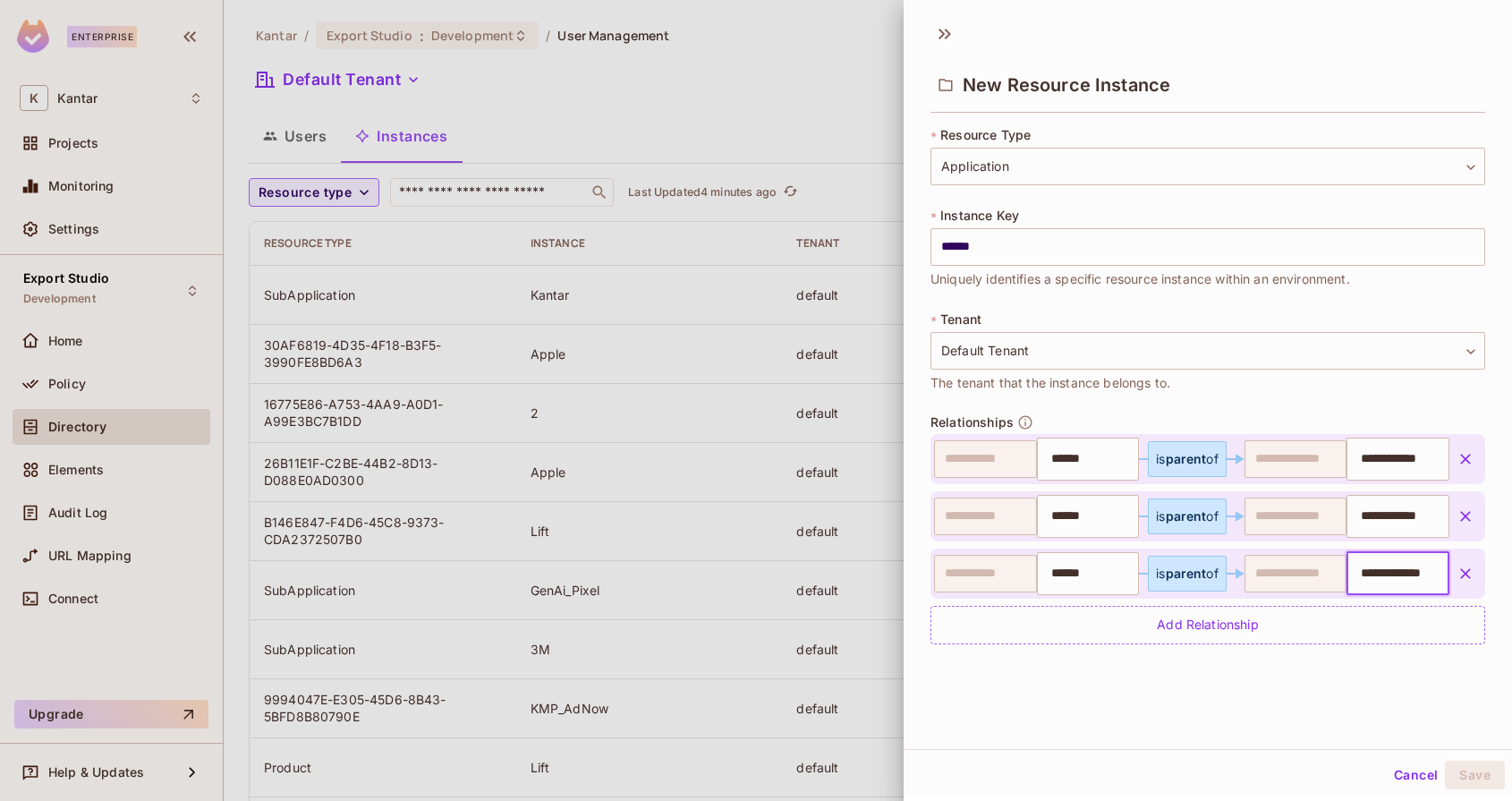 type on "**********" 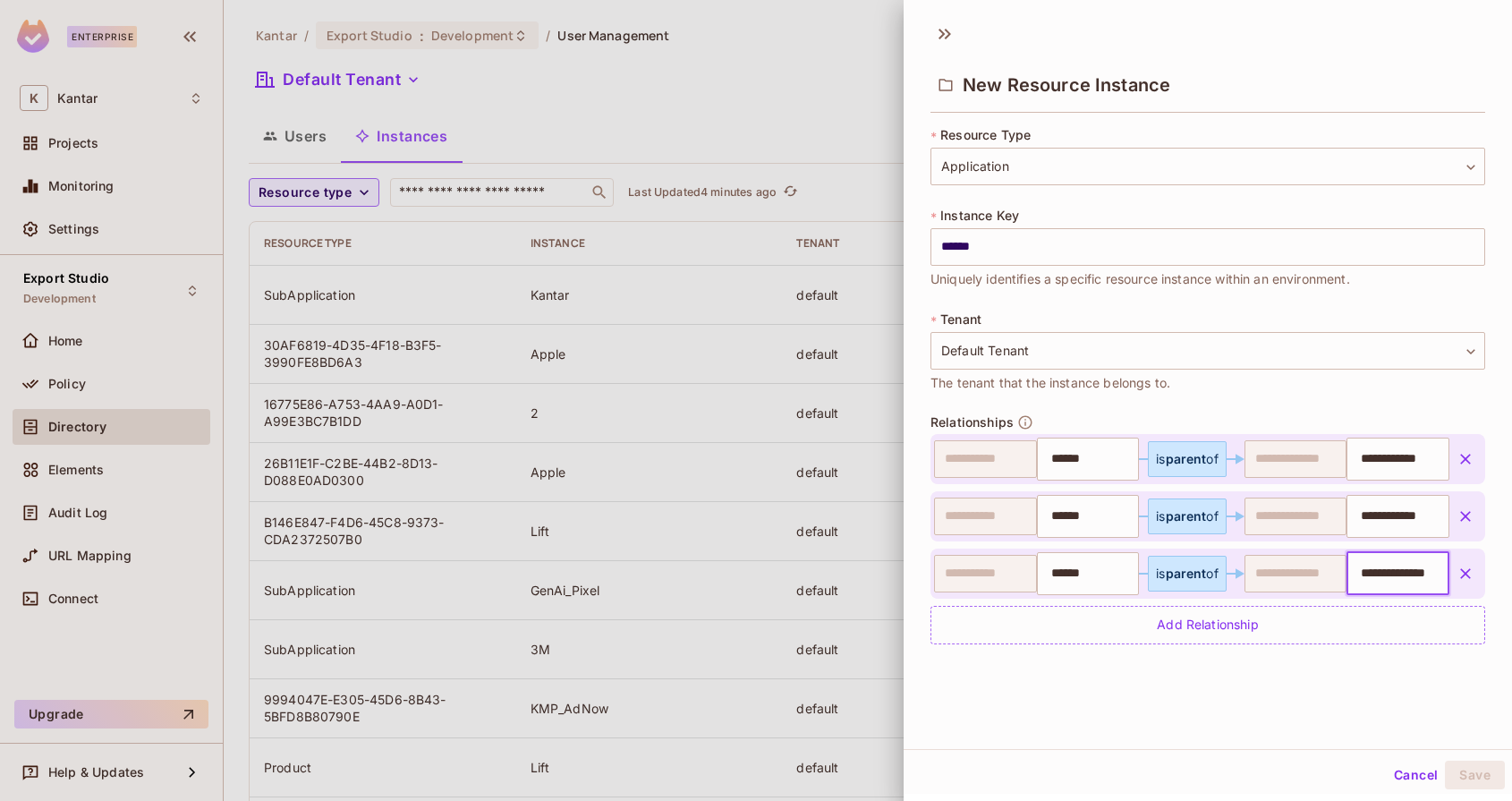 scroll, scrollTop: 0, scrollLeft: 31, axis: horizontal 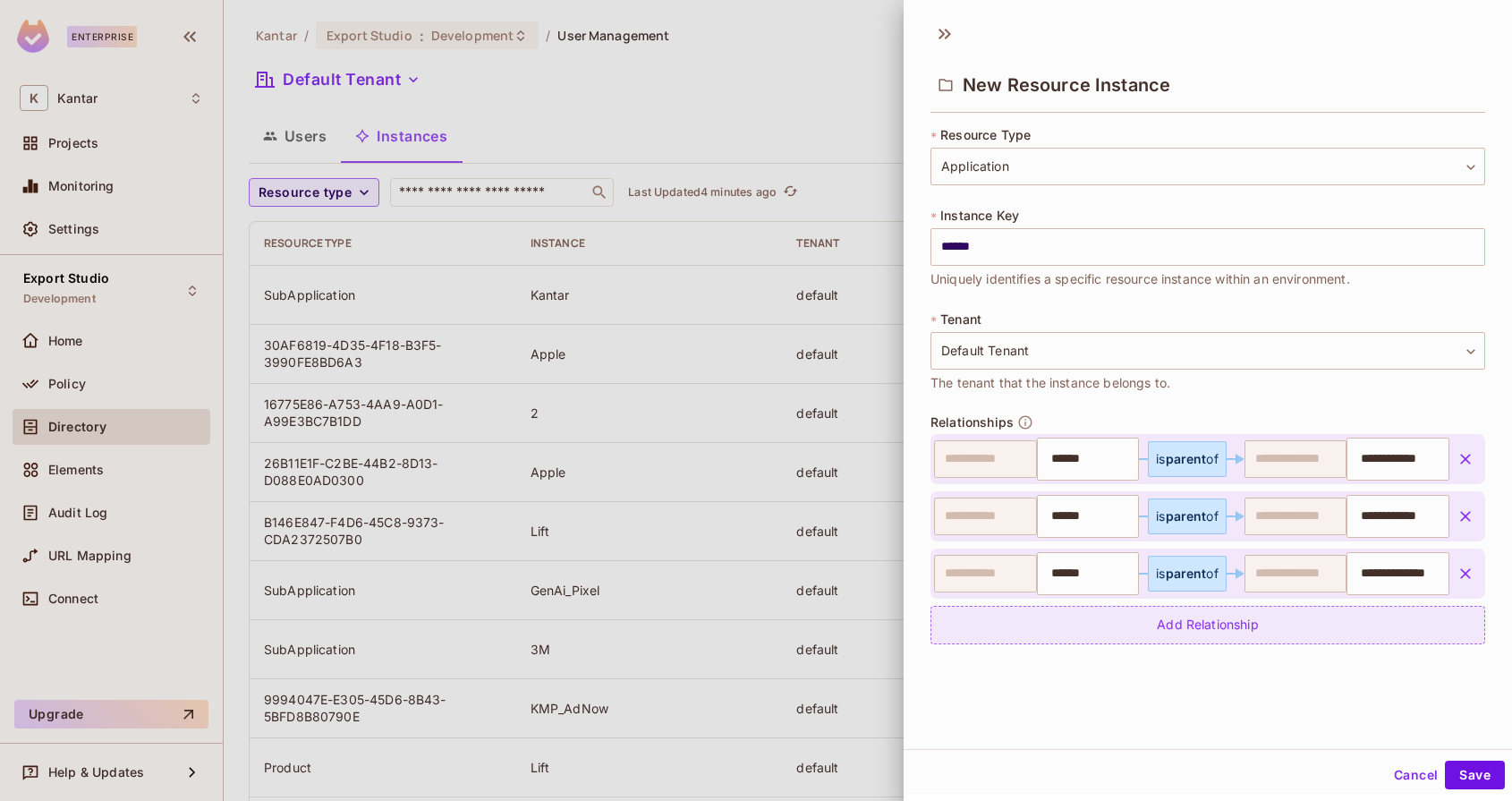 click on "Add Relationship" at bounding box center (1208, 625) 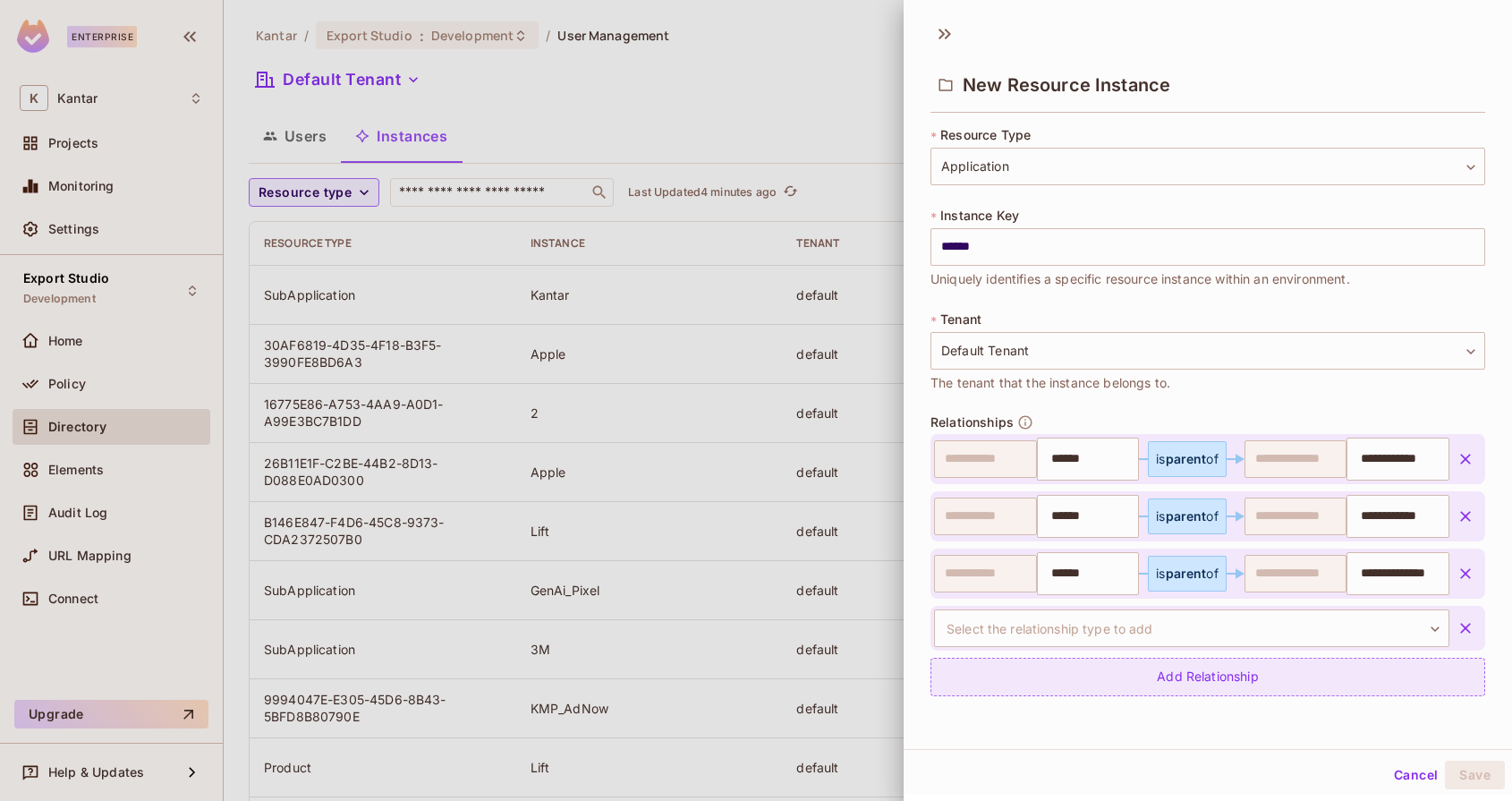 scroll, scrollTop: 2, scrollLeft: 0, axis: vertical 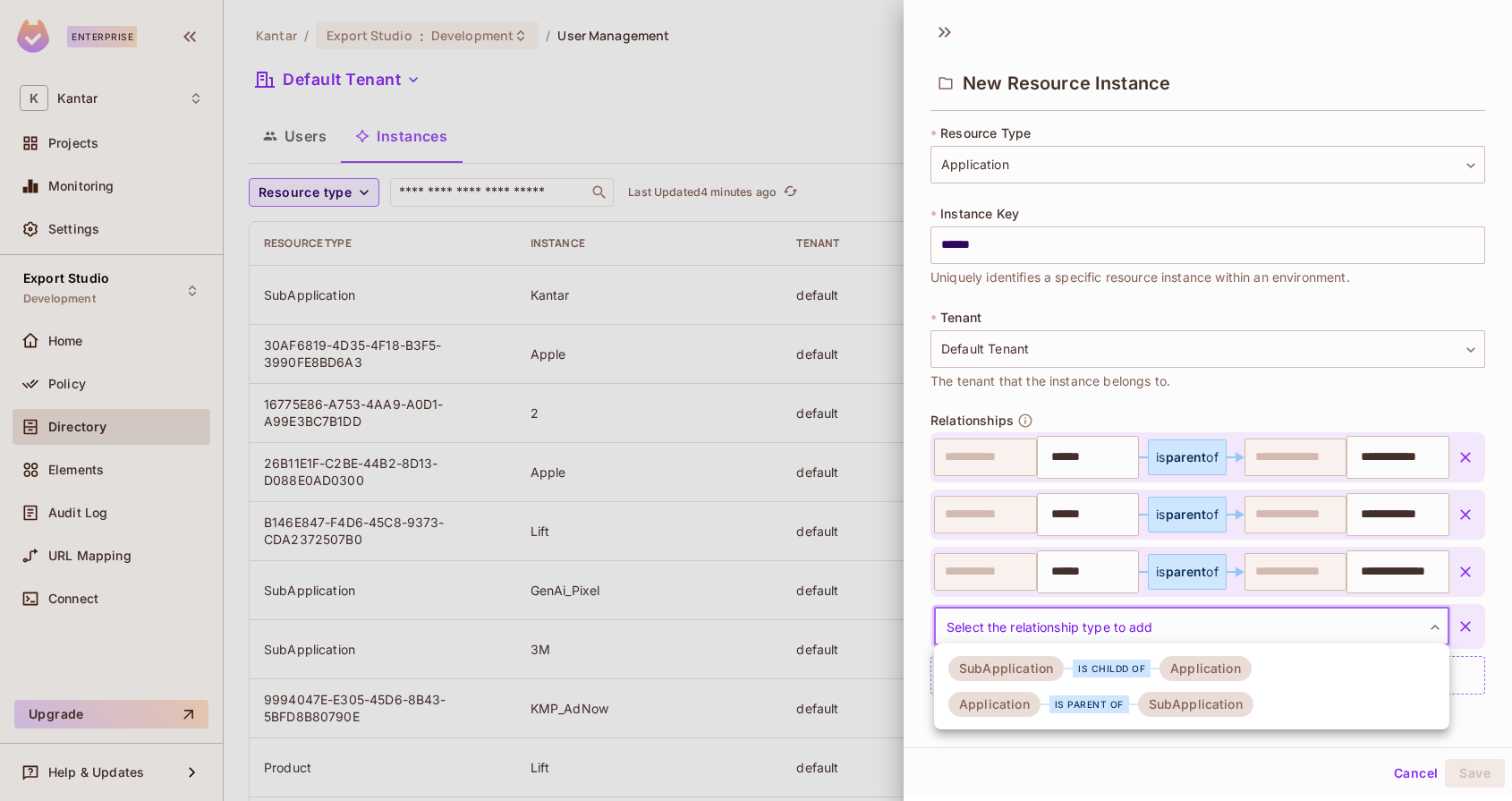 click on "Enterprise K Kantar Projects Monitoring Settings Export Studio Development Home Policy Directory Elements Audit Log URL Mapping Connect Upgrade Help & Updates Kantar / Export Studio : Development / User Management Default Tenant Settings Users Instances Resource type ​ Last Updated  4 minutes ago Add Instance Resource type Instance Tenant Relationships SubApplication Kantar default 30AF6819-4D35-4F18-B3F5-3990FE8BD6A3 Apple default 16775E86-A753-4AA9-A0D1-A99E3BC7B1DD 2 default 26B11E1F-C2BE-44B2-8D13-D088E0AD0300 Apple default B146E847-F4D6-45C8-9373-CDA2372507B0 Lift default SubApplication GenAi_Pixel default 1 Relationship SubApplication 3M default 9994047E-E305-45D6-8B43-5BFD8B80790E KMP_AdNow default Product Lift default SubApplication Flipkart default SubApplication Filpkart default 26B11E1F-C2BE-44B2-8D13-D088E0AD0300 Kantar default Application LiftROI default SubApplication LinkPlus_Samsung default 2 Relationships 30AF6819-4D35-4F18-B3F5-3990FE8BD6A3 Samsung default 1 - 15  of   32   items 1 2 3 15" at bounding box center [756, 400] 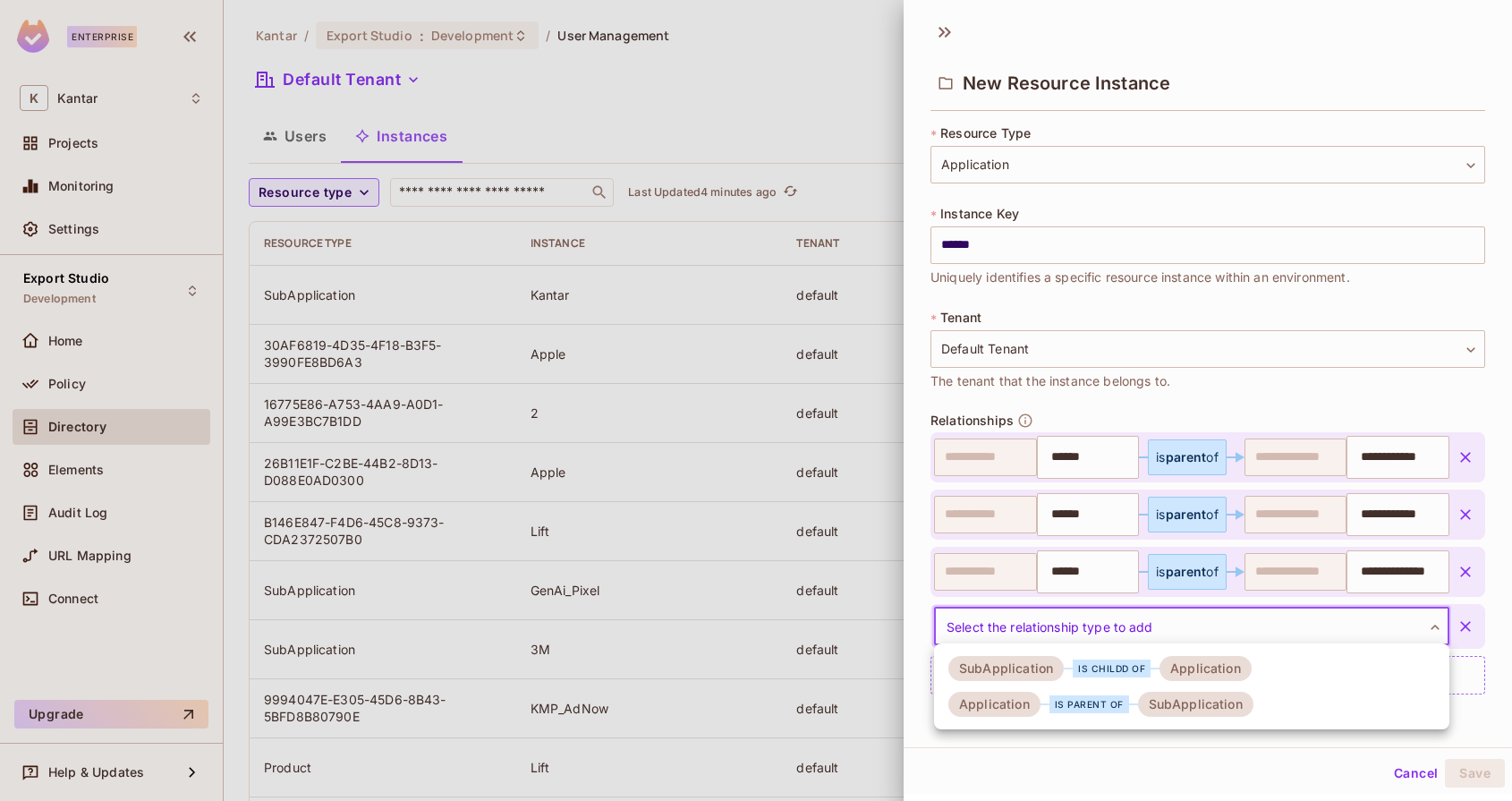 click on "is childd of" at bounding box center [1111, 669] 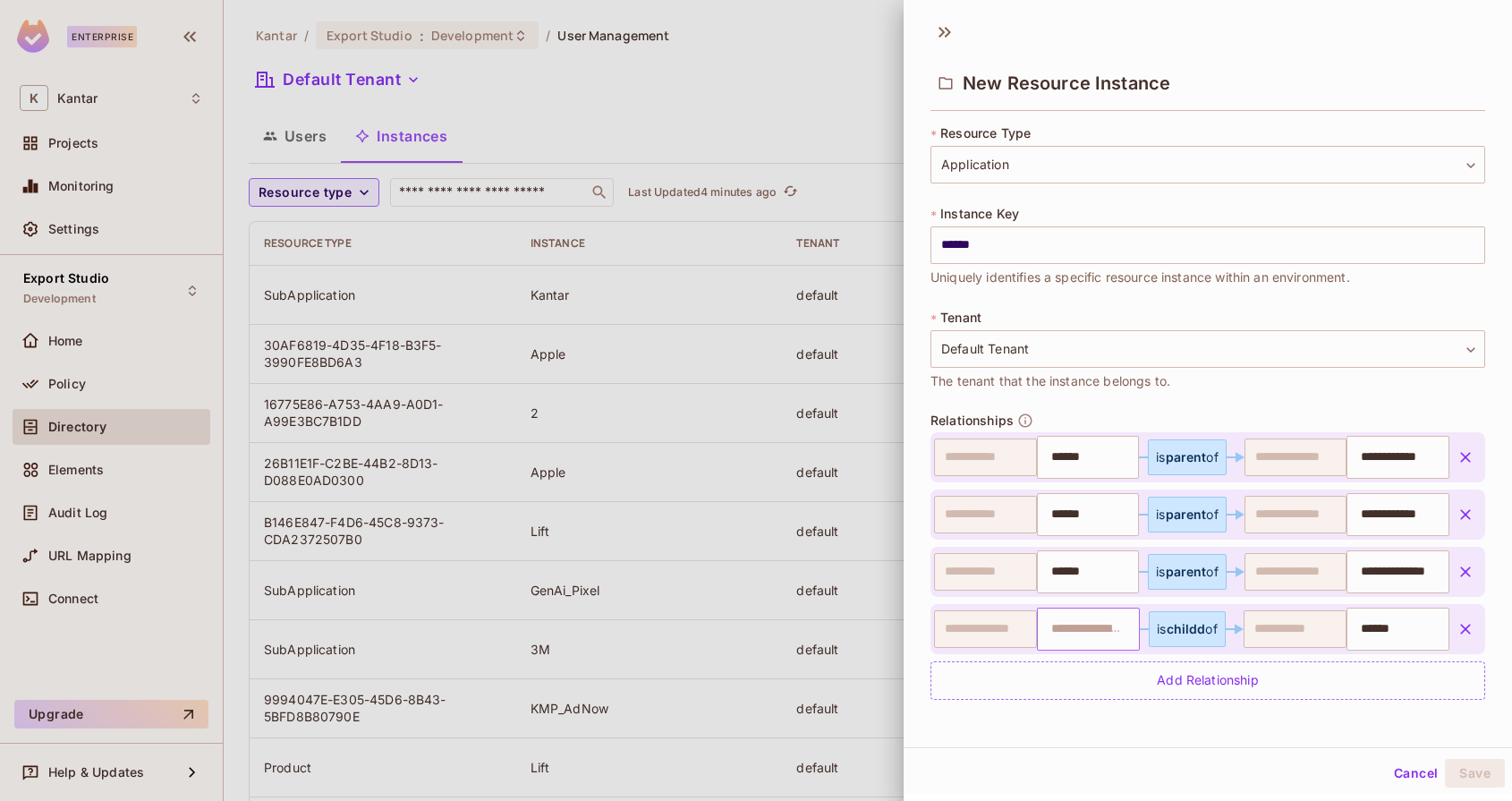 click at bounding box center [1086, 629] 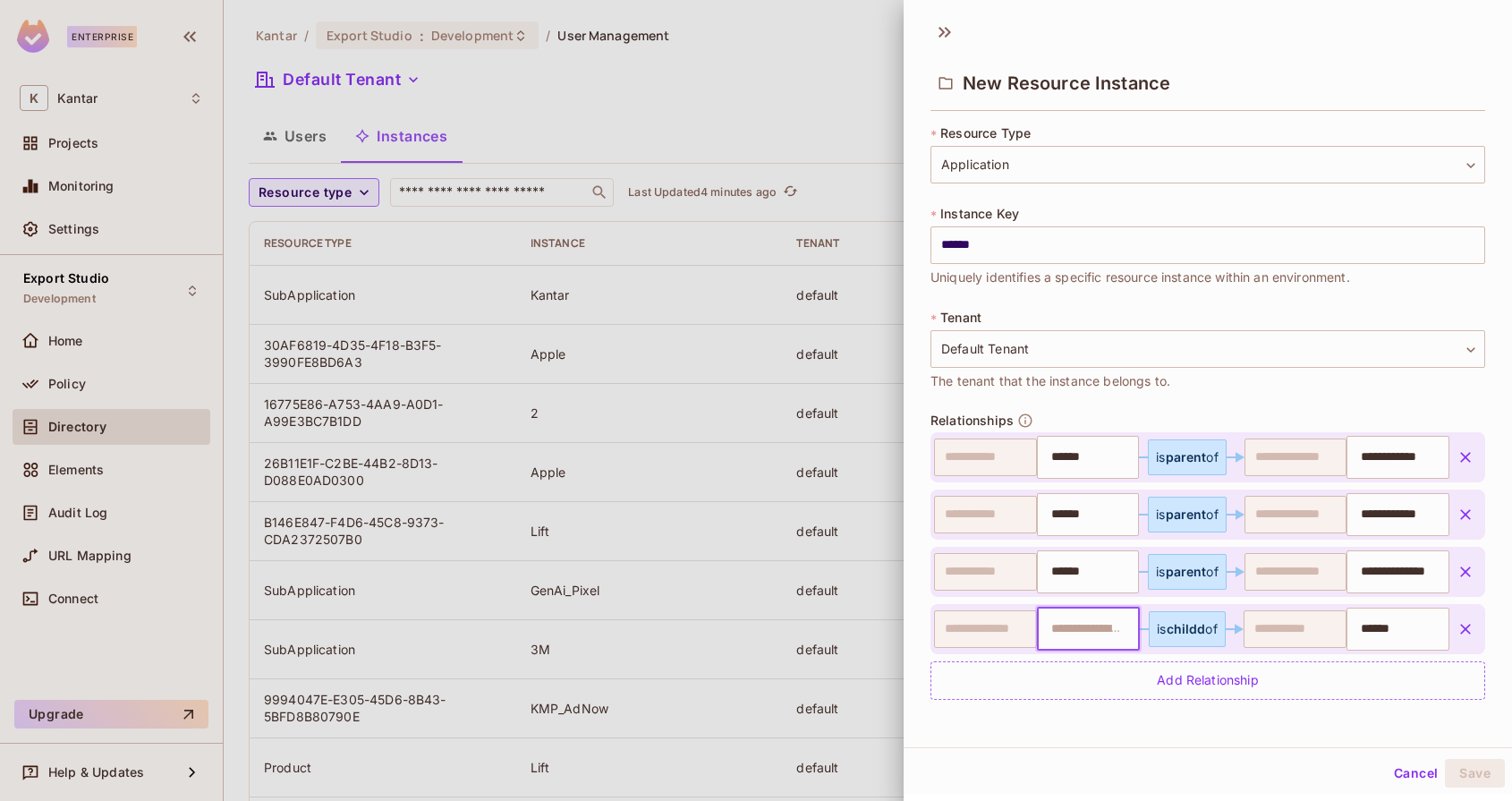 paste on "******" 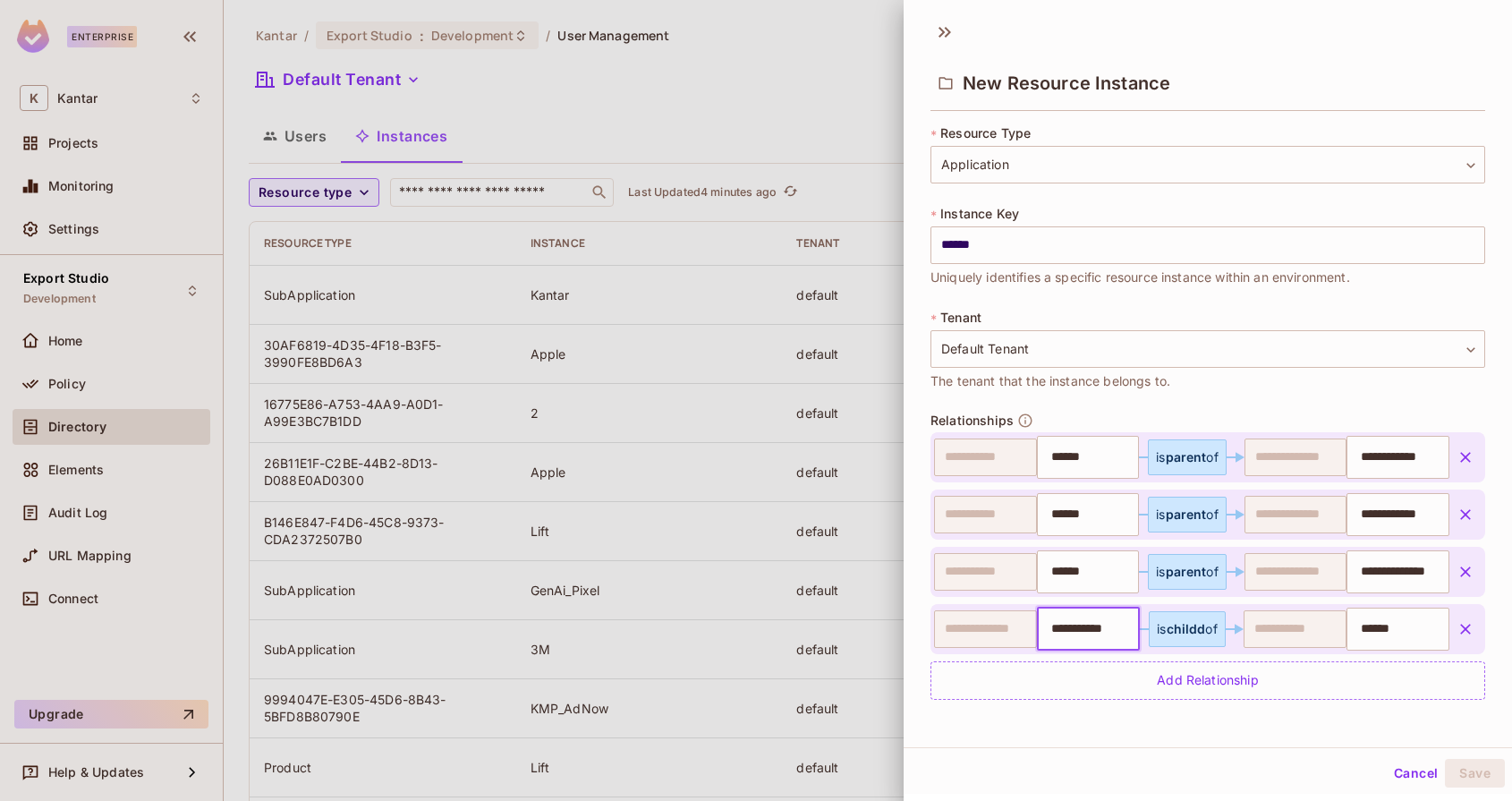 type on "**********" 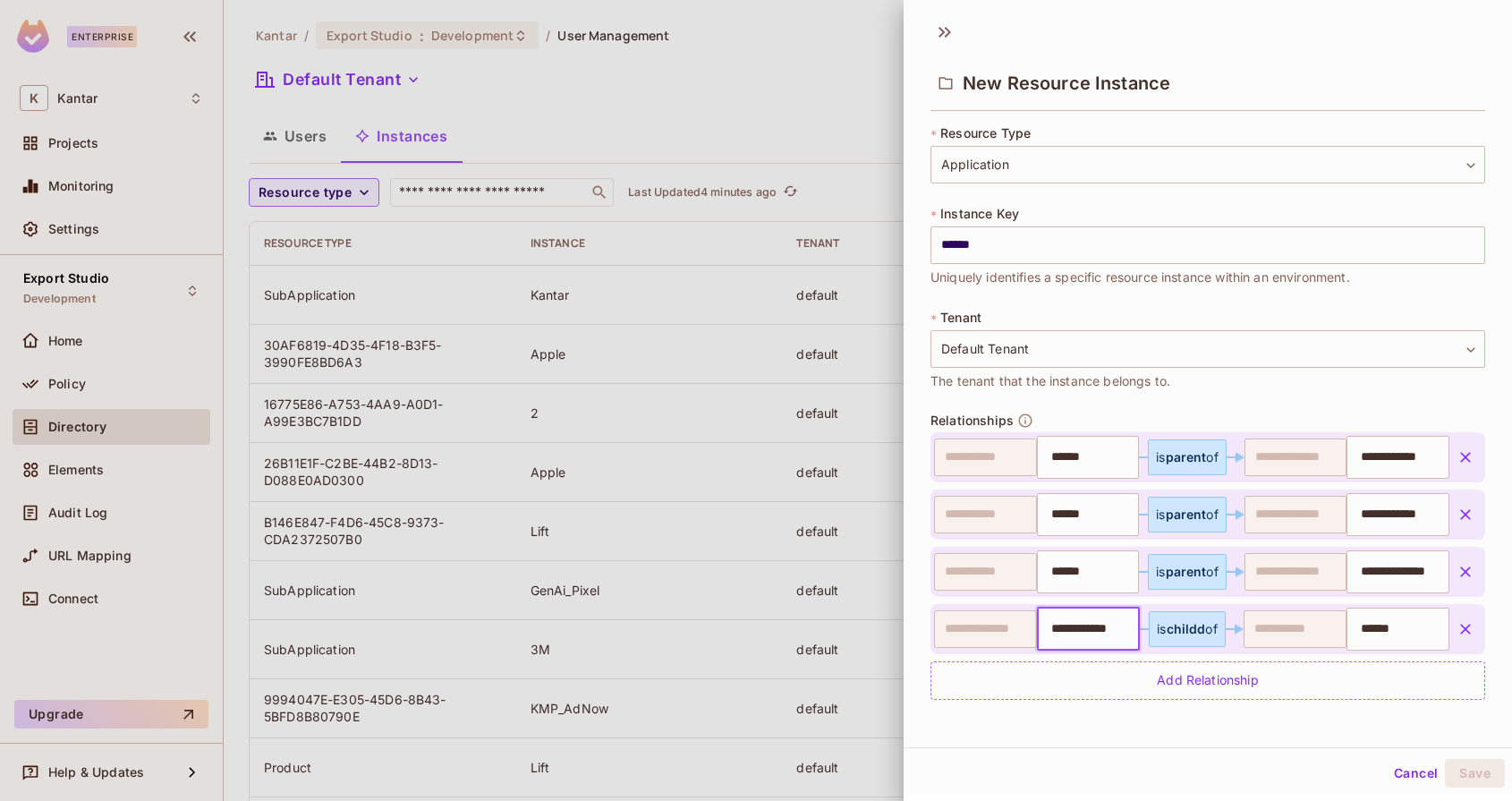 scroll, scrollTop: 0, scrollLeft: 9, axis: horizontal 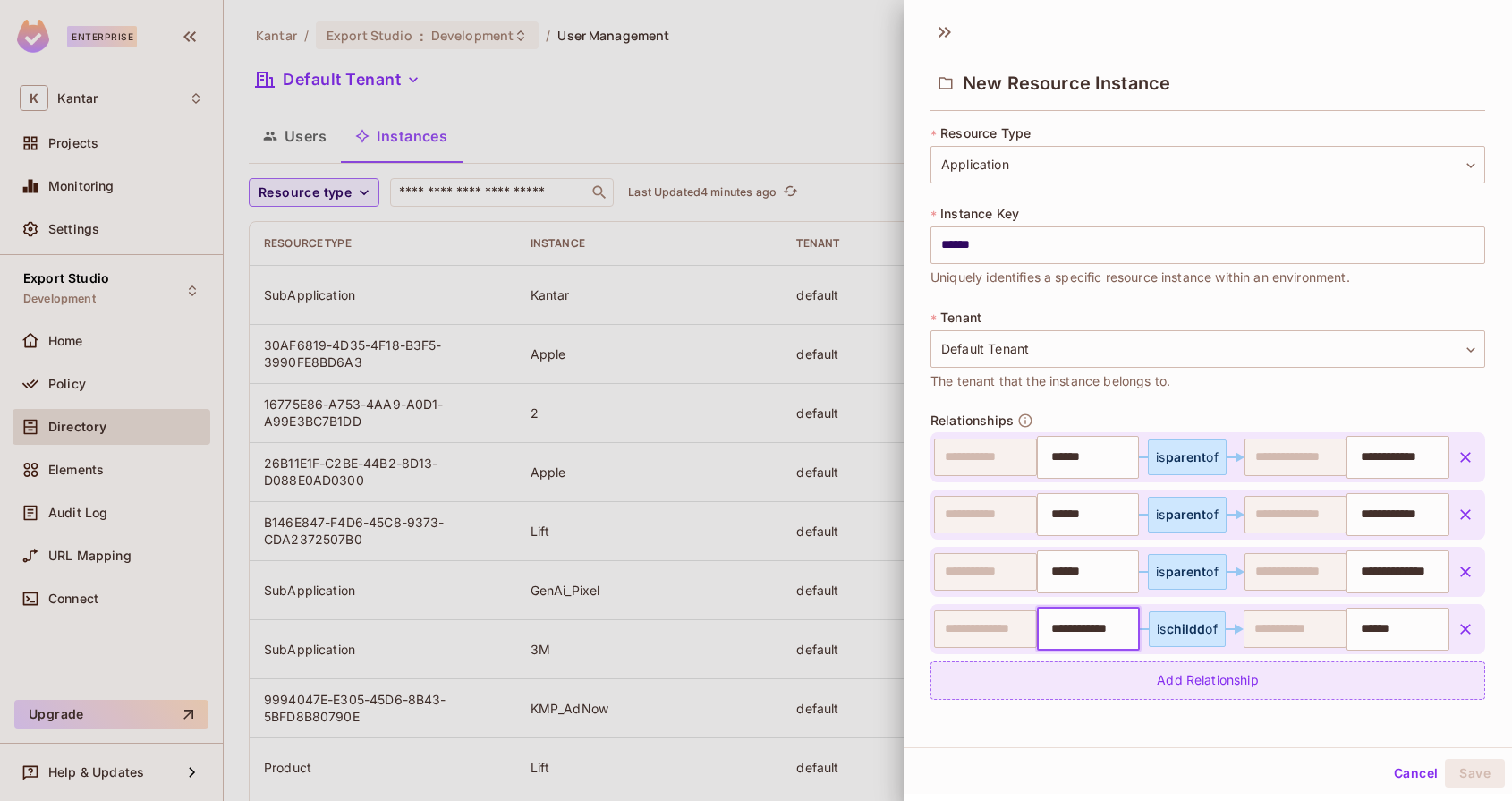 click on "Add Relationship" at bounding box center (1208, 680) 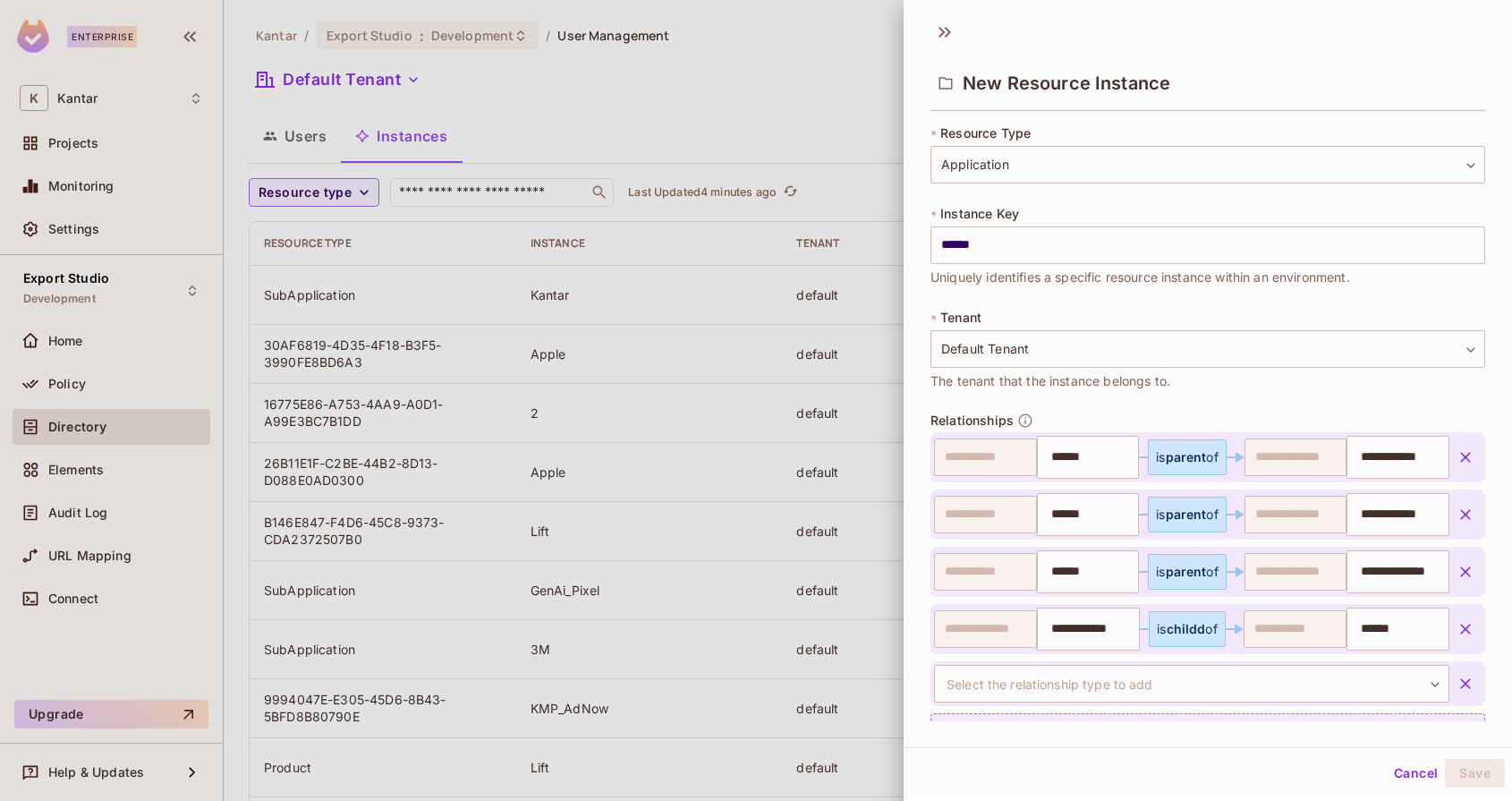 scroll, scrollTop: 51, scrollLeft: 0, axis: vertical 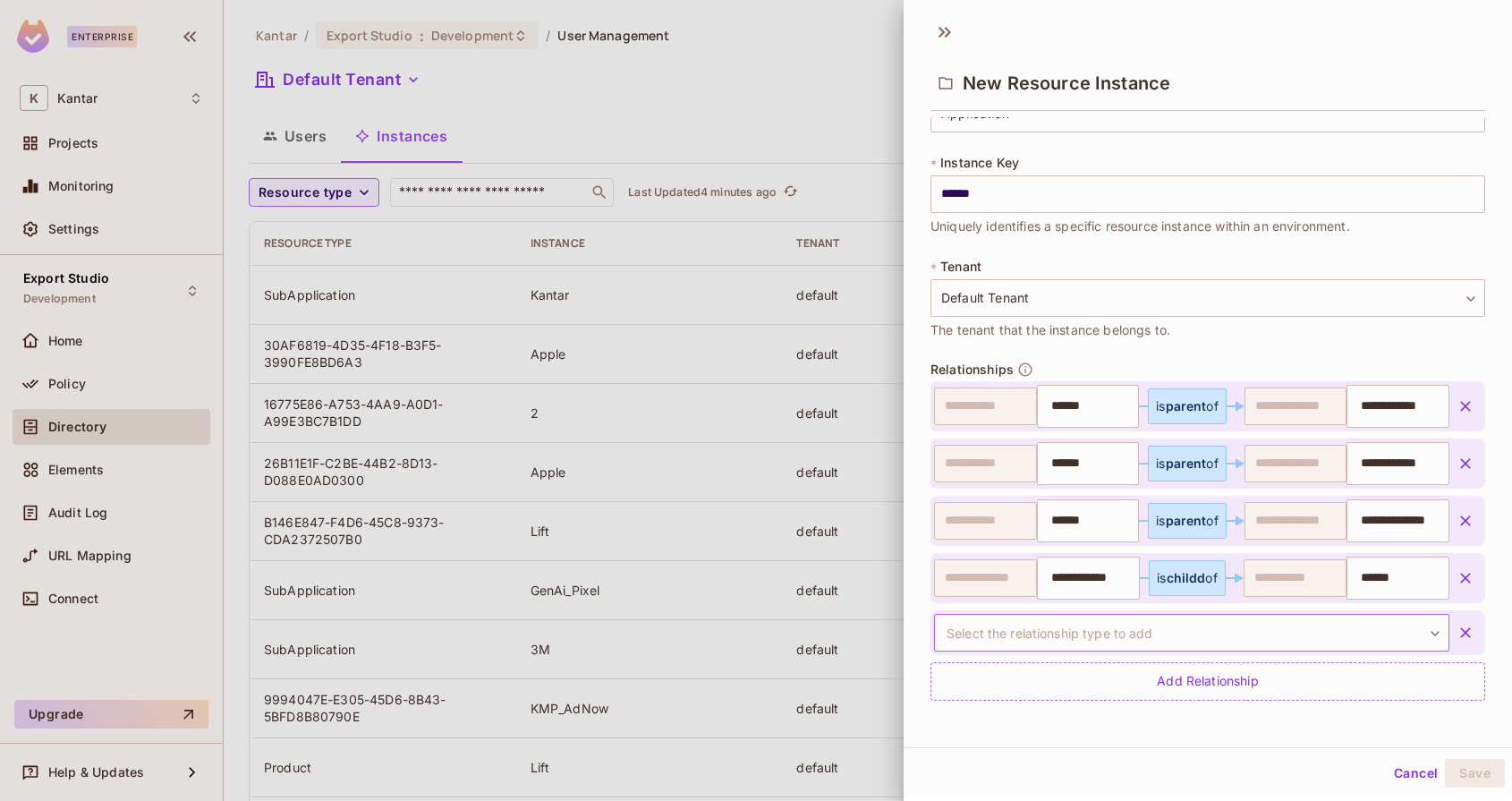 click on "Enterprise K Kantar Projects Monitoring Settings Export Studio Development Home Policy Directory Elements Audit Log URL Mapping Connect Upgrade Help & Updates Kantar / Export Studio : Development / User Management Default Tenant Settings Users Instances Resource type ​ Last Updated  4 minutes ago Add Instance Resource type Instance Tenant Relationships SubApplication Kantar default 30AF6819-4D35-4F18-B3F5-3990FE8BD6A3 Apple default 16775E86-A753-4AA9-A0D1-A99E3BC7B1DD 2 default 26B11E1F-C2BE-44B2-8D13-D088E0AD0300 Apple default B146E847-F4D6-45C8-9373-CDA2372507B0 Lift default SubApplication GenAi_Pixel default 1 Relationship SubApplication 3M default 9994047E-E305-45D6-8B43-5BFD8B80790E KMP_AdNow default Product Lift default SubApplication Flipkart default SubApplication Filpkart default 26B11E1F-C2BE-44B2-8D13-D088E0AD0300 Kantar default Application LiftROI default SubApplication LinkPlus_Samsung default 2 Relationships 30AF6819-4D35-4F18-B3F5-3990FE8BD6A3 Samsung default 1 - 15  of   32   items 1 2 3 15" at bounding box center [756, 400] 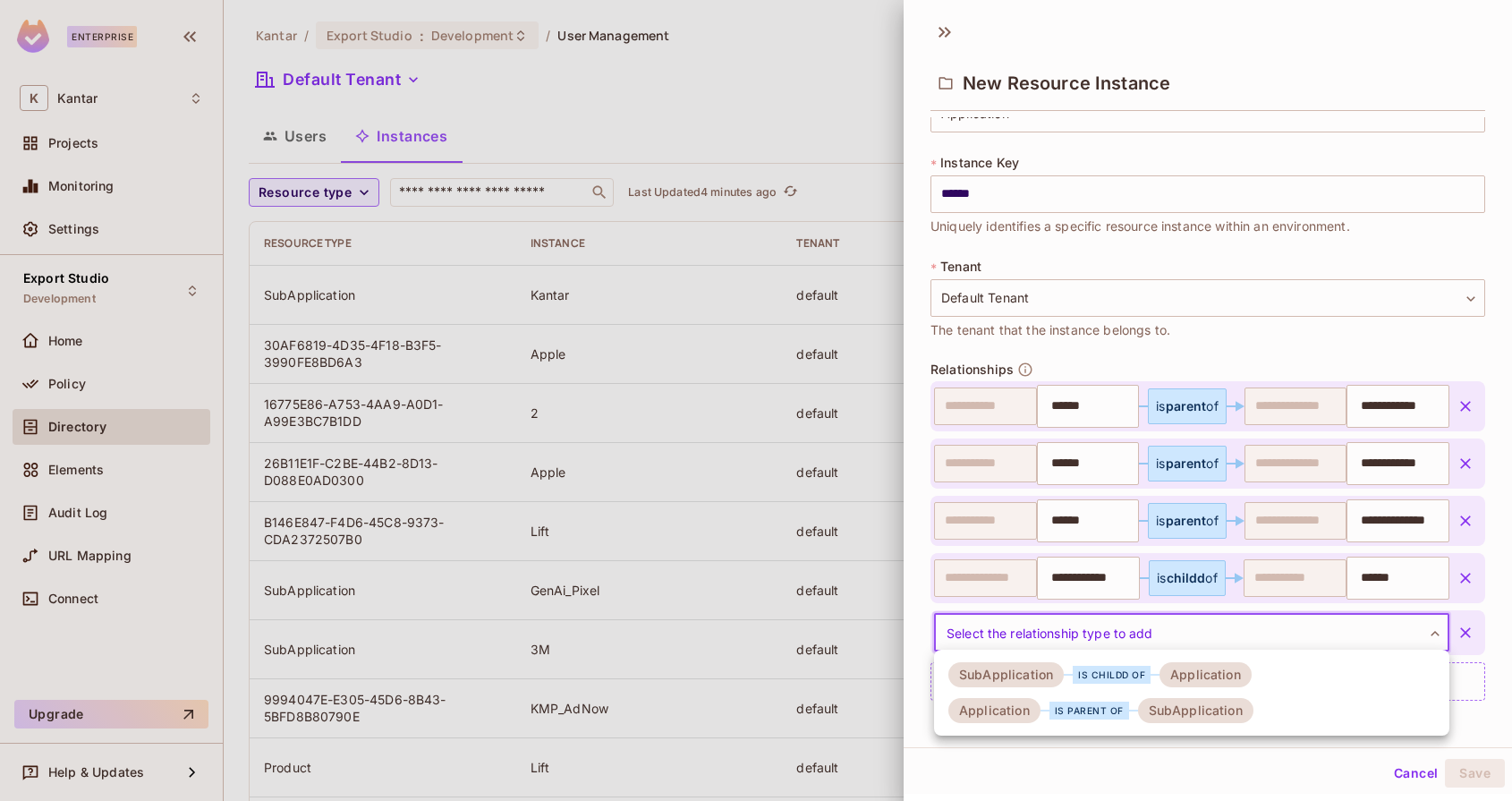 click on "is childd of" at bounding box center [1111, 675] 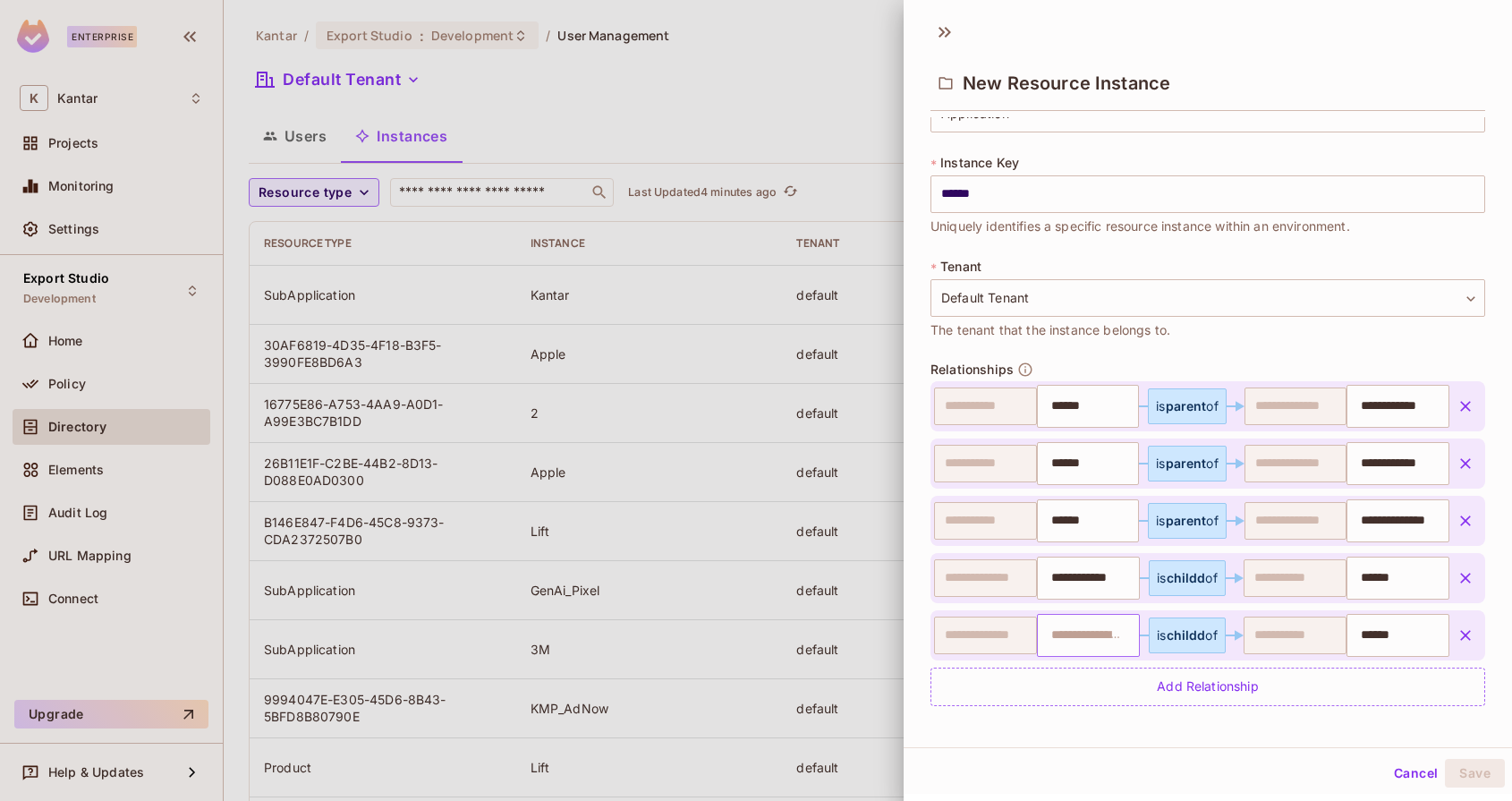 click at bounding box center (1086, 635) 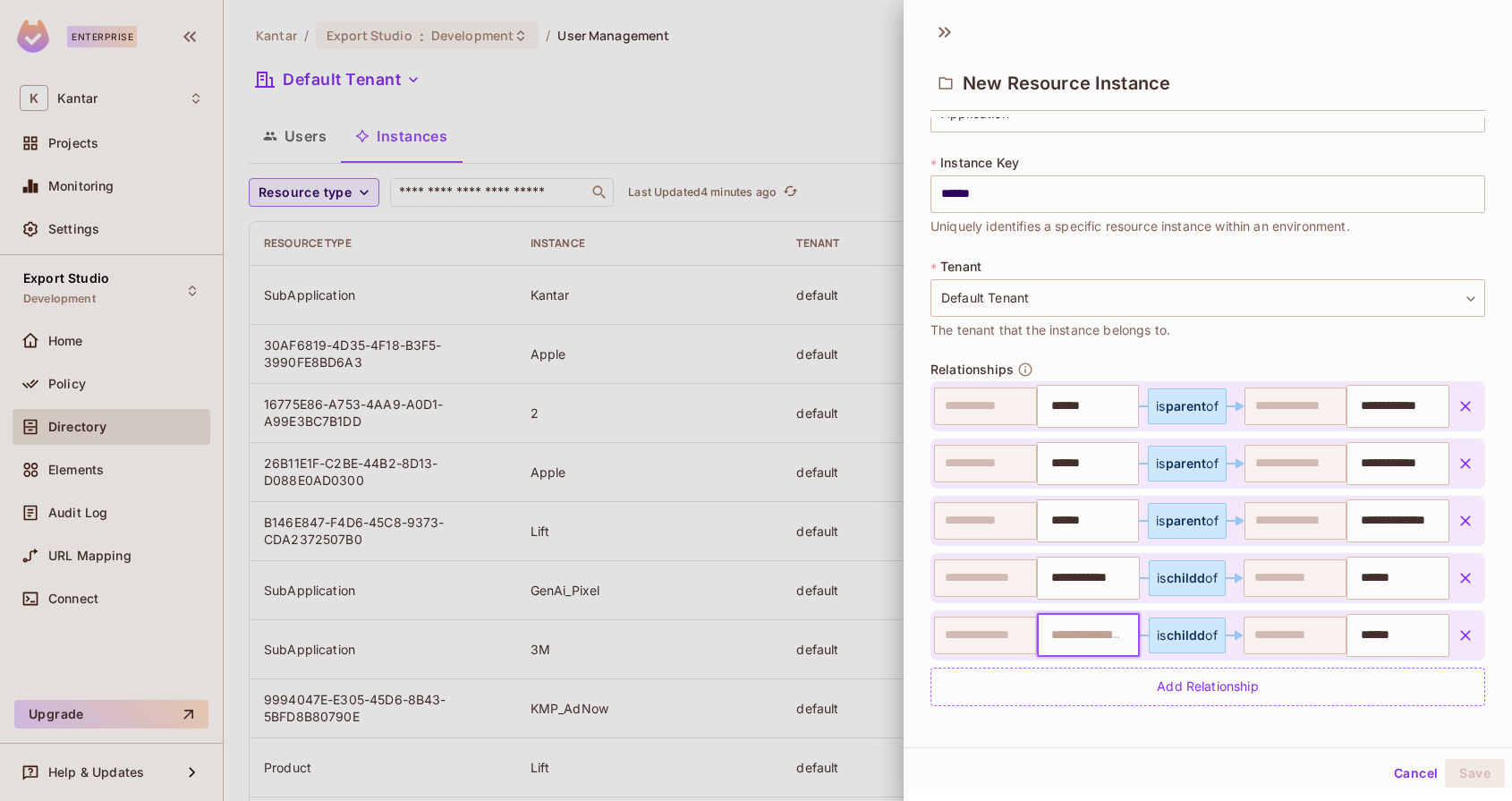paste on "******" 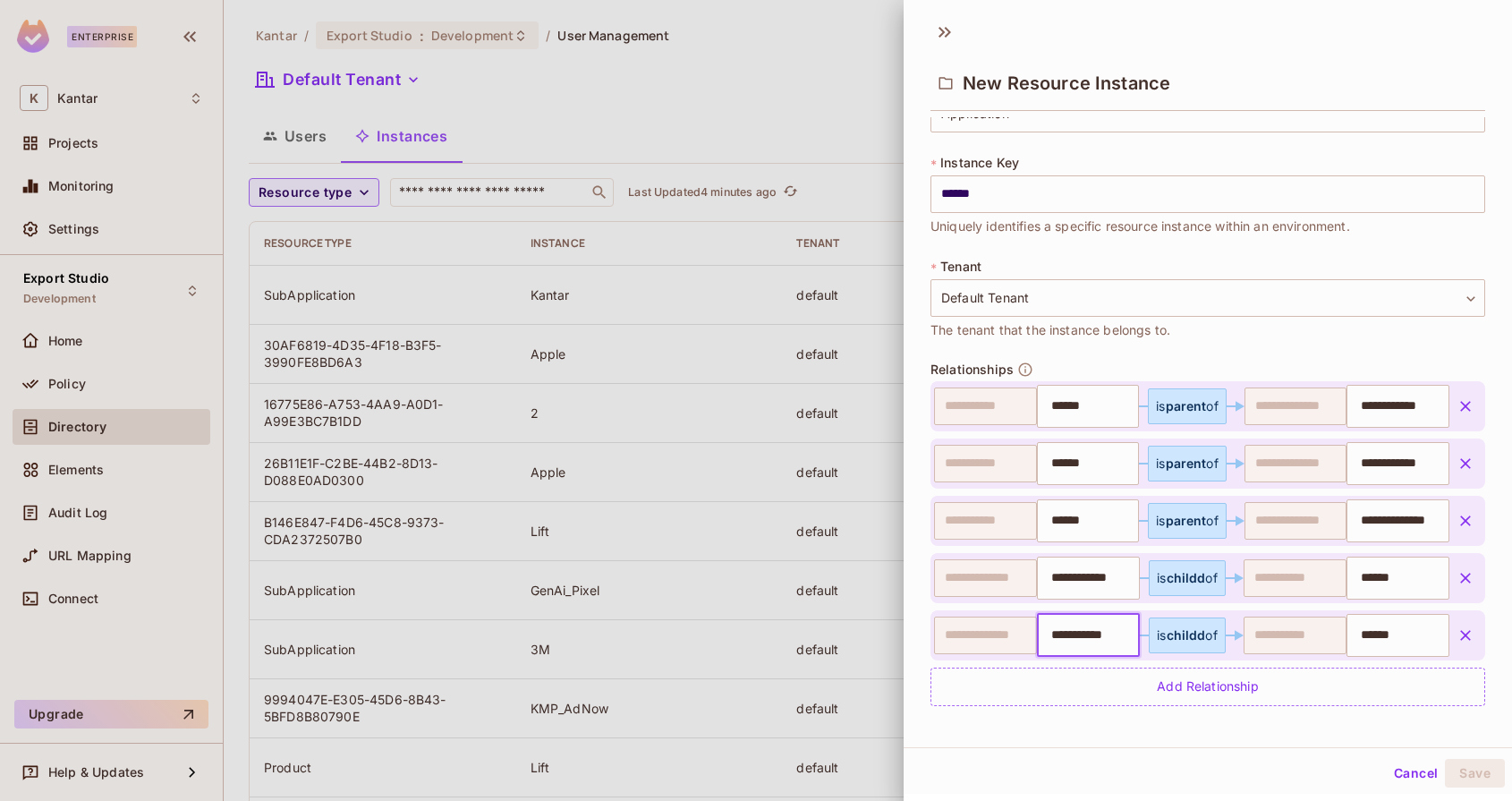 scroll, scrollTop: 0, scrollLeft: 0, axis: both 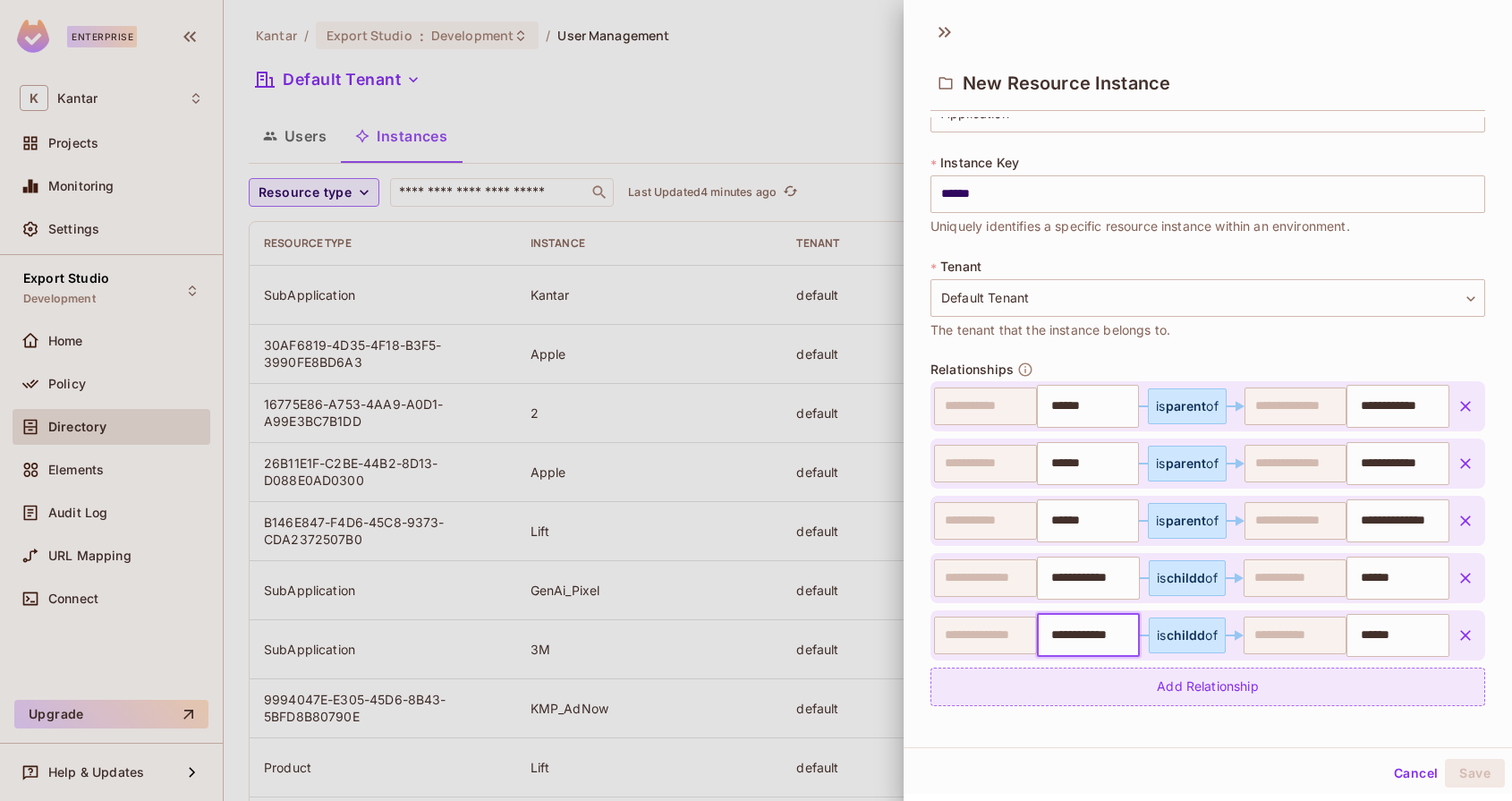 click on "Add Relationship" at bounding box center (1208, 686) 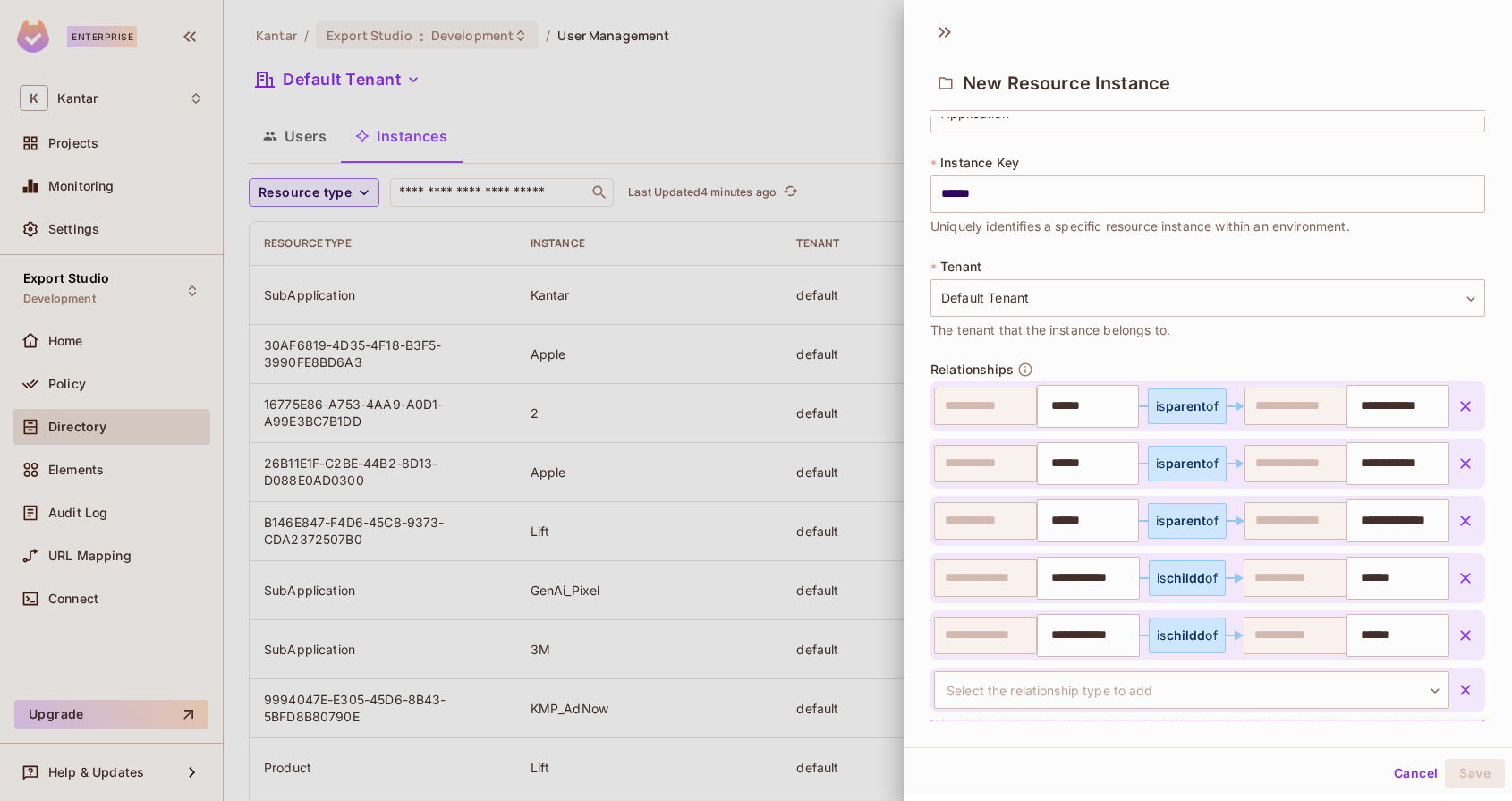 scroll, scrollTop: 108, scrollLeft: 0, axis: vertical 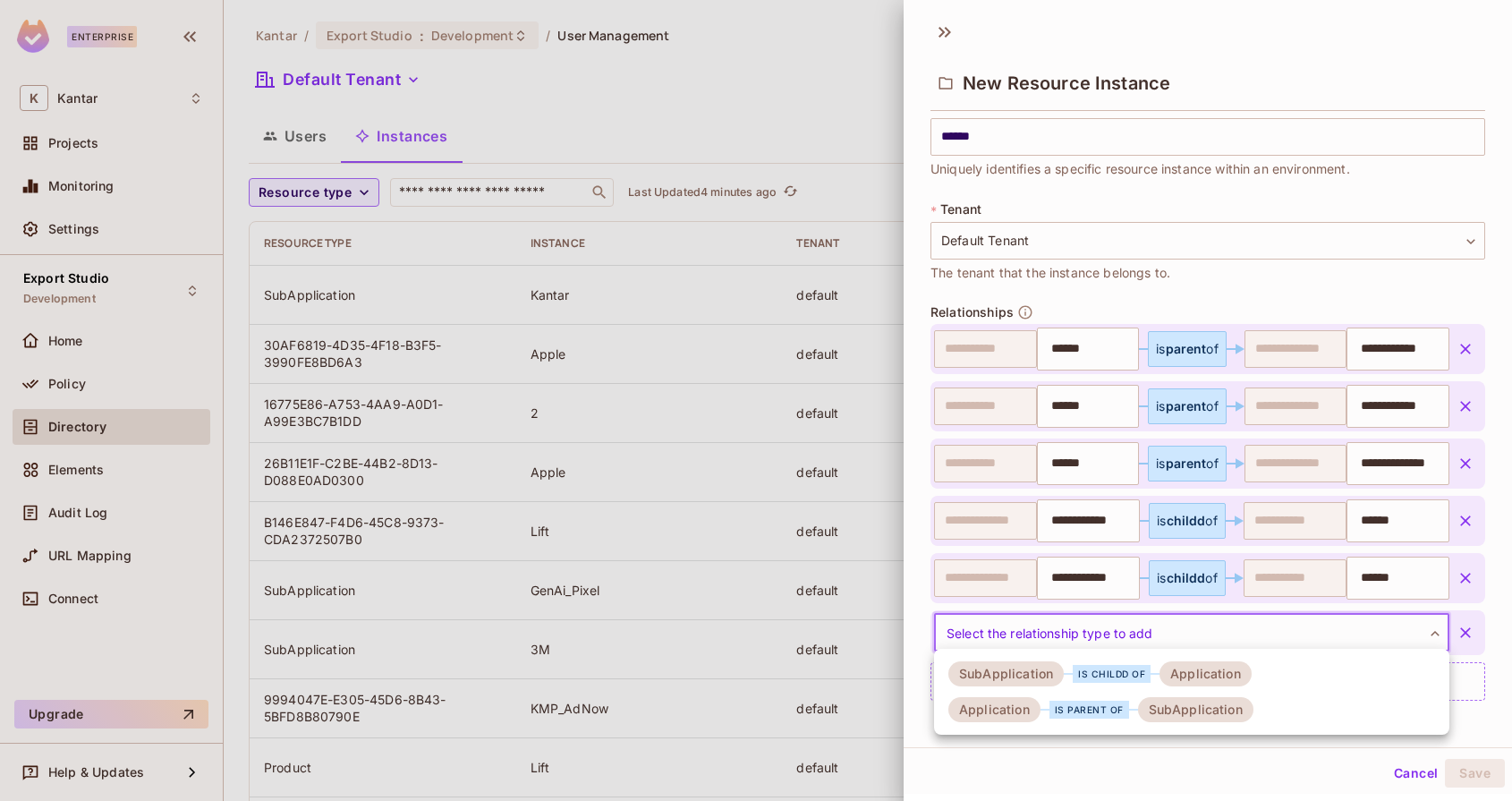 click on "Enterprise K Kantar Projects Monitoring Settings Export Studio Development Home Policy Directory Elements Audit Log URL Mapping Connect Upgrade Help & Updates Kantar / Export Studio : Development / User Management Default Tenant Settings Users Instances Resource type ​ Last Updated  4 minutes ago Add Instance Resource type Instance Tenant Relationships SubApplication Kantar default 30AF6819-4D35-4F18-B3F5-3990FE8BD6A3 Apple default 16775E86-A753-4AA9-A0D1-A99E3BC7B1DD 2 default 26B11E1F-C2BE-44B2-8D13-D088E0AD0300 Apple default B146E847-F4D6-45C8-9373-CDA2372507B0 Lift default SubApplication GenAi_Pixel default 1 Relationship SubApplication 3M default 9994047E-E305-45D6-8B43-5BFD8B80790E KMP_AdNow default Product Lift default SubApplication Flipkart default SubApplication Filpkart default 26B11E1F-C2BE-44B2-8D13-D088E0AD0300 Kantar default Application LiftROI default SubApplication LinkPlus_Samsung default 2 Relationships 30AF6819-4D35-4F18-B3F5-3990FE8BD6A3 Samsung default 1 - 15  of   32   items 1 2 3 15" at bounding box center (756, 400) 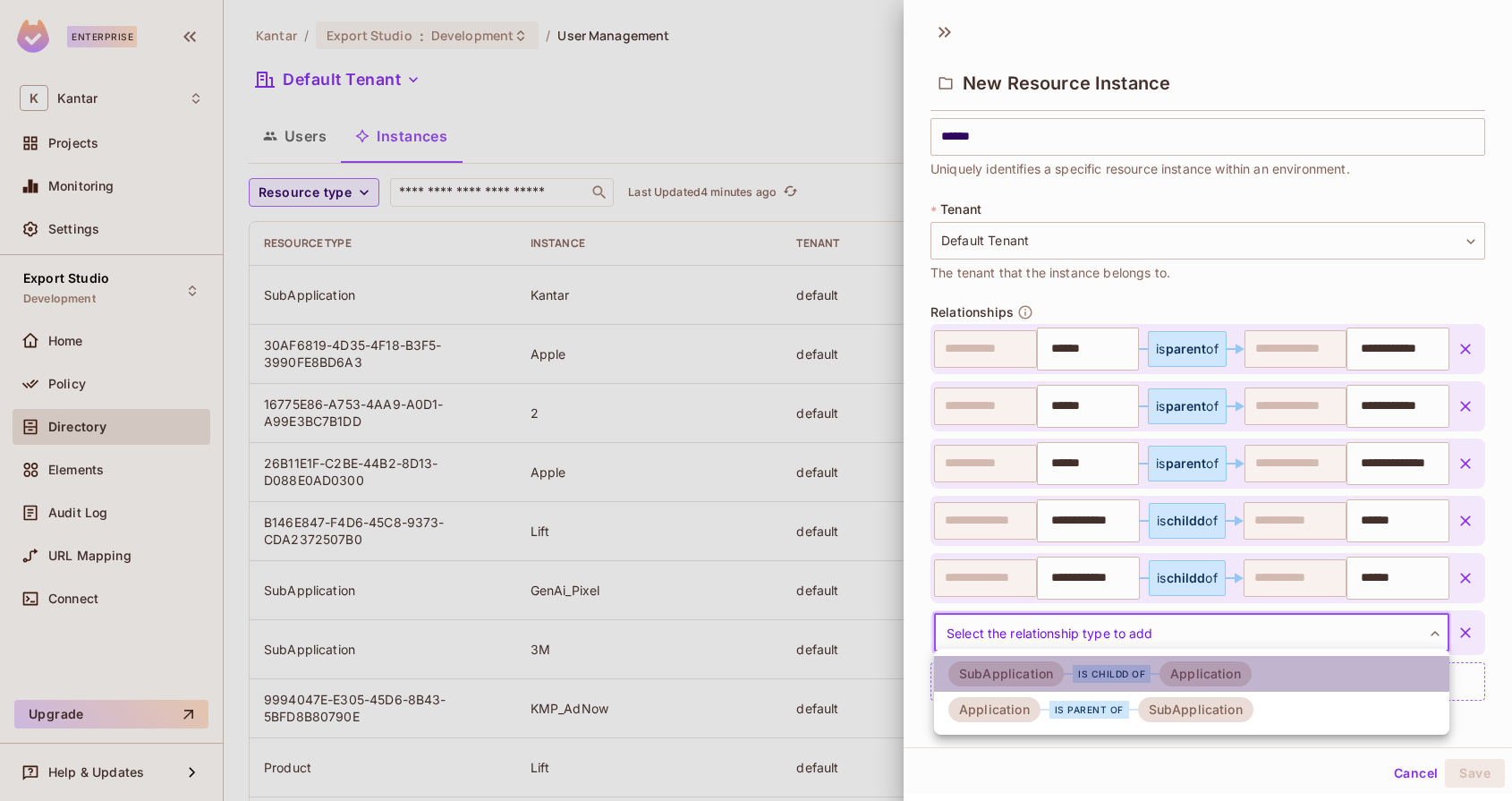 click on "is childd of" at bounding box center (1111, 674) 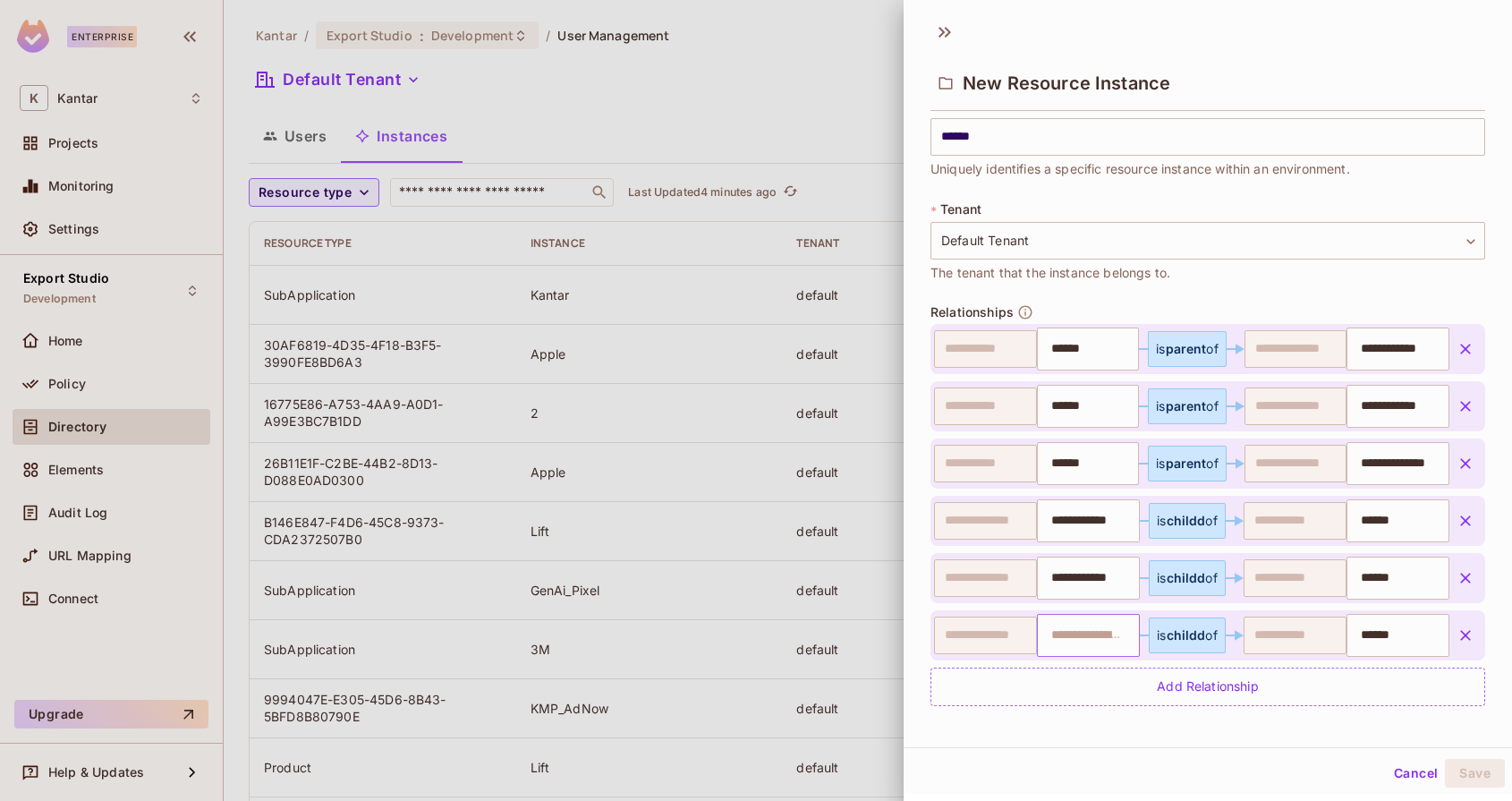 click at bounding box center [1086, 635] 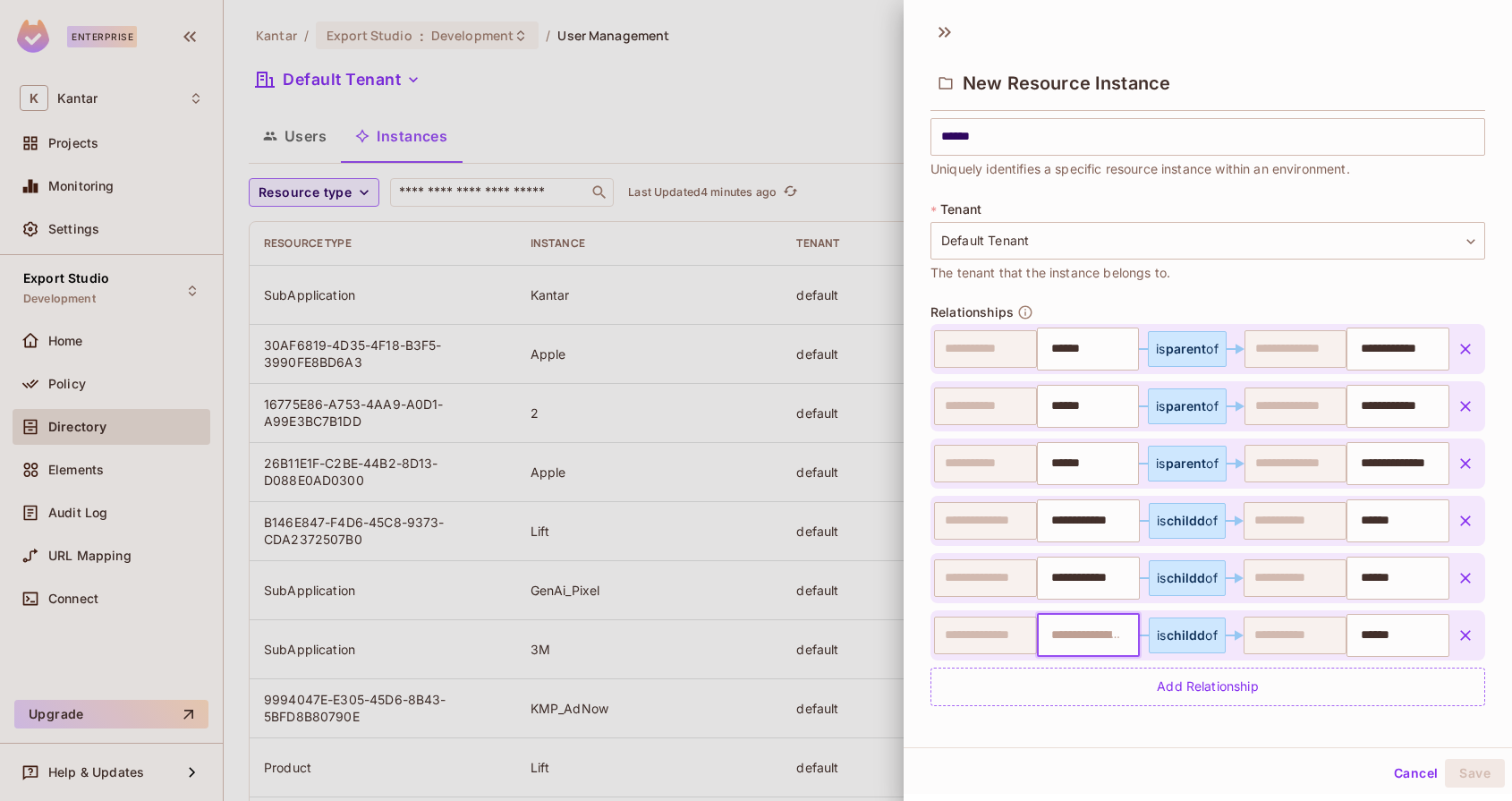 paste on "******" 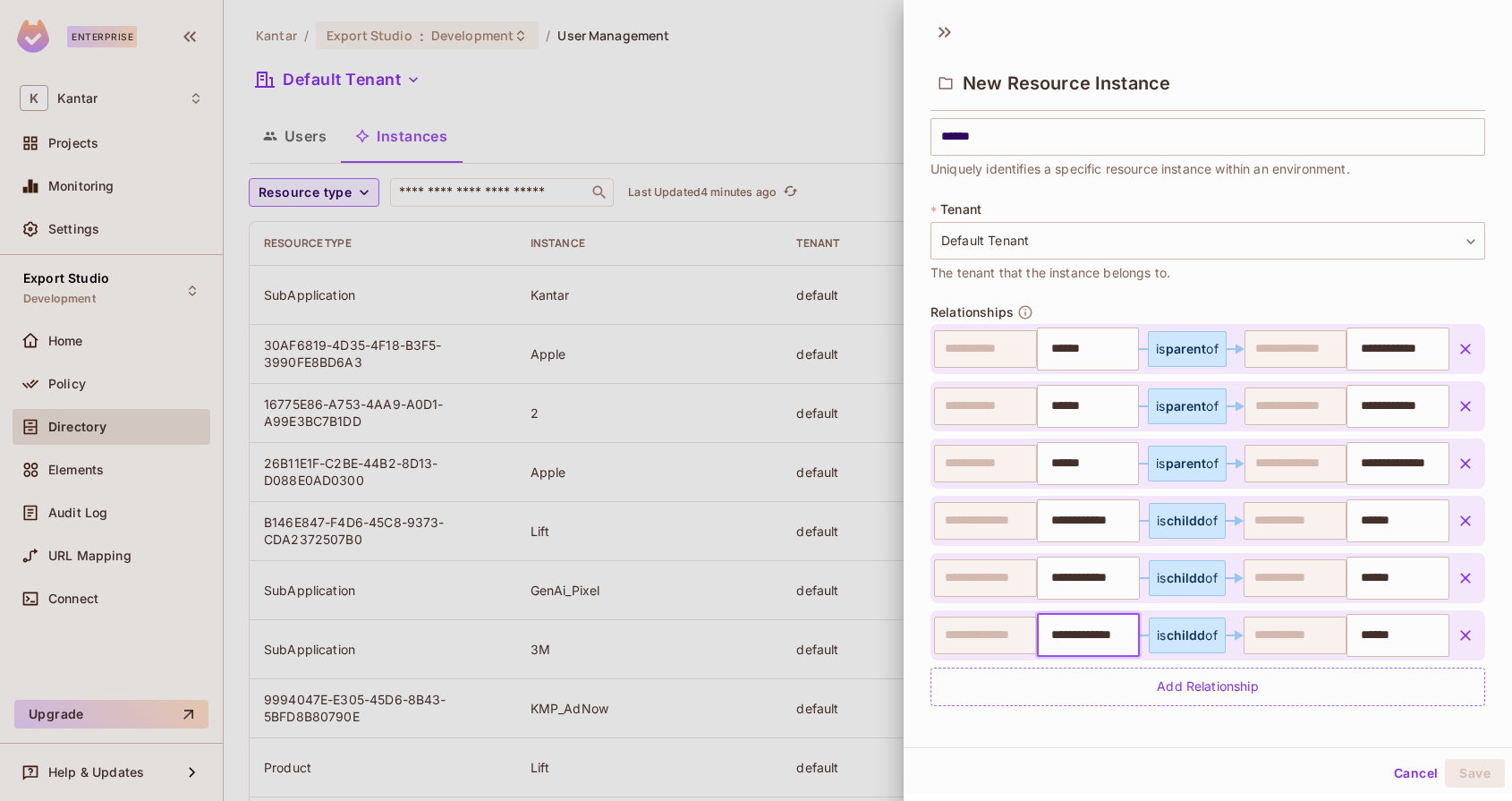 type on "**********" 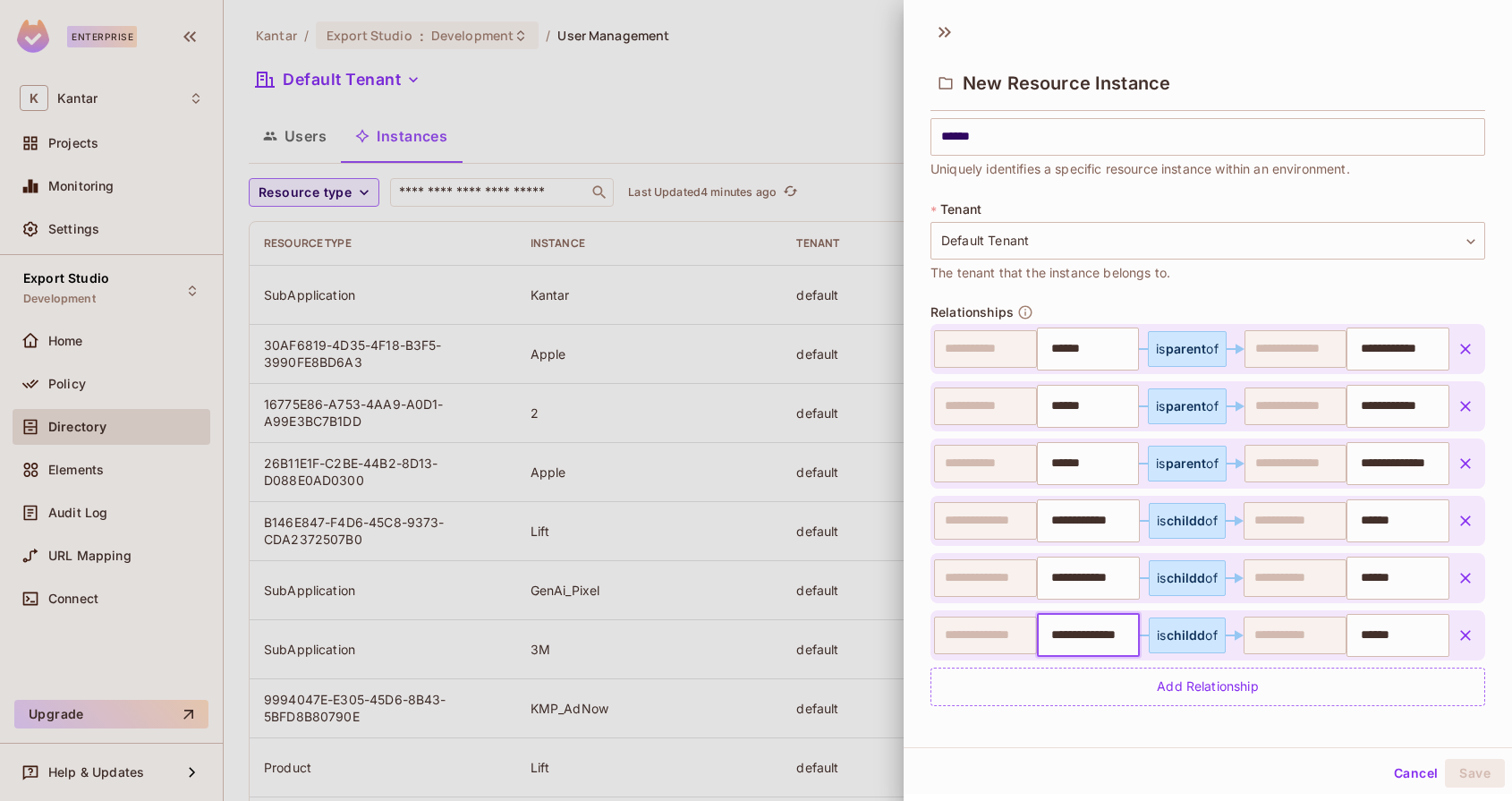 scroll, scrollTop: 0, scrollLeft: 30, axis: horizontal 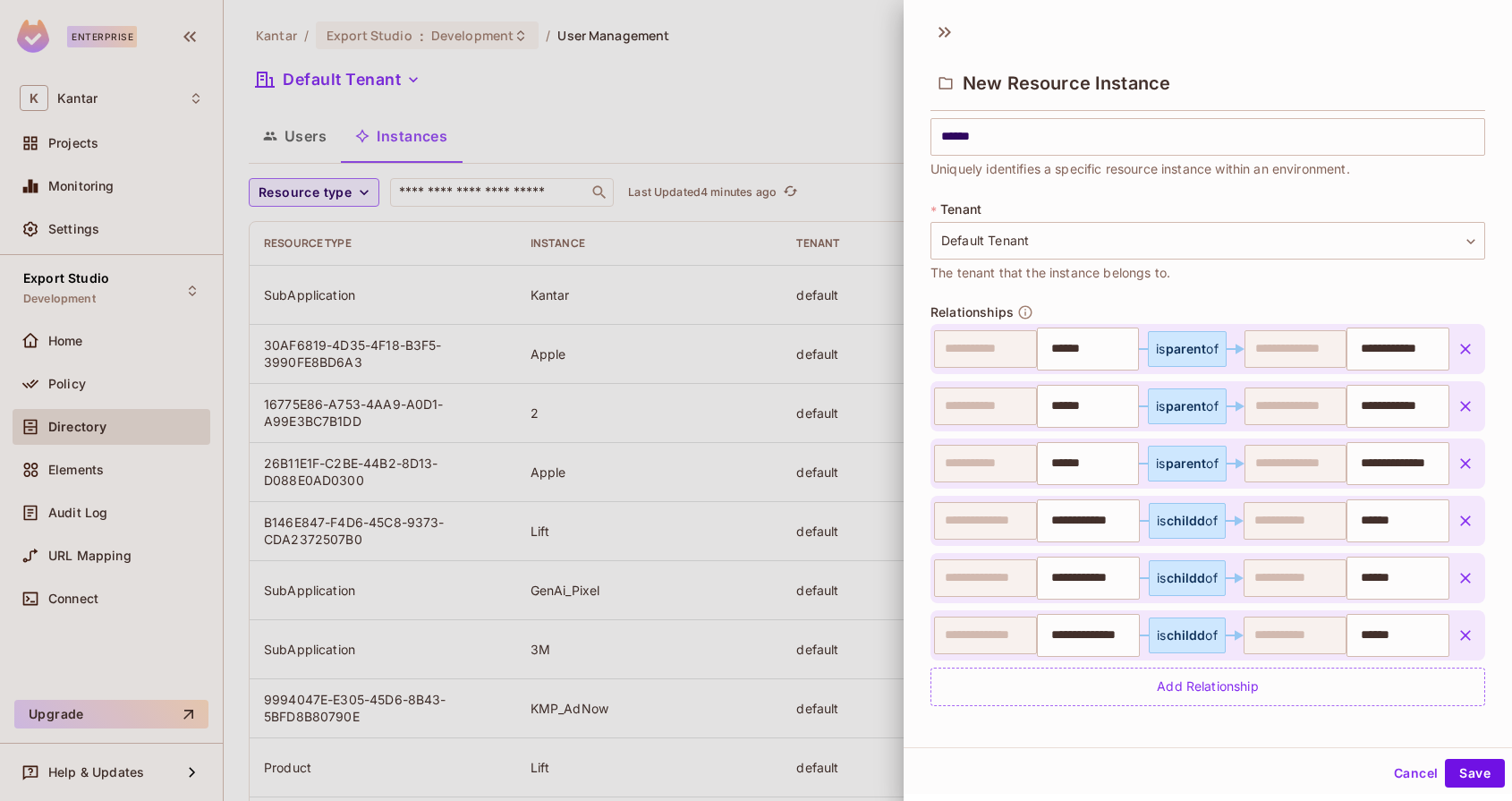 click on "**********" at bounding box center [1208, 371] 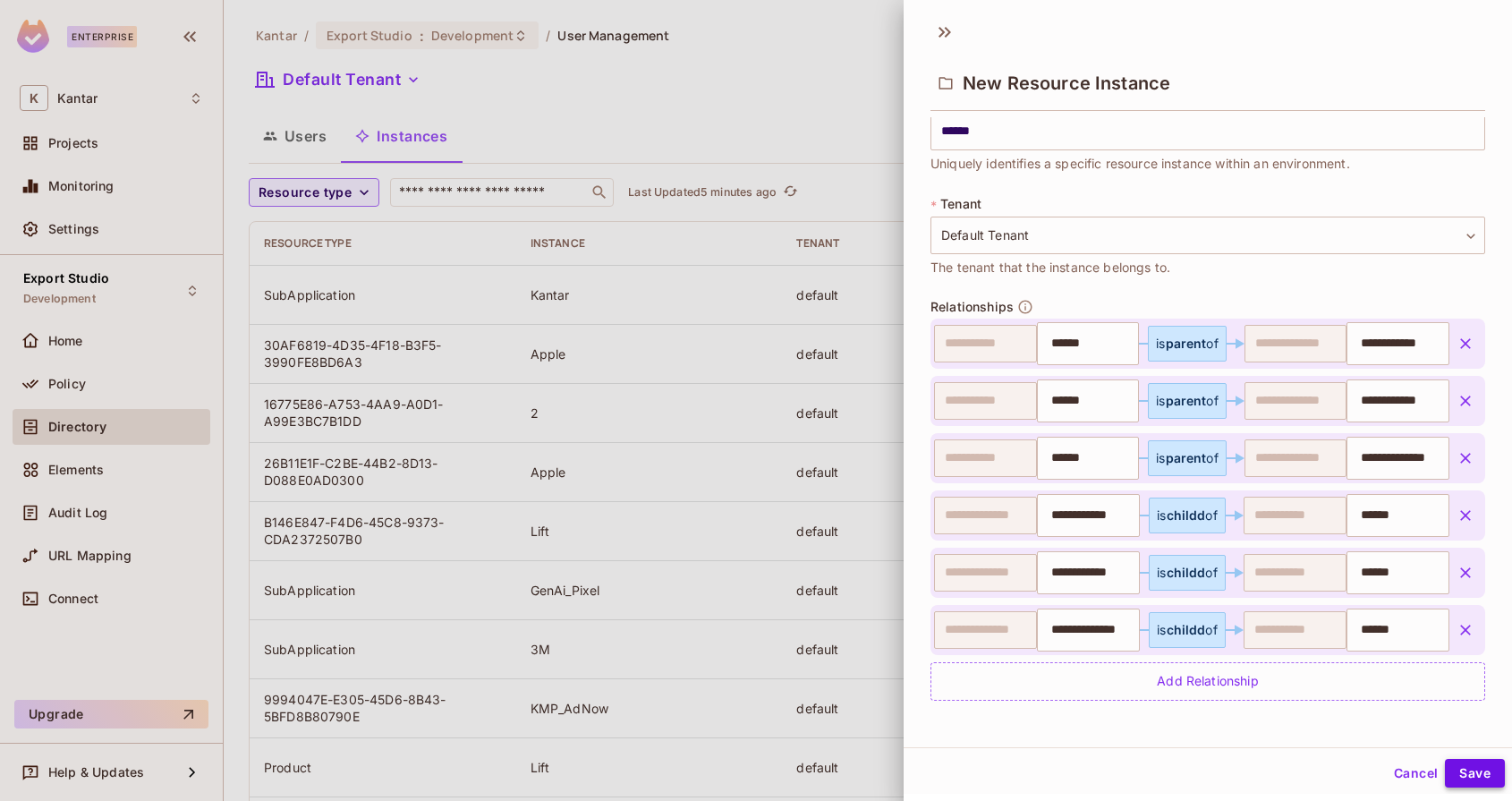 click on "Save" at bounding box center (1474, 773) 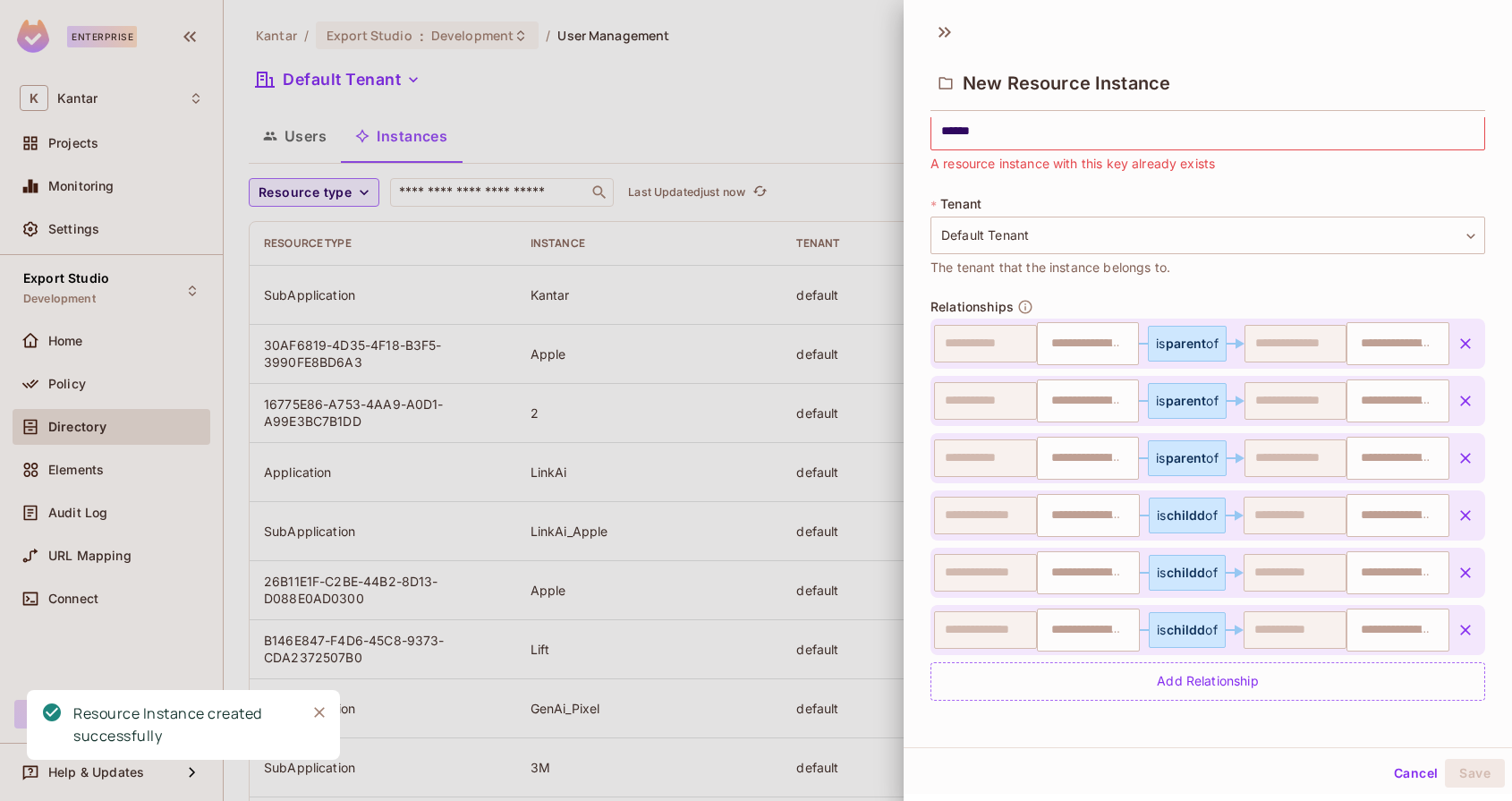 type on "******" 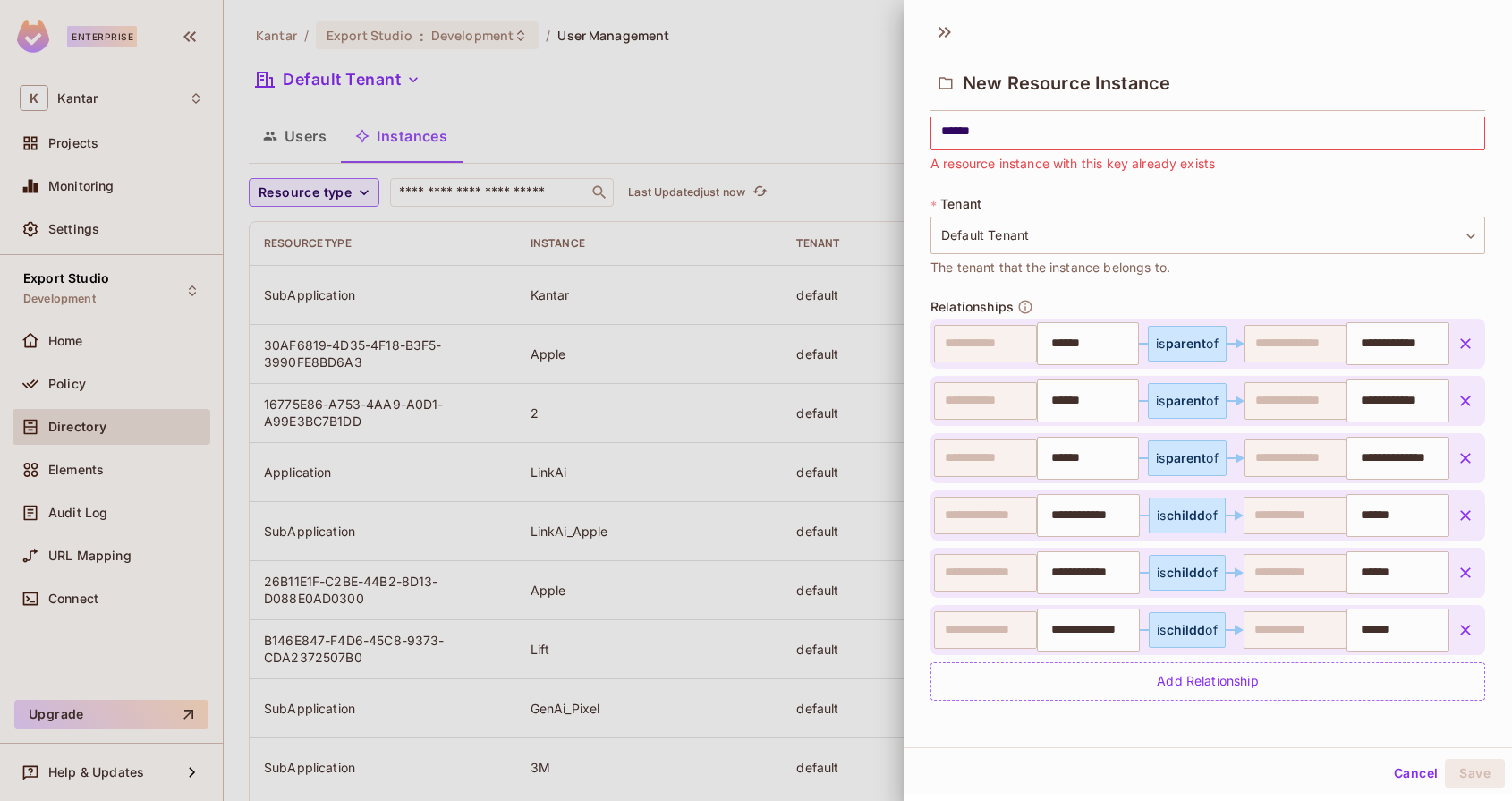 scroll, scrollTop: 0, scrollLeft: 0, axis: both 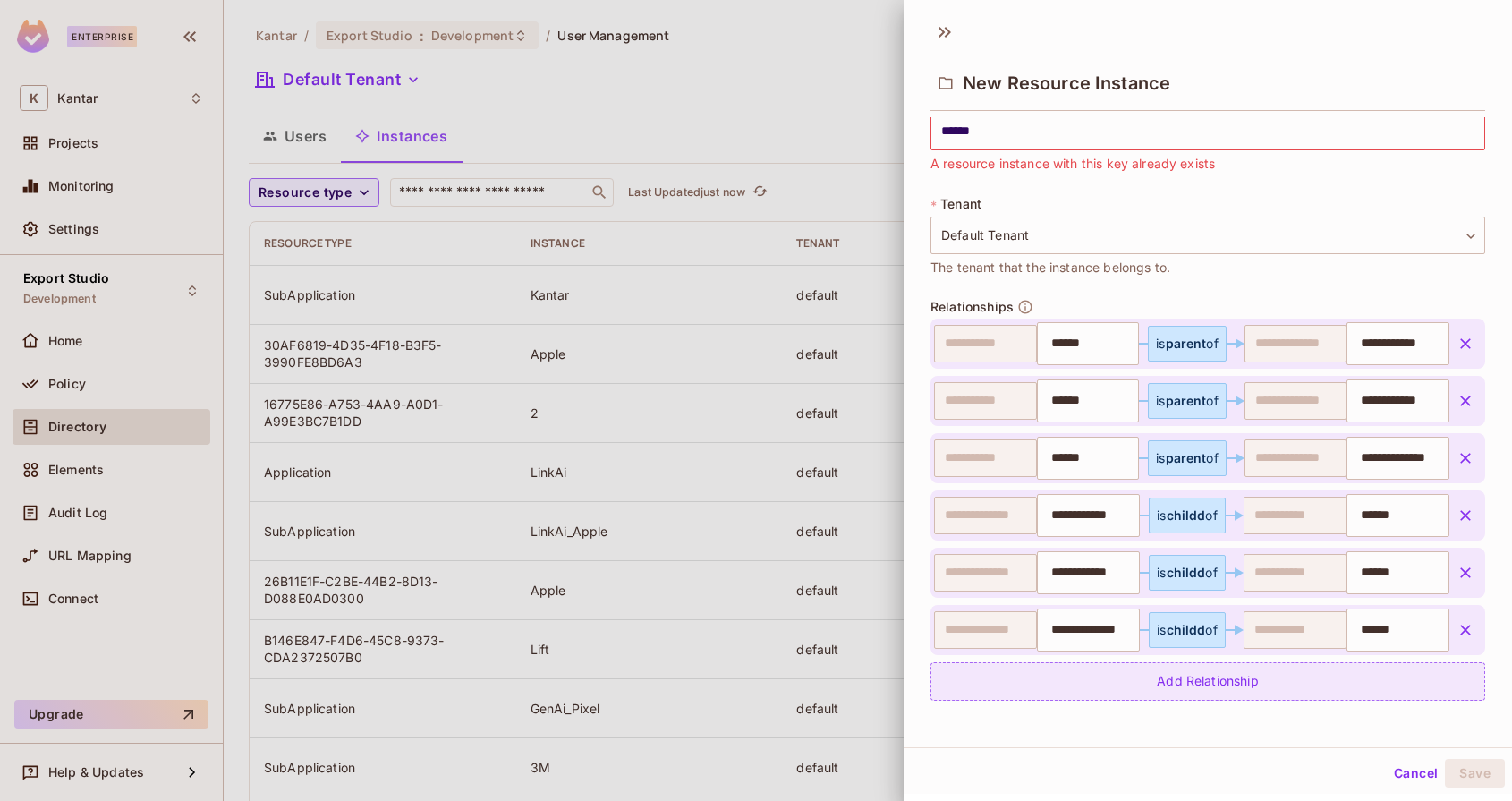 click on "Add Relationship" at bounding box center [1208, 681] 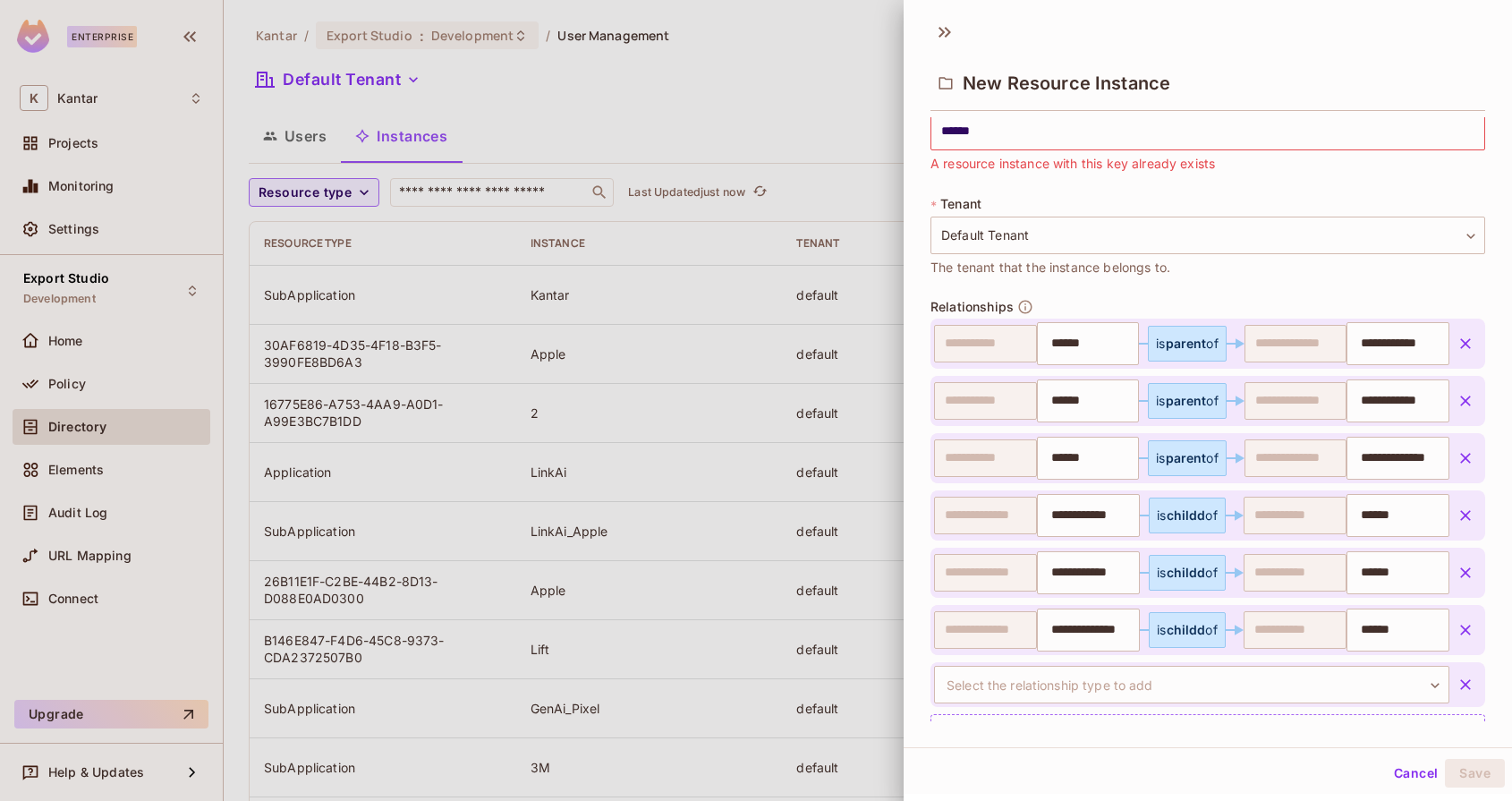 click 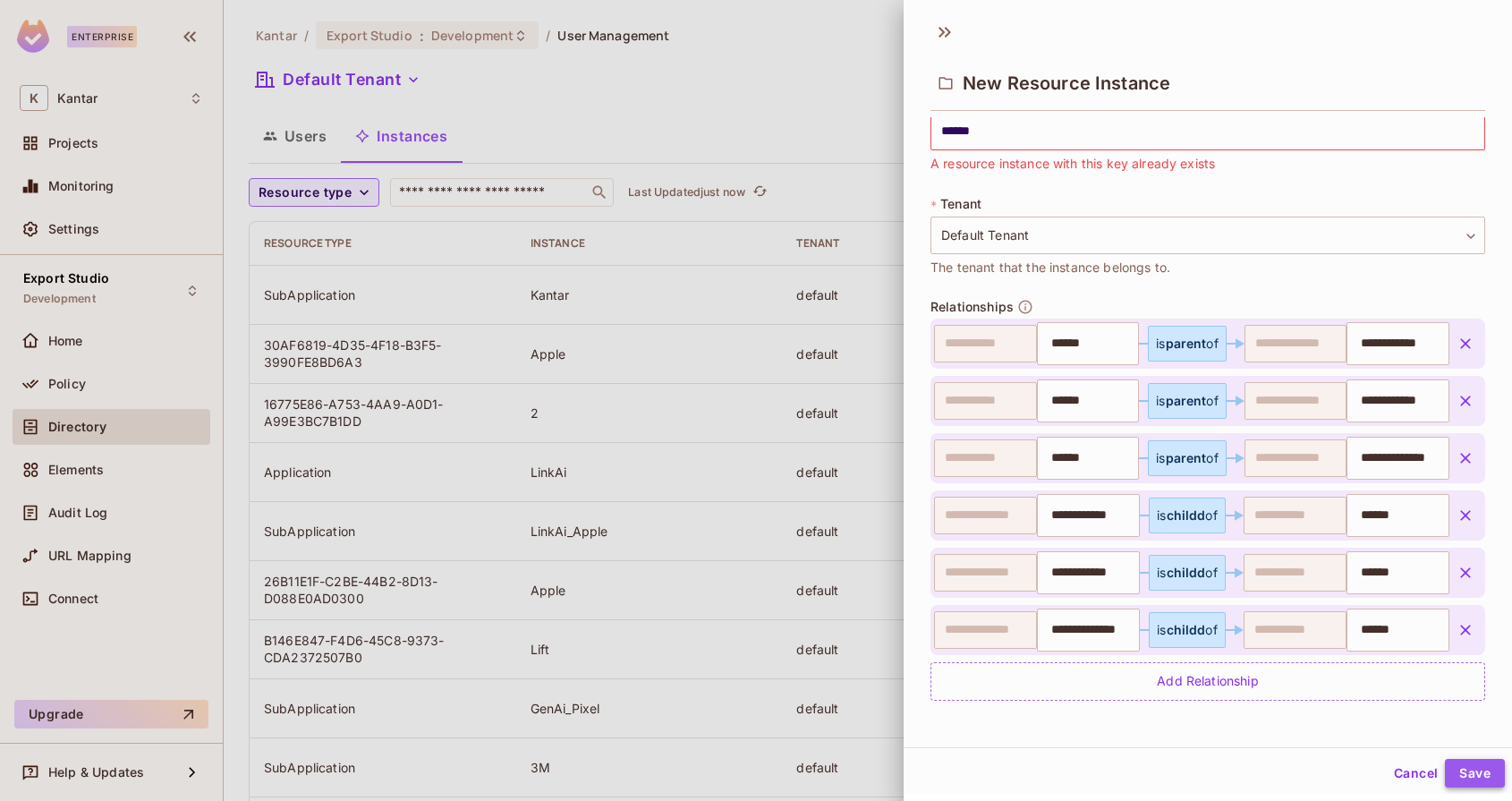 click on "Save" at bounding box center [1474, 773] 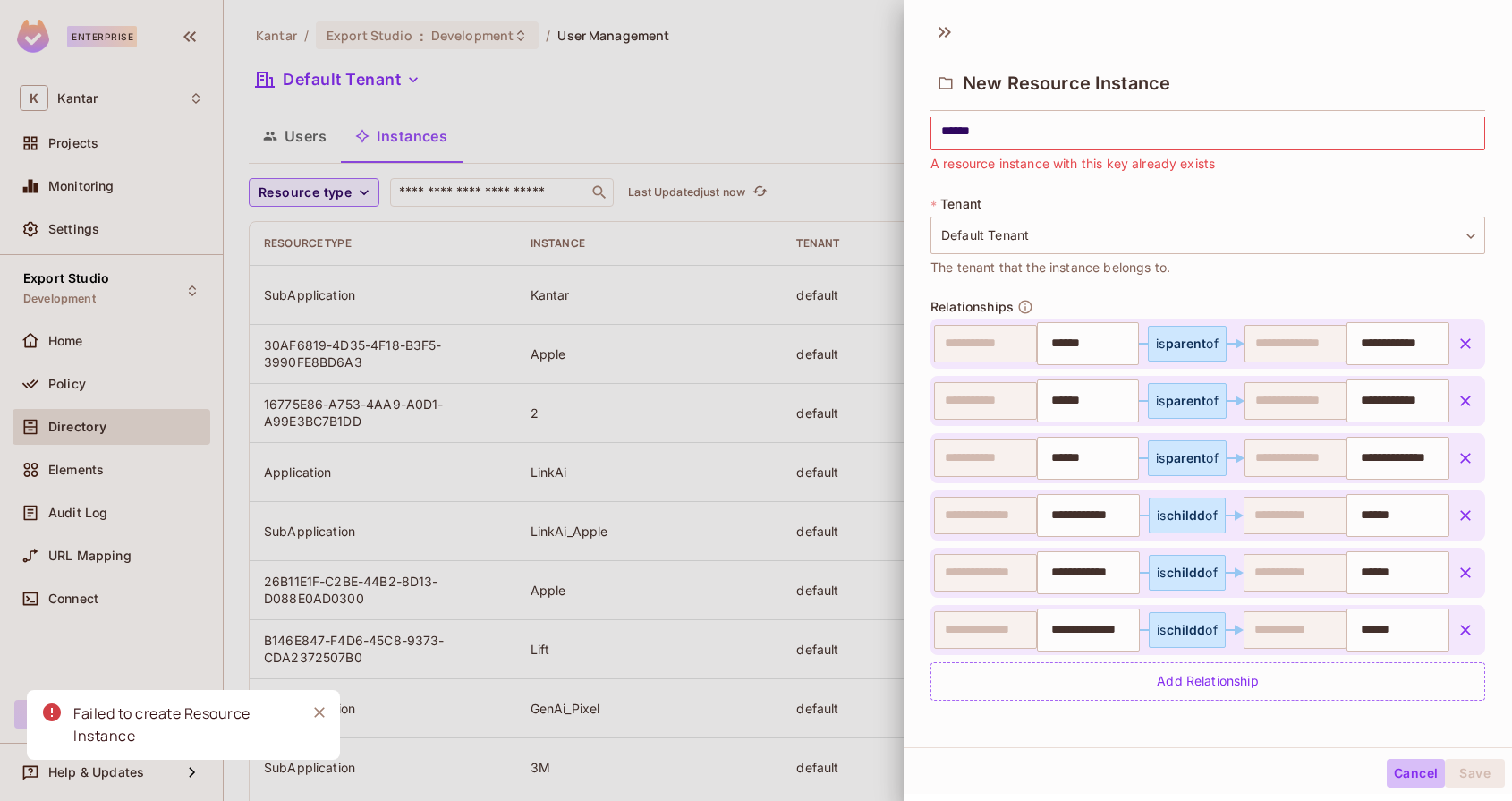 click on "Cancel" at bounding box center (1415, 773) 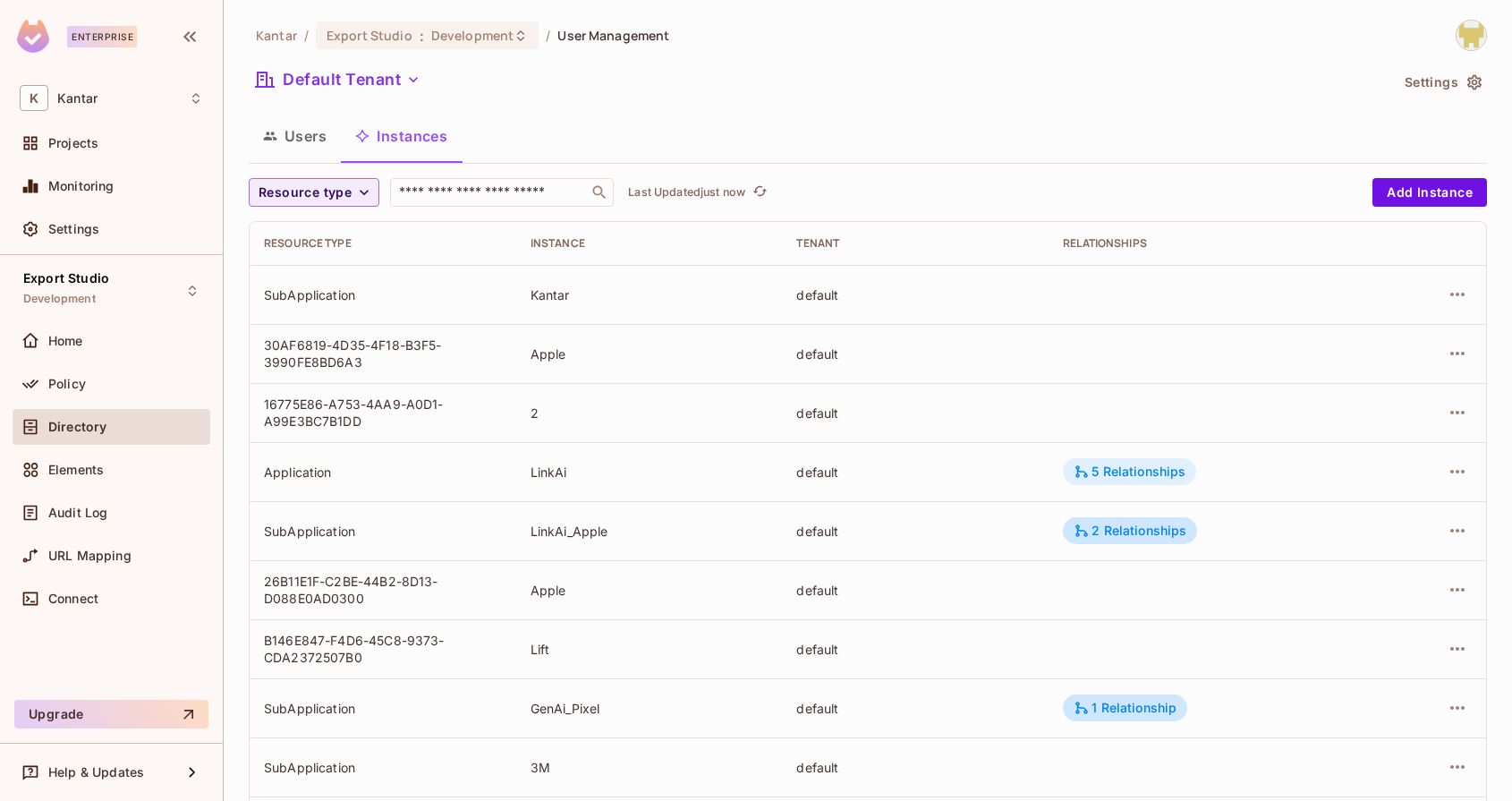 click on "5 Relationships" at bounding box center [1129, 472] 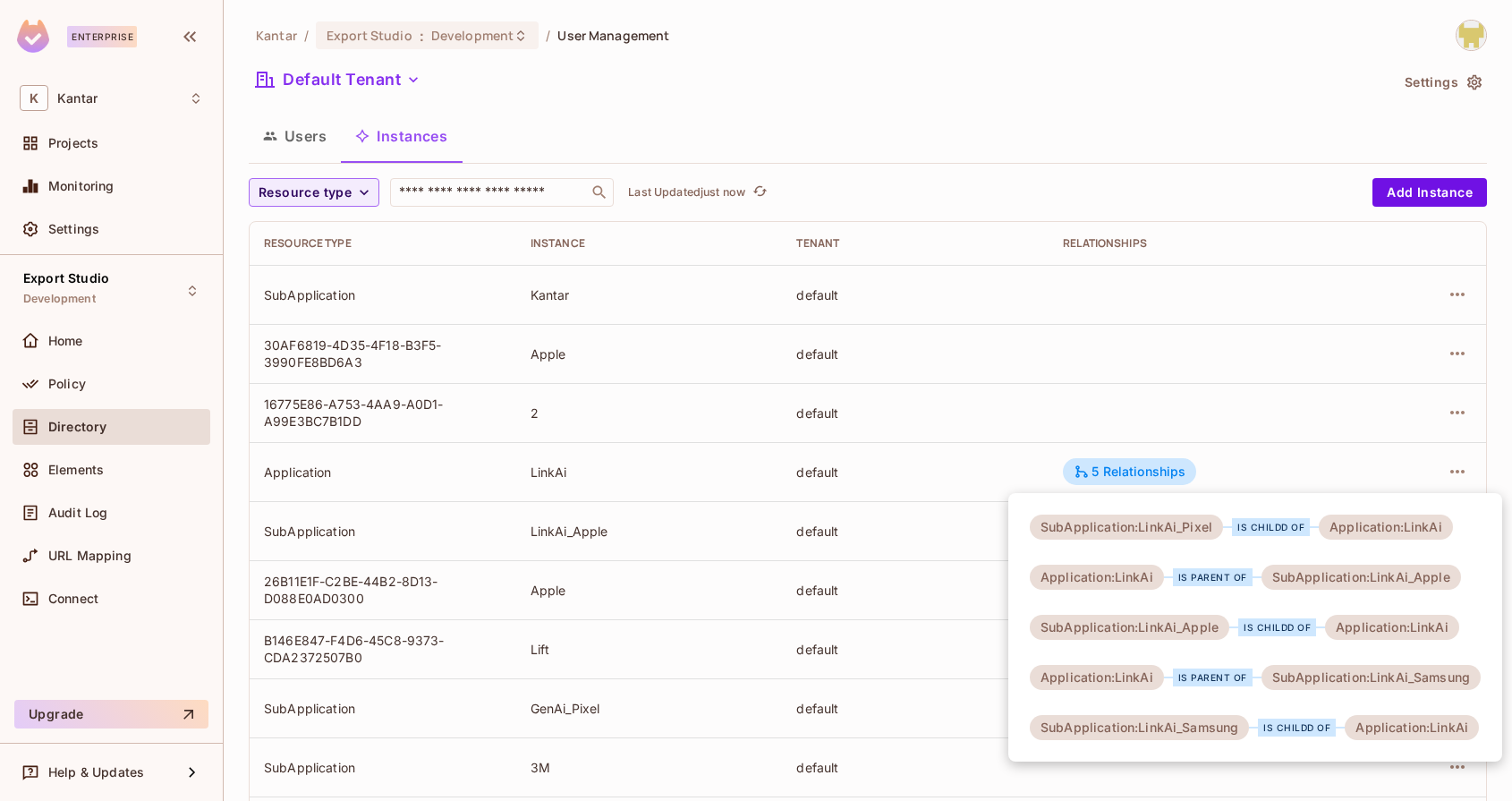 click at bounding box center (756, 400) 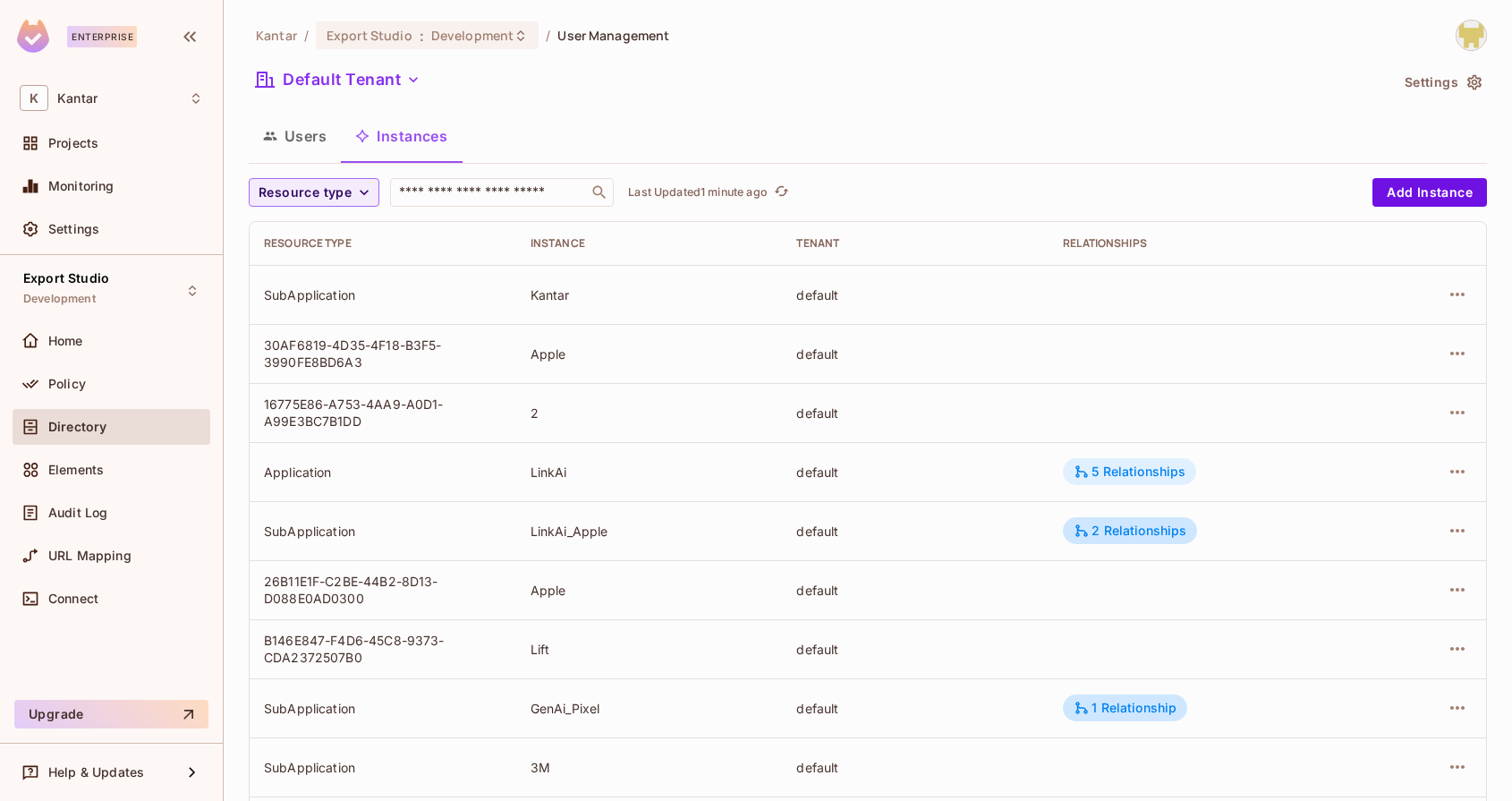 click on "5 Relationships" at bounding box center [1129, 472] 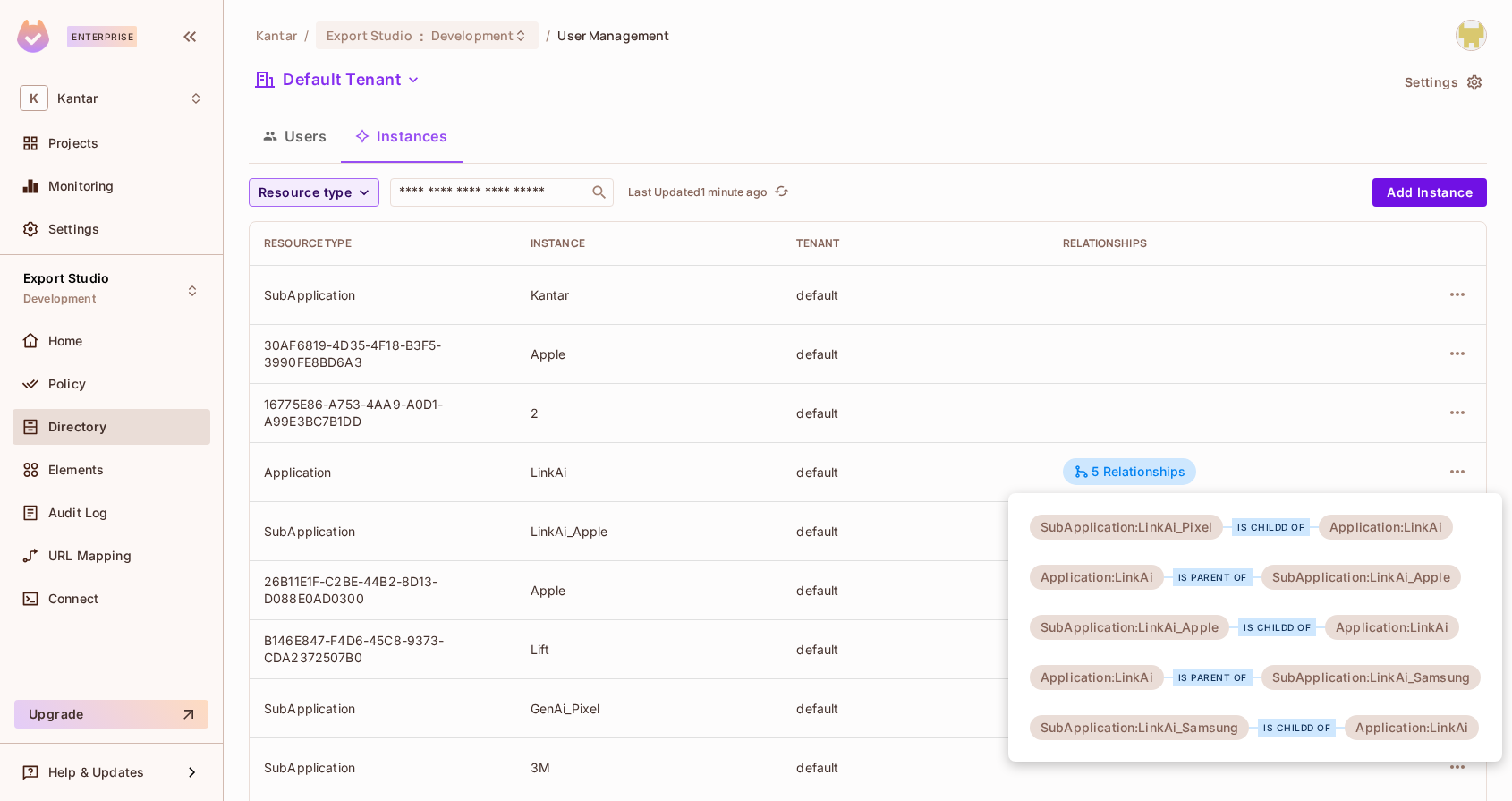 click at bounding box center (756, 400) 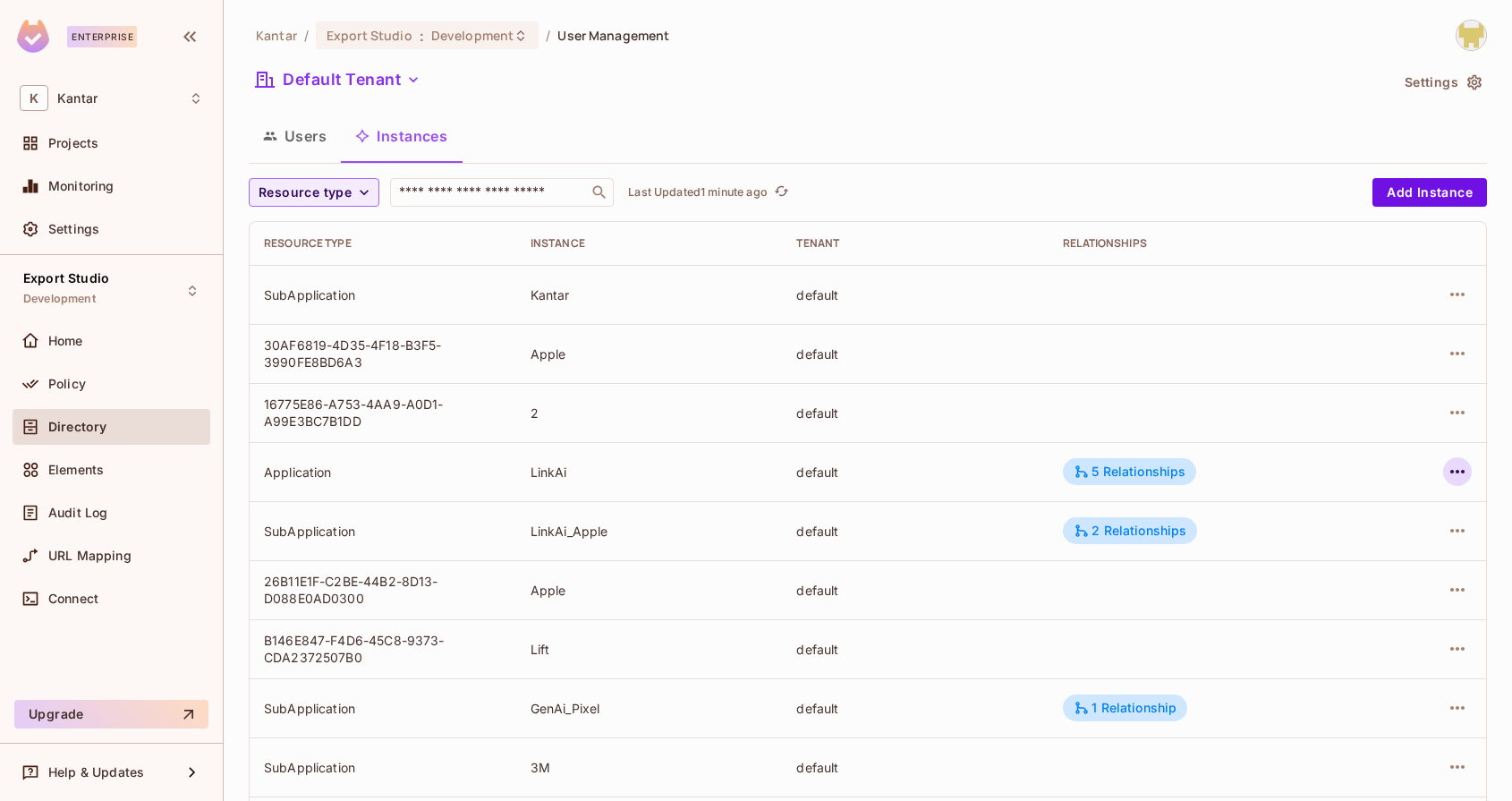 click 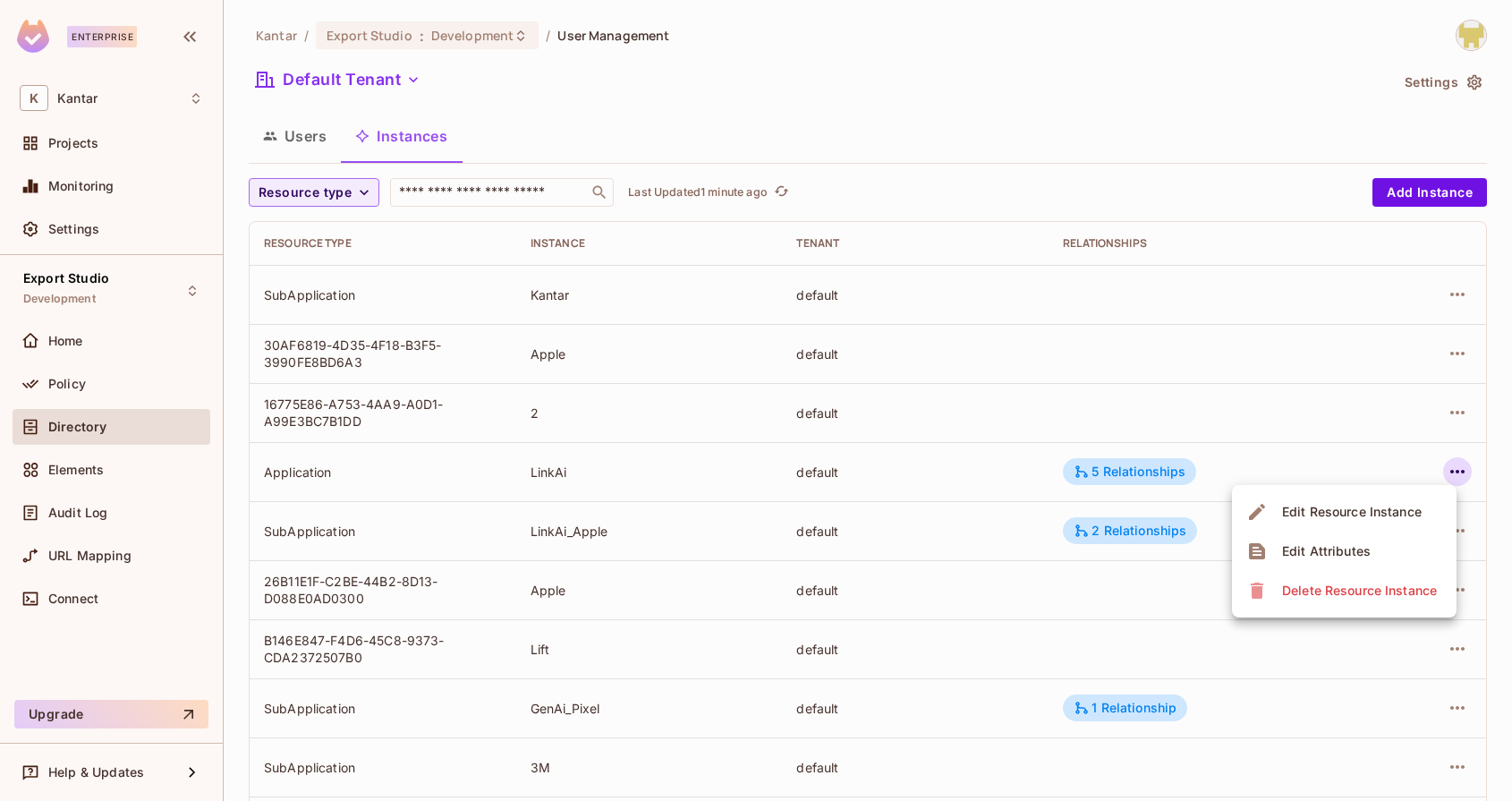 click on "Edit Resource Instance" at bounding box center [1352, 512] 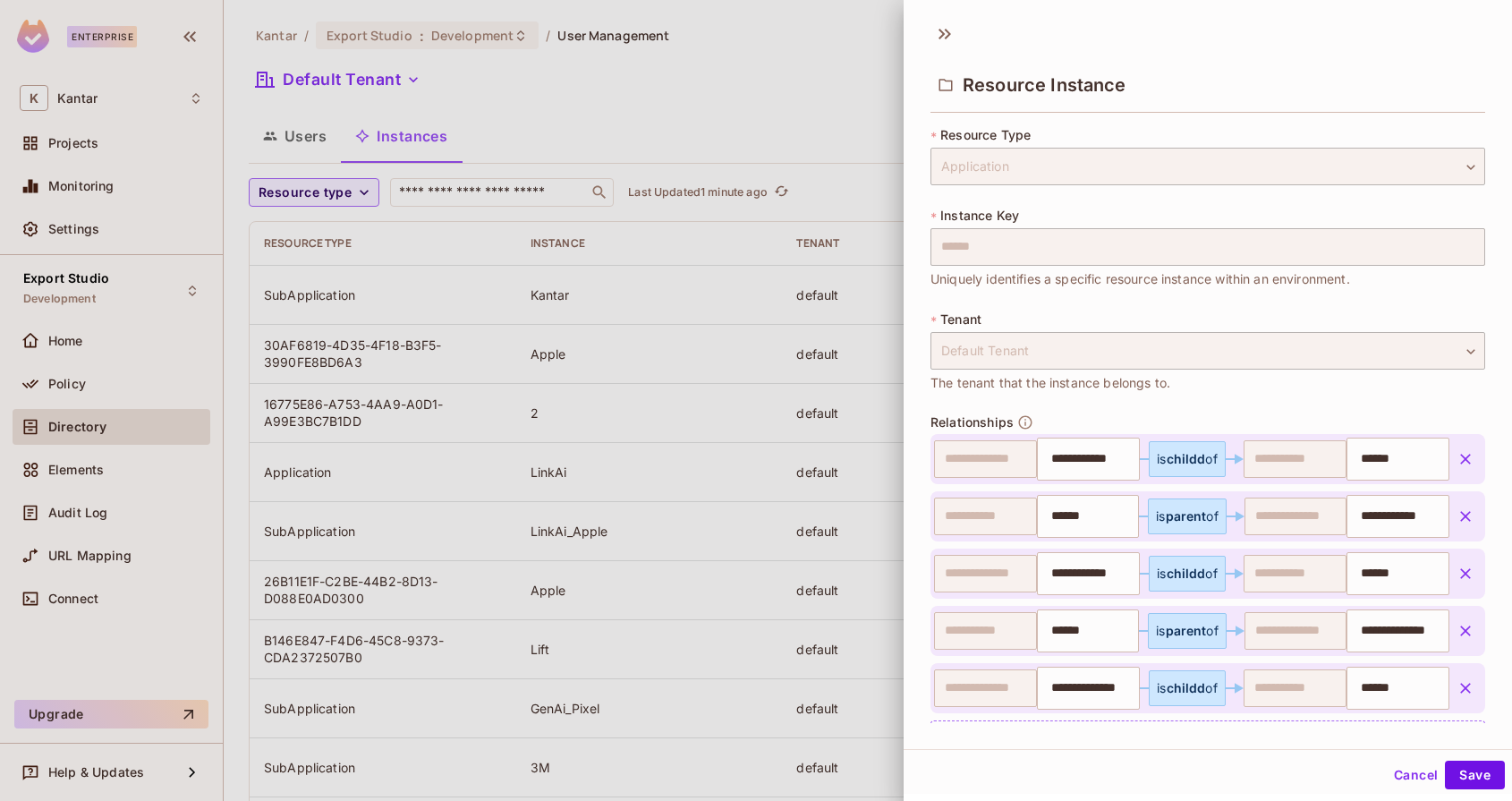 scroll, scrollTop: 56, scrollLeft: 0, axis: vertical 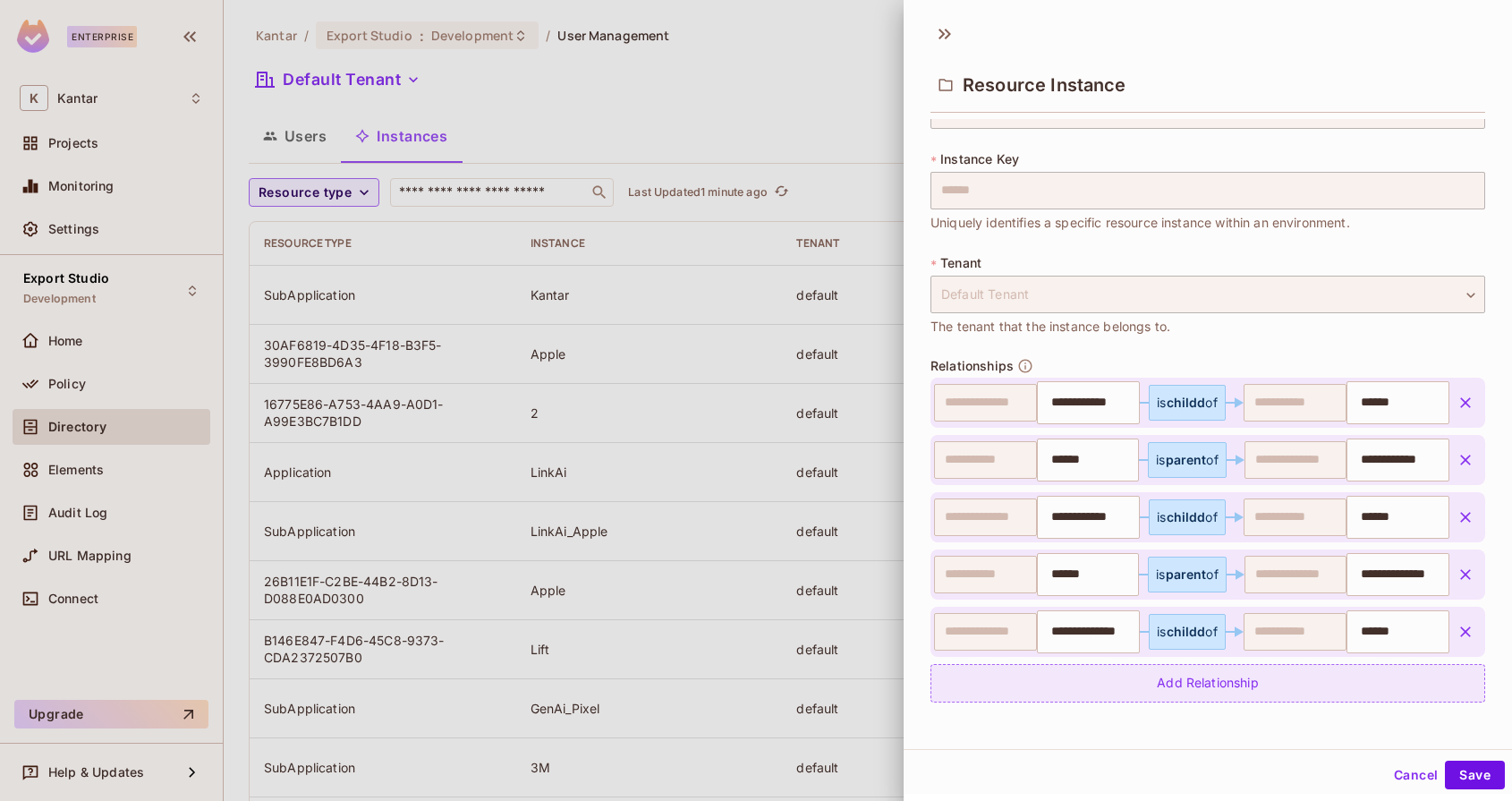 click on "Add Relationship" at bounding box center [1208, 683] 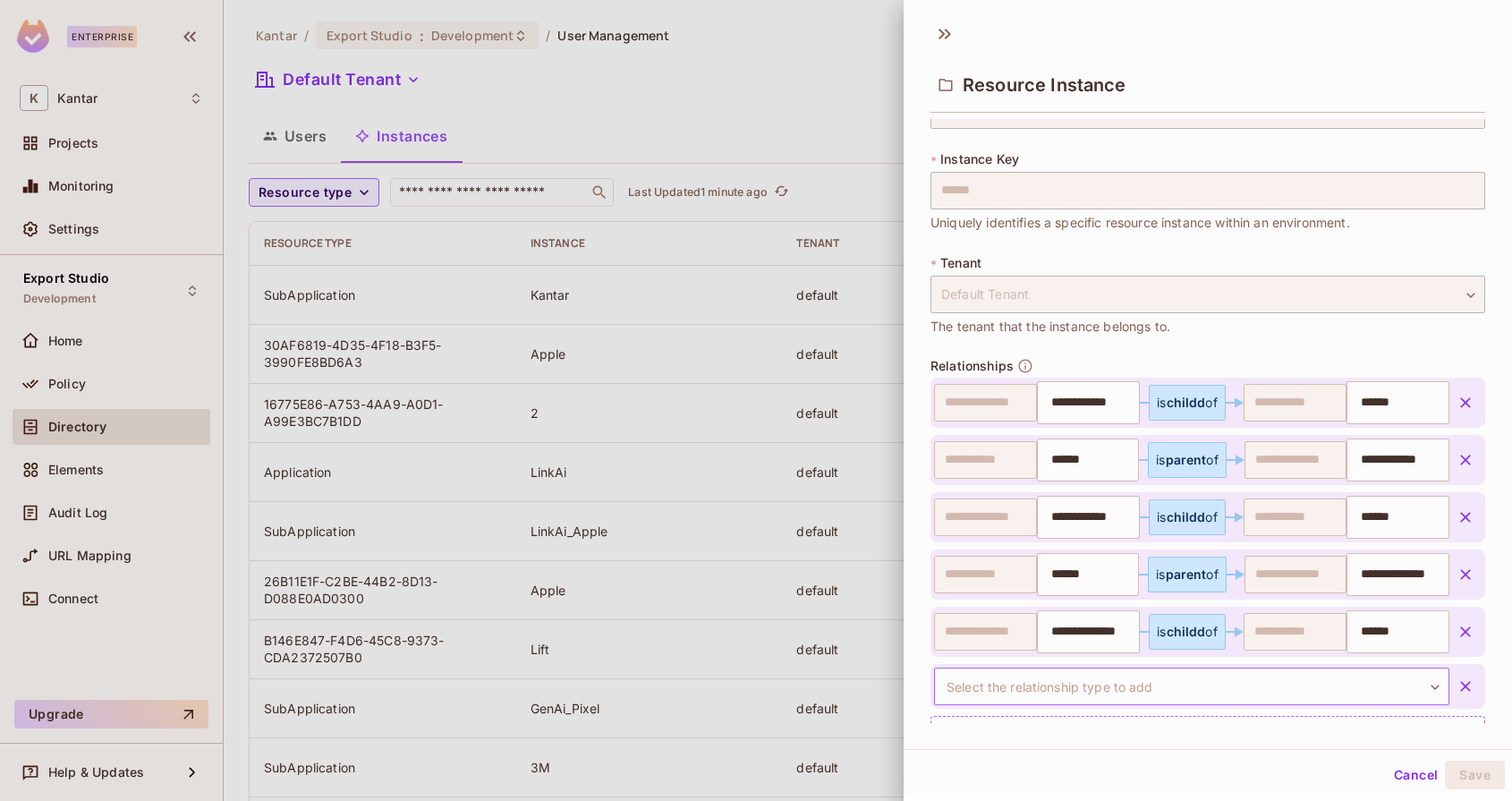 click on "Enterprise K Kantar Projects Monitoring Settings Export Studio Development Home Policy Directory Elements Audit Log URL Mapping Connect Upgrade Help & Updates Kantar / Export Studio : Development / User Management Default Tenant Settings Users Instances Resource type ​ Last Updated  1 minute ago Add Instance Resource type Instance Tenant Relationships SubApplication Kantar default 30AF6819-4D35-4F18-B3F5-3990FE8BD6A3 Apple default 16775E86-A753-4AA9-A0D1-A99E3BC7B1DD 2 default Application LinkAi default 5 Relationships SubApplication LinkAi_Apple default 2 Relationships 26B11E1F-C2BE-44B2-8D13-D088E0AD0300 Apple default B146E847-F4D6-45C8-9373-CDA2372507B0 Lift default SubApplication GenAi_Pixel default 1 Relationship SubApplication 3M default 9994047E-E305-45D6-8B43-5BFD8B80790E KMP_AdNow default Product Lift default SubApplication Flipkart default SubApplication Filpkart default 26B11E1F-C2BE-44B2-8D13-D088E0AD0300 Kantar default Application LiftROI default 1 - 15  of   36   items 1 2 3 15  / page ** ​" at bounding box center [756, 400] 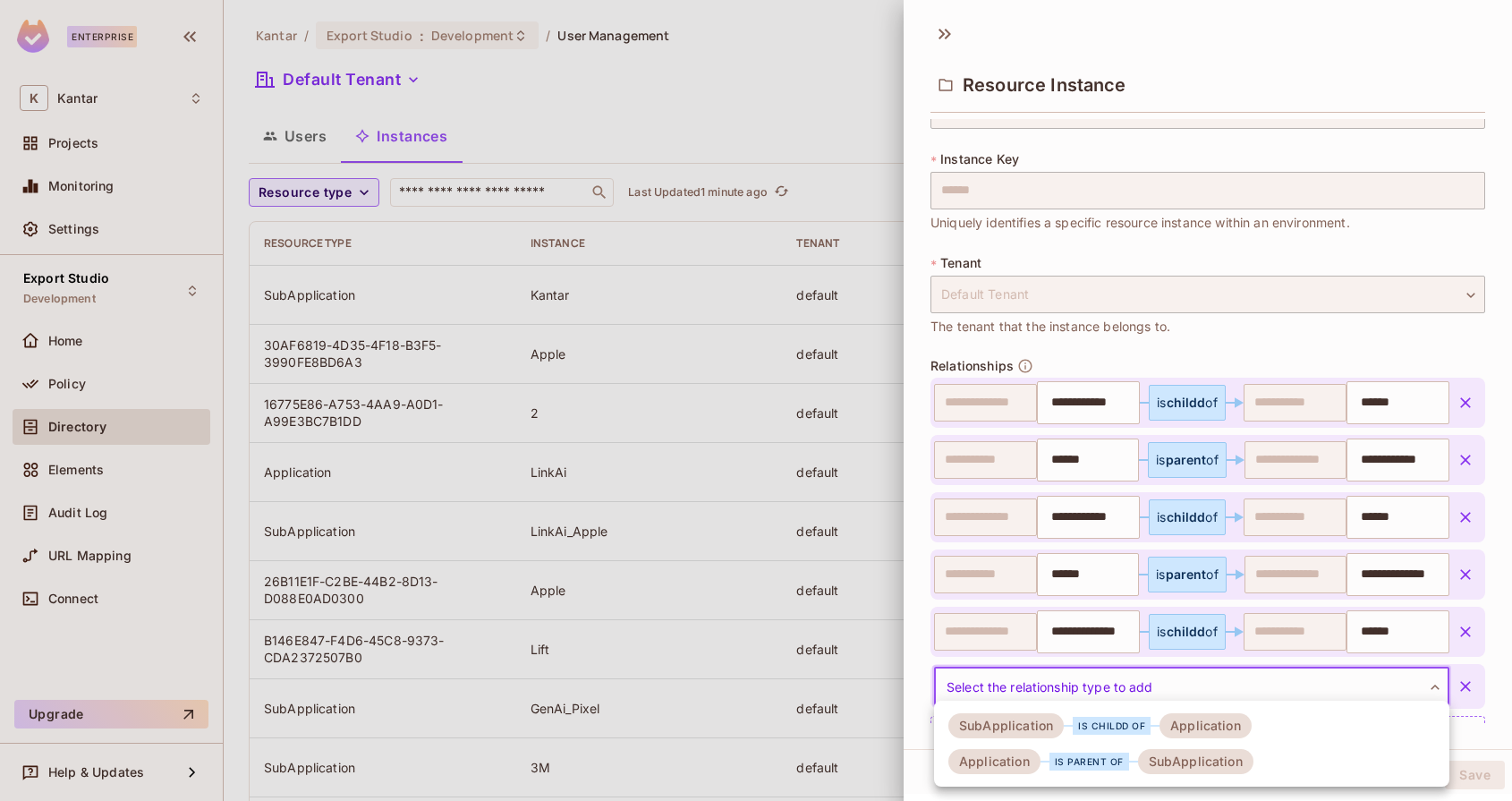 click on "is parent of" at bounding box center (1089, 762) 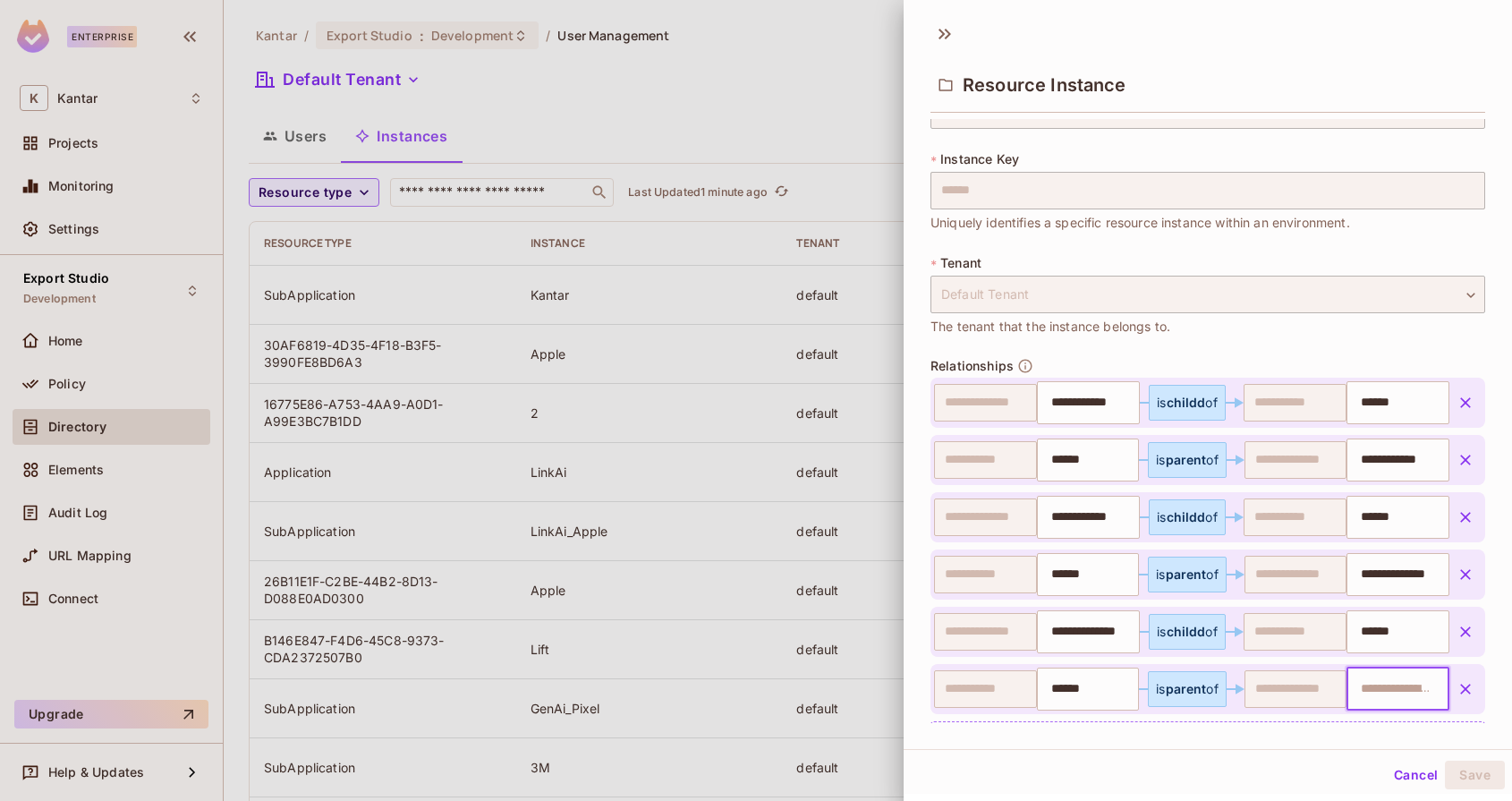 click at bounding box center [1396, 689] 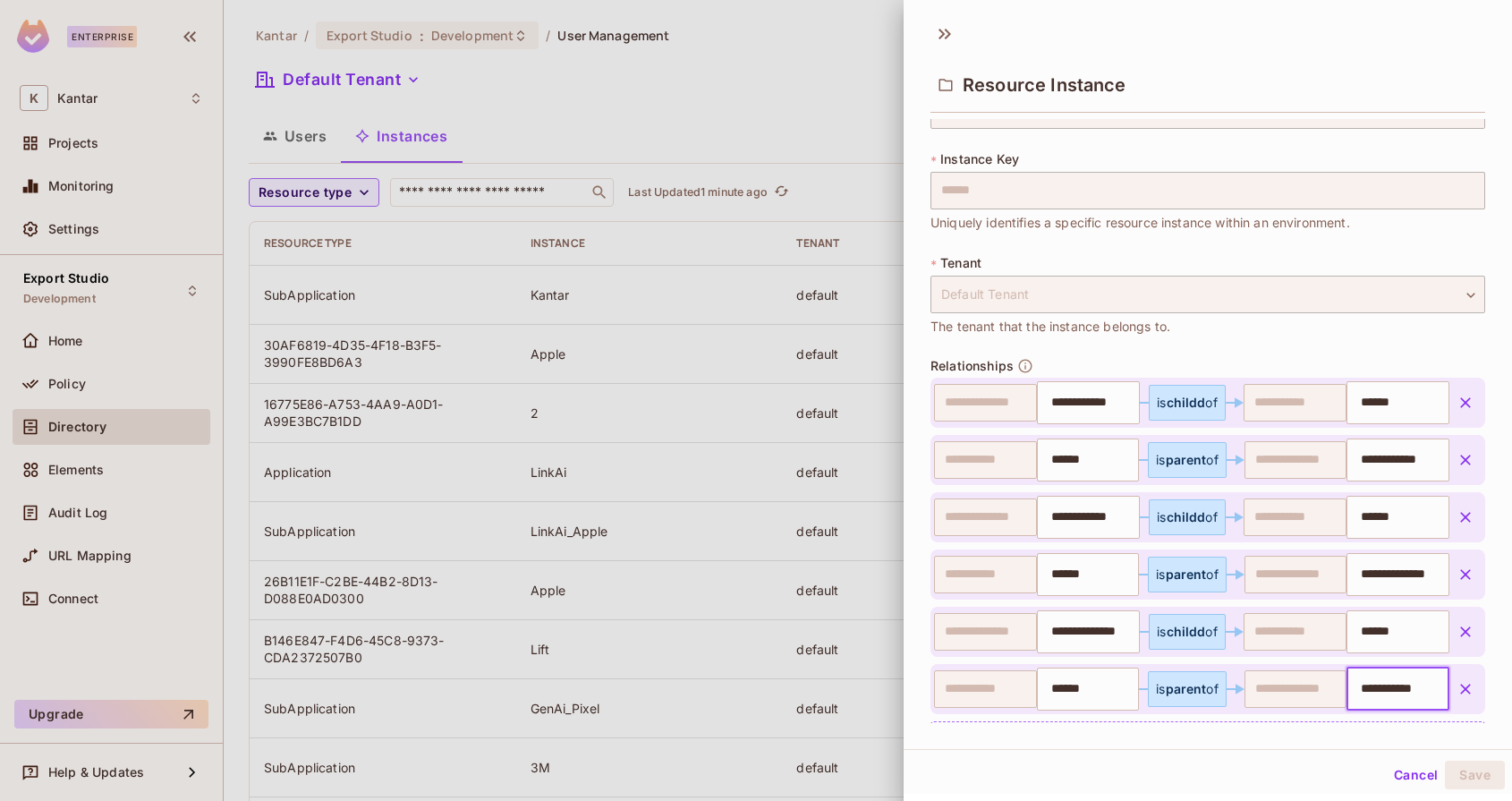 type on "**********" 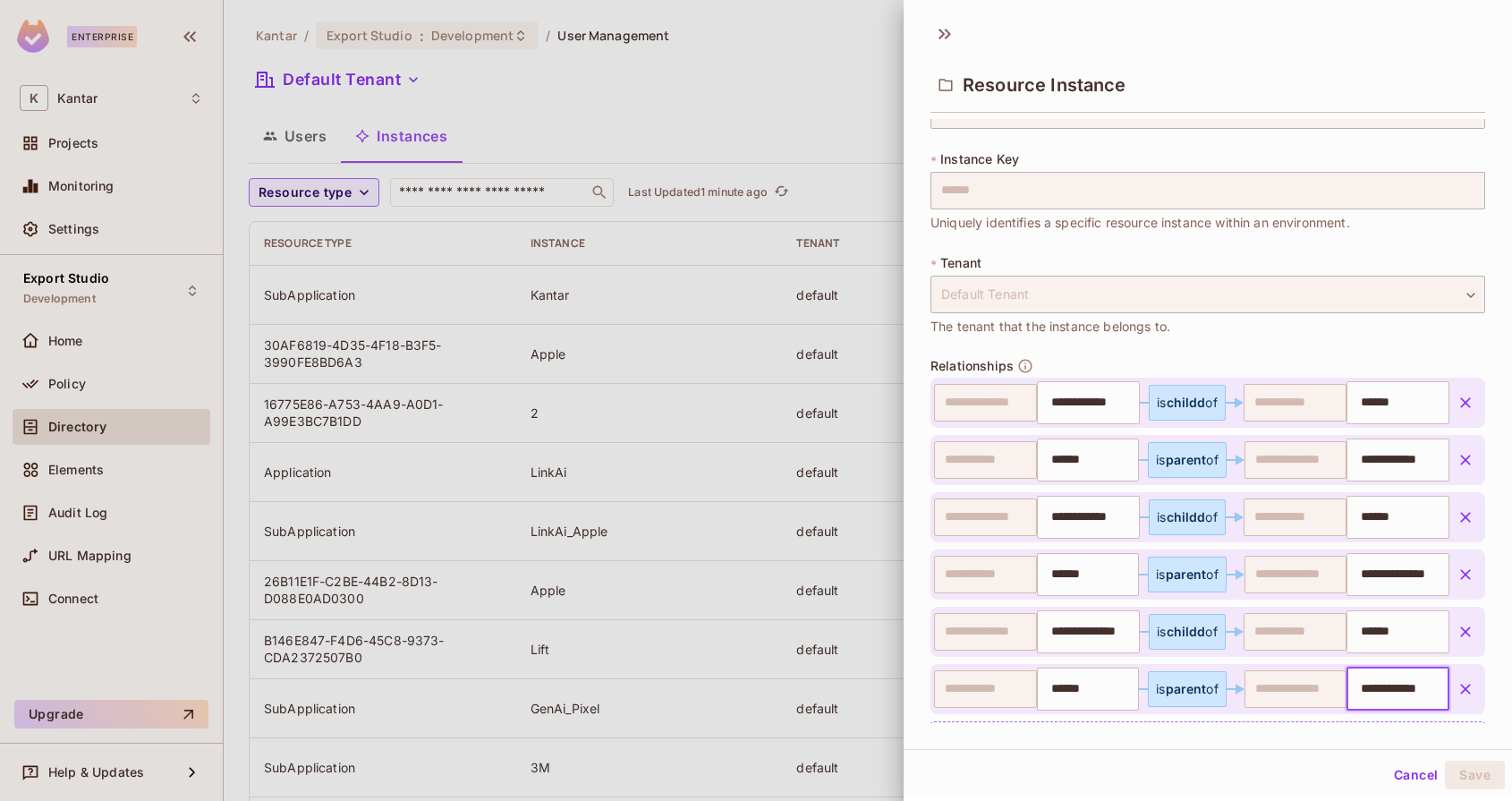 scroll, scrollTop: 0, scrollLeft: 4, axis: horizontal 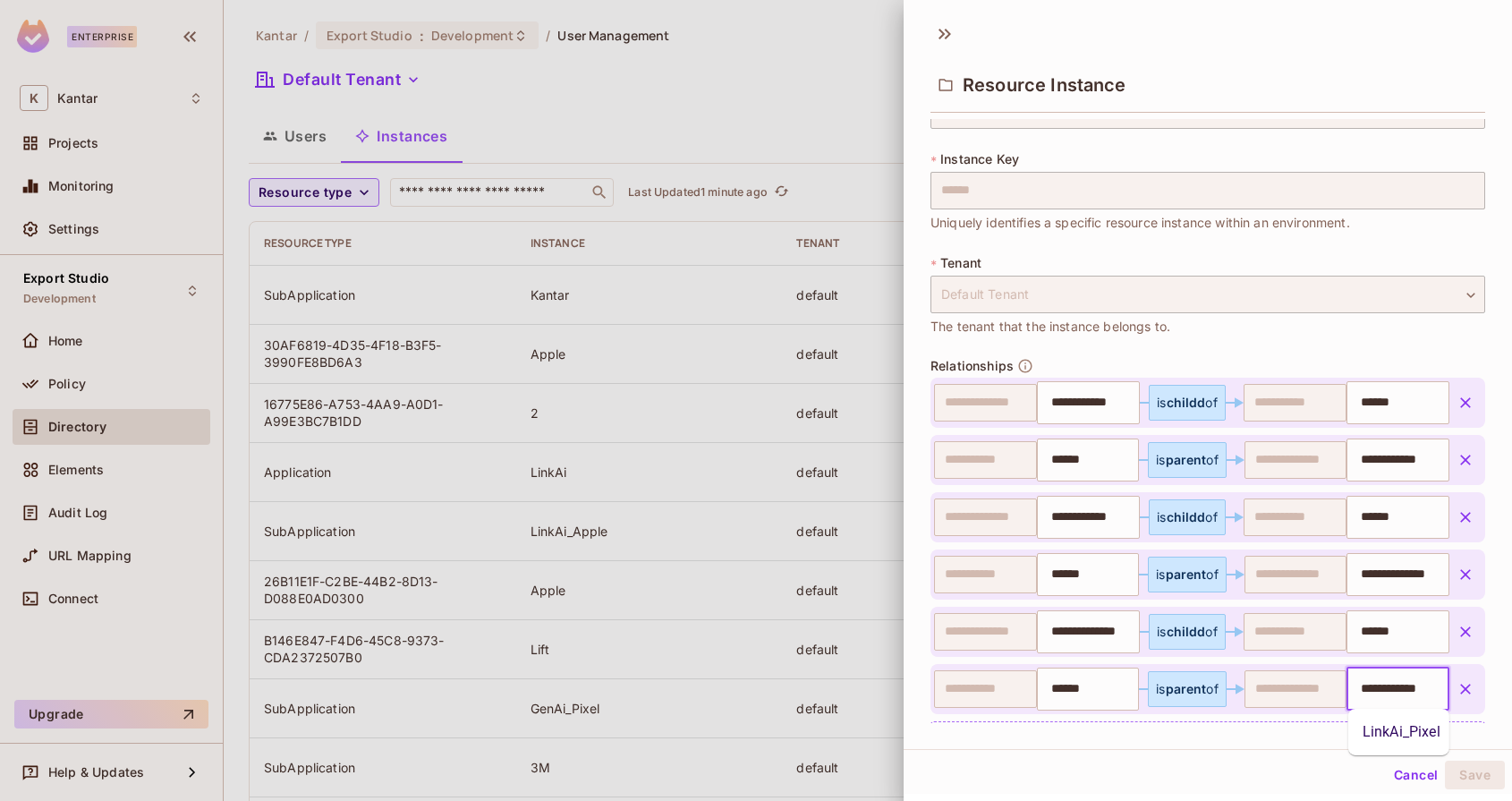 click on "LinkAi_Pixel" at bounding box center (1398, 732) 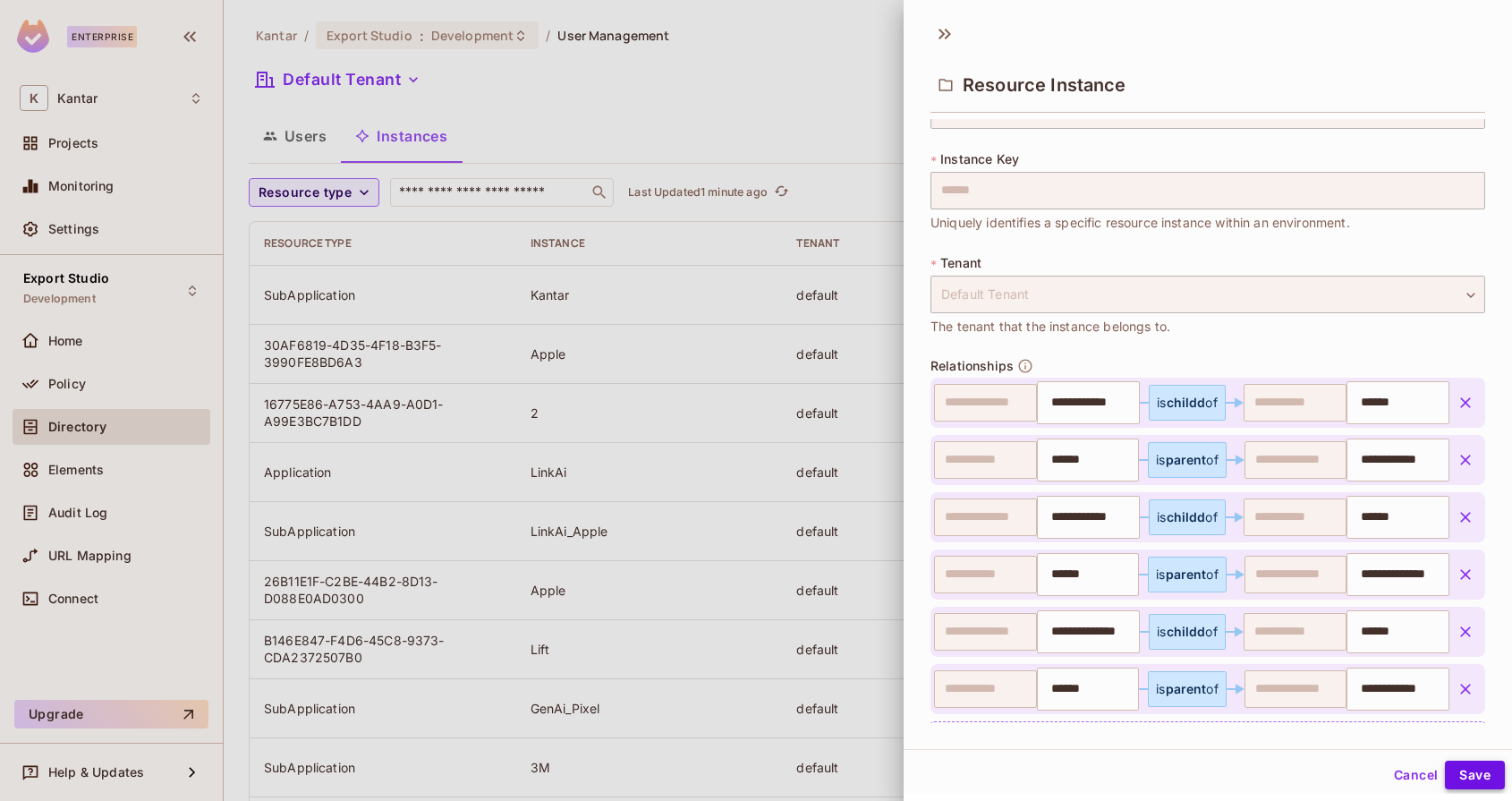 click on "Save" at bounding box center (1474, 775) 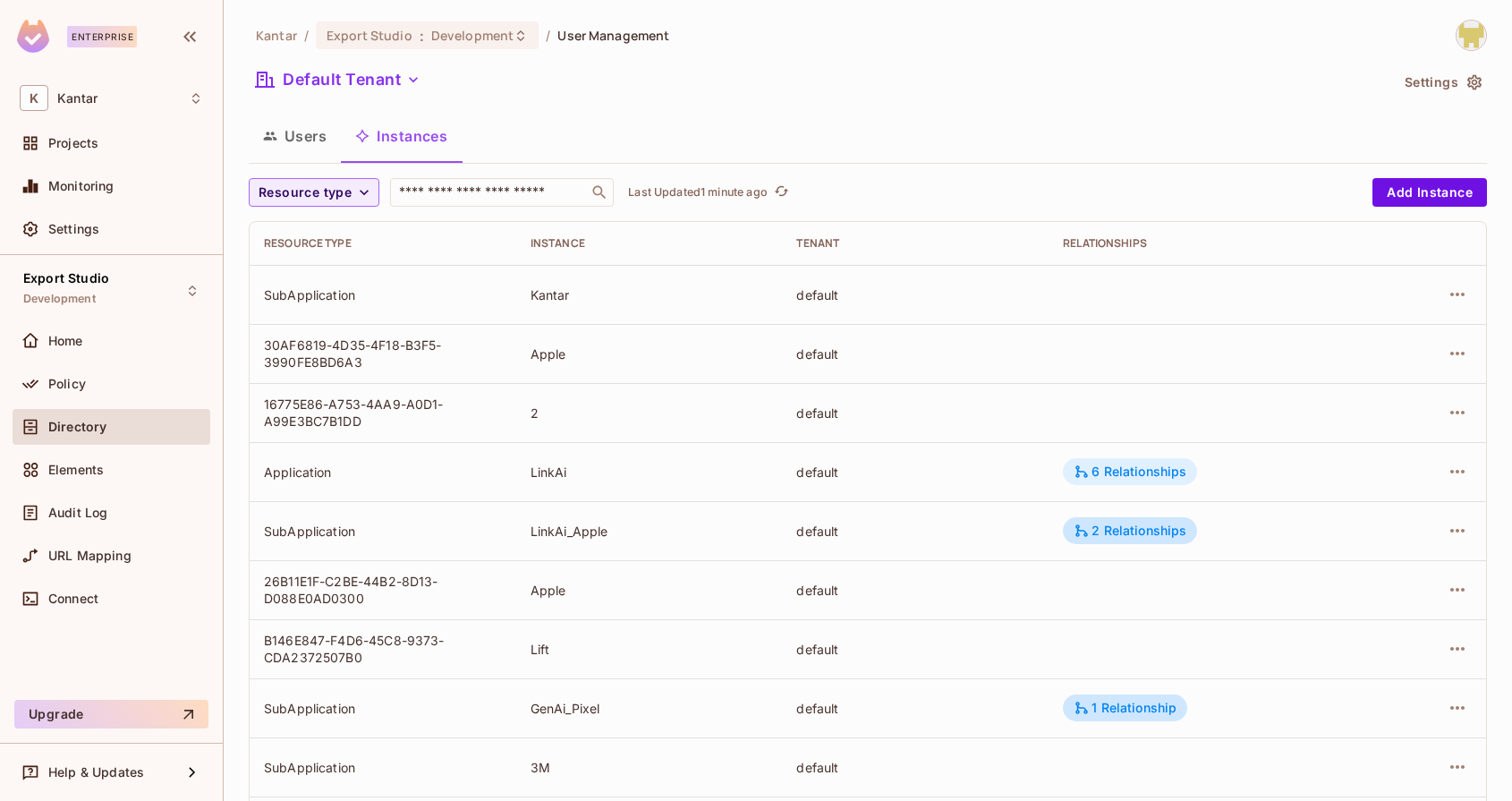 click on "6 Relationships" at bounding box center [1130, 472] 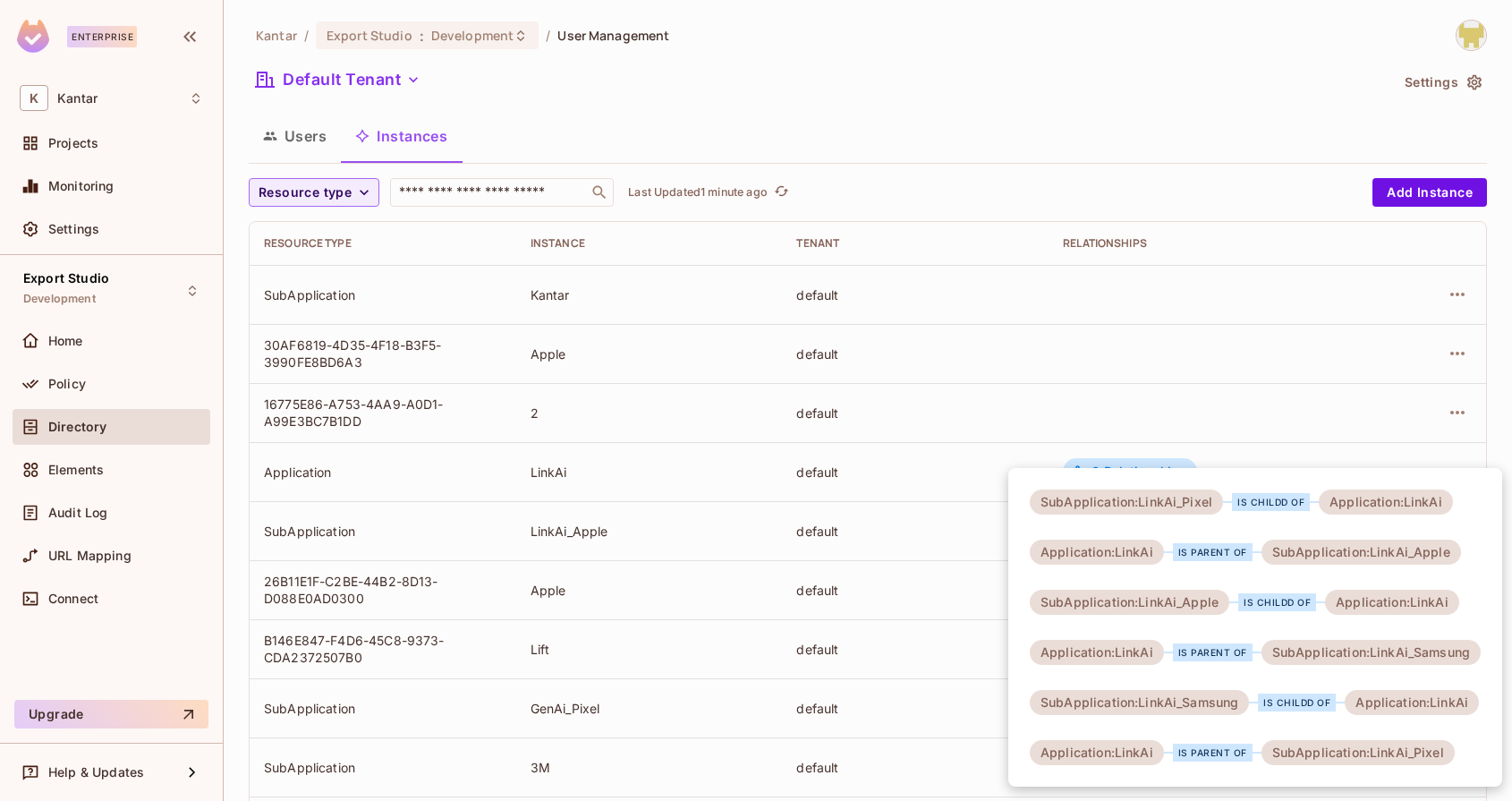 click at bounding box center [756, 400] 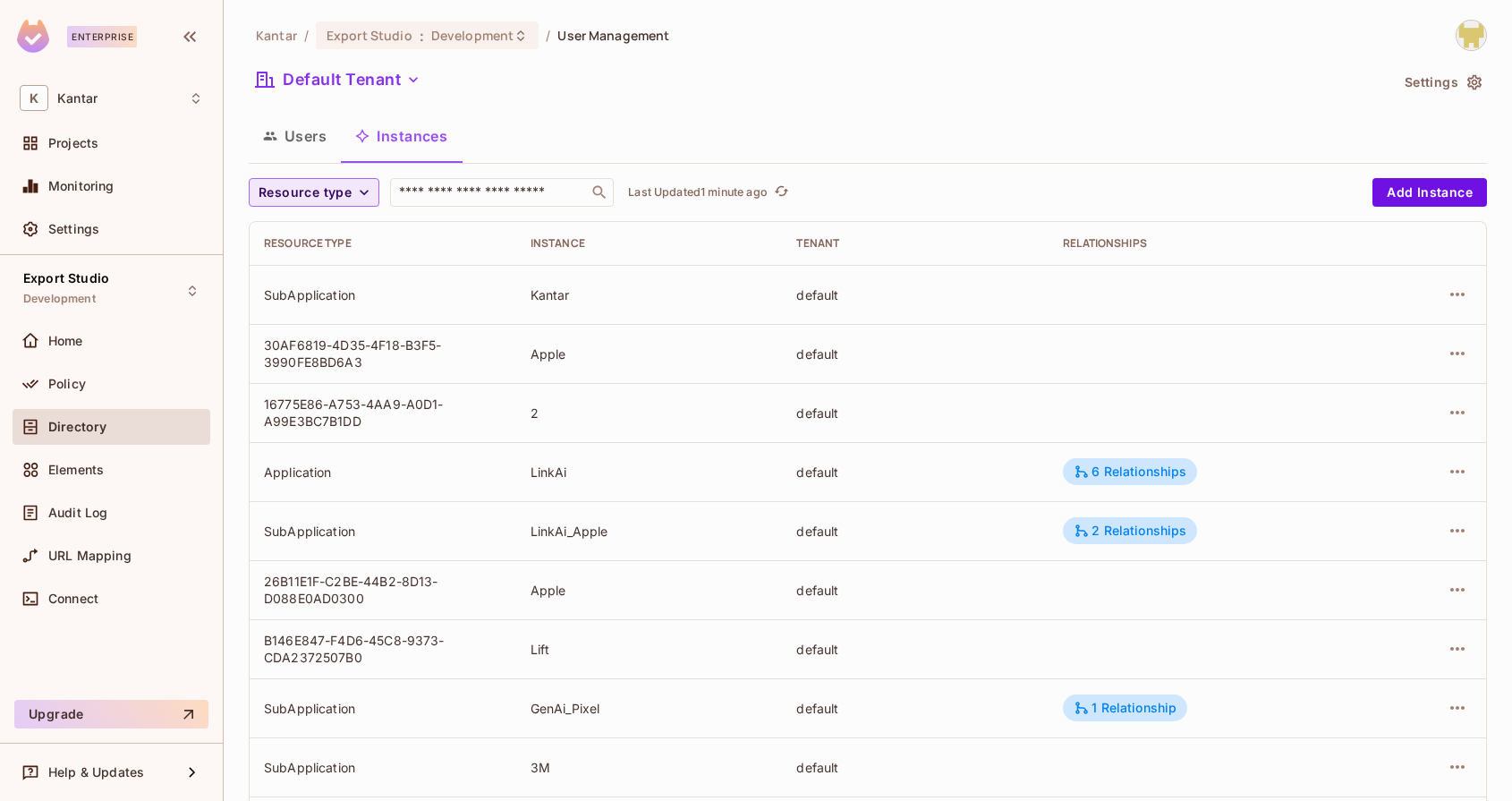 click on "Resource type" at bounding box center [305, 192] 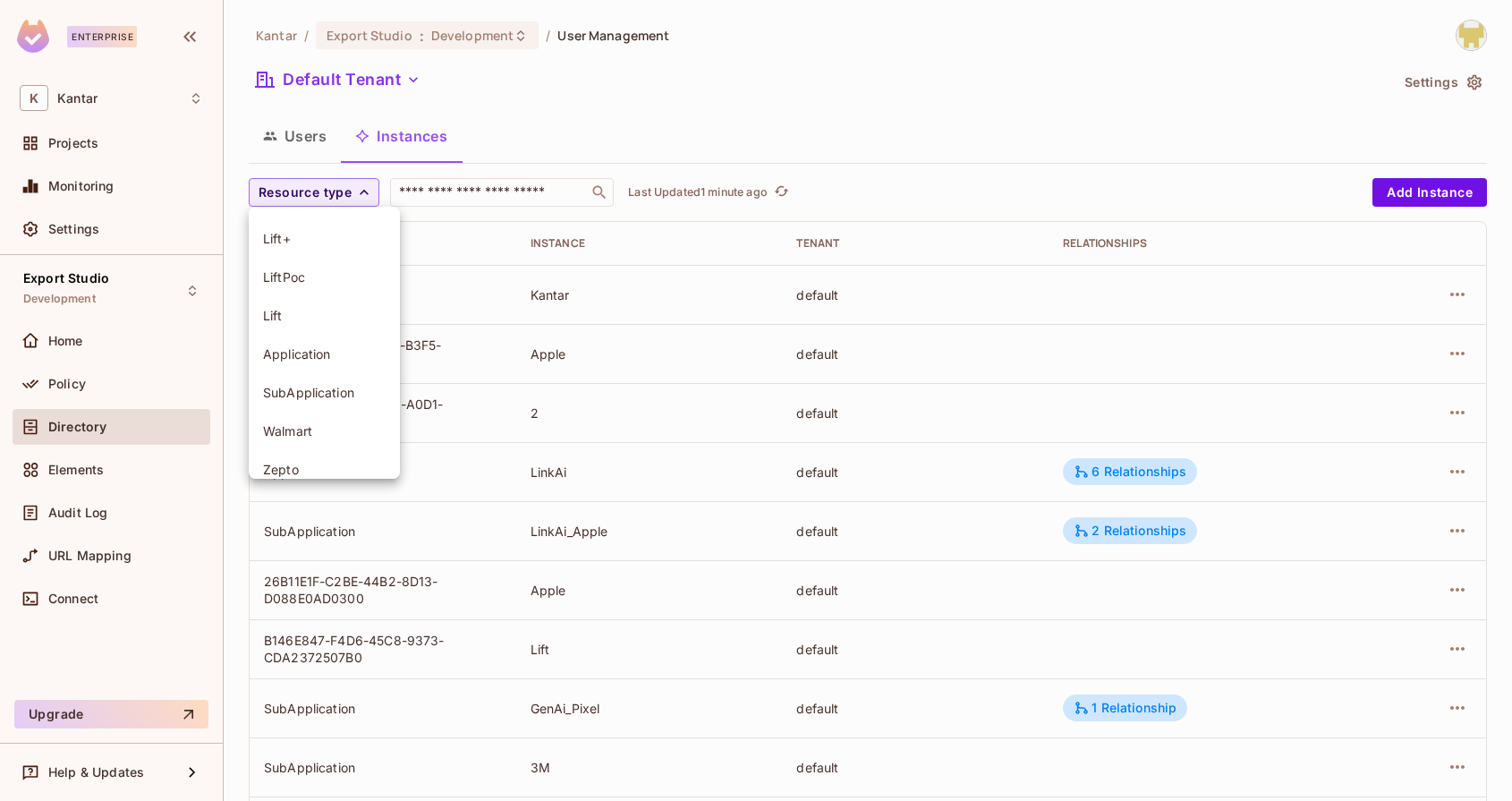 scroll, scrollTop: 170, scrollLeft: 0, axis: vertical 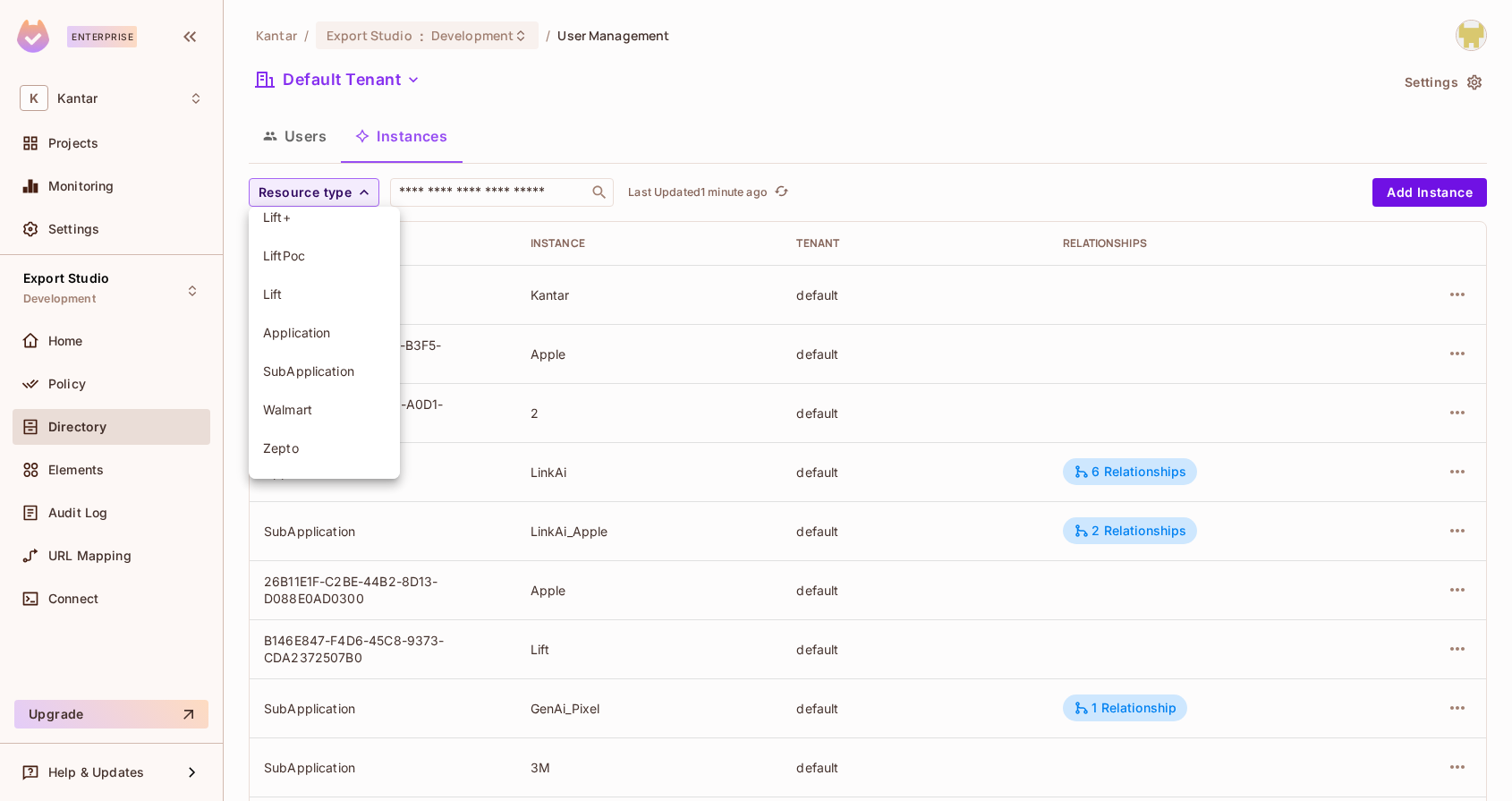 click on "SubApplication" at bounding box center (324, 371) 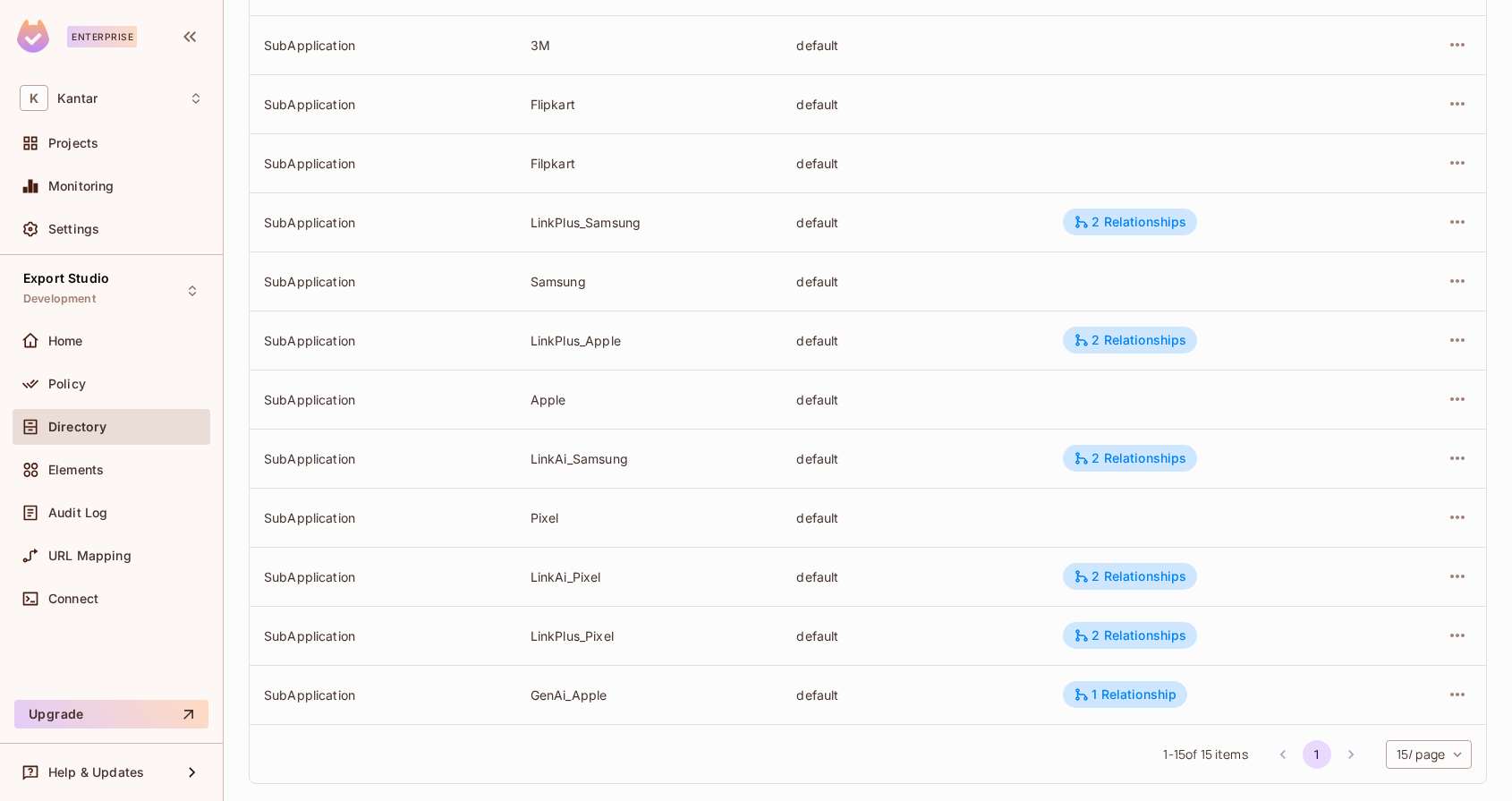 scroll, scrollTop: 439, scrollLeft: 0, axis: vertical 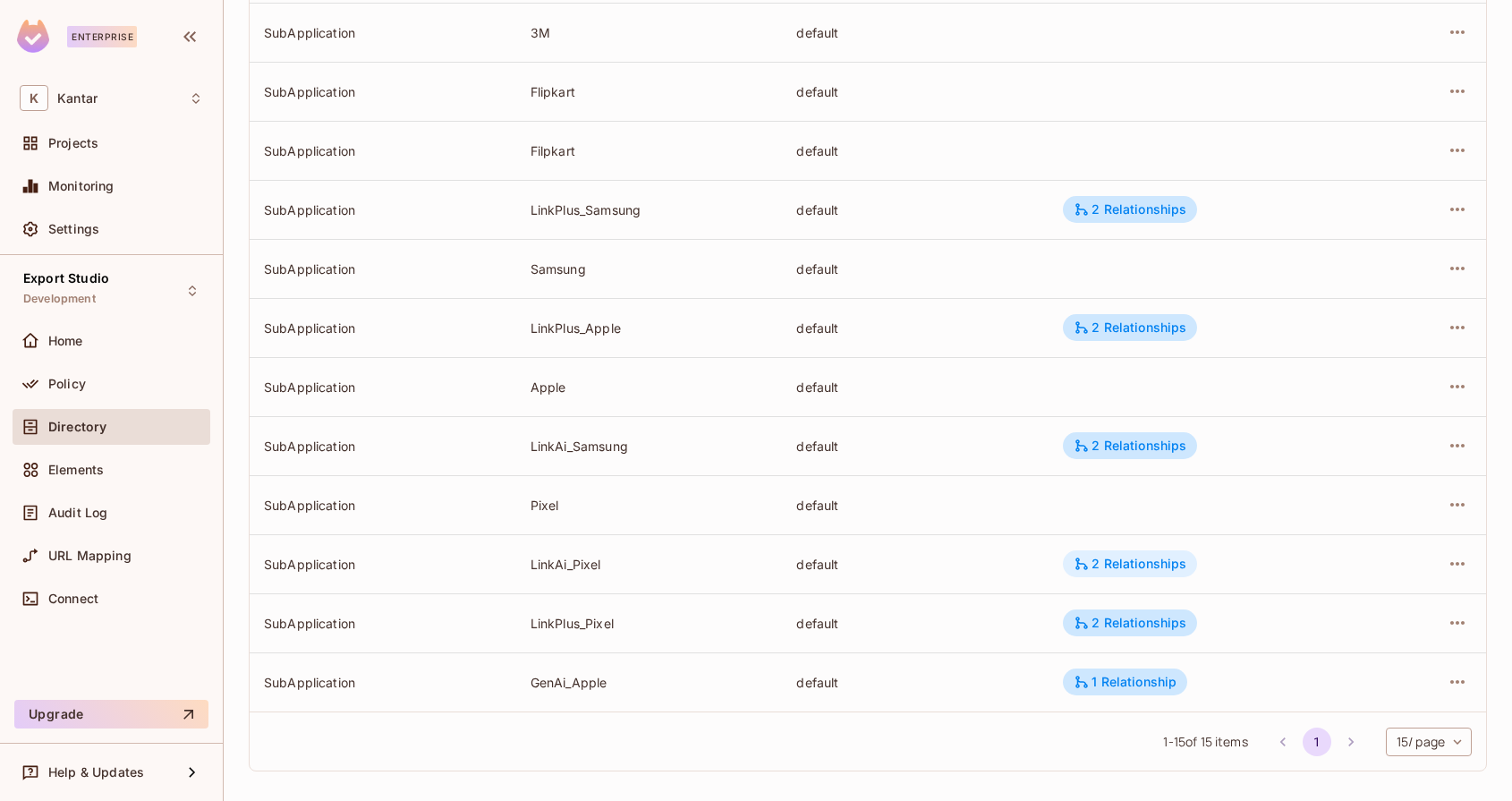 click on "2 Relationships" at bounding box center (1130, 564) 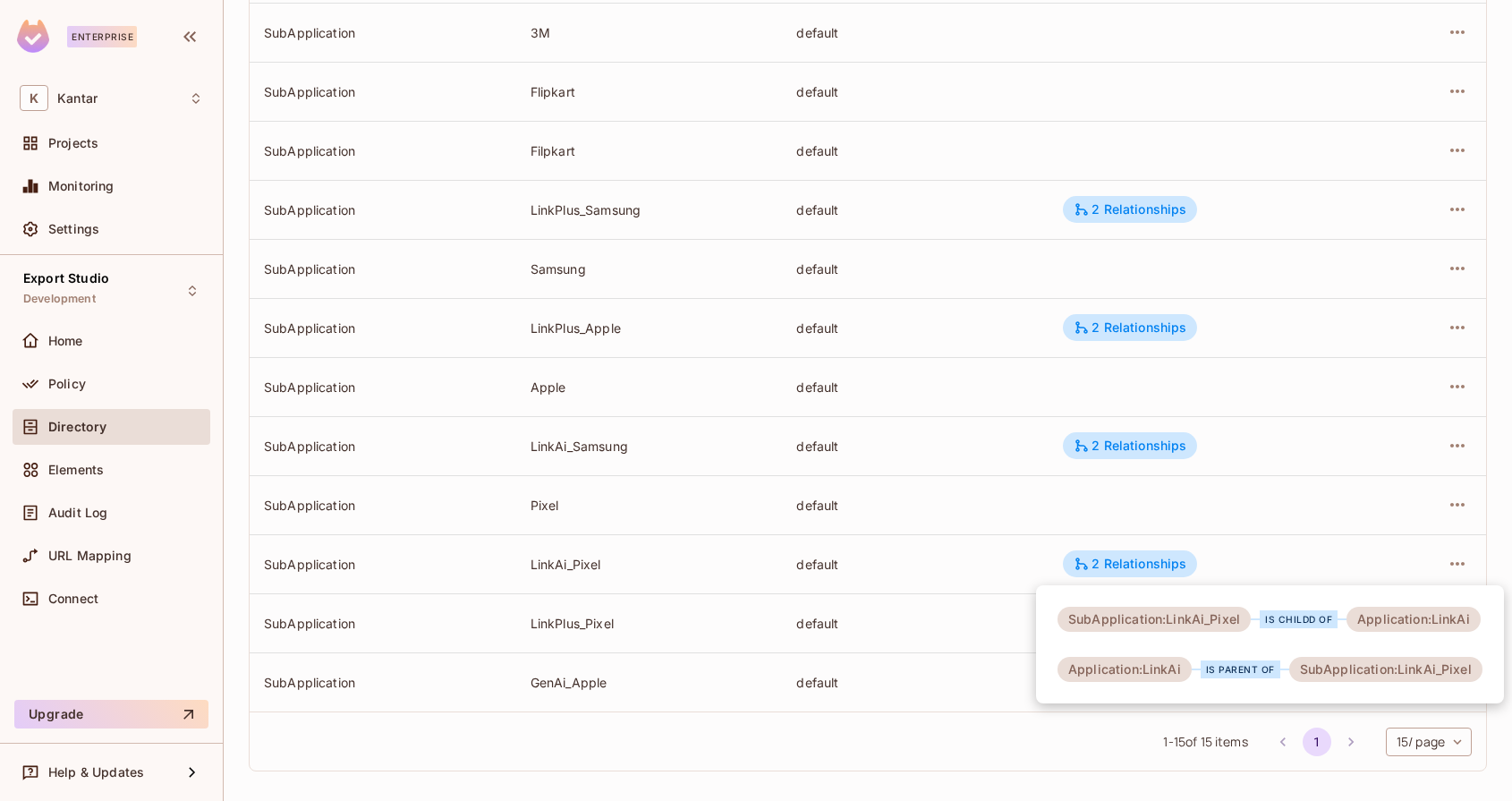 click at bounding box center (756, 400) 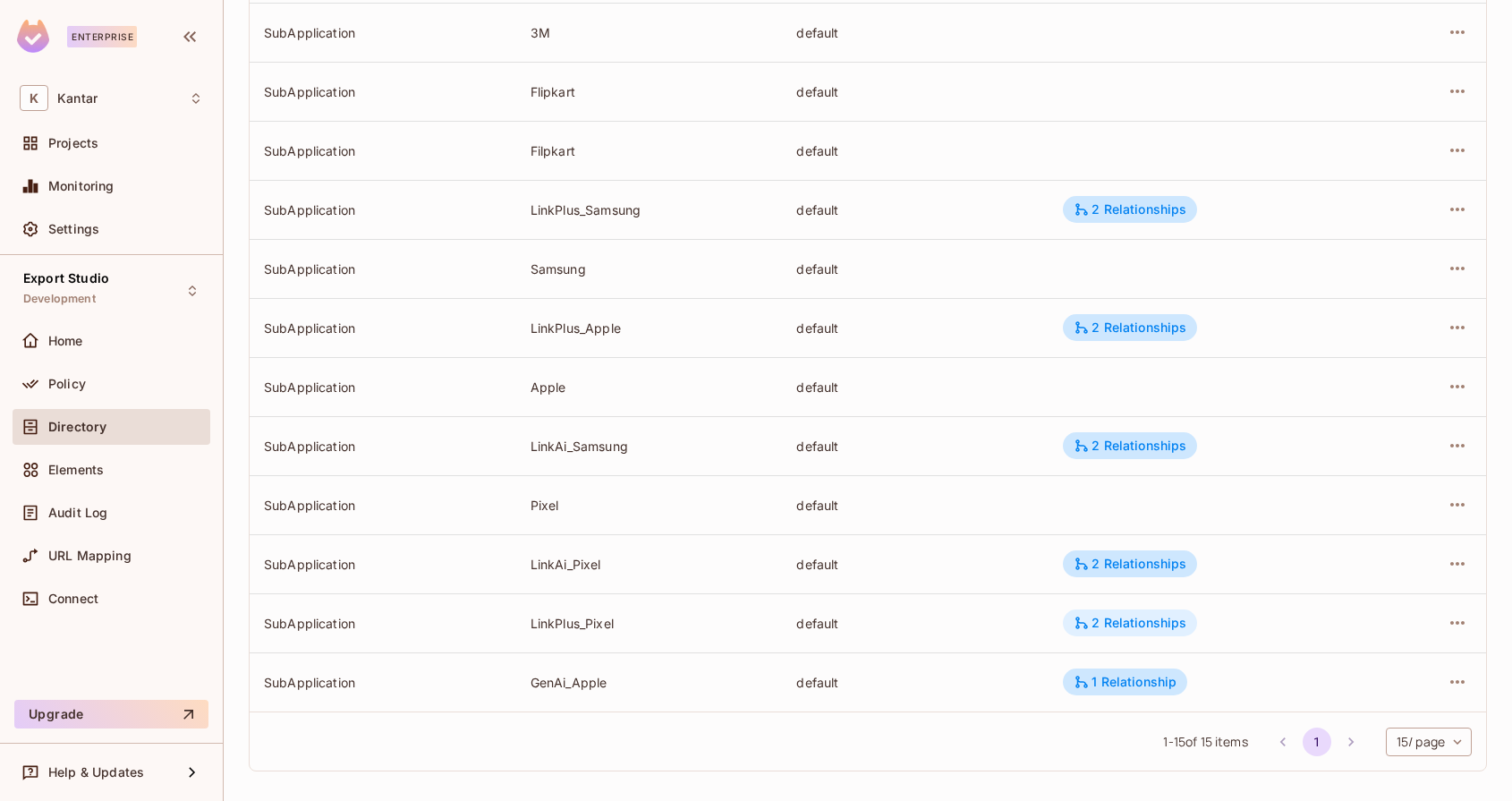 click on "2 Relationships" at bounding box center [1130, 623] 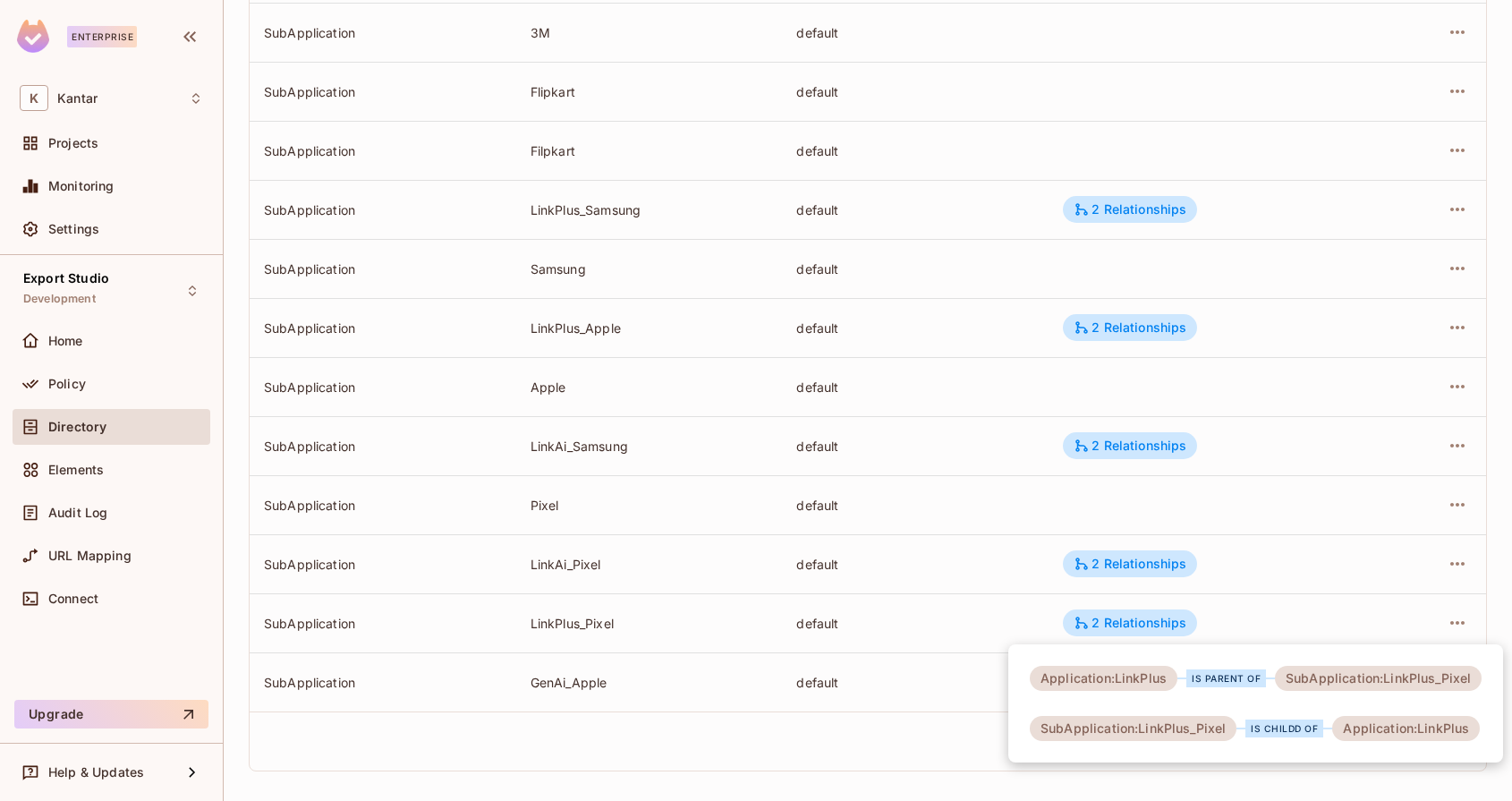 click at bounding box center (756, 400) 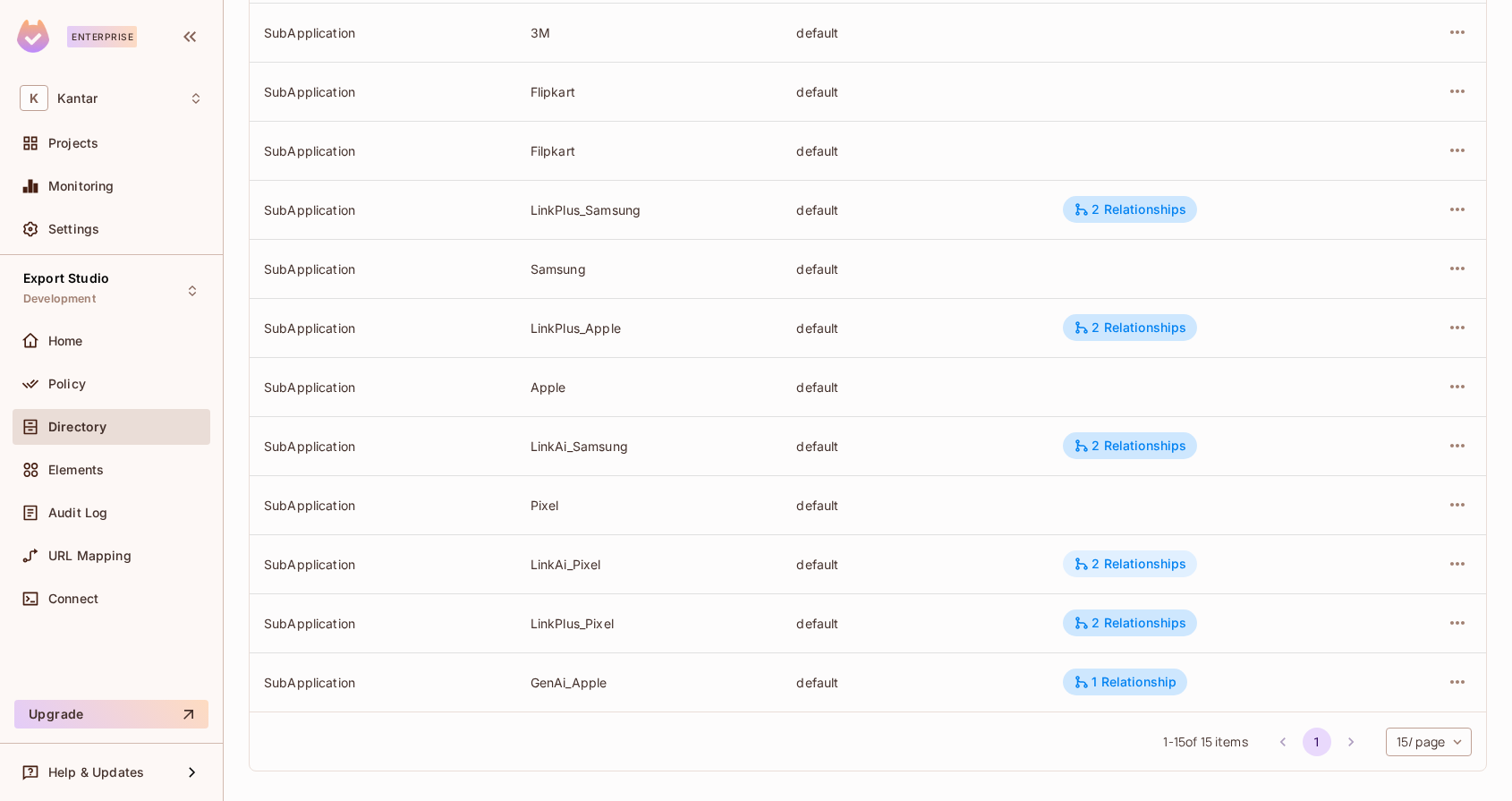 click on "2 Relationships" at bounding box center [1130, 564] 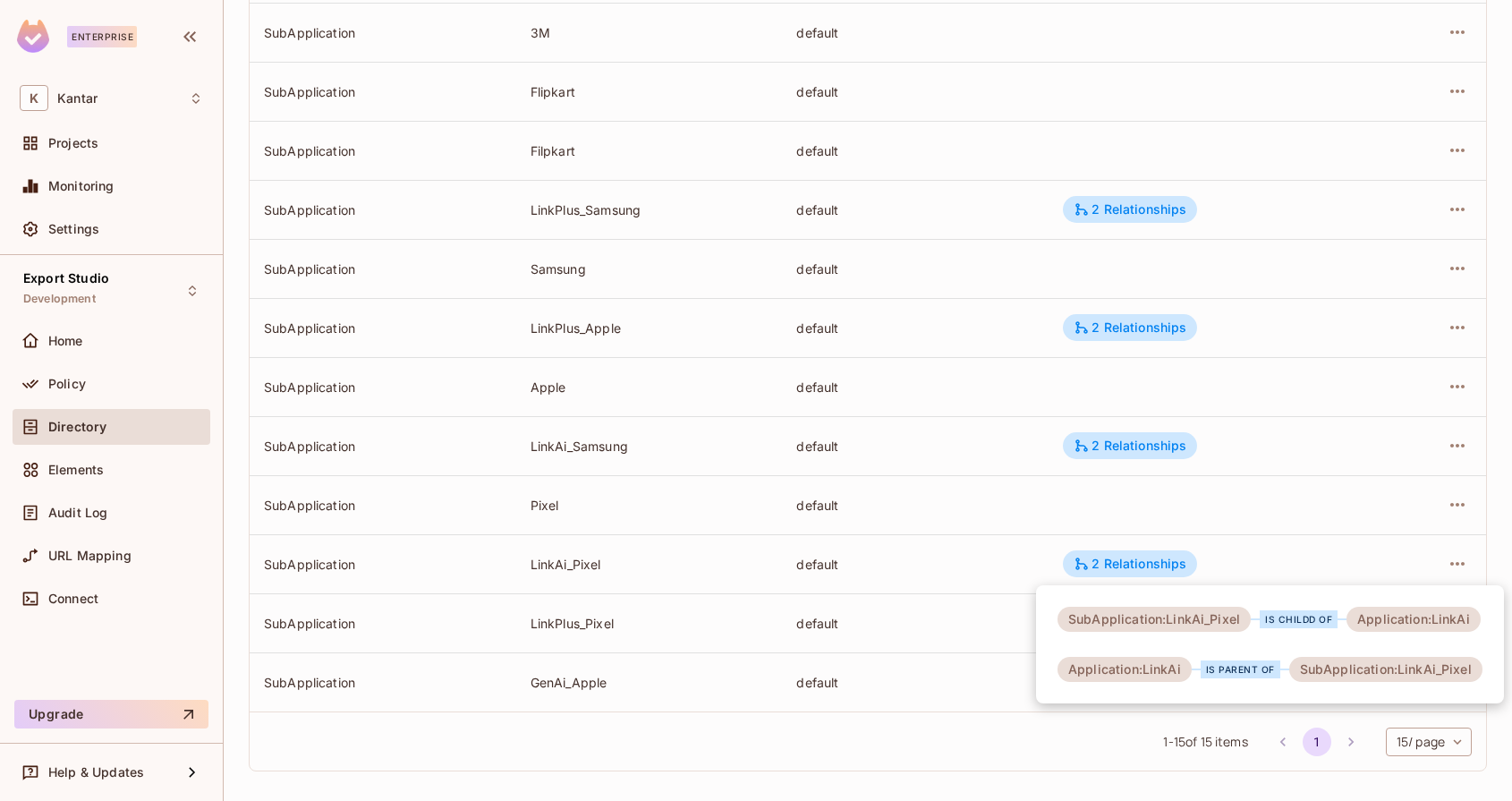 click at bounding box center [756, 400] 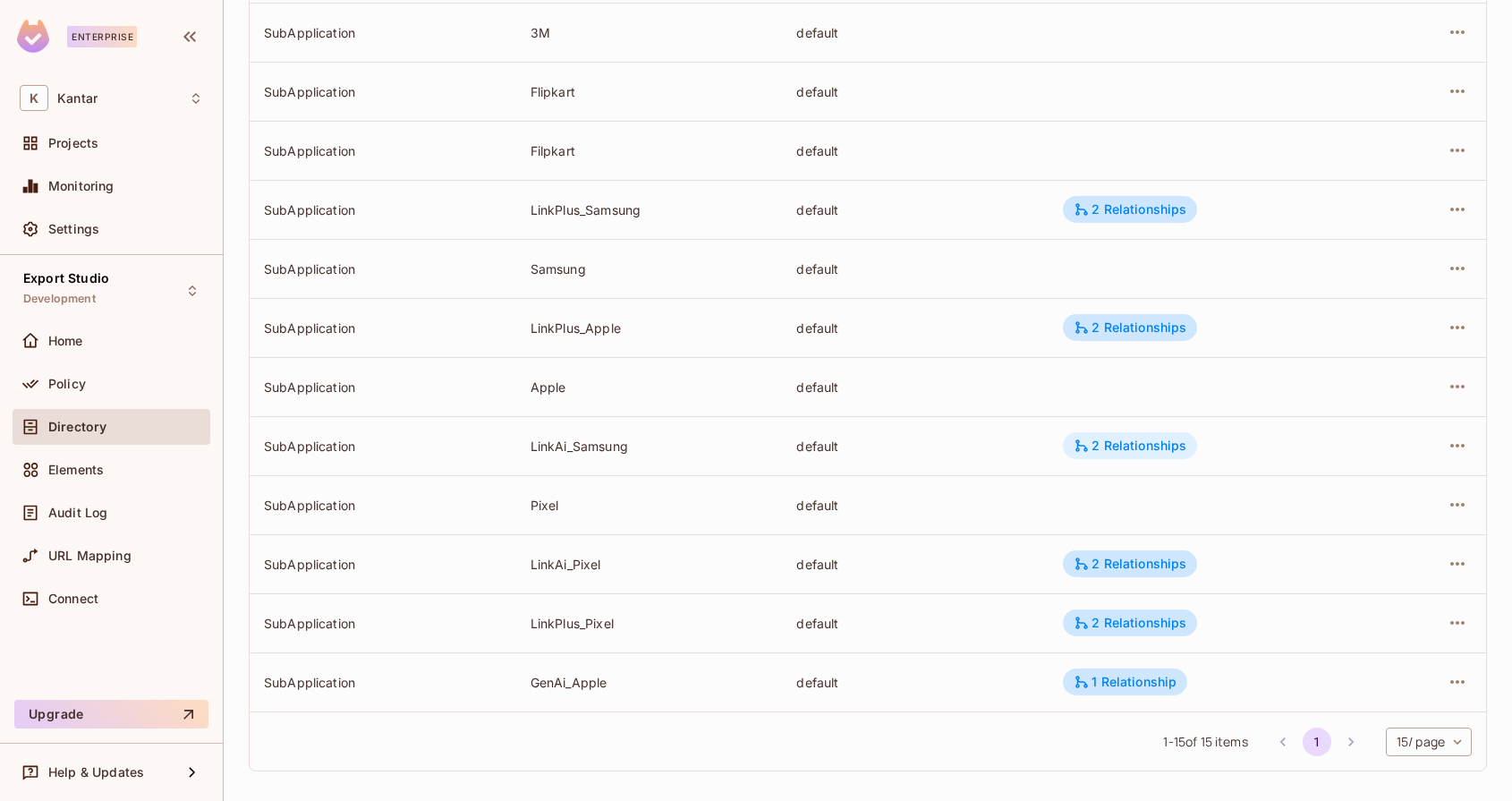 click on "2 Relationships" at bounding box center [1130, 446] 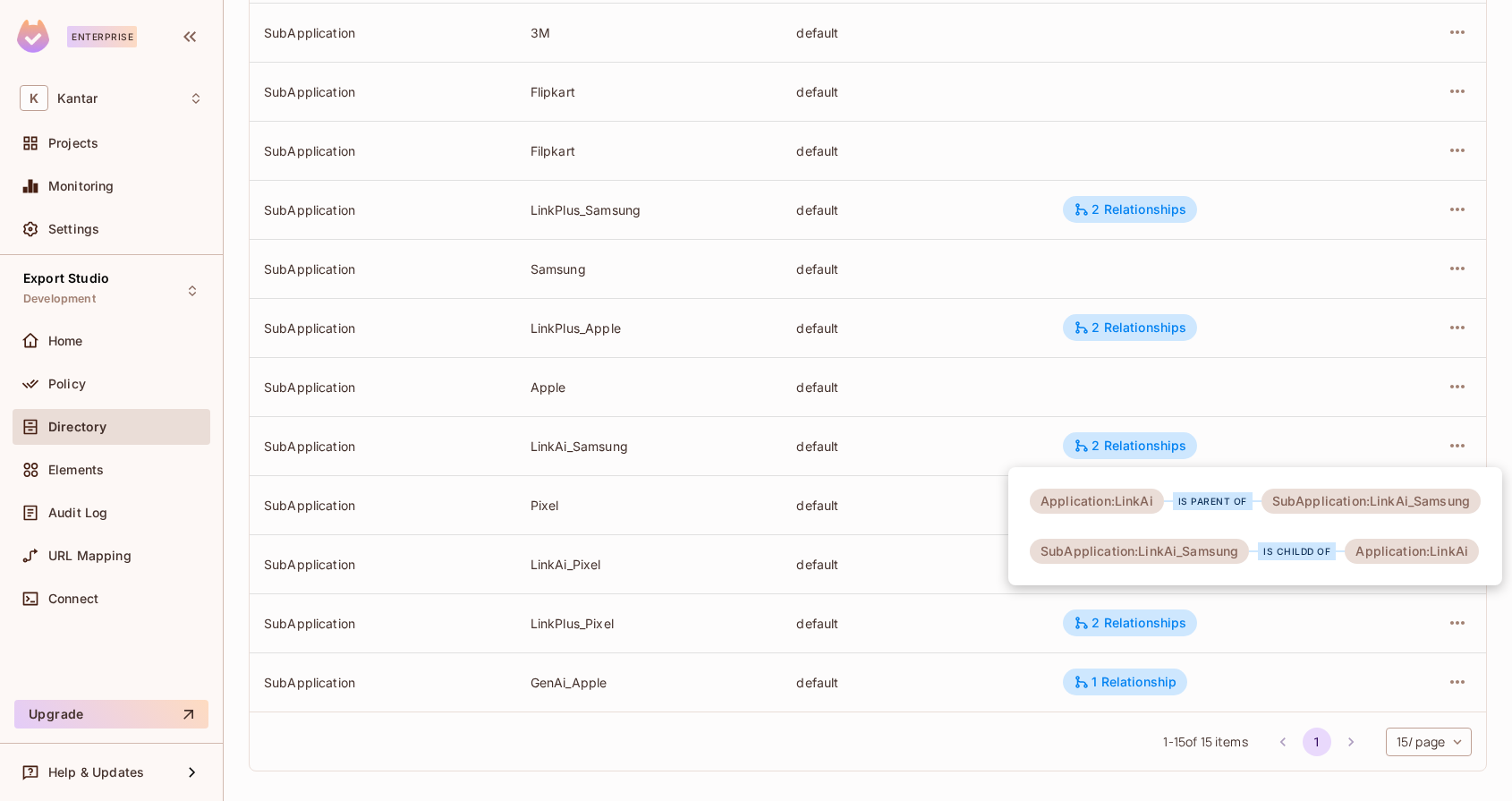 click at bounding box center (756, 400) 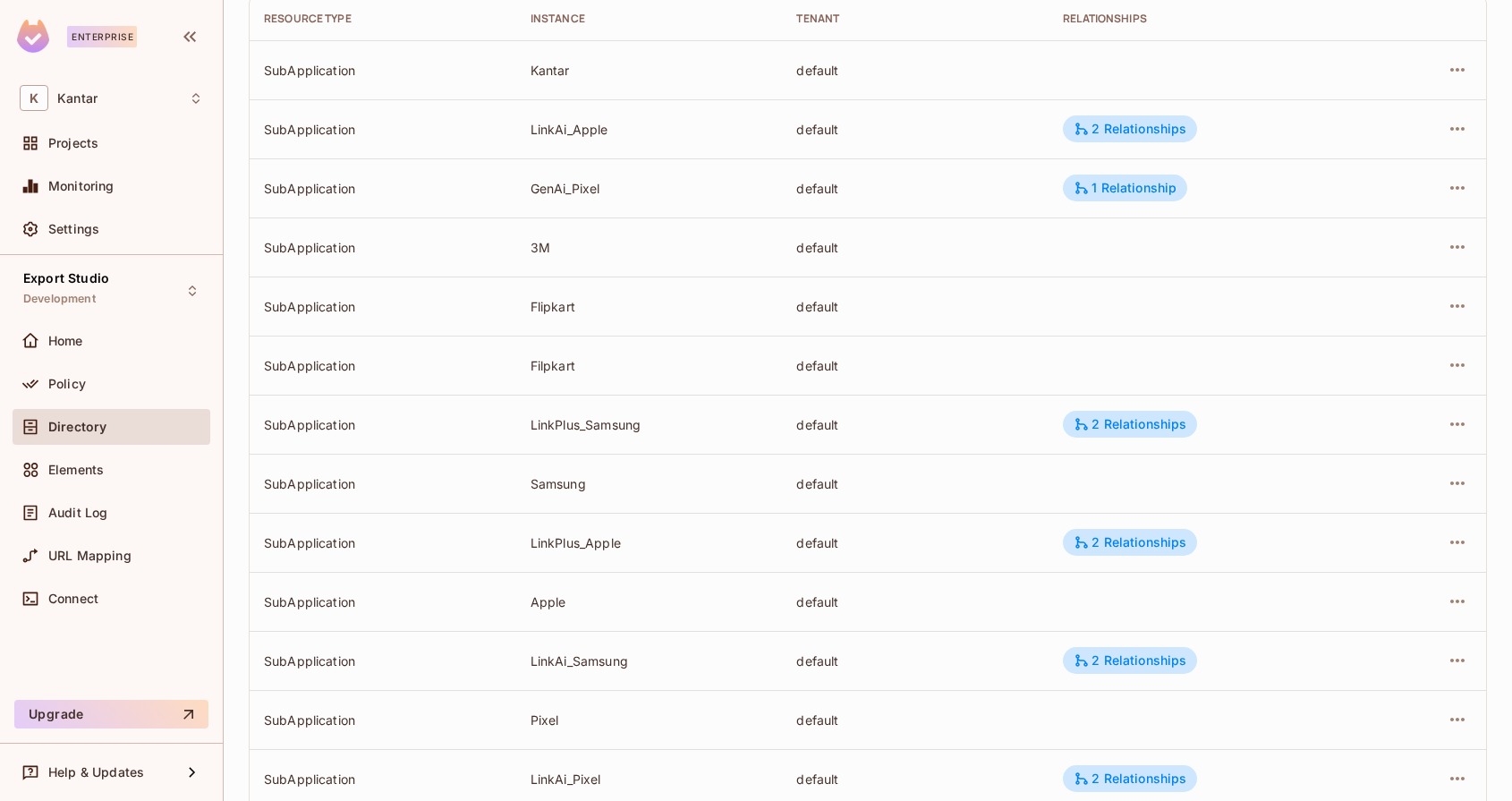 scroll, scrollTop: 217, scrollLeft: 0, axis: vertical 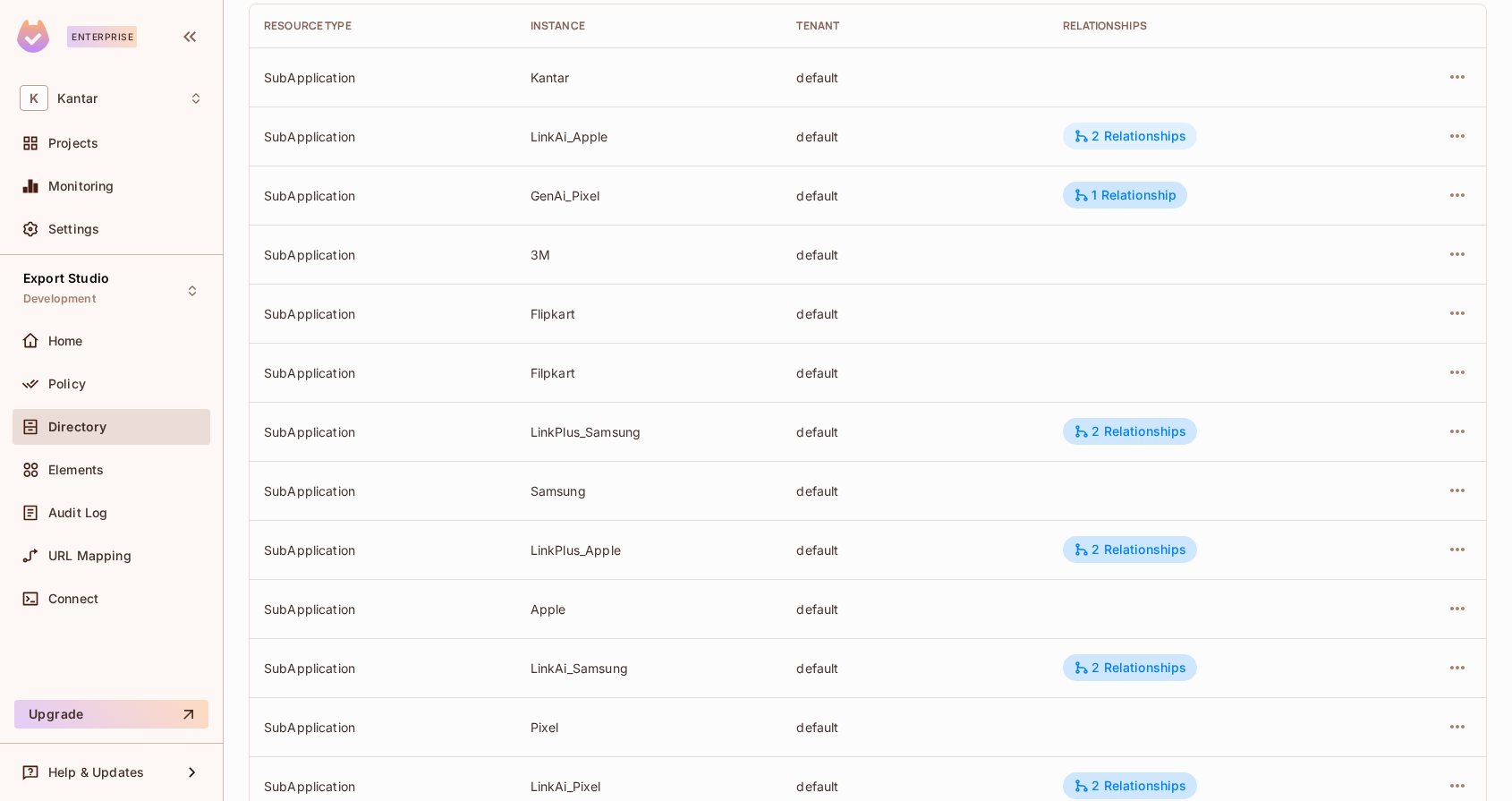 click 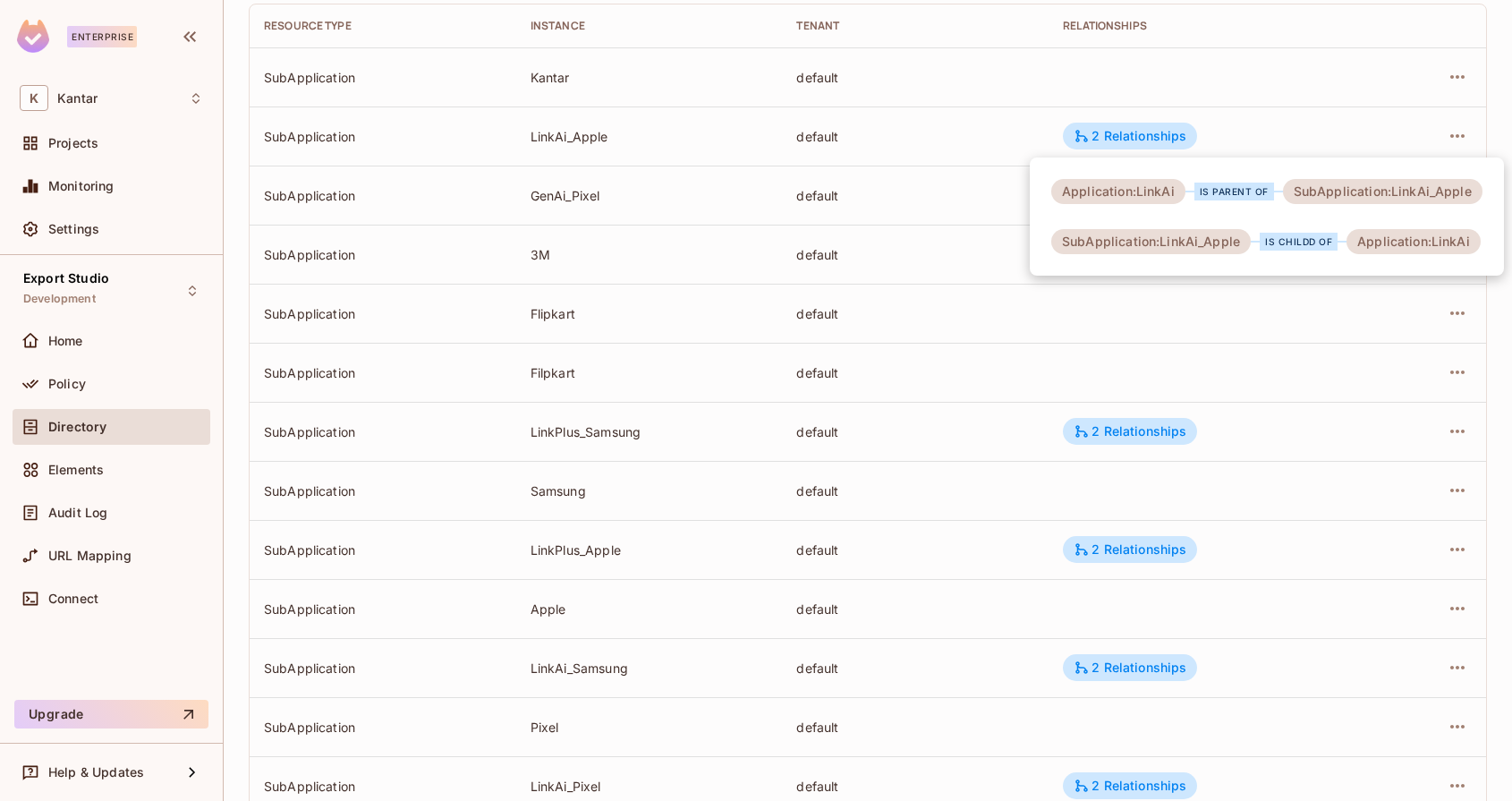 click at bounding box center (756, 400) 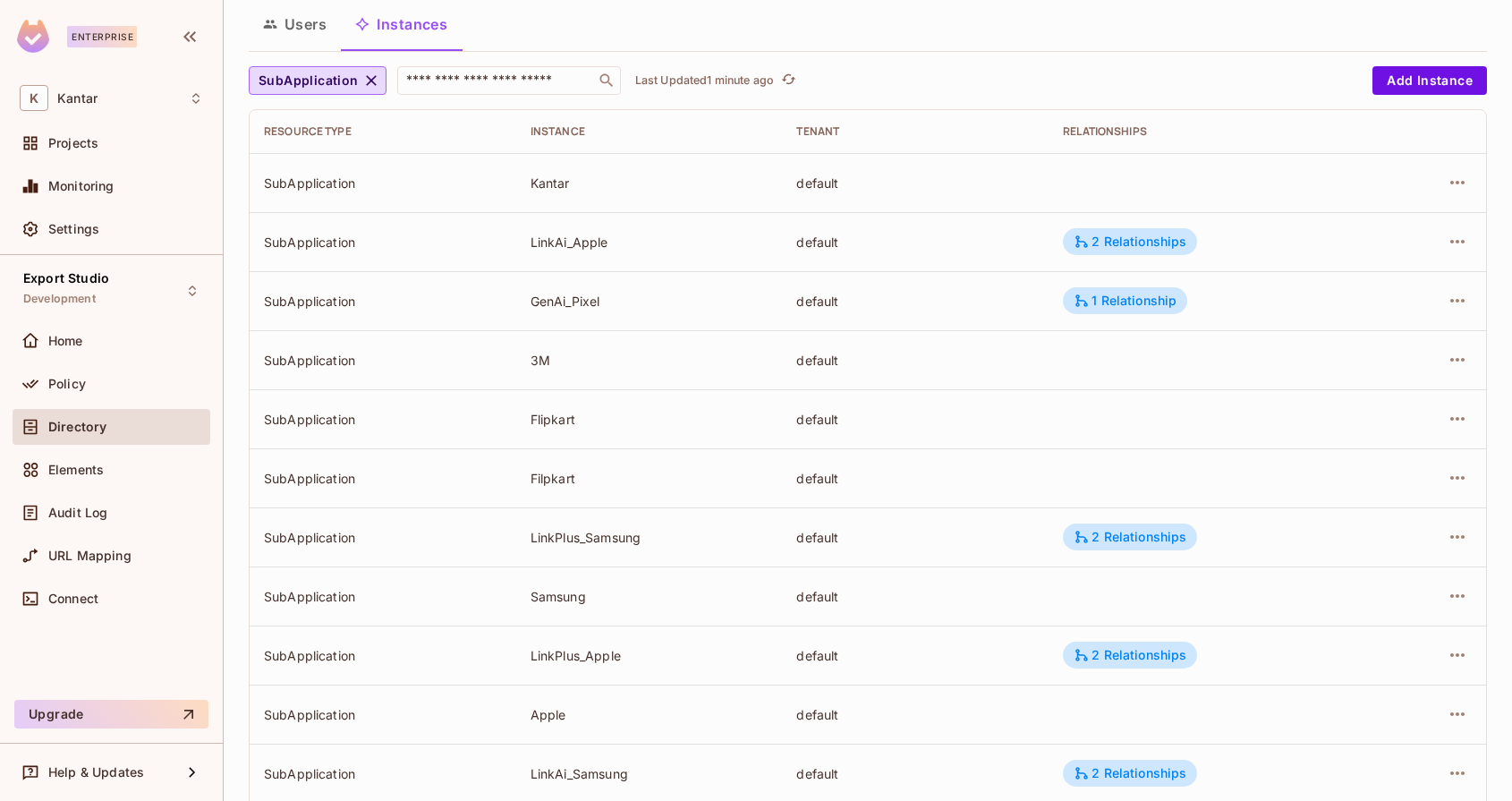 scroll, scrollTop: 0, scrollLeft: 0, axis: both 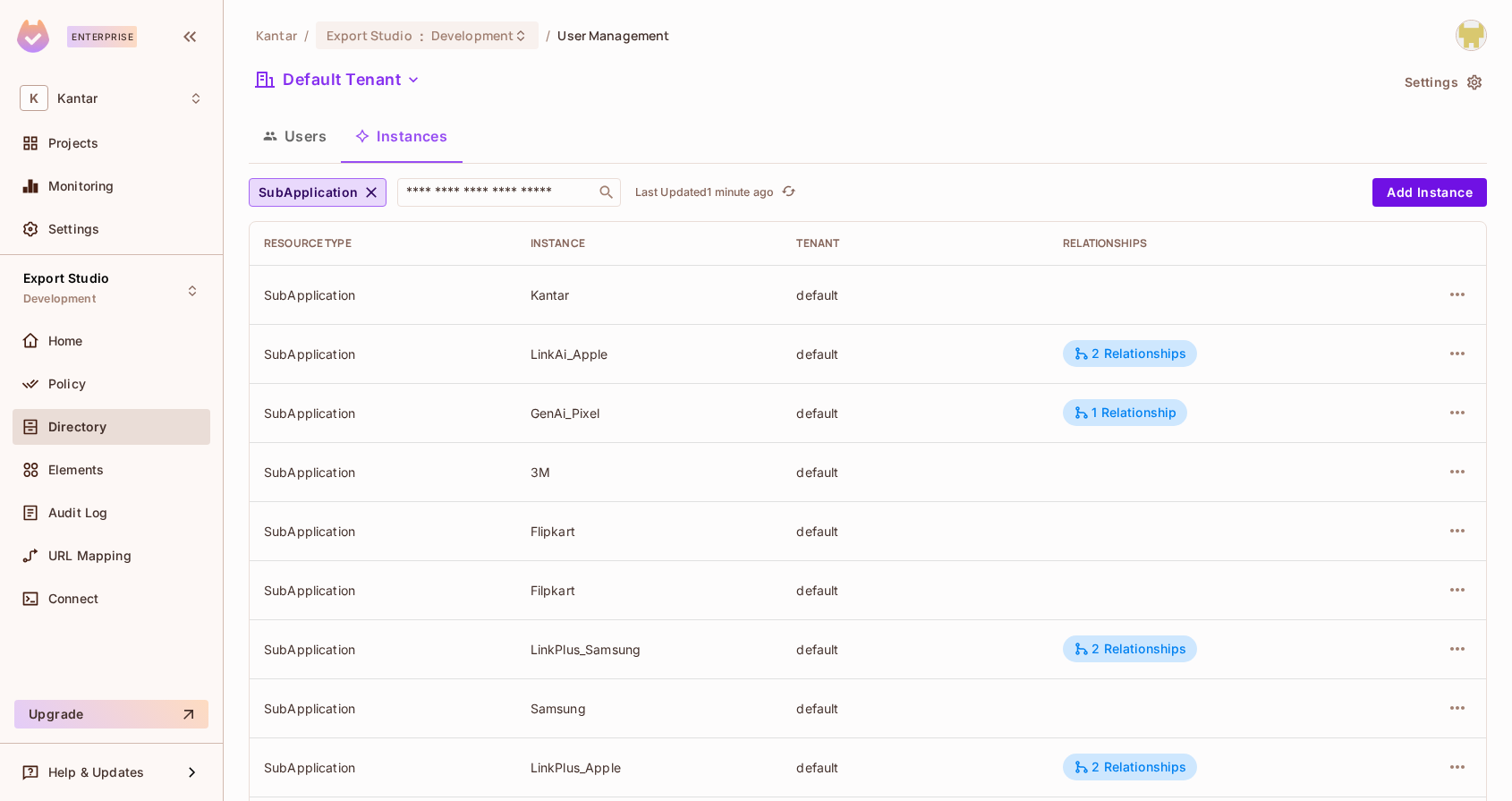 click on "Users" at bounding box center [294, 136] 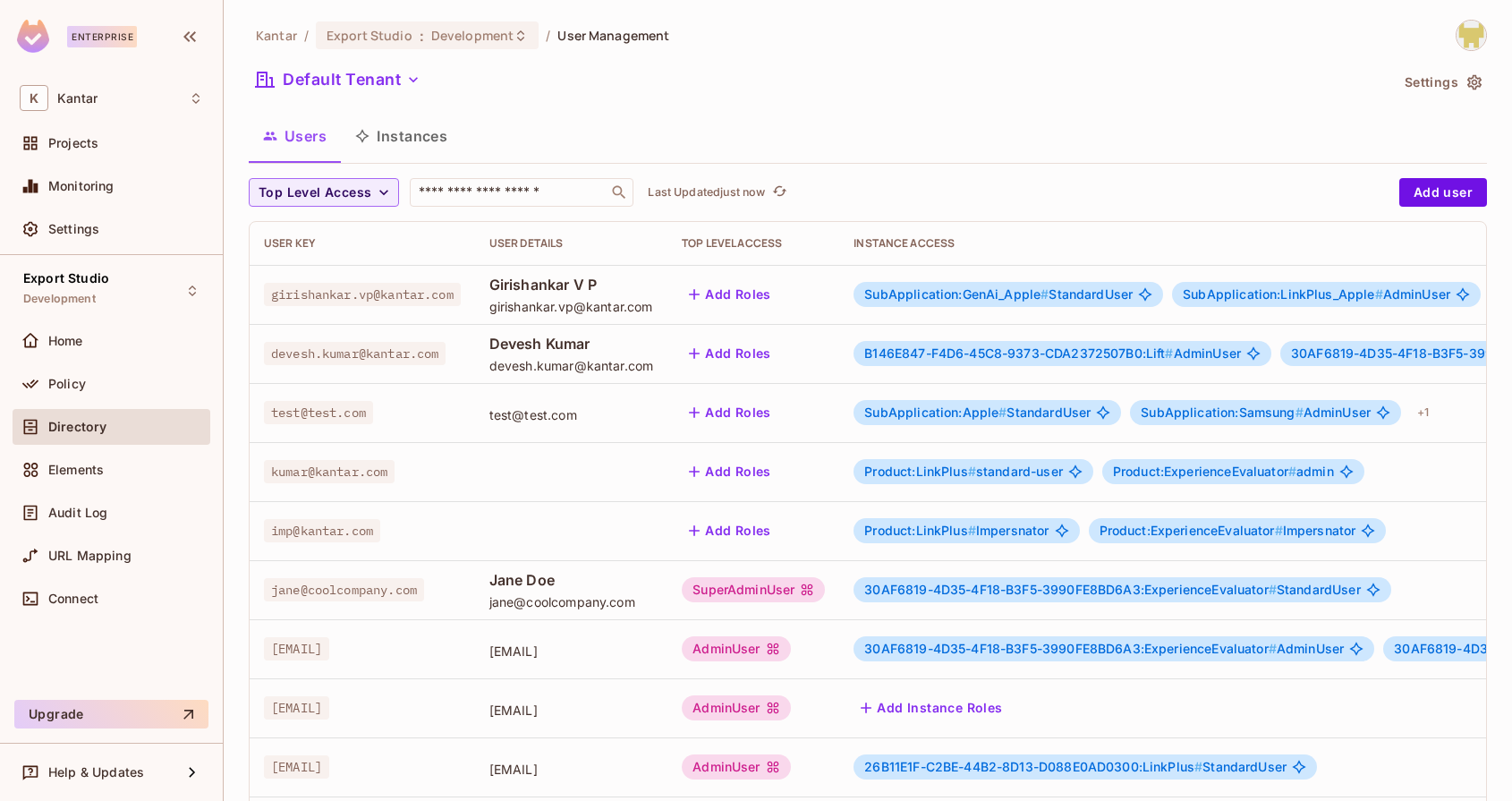 click on "Instances" at bounding box center [401, 136] 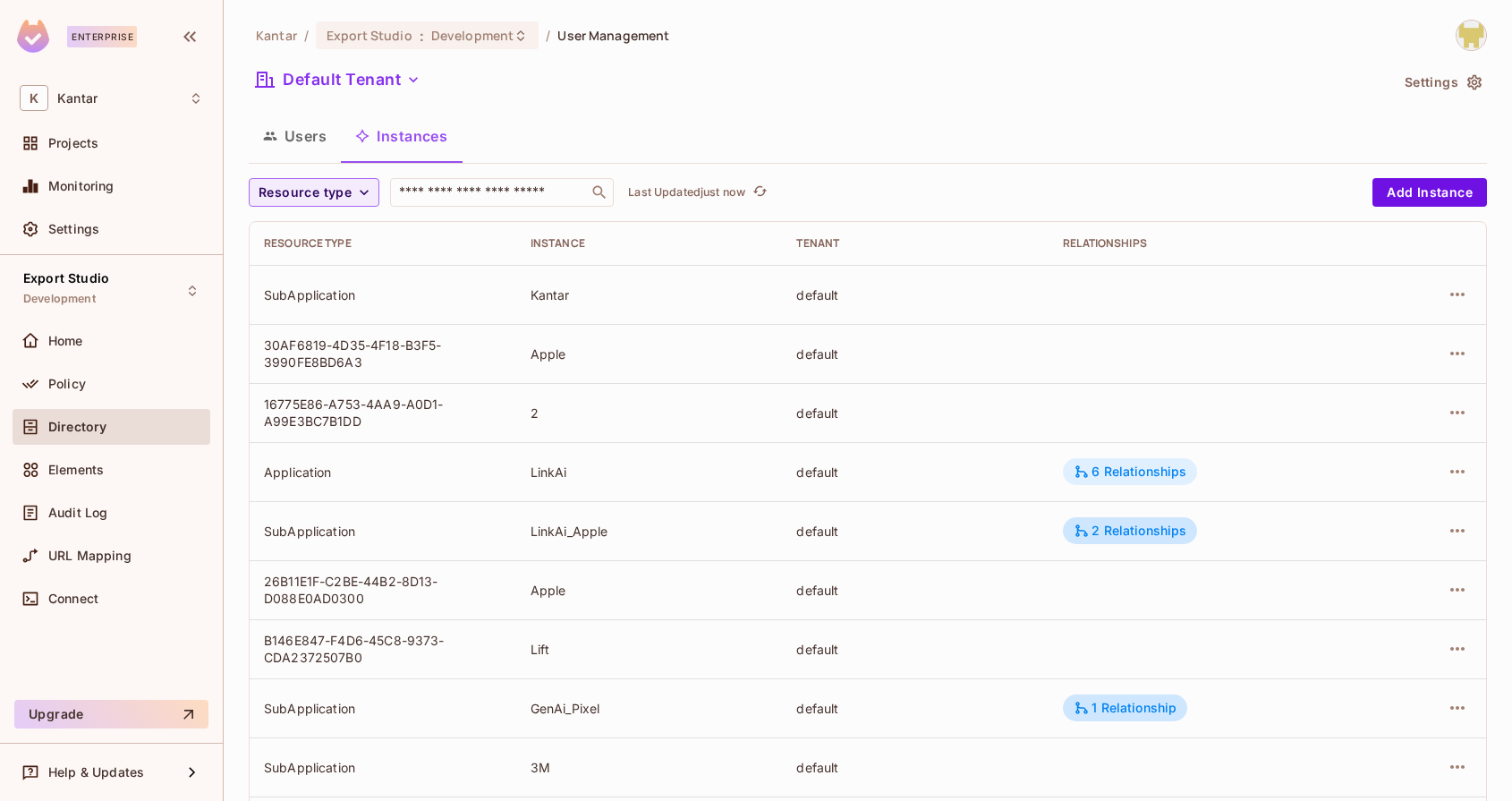 click on "6 Relationships" at bounding box center [1130, 472] 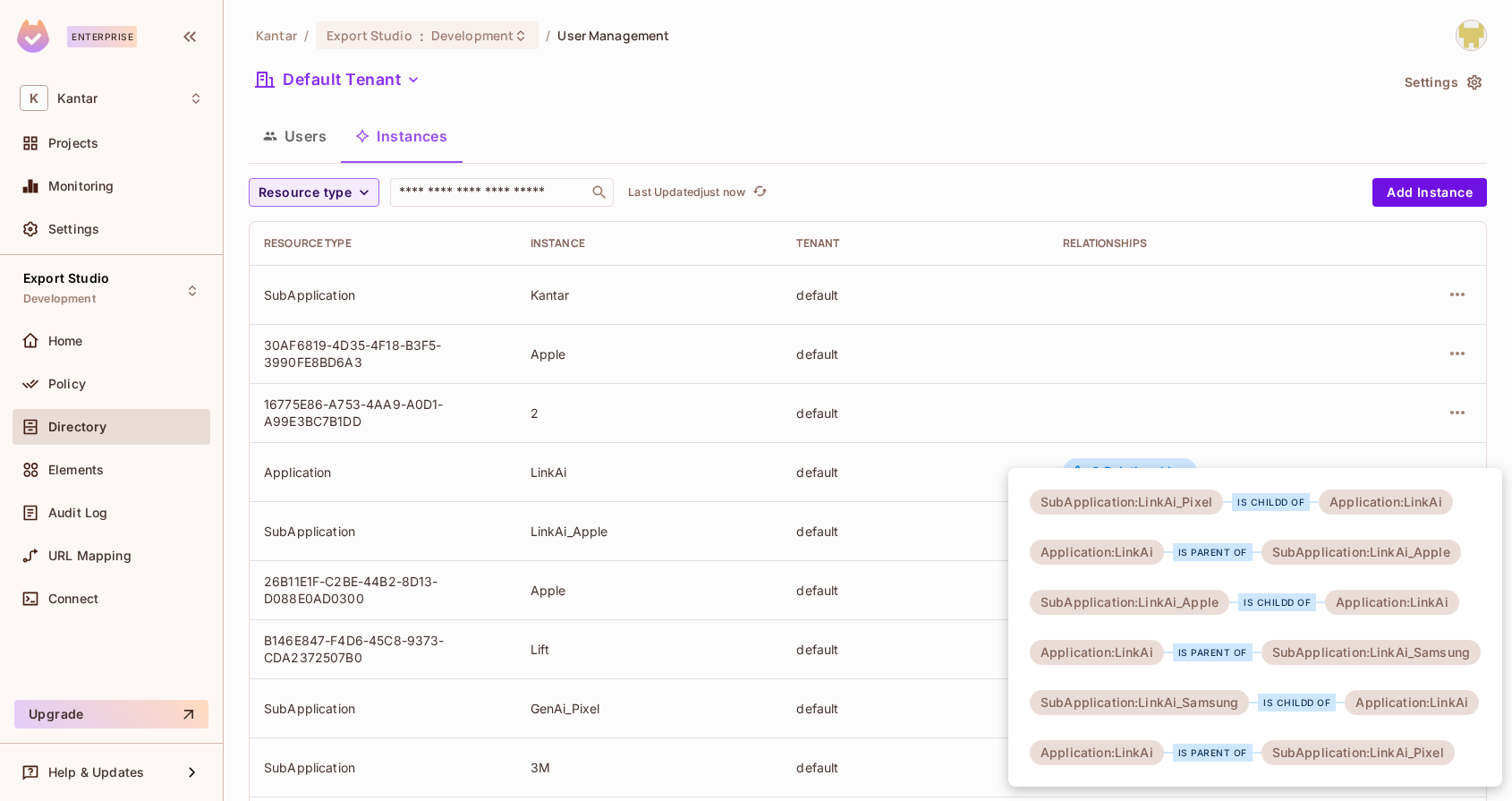 click at bounding box center [756, 400] 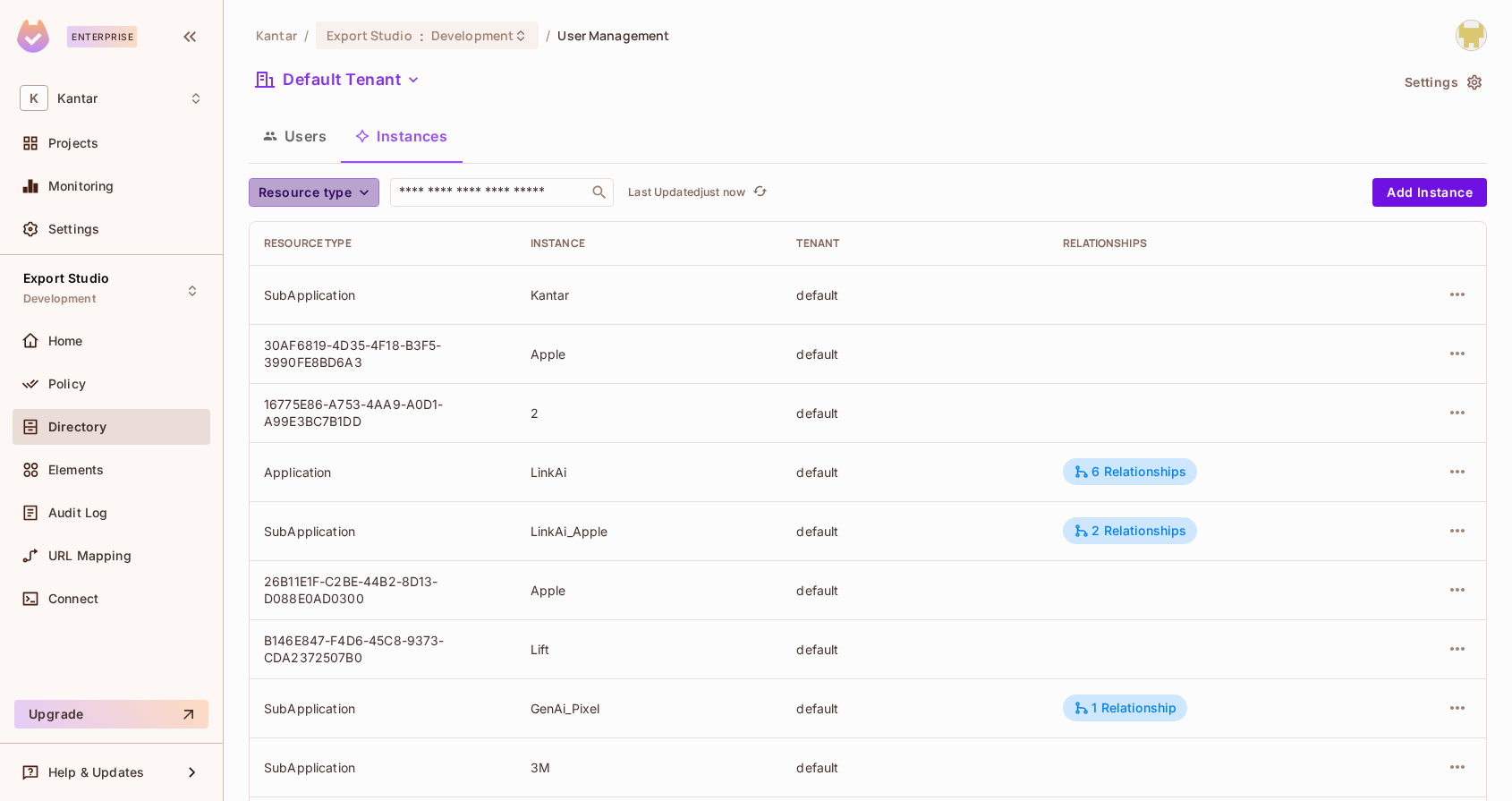 click on "Resource type" at bounding box center (305, 192) 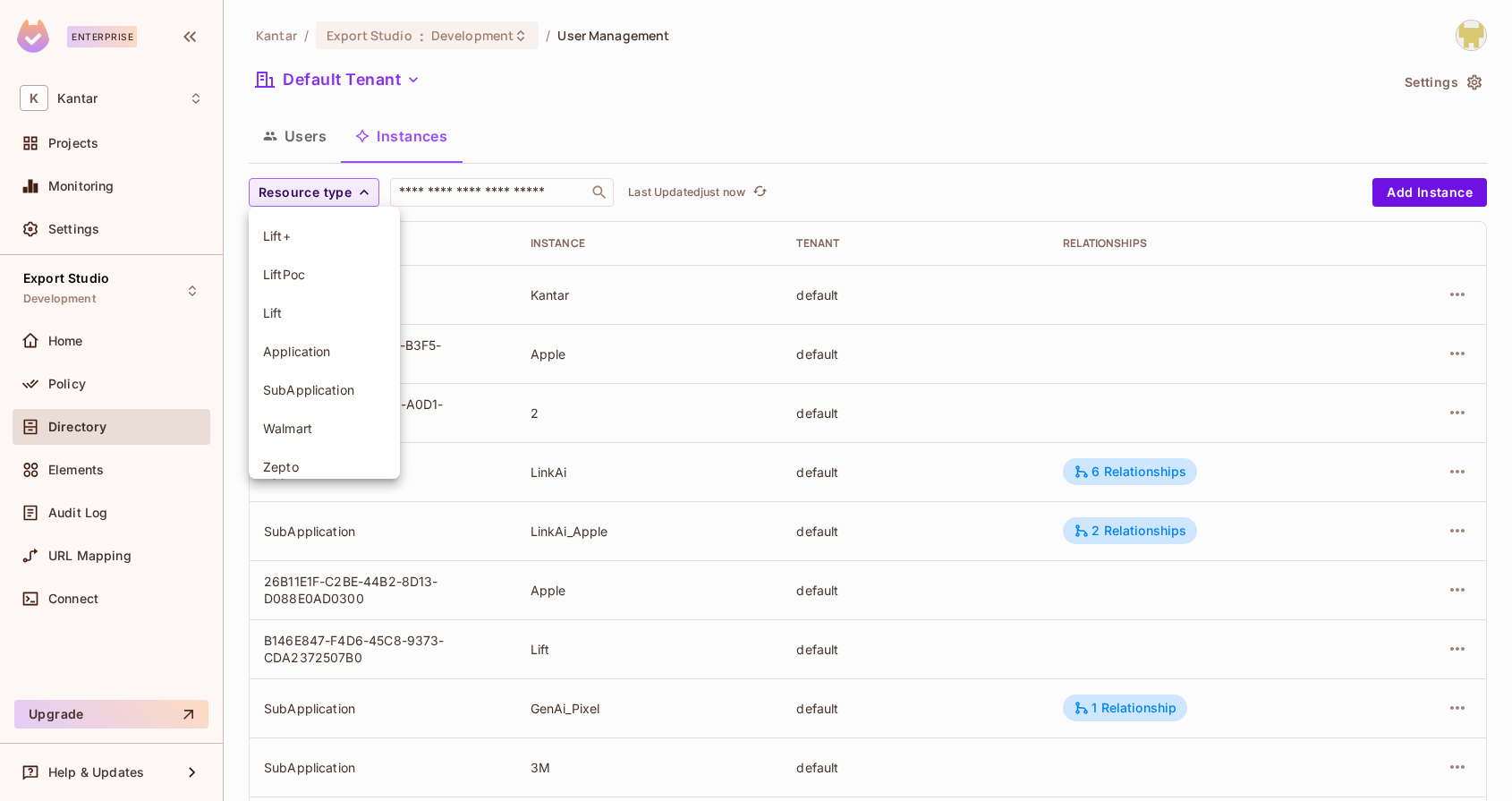 scroll, scrollTop: 156, scrollLeft: 0, axis: vertical 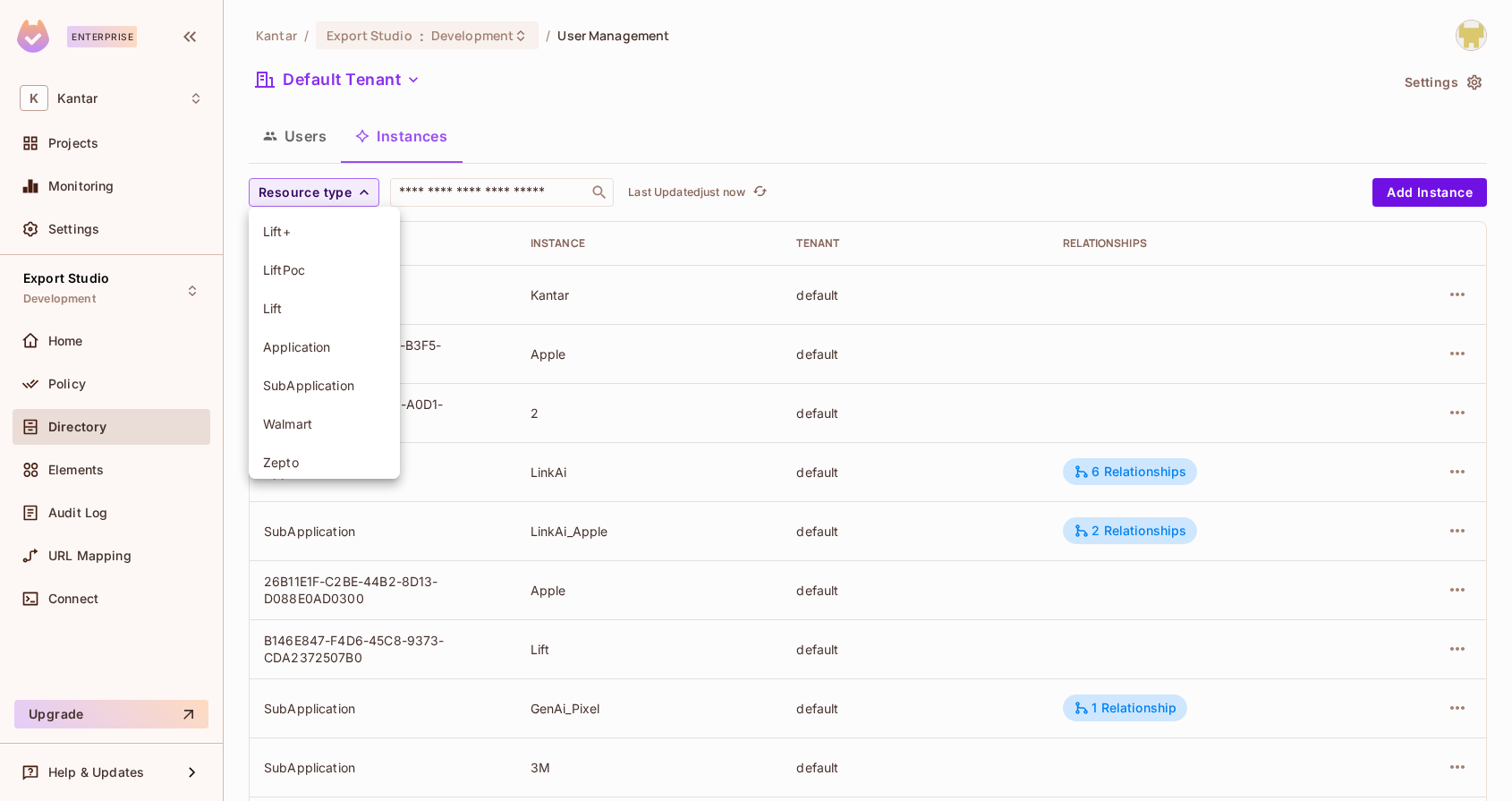 click on "SubApplication" at bounding box center [324, 385] 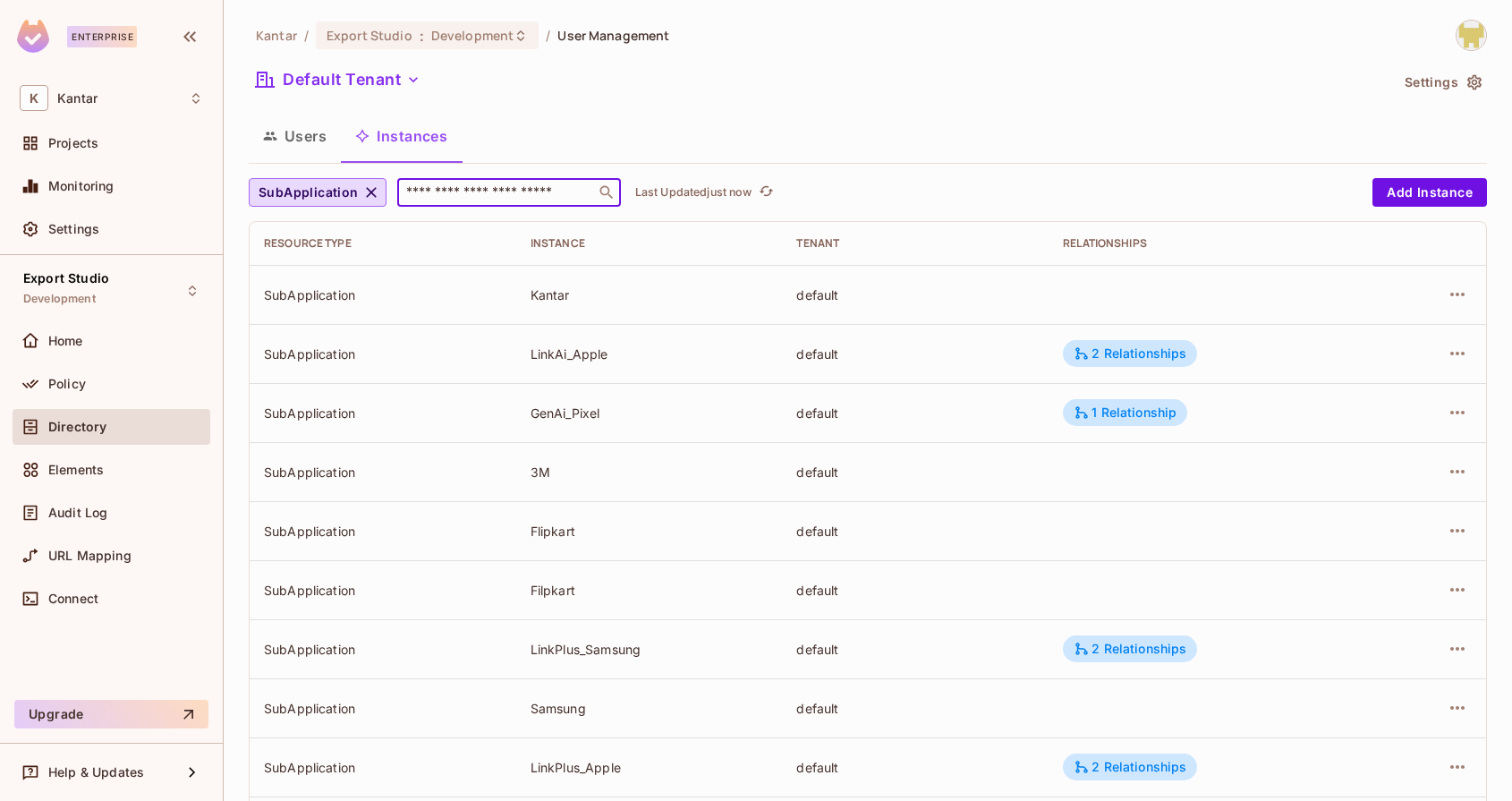 click at bounding box center (497, 192) 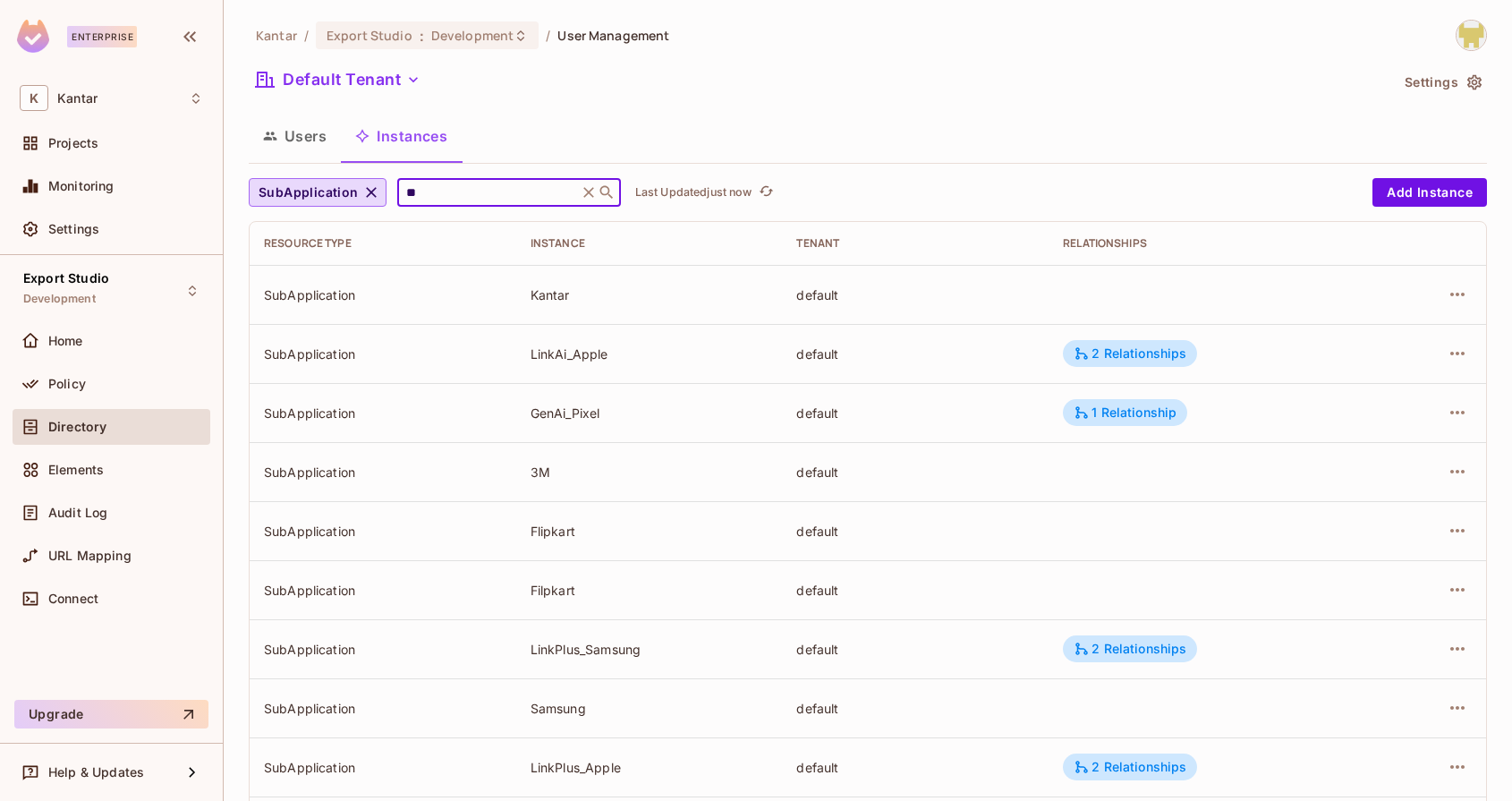 type on "***" 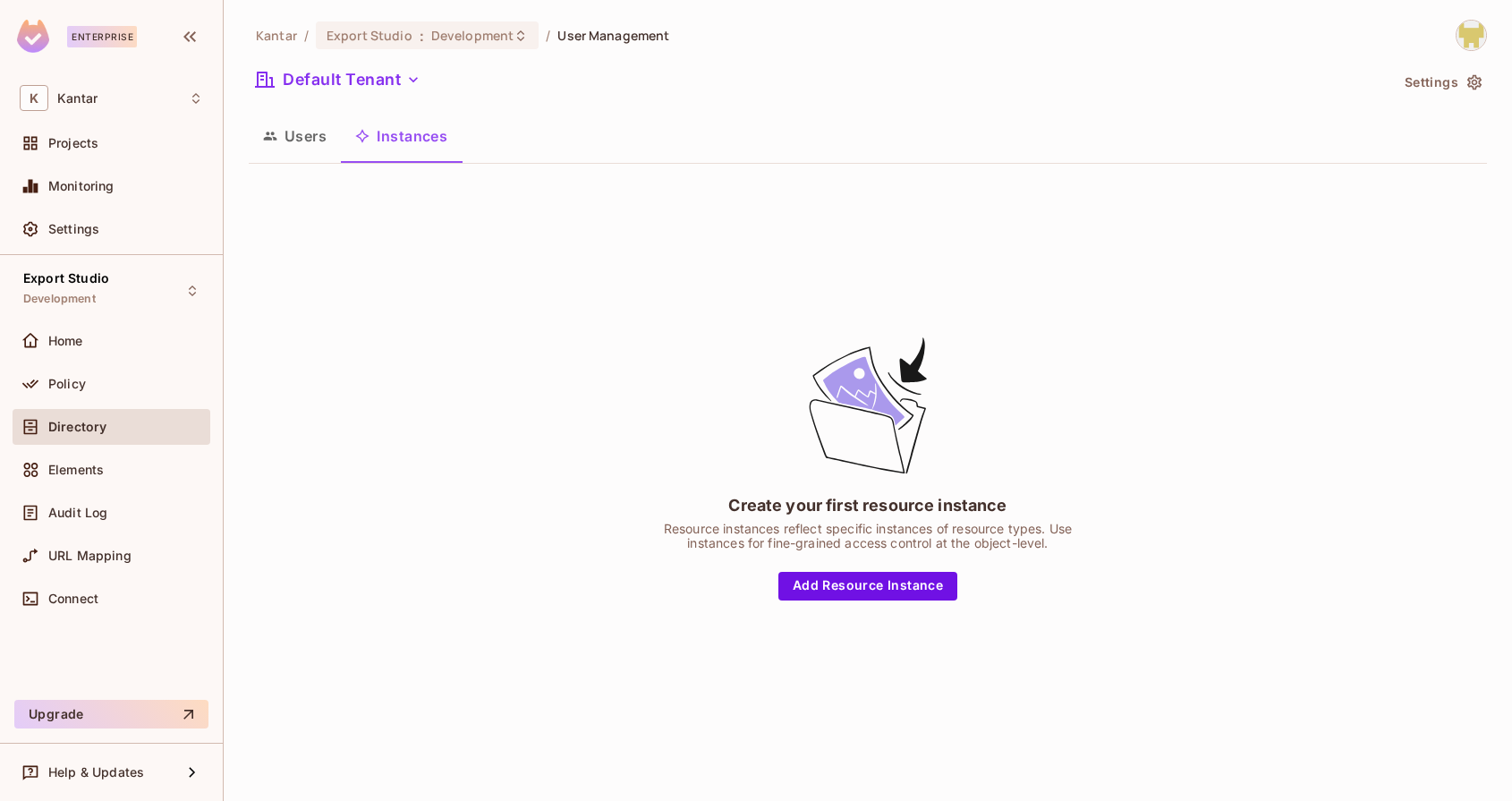 click on "Users" at bounding box center [294, 136] 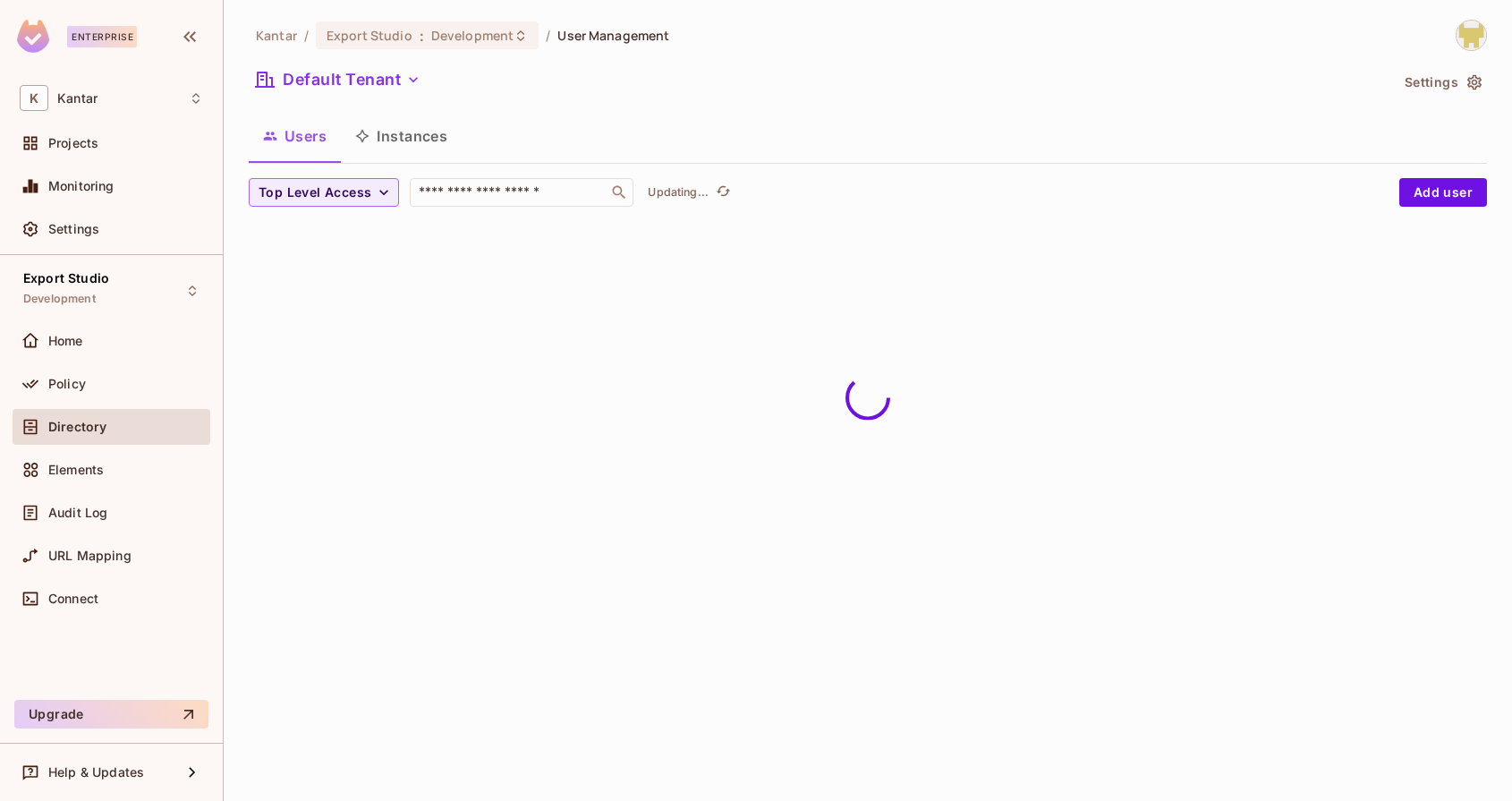 click on "Instances" at bounding box center [401, 136] 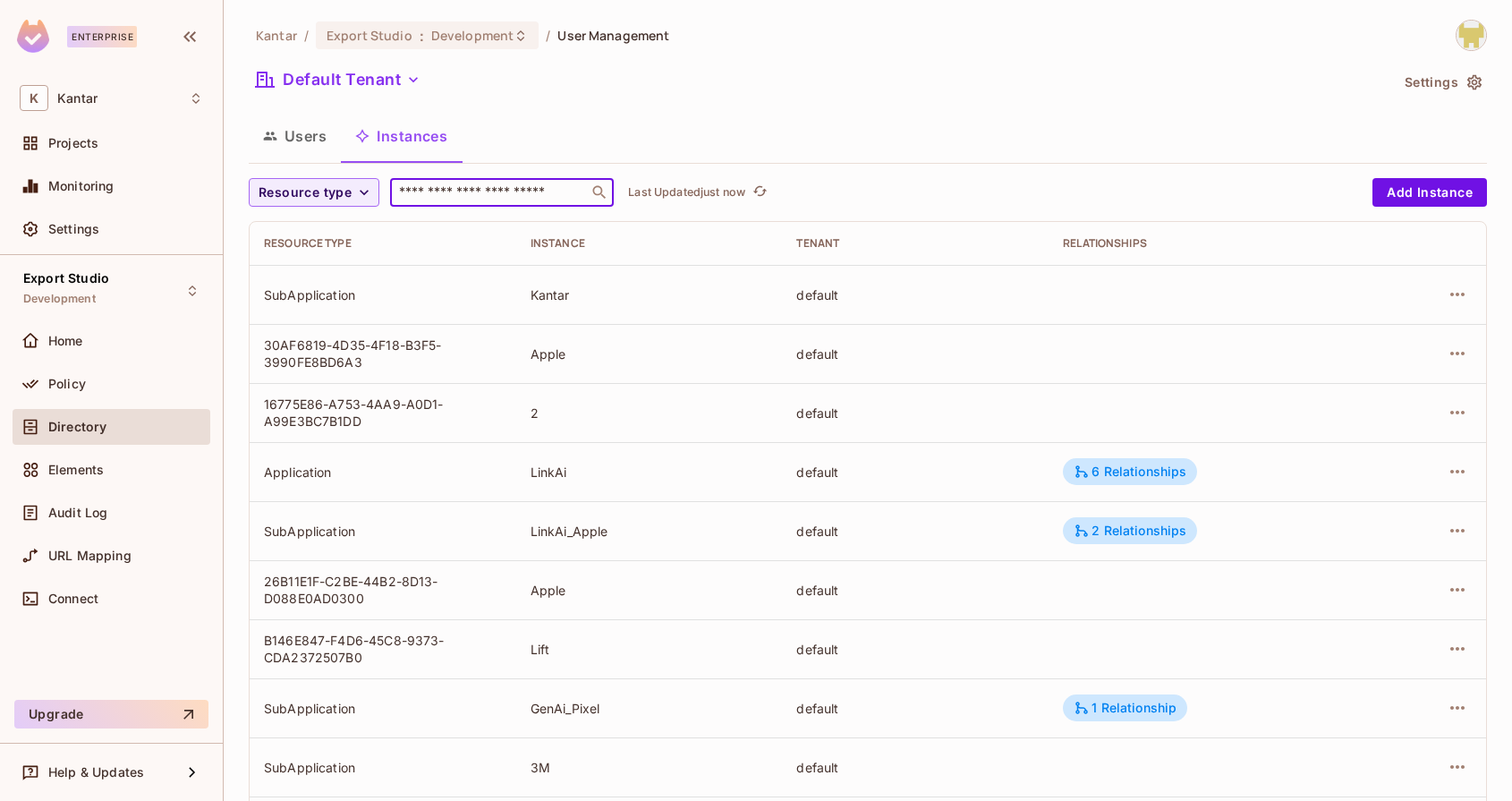 click at bounding box center [489, 192] 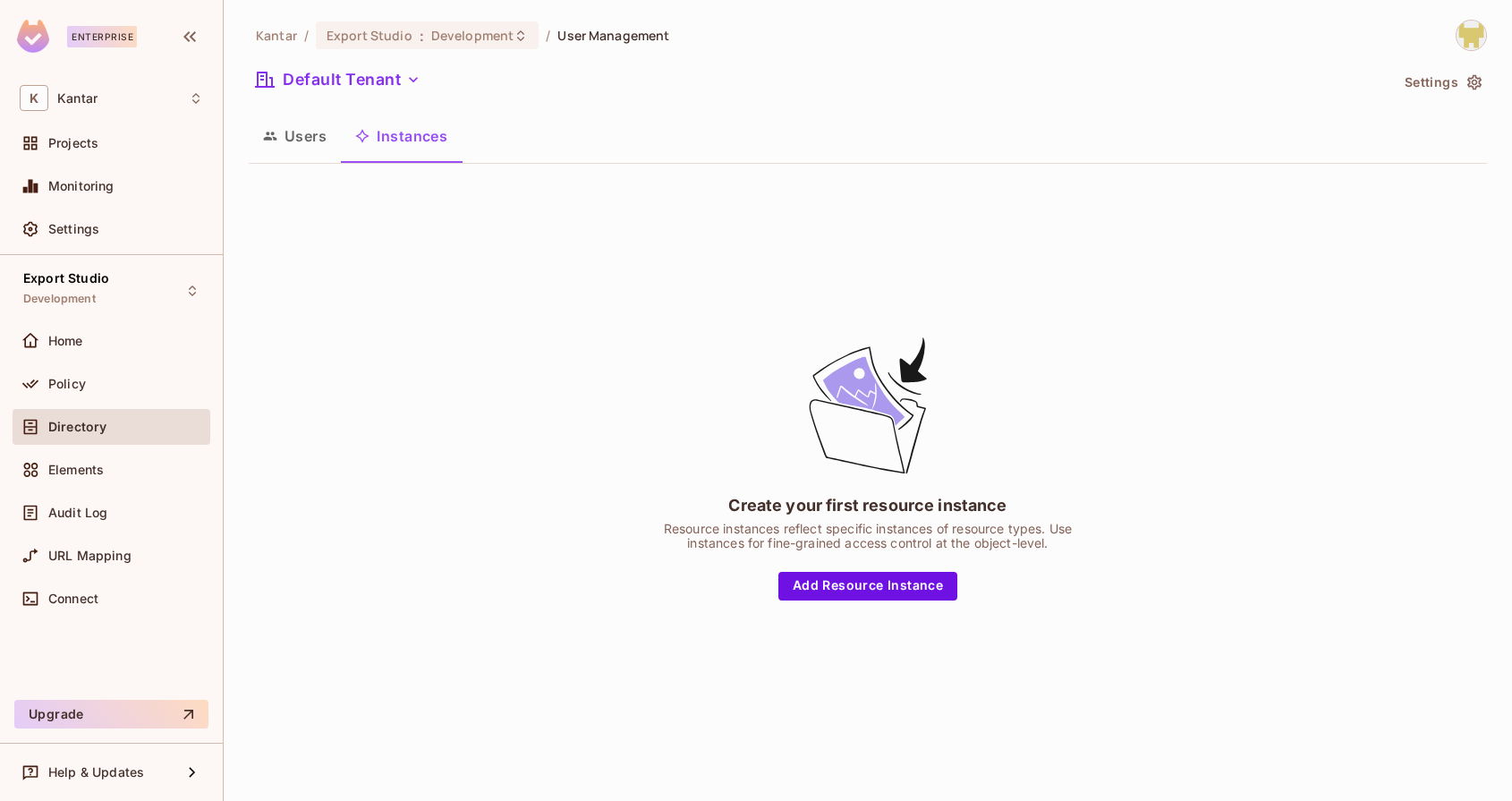 click on "Users" at bounding box center [294, 136] 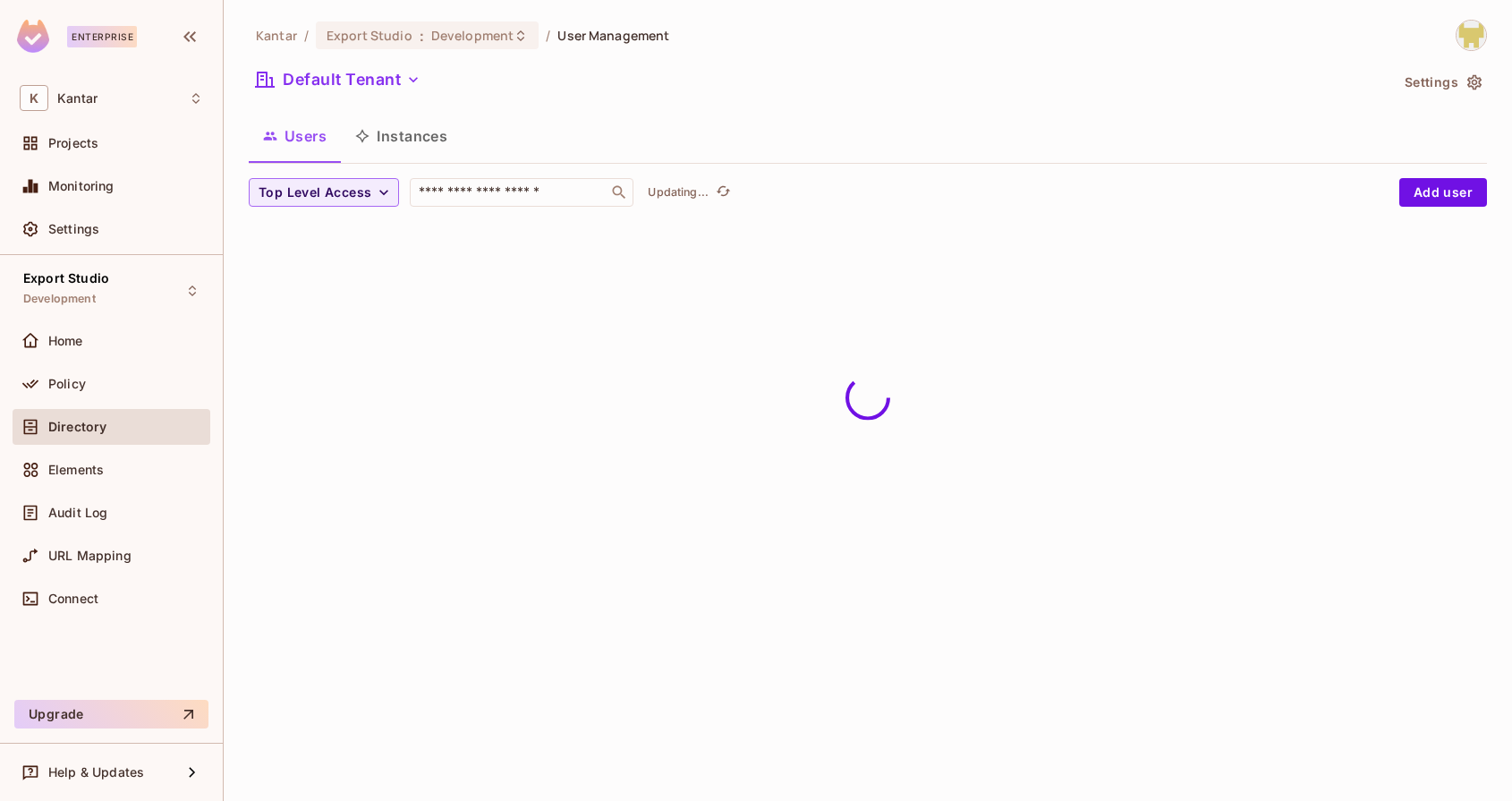 click on "Instances" at bounding box center (401, 136) 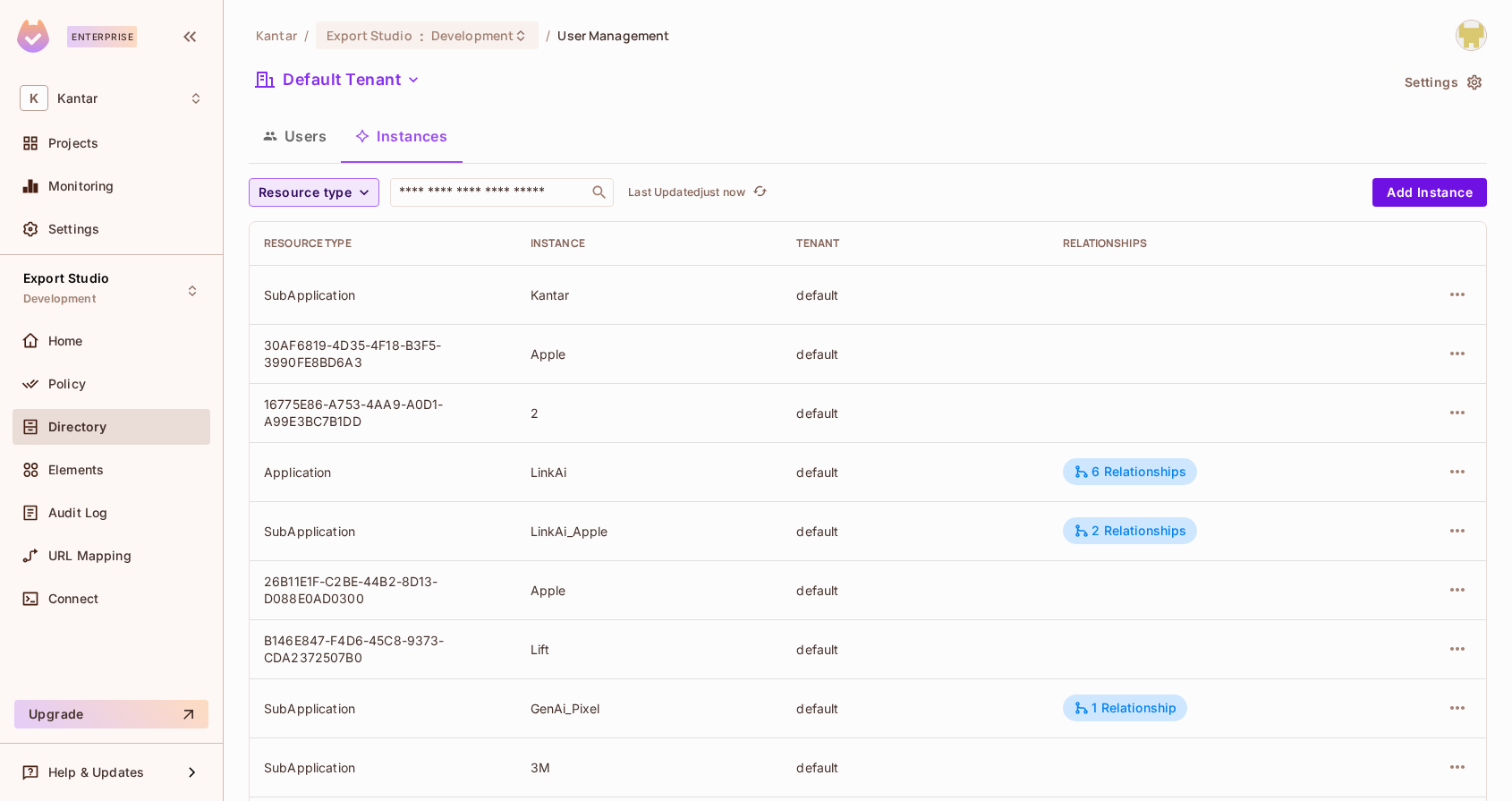 click 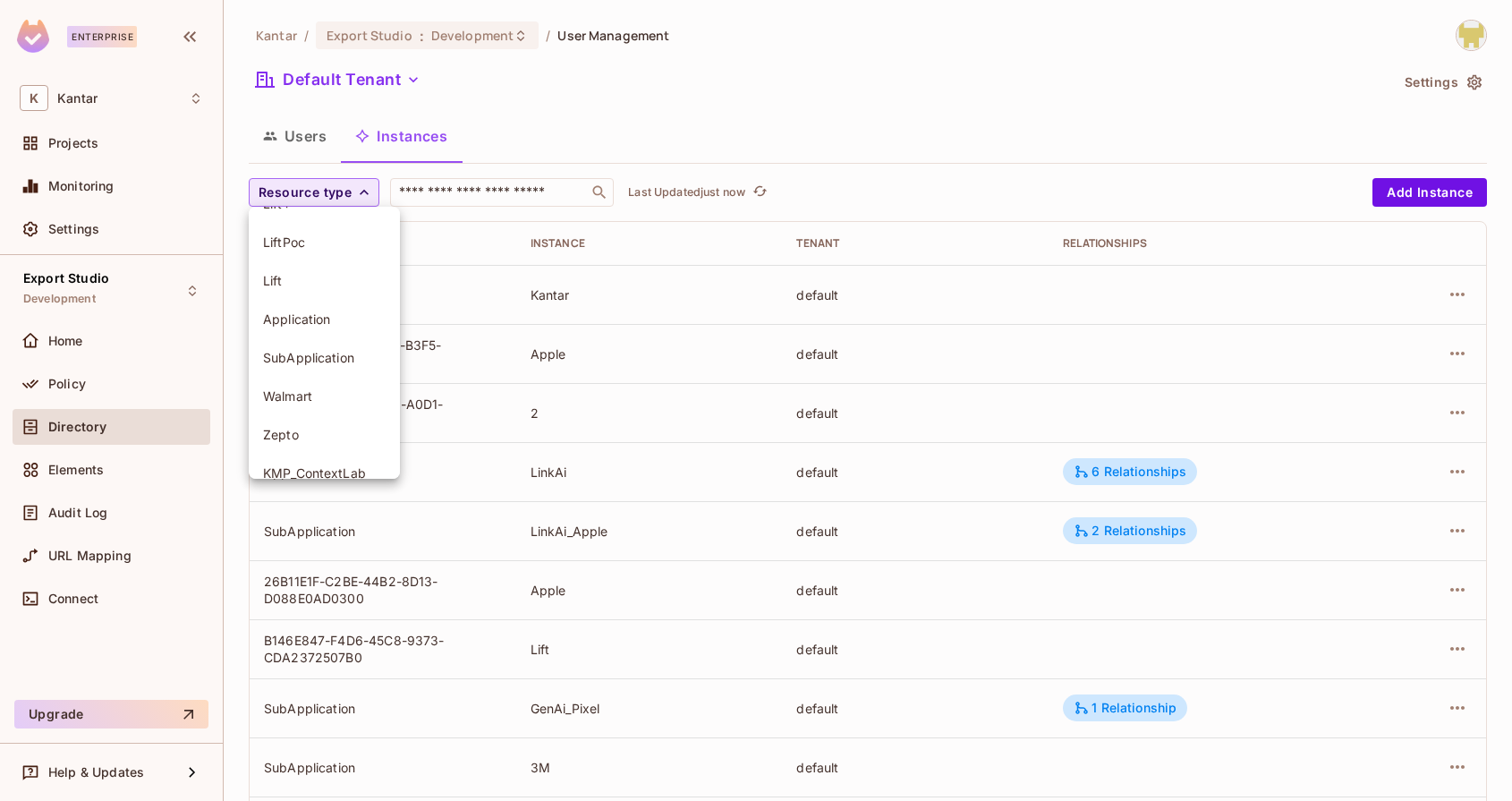 scroll, scrollTop: 181, scrollLeft: 0, axis: vertical 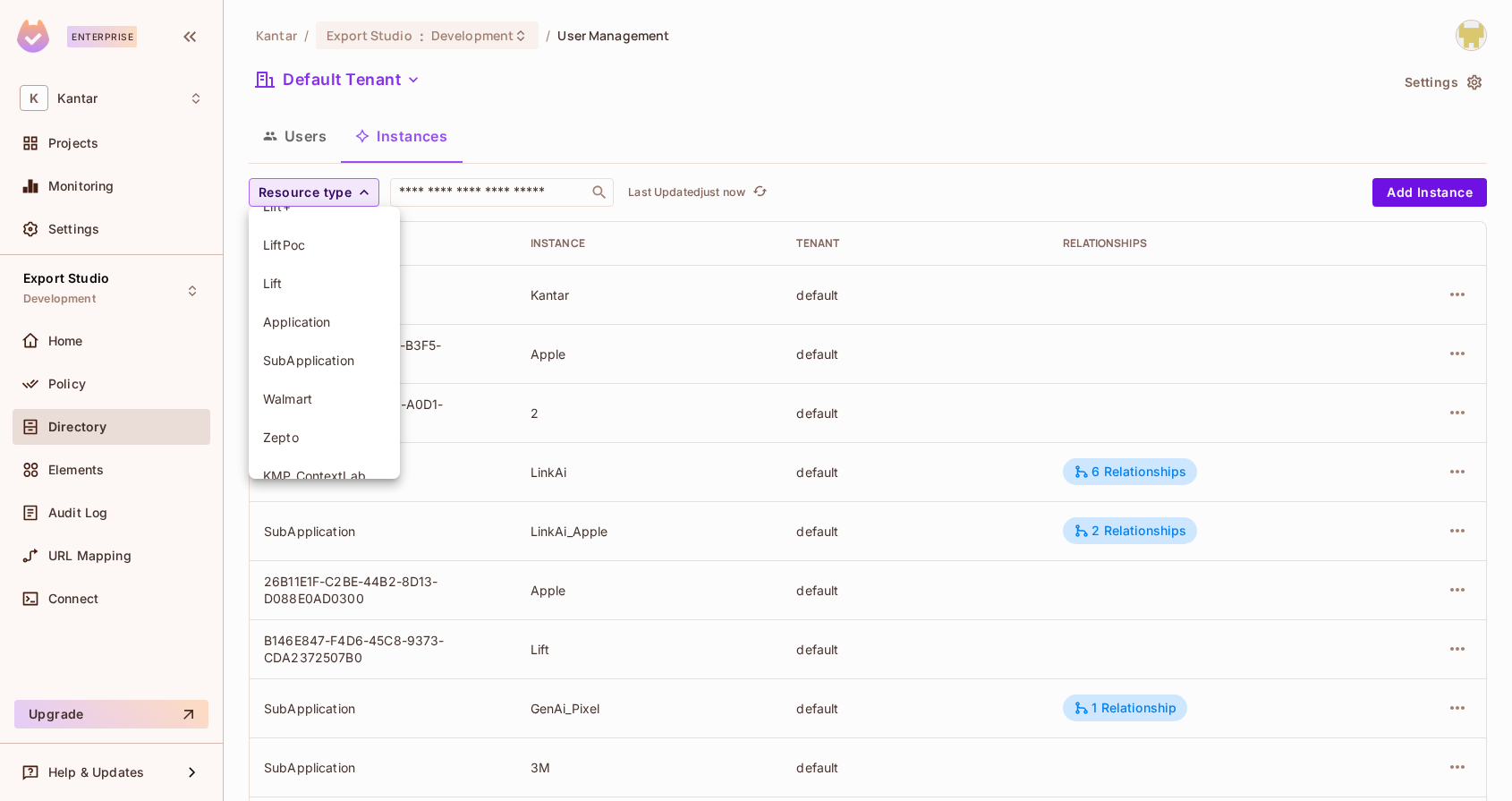 click on "SubApplication" at bounding box center [324, 360] 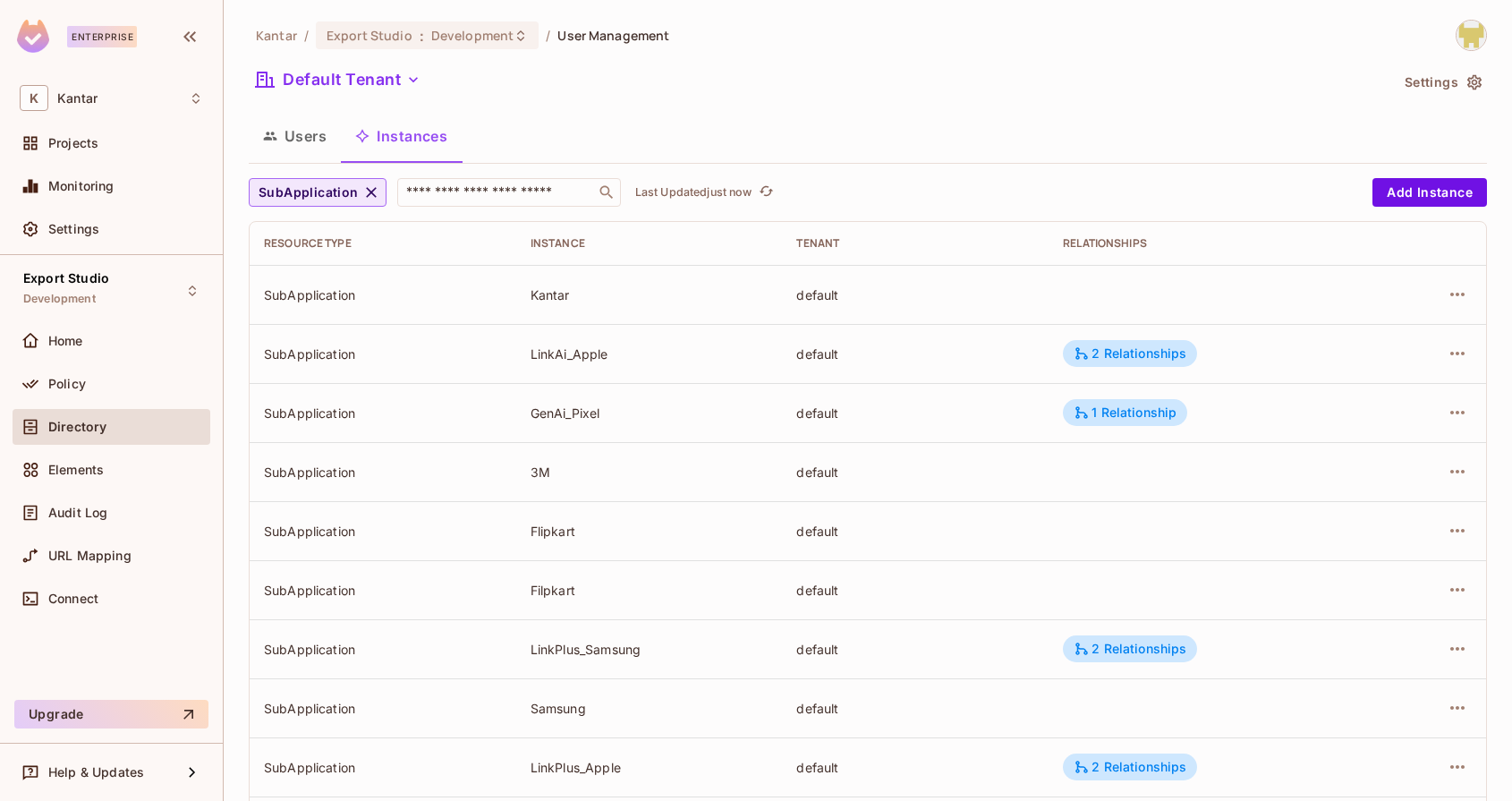 click on "SubApplication" at bounding box center [309, 192] 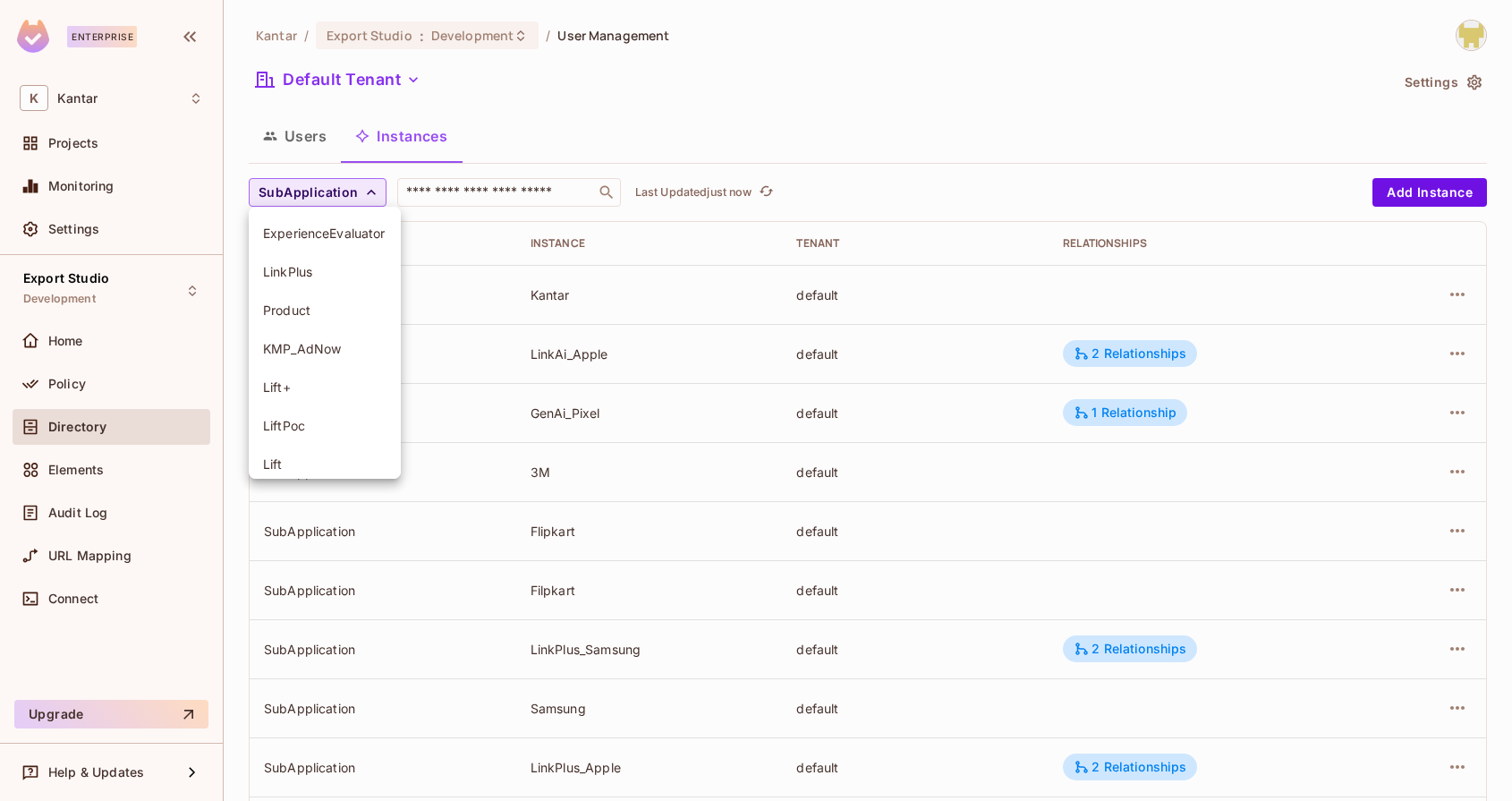 scroll, scrollTop: 200, scrollLeft: 0, axis: vertical 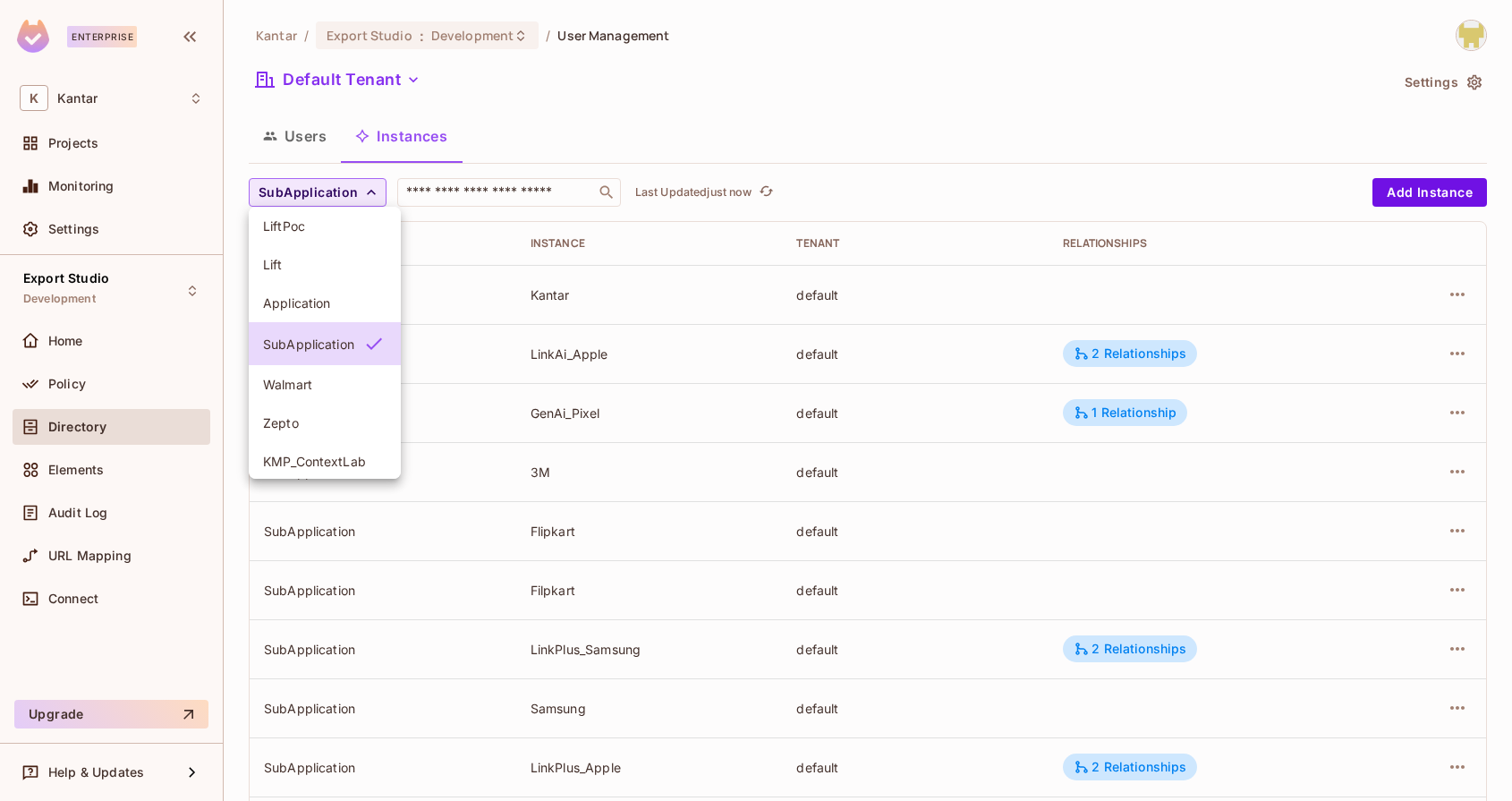click at bounding box center [756, 400] 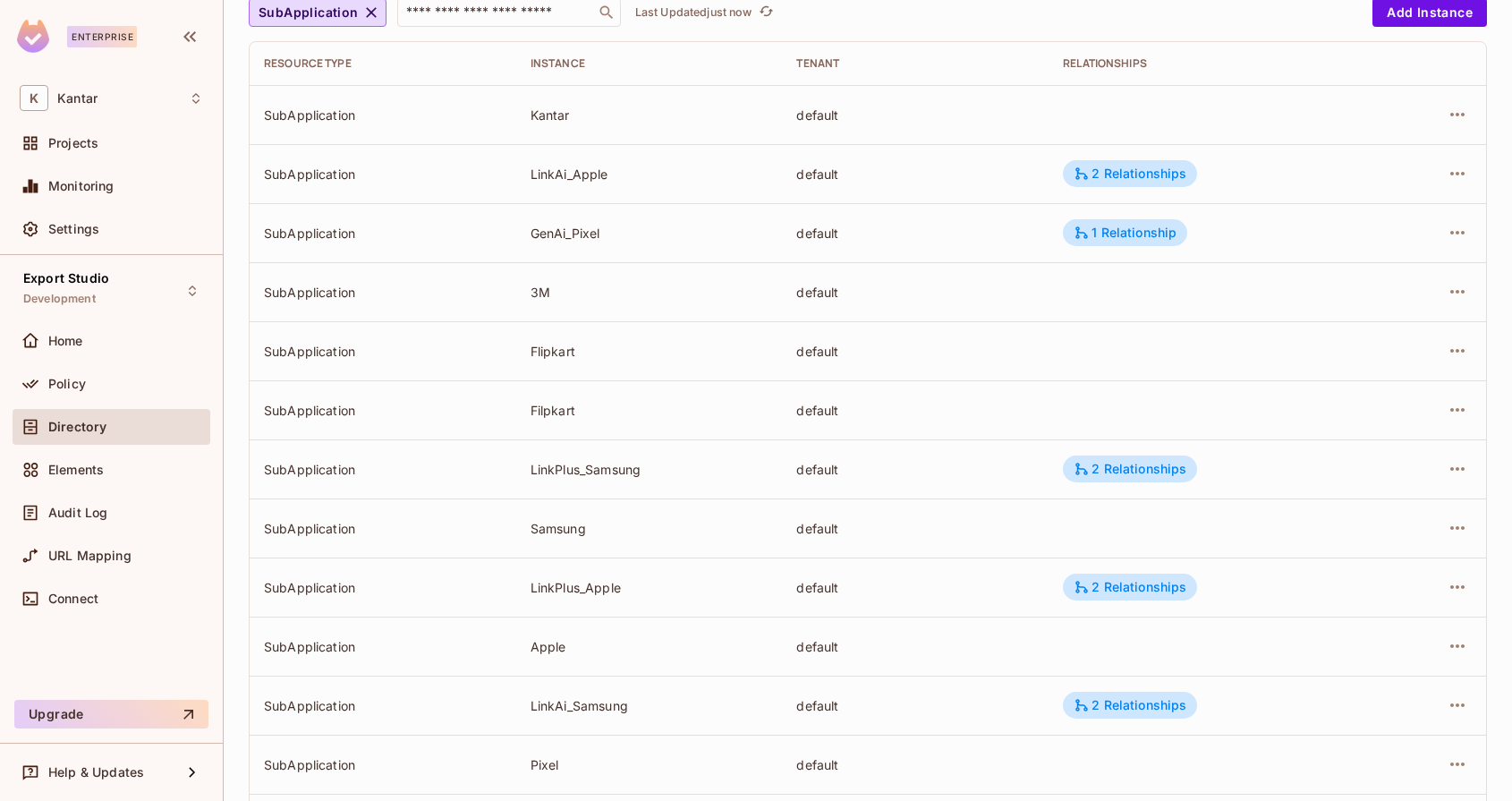 scroll, scrollTop: 183, scrollLeft: 0, axis: vertical 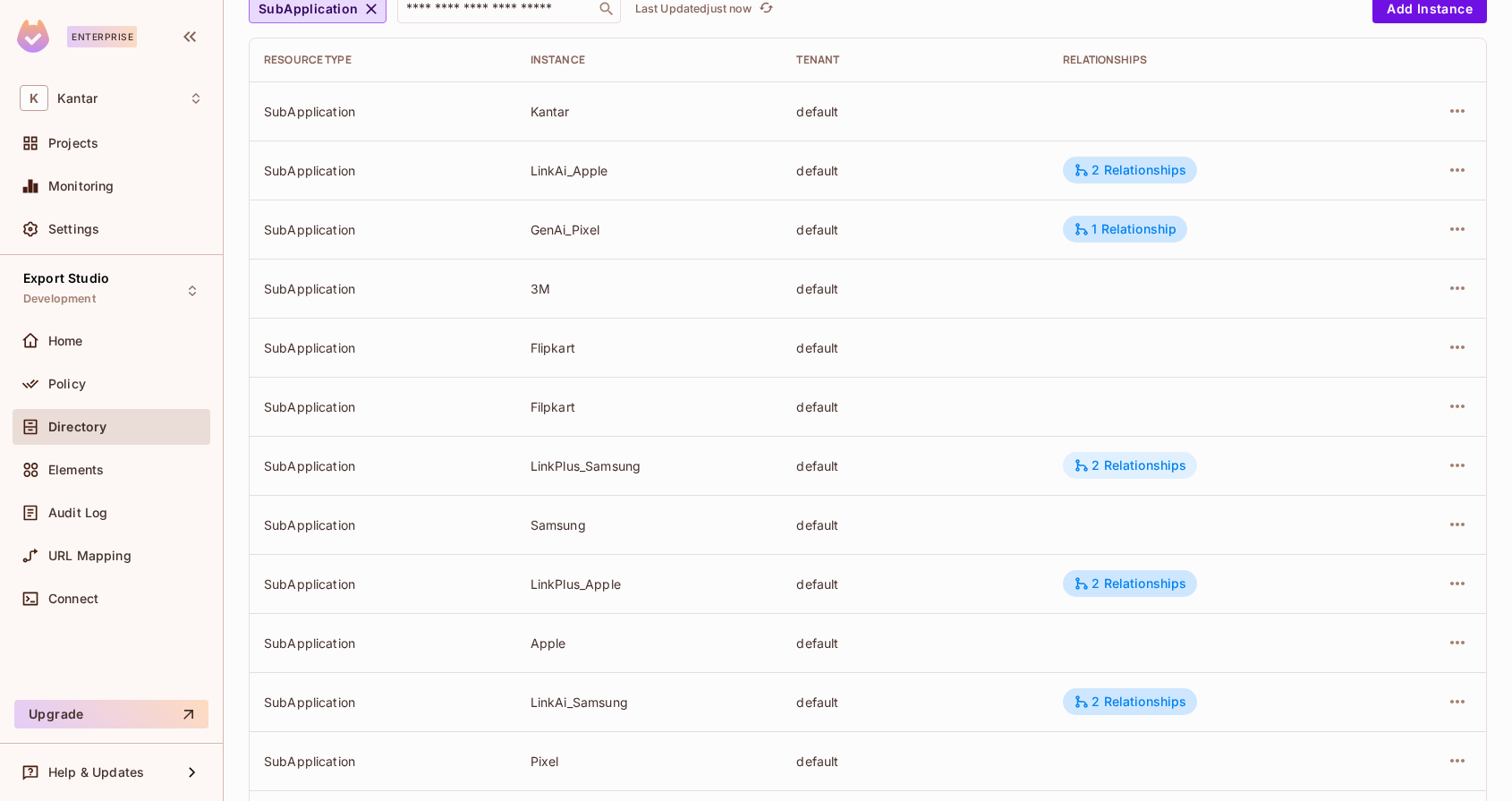 click on "2 Relationships" at bounding box center [1130, 465] 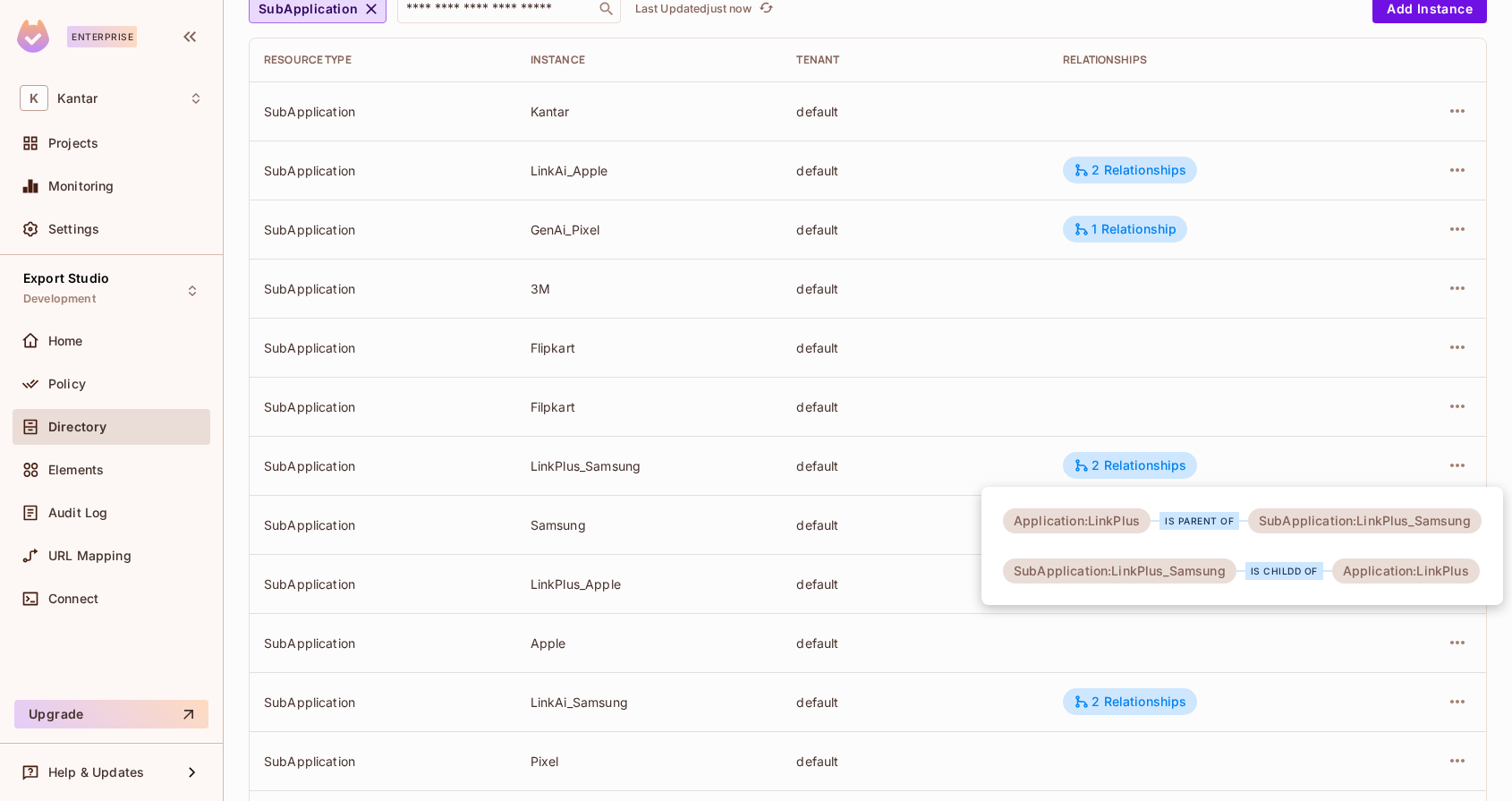 click at bounding box center (756, 400) 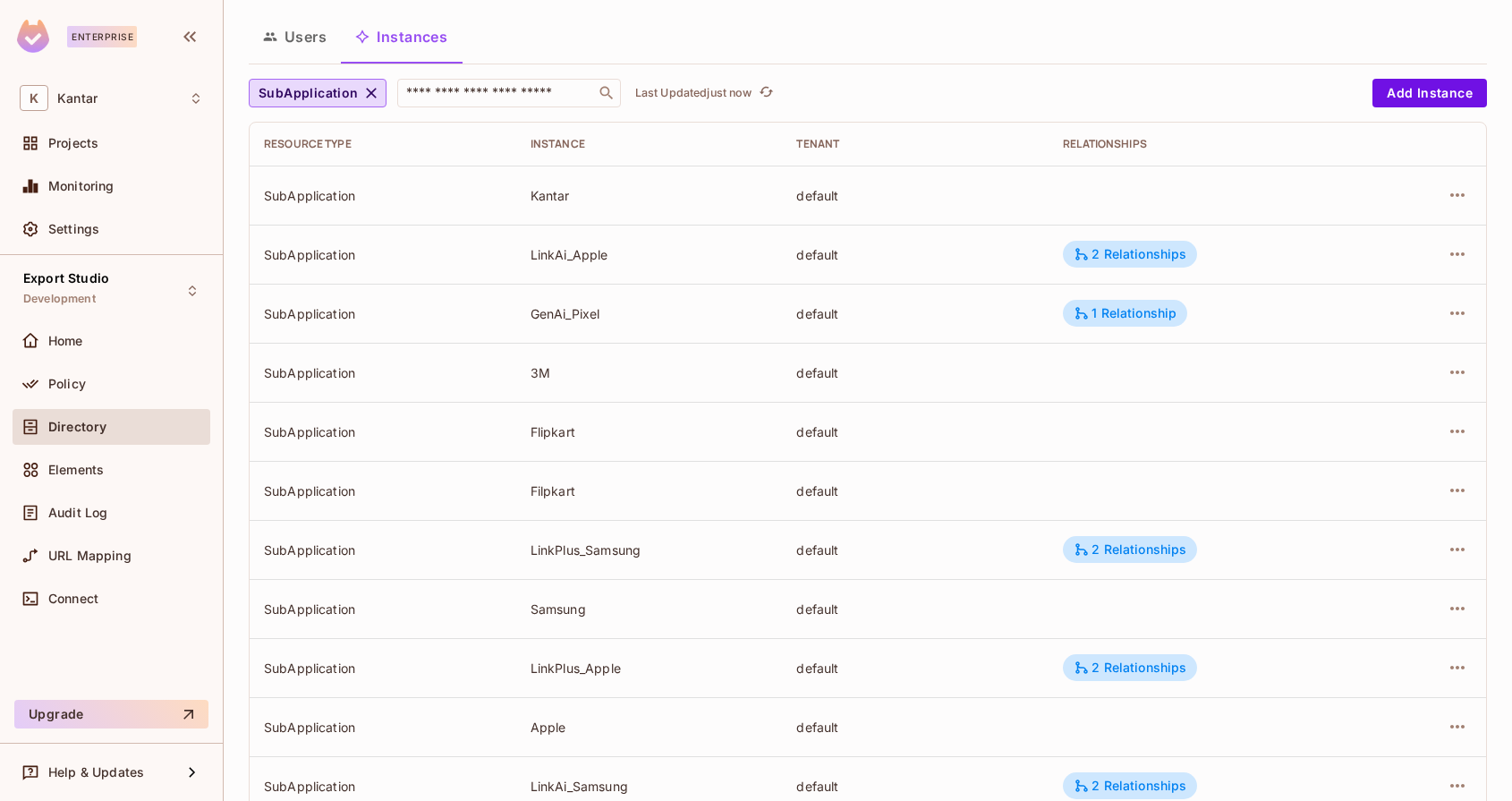 scroll, scrollTop: 100, scrollLeft: 0, axis: vertical 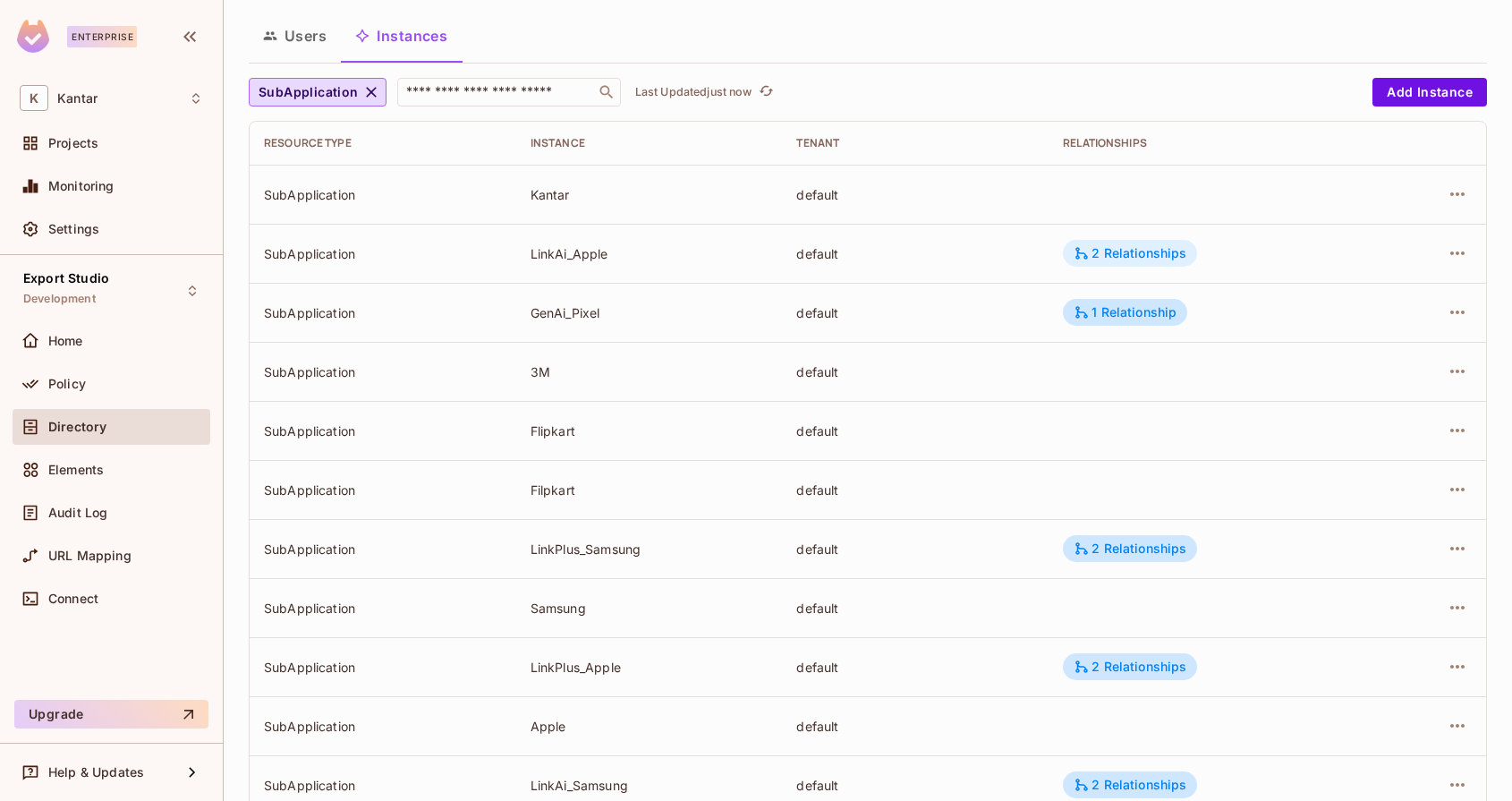click on "2 Relationships" at bounding box center [1130, 253] 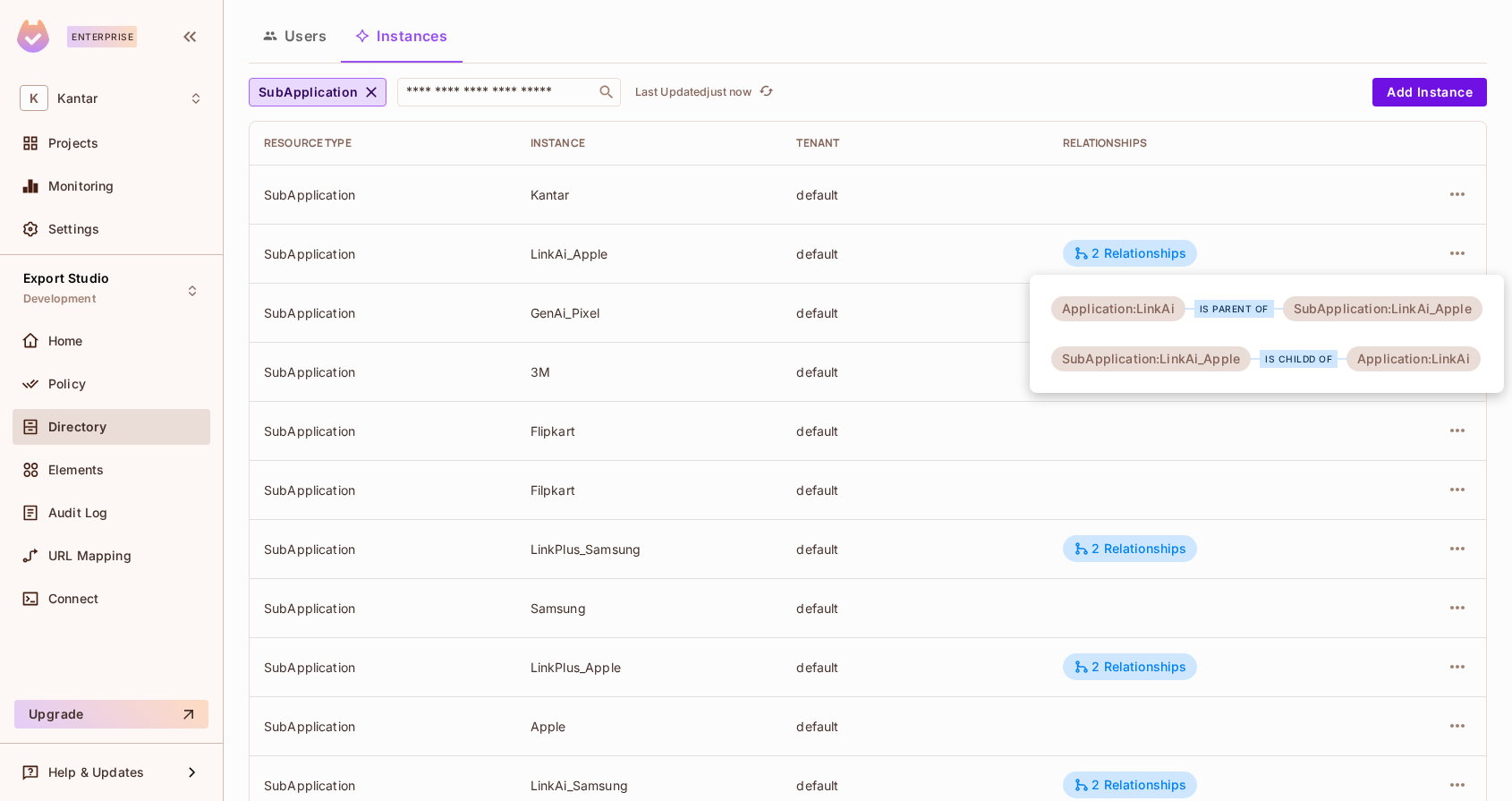 click at bounding box center [756, 400] 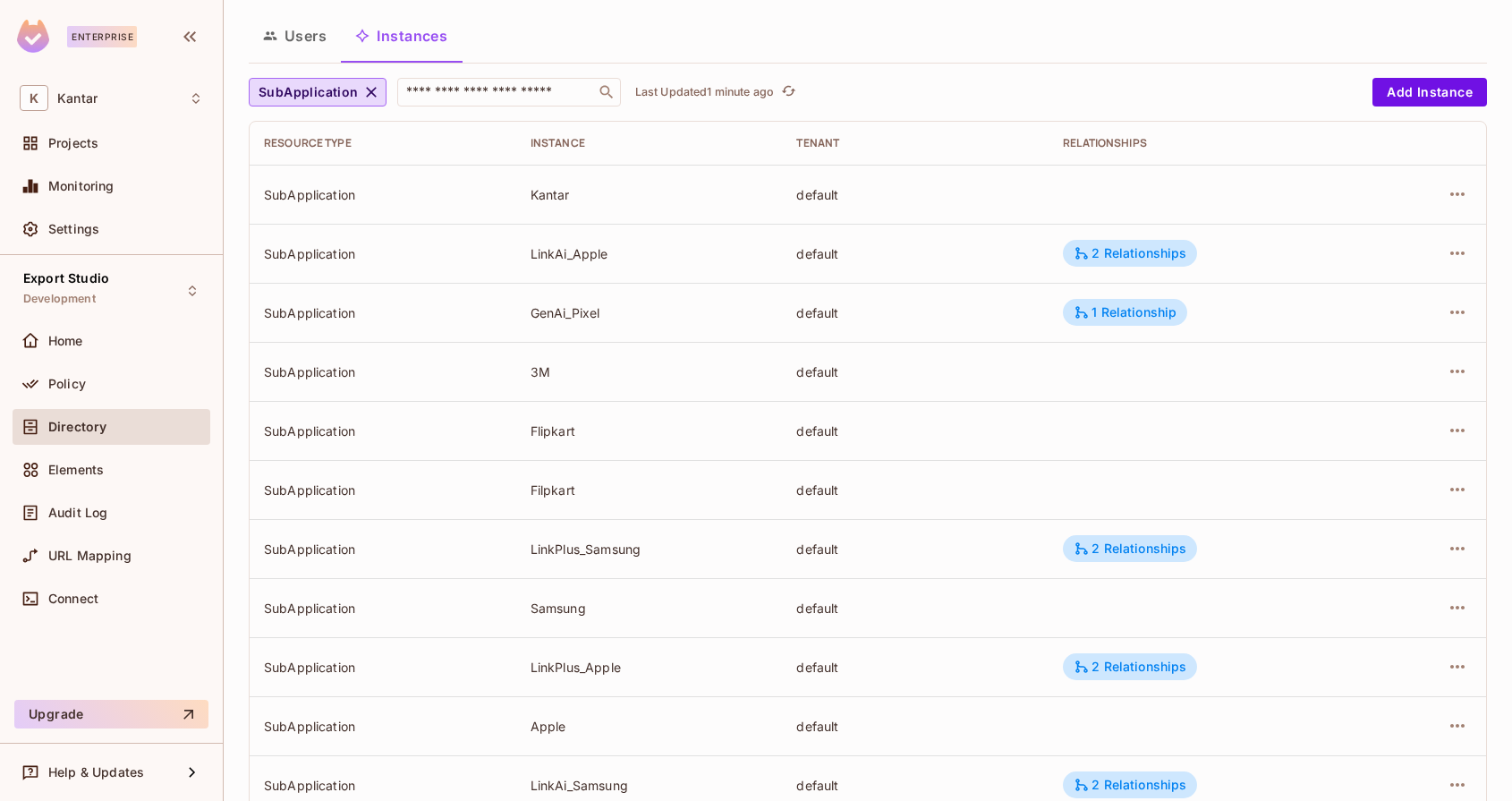scroll, scrollTop: 0, scrollLeft: 0, axis: both 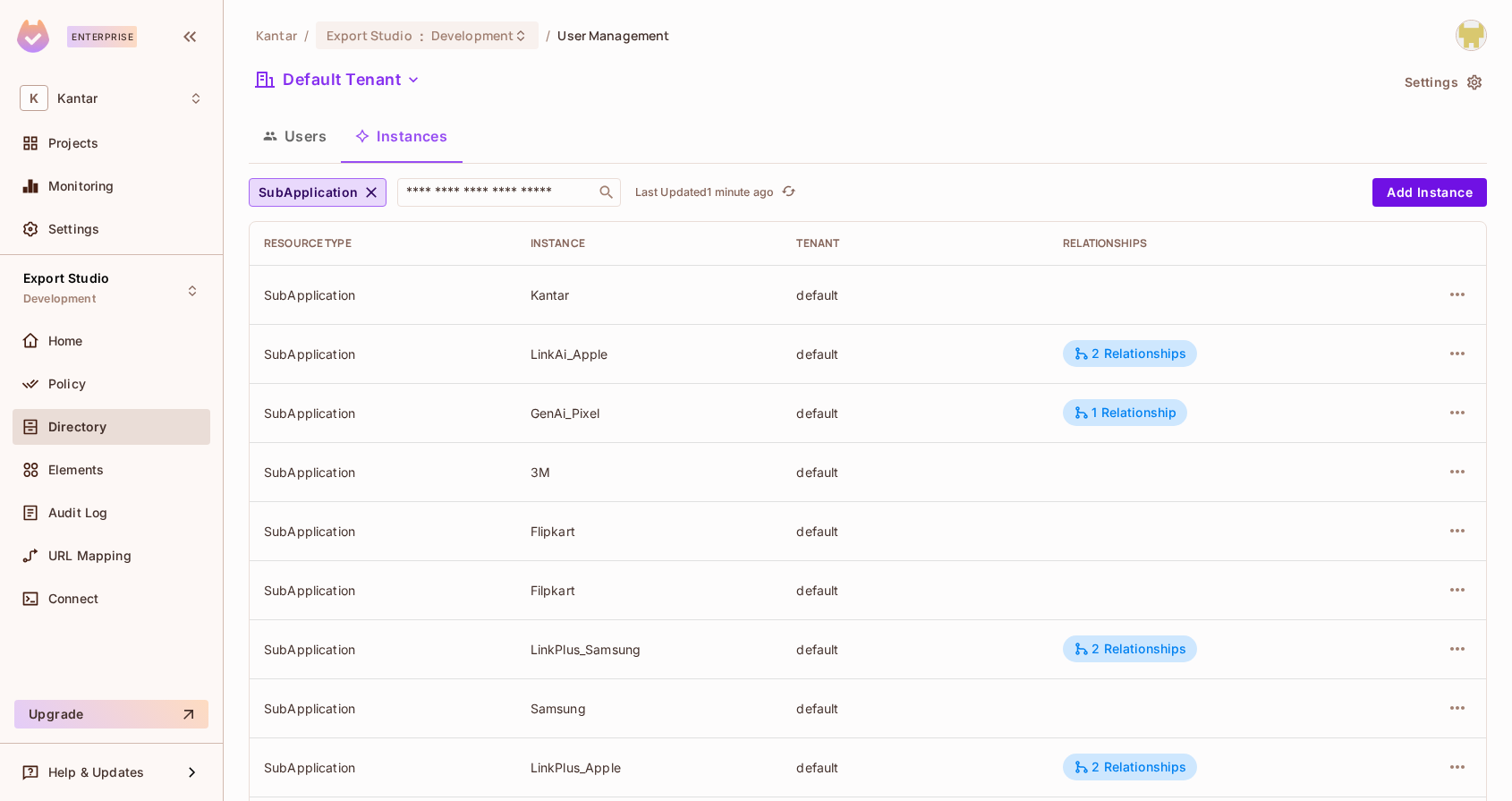 click on "Users" at bounding box center (294, 136) 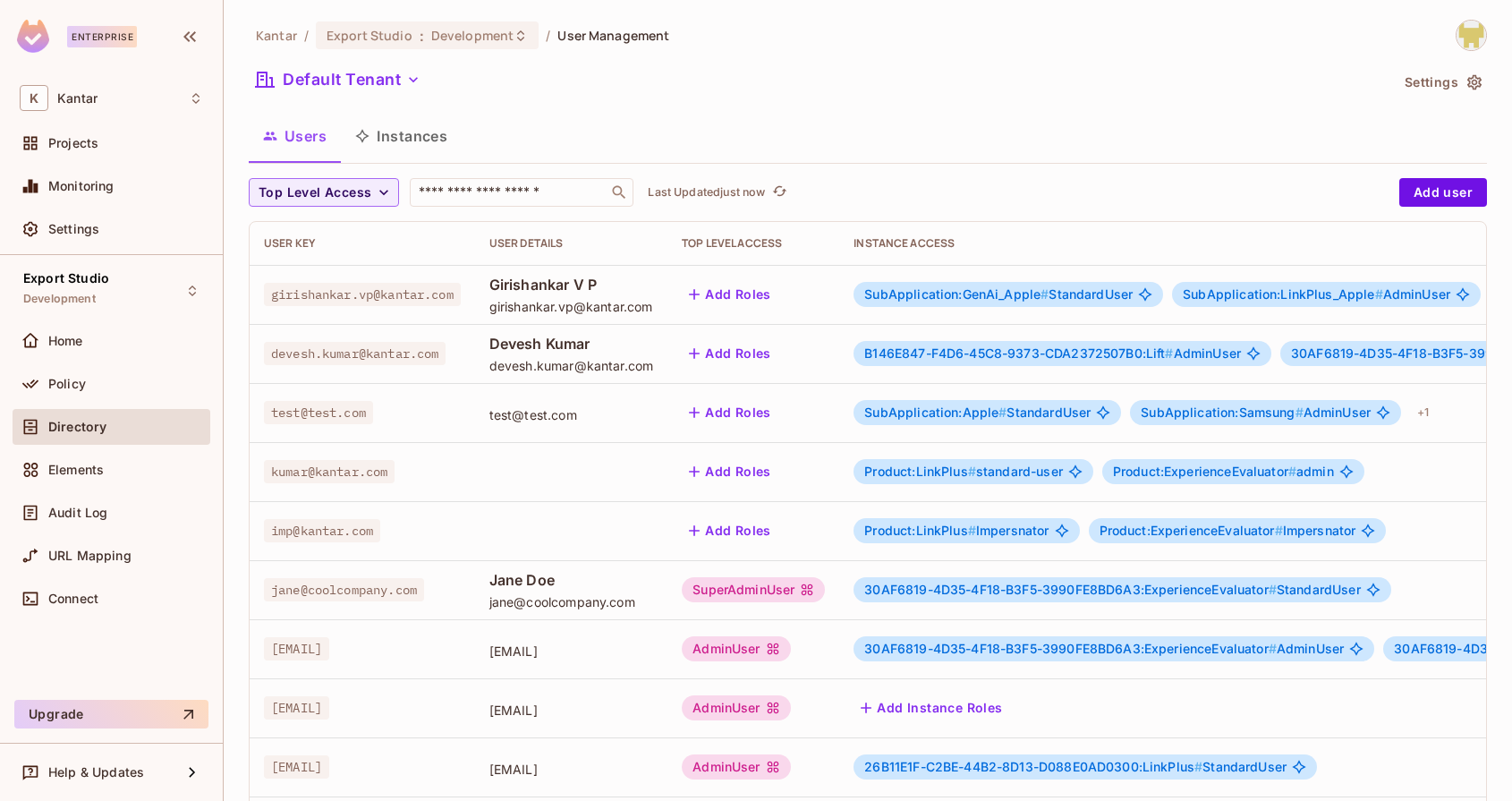 click on "SubApplication:GenAi_Apple # StandardUser" at bounding box center (1008, 294) 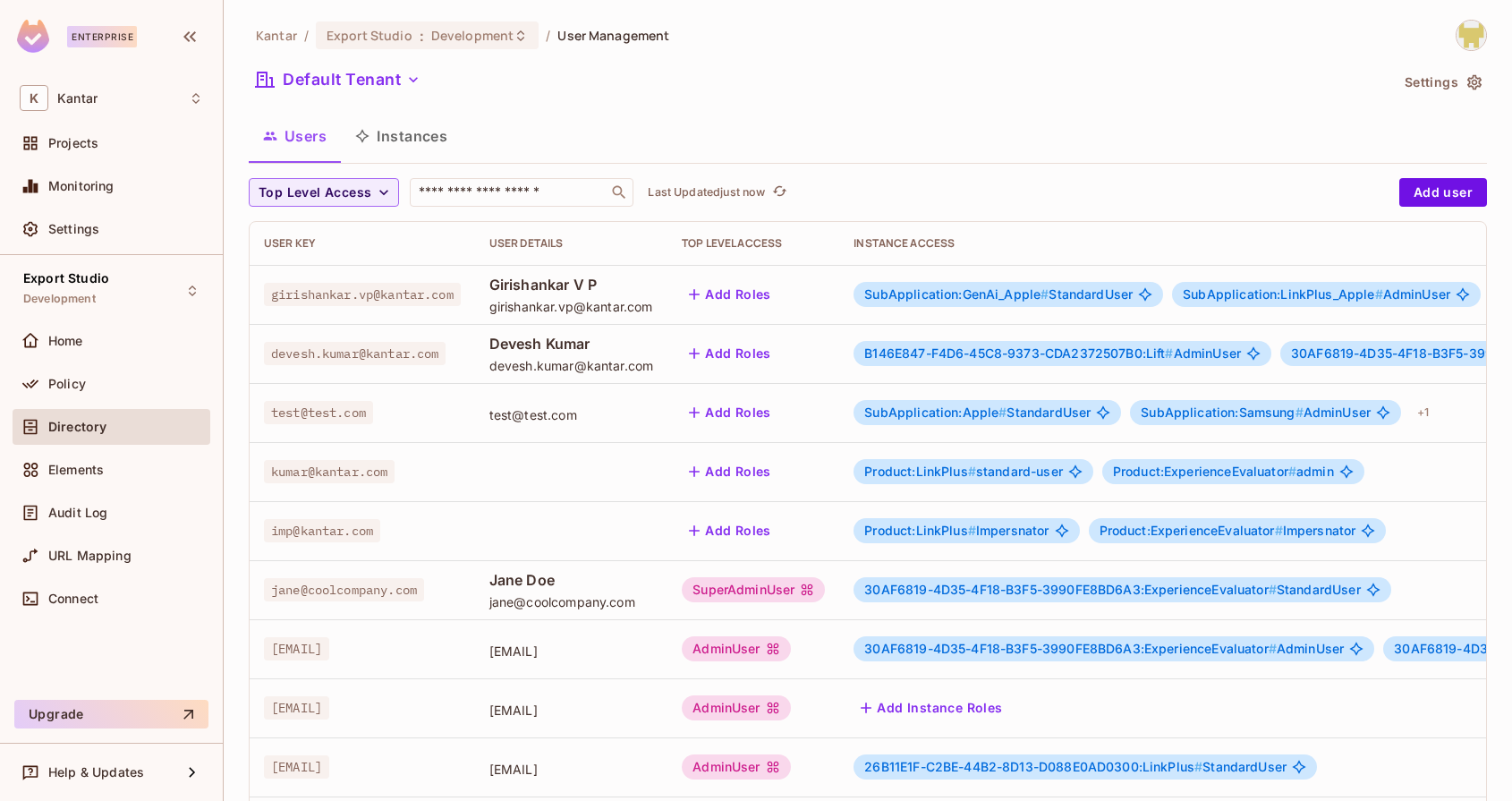 click on "SubApplication:GenAi_Apple # StandardUser" at bounding box center [998, 294] 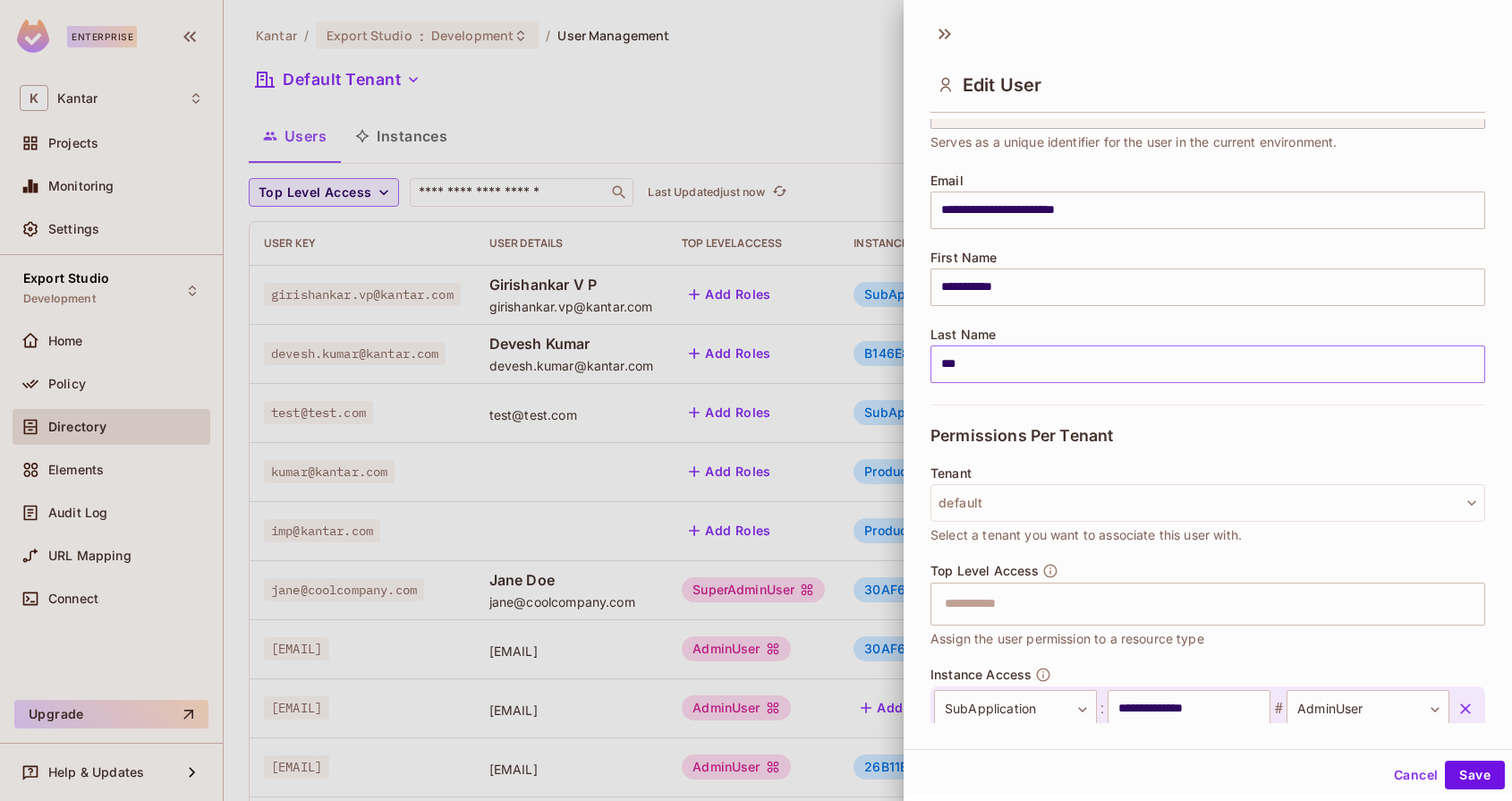 scroll, scrollTop: 253, scrollLeft: 0, axis: vertical 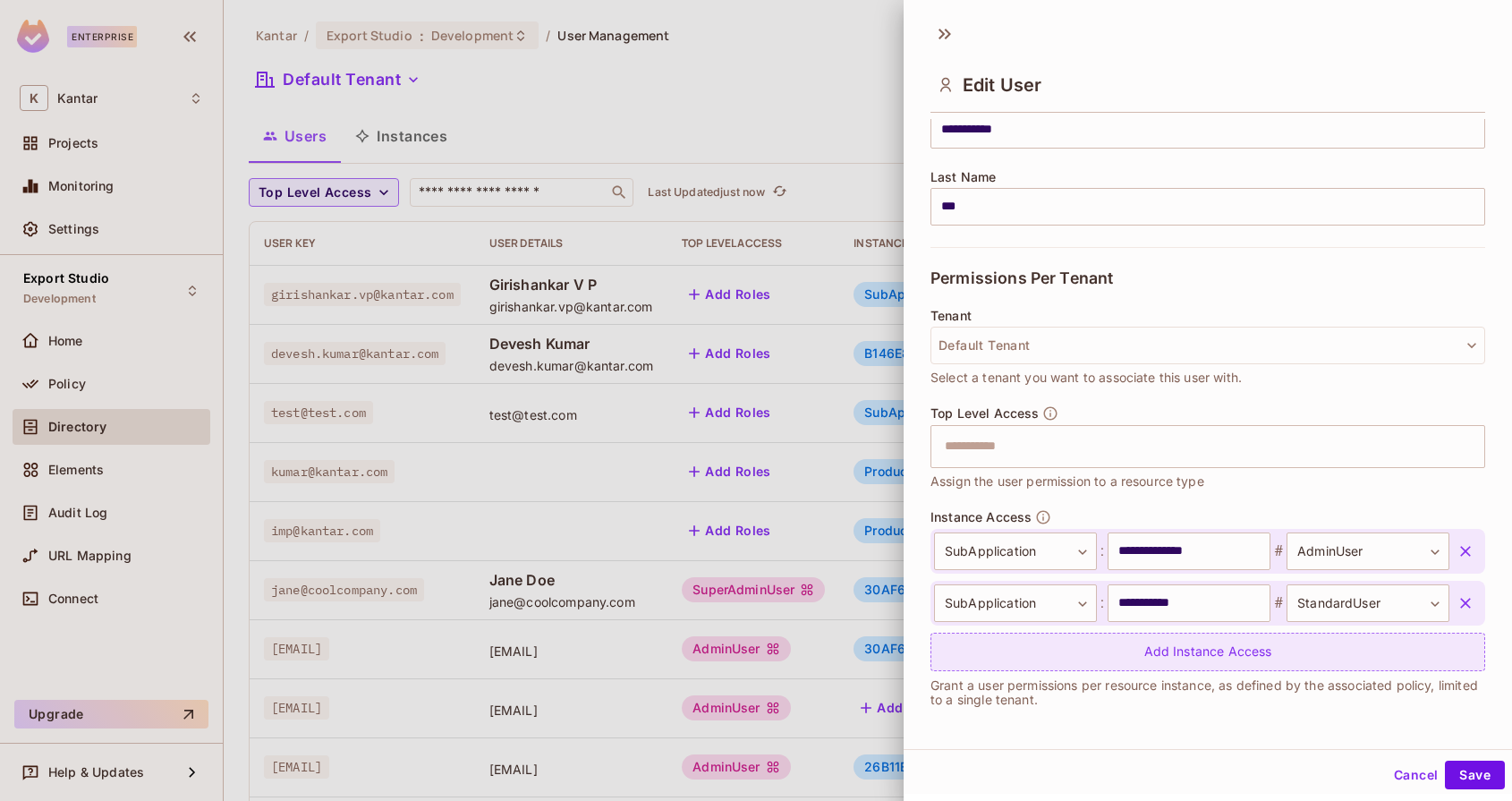 click on "Add Instance Access" at bounding box center (1208, 652) 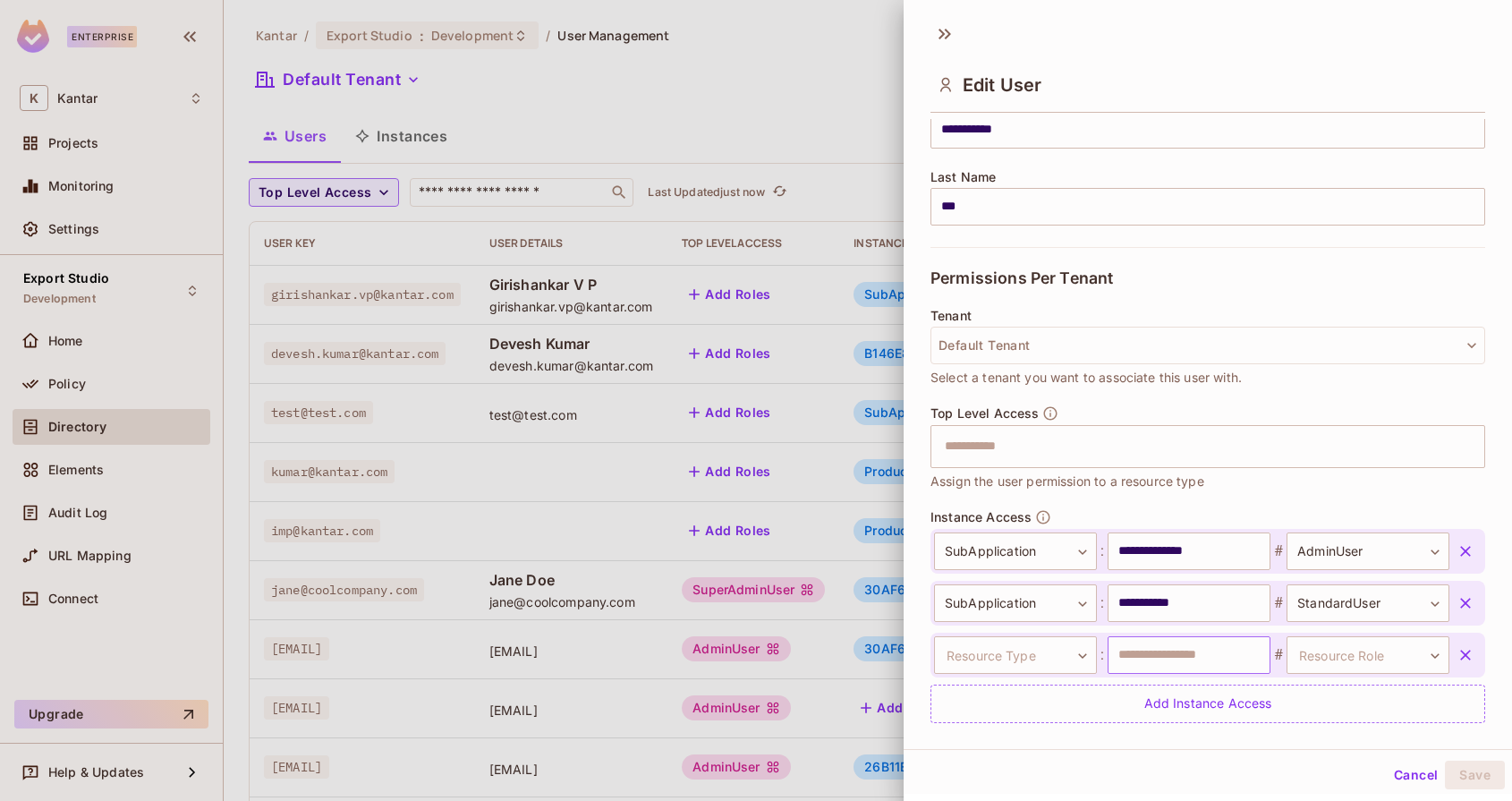 scroll, scrollTop: 305, scrollLeft: 0, axis: vertical 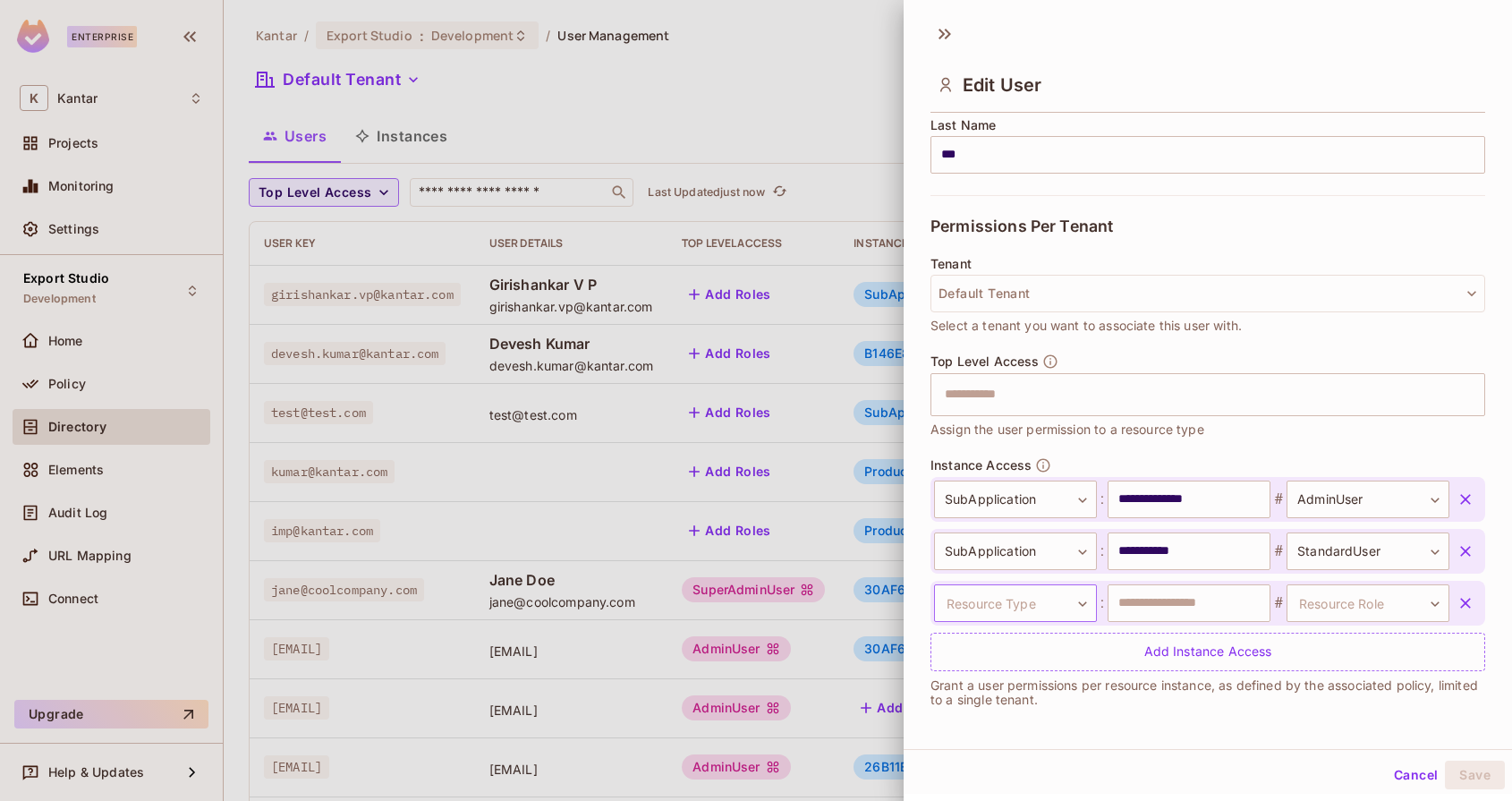 click on "Enterprise K Kantar Projects Monitoring Settings Export Studio Development Home Policy Directory Elements Audit Log URL Mapping Connect Upgrade Help & Updates Kantar / Export Studio : Development / User Management Default Tenant Settings Users Instances Top Level Access ​ Last Updated  just now Add user User Key User Details Top Level Access Instance Access girishankar.vp@kantar.com Girishankar V P girishankar.vp@kantar.com Add Roles SubApplication:GenAi_Apple # StandardUser SubApplication:LinkPlus_Apple # AdminUser devesh.kumar@kantar.com Devesh Kumar devesh.kumar@kantar.com Add Roles B146E847-F4D6-45C8-9373-CDA2372507B0:Lift # AdminUser 30AF6819-4D35-4F18-B3F5-3990FE8BD6A3:ExperienceEvaluator # StandardUser + 1 test@test.com   test@test.com Add Roles SubApplication:Apple # StandardUser SubApplication:Samsung # AdminUser + 1 kumar@kantar.com   Add Roles Product:LinkPlus # standard-user Product:ExperienceEvaluator # admin imp@kantar.com   Add Roles Product:LinkPlus # Impersnator Product:ExperienceEvaluator" at bounding box center (756, 400) 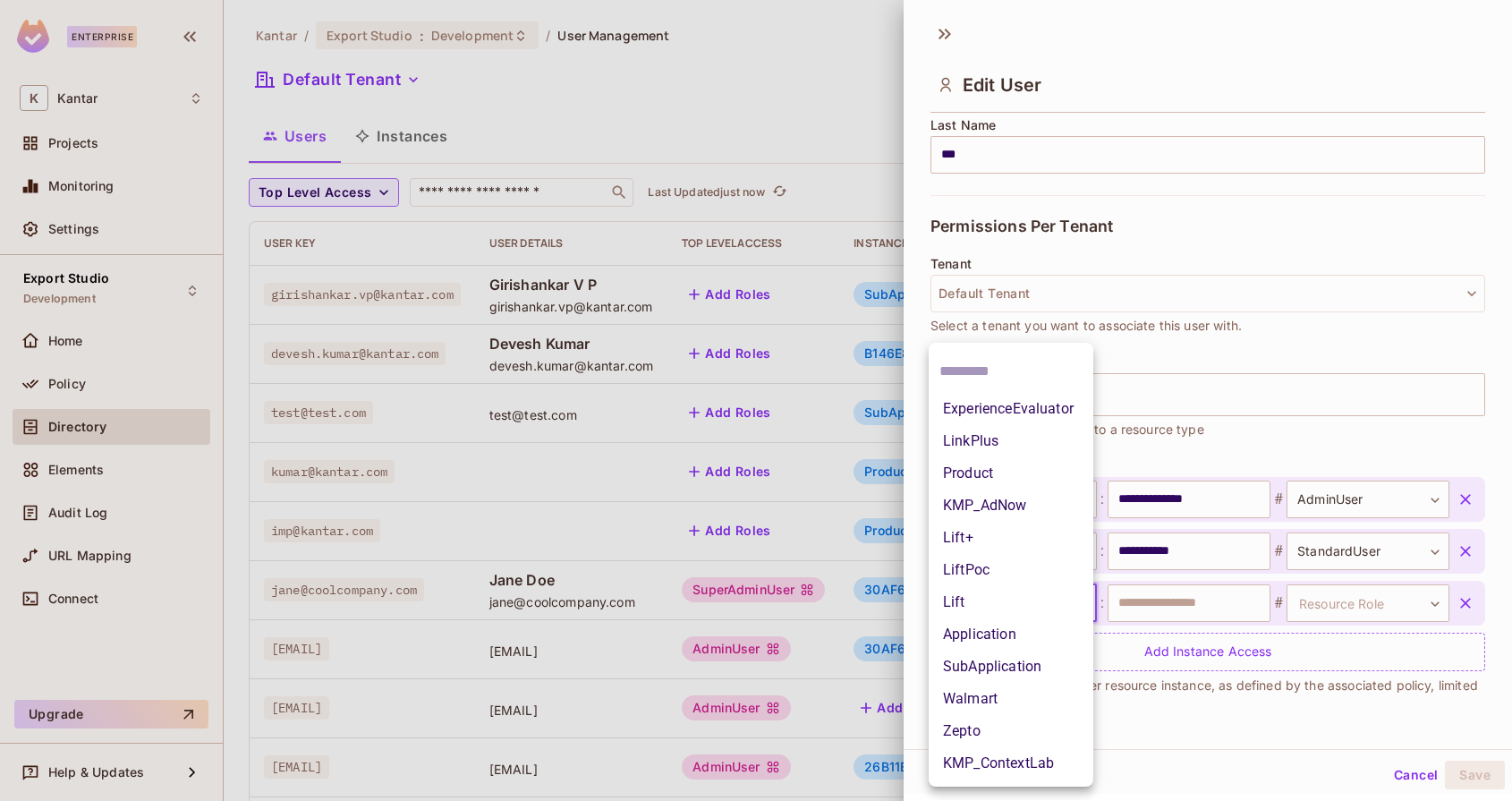 click on "SubApplication" at bounding box center (1011, 667) 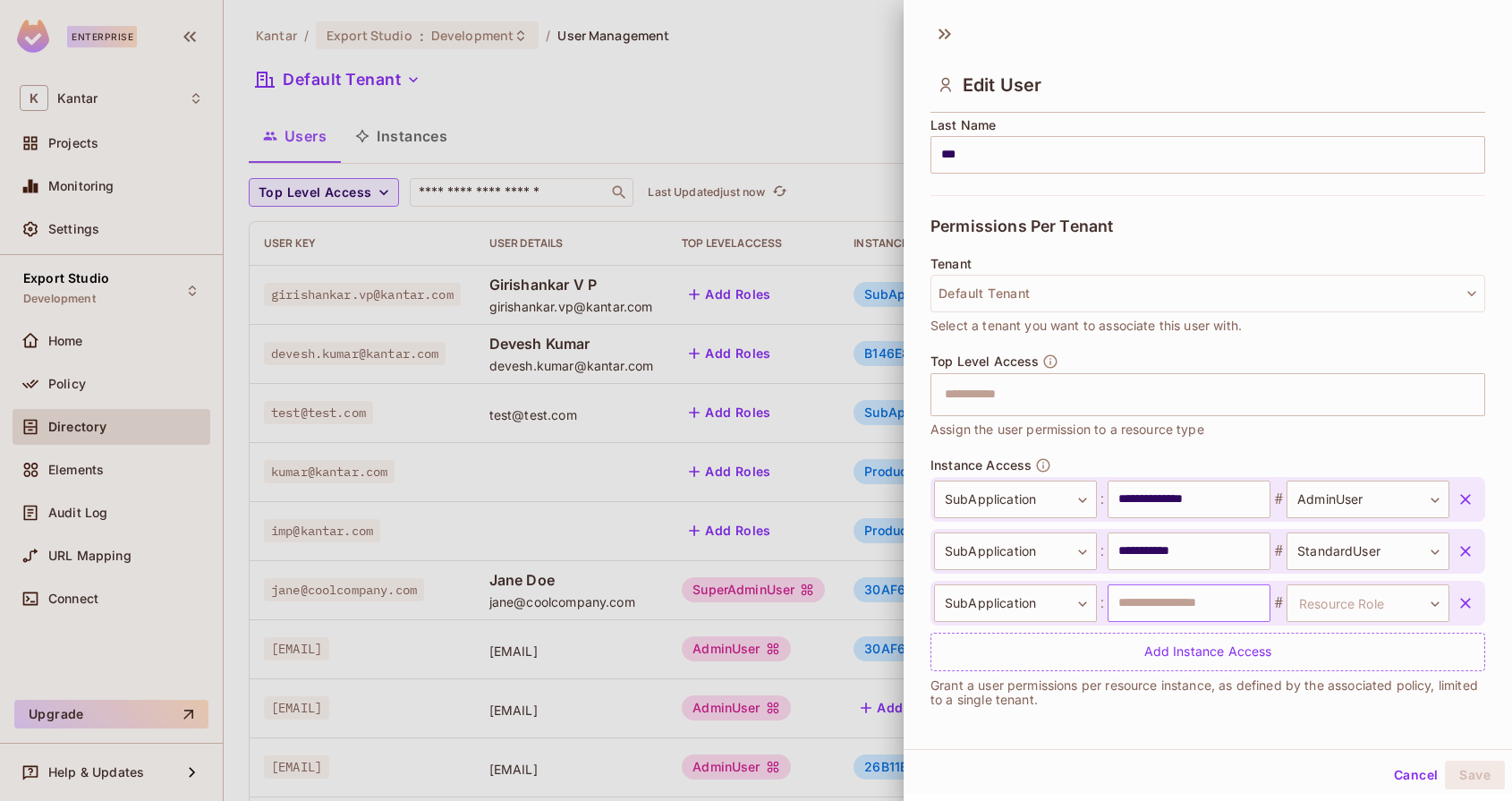 click at bounding box center [1189, 603] 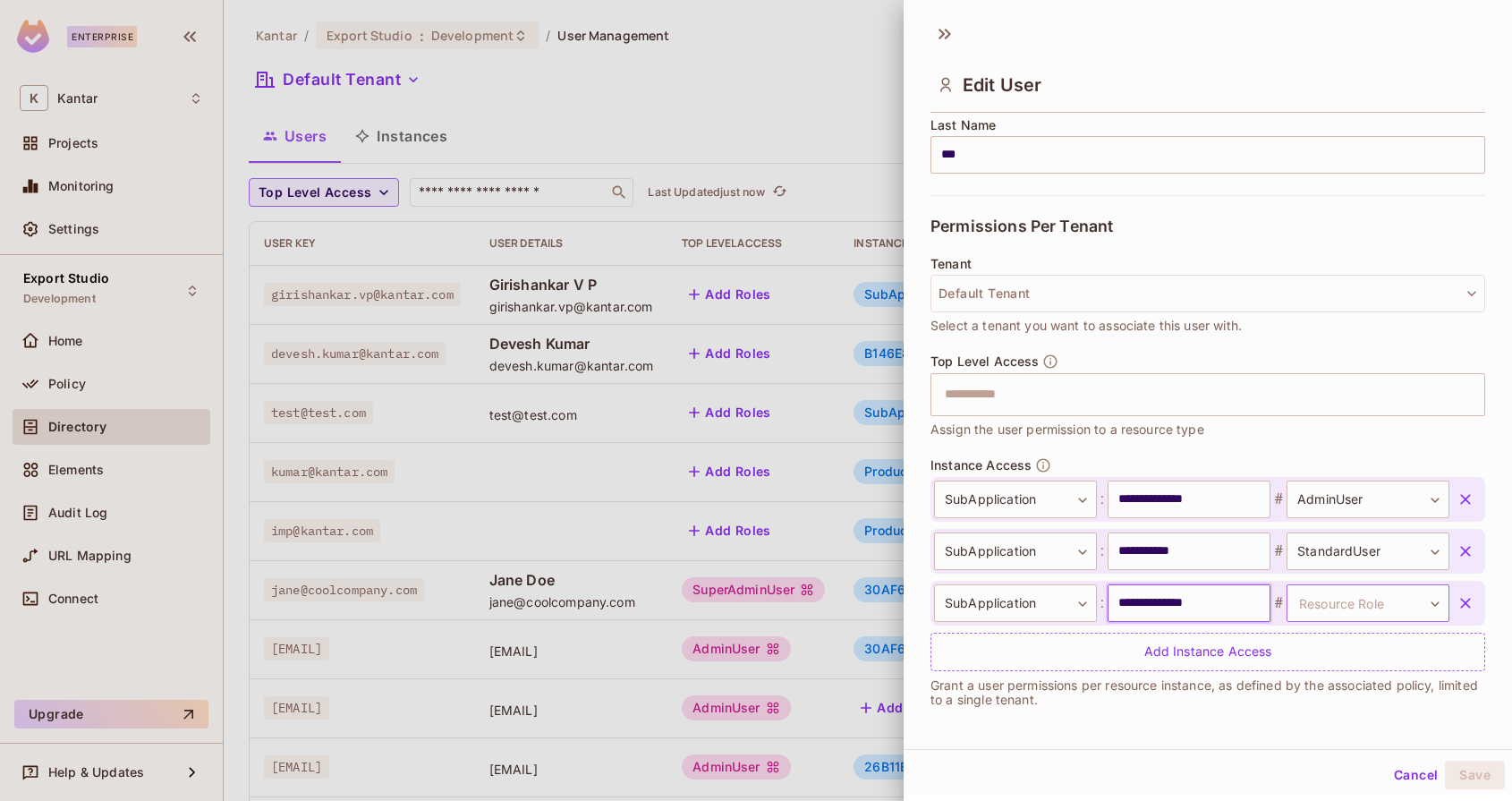 type on "**********" 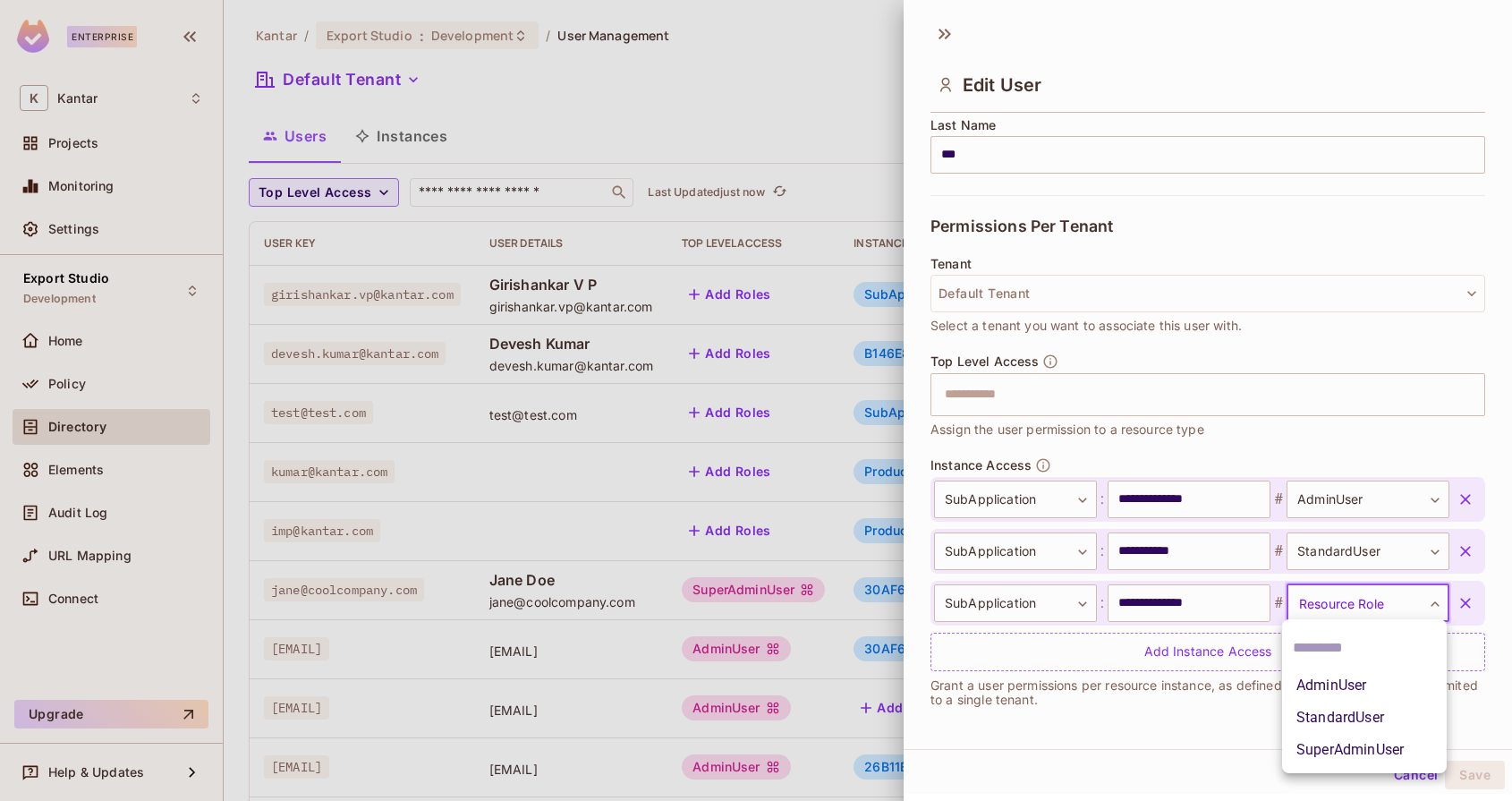 click on "StandardUser" at bounding box center [1364, 718] 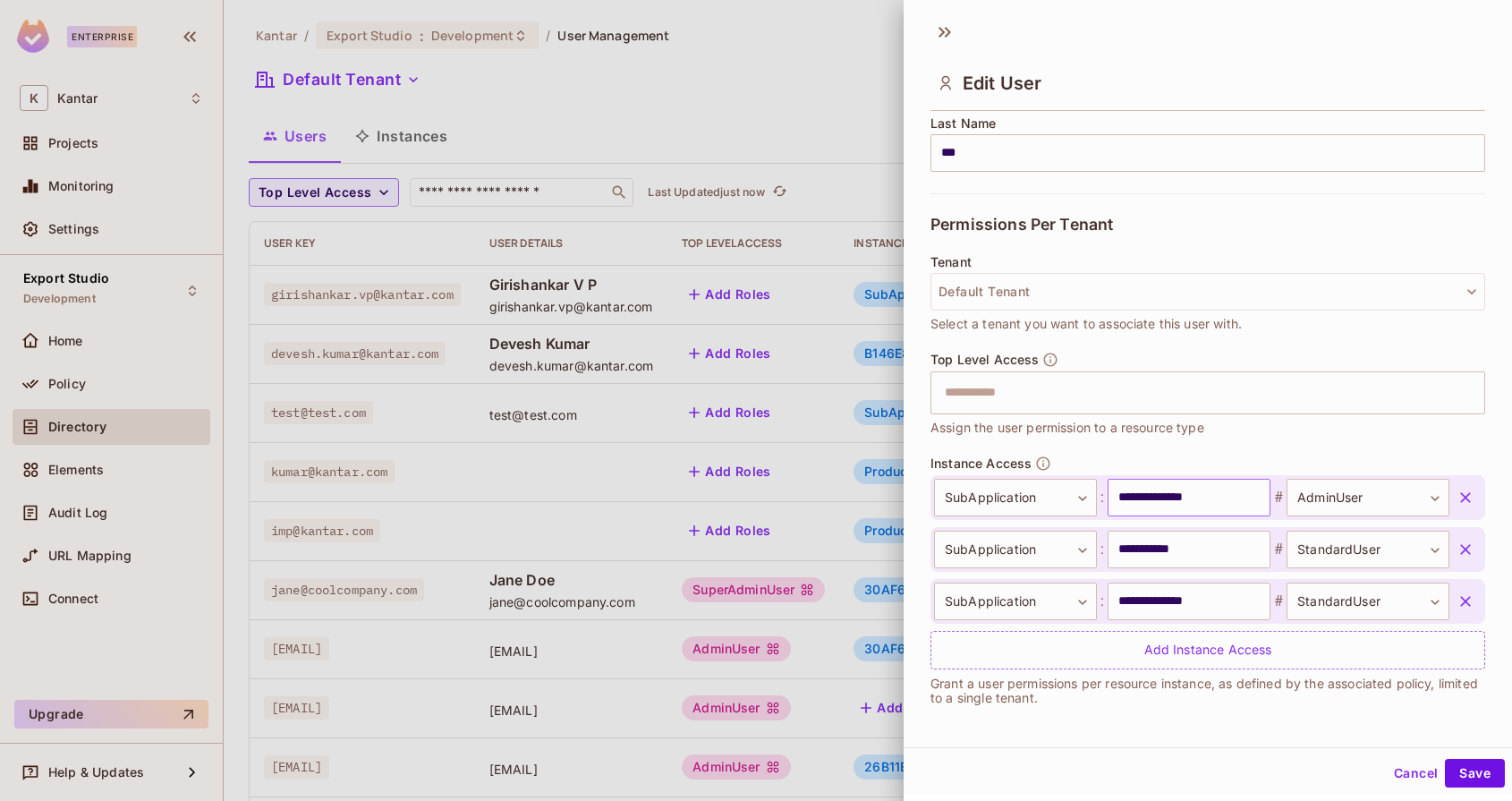 scroll, scrollTop: 0, scrollLeft: 0, axis: both 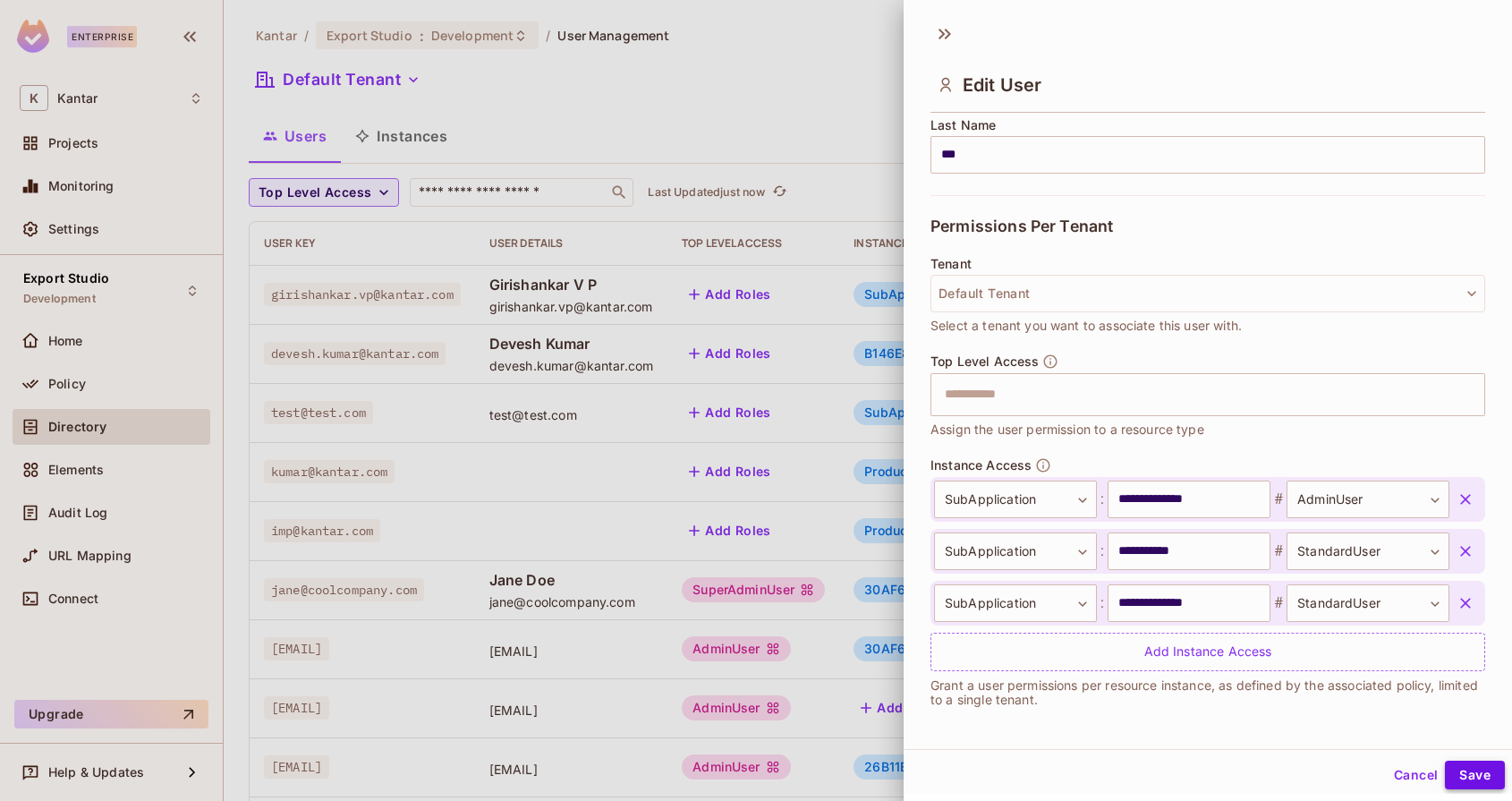 click on "Save" at bounding box center (1474, 775) 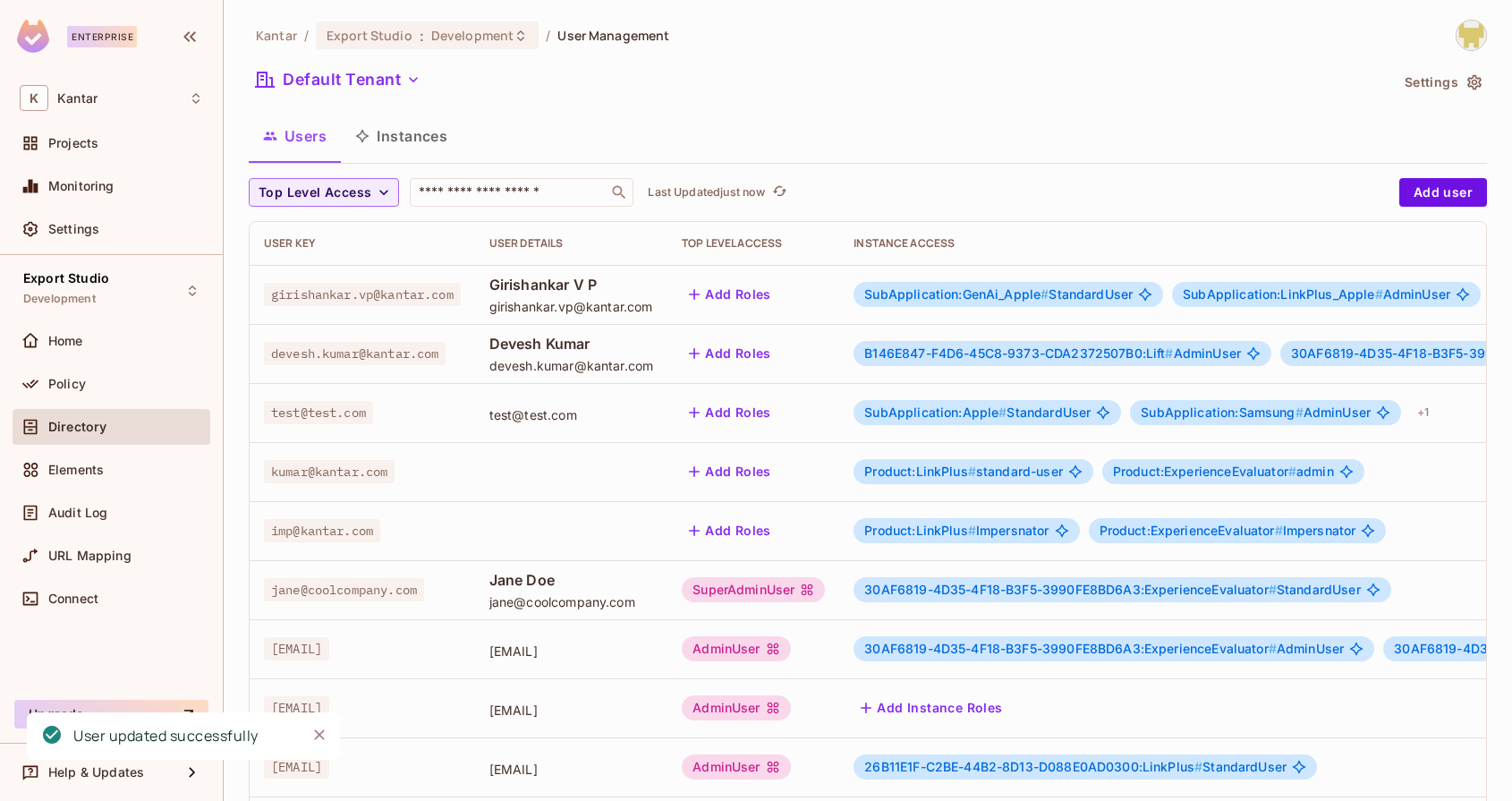 click on "SubApplication:GenAi_Apple # StandardUser" at bounding box center [998, 294] 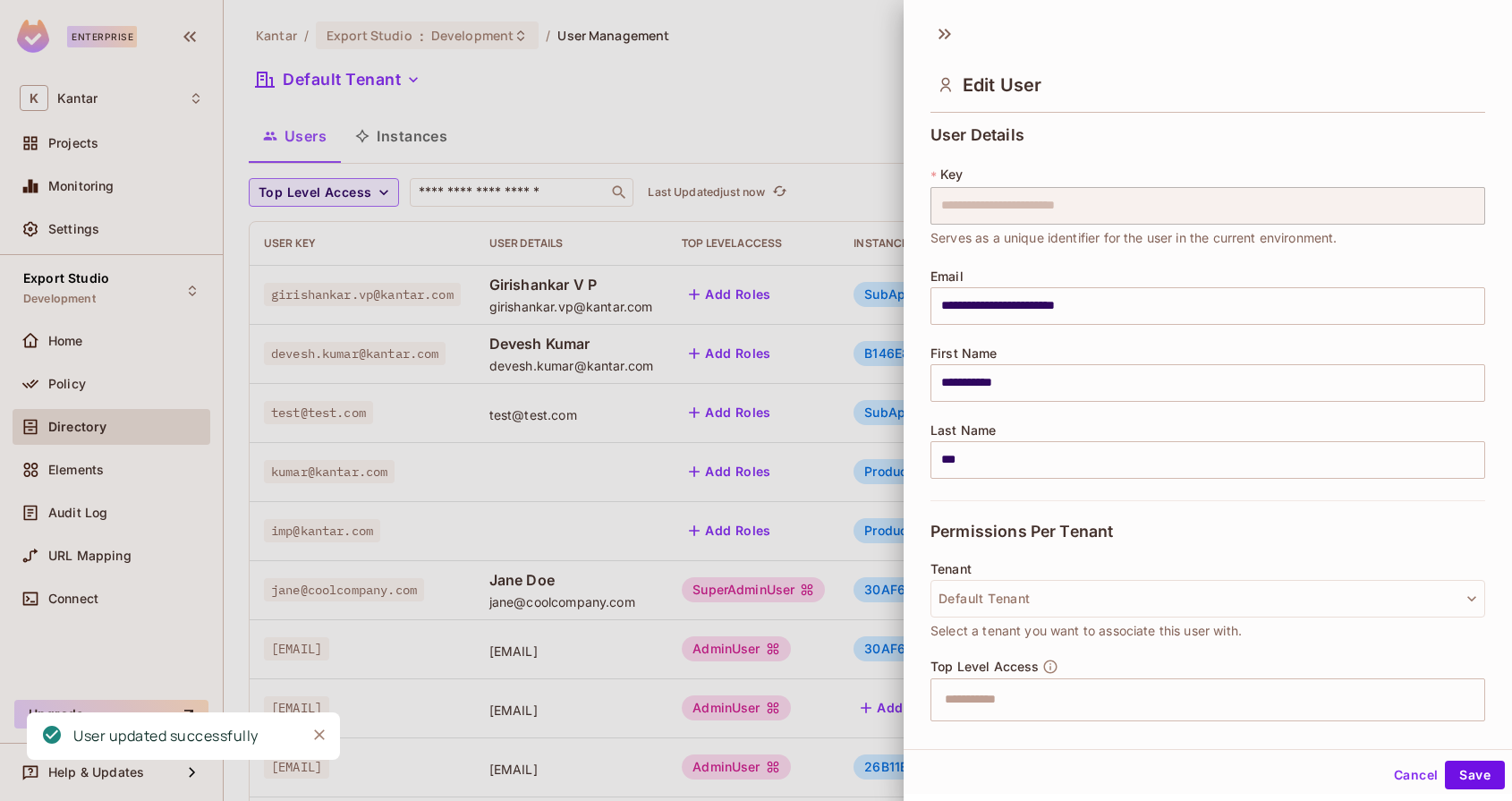 scroll, scrollTop: 305, scrollLeft: 0, axis: vertical 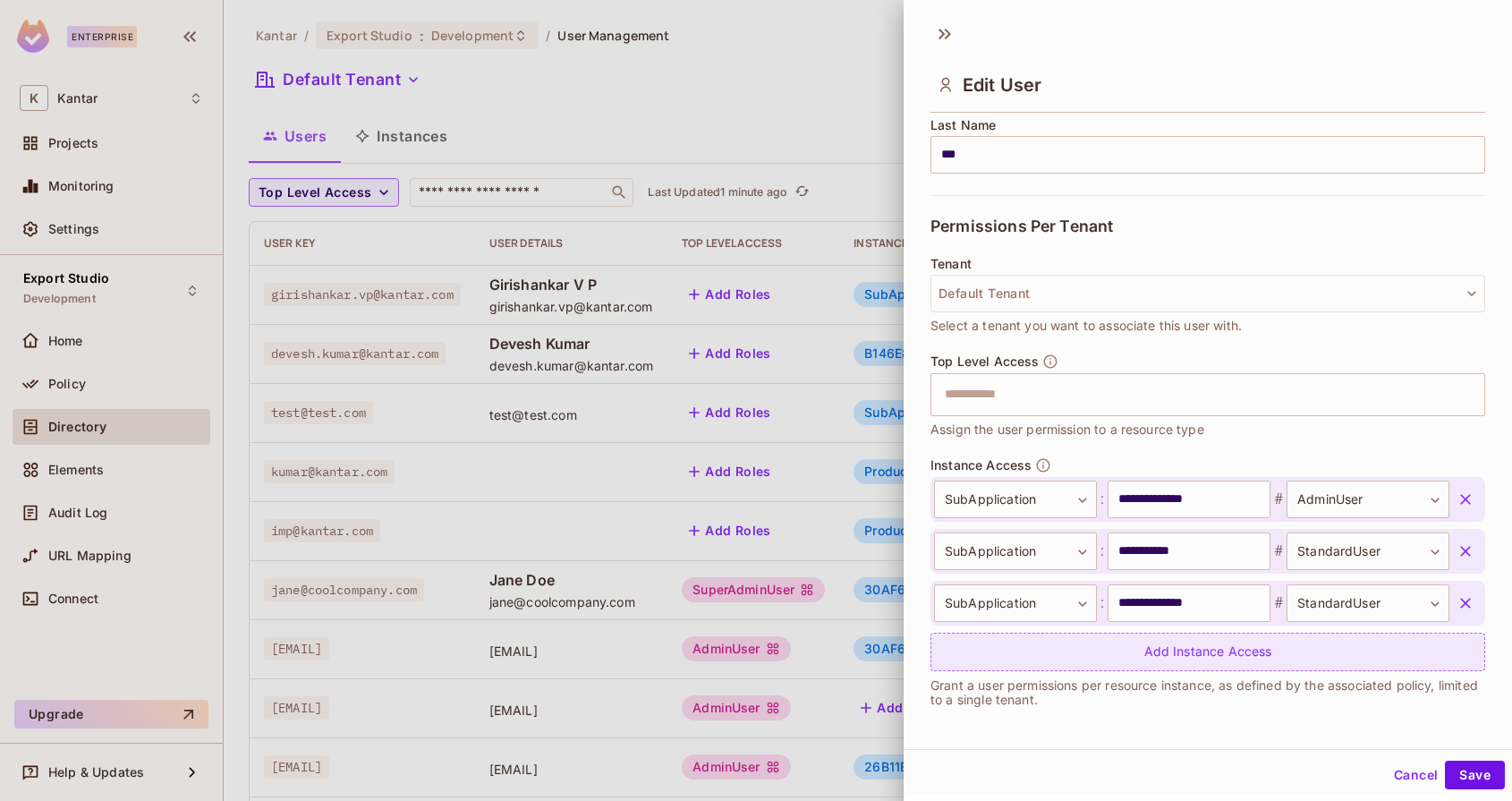 click on "Add Instance Access" at bounding box center [1208, 652] 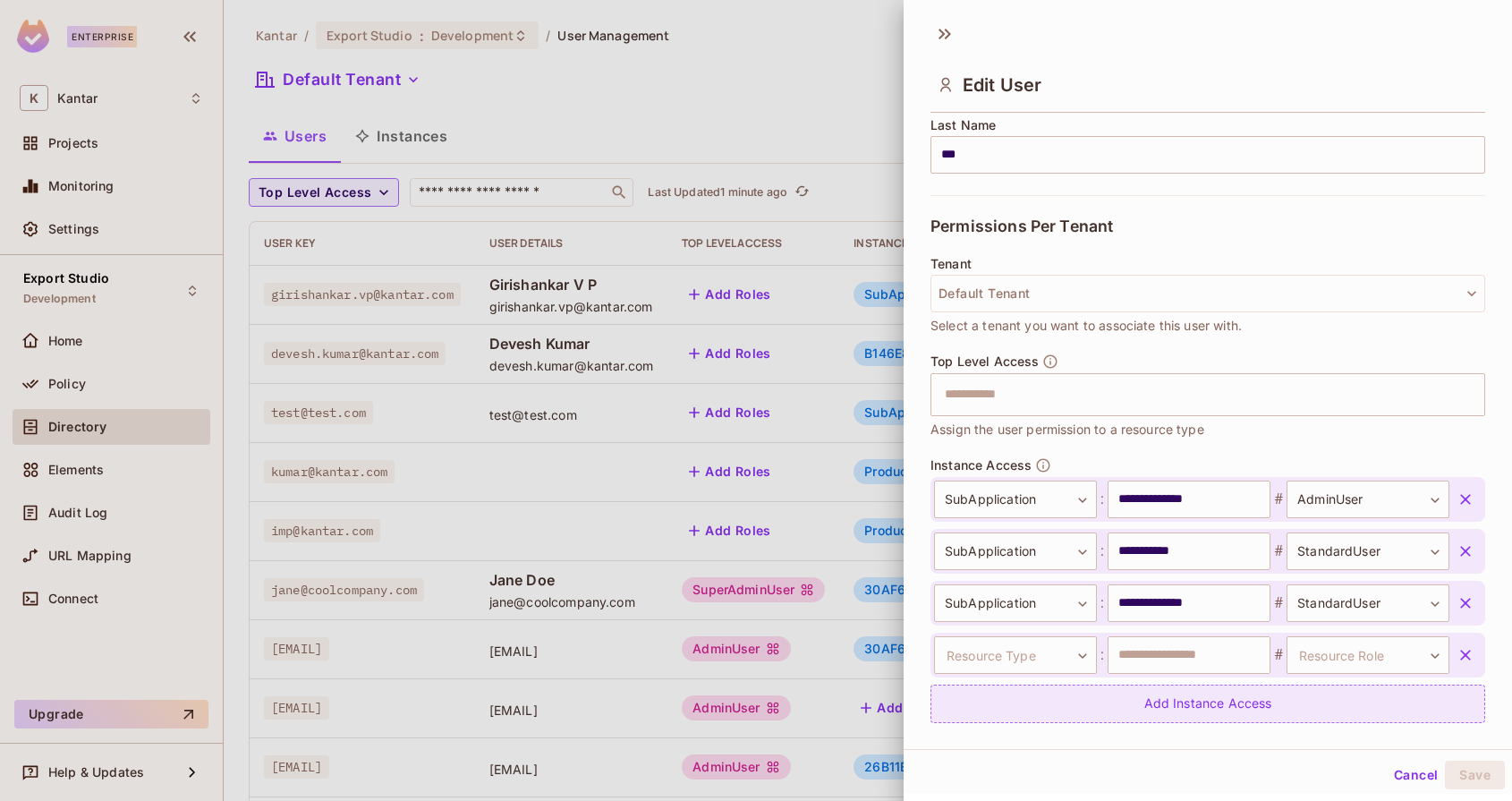 scroll, scrollTop: 357, scrollLeft: 0, axis: vertical 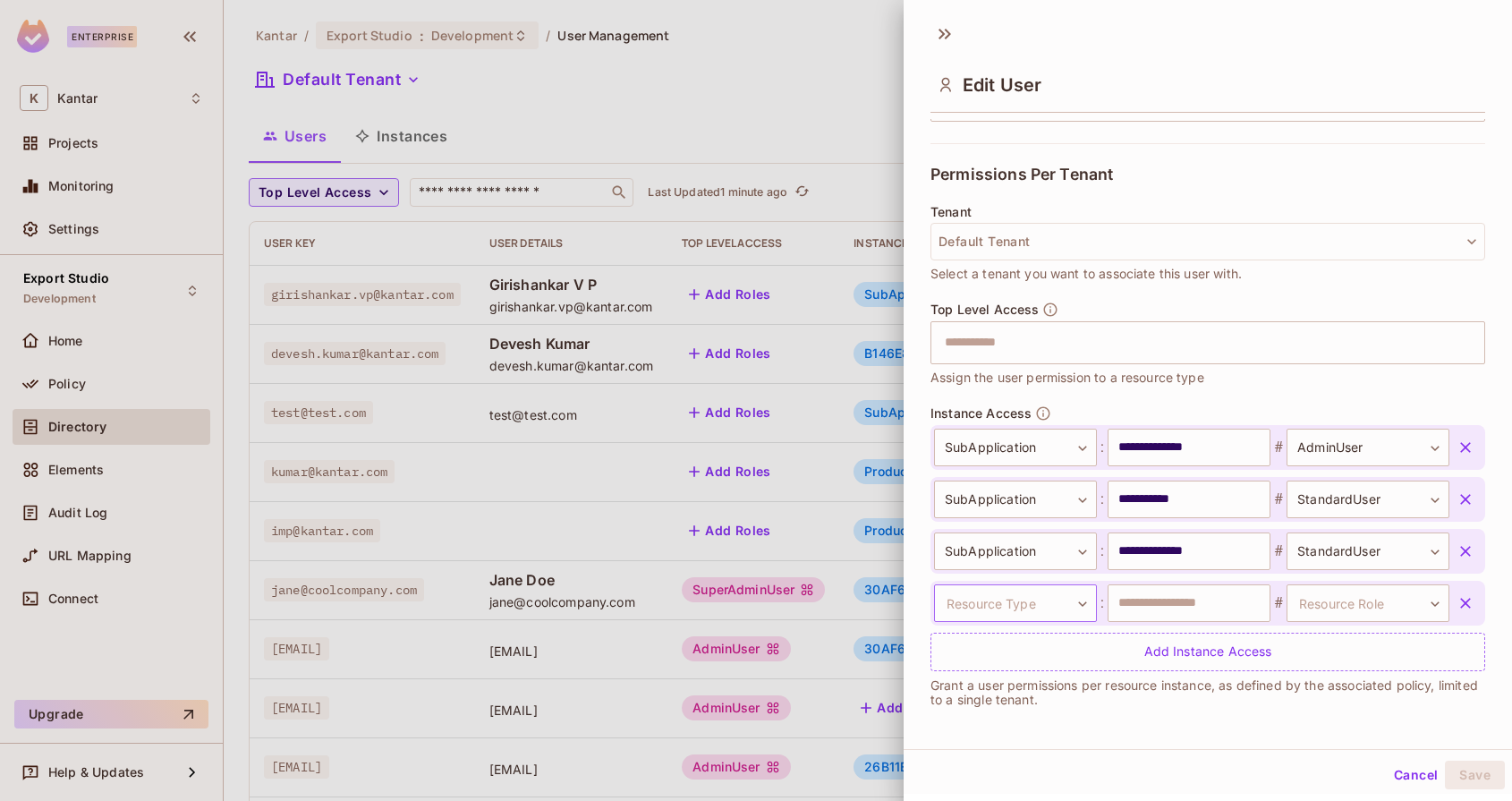 click on "Enterprise K Kantar Projects Monitoring Settings Export Studio Development Home Policy Directory Elements Audit Log URL Mapping Connect Upgrade Help & Updates Kantar / Export Studio : Development / User Management Default Tenant Settings Users Instances Top Level Access ​ Last Updated  1 minute ago Add user User Key User Details Top Level Access Instance Access girishankar.vp@kantar.com Girishankar V P girishankar.vp@kantar.com Add Roles SubApplication:GenAi_Apple # StandardUser SubApplication:LinkPlus_Apple # AdminUser + 1 devesh.kumar@kantar.com Devesh Kumar devesh.kumar@kantar.com Add Roles B146E847-F4D6-45C8-9373-CDA2372507B0:Lift # AdminUser 30AF6819-4D35-4F18-B3F5-3990FE8BD6A3:ExperienceEvaluator # StandardUser + 1 test@test.com   test@test.com Add Roles SubApplication:Apple # StandardUser SubApplication:Samsung # AdminUser + 1 kumar@kantar.com   Add Roles Product:LinkPlus # standard-user Product:ExperienceEvaluator # admin imp@kantar.com   Add Roles Product:LinkPlus # Impersnator # Impersnator #   #" at bounding box center (756, 400) 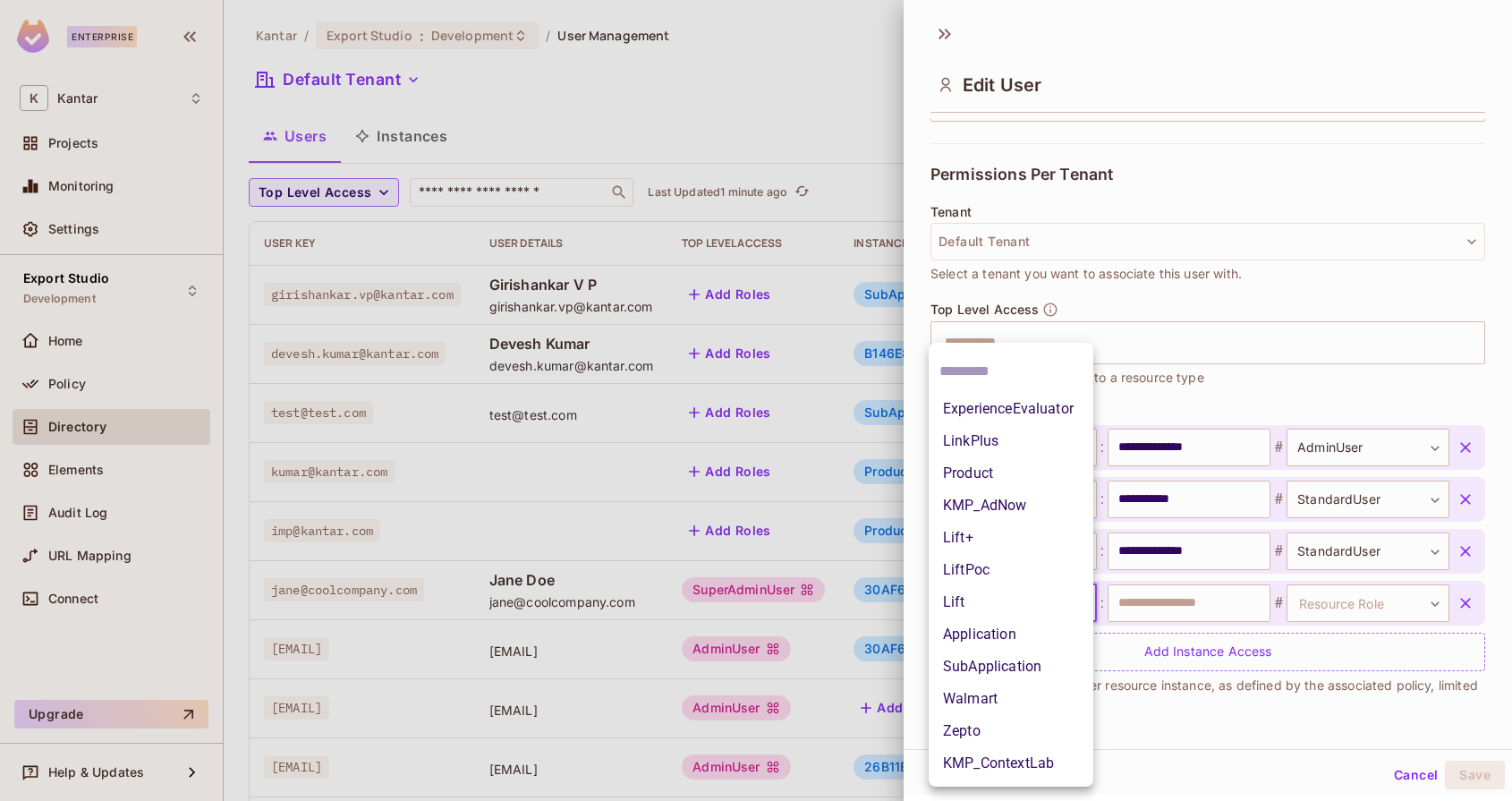 click on "SubApplication" at bounding box center [1011, 667] 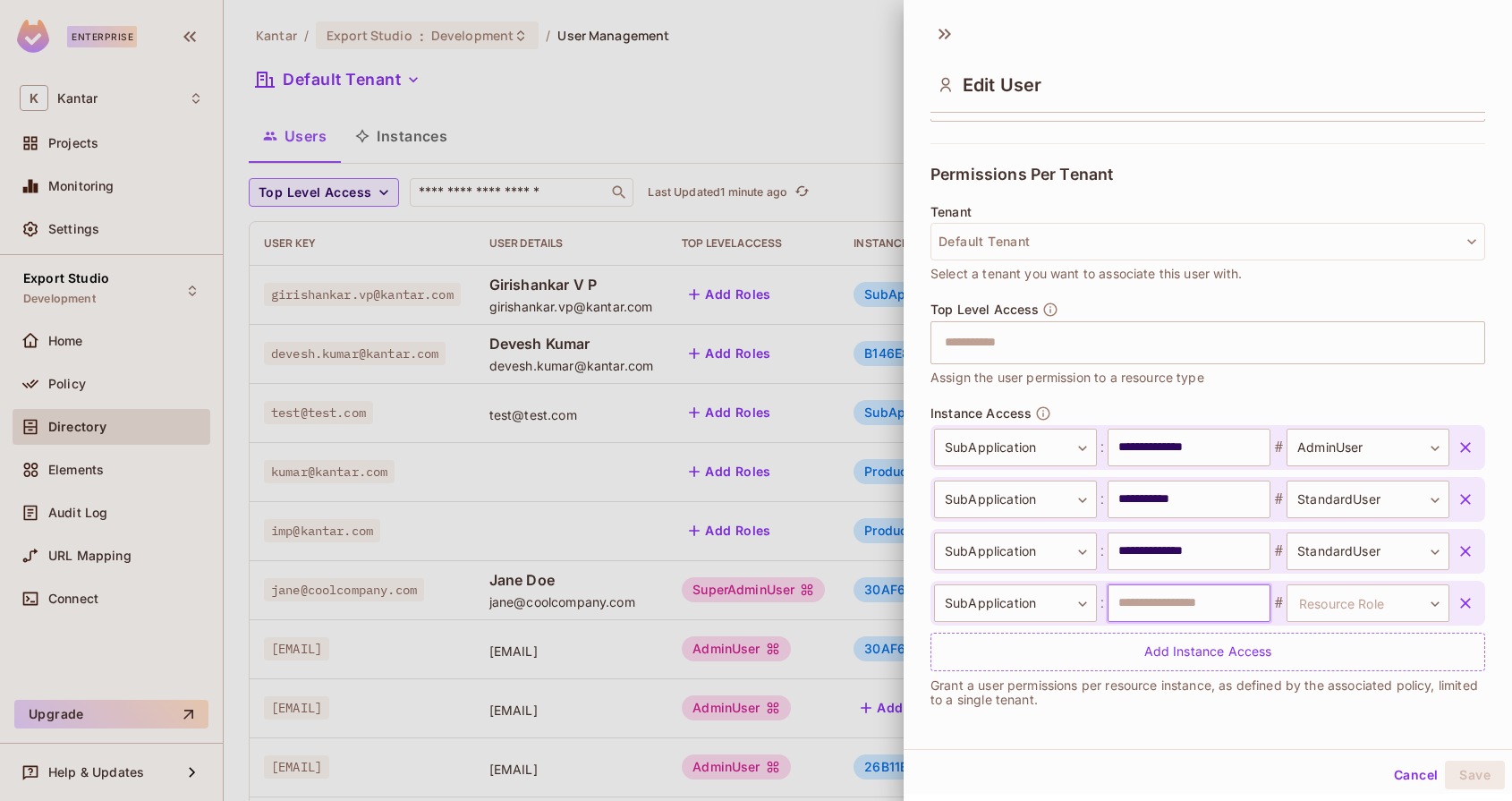click at bounding box center [1189, 603] 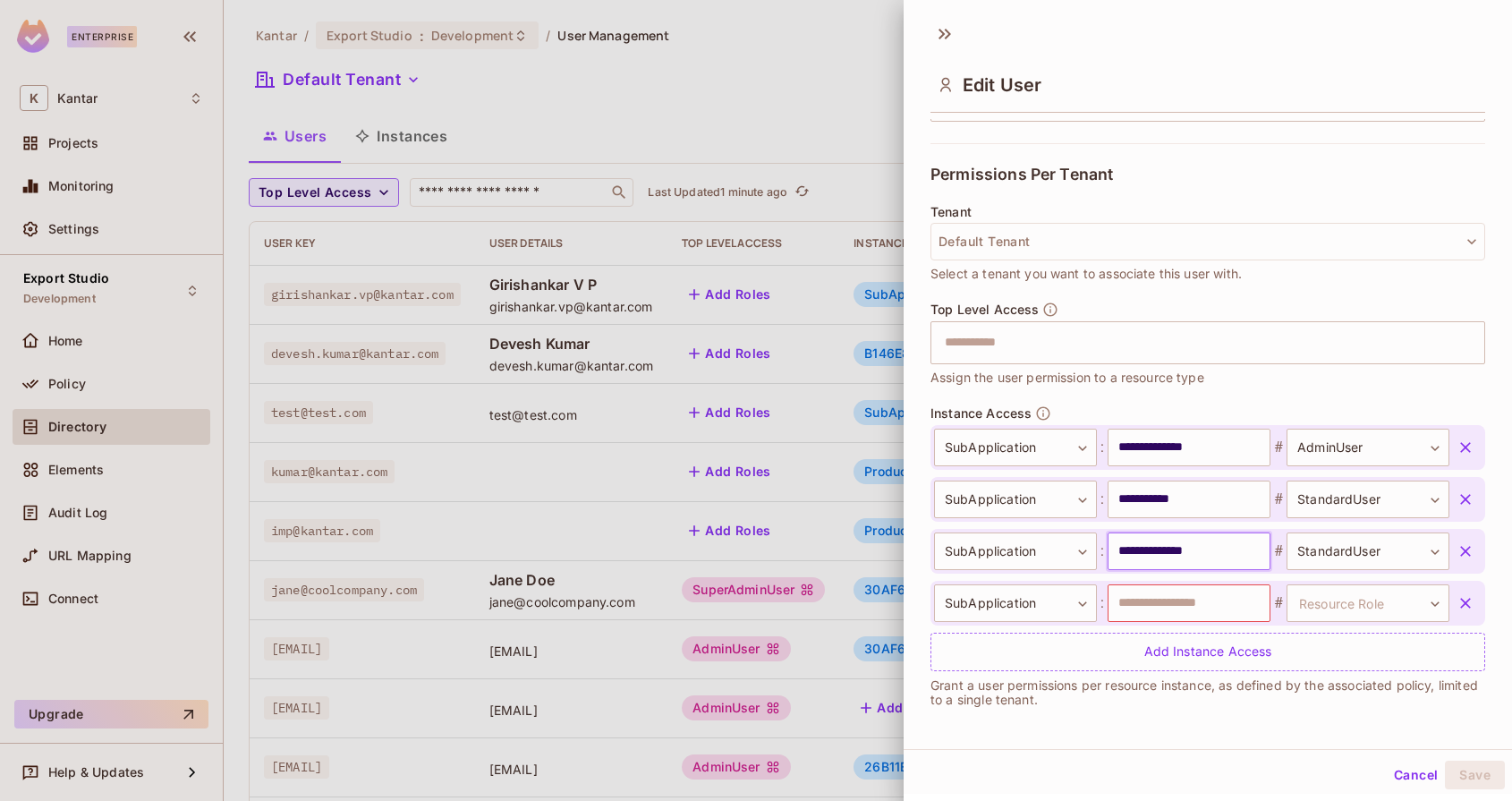 click on "**********" at bounding box center [1189, 551] 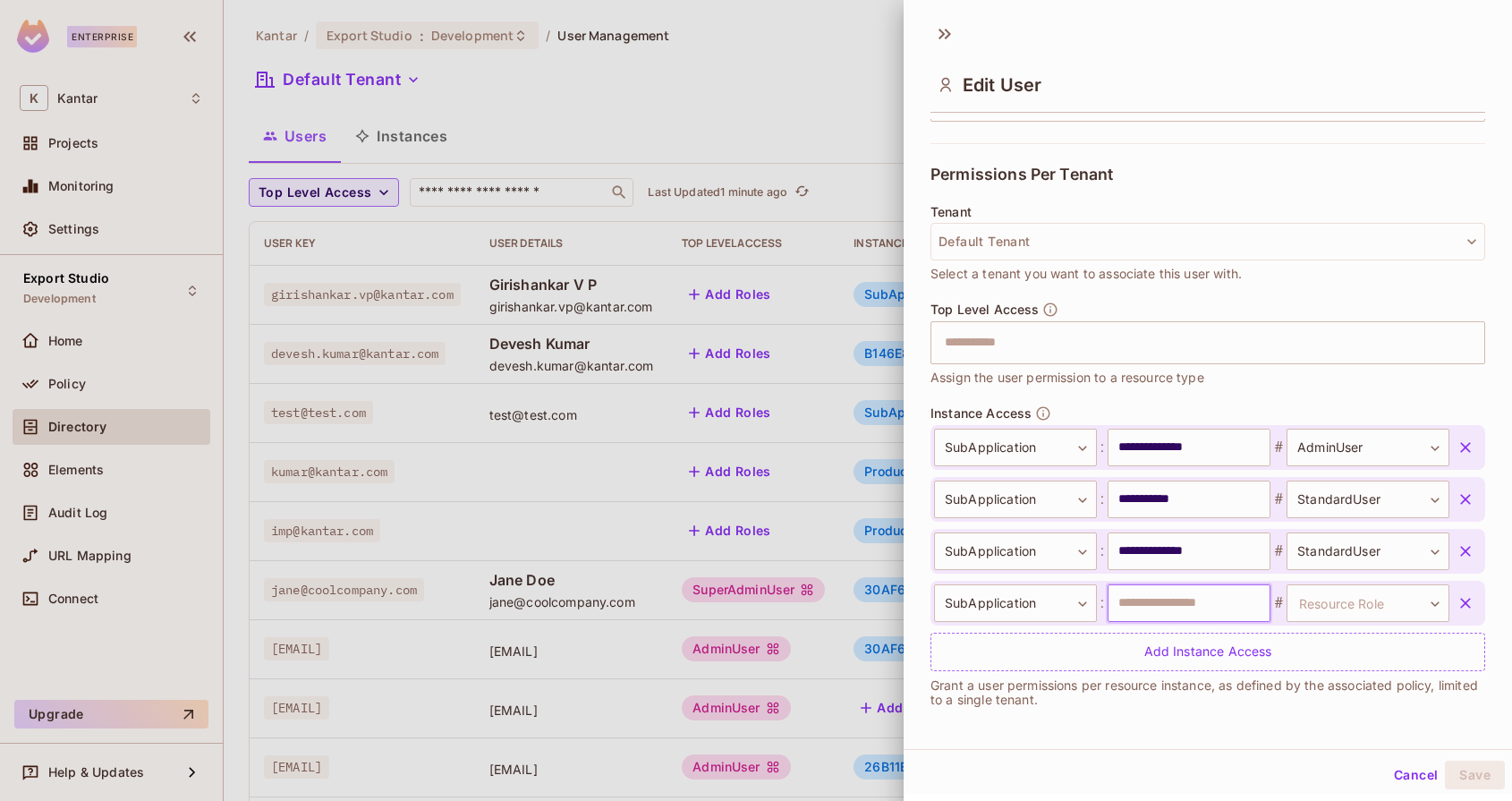 click at bounding box center (1189, 603) 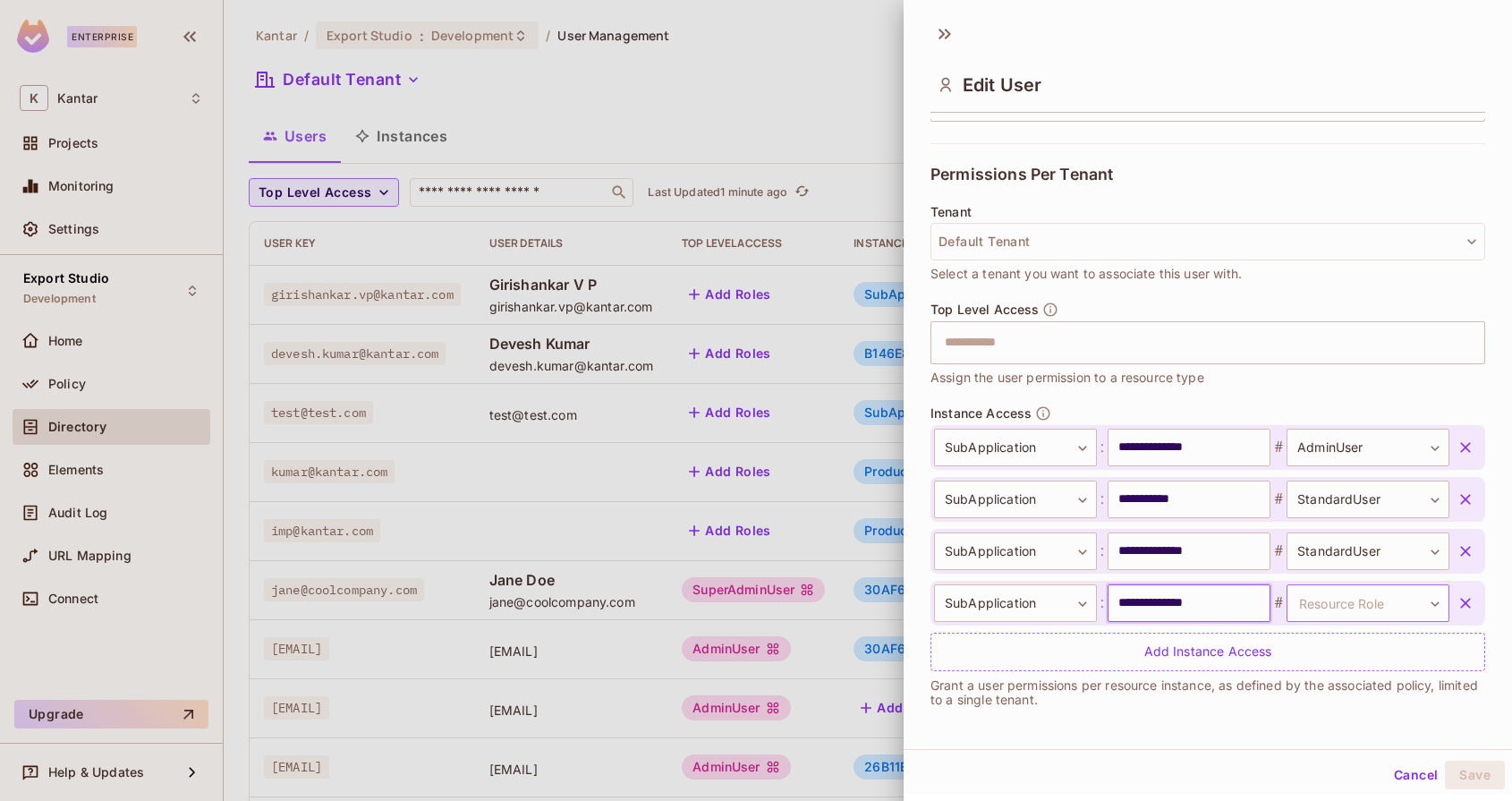 type on "**********" 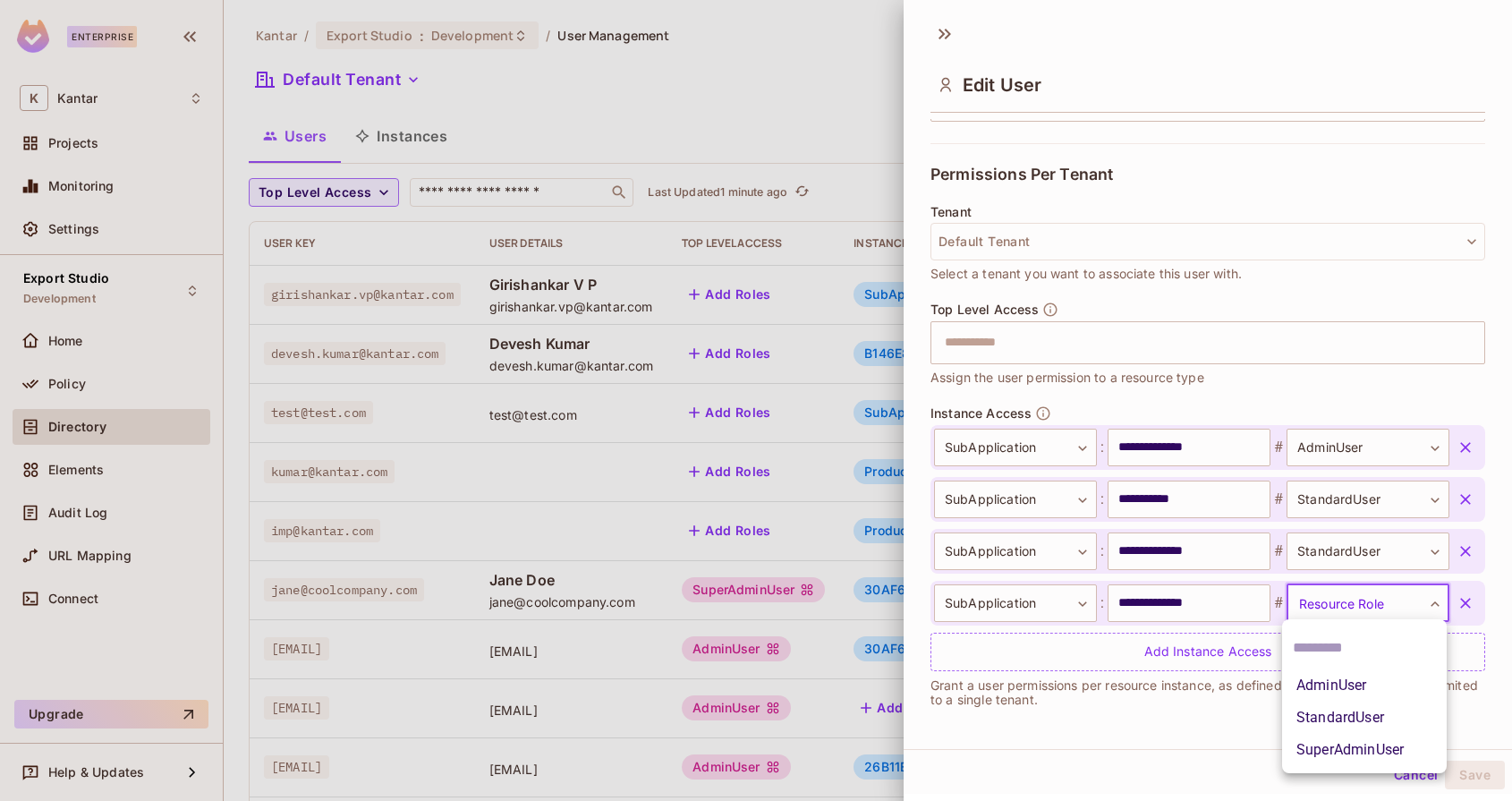 click on "AdminUser" at bounding box center (1364, 686) 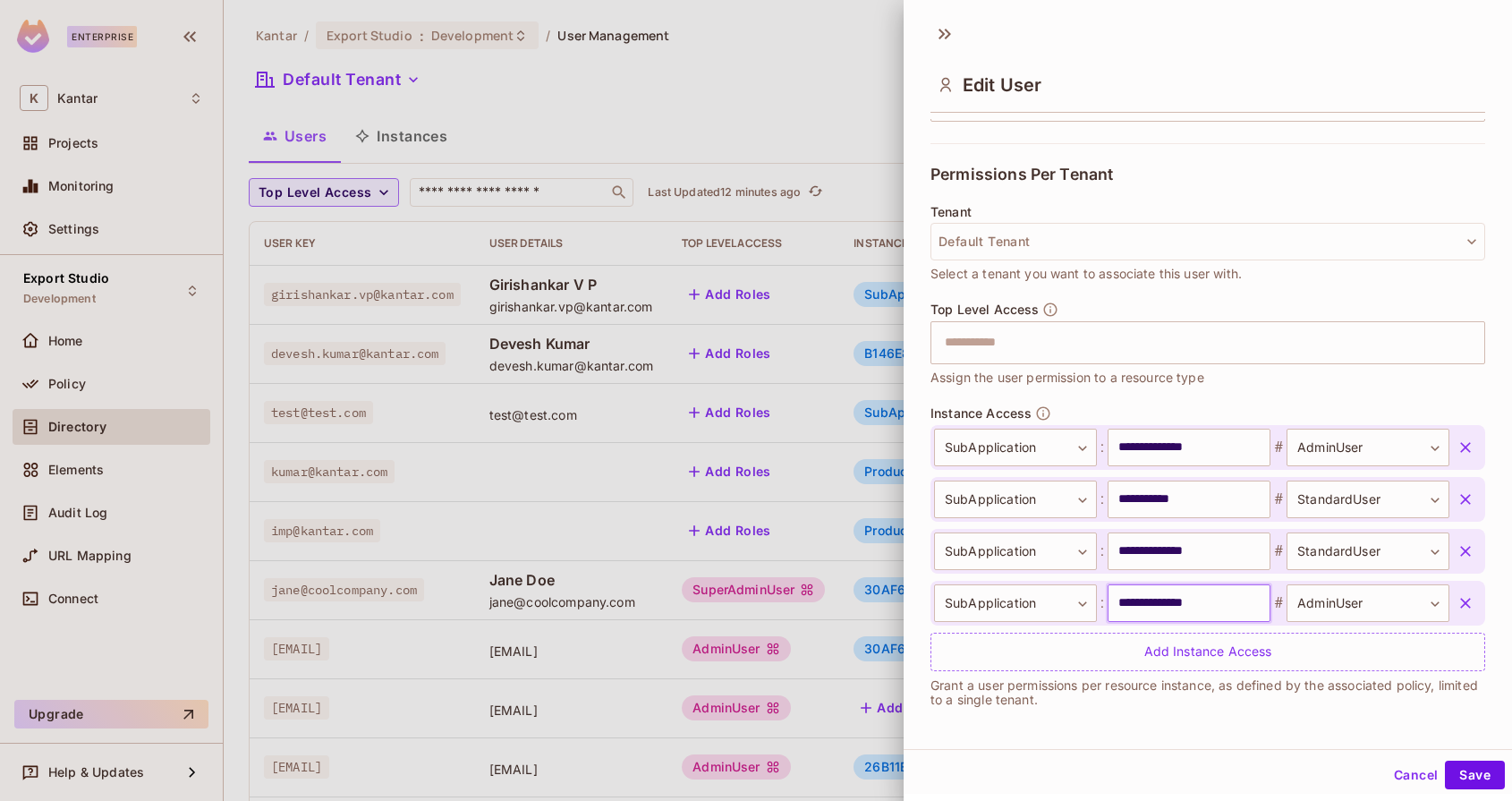drag, startPoint x: 1166, startPoint y: 604, endPoint x: 1231, endPoint y: 606, distance: 65.03076 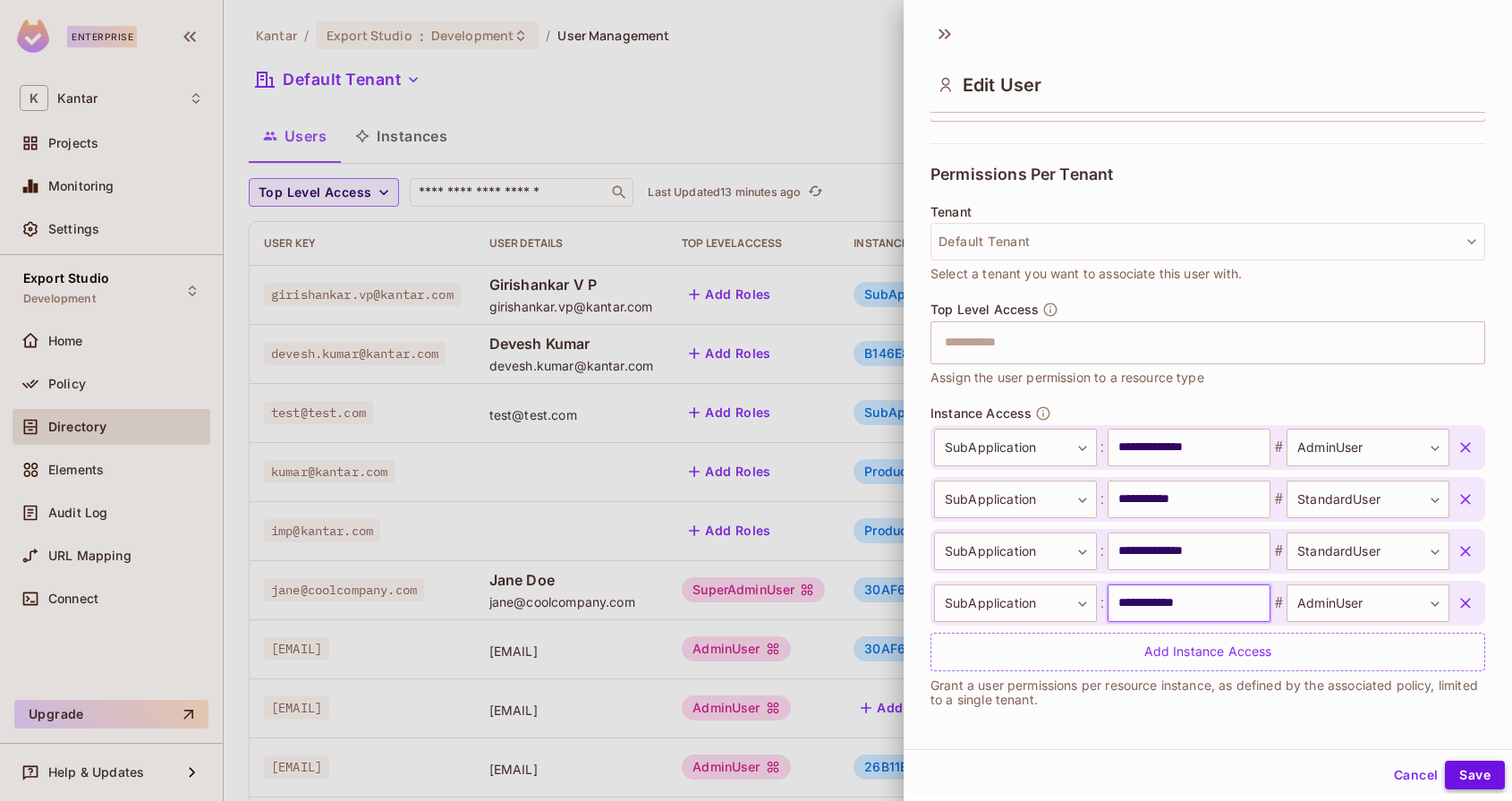 type on "**********" 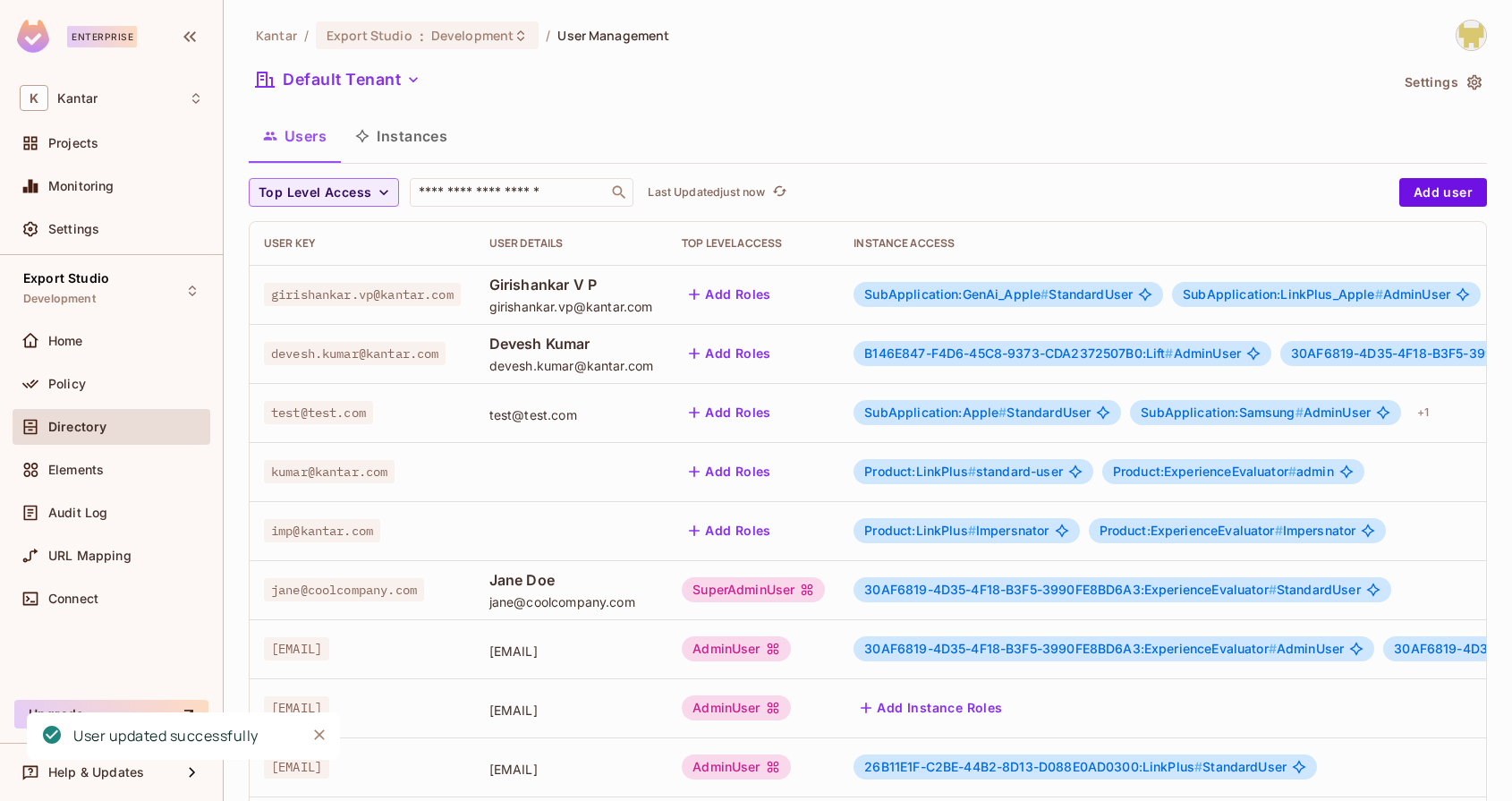 click on "SubApplication:GenAi_Apple #" at bounding box center (956, 294) 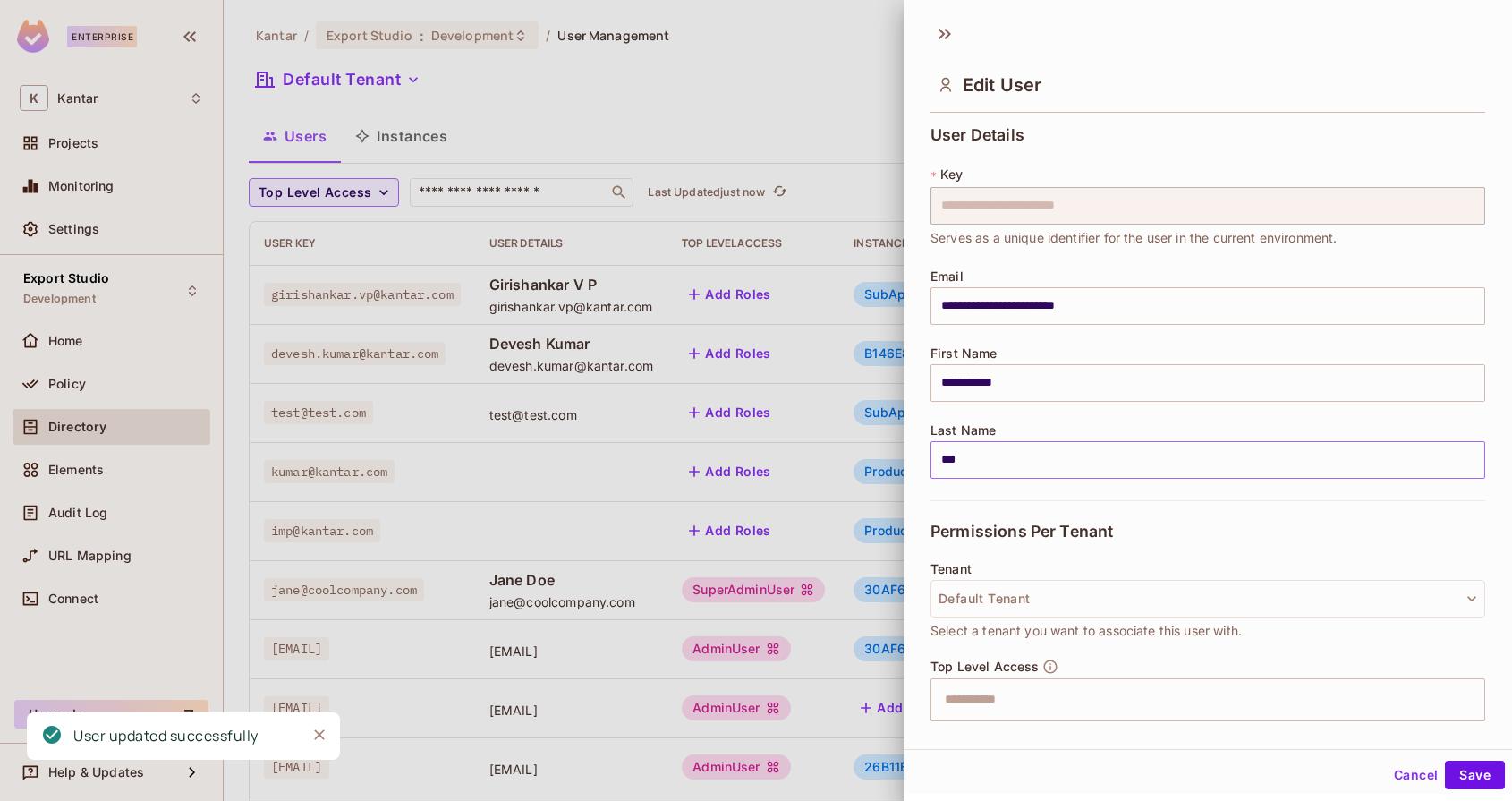 scroll, scrollTop: 357, scrollLeft: 0, axis: vertical 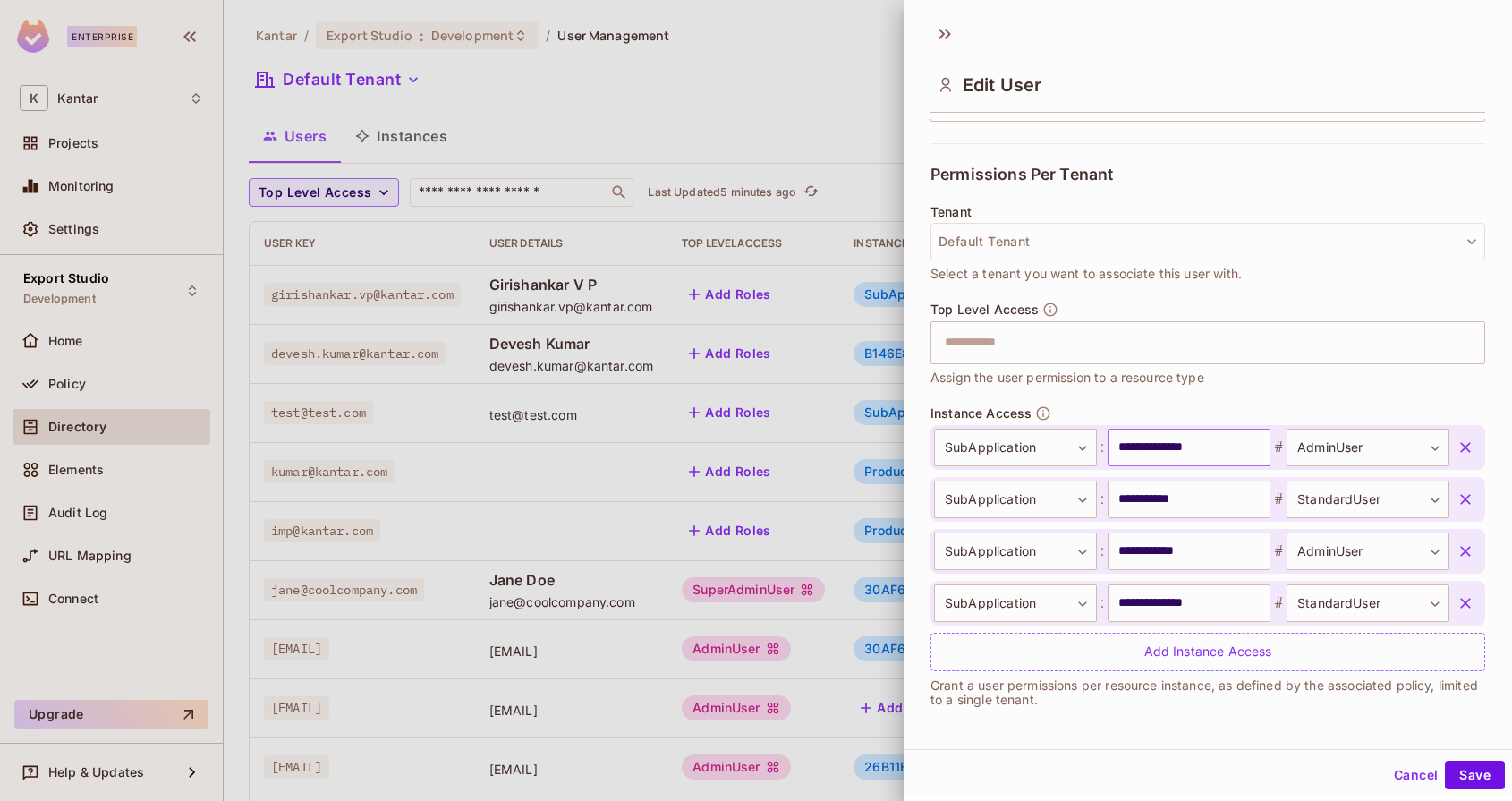 click on "**********" at bounding box center (1189, 447) 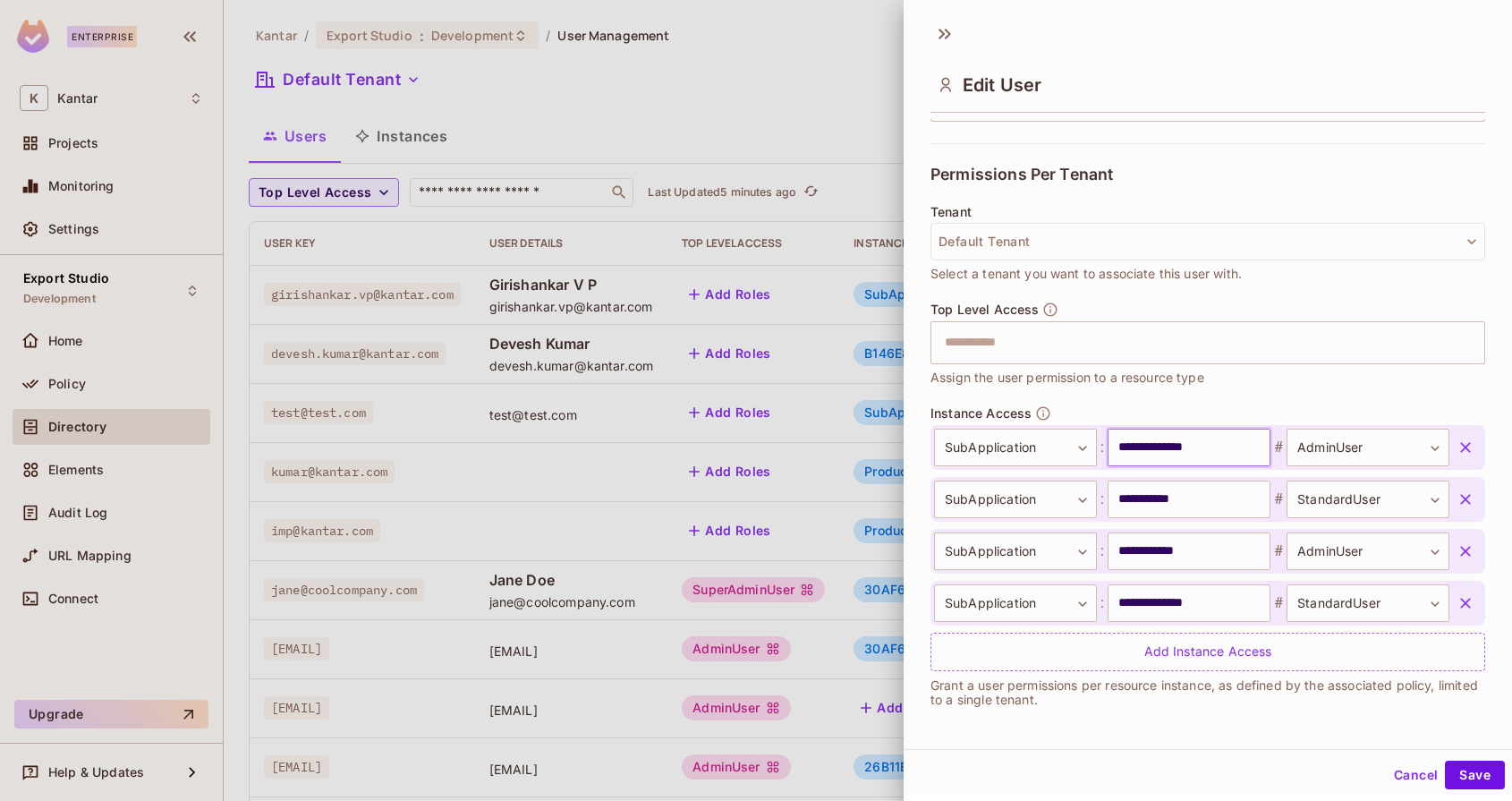 click on "**********" at bounding box center [1189, 447] 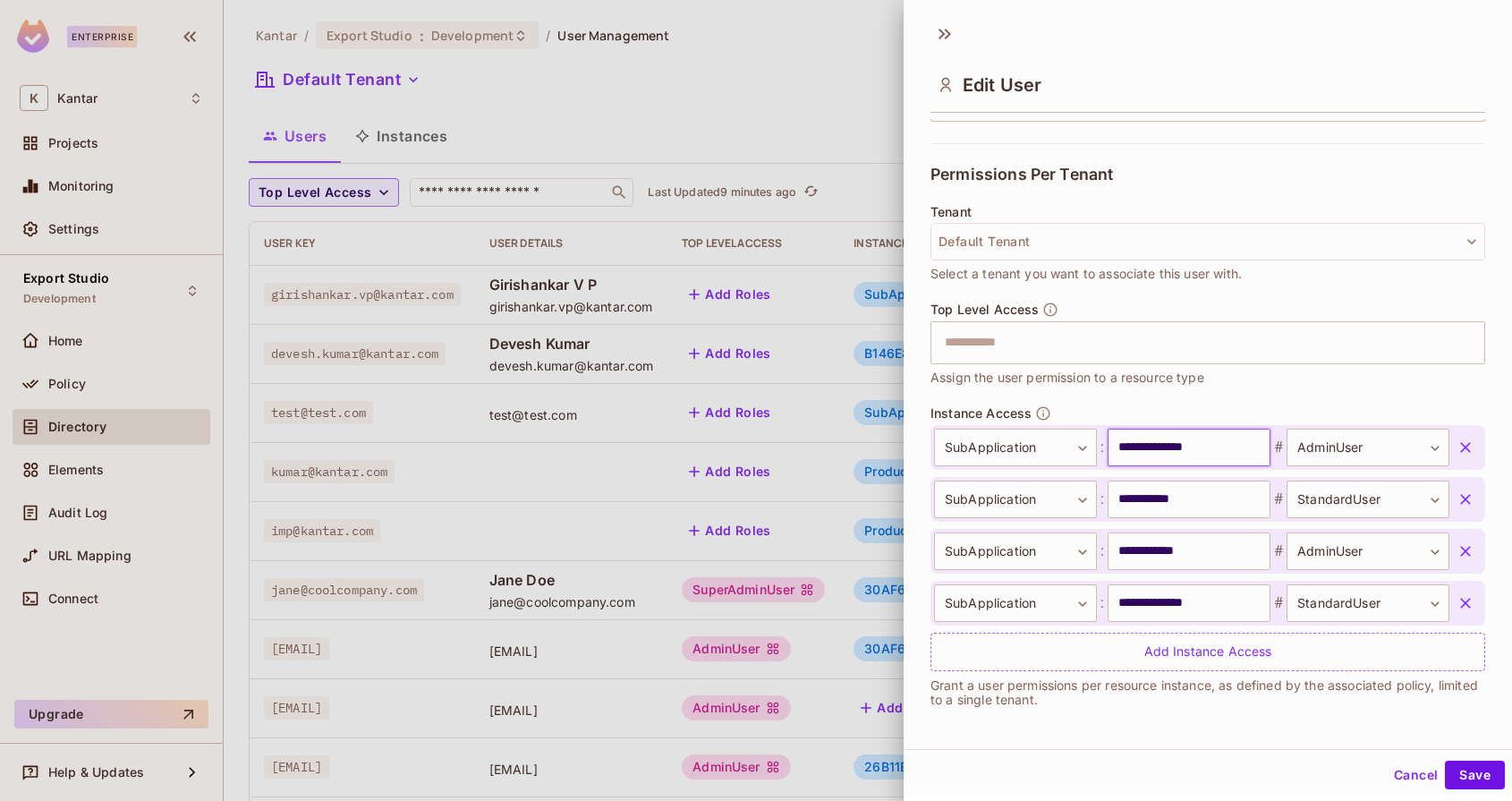 click on "Top Level Access ​ Assign the user permission to a resource type" at bounding box center [1208, 345] 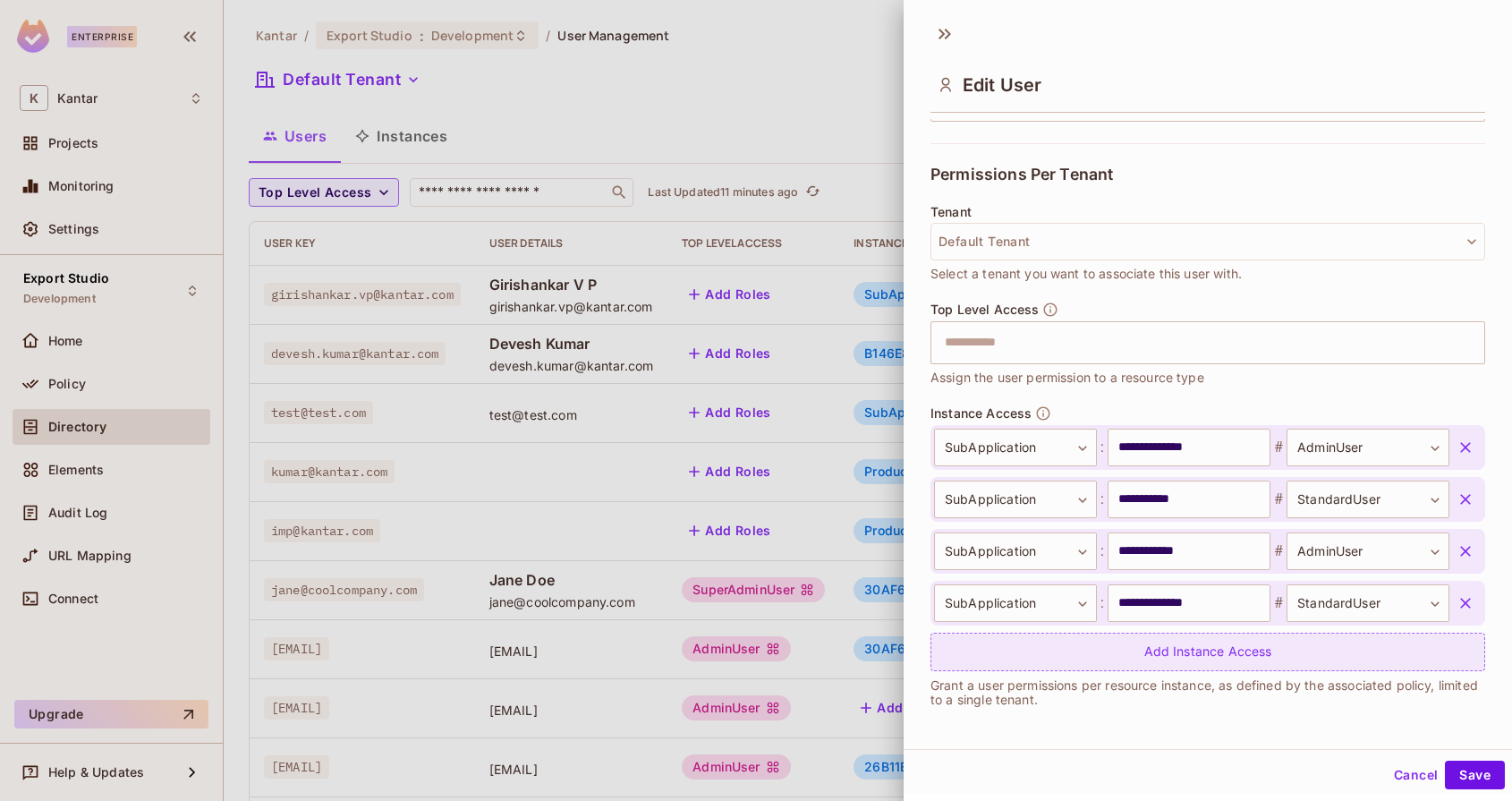 click on "Add Instance Access" at bounding box center (1208, 652) 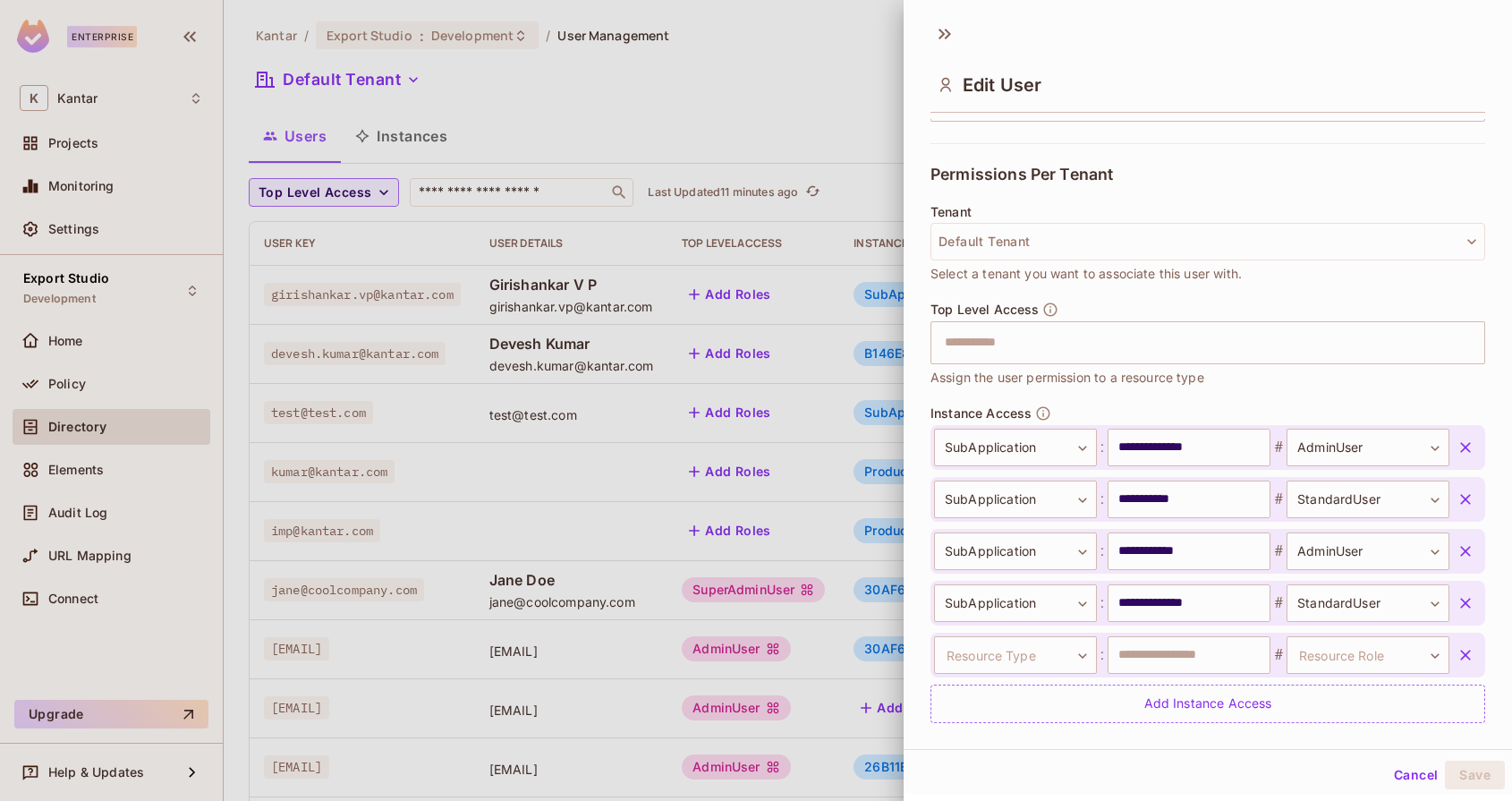 click 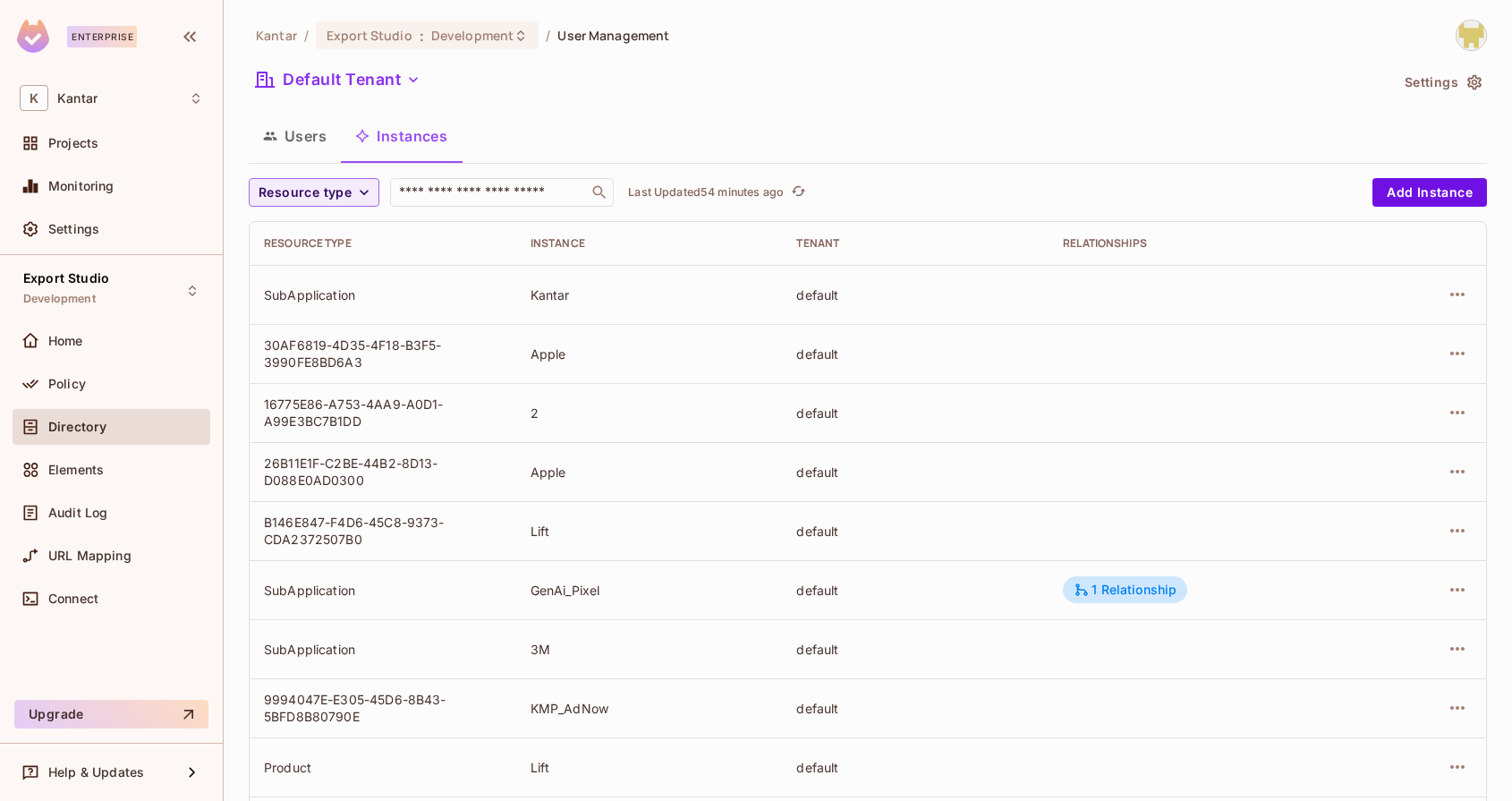 scroll, scrollTop: 0, scrollLeft: 0, axis: both 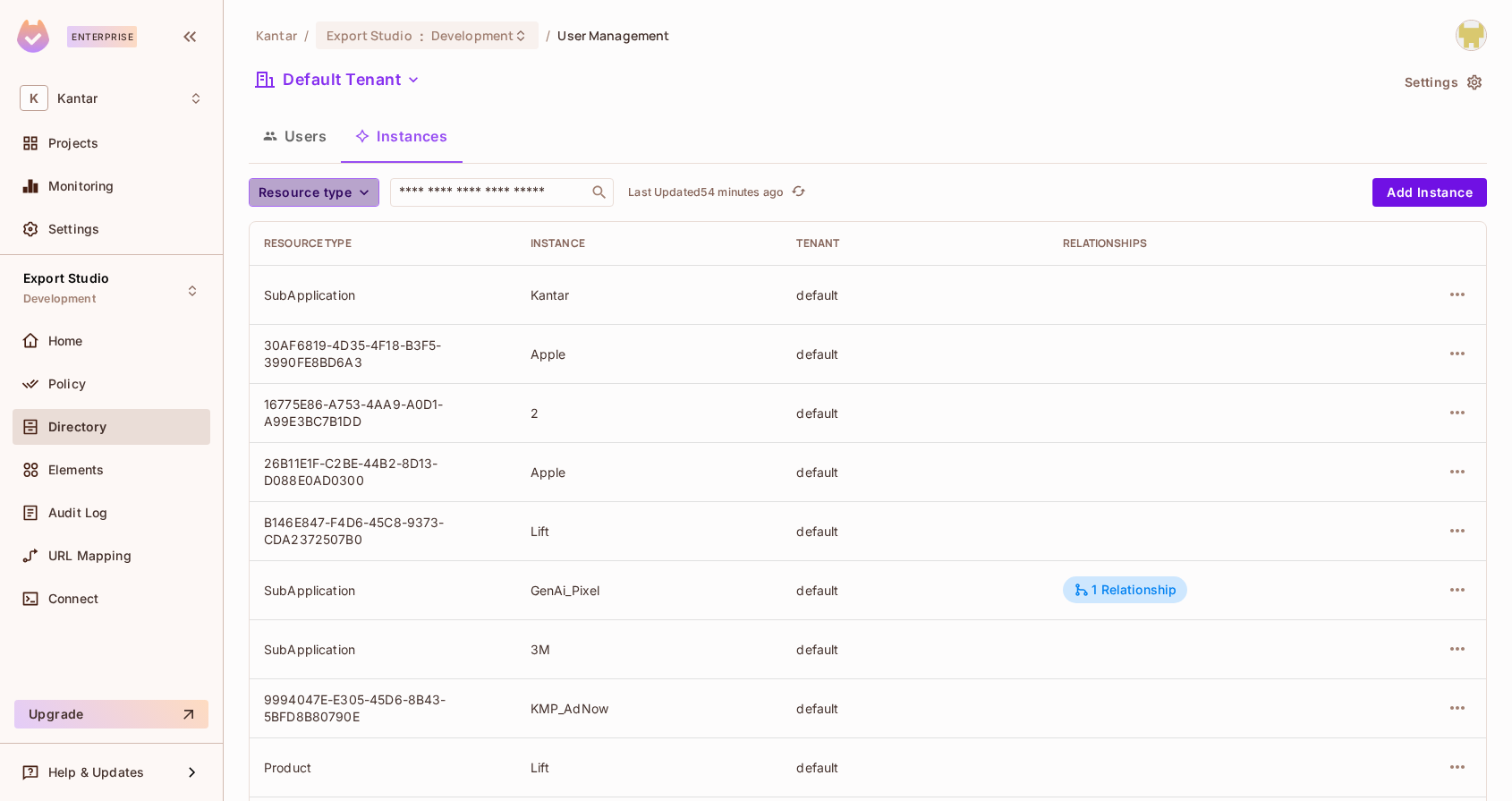 click 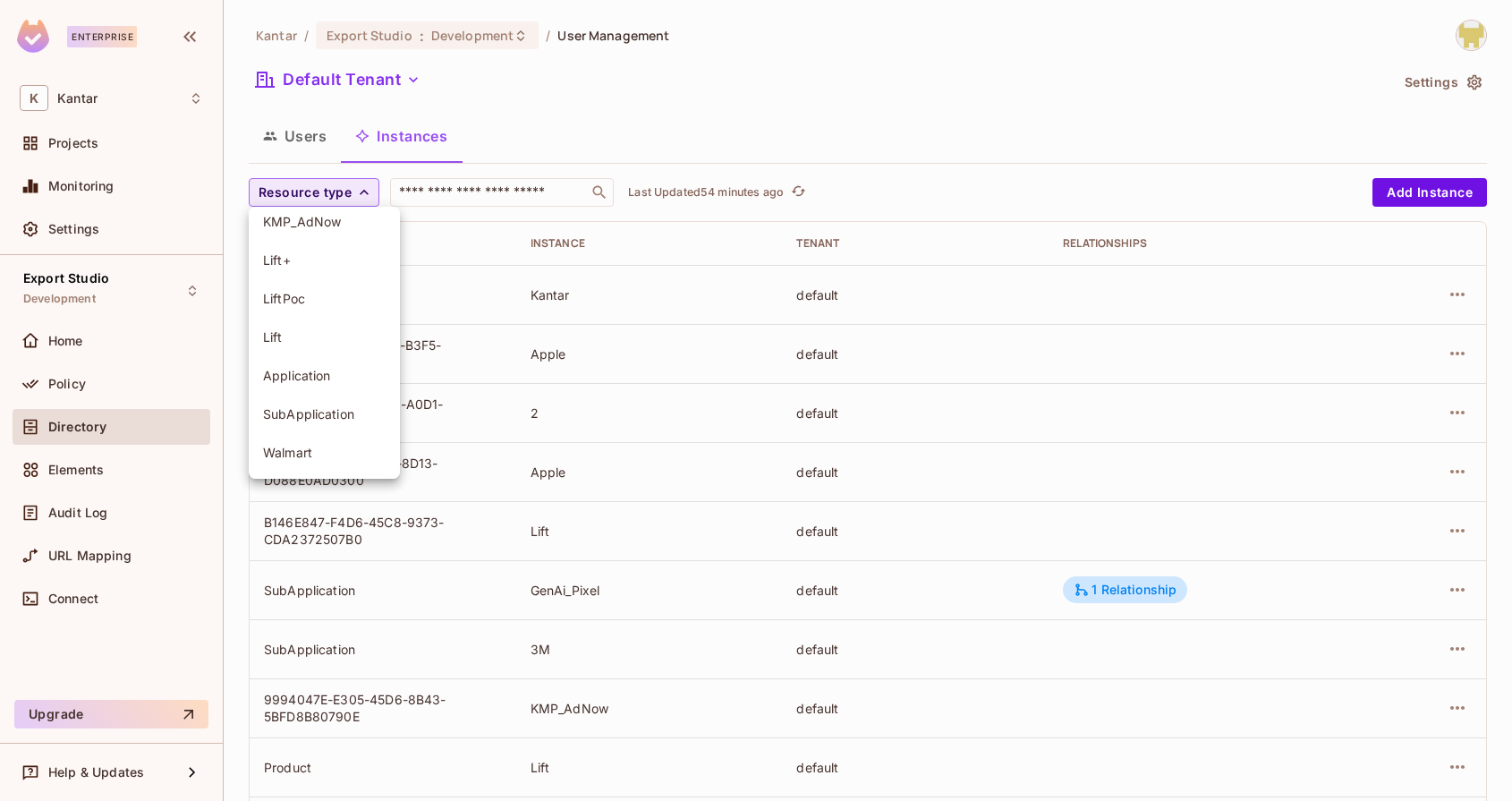 scroll, scrollTop: 145, scrollLeft: 0, axis: vertical 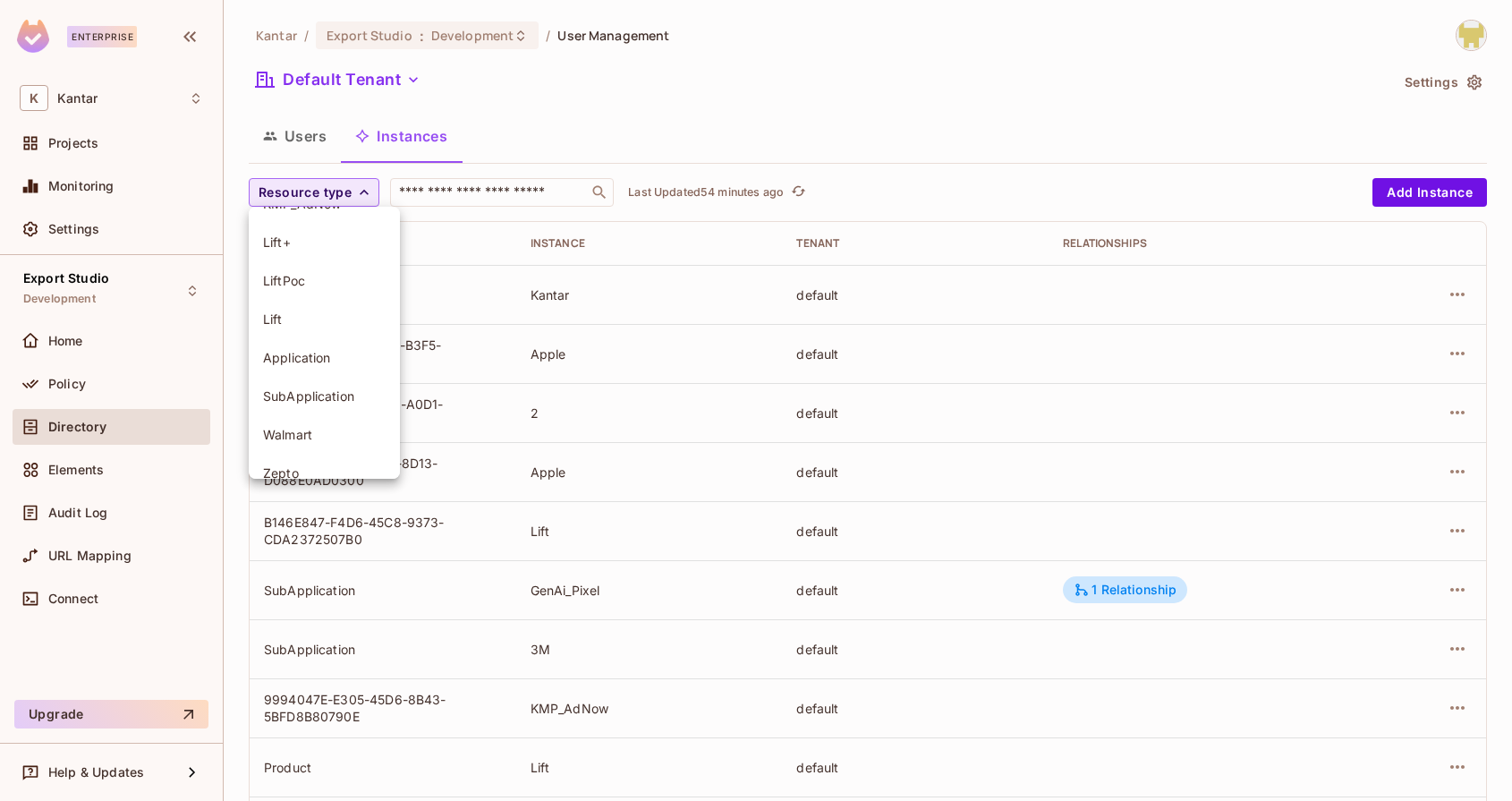 click on "Application" at bounding box center (324, 357) 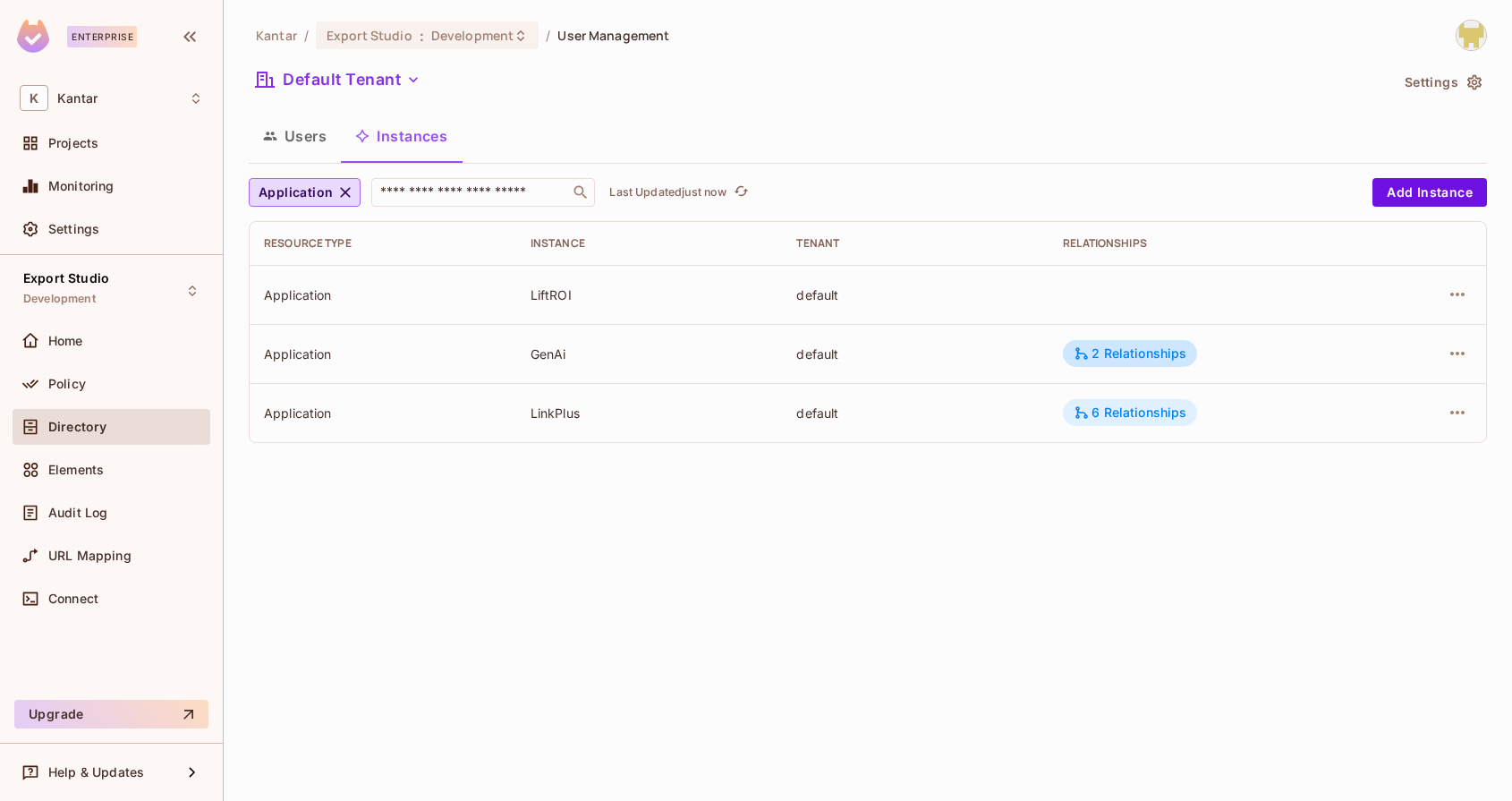 click on "6 Relationships" at bounding box center [1130, 413] 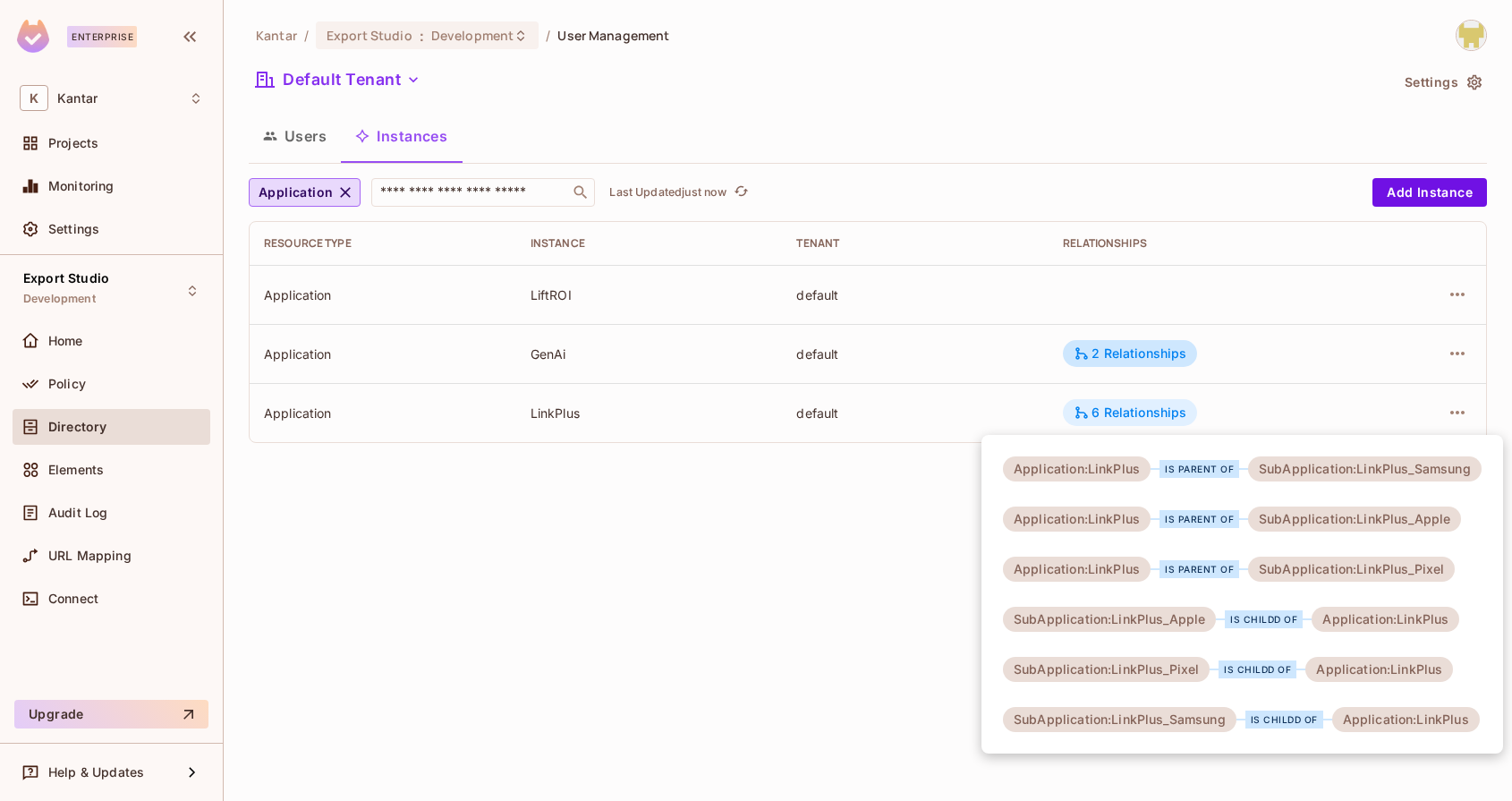 click at bounding box center [756, 400] 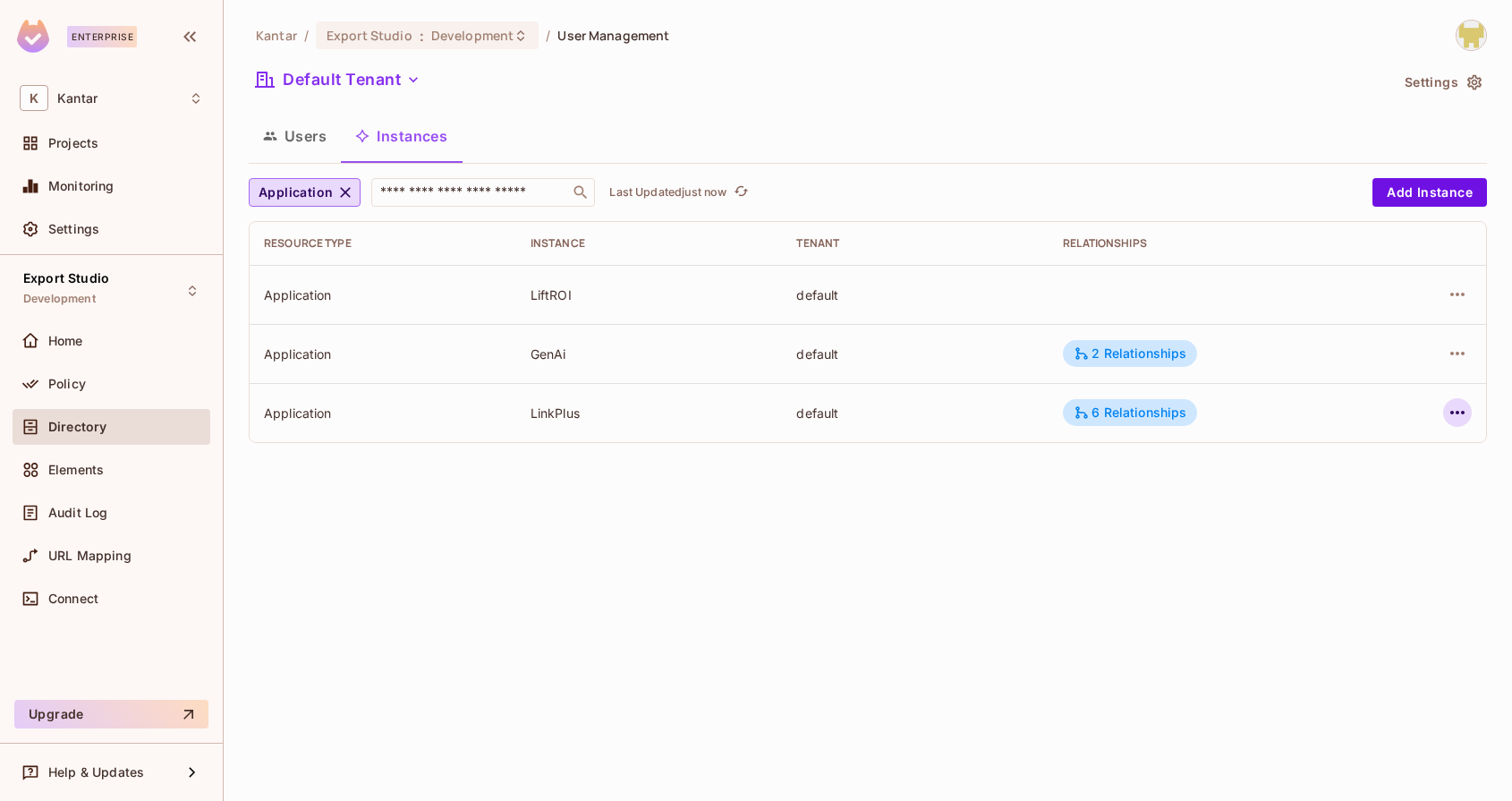 click 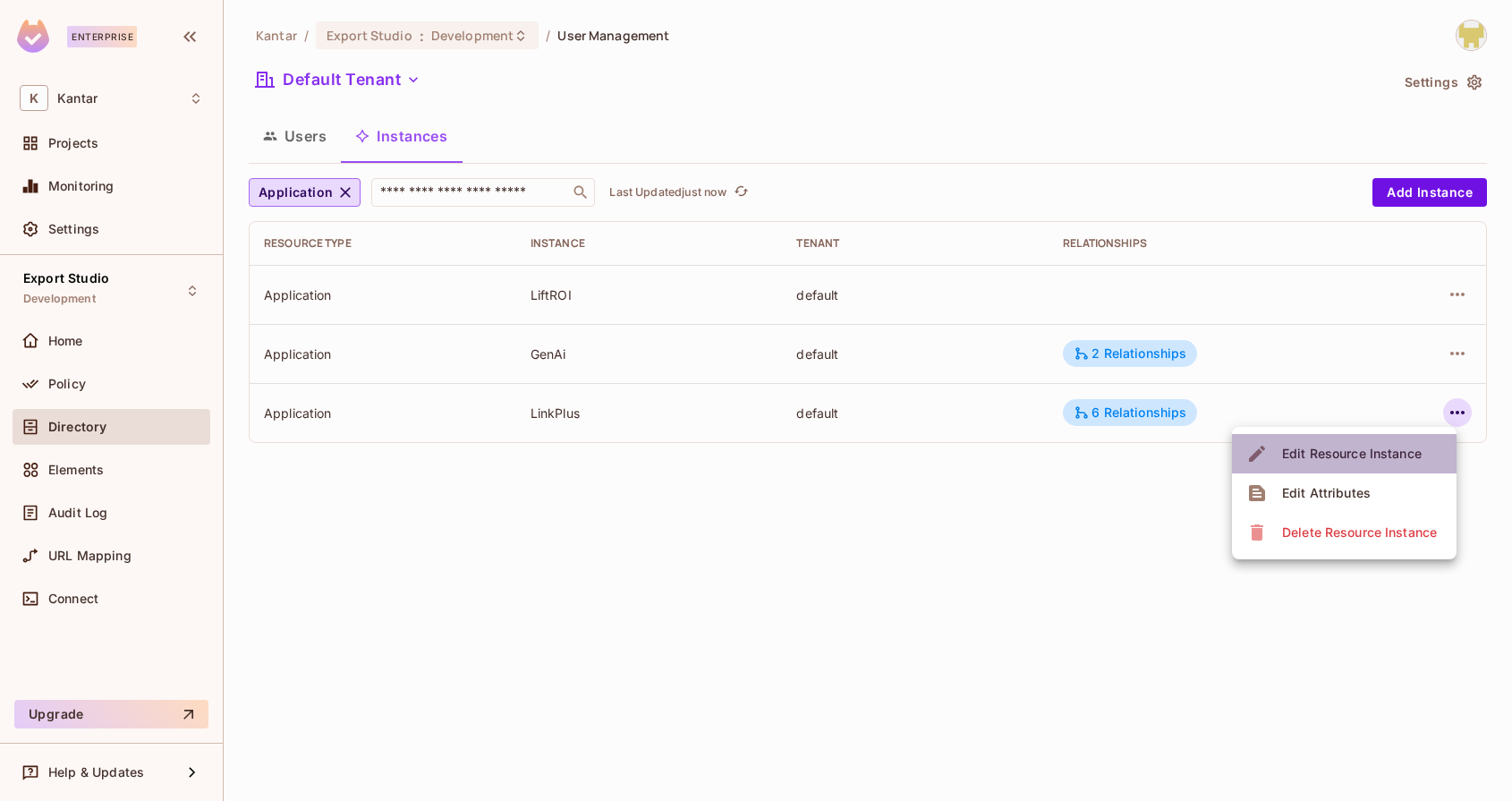 click on "Edit Resource Instance" at bounding box center [1352, 454] 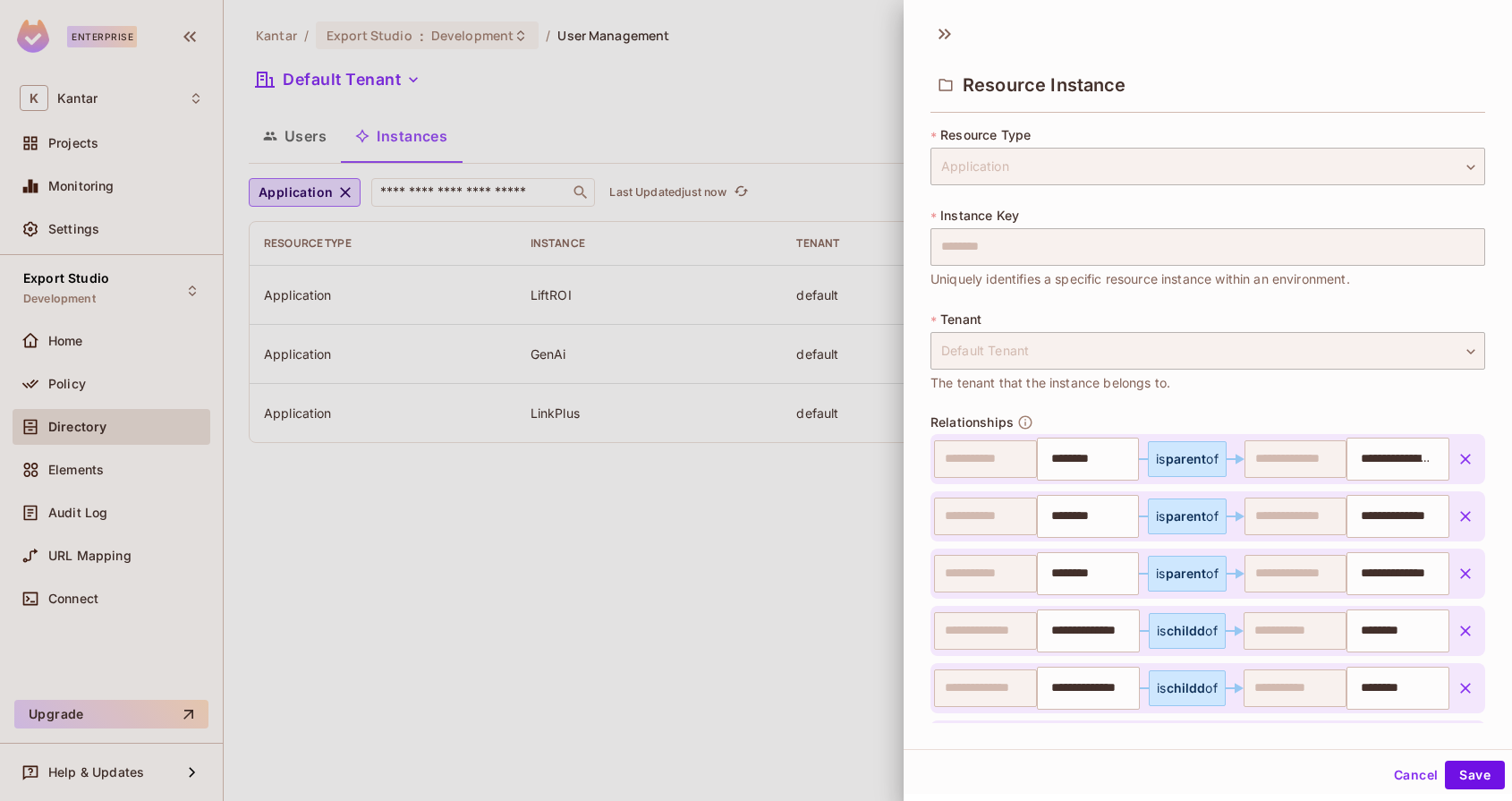 scroll, scrollTop: 114, scrollLeft: 0, axis: vertical 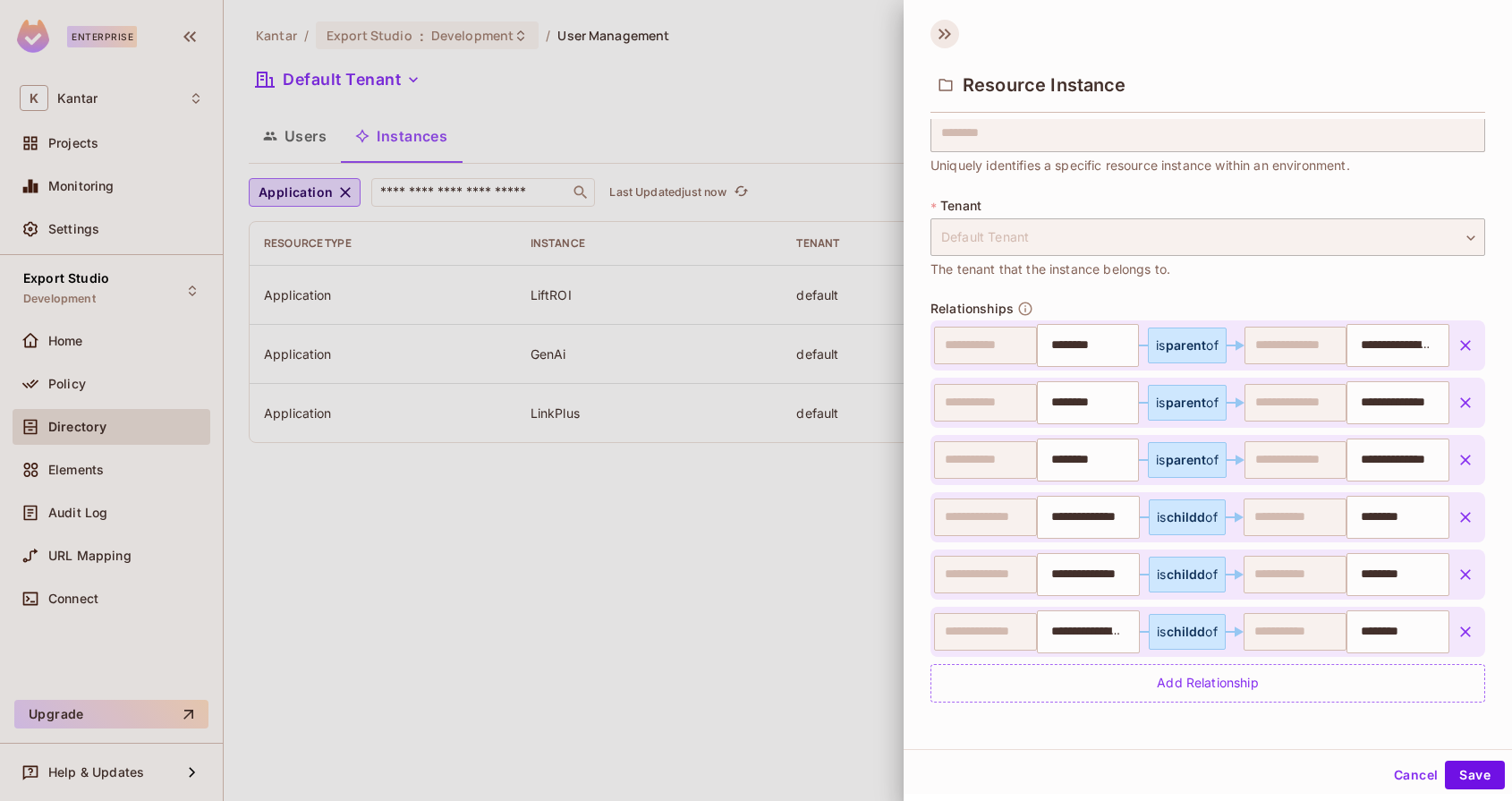 click 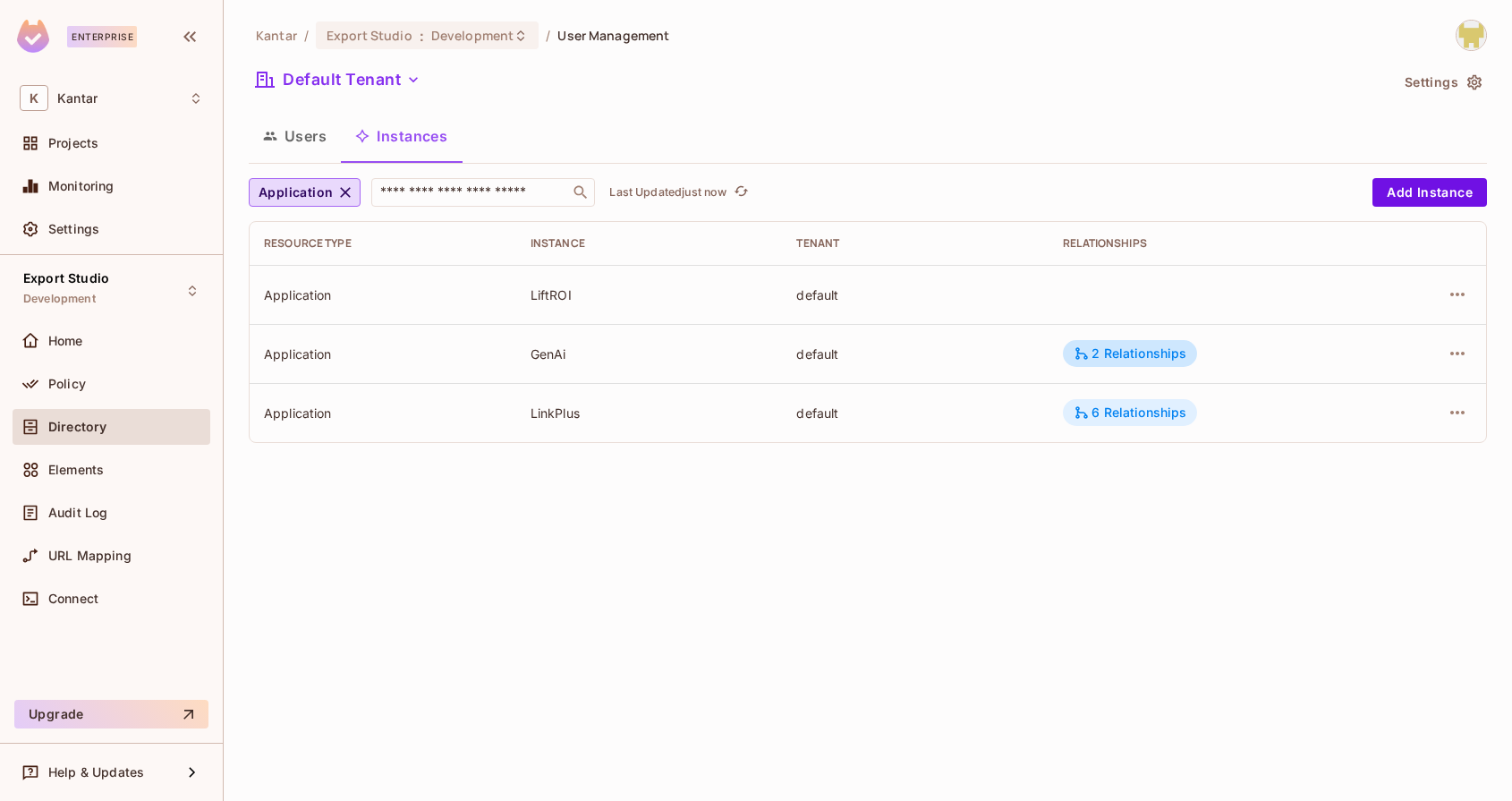 click on "6 Relationships" at bounding box center [1130, 413] 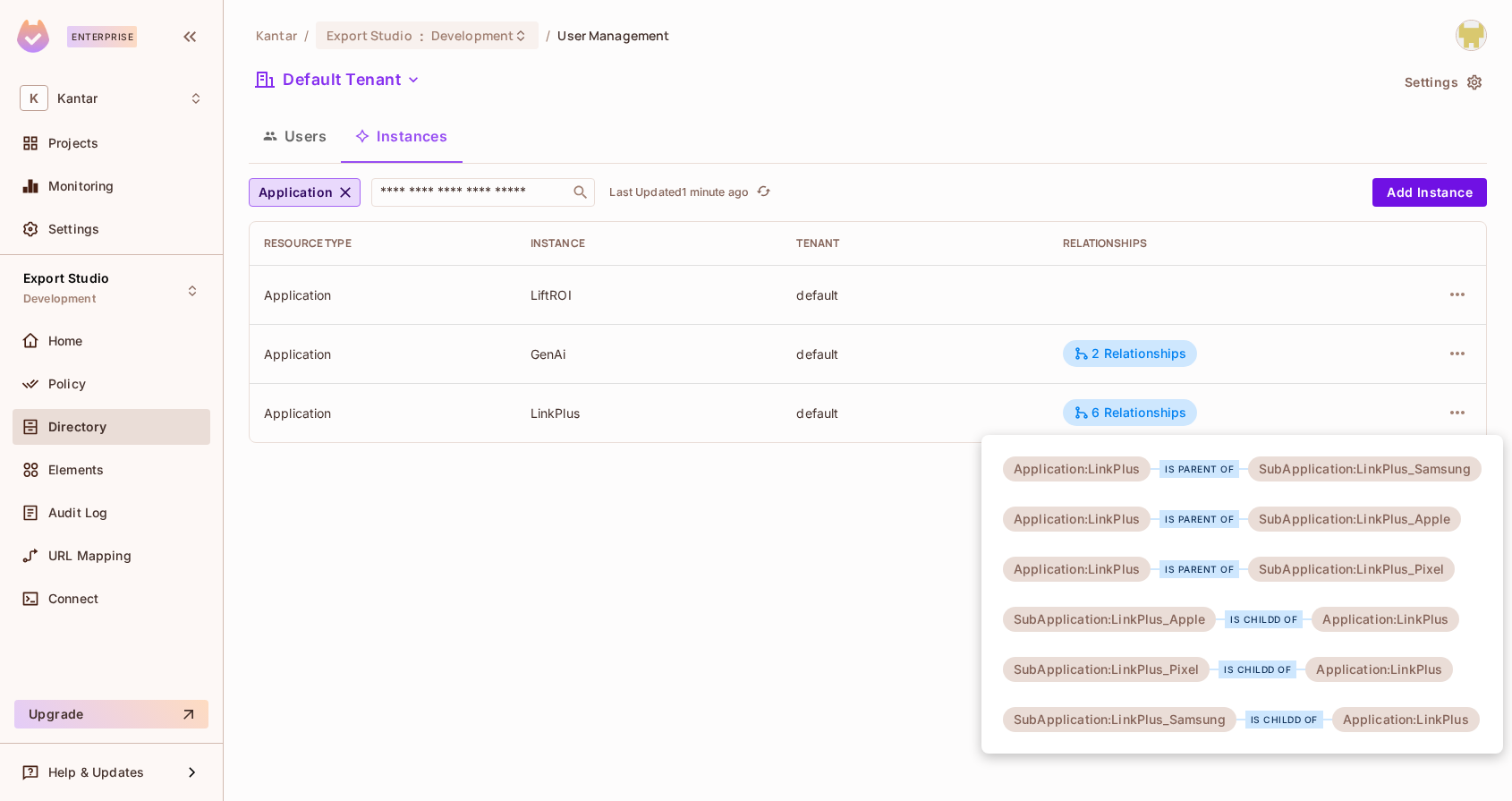 click at bounding box center [756, 400] 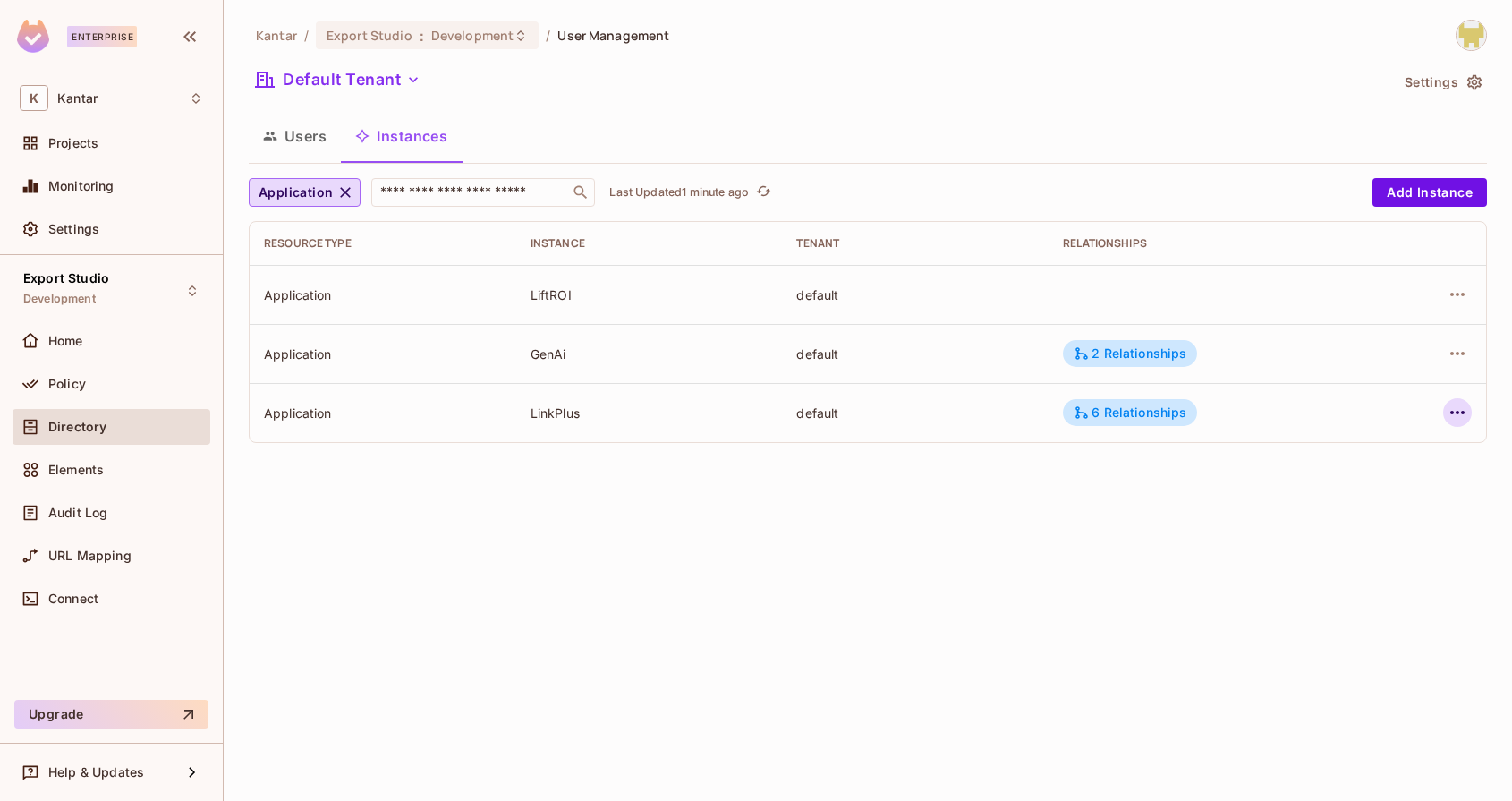 click 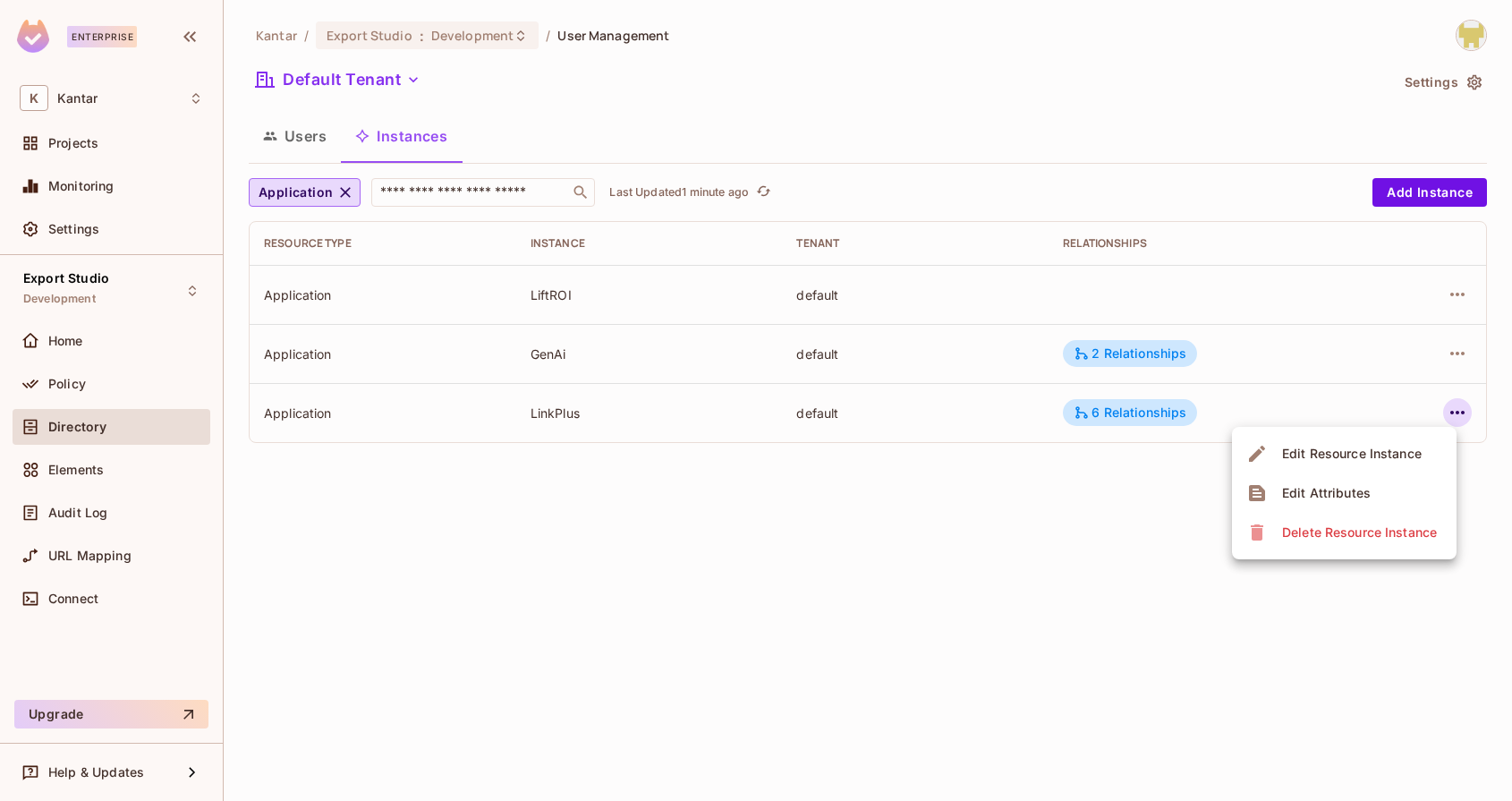 click 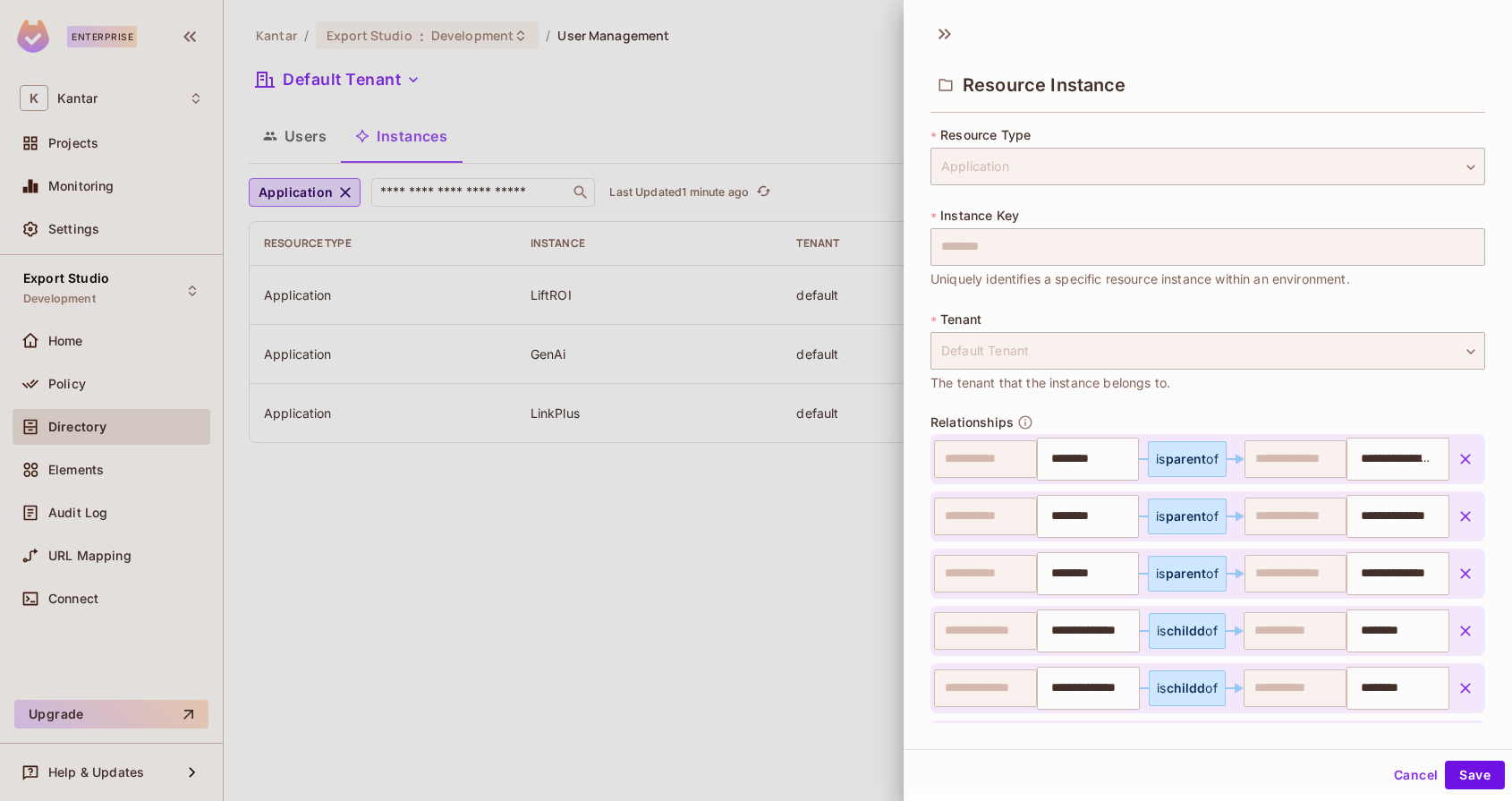 scroll, scrollTop: 114, scrollLeft: 0, axis: vertical 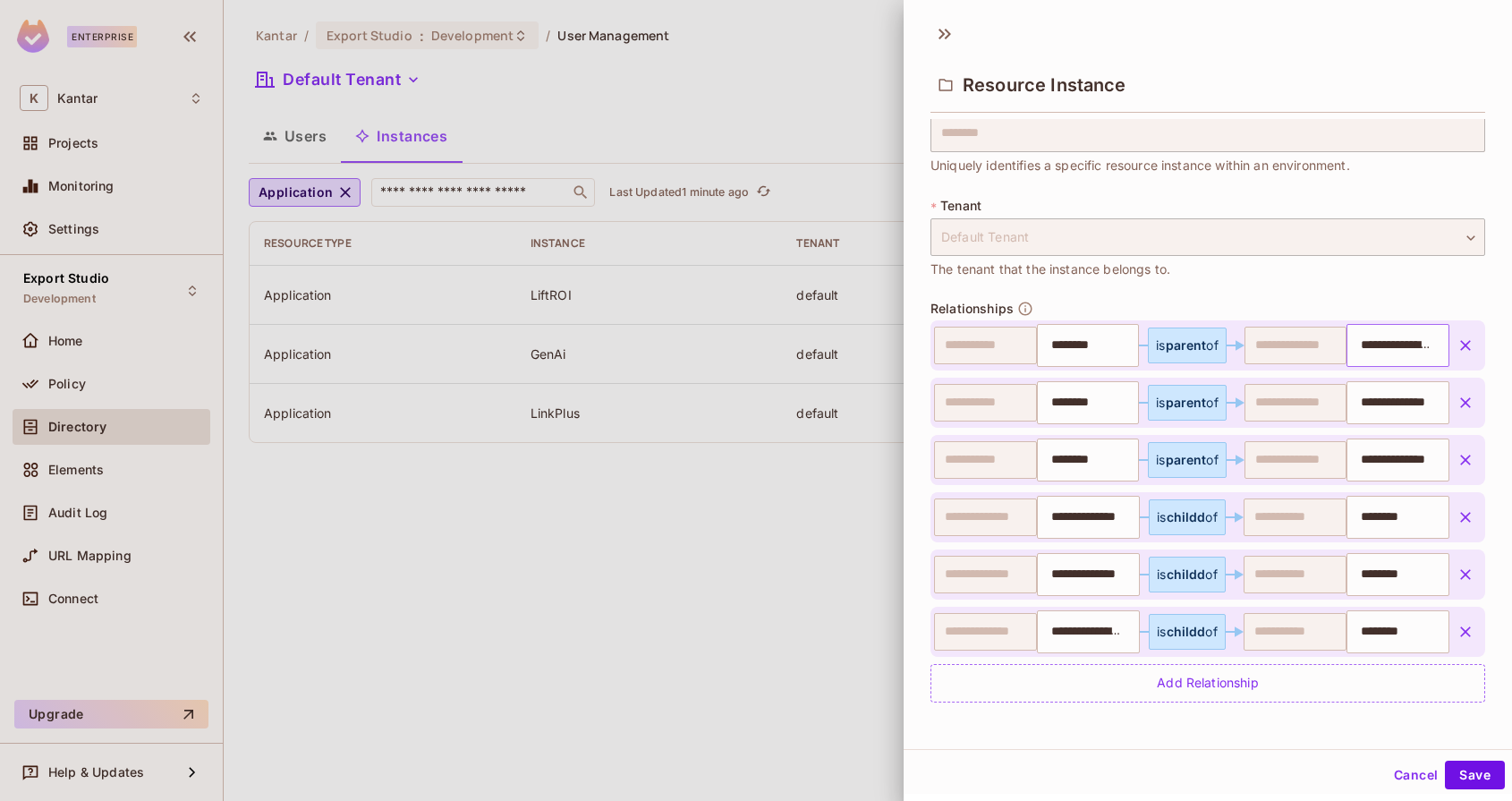 click on "**********" at bounding box center (1396, 345) 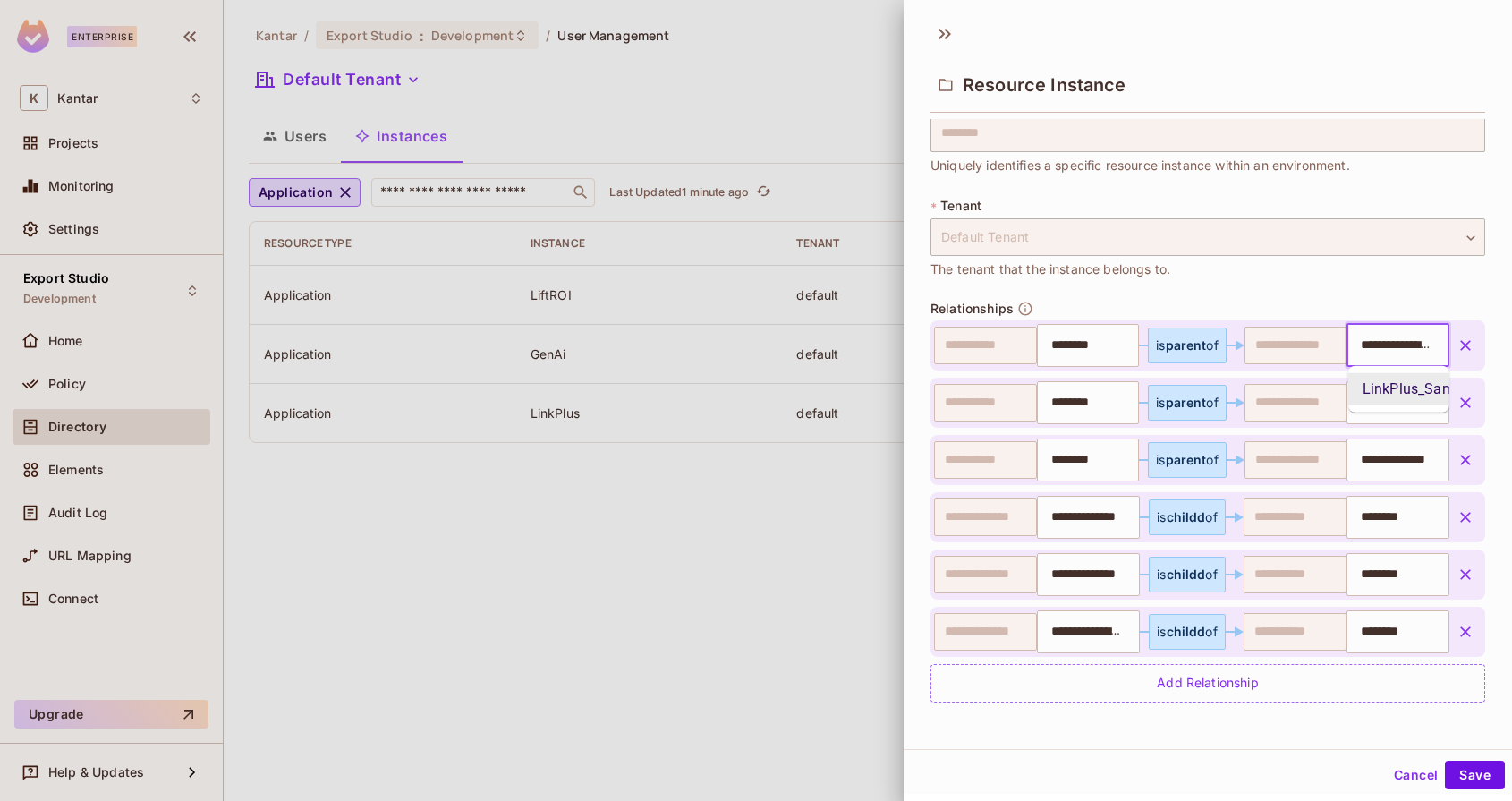 click on "**********" at bounding box center [1208, 501] 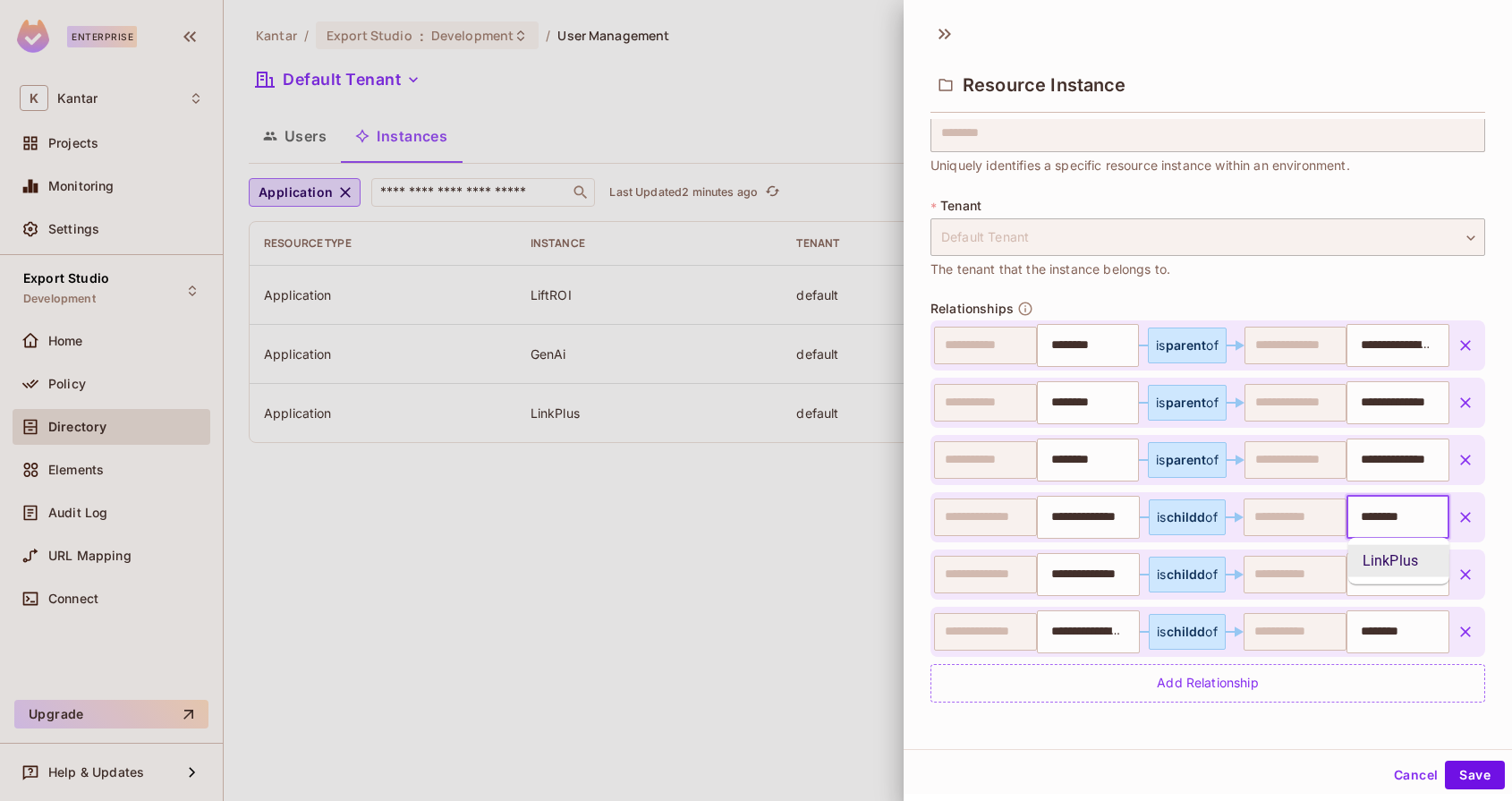 click on "********" at bounding box center (1396, 517) 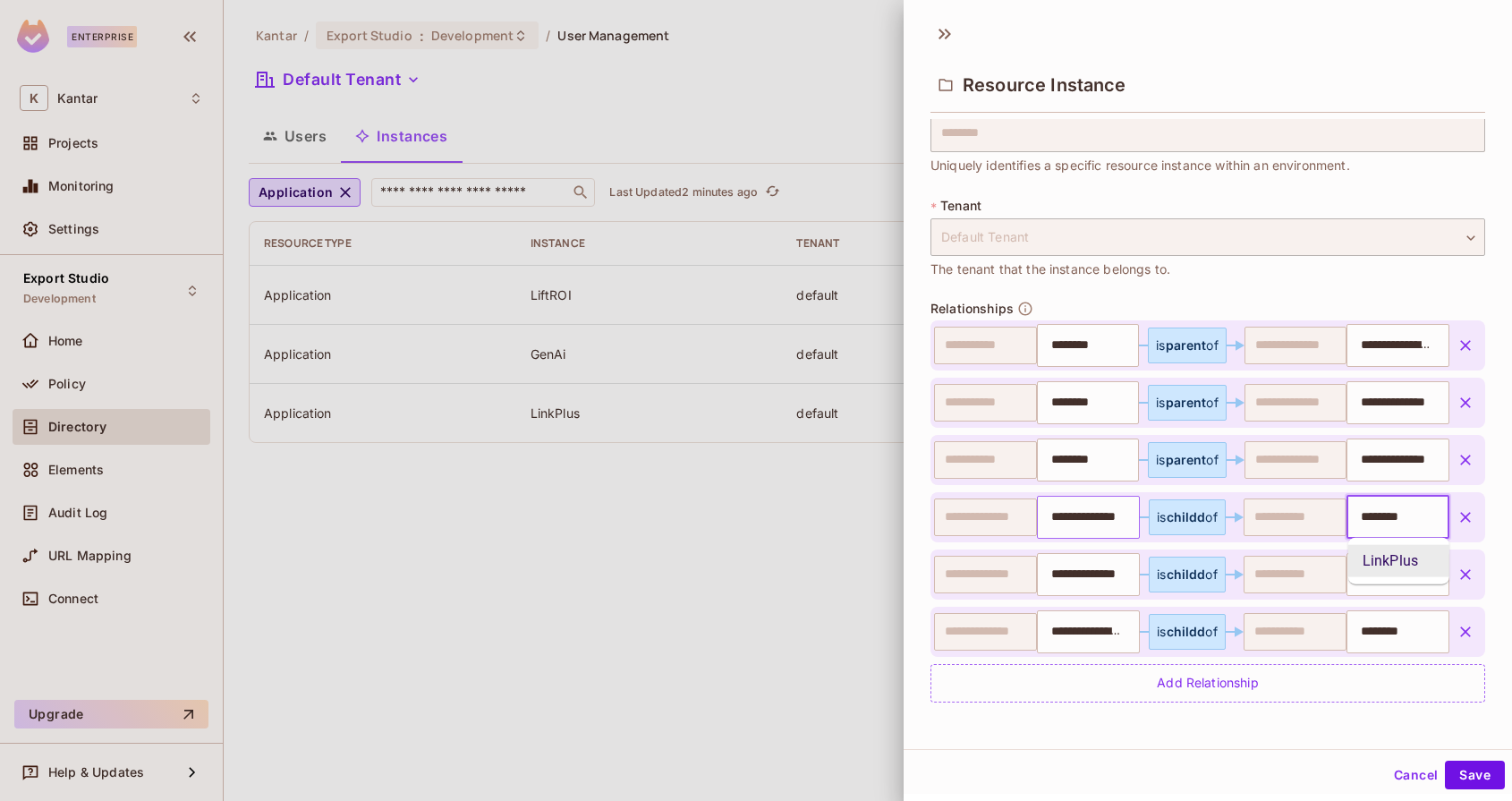 click on "**********" at bounding box center [1086, 517] 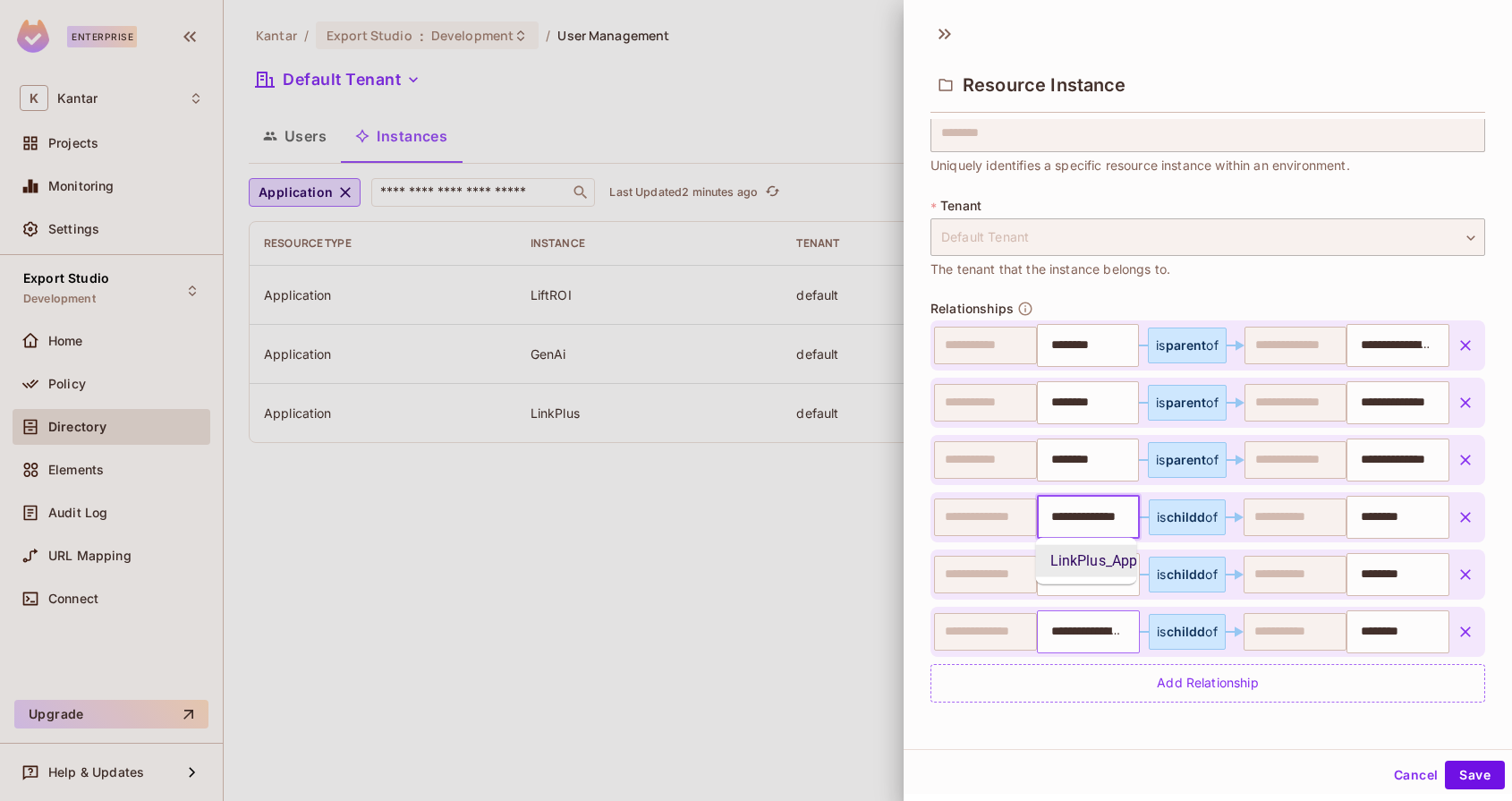 click on "**********" at bounding box center (1086, 632) 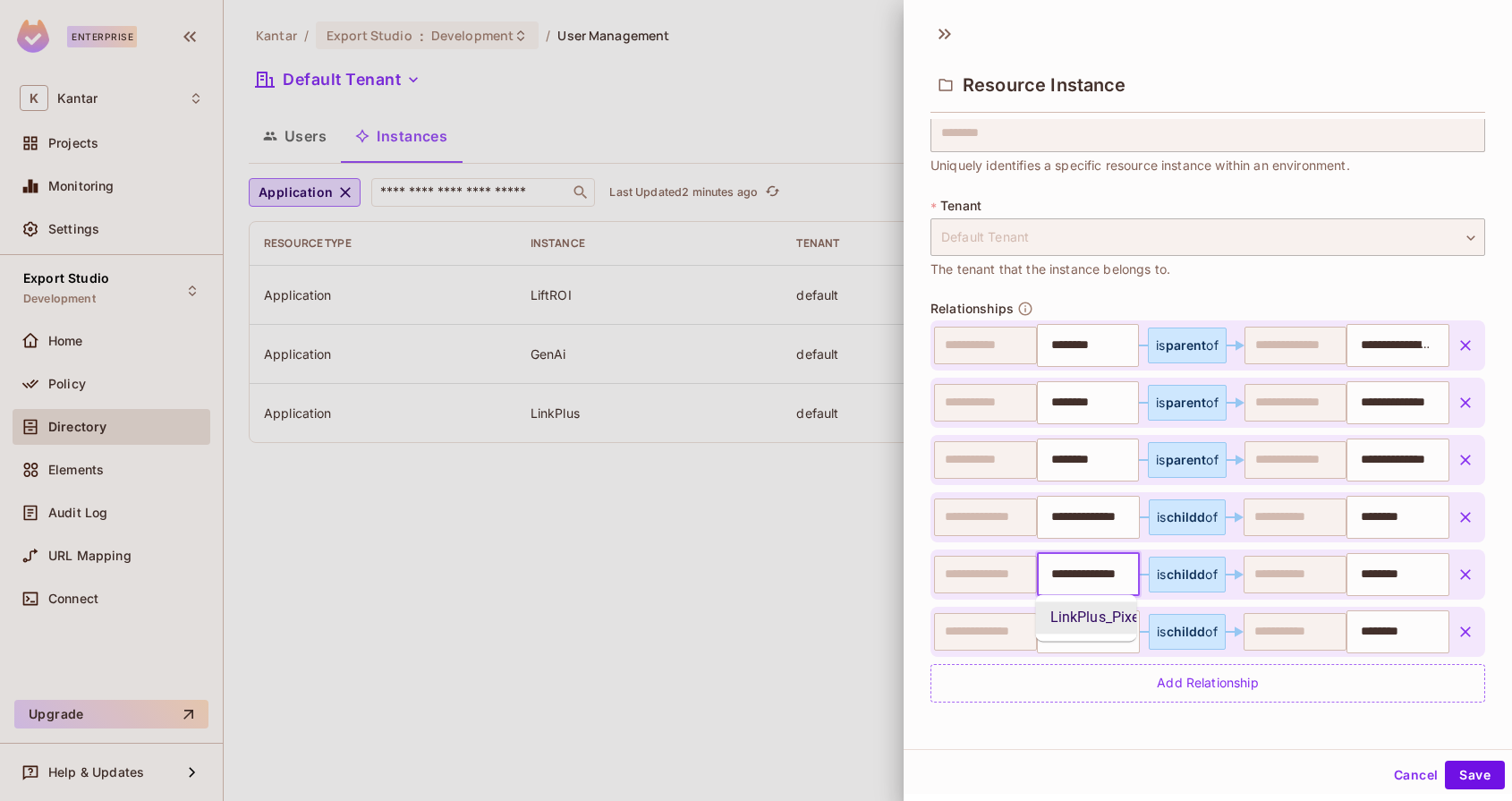 click on "**********" at bounding box center [1086, 575] 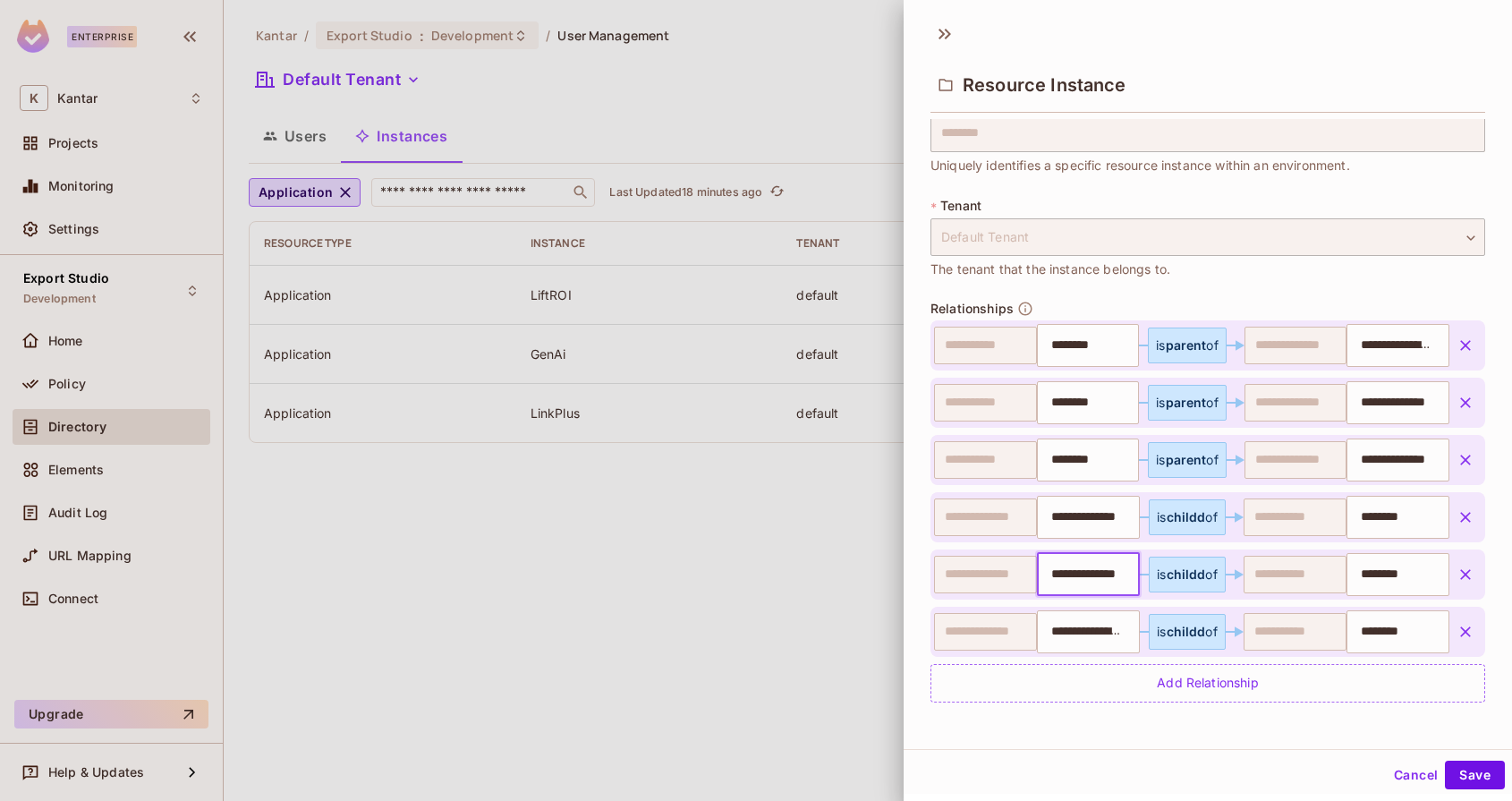 click on "**********" at bounding box center (1208, 368) 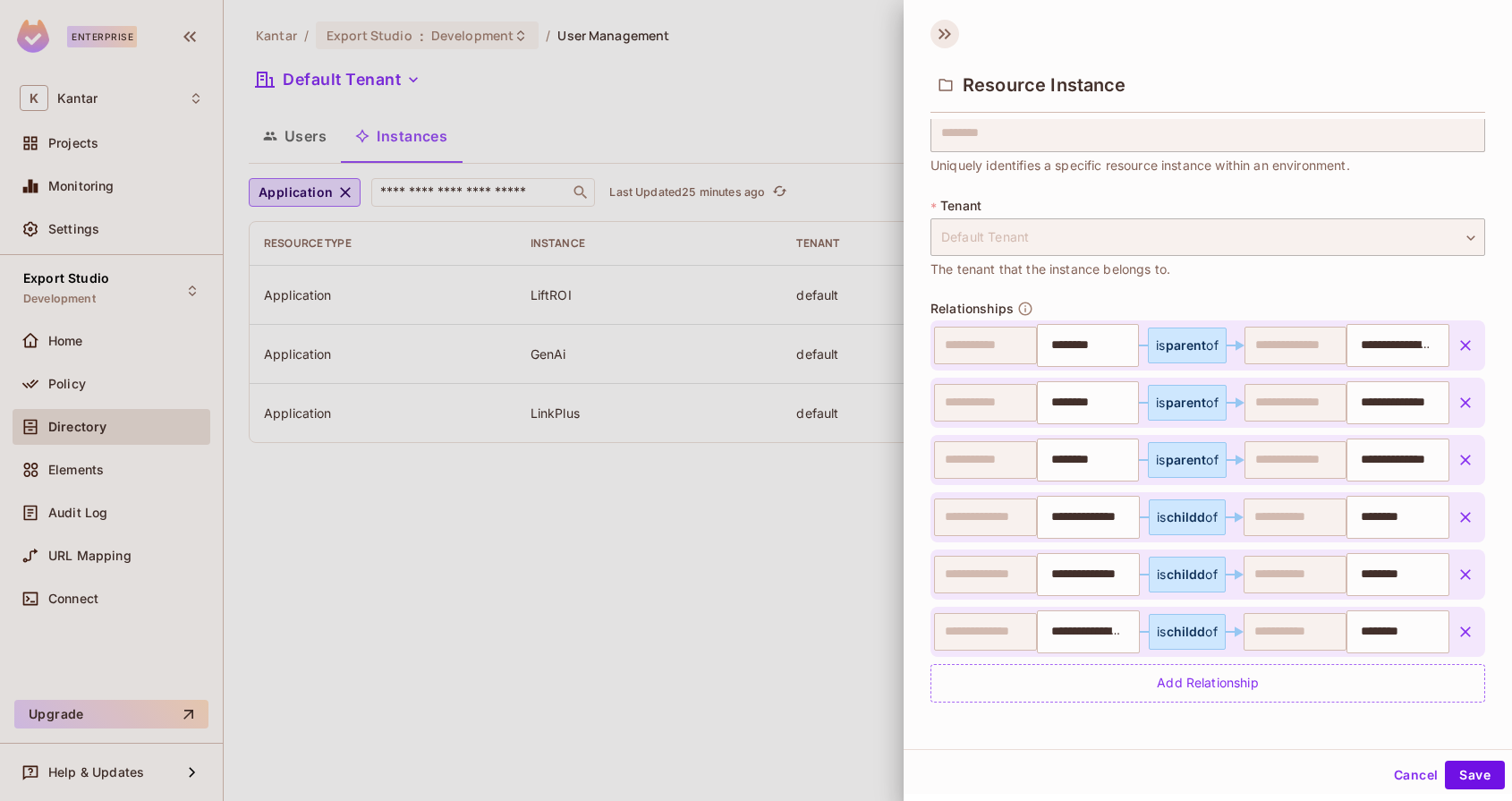 click 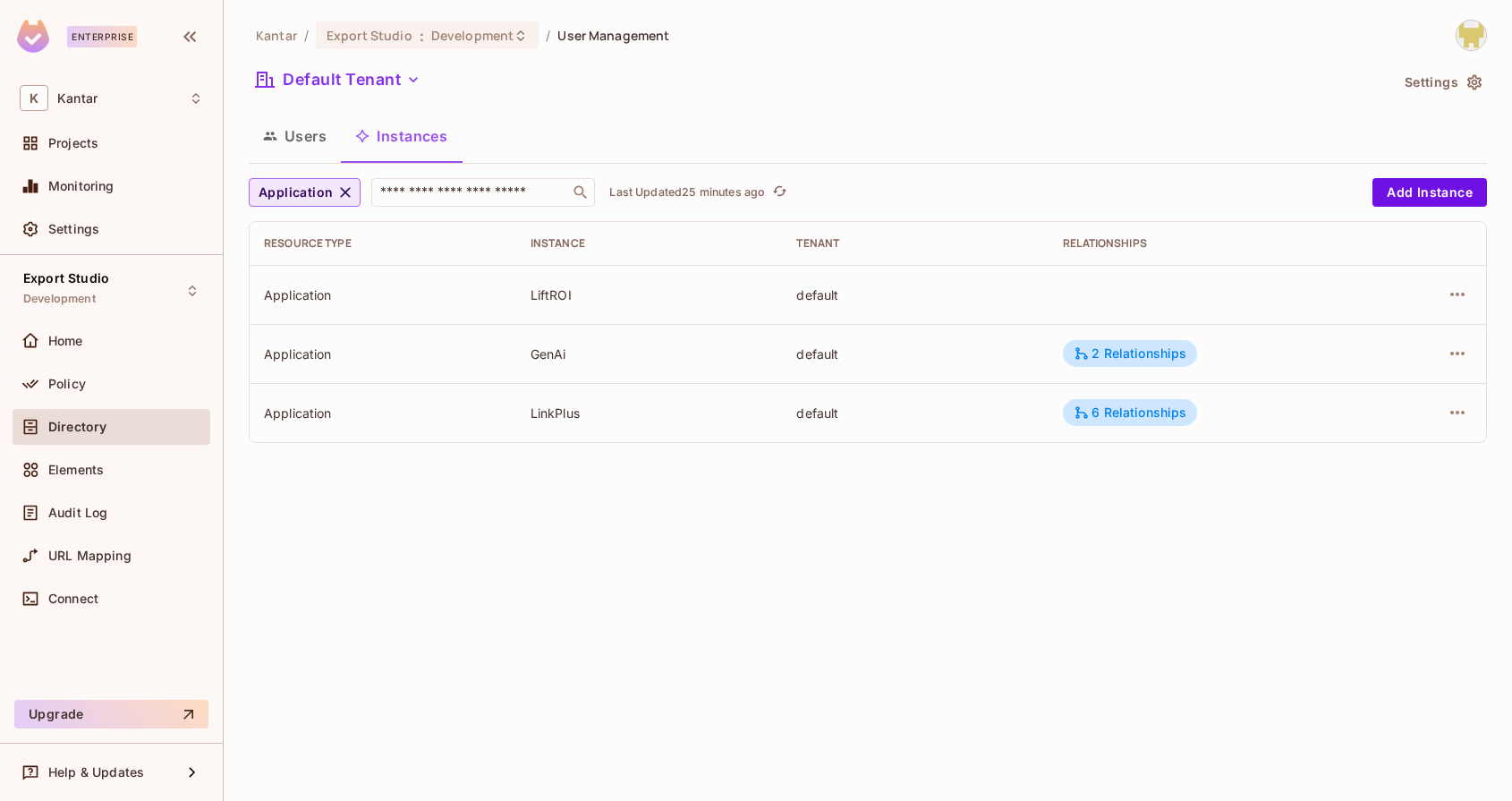 click on "Application" at bounding box center (295, 192) 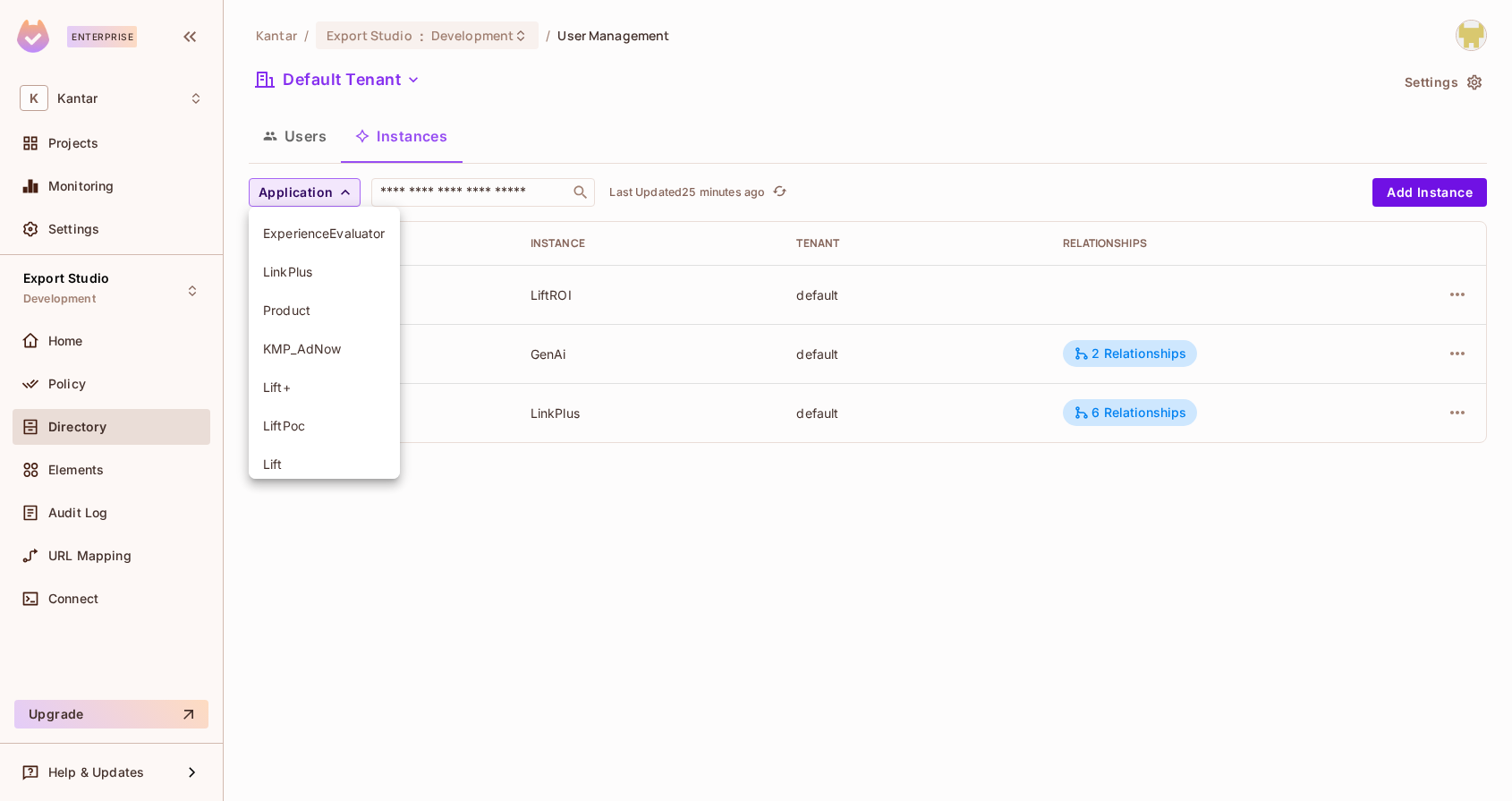 scroll, scrollTop: 161, scrollLeft: 0, axis: vertical 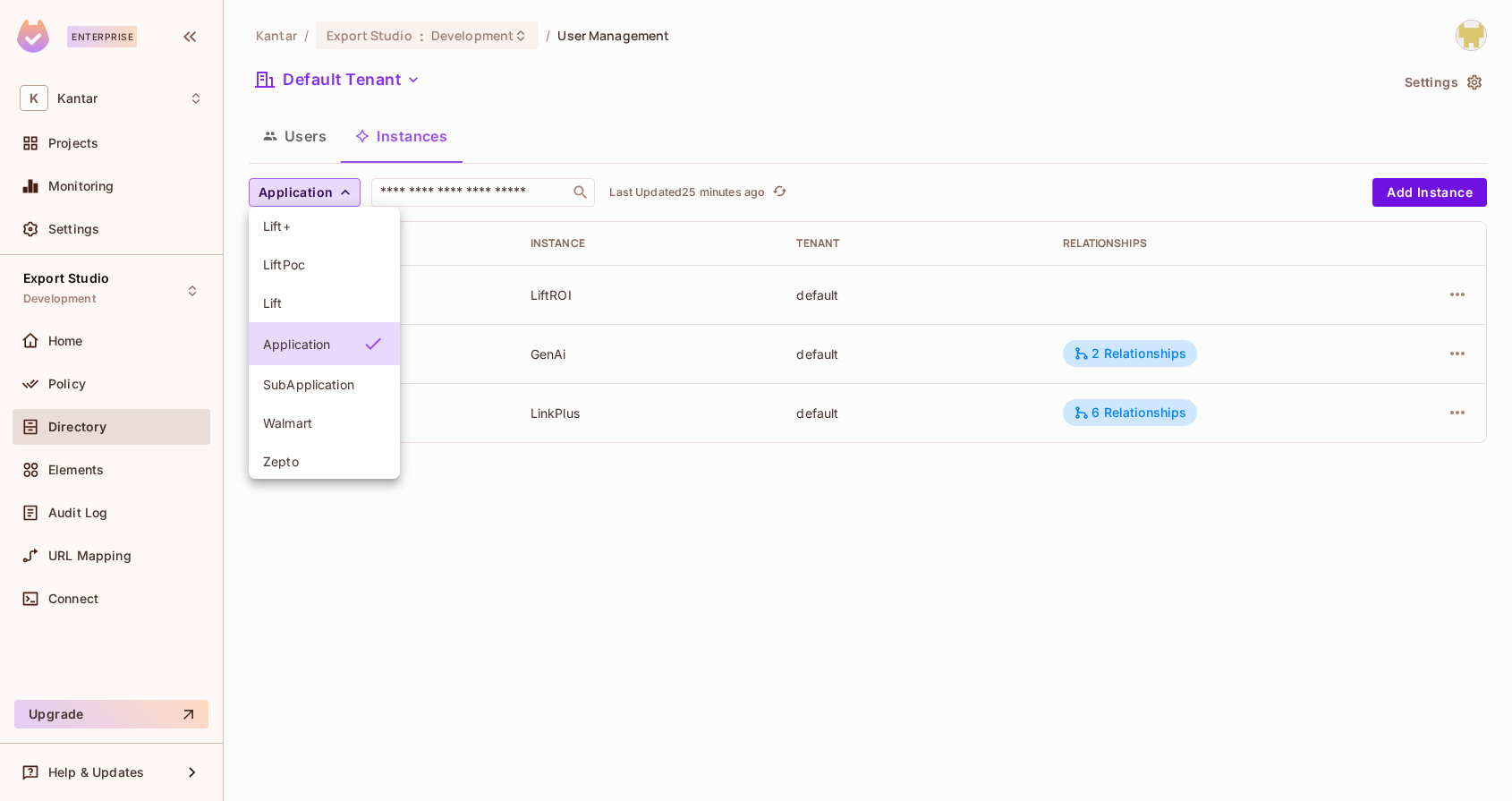 click on "SubApplication" at bounding box center (324, 384) 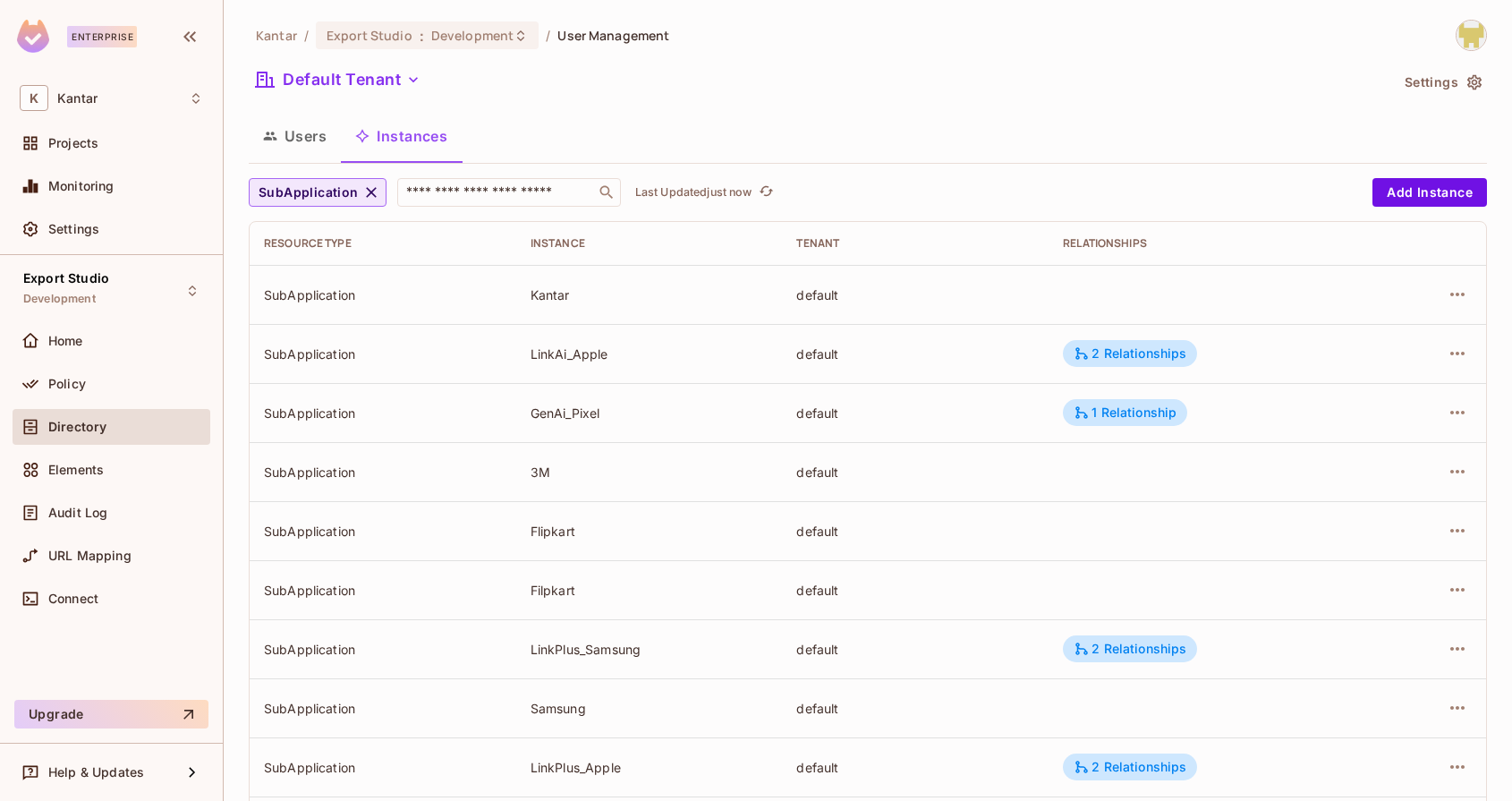 click on "SubApplication" at bounding box center [309, 192] 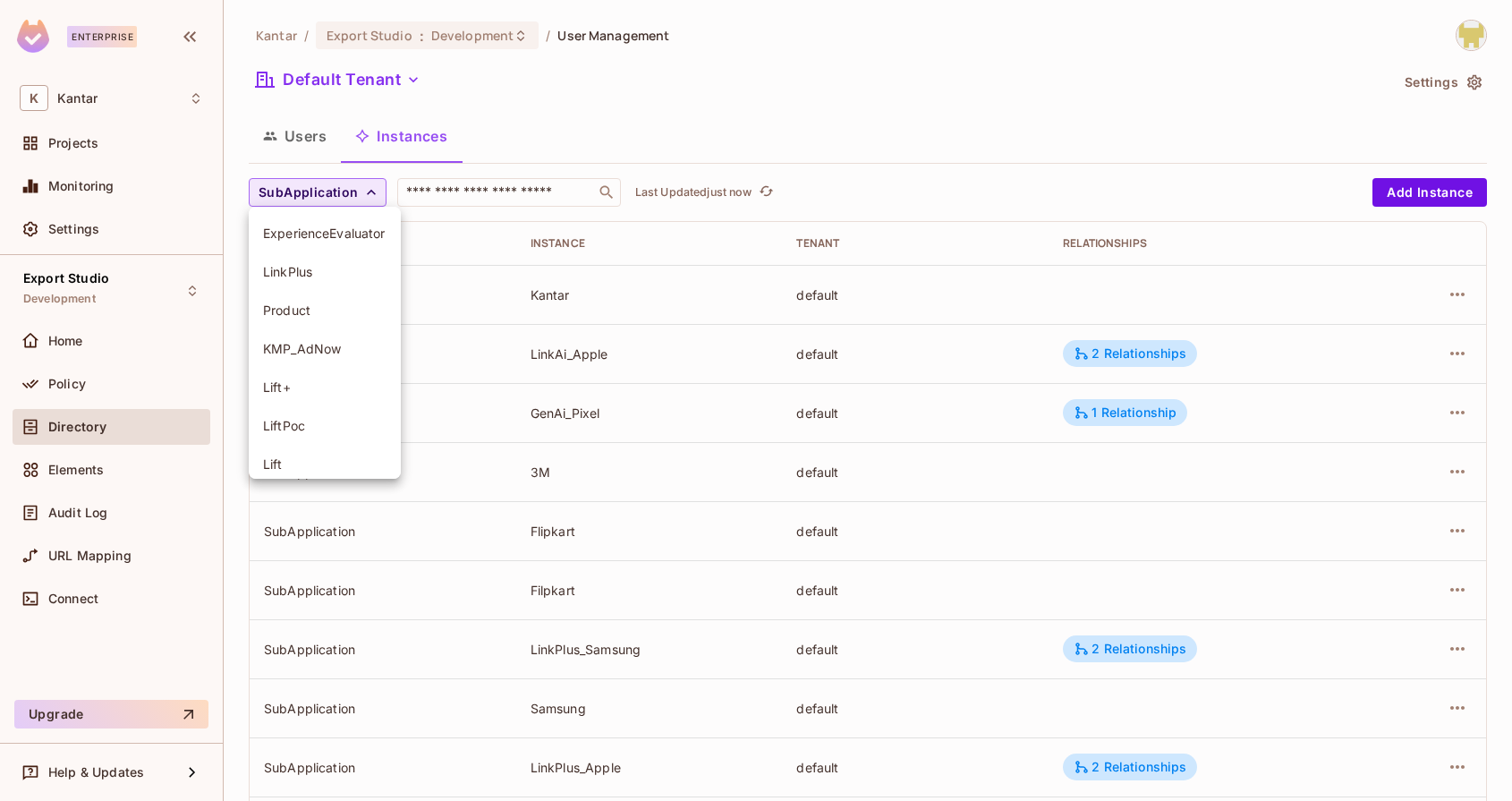 scroll, scrollTop: 200, scrollLeft: 0, axis: vertical 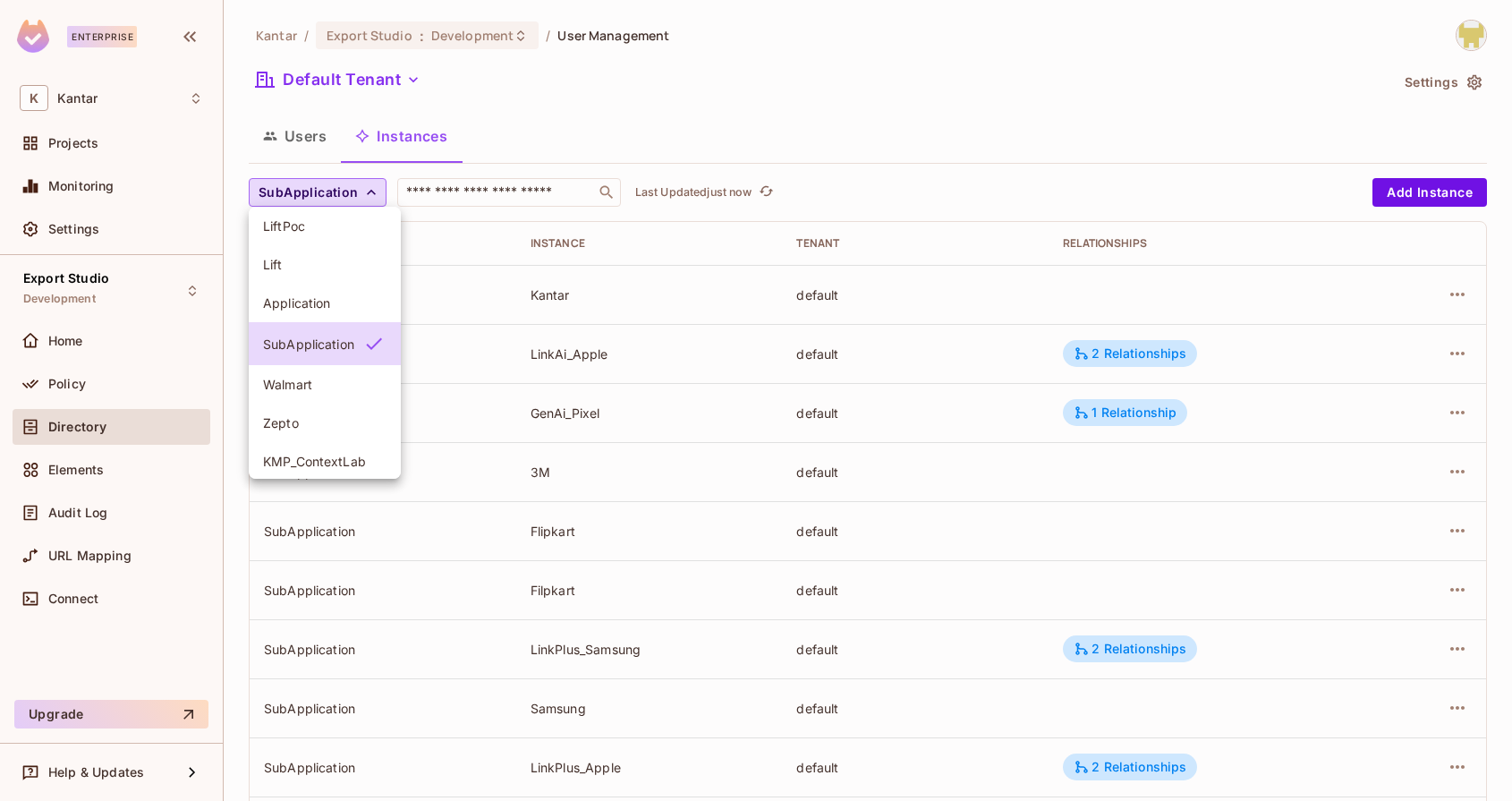 click on "Application" at bounding box center (325, 303) 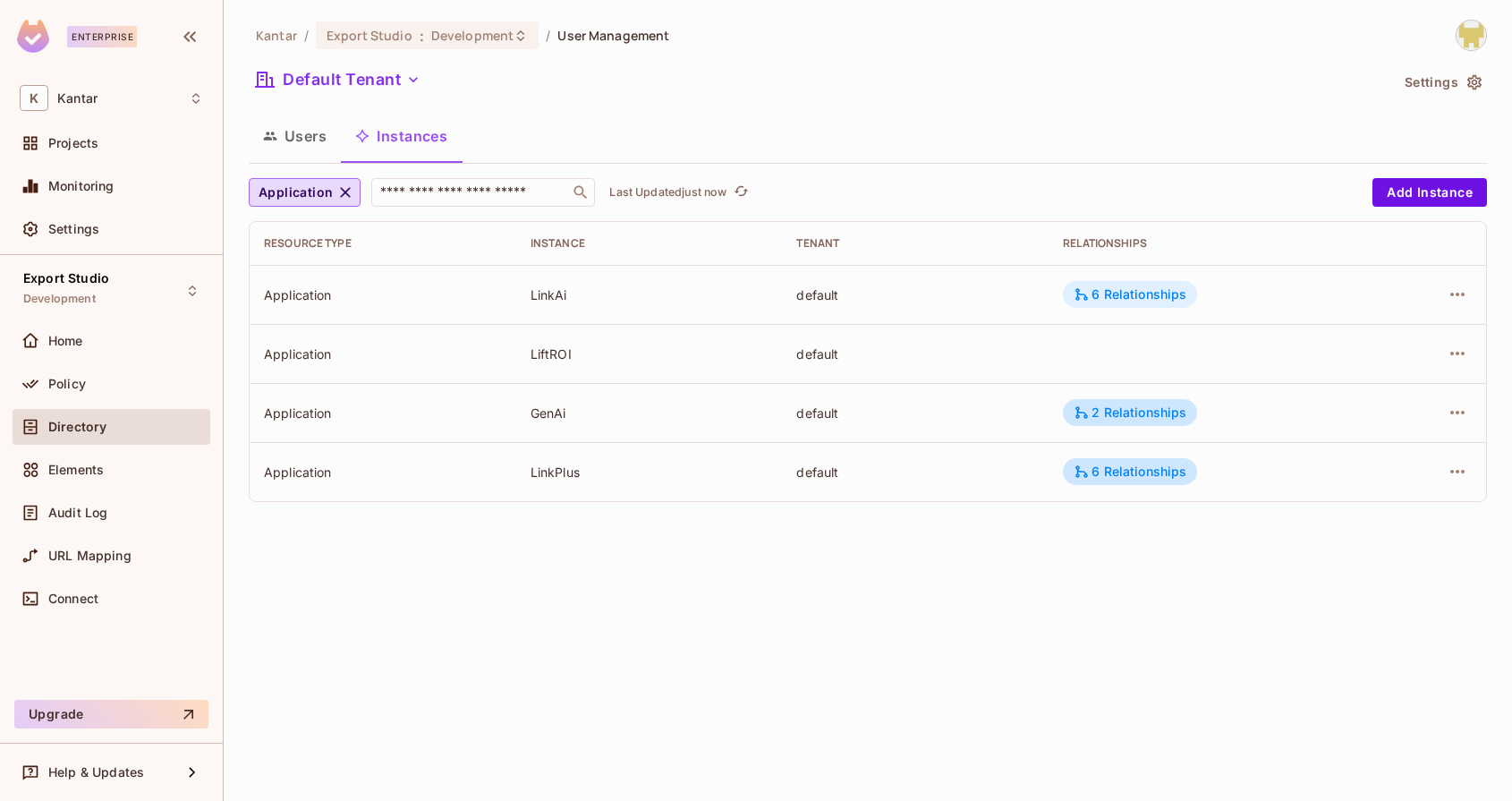 click on "6 Relationships" at bounding box center [1130, 294] 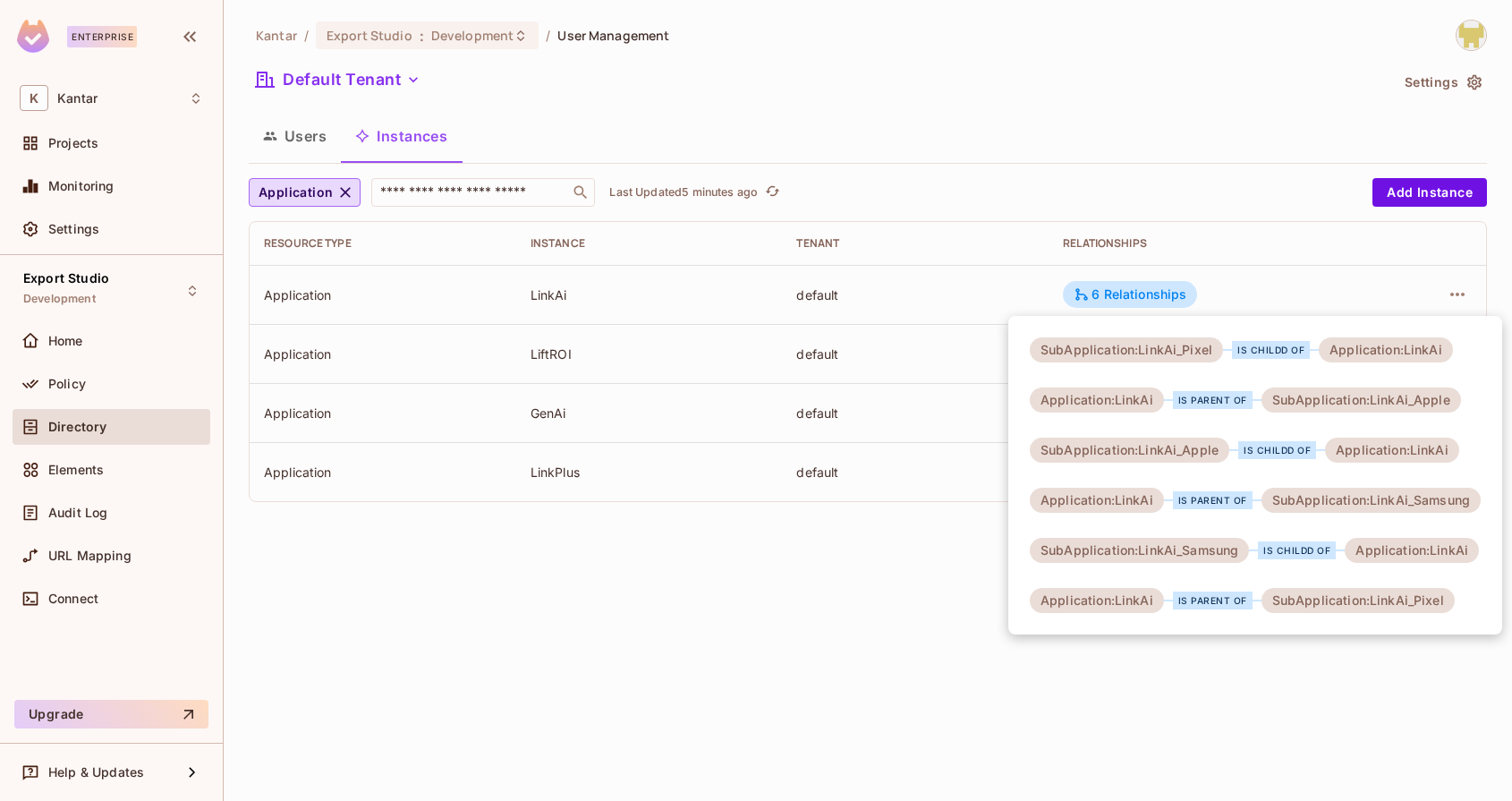 click at bounding box center (756, 400) 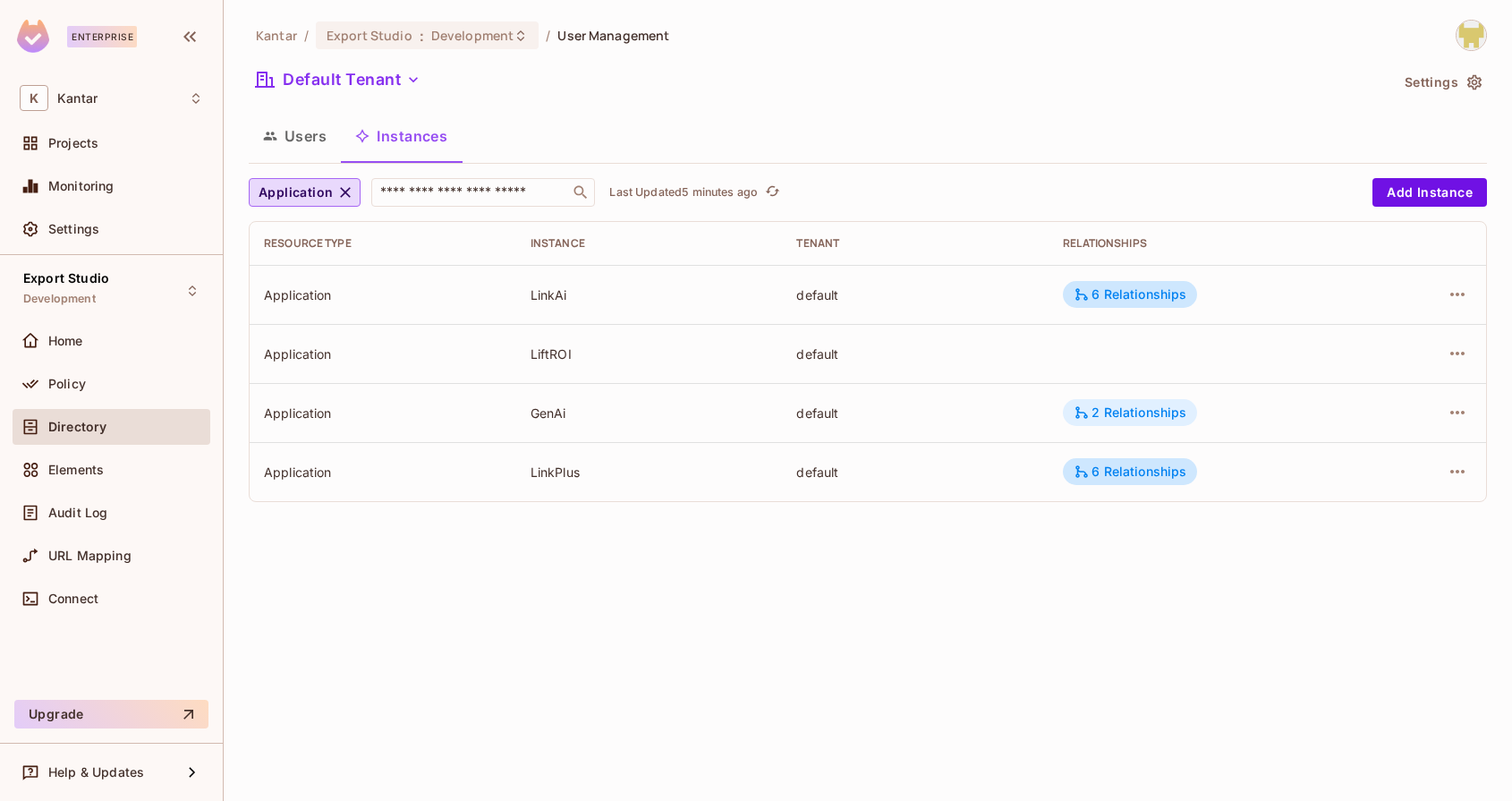 click 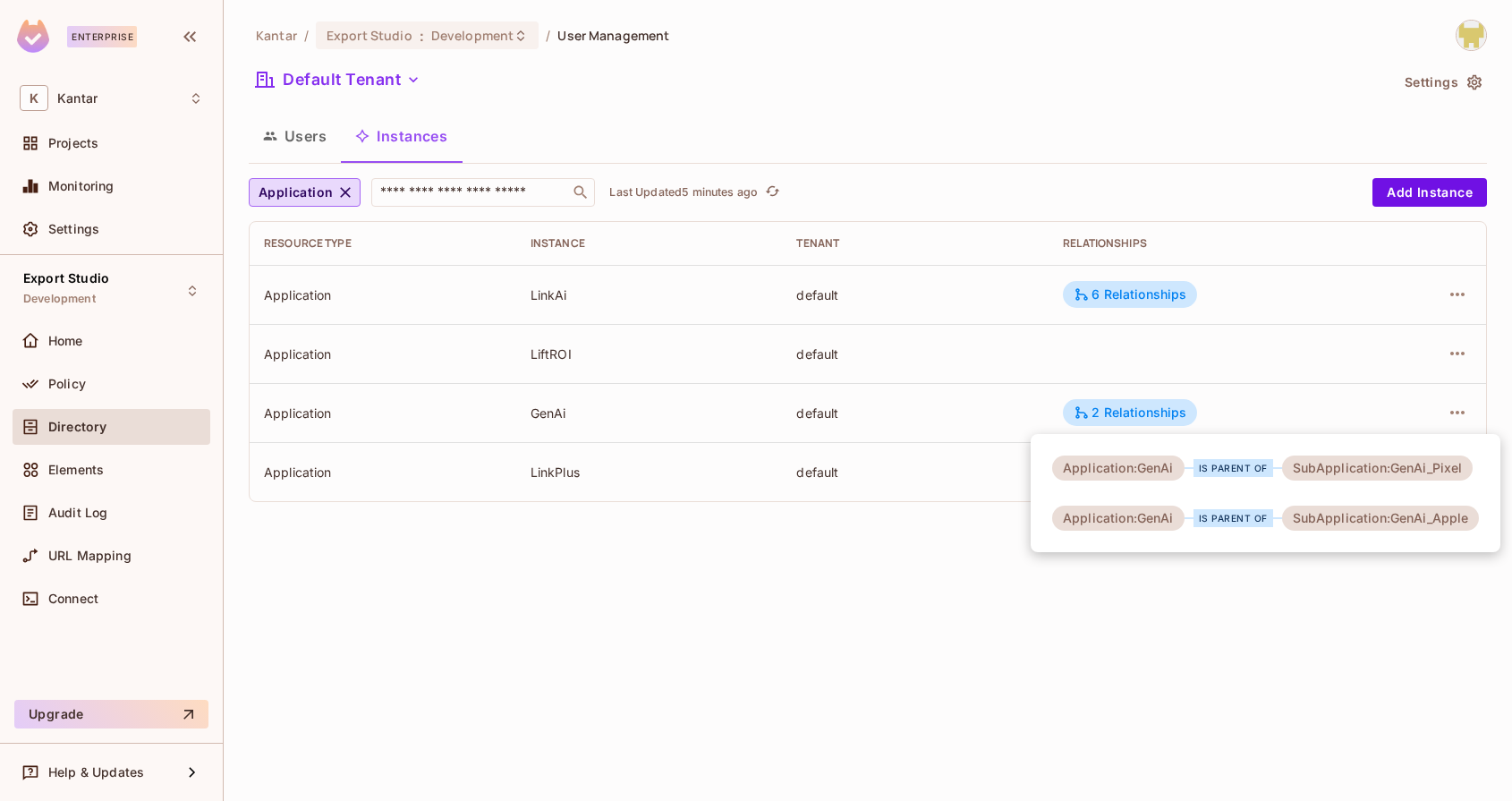 click at bounding box center (756, 400) 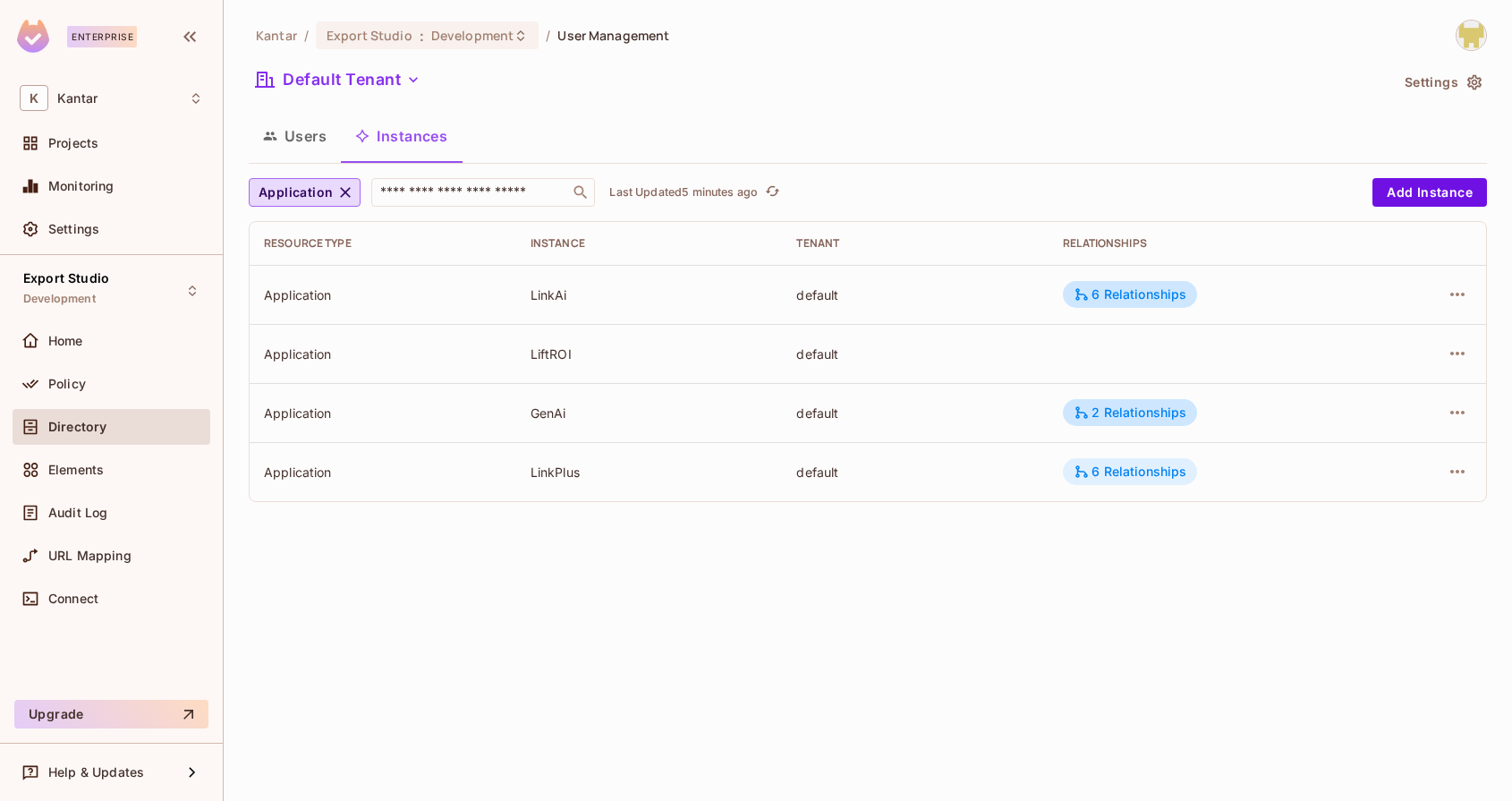 click on "6 Relationships" at bounding box center (1130, 472) 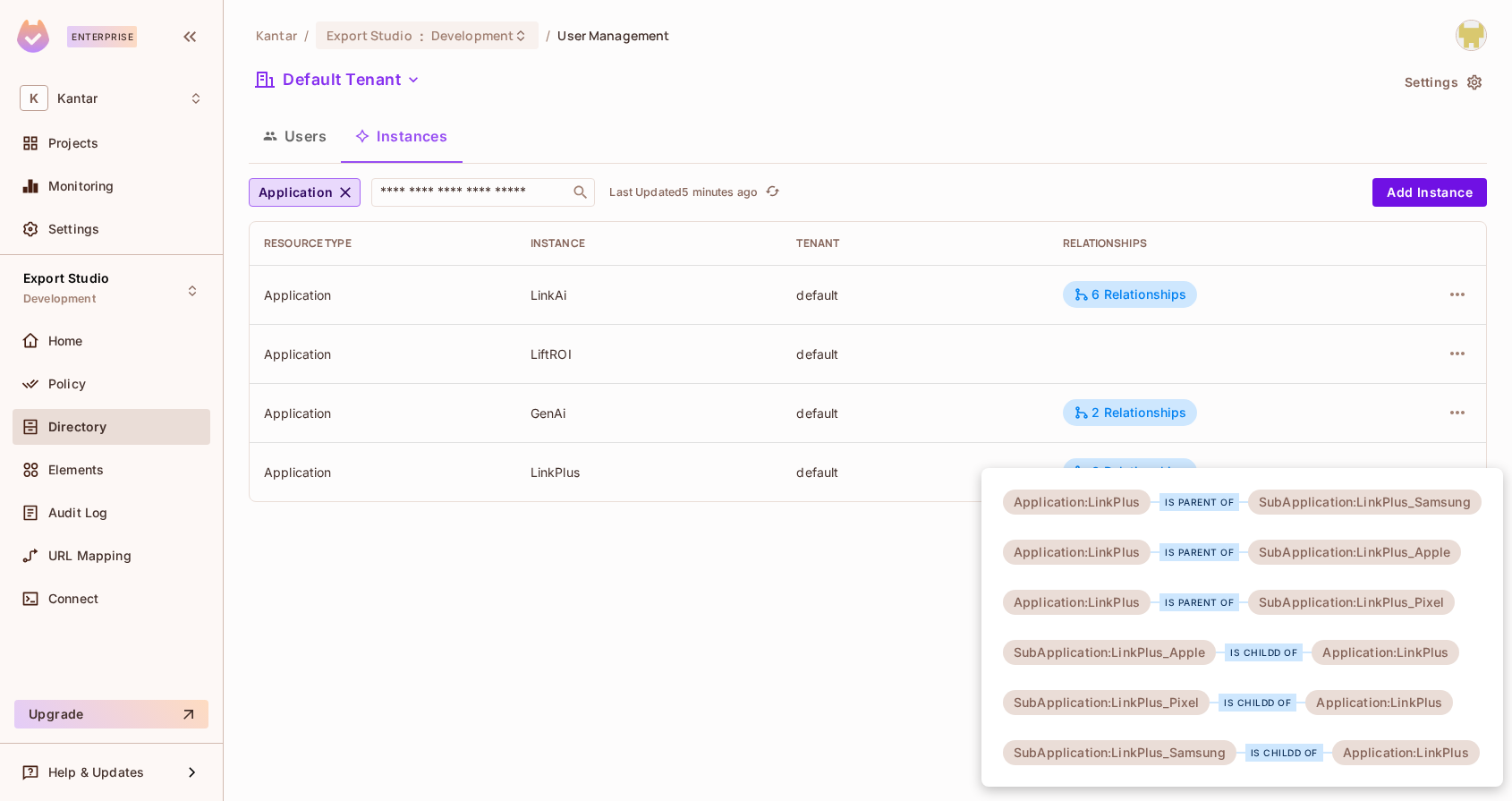 click at bounding box center (756, 400) 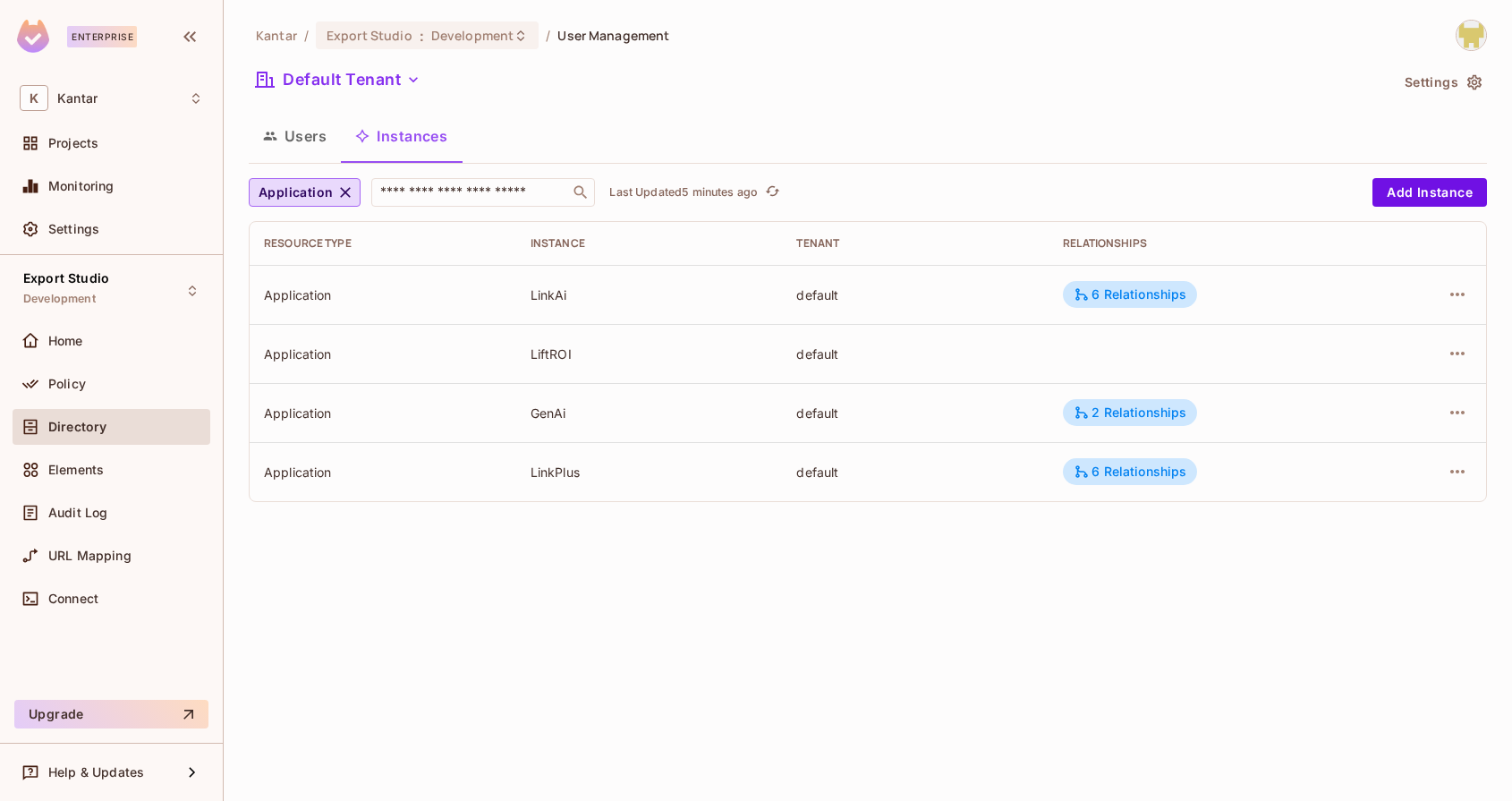 click on "2 Relationships" at bounding box center (1130, 413) 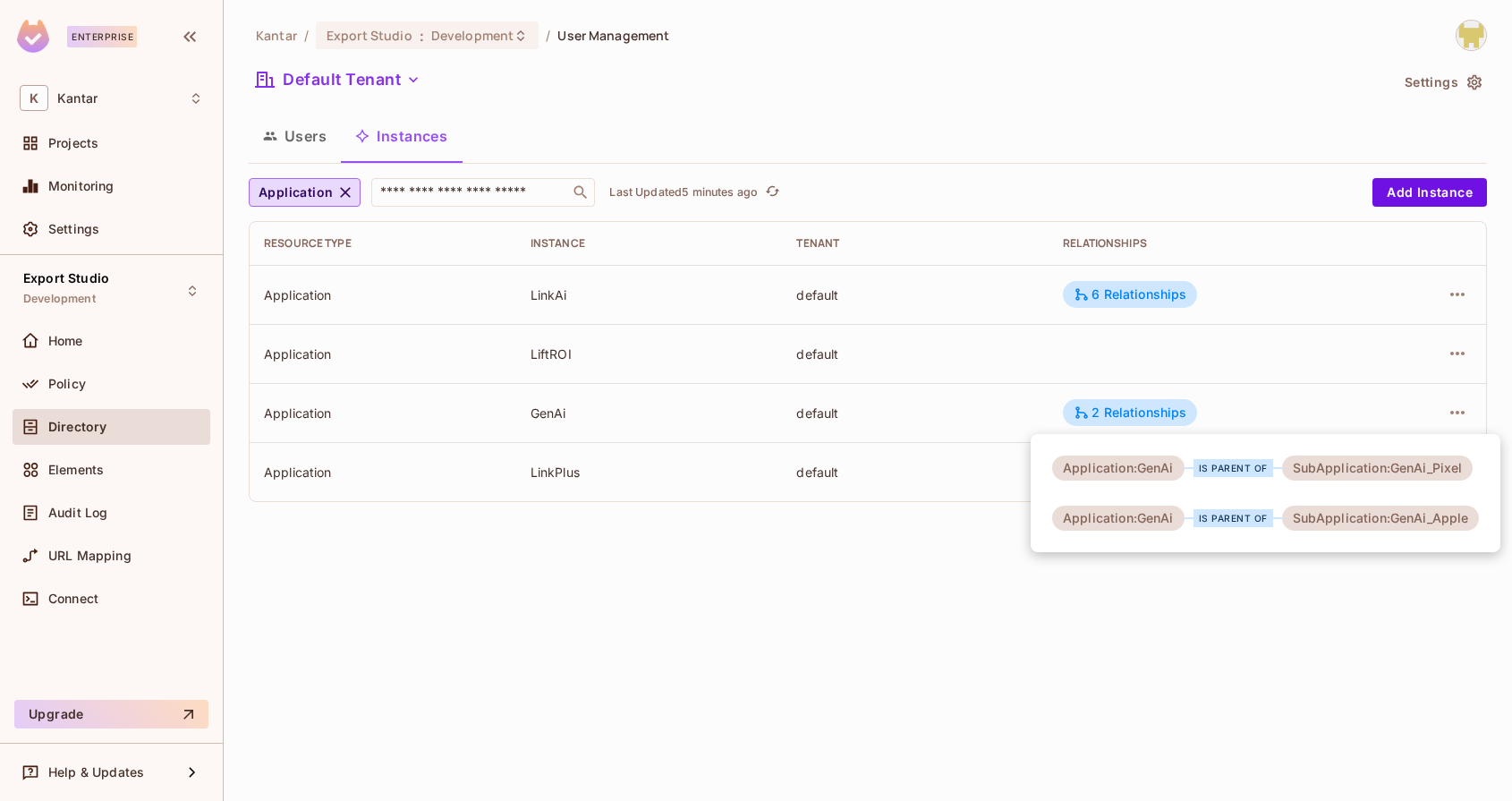 click on "SubApplication:GenAi_Pixel" at bounding box center [1378, 468] 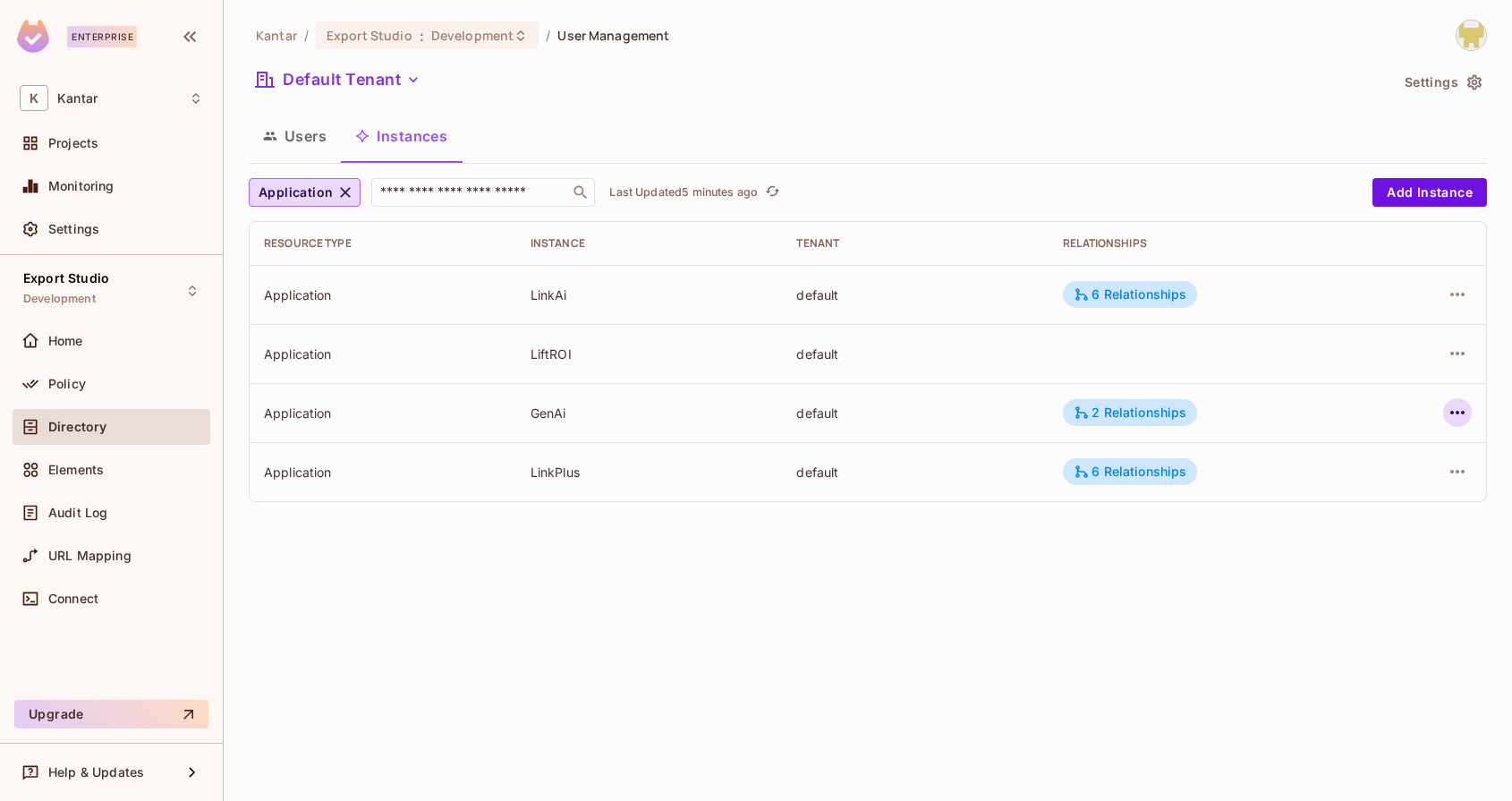 click 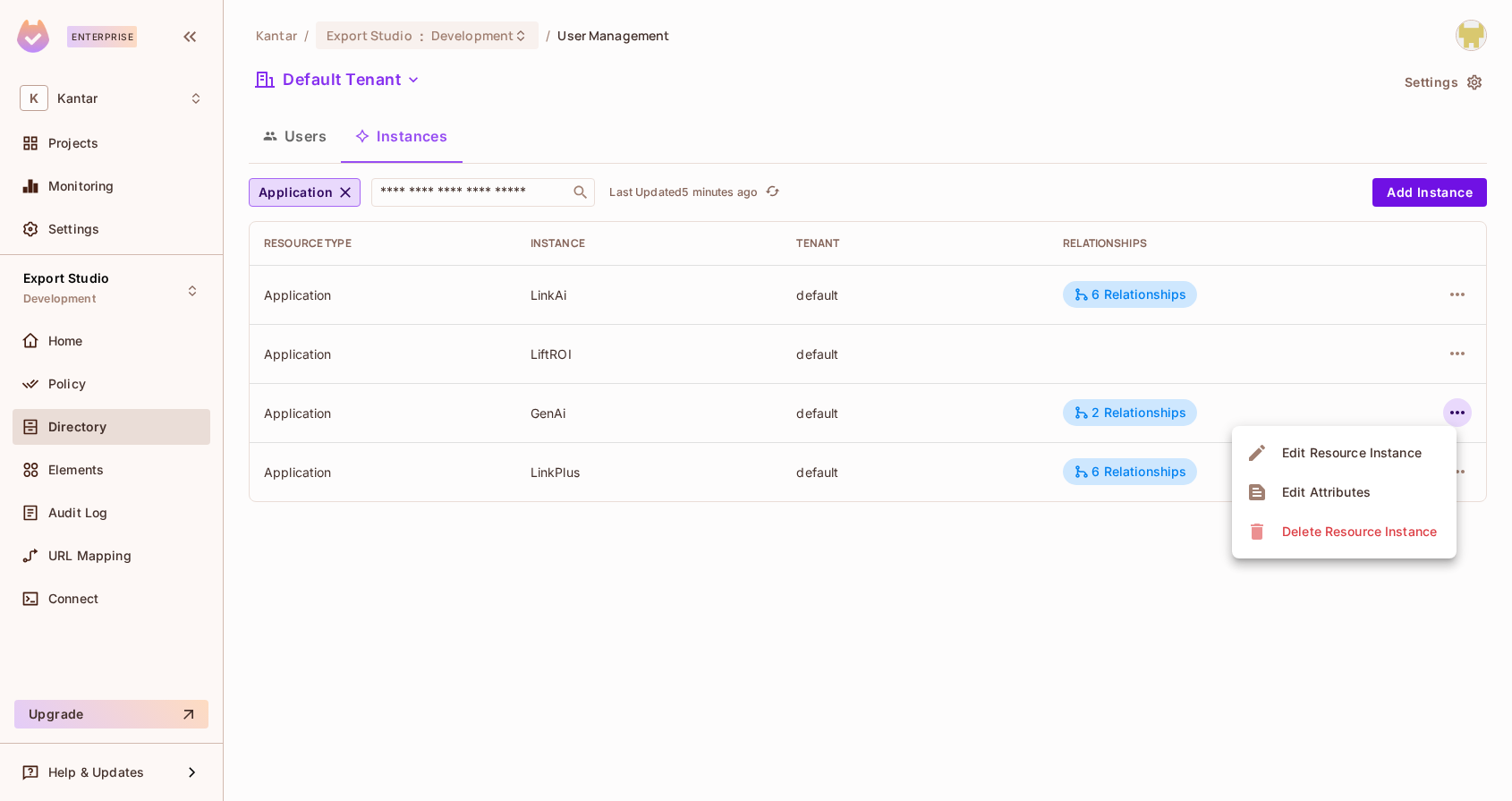 click on "Edit Resource Instance" at bounding box center [1352, 453] 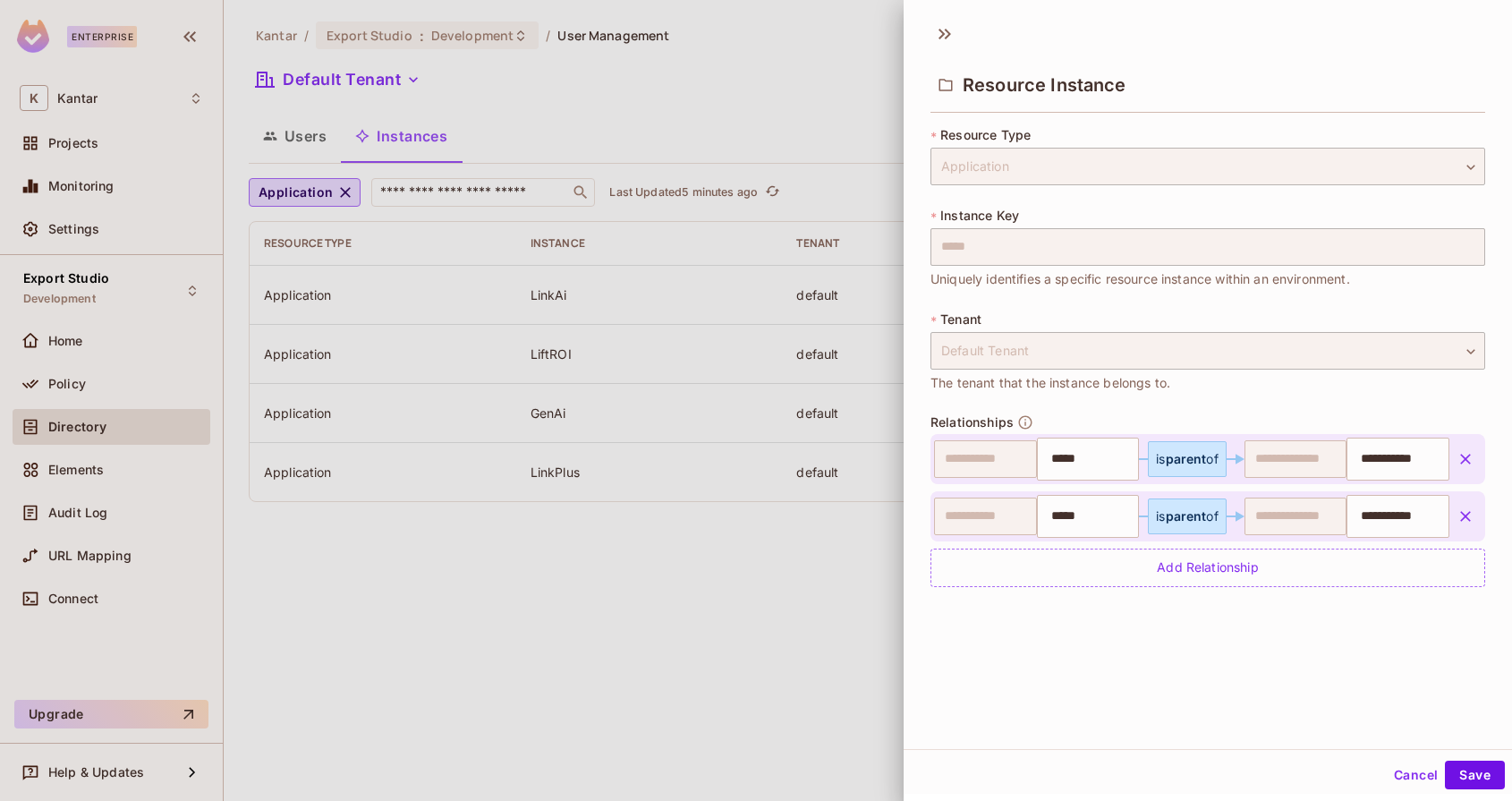 scroll, scrollTop: 2, scrollLeft: 0, axis: vertical 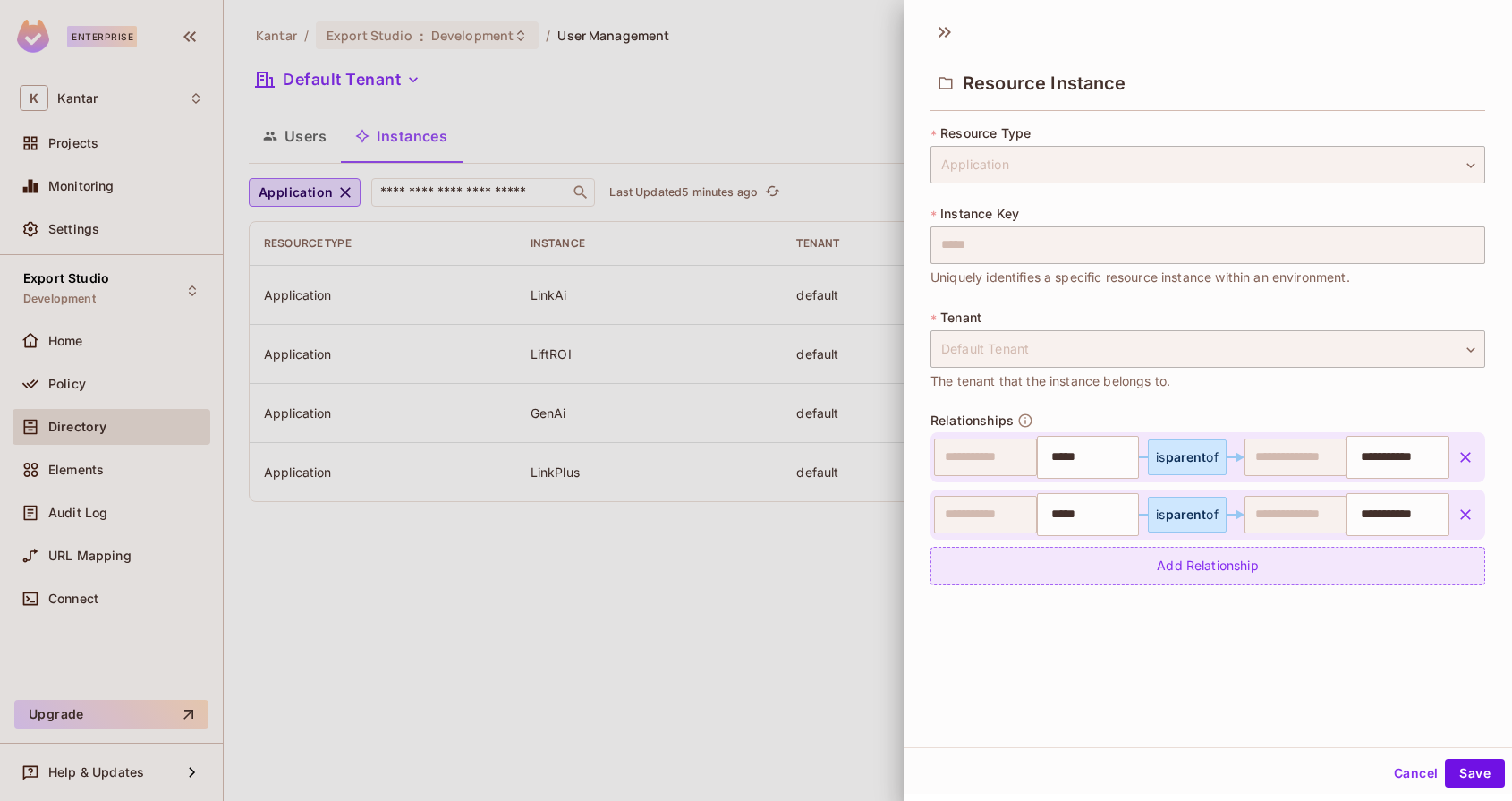 click on "Add Relationship" at bounding box center (1208, 566) 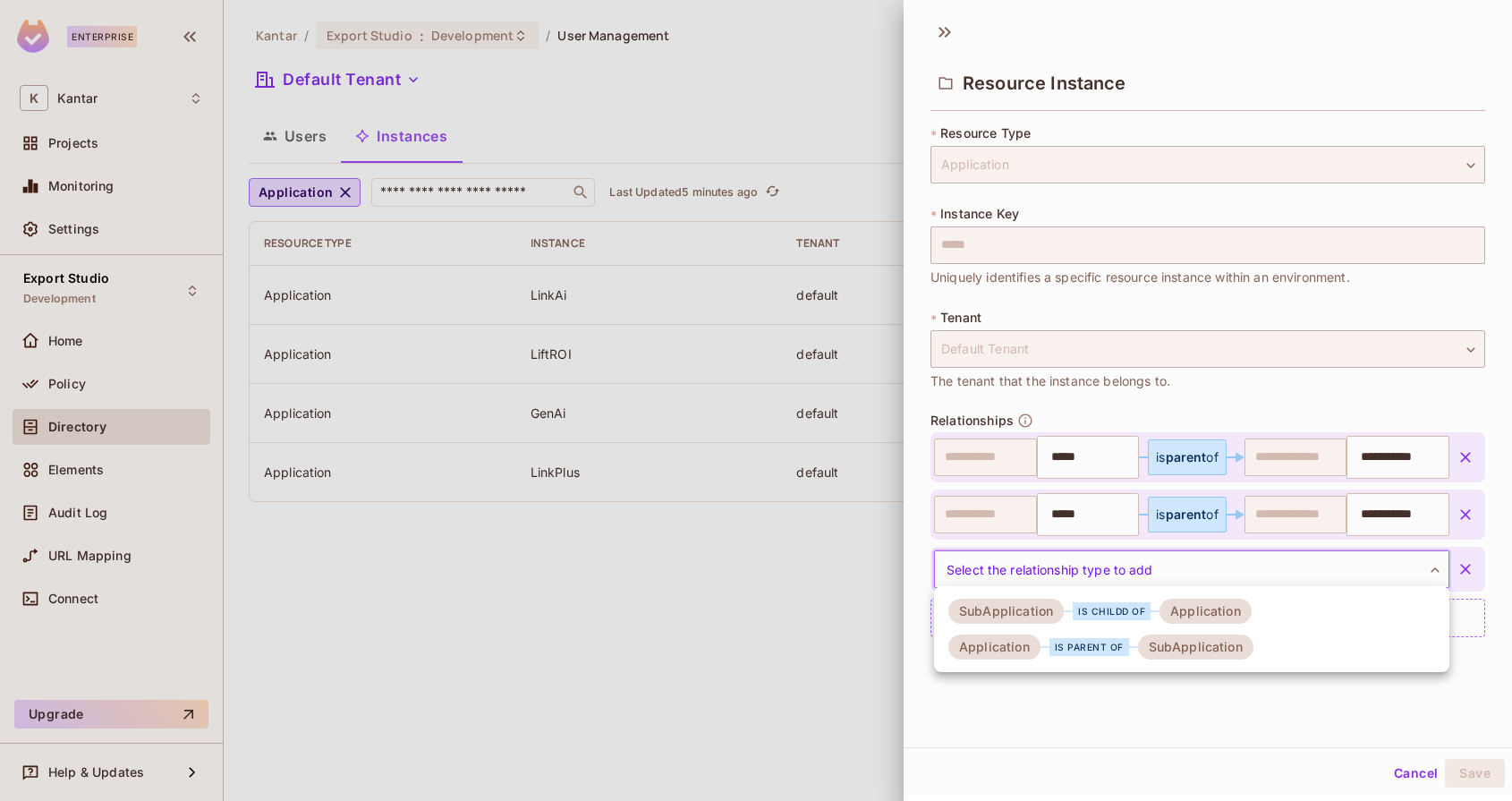click on "**********" at bounding box center [756, 400] 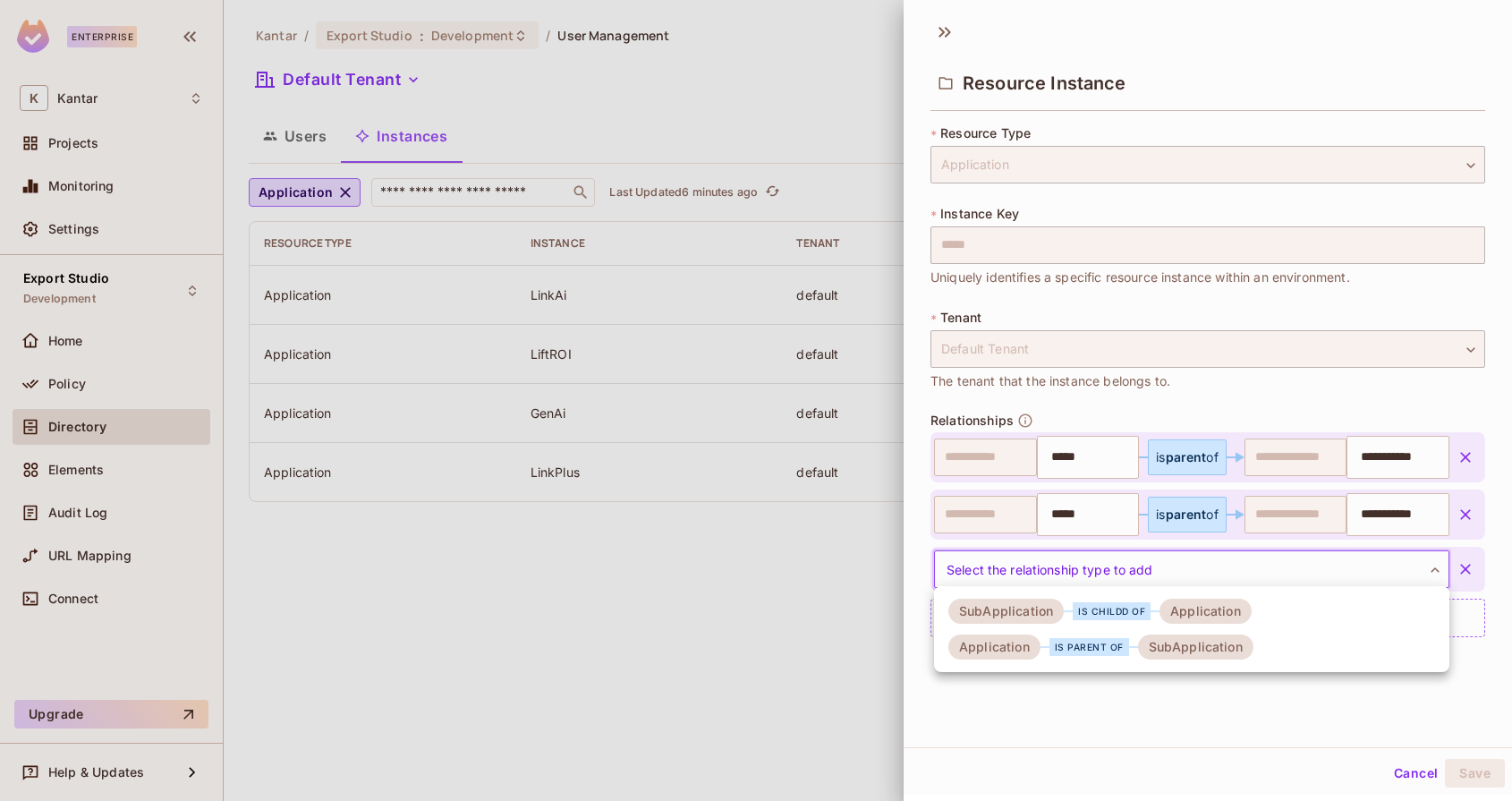 drag, startPoint x: 1118, startPoint y: 643, endPoint x: 1136, endPoint y: 609, distance: 38.470768 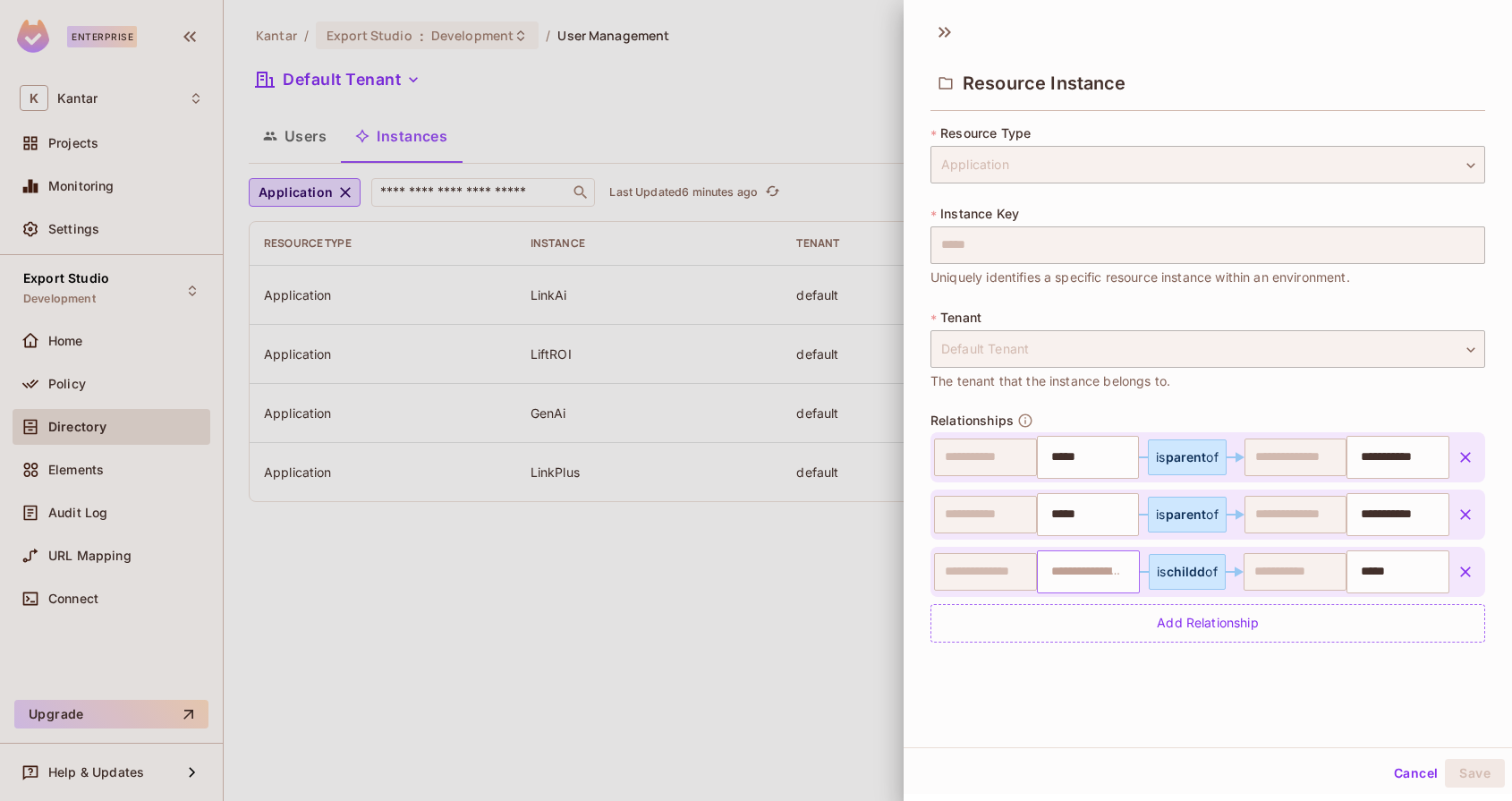 click at bounding box center (1086, 572) 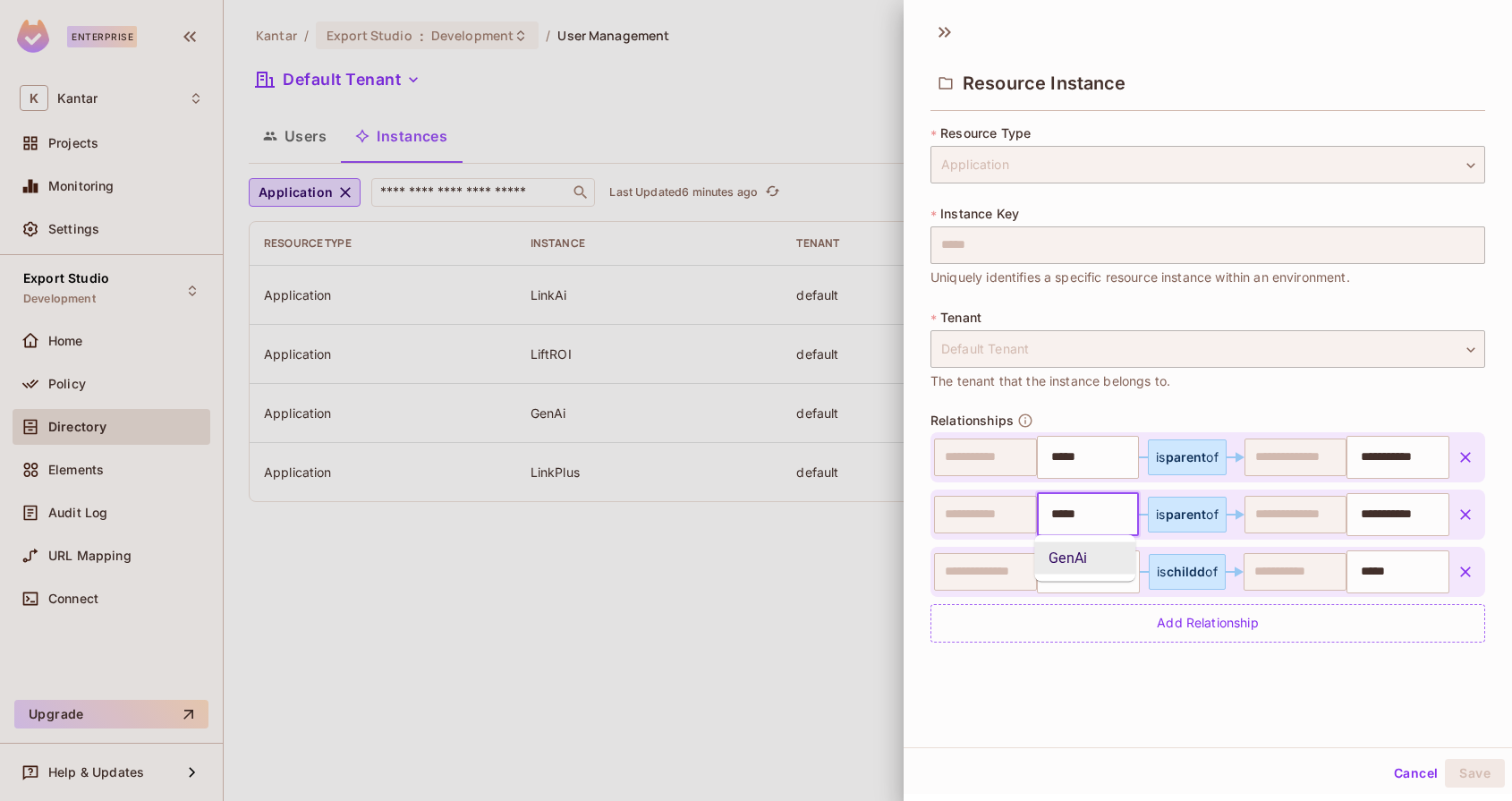 click on "*****" at bounding box center (1086, 515) 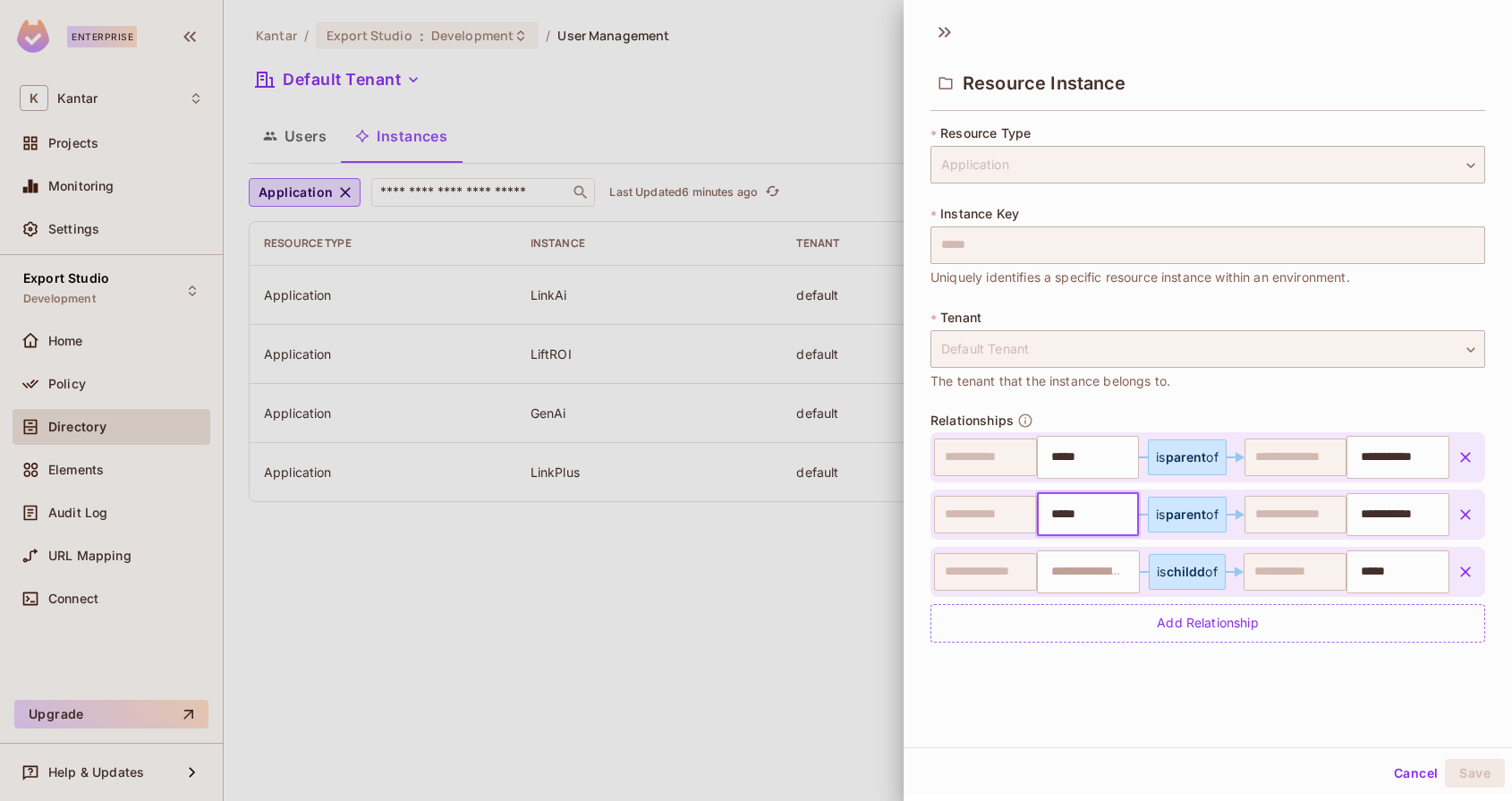 click on "*****" at bounding box center (1086, 515) 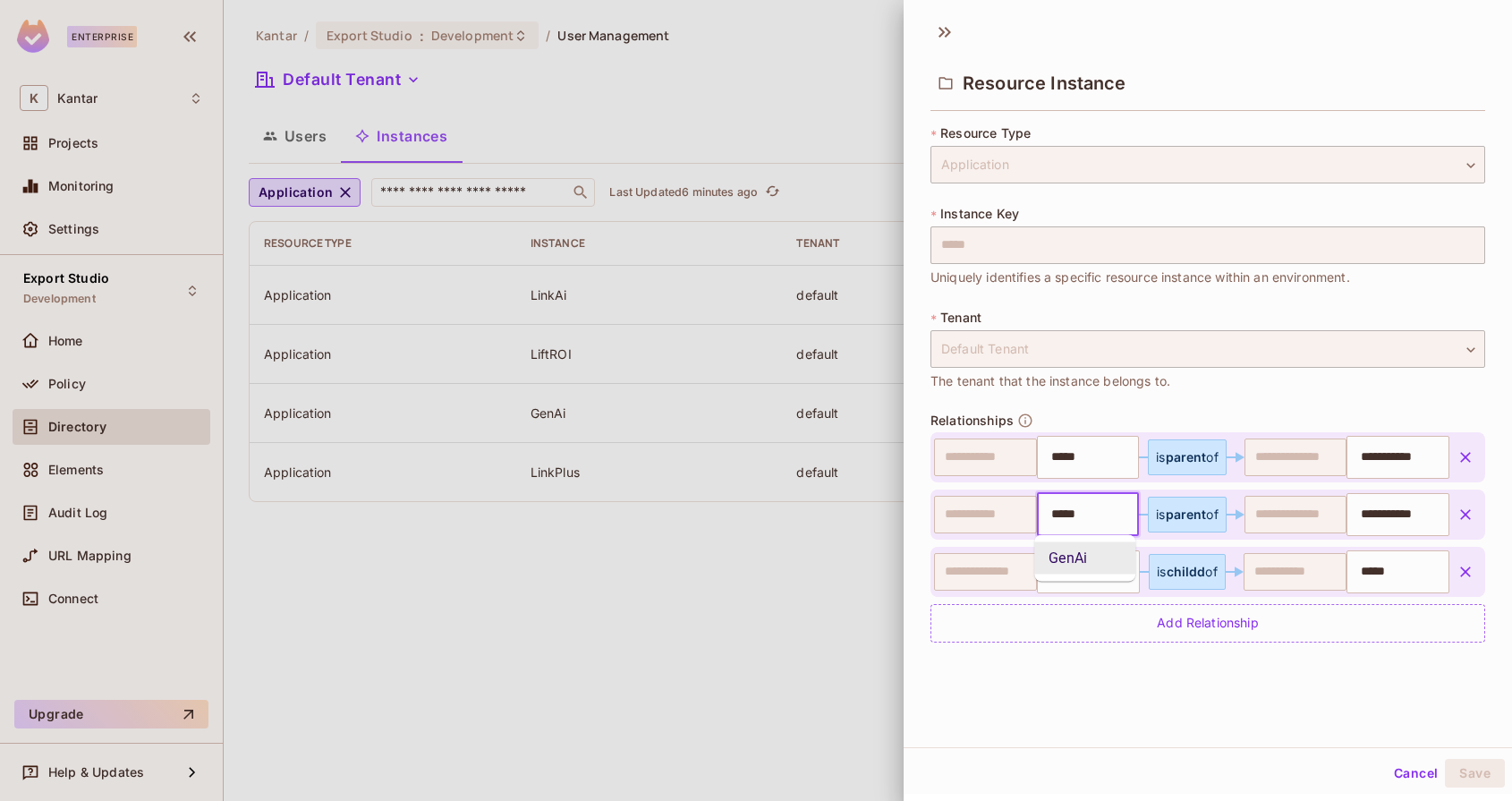 click on "*****" at bounding box center (1086, 515) 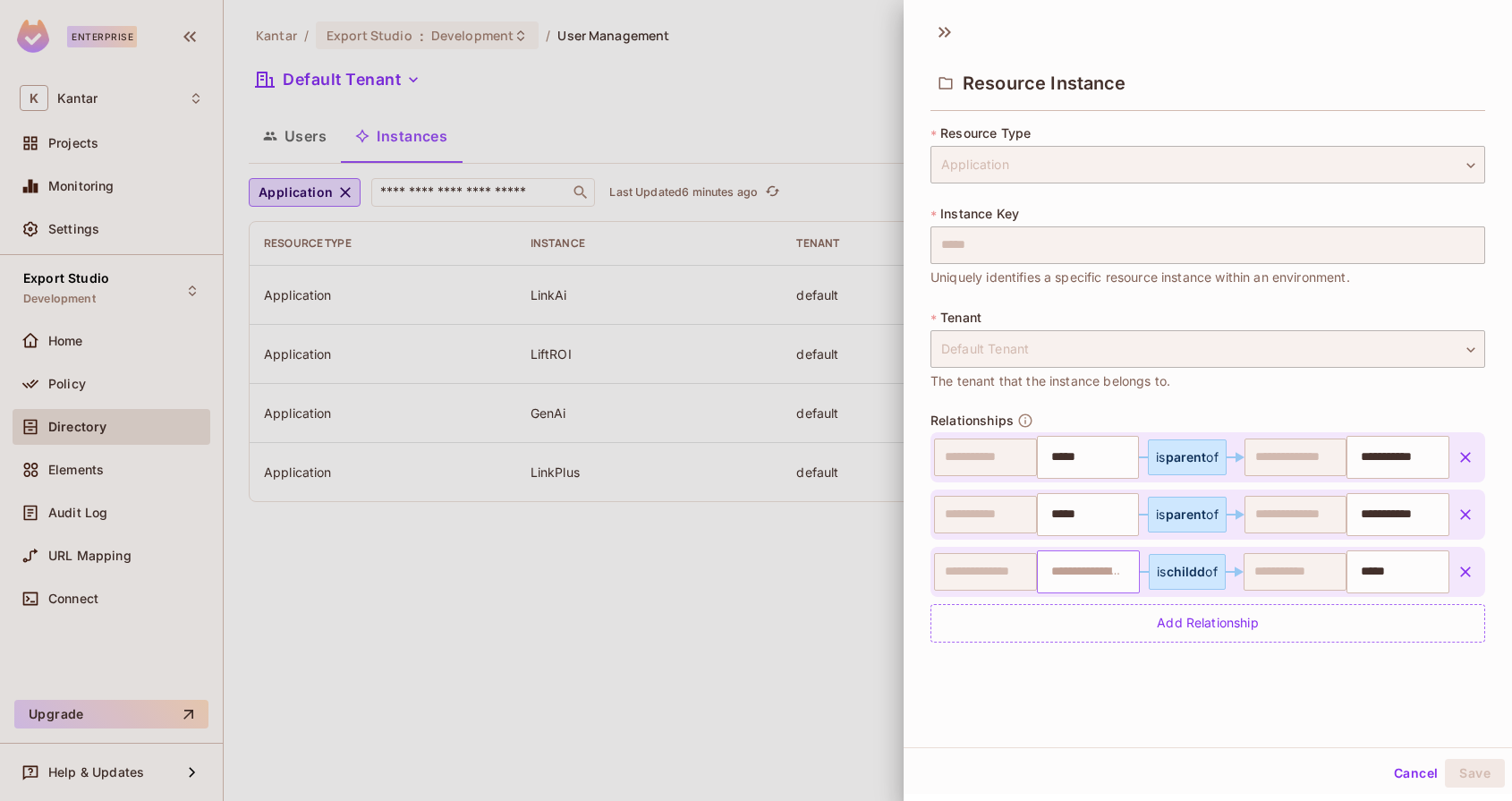 click on "​ ​ is  childd  of ​ ***** ​" at bounding box center (1208, 572) 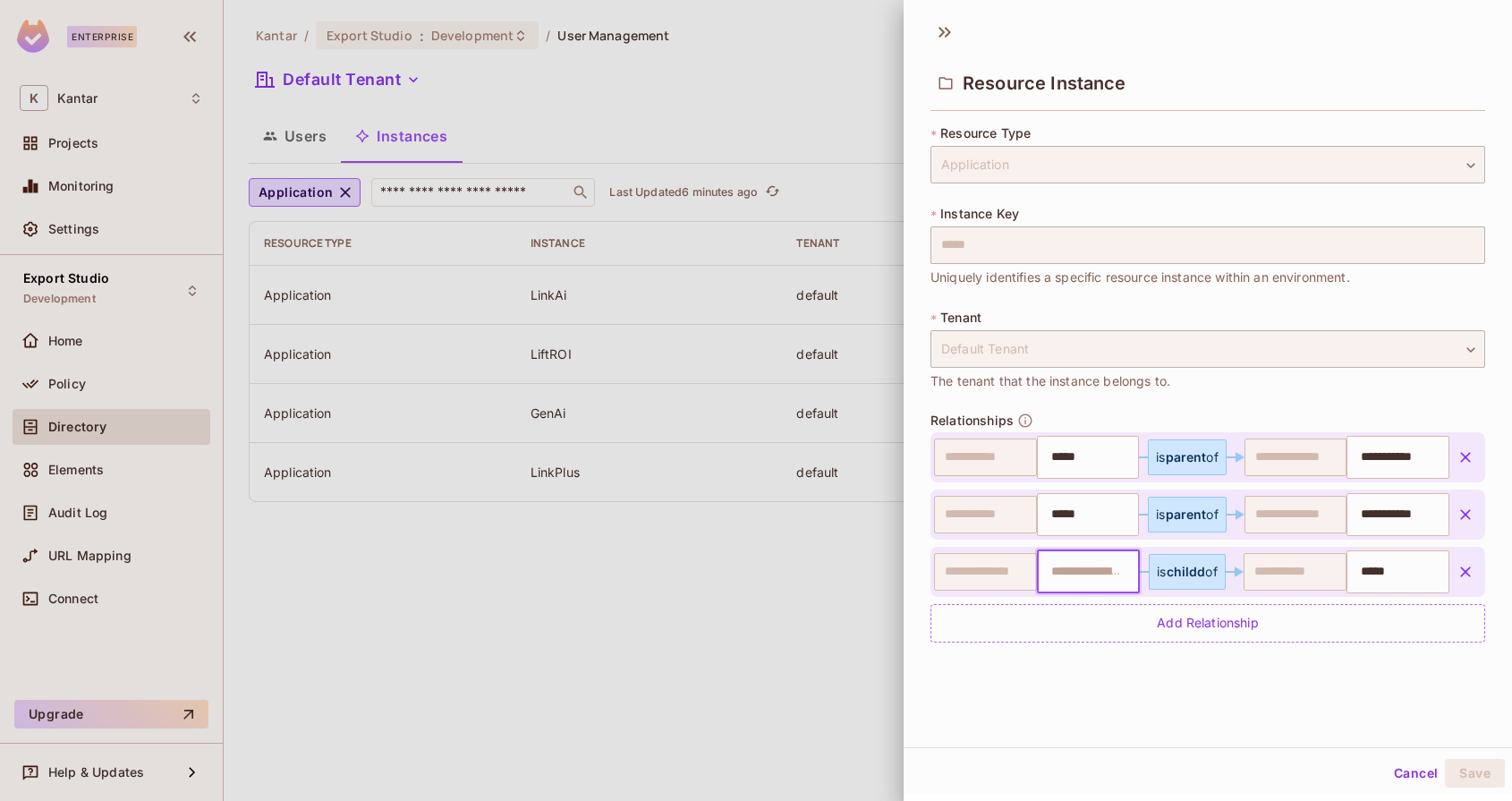 paste on "*****" 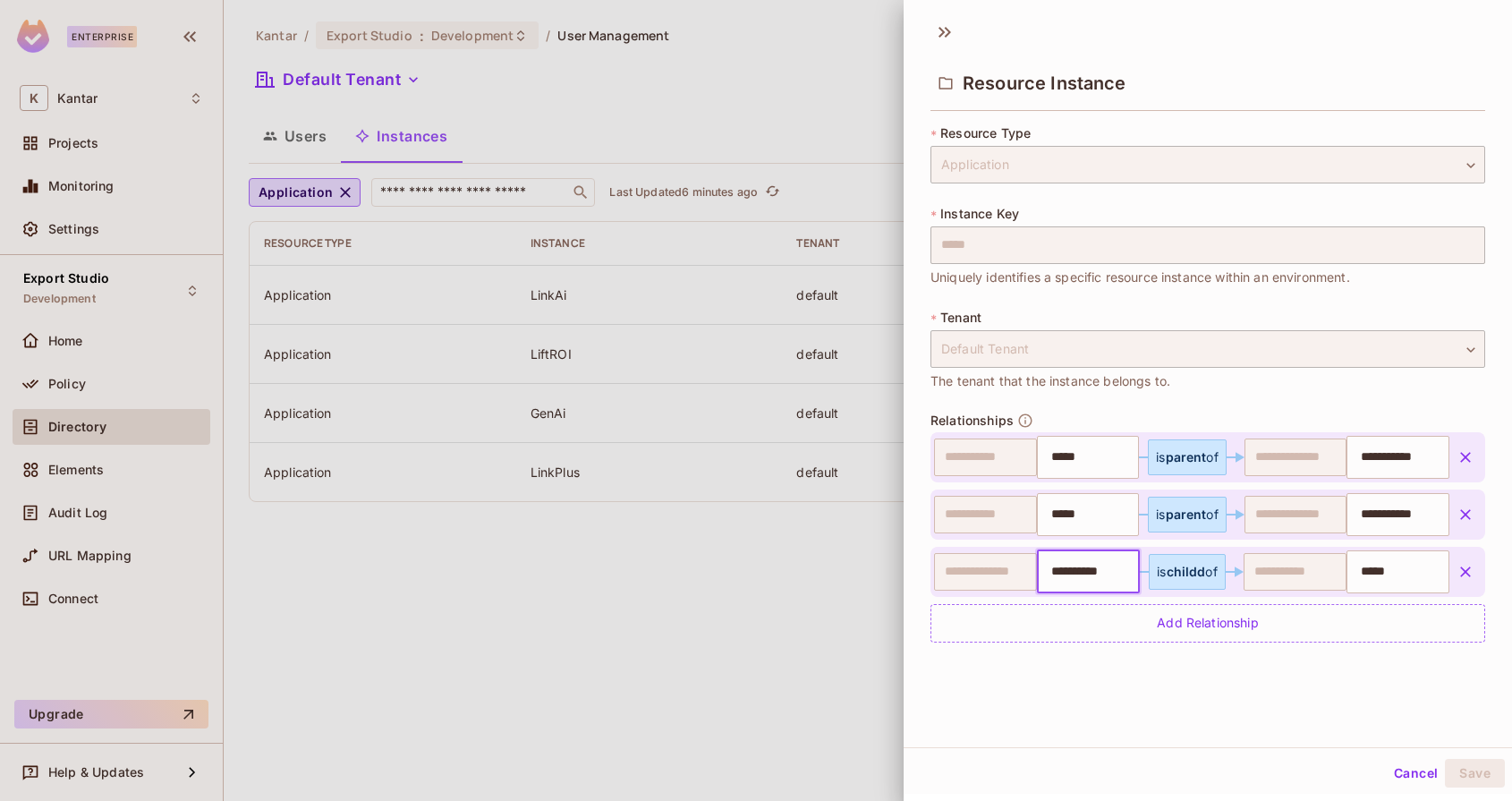 type on "**********" 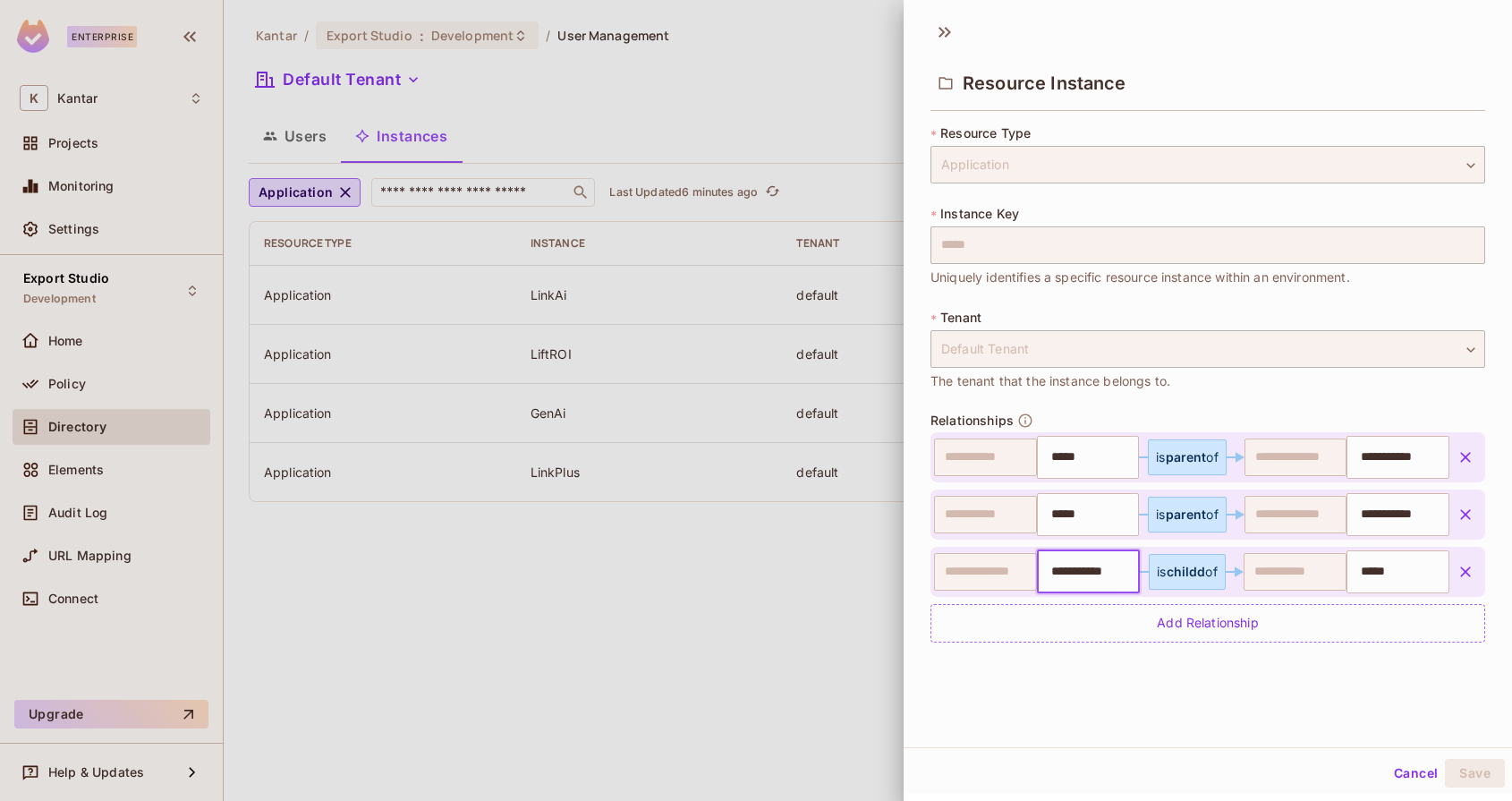 scroll, scrollTop: 0, scrollLeft: 3, axis: horizontal 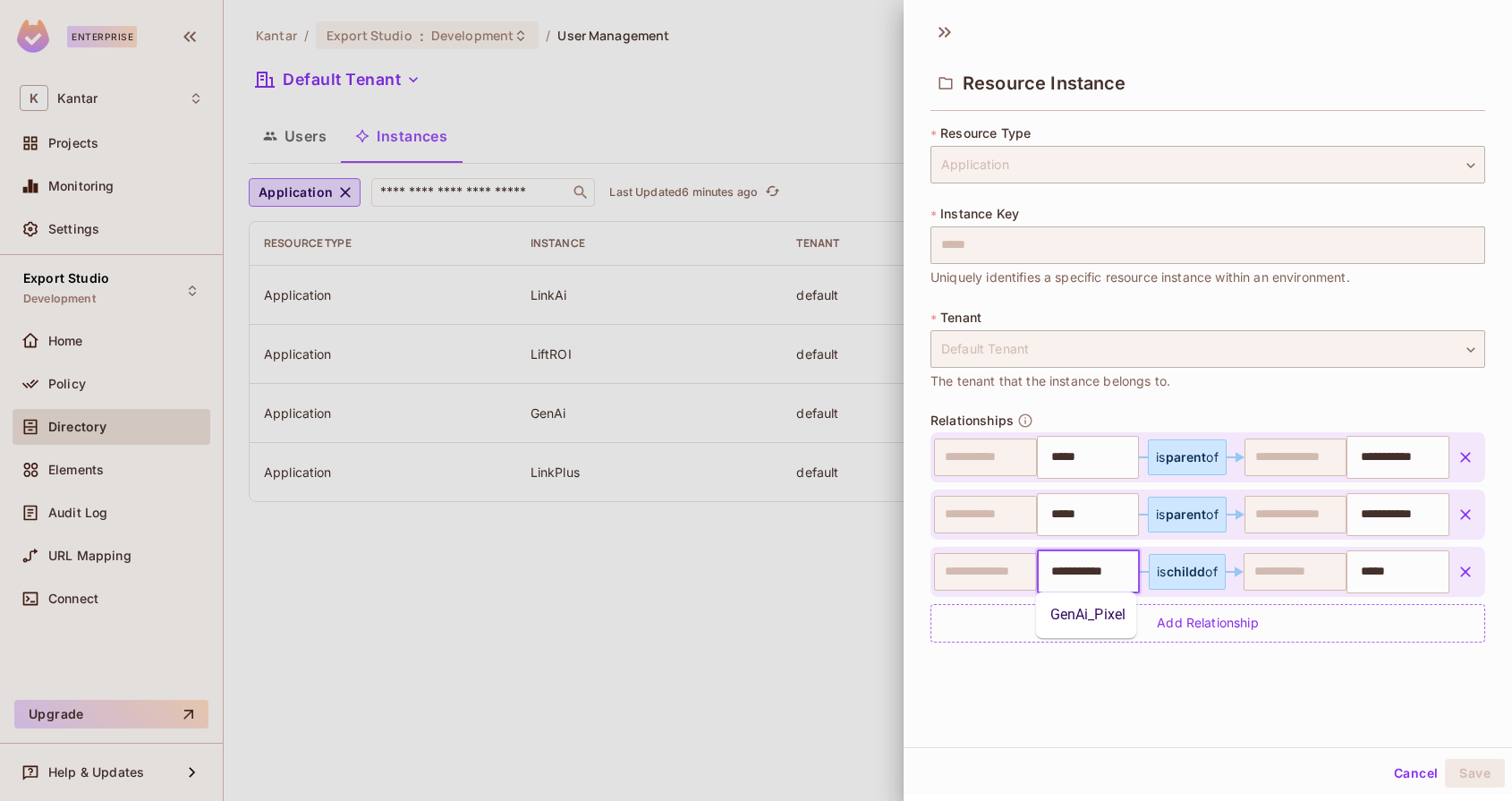 click on "GenAi_Pixel" at bounding box center (1086, 615) 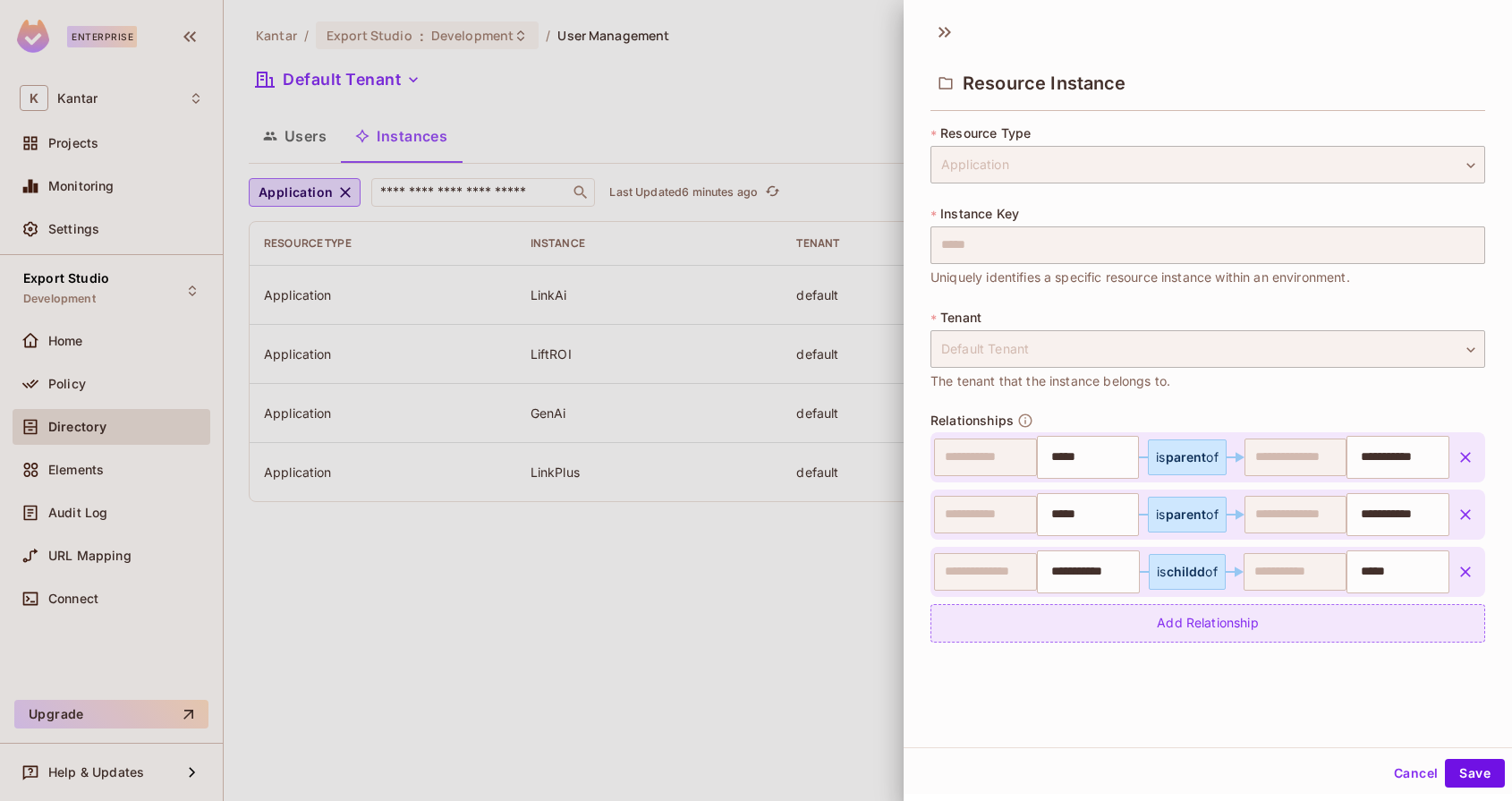 click on "Add Relationship" at bounding box center (1208, 623) 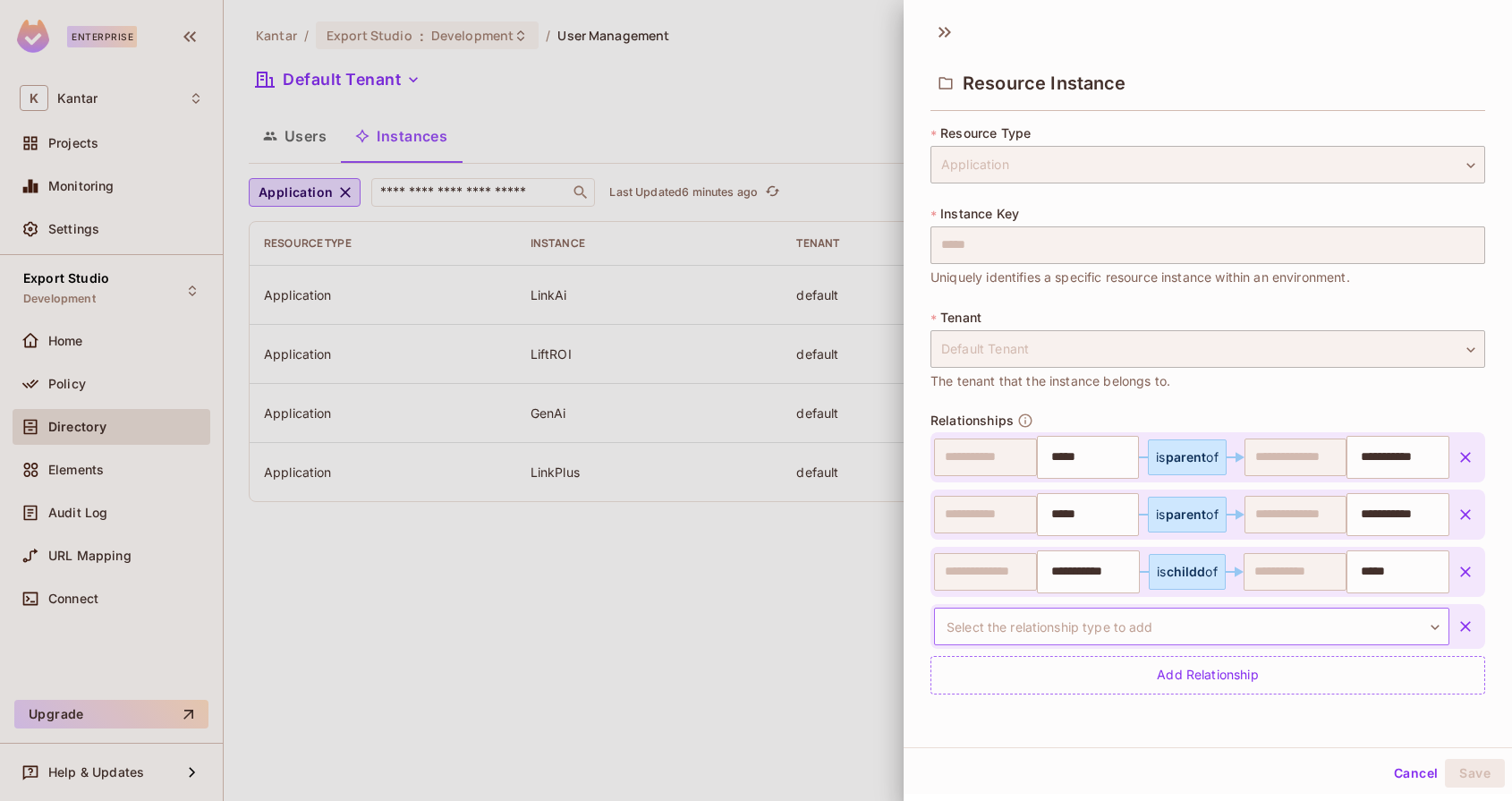 click on "**********" at bounding box center [756, 400] 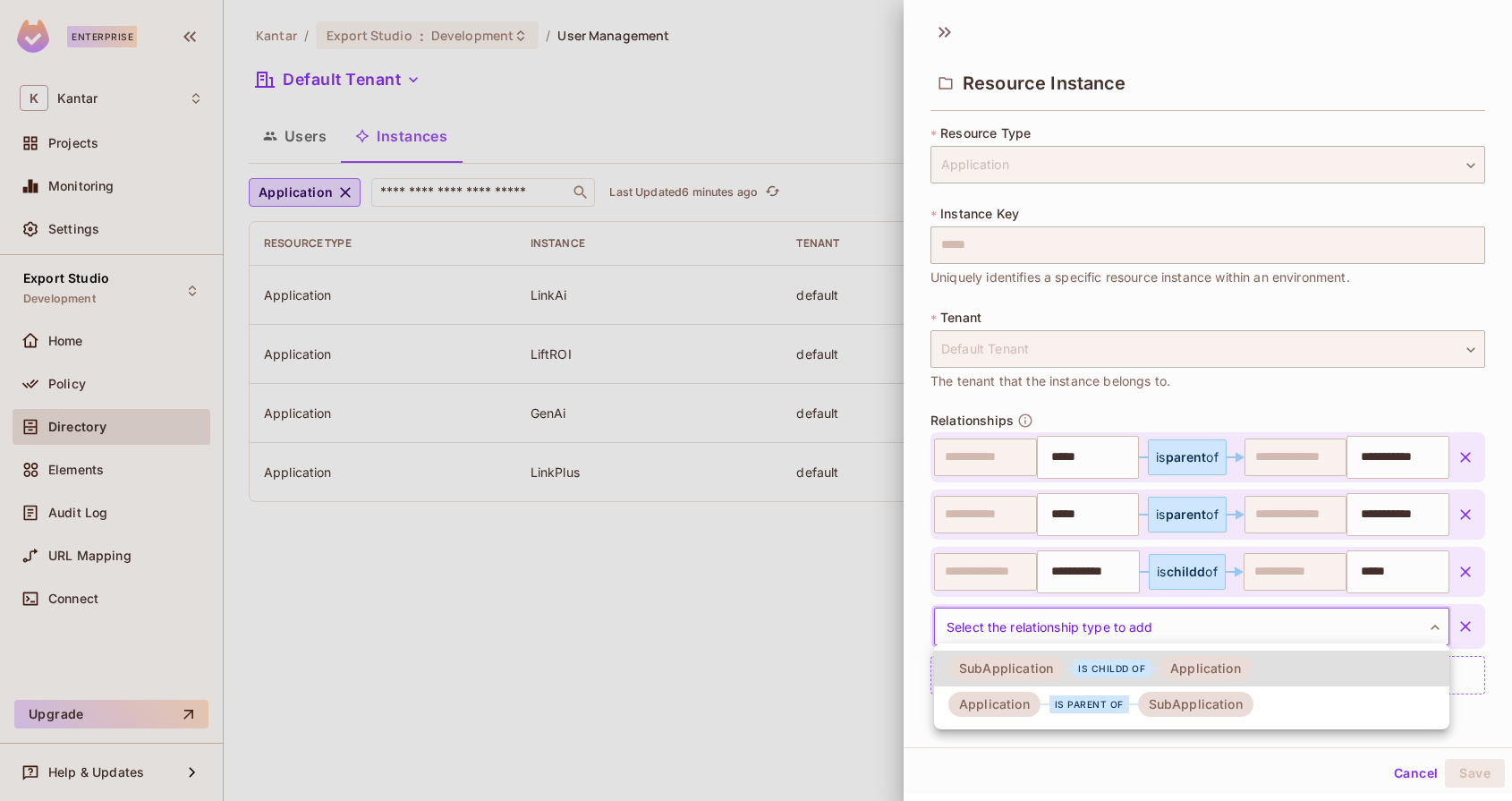click on "is childd of" at bounding box center (1111, 669) 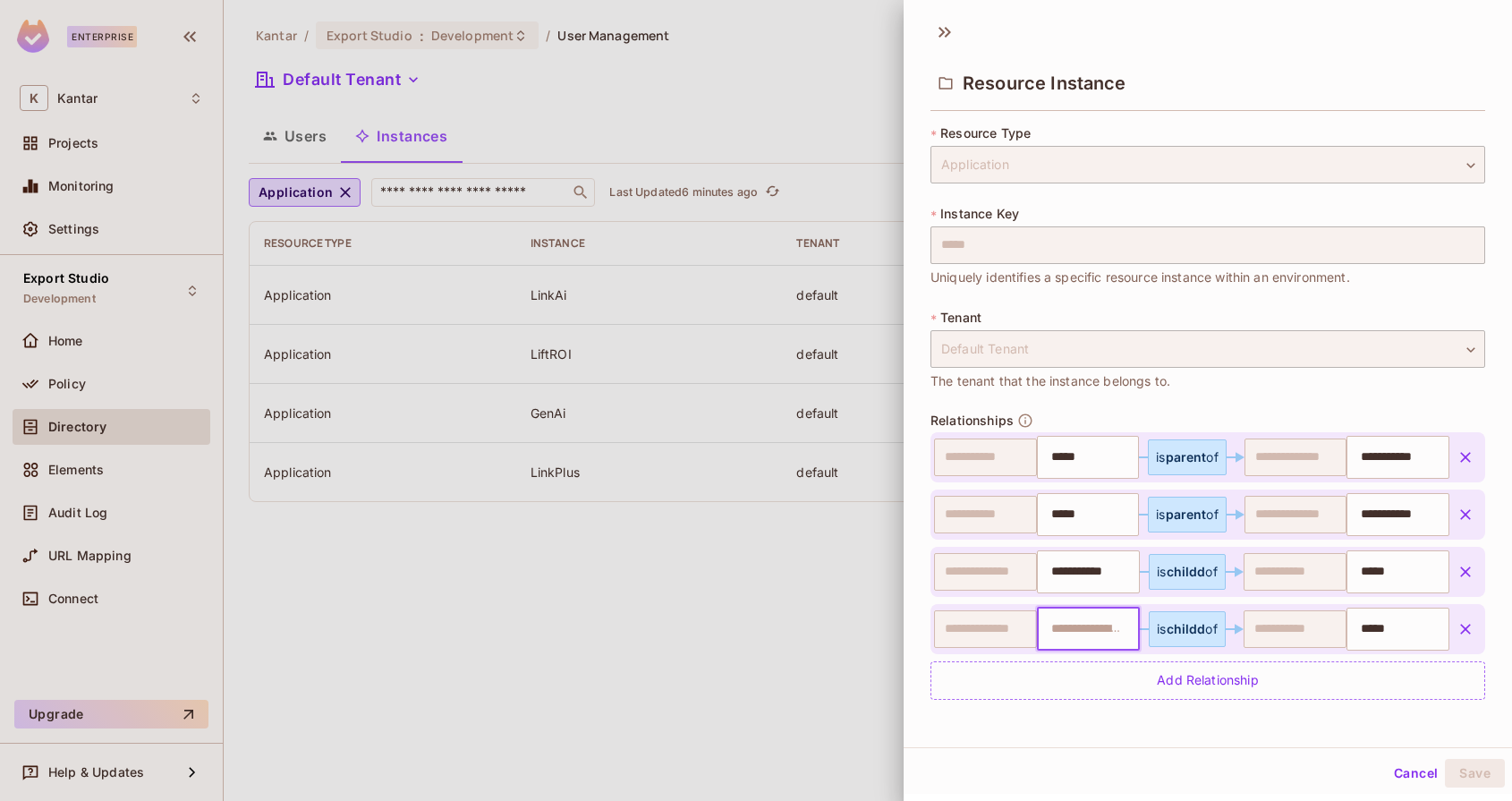 click at bounding box center (1086, 629) 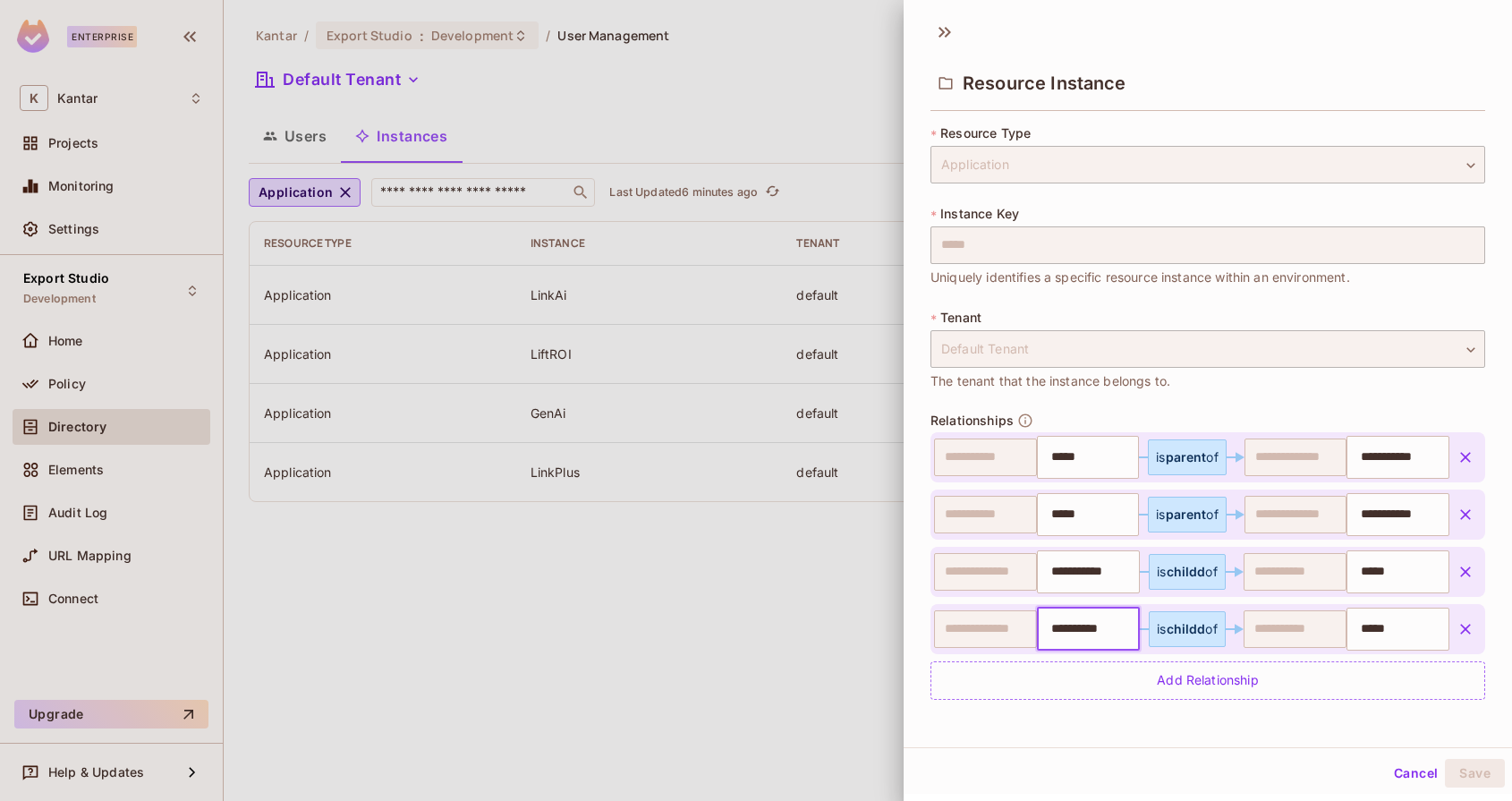 type on "**********" 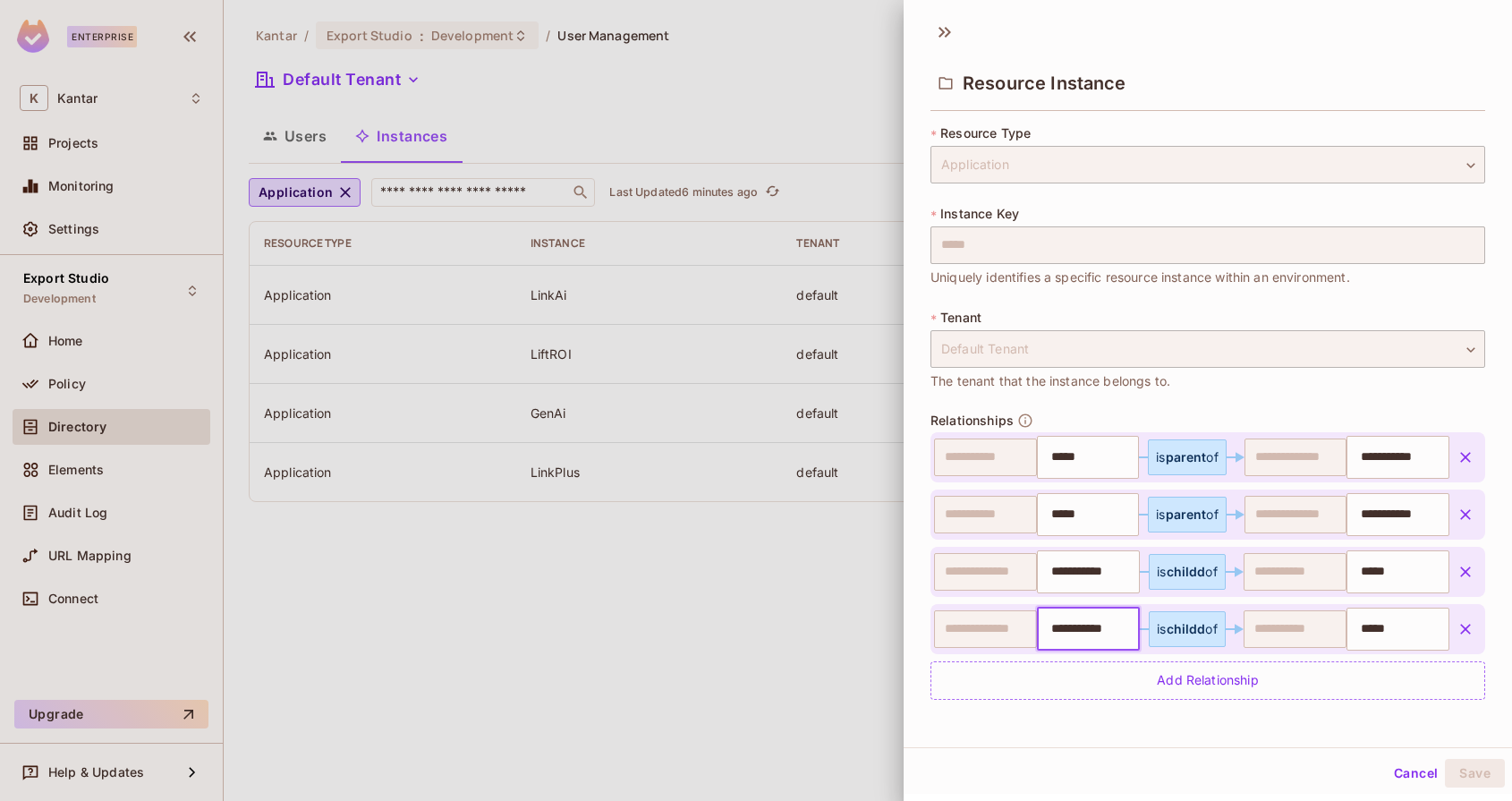scroll, scrollTop: 0, scrollLeft: 9, axis: horizontal 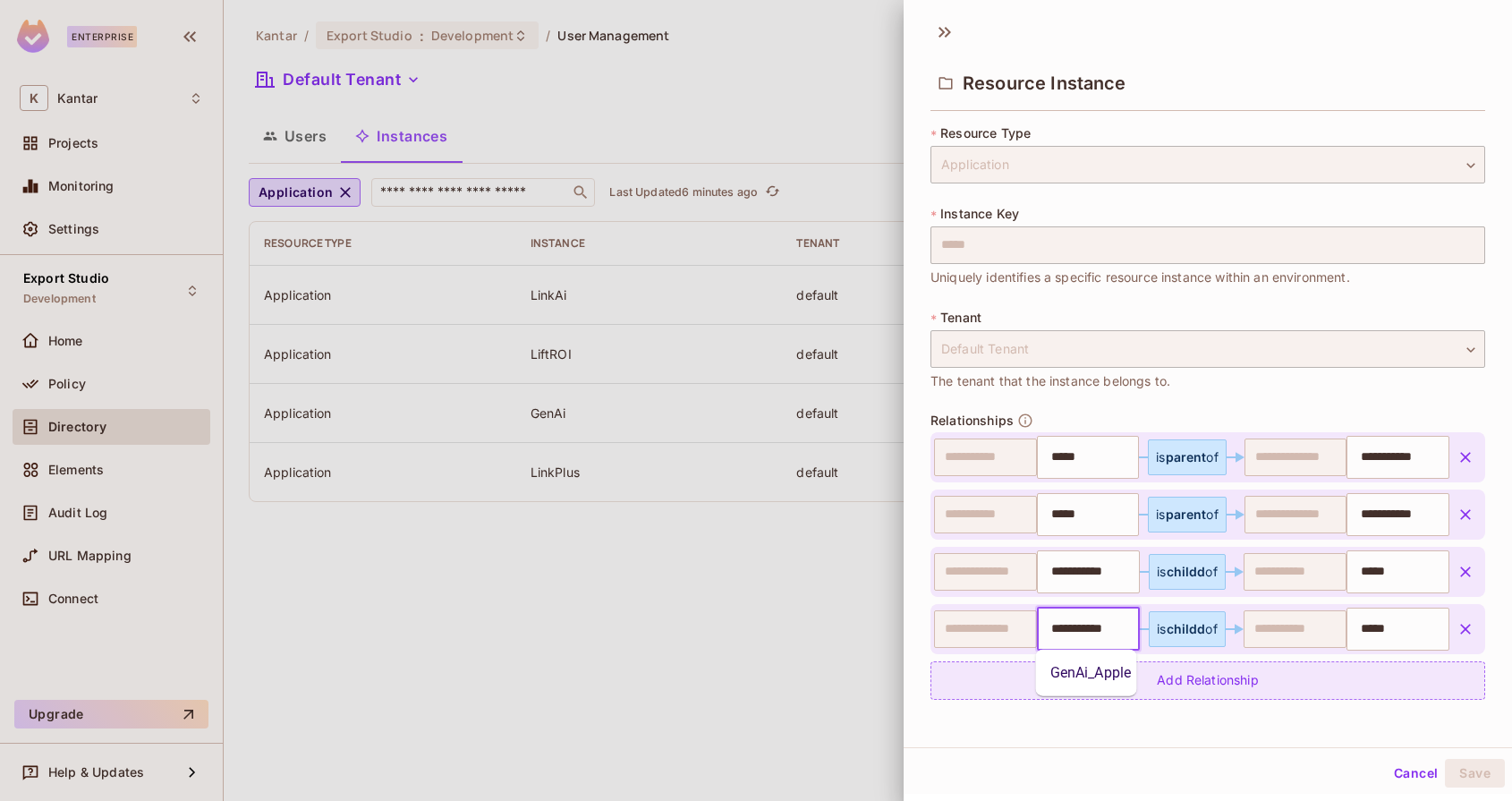click on "GenAi_Apple" at bounding box center [1086, 673] 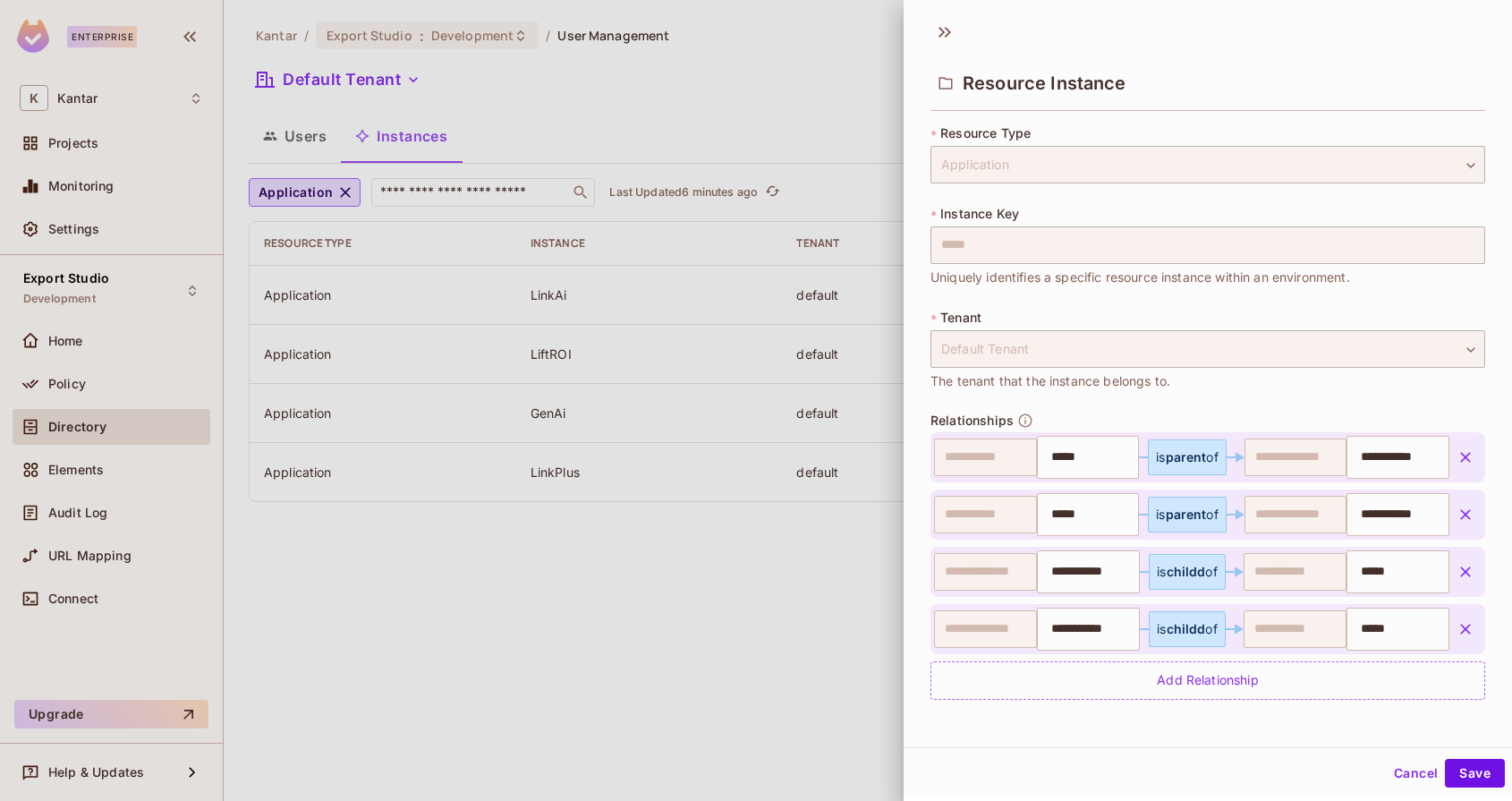 click on "**********" at bounding box center (1208, 422) 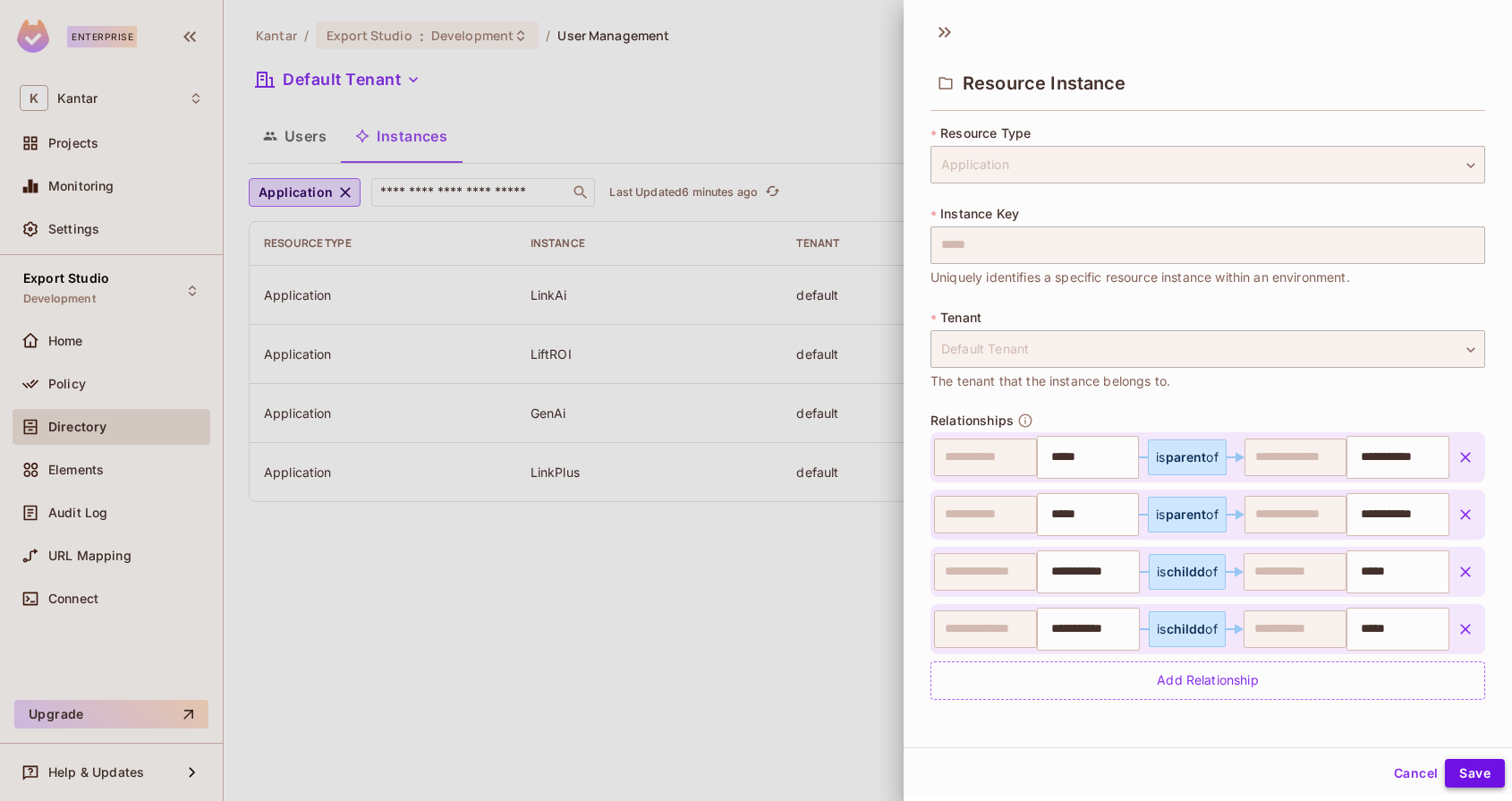 click on "Save" at bounding box center [1474, 773] 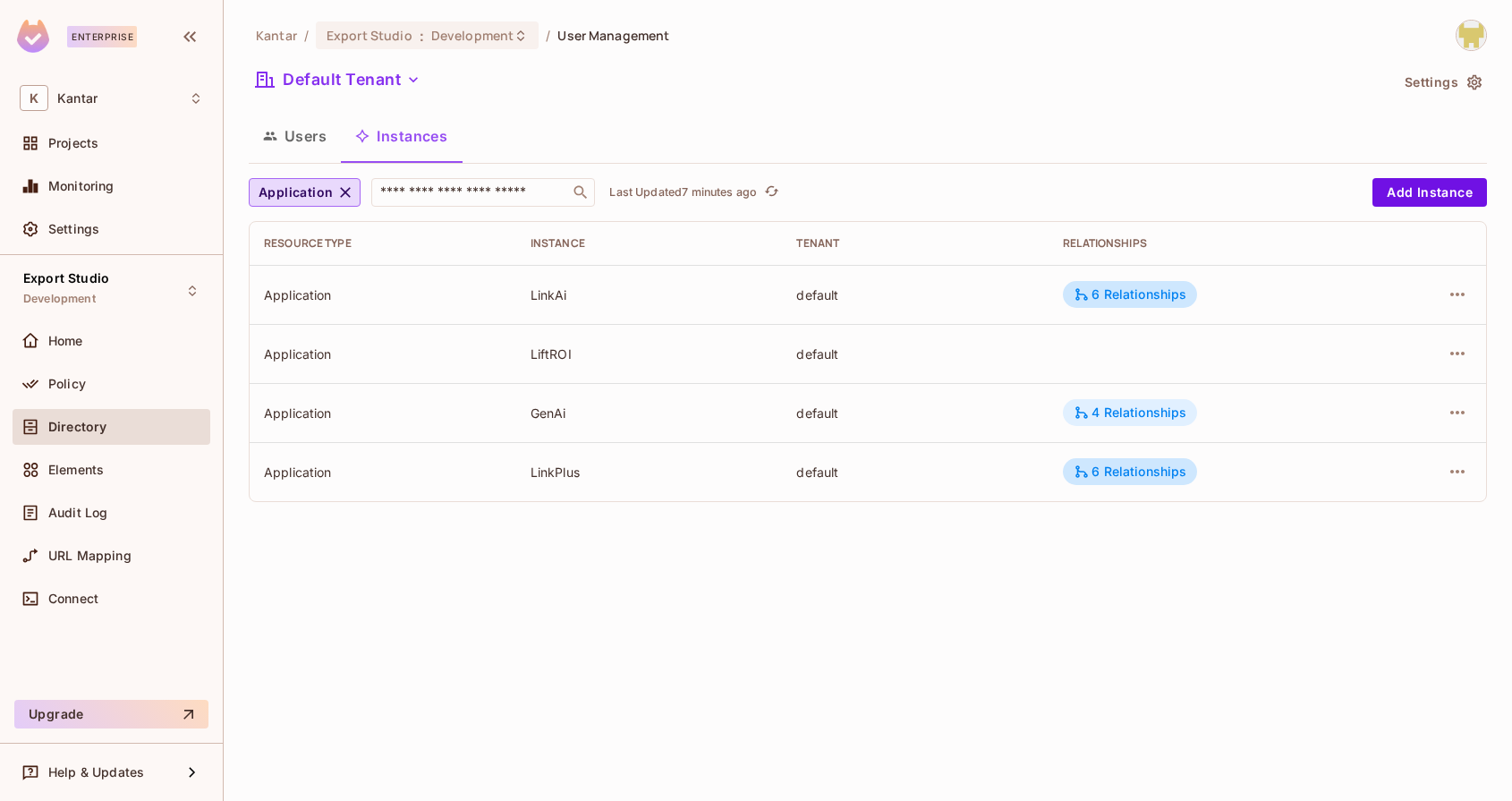 click on "4 Relationships" at bounding box center [1130, 413] 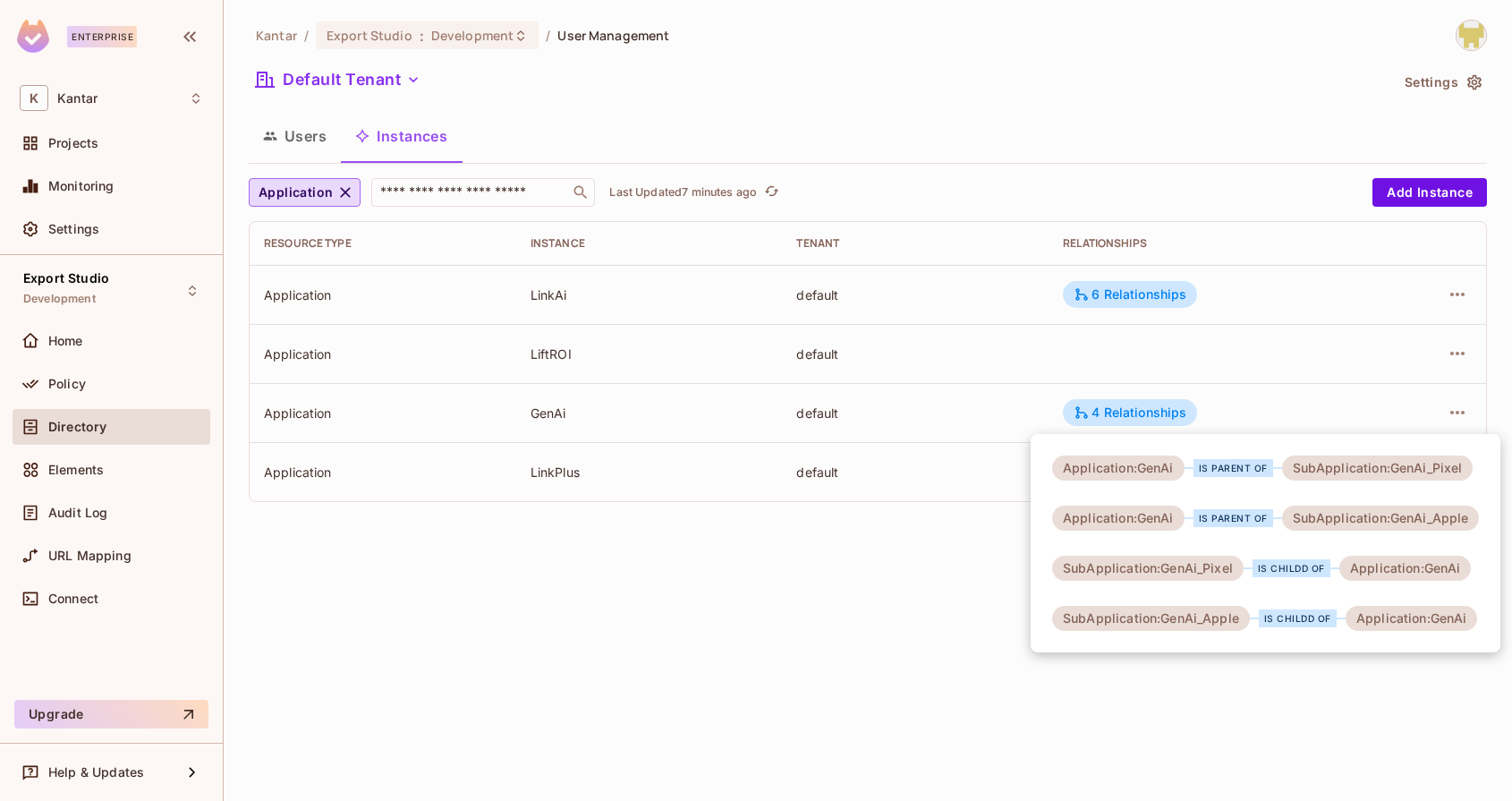 click at bounding box center [756, 400] 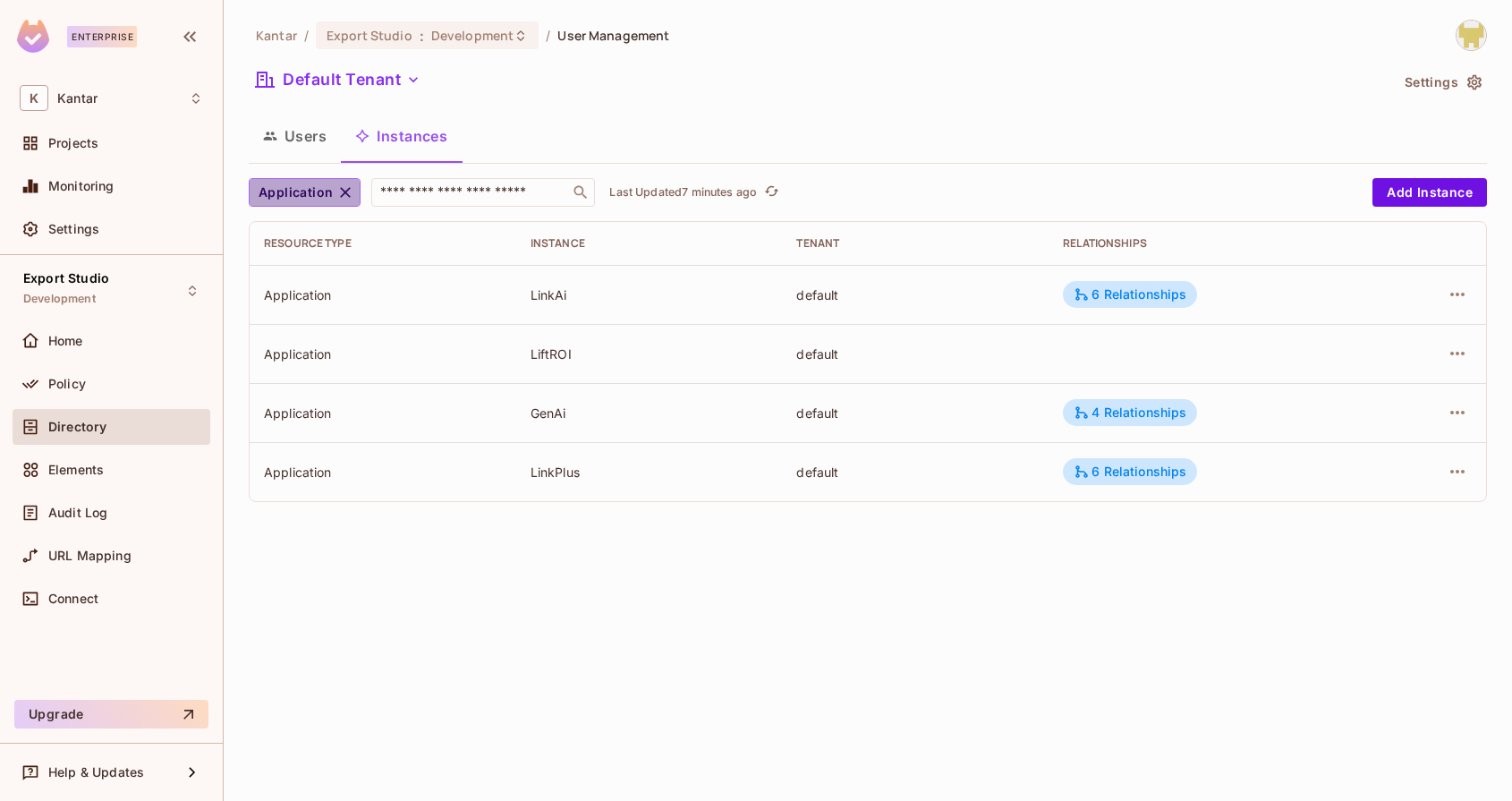 click on "Application" at bounding box center [304, 192] 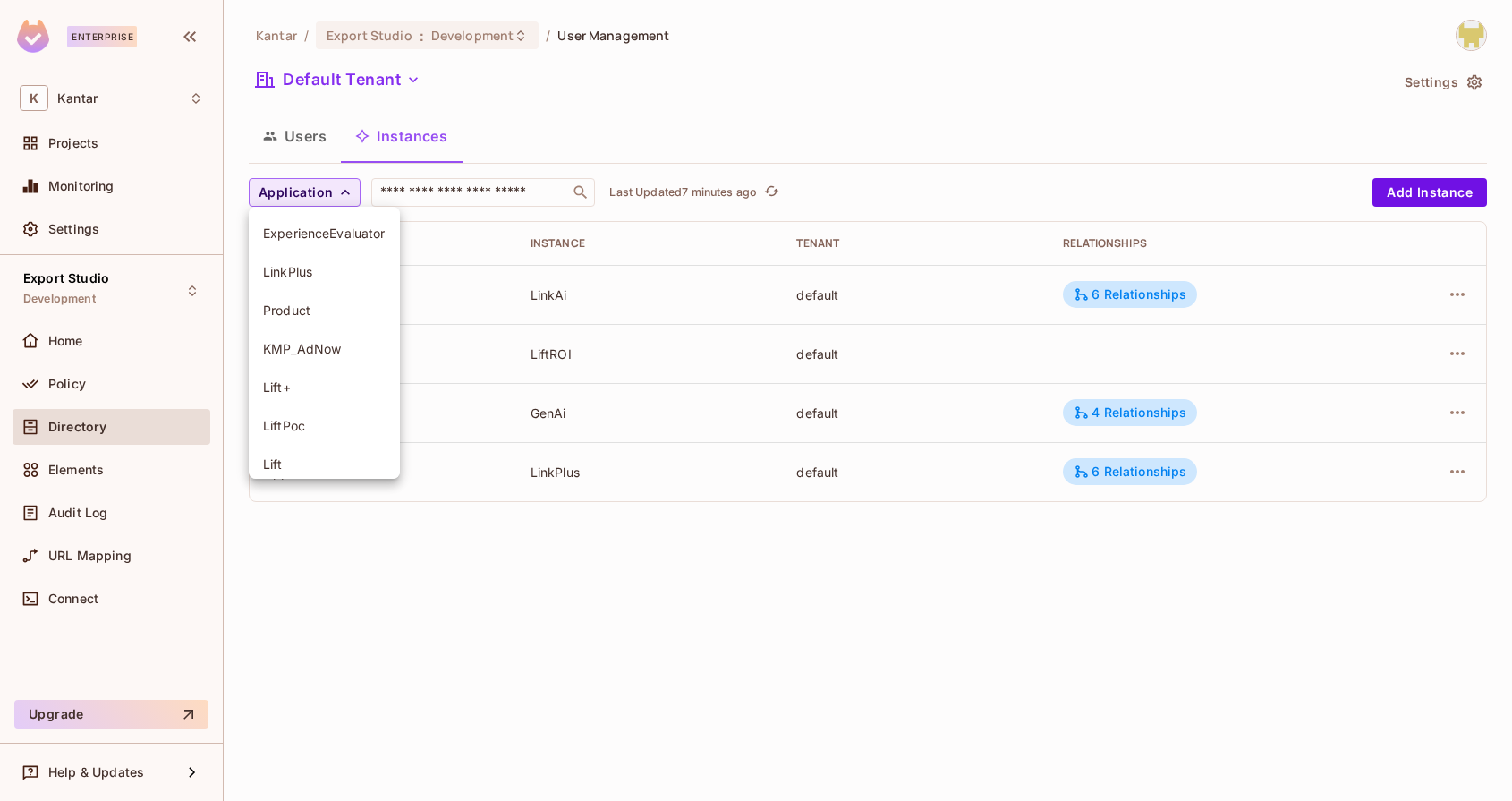 scroll, scrollTop: 161, scrollLeft: 0, axis: vertical 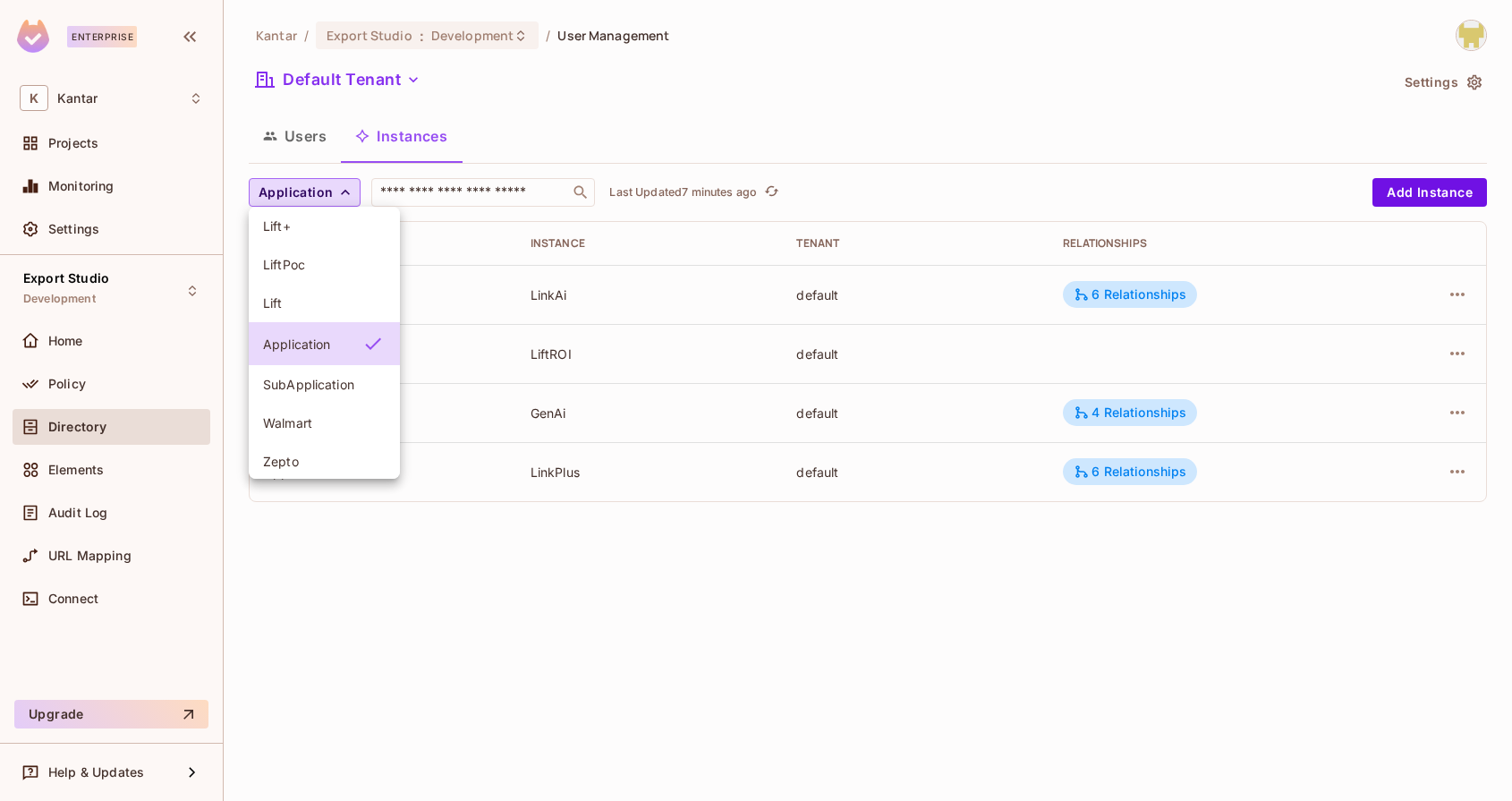 click on "SubApplication" at bounding box center [324, 384] 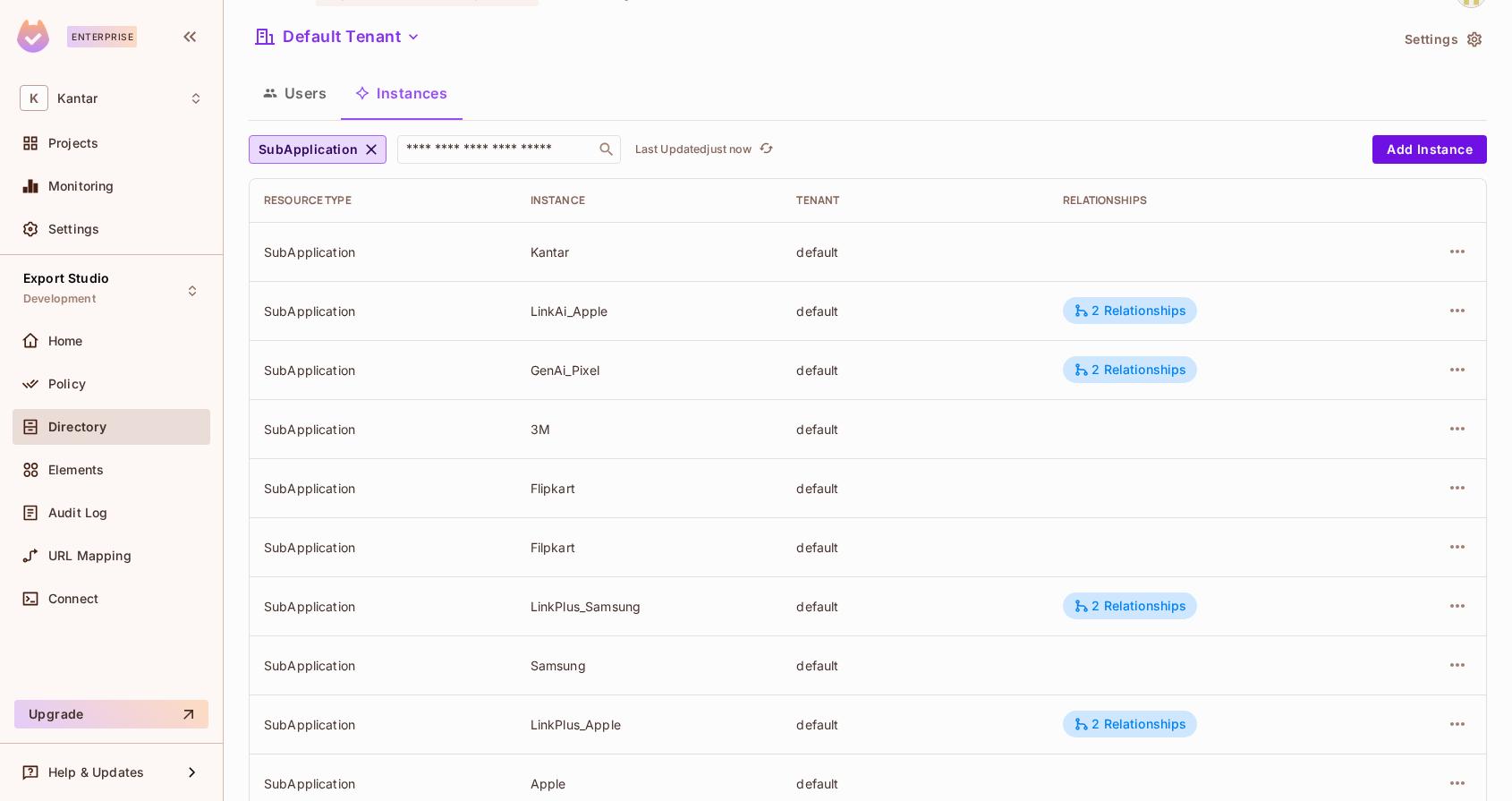 scroll, scrollTop: 46, scrollLeft: 0, axis: vertical 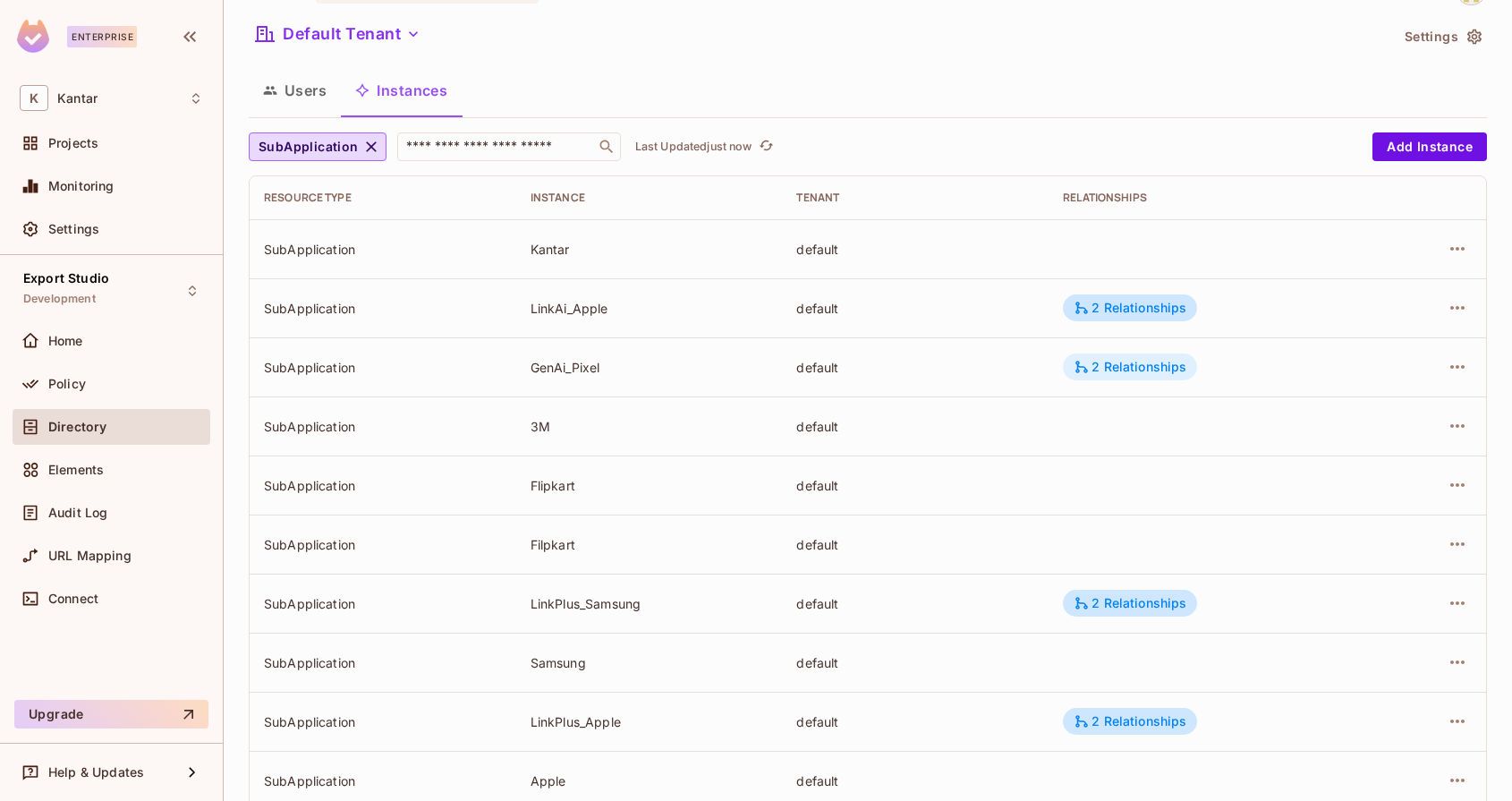 click on "2 Relationships" at bounding box center [1130, 367] 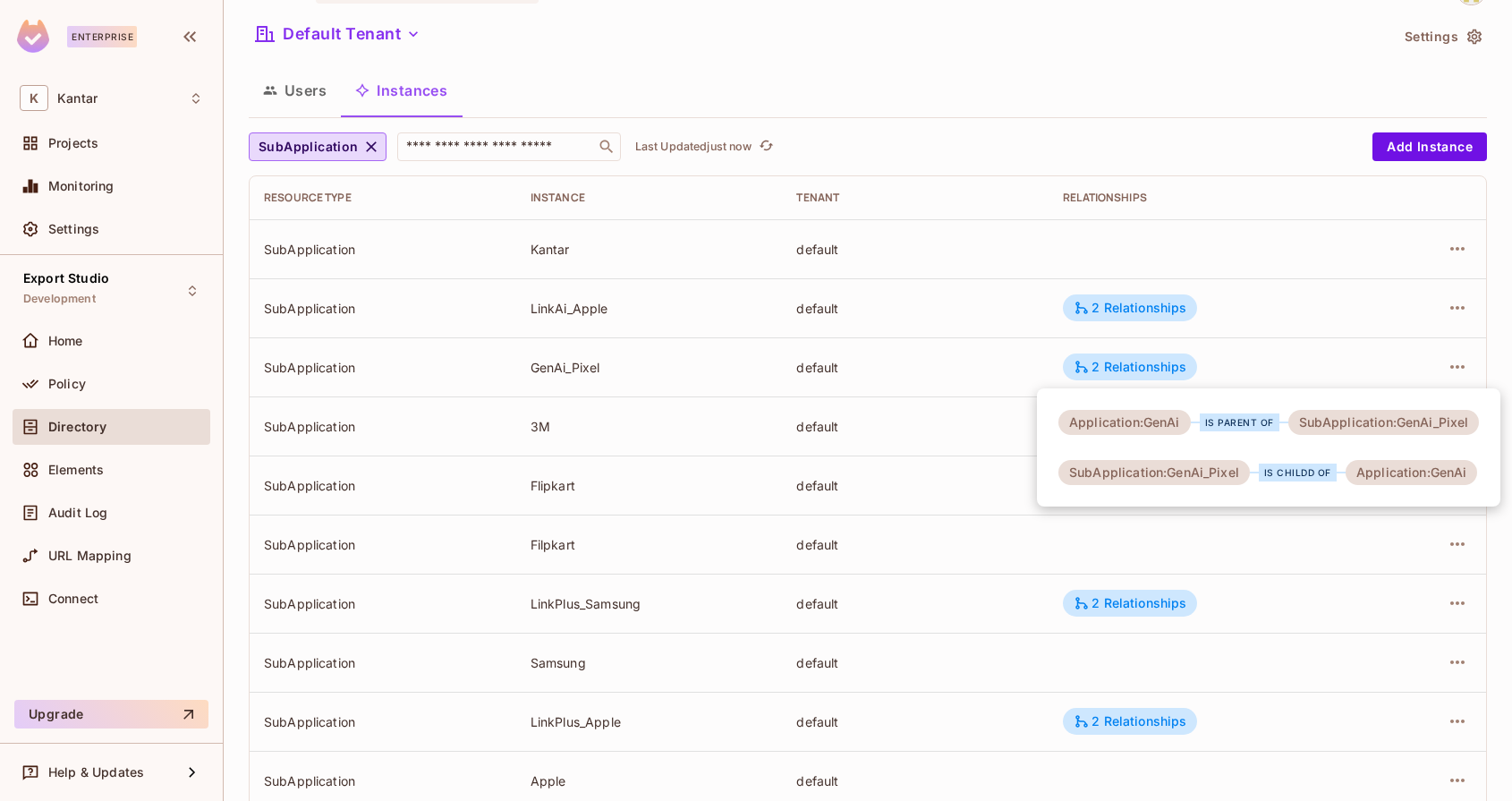click at bounding box center [756, 400] 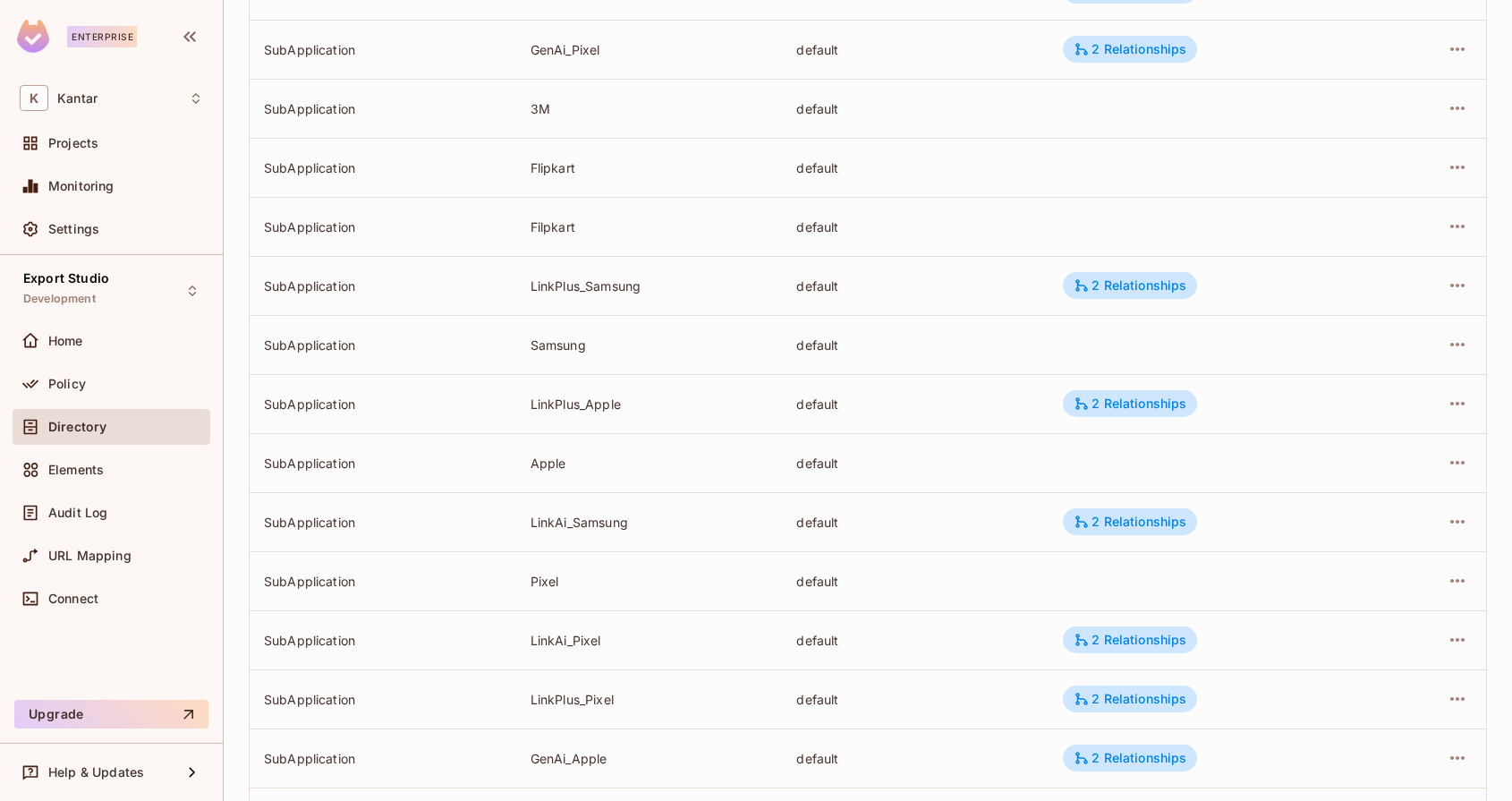 scroll, scrollTop: 448, scrollLeft: 0, axis: vertical 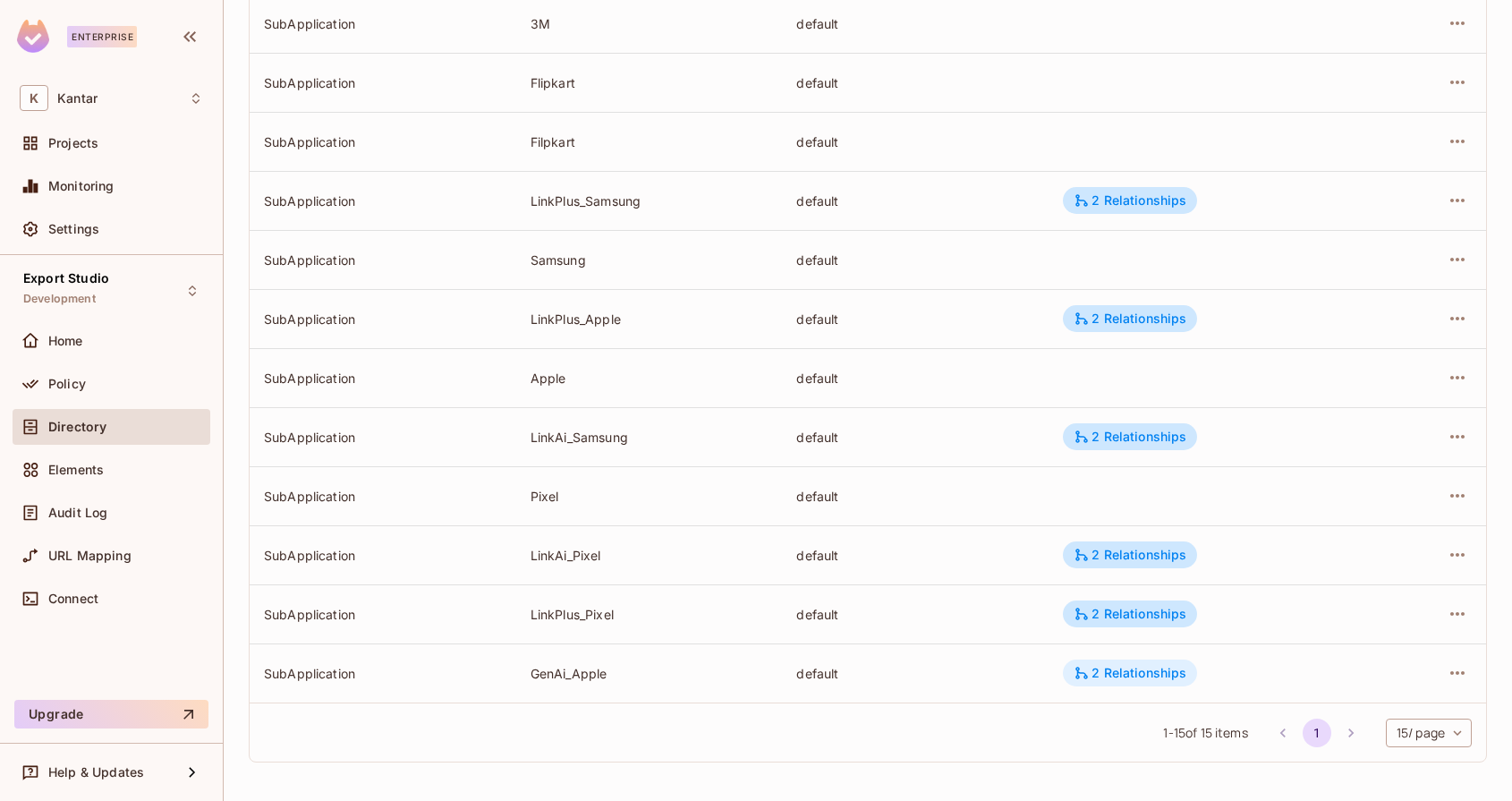 click on "2 Relationships" at bounding box center (1130, 673) 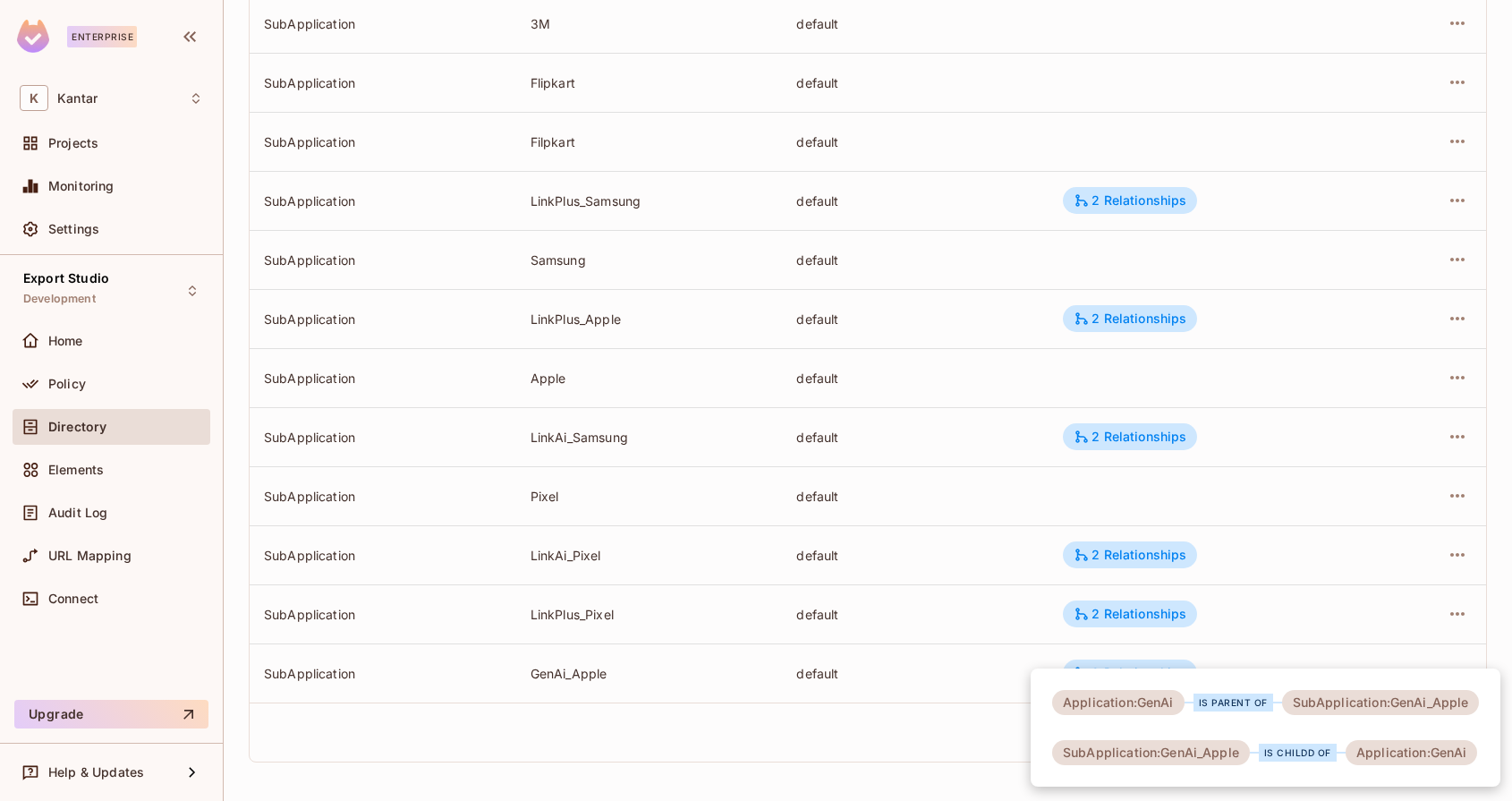 click at bounding box center [756, 400] 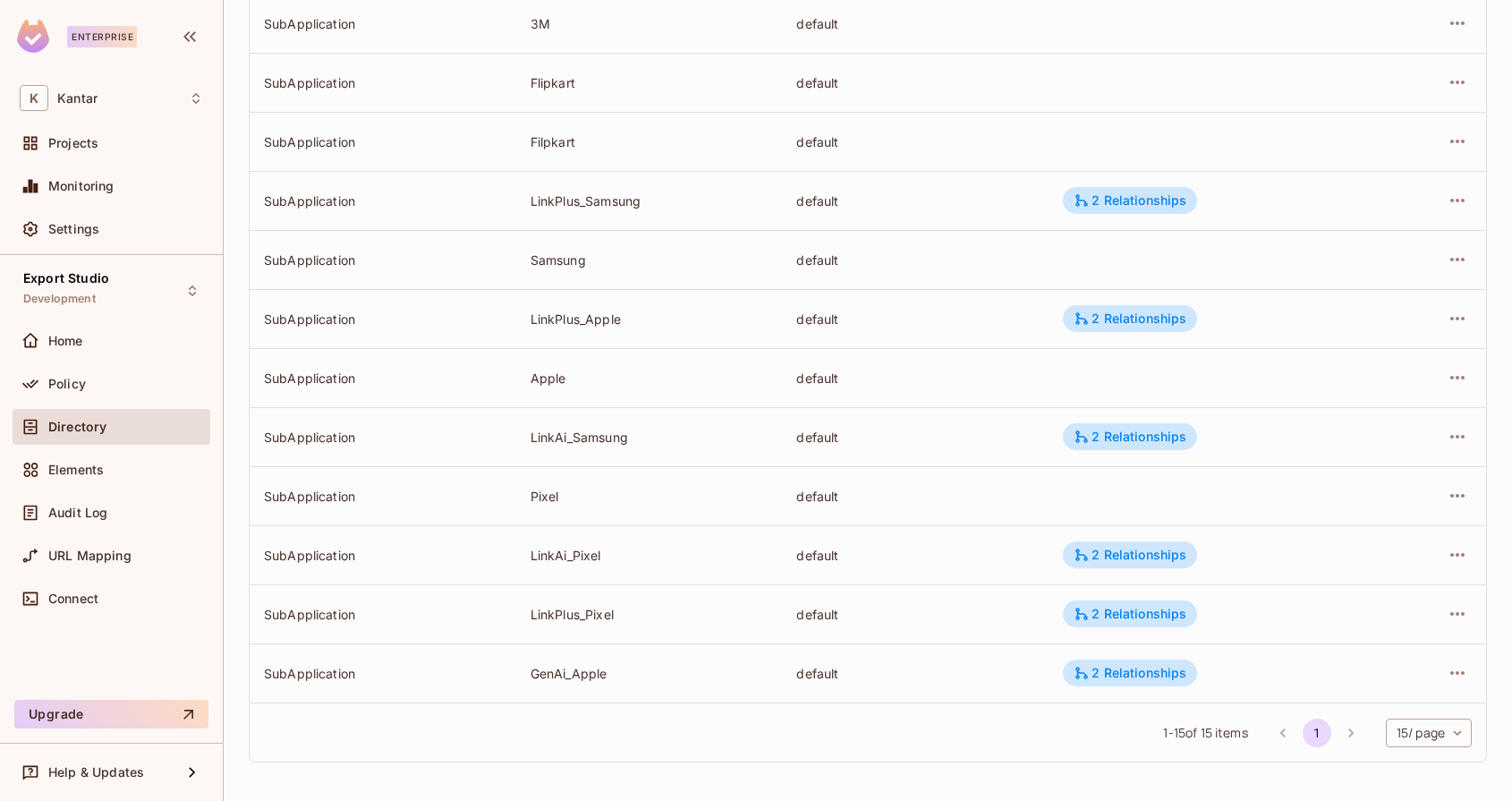 scroll, scrollTop: 0, scrollLeft: 0, axis: both 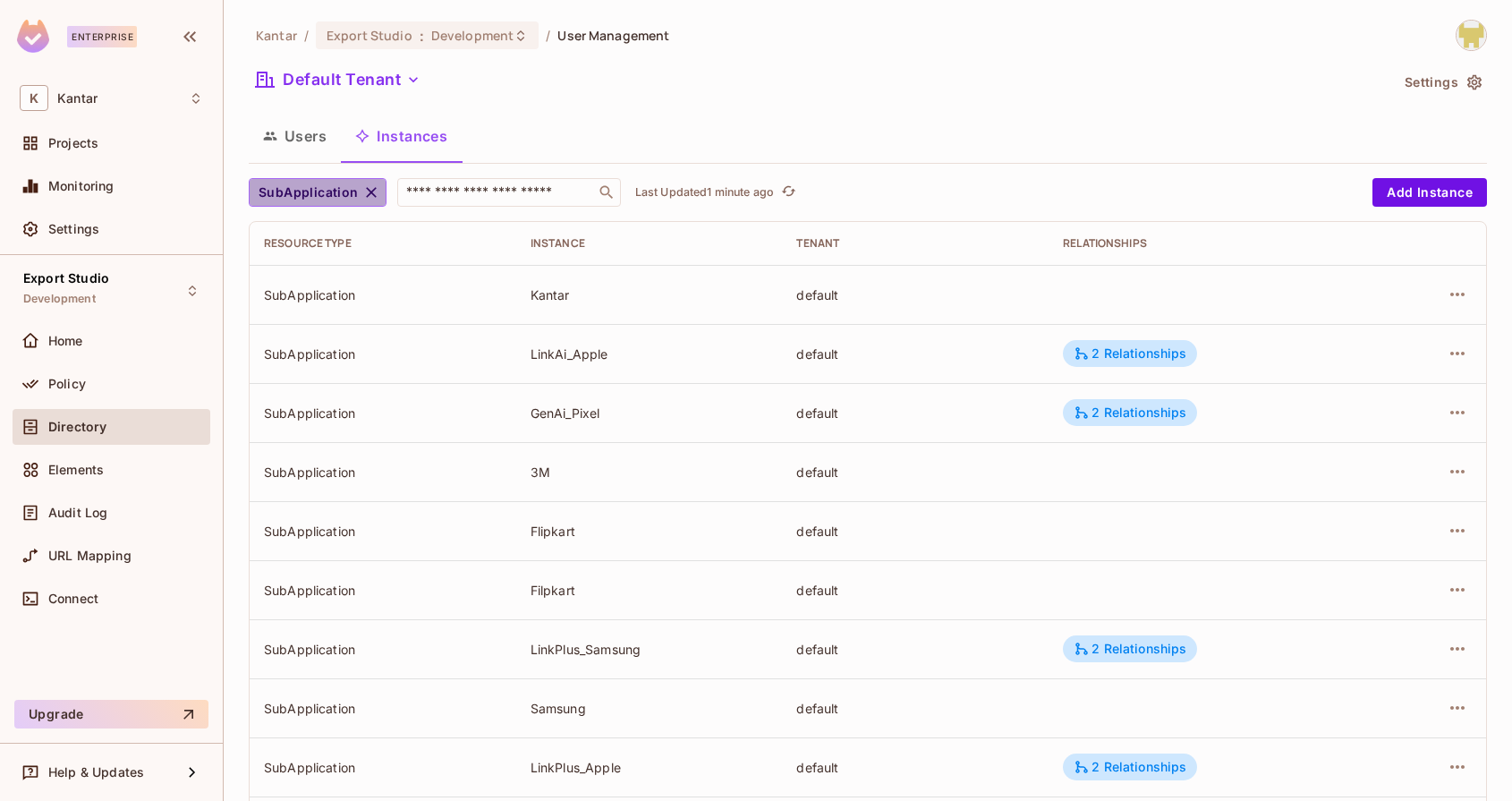 click on "SubApplication" at bounding box center [309, 192] 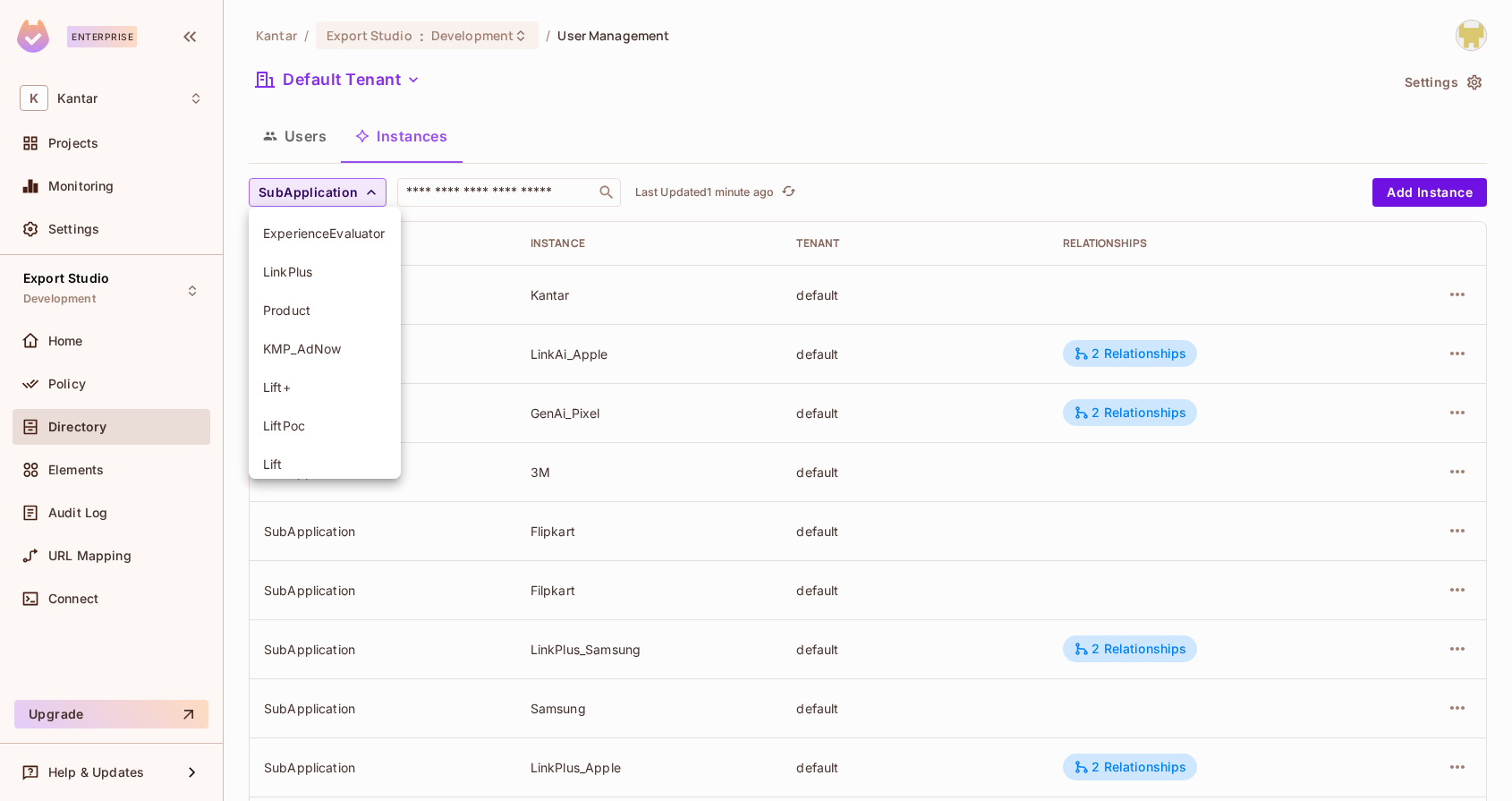 scroll, scrollTop: 200, scrollLeft: 0, axis: vertical 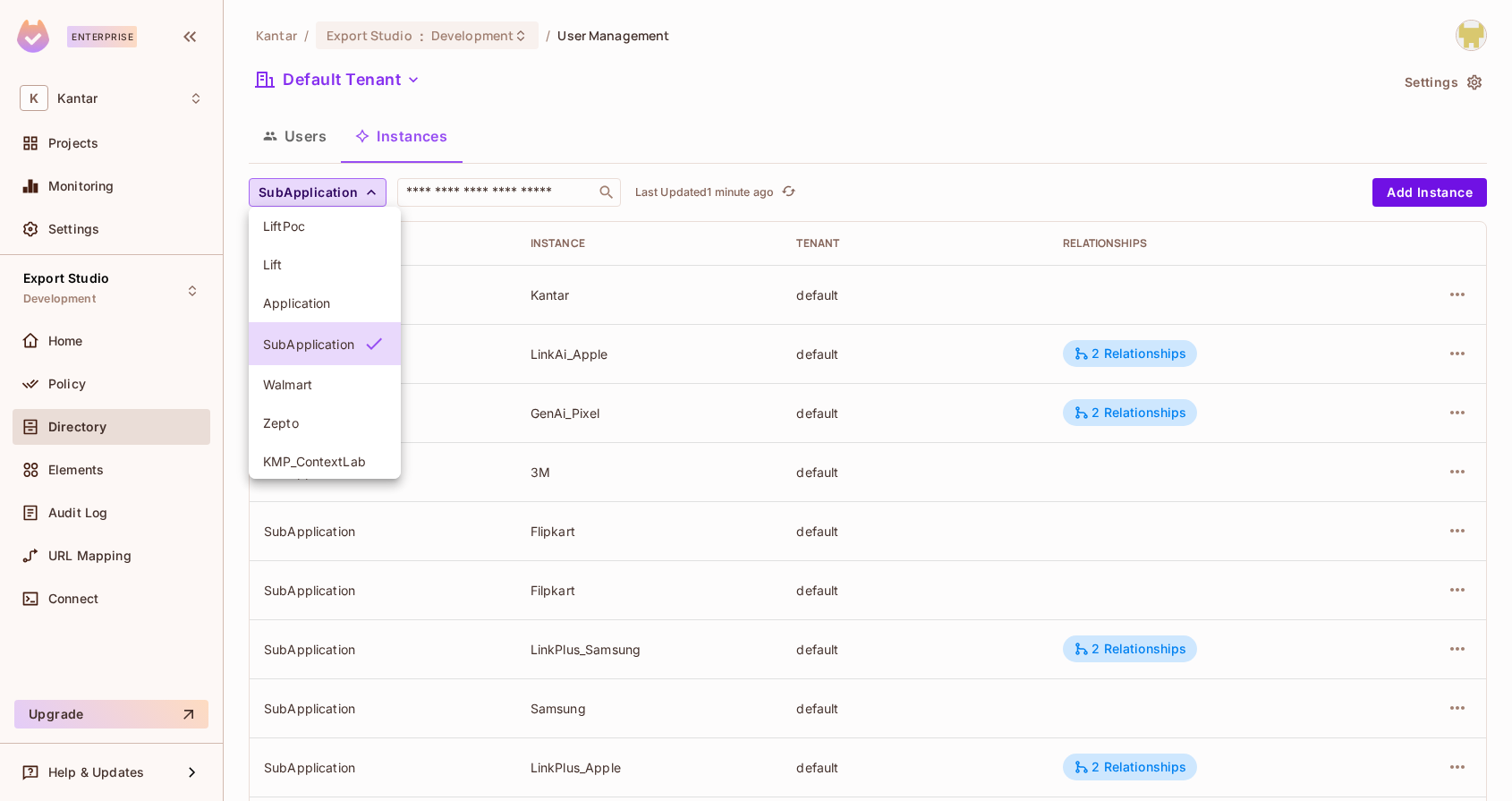 click on "Application" at bounding box center (325, 303) 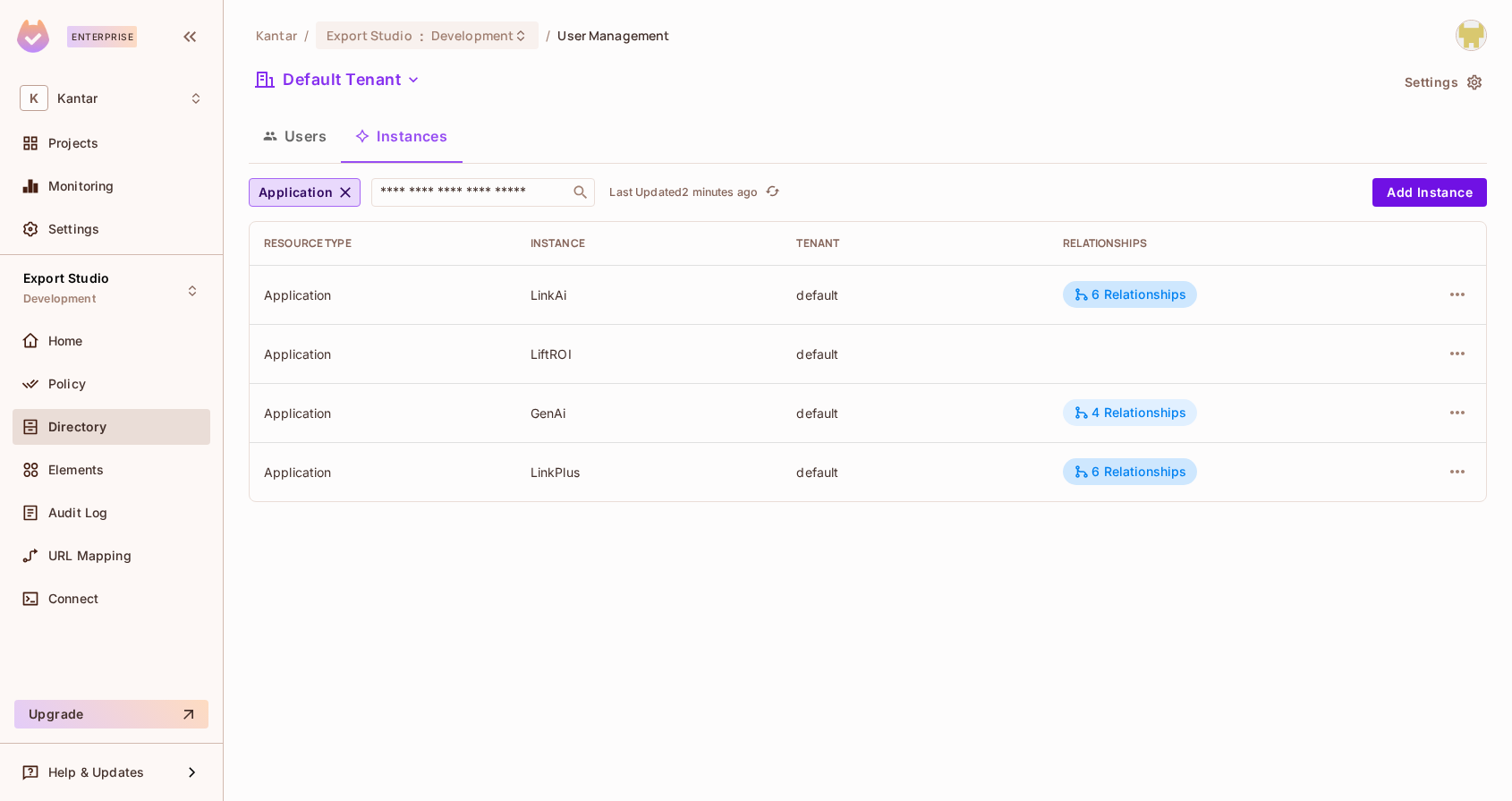 click on "4 Relationships" at bounding box center [1130, 413] 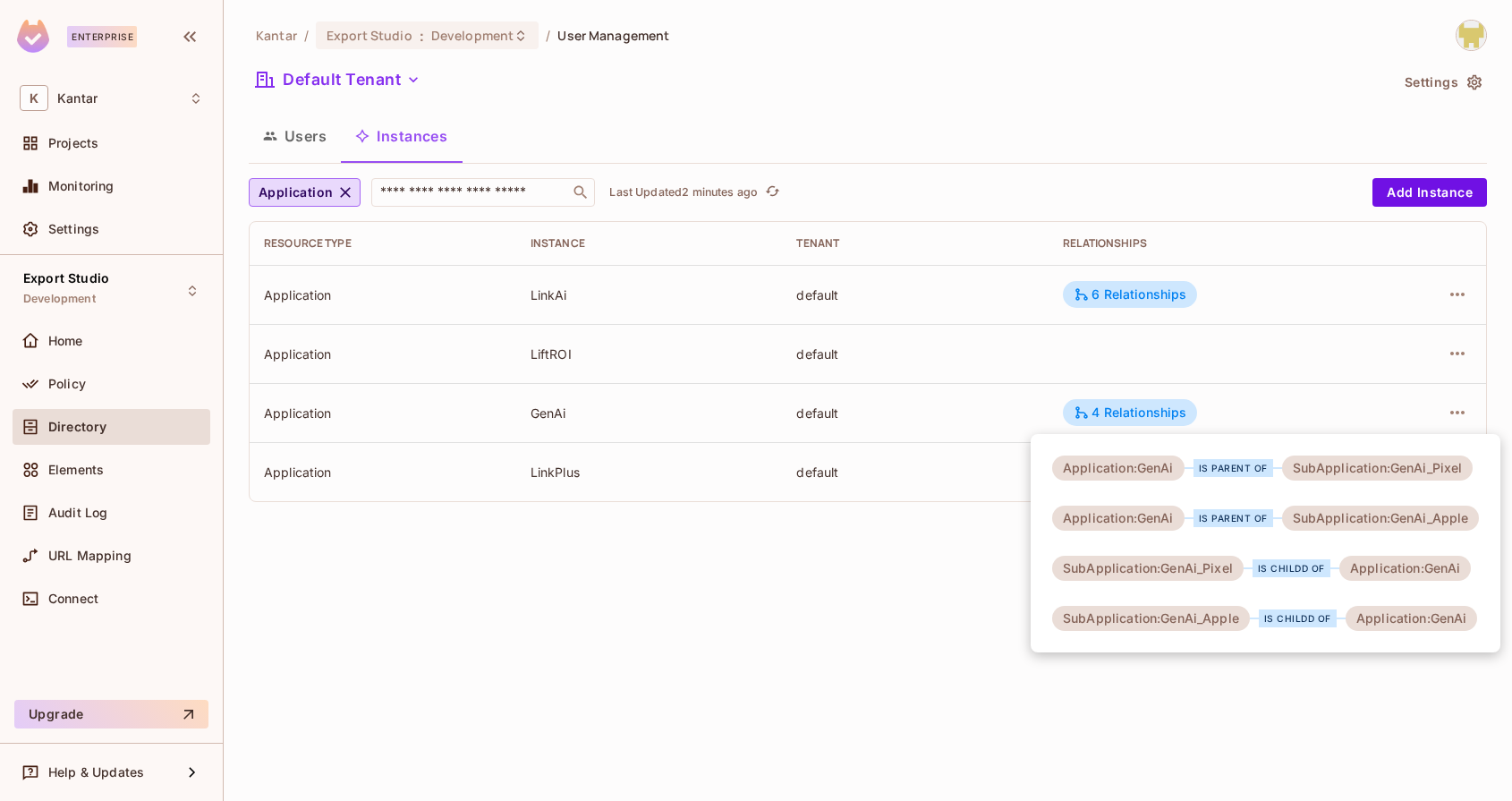 click at bounding box center [756, 400] 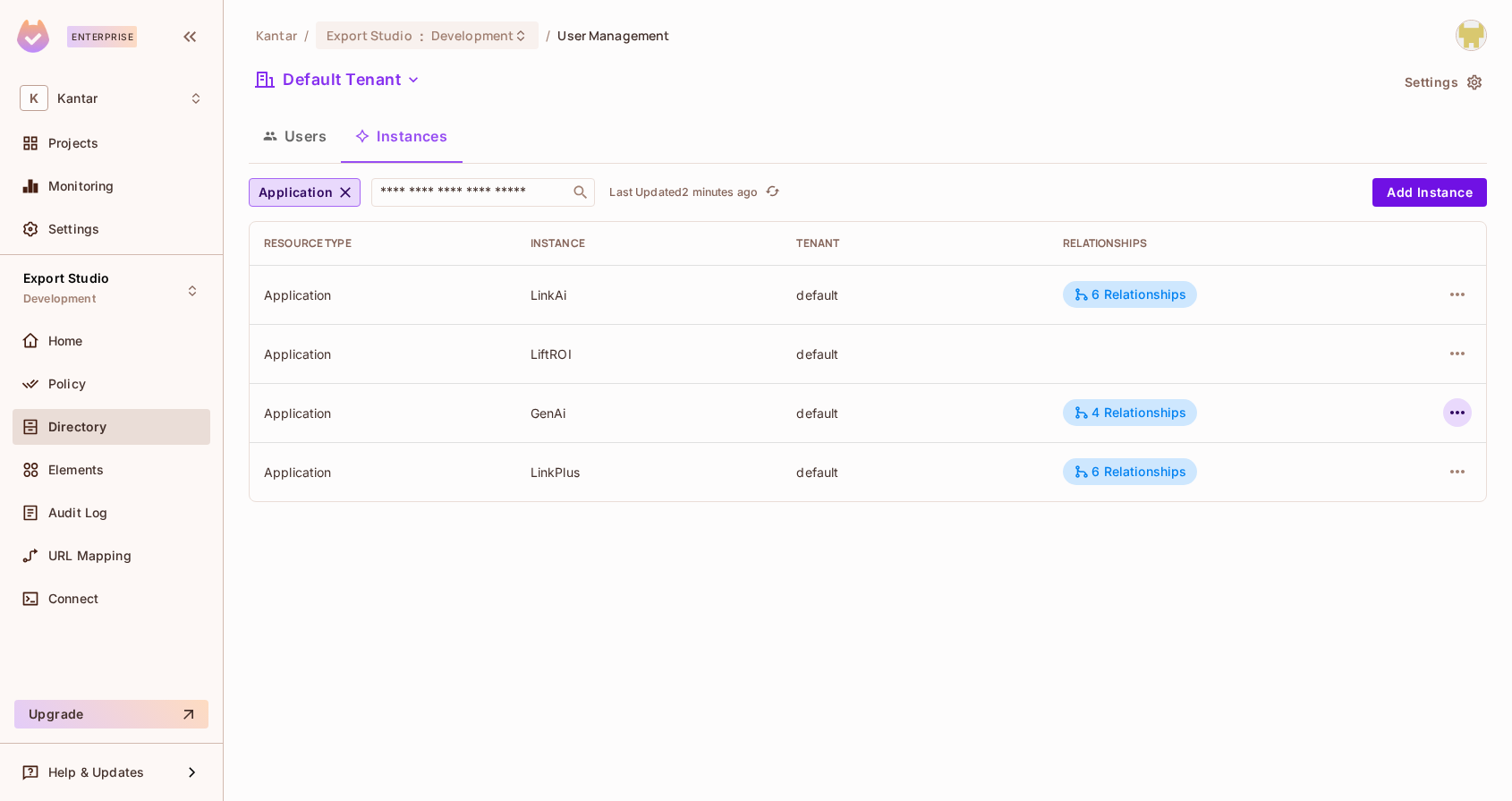 click 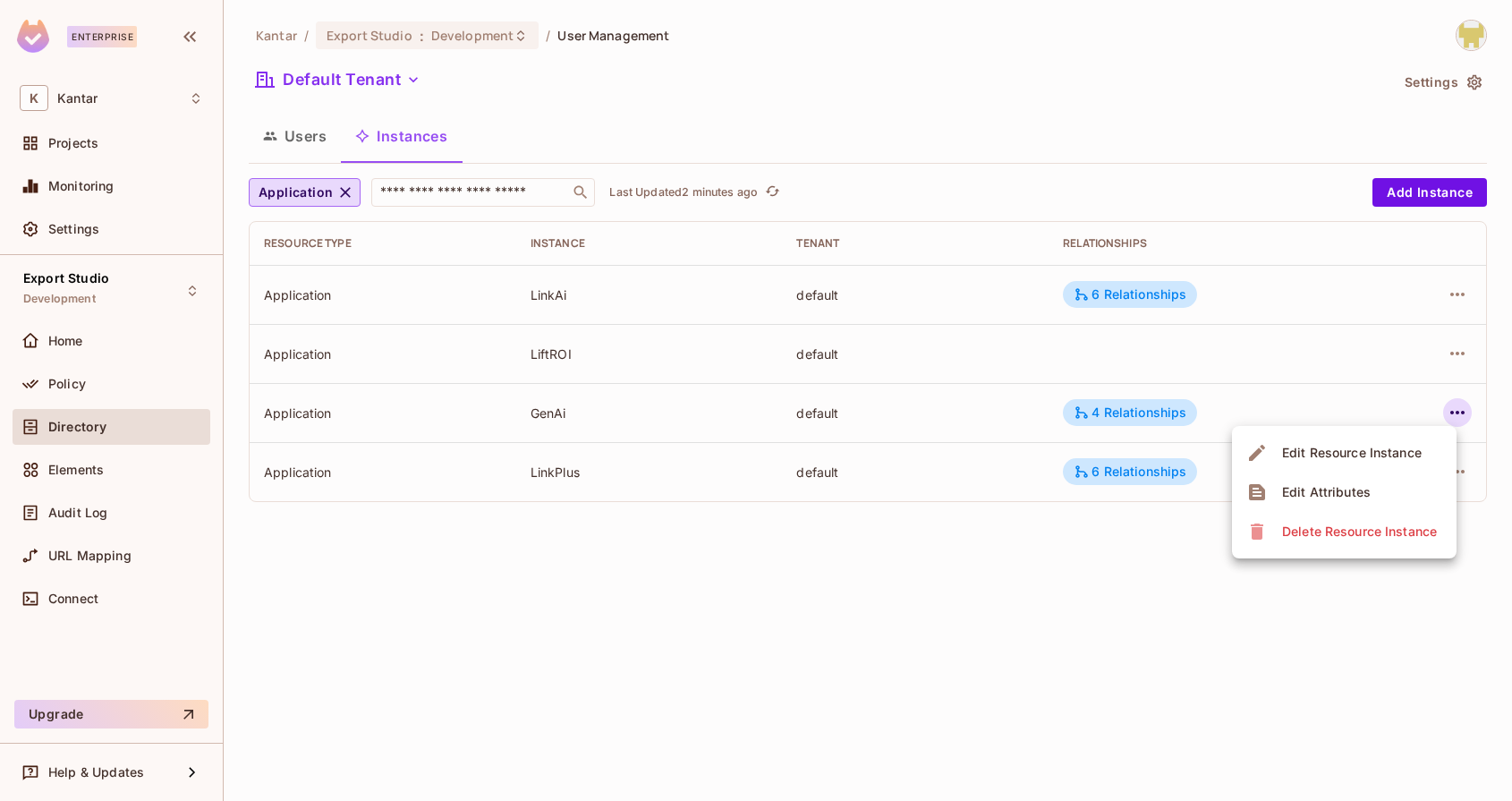 click on "Edit Resource Instance" at bounding box center [1352, 453] 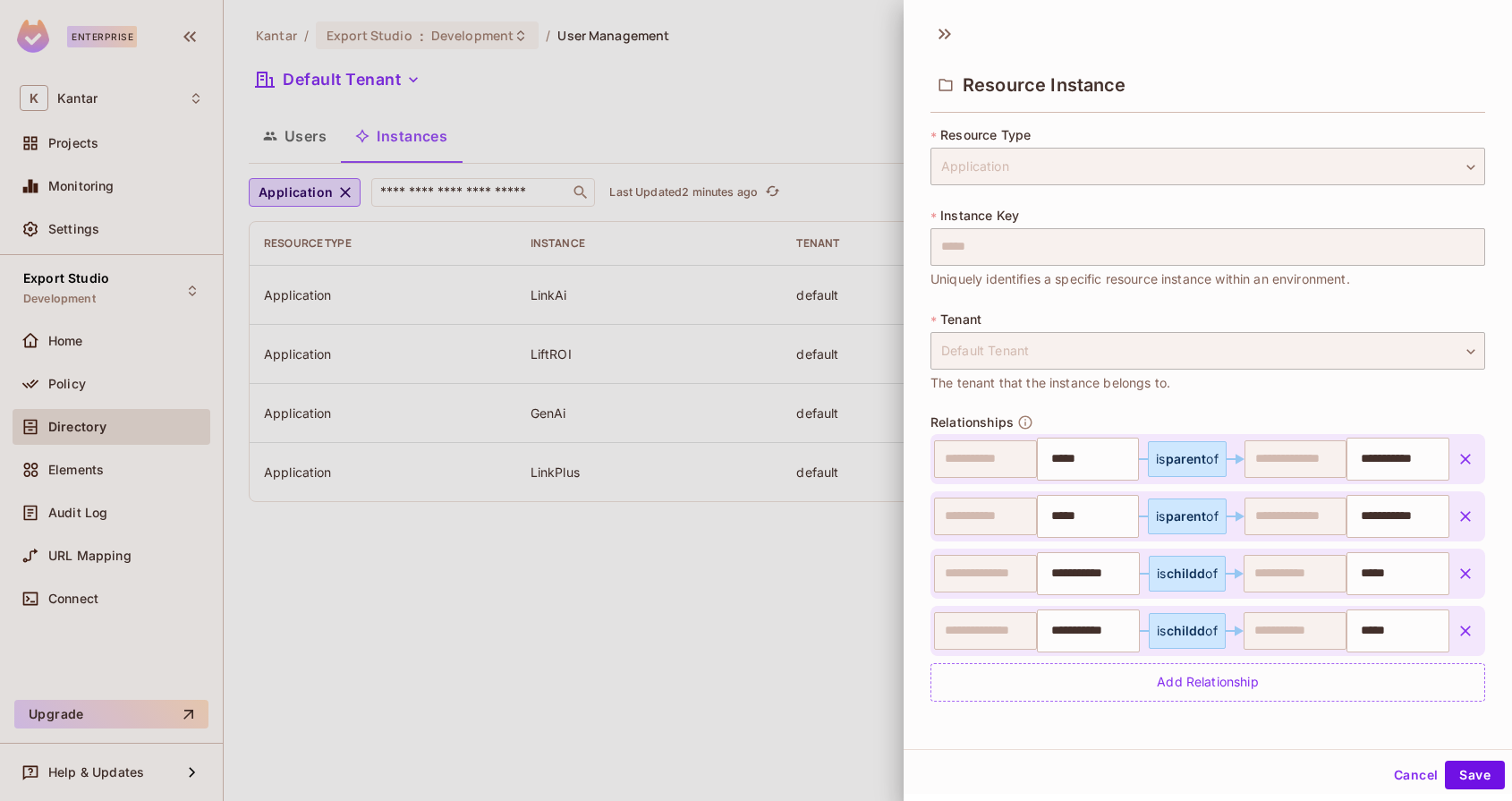 scroll, scrollTop: 2, scrollLeft: 0, axis: vertical 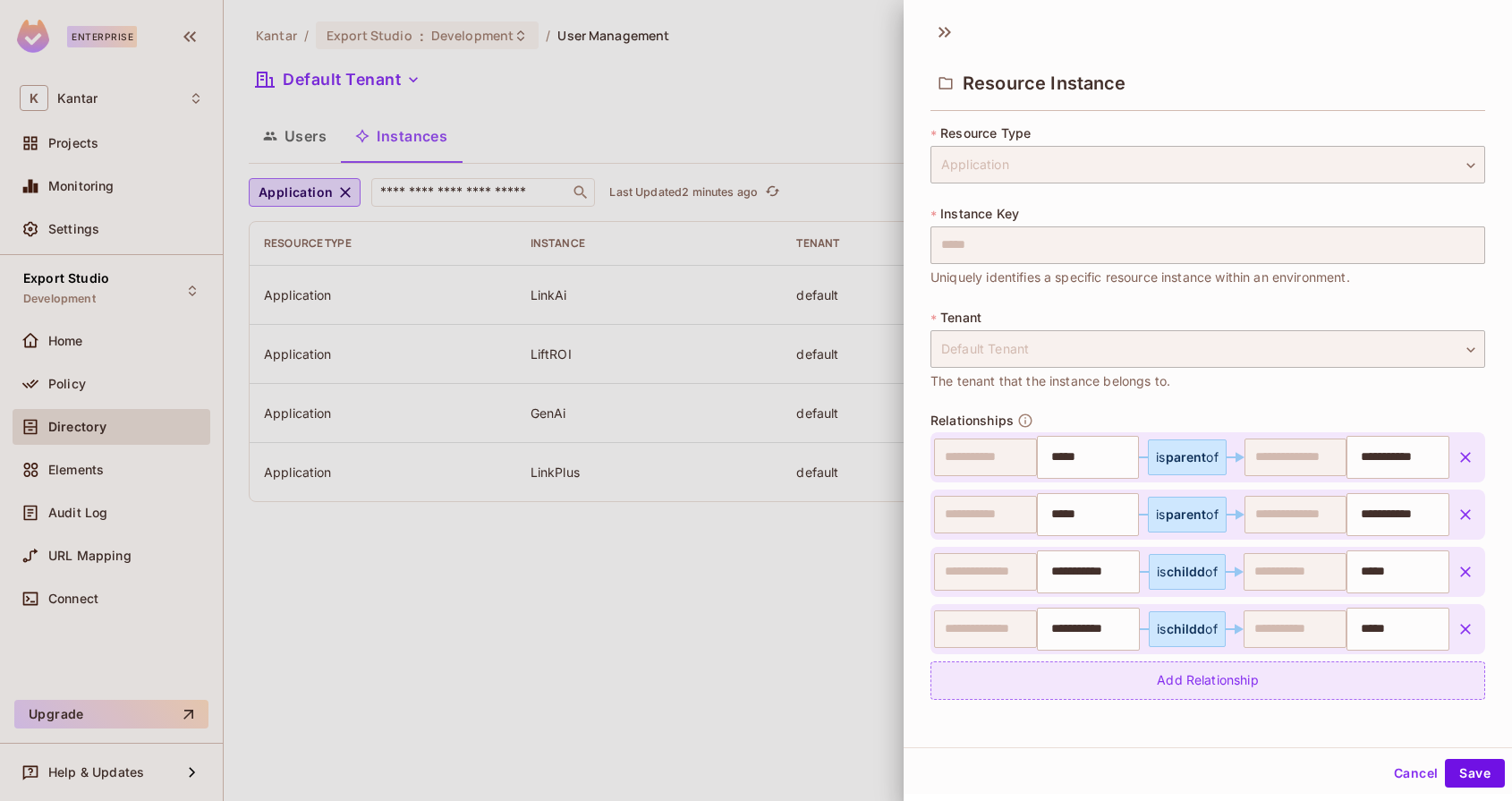 click on "Add Relationship" at bounding box center (1208, 680) 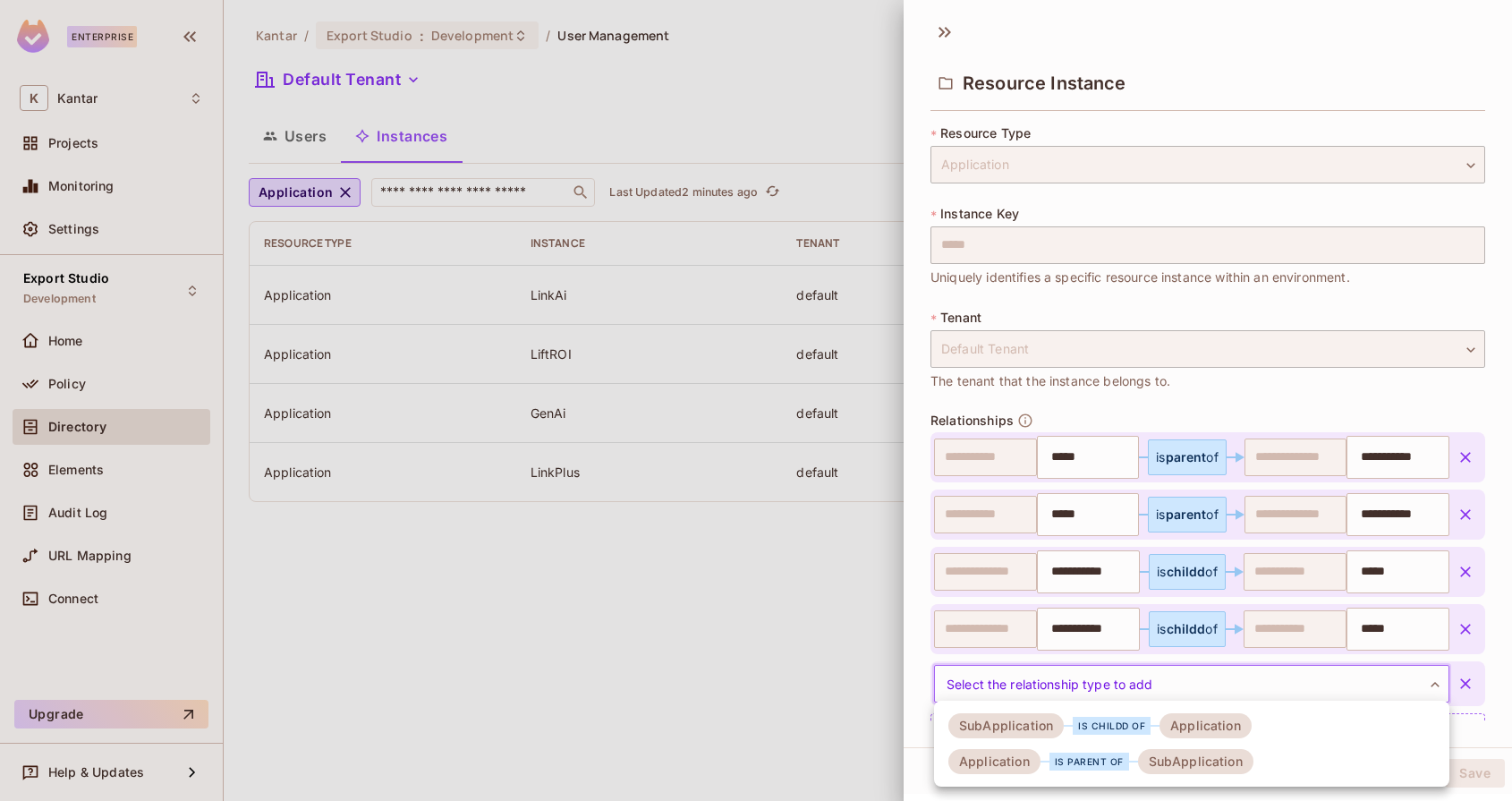 click on "**********" at bounding box center [756, 400] 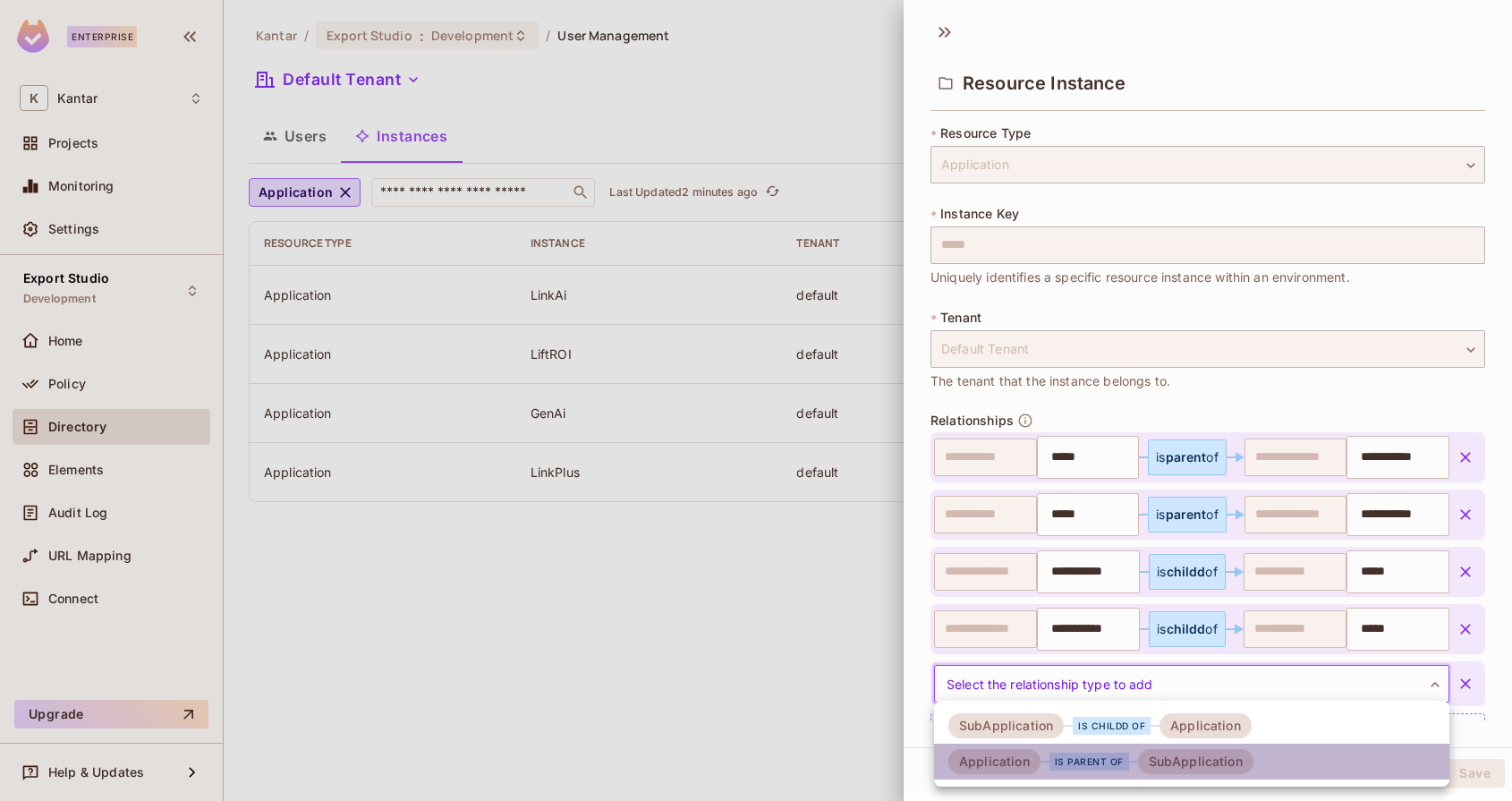 click on "is parent of" at bounding box center (1089, 762) 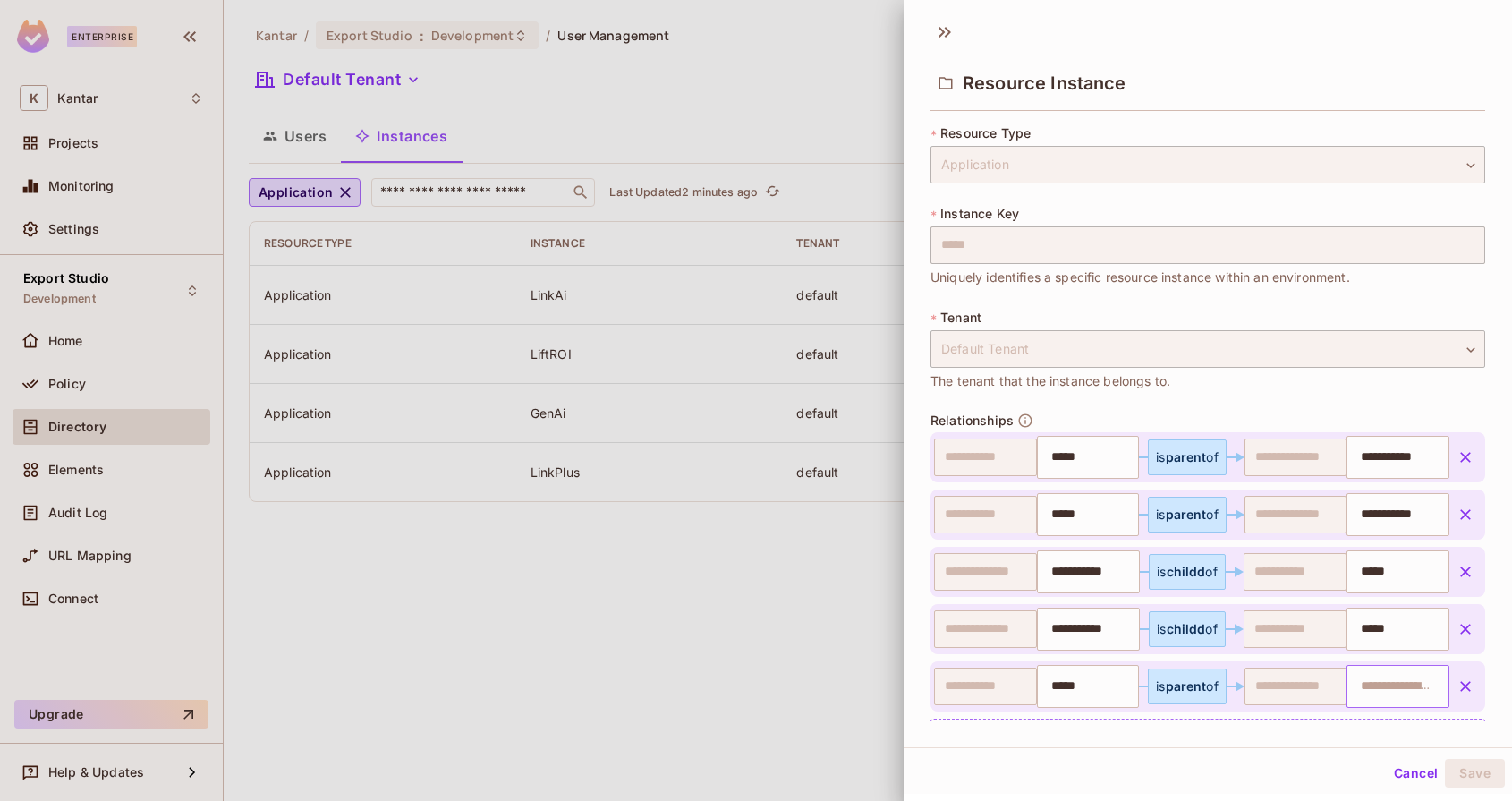 click at bounding box center [1396, 686] 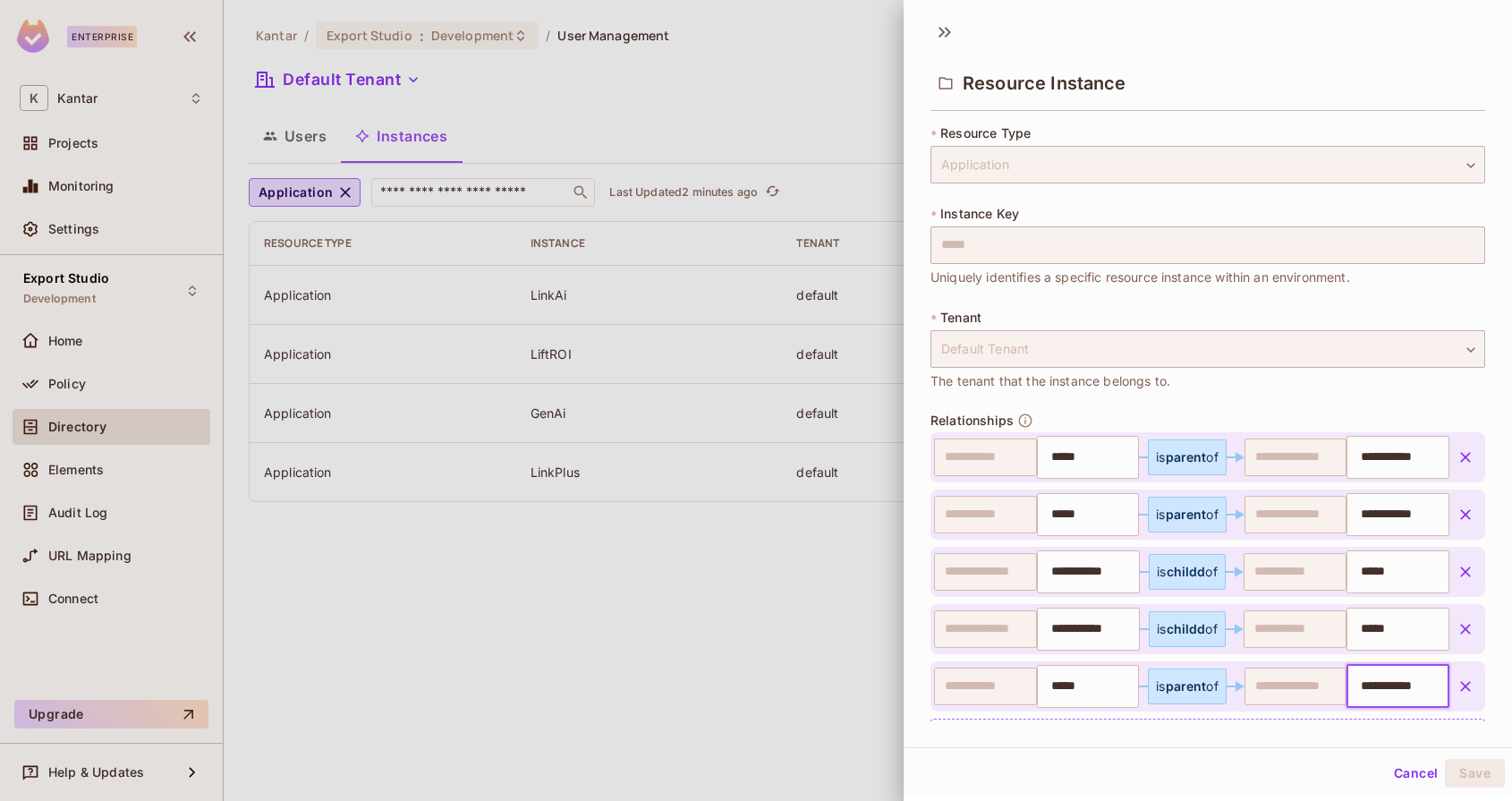 type on "**********" 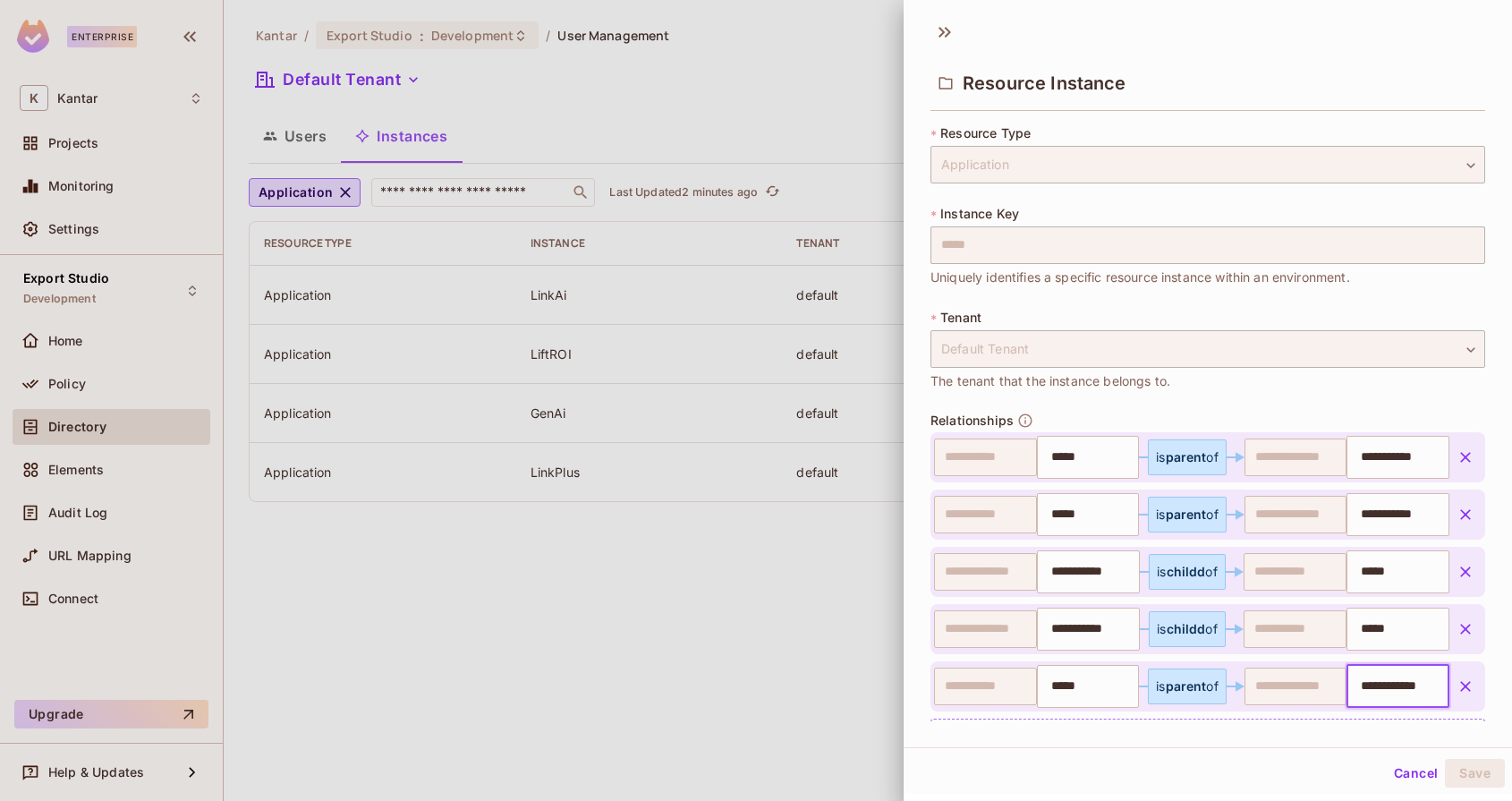 scroll, scrollTop: 0, scrollLeft: 17, axis: horizontal 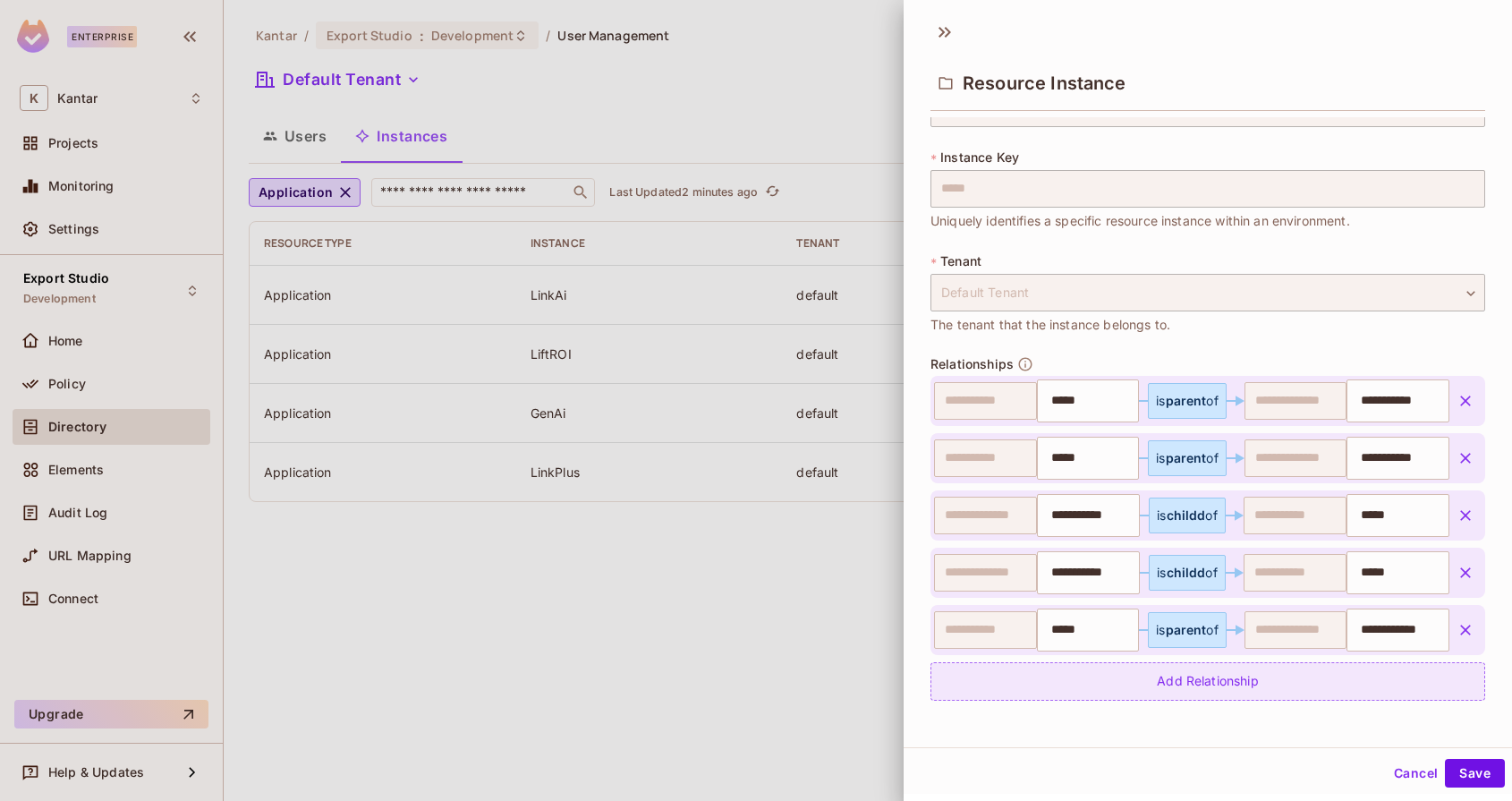 click on "Add Relationship" at bounding box center (1208, 681) 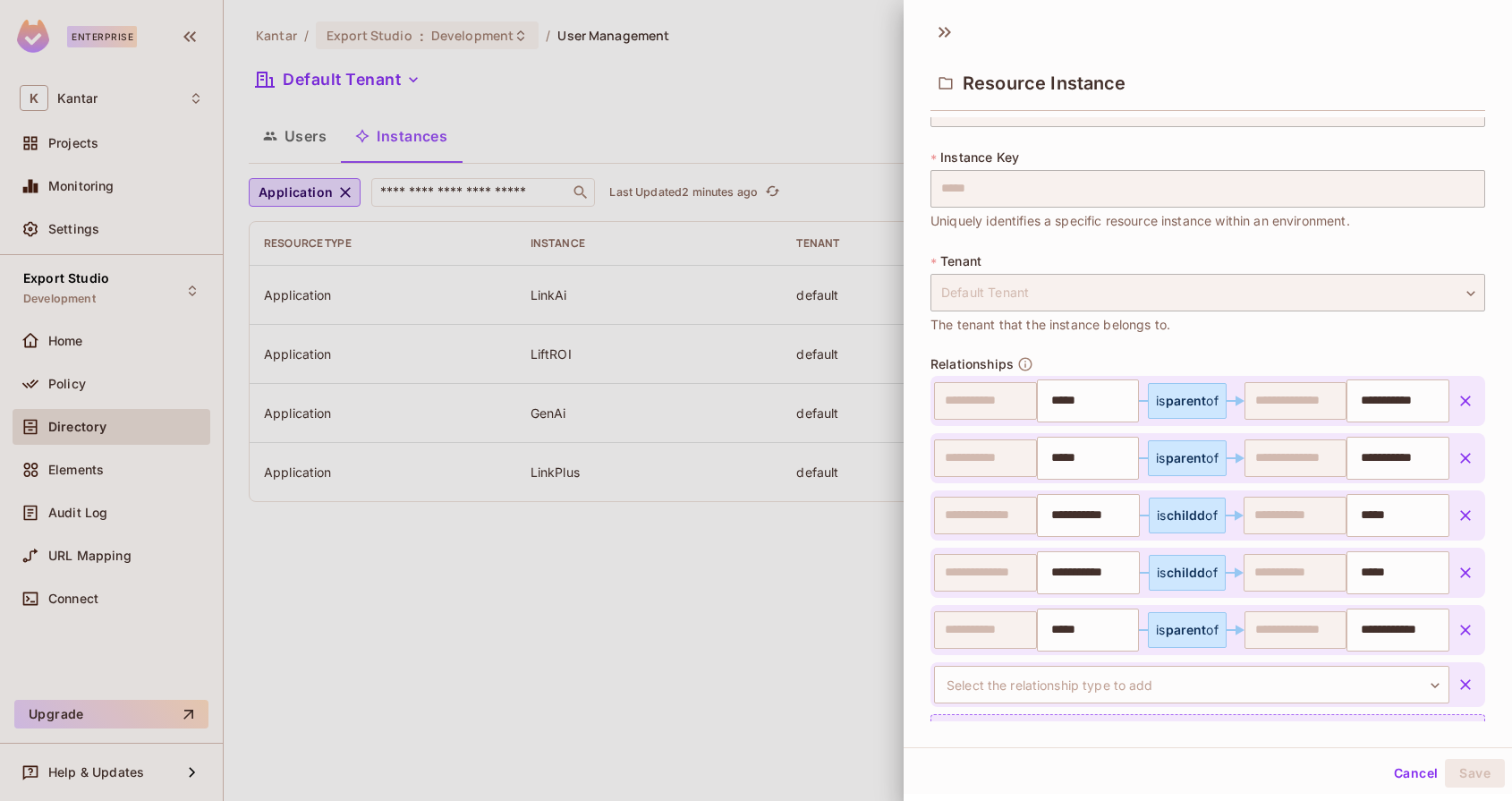 scroll, scrollTop: 108, scrollLeft: 0, axis: vertical 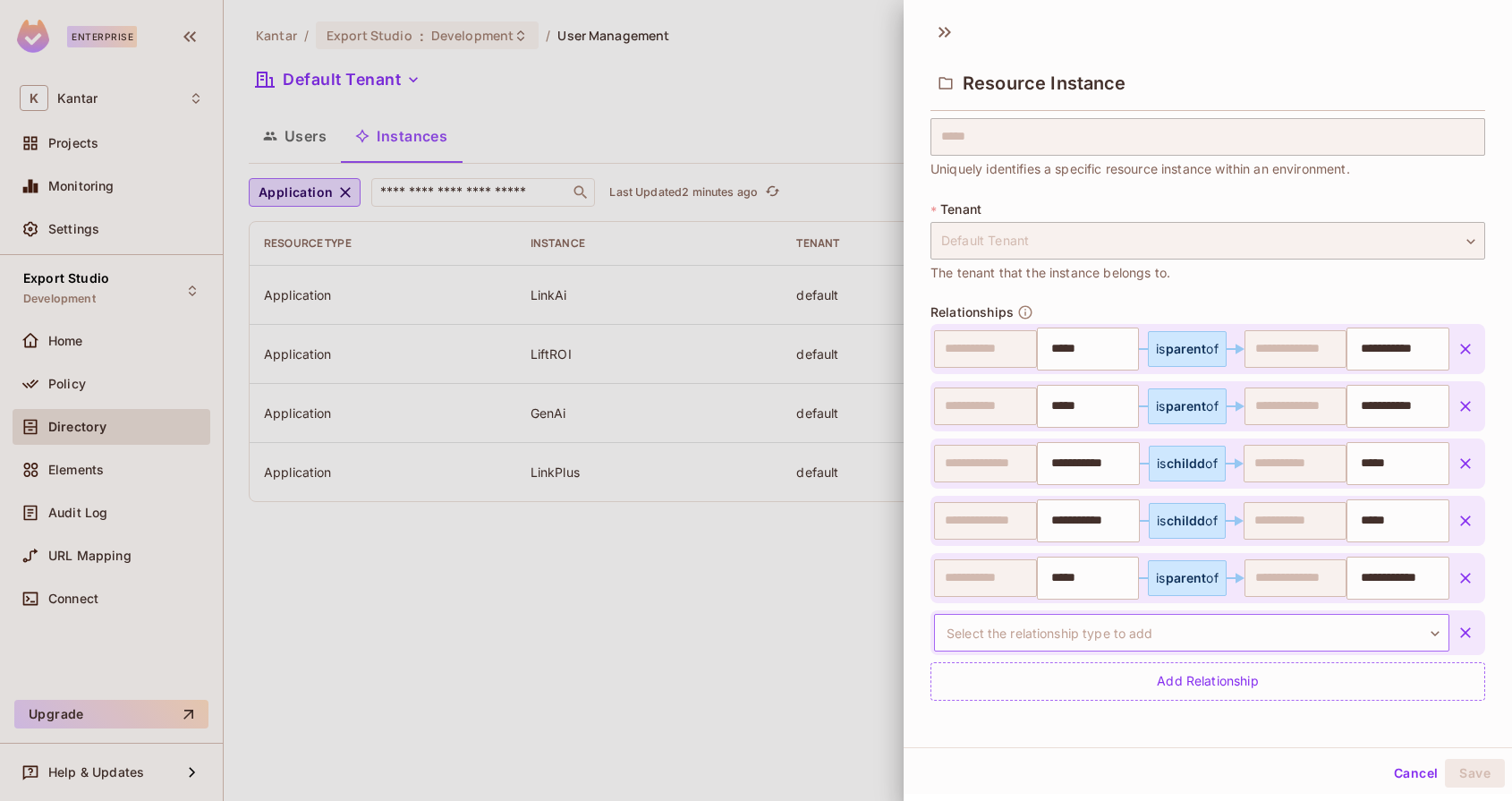click on "**********" at bounding box center [756, 400] 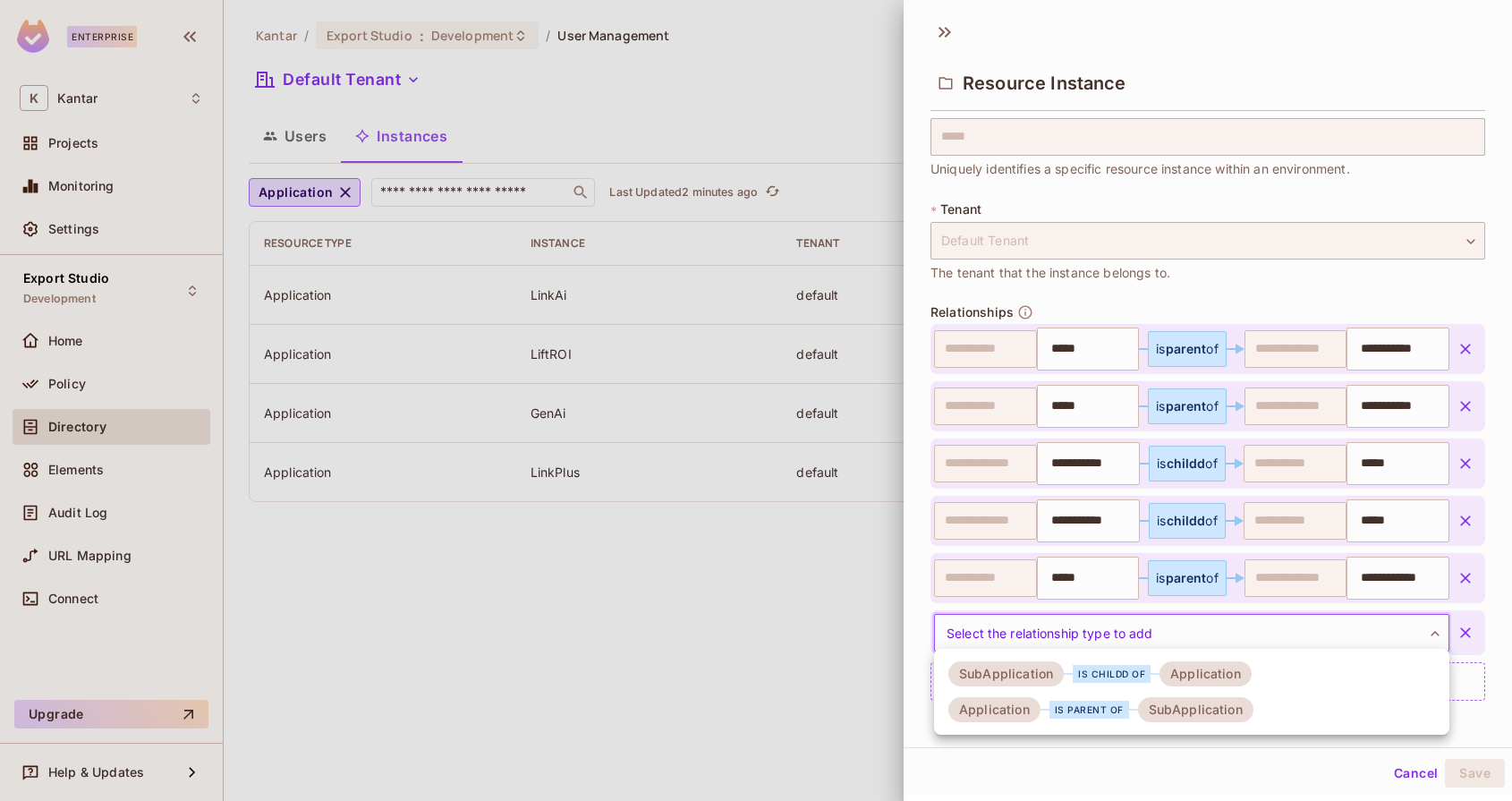 click on "is childd of" at bounding box center (1111, 674) 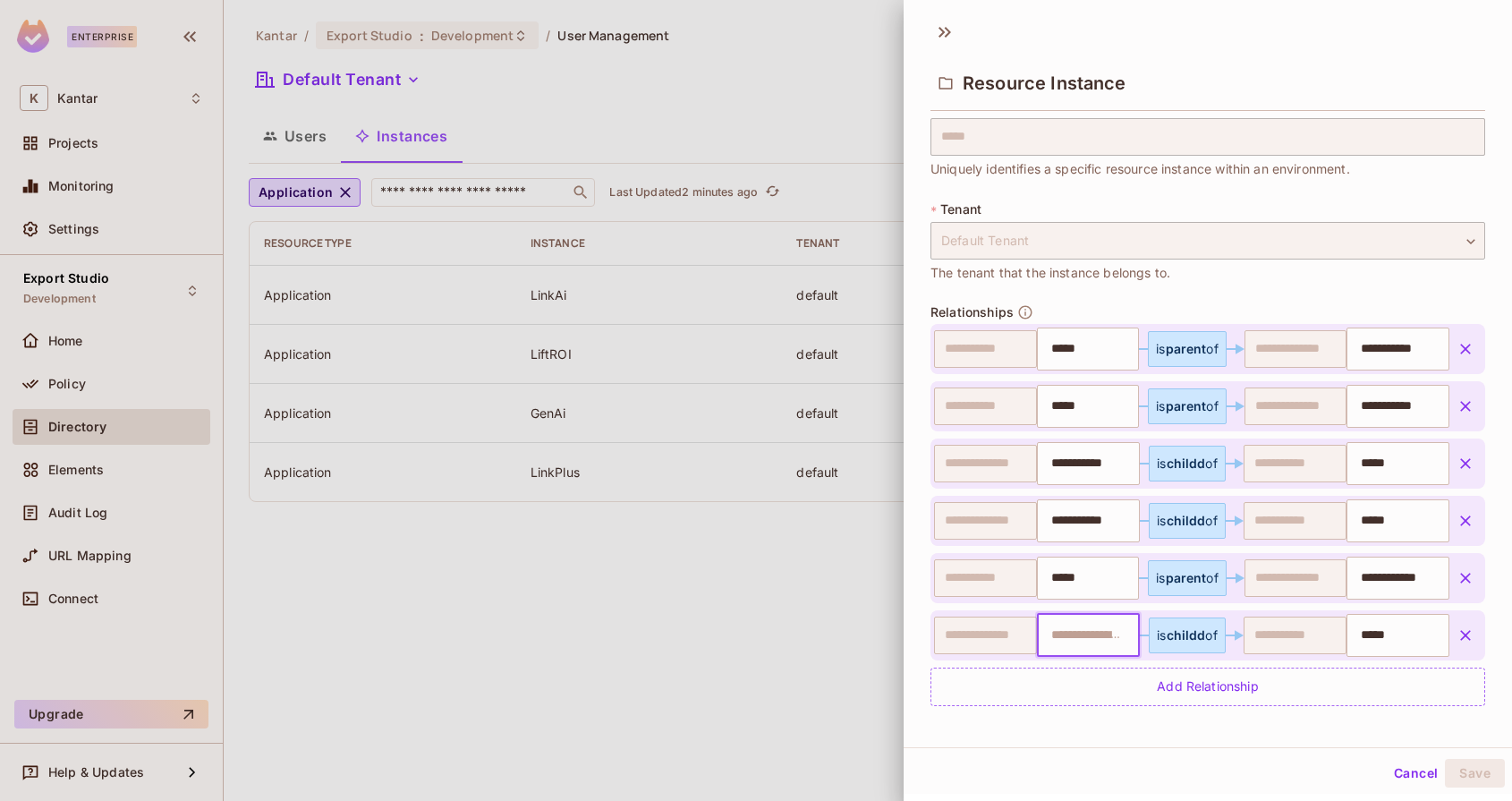 click at bounding box center (1086, 635) 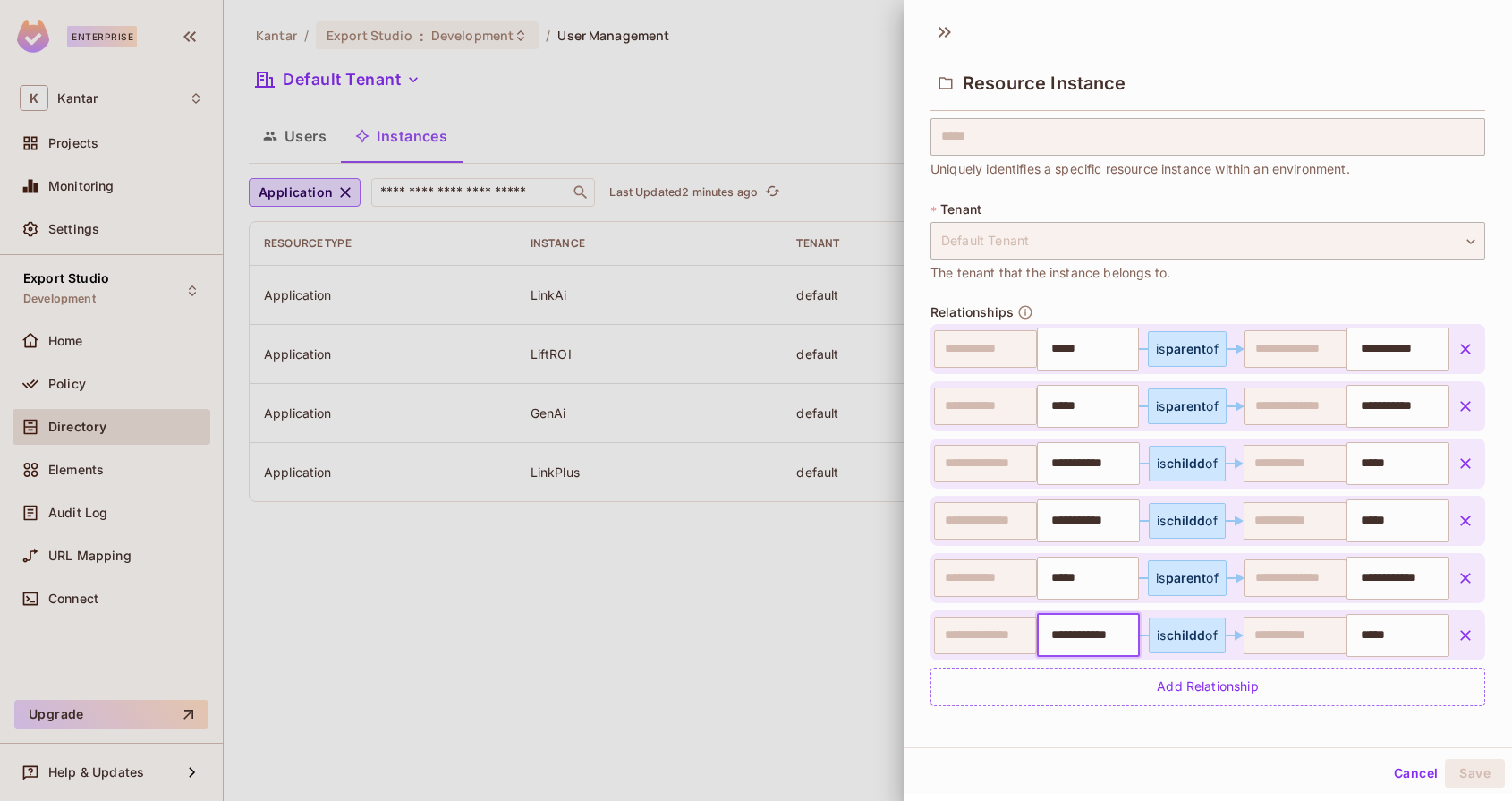 scroll, scrollTop: 0, scrollLeft: 16, axis: horizontal 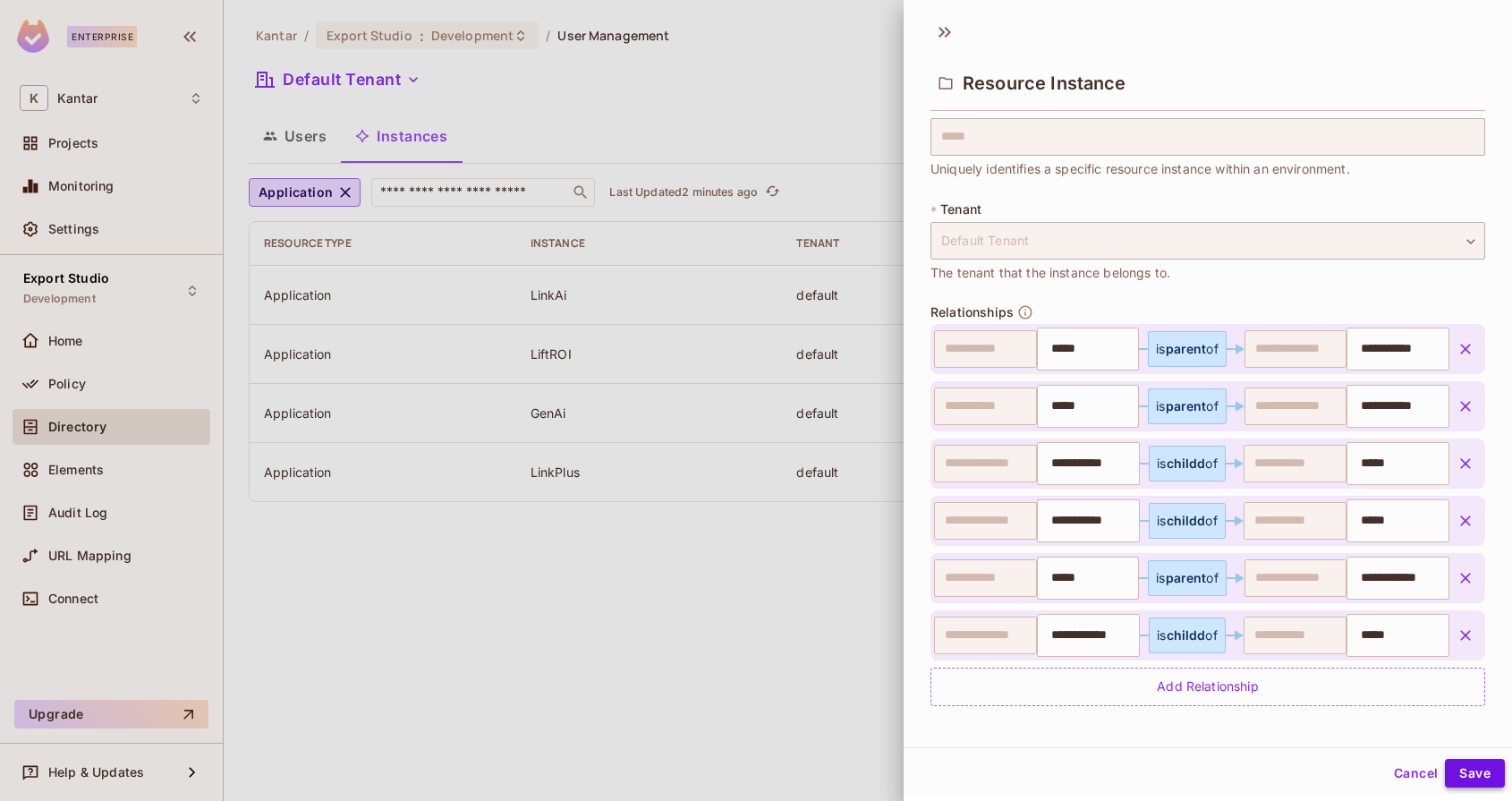 click on "Save" at bounding box center (1474, 773) 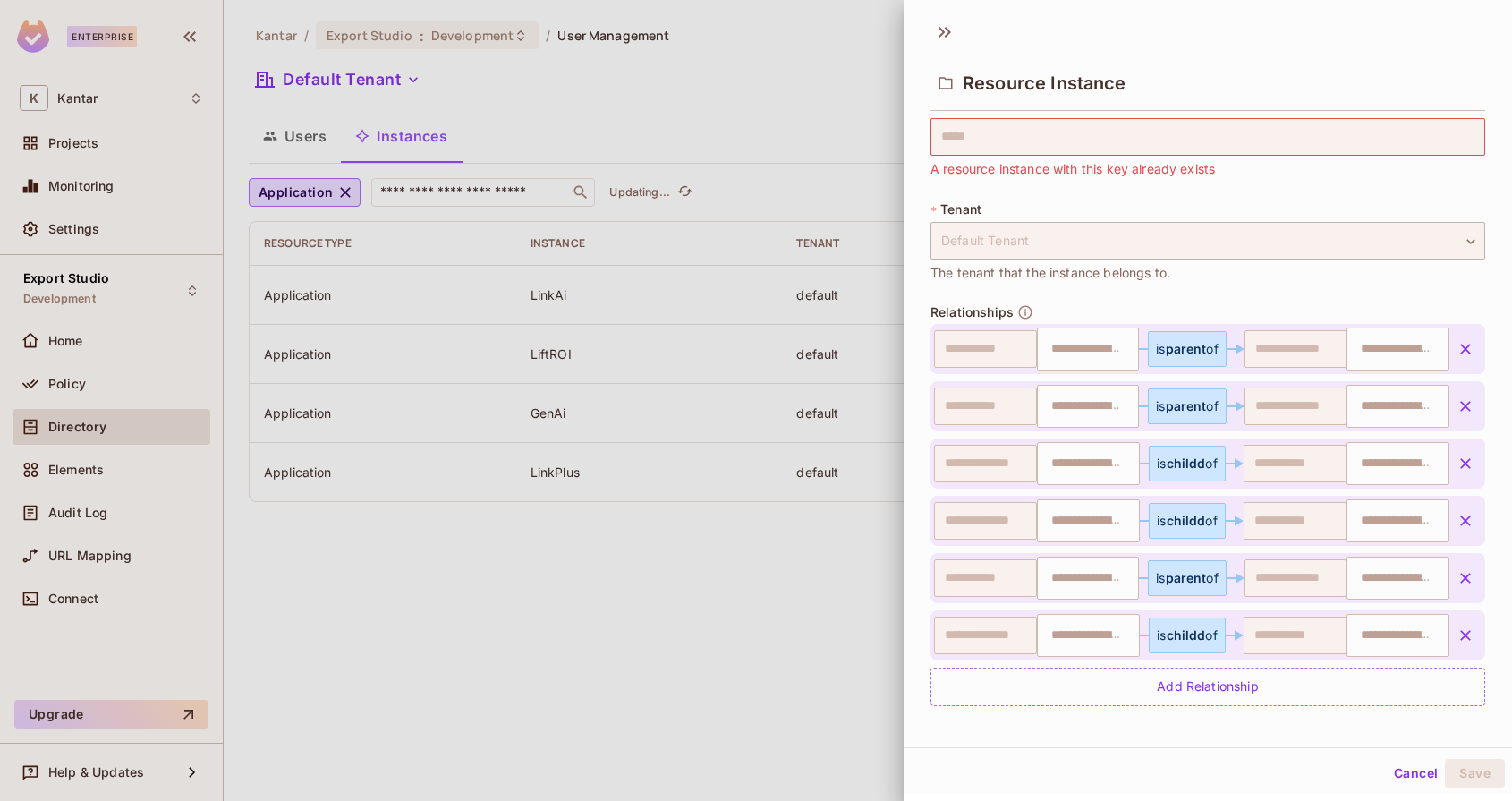 type on "*****" 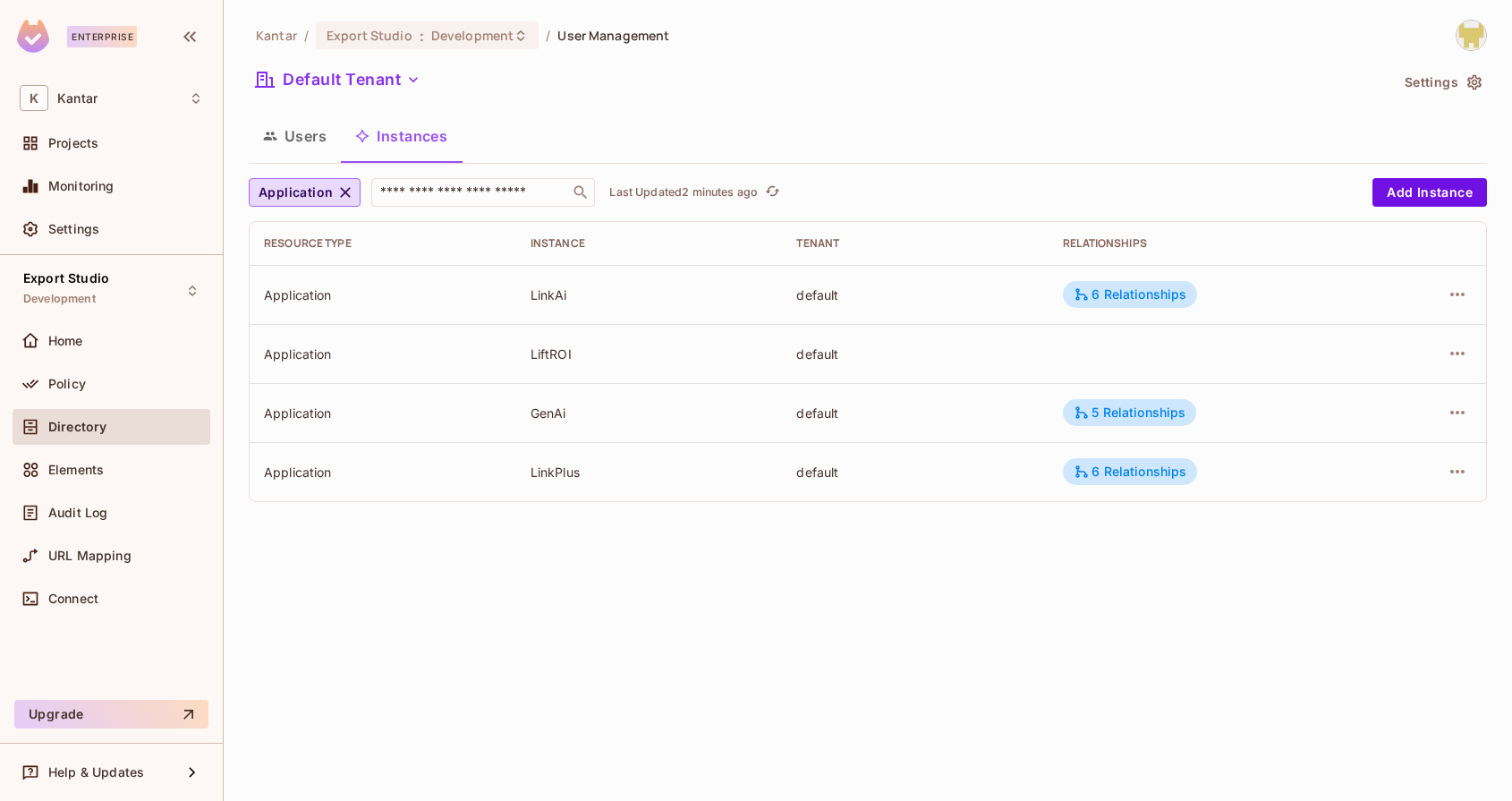 click on "Users" at bounding box center [294, 136] 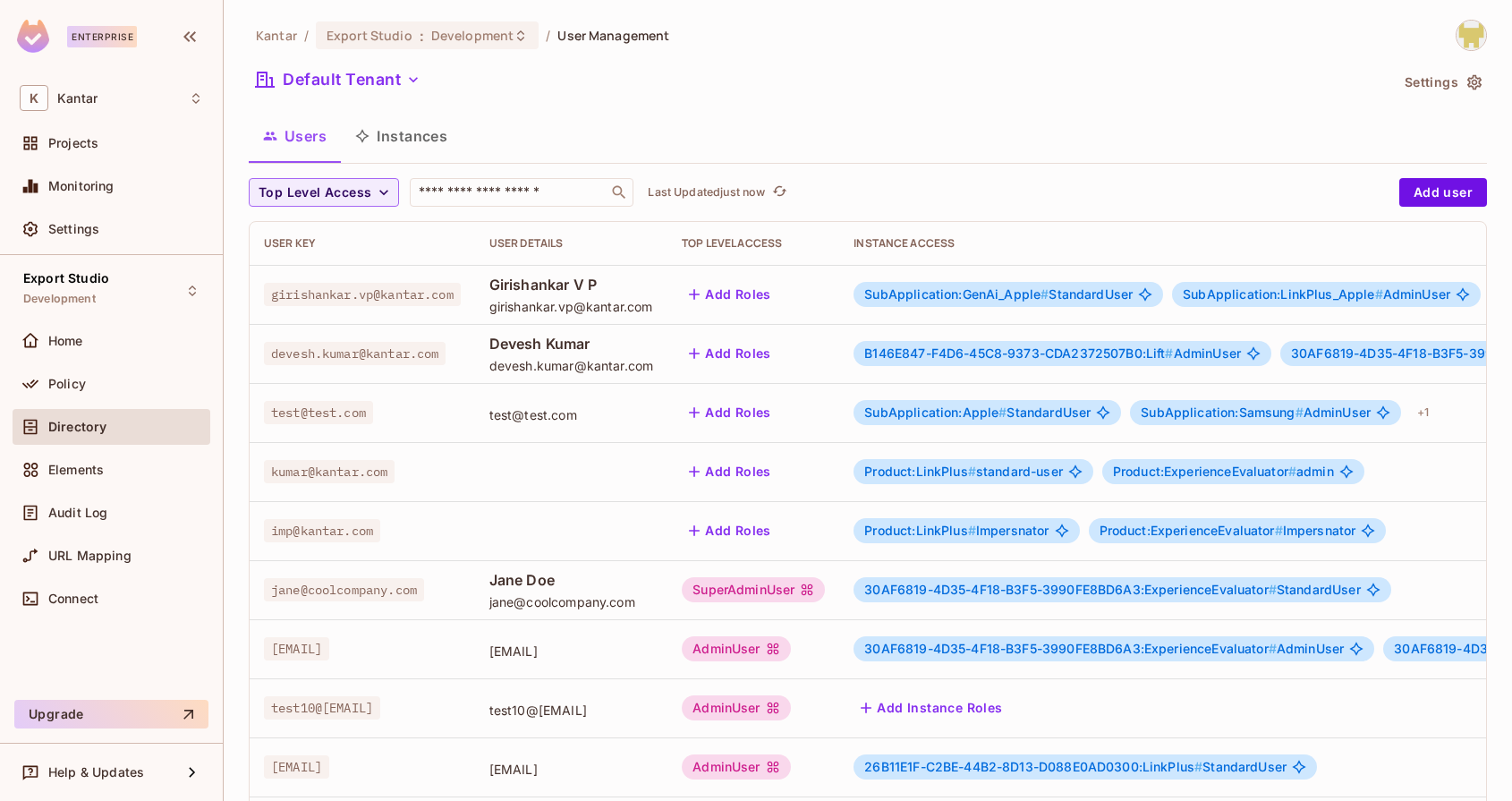 click on "SubApplication:GenAi_Apple #" at bounding box center [956, 294] 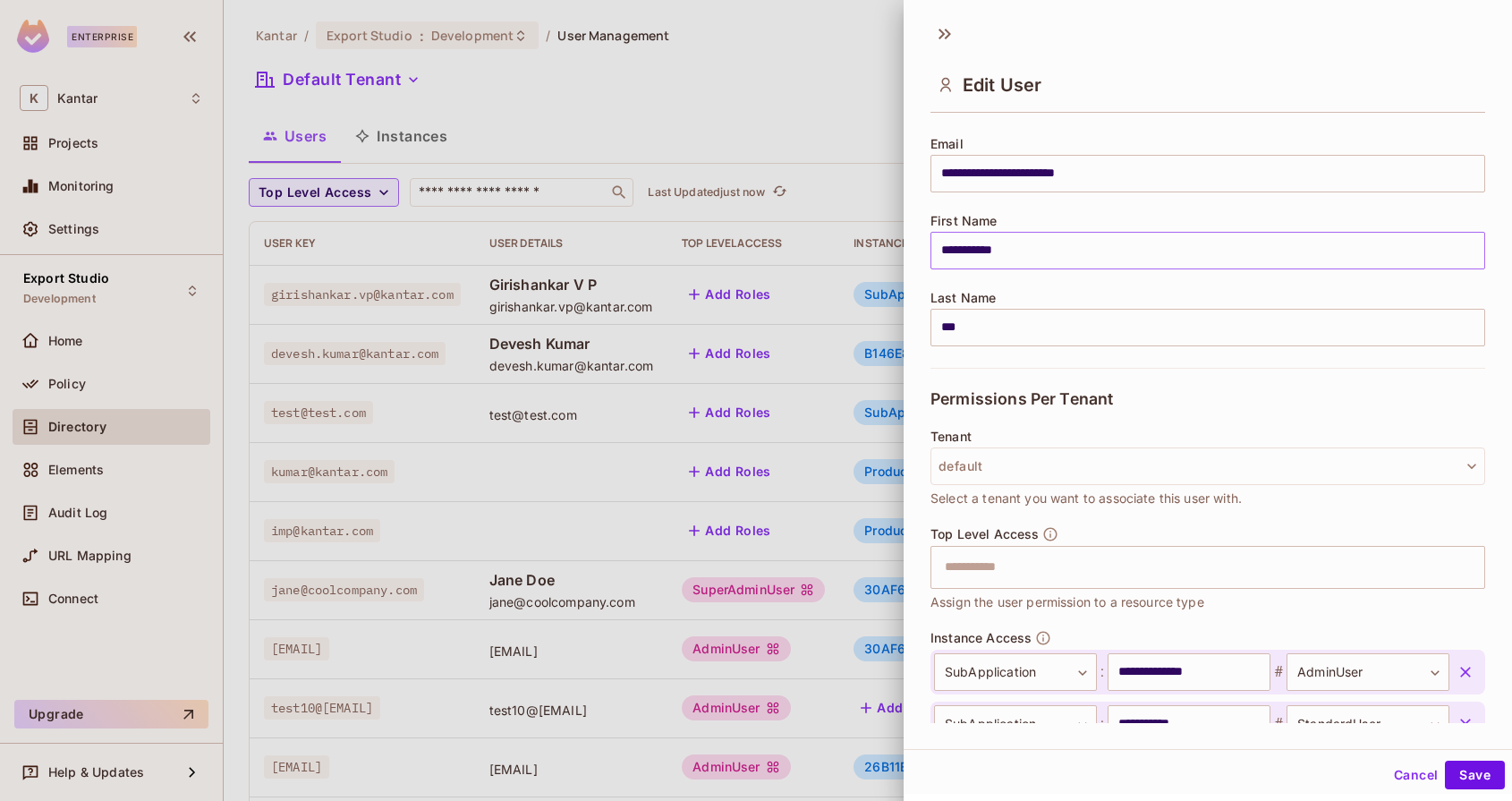 scroll, scrollTop: 357, scrollLeft: 0, axis: vertical 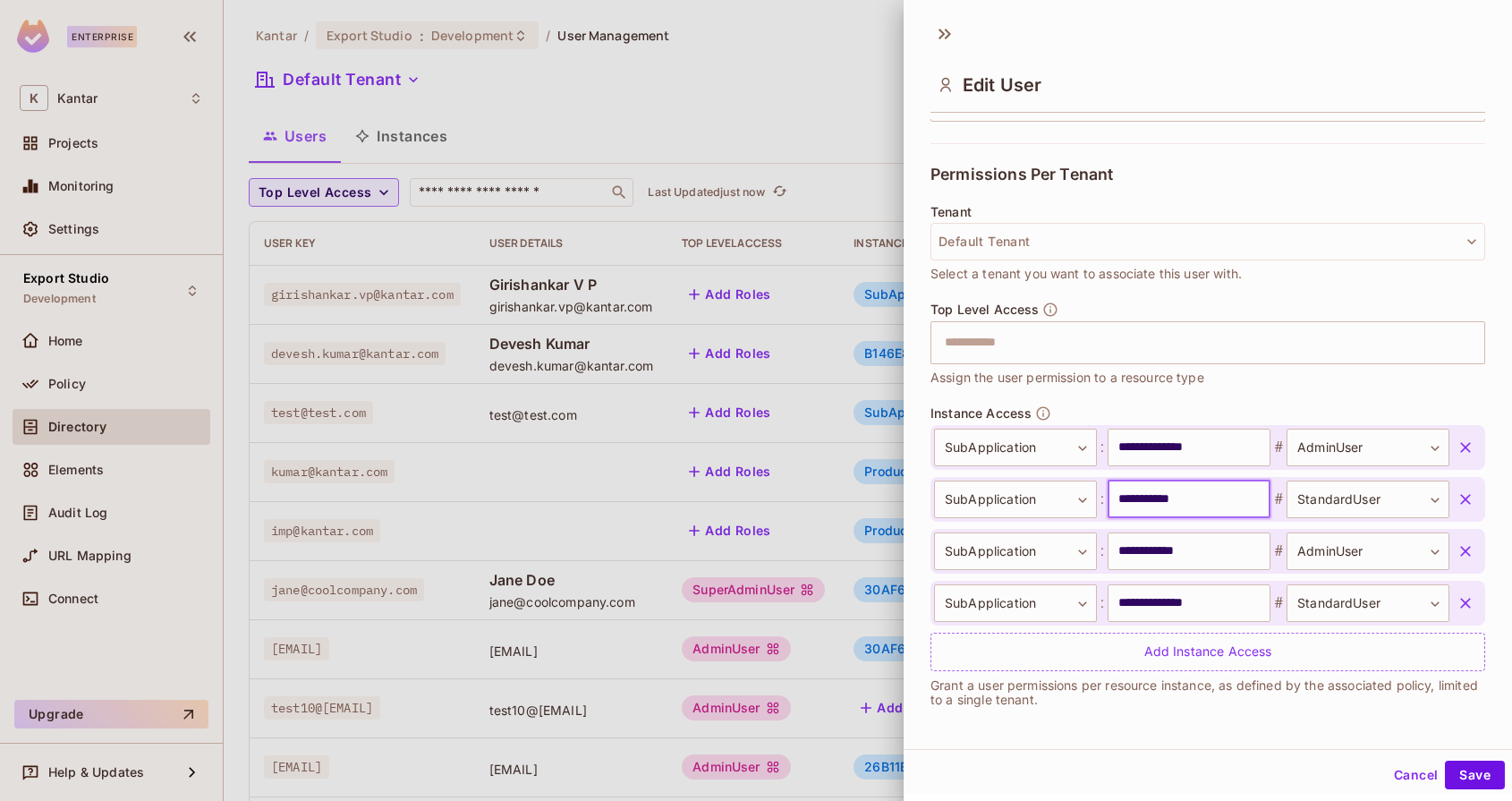 click on "**********" at bounding box center (1189, 499) 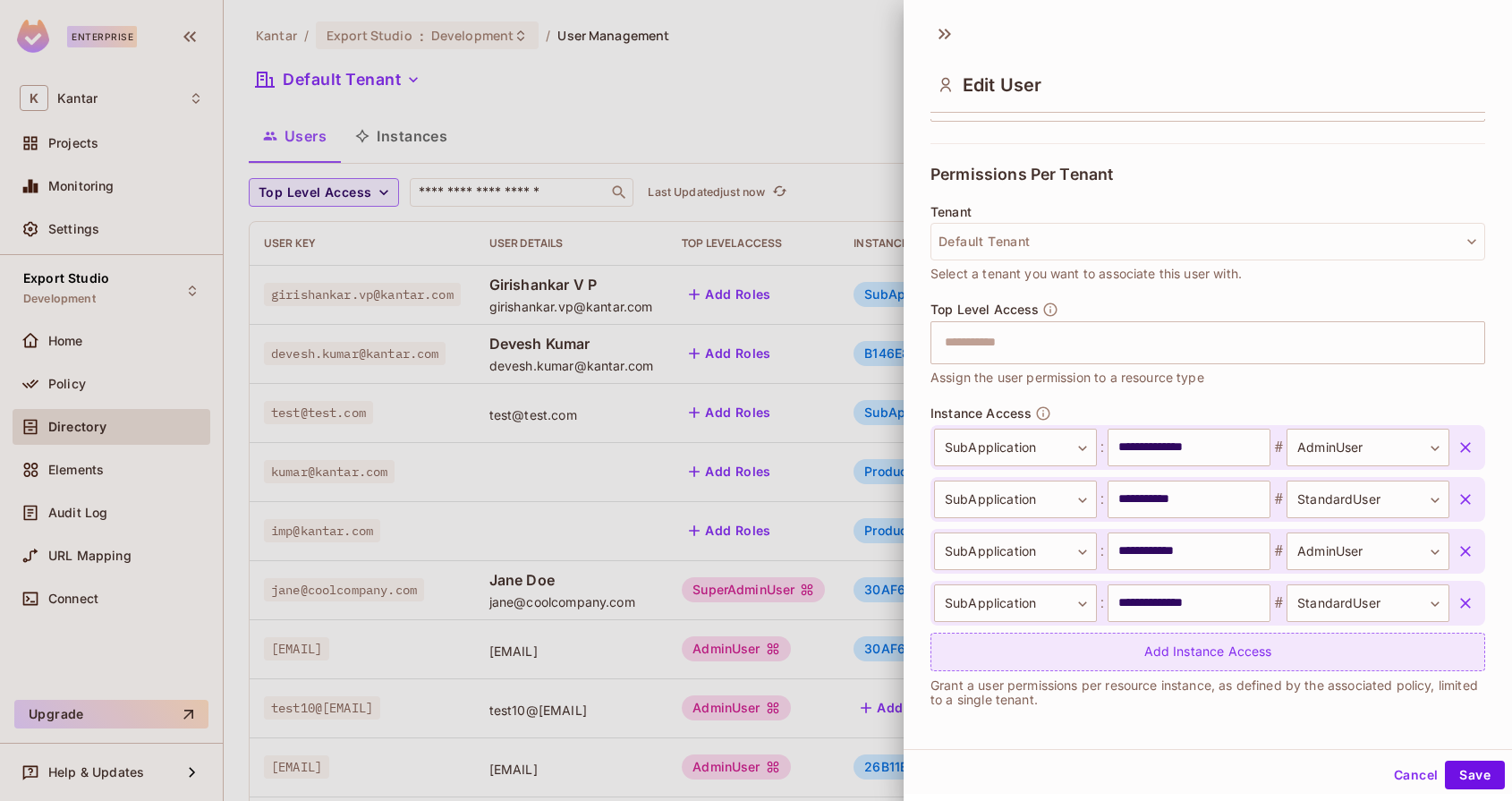 click on "Add Instance Access" at bounding box center [1208, 652] 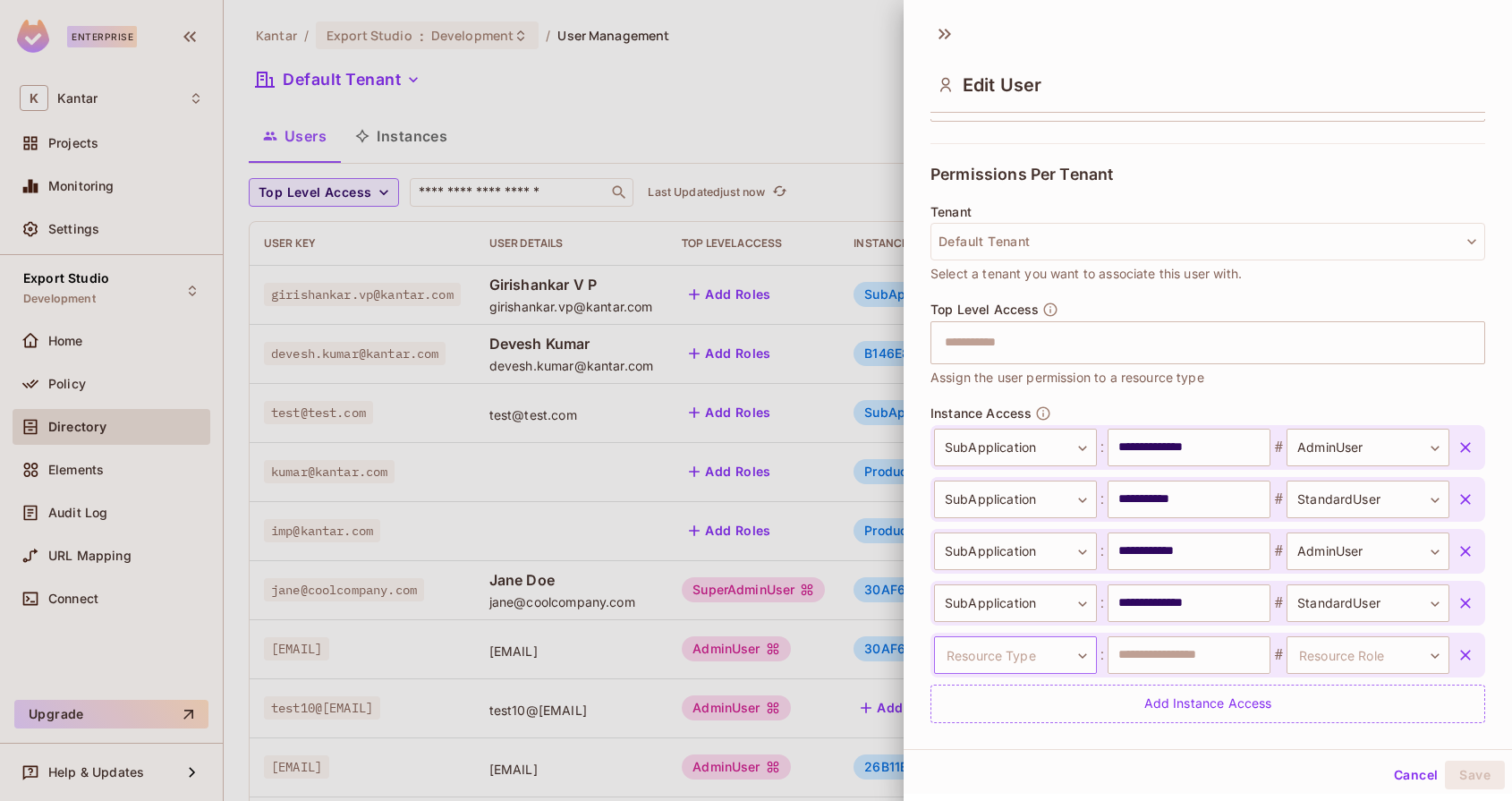 click on "User Key User Details Top Level Access Instance Access girishankar.vp@[EMAIL] Girishankar V P girishankar.vp@[EMAIL] Add Roles SubApplication:GenAi_Apple # StandardUser SubApplication:LinkPlus_Apple # AdminUser + 2 devesh.kumar@[EMAIL] Devesh Kumar devesh.kumar@[EMAIL] Add Roles B146E847-F4D6-45C8-9373-CDA2372507B0:Lift # AdminUser 30AF6819-4D35-4F18-B3F5-3990FE8BD6A3:ExperienceEvaluator # StandardUser + 1 test@[EMAIL]   test@[EMAIL] Add Roles SubApplication:Apple # StandardUser SubApplication:Samsung # AdminUser + 1 kumar@[EMAIL]   Add Roles Product:LinkPlus # standard-user Product:ExperienceEvaluator # admin imp@[EMAIL]   Add Roles Product:LinkPlus # Impersnator # Impersnator Jane Doe" at bounding box center (756, 400) 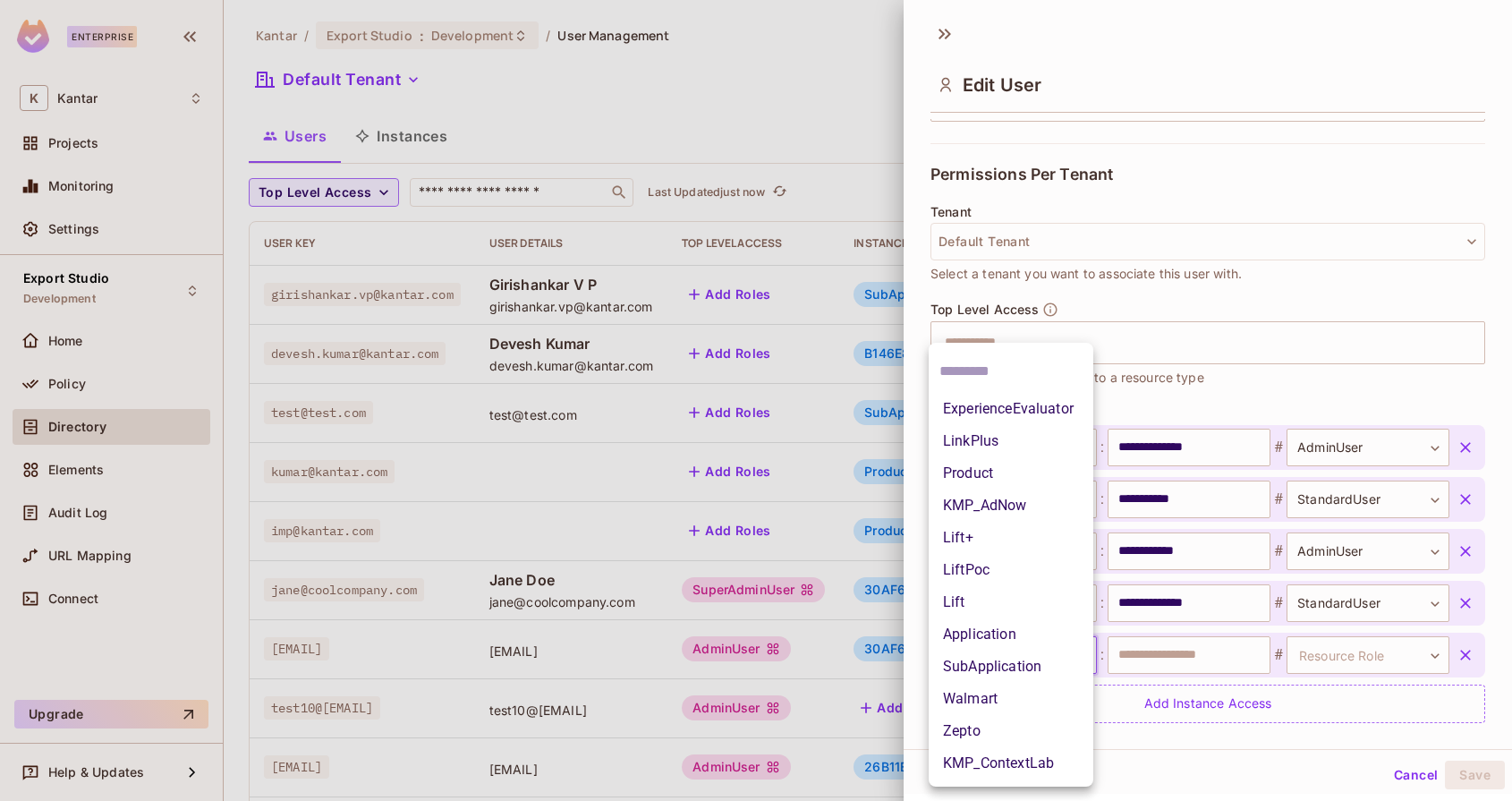 click on "SubApplication" at bounding box center (1011, 667) 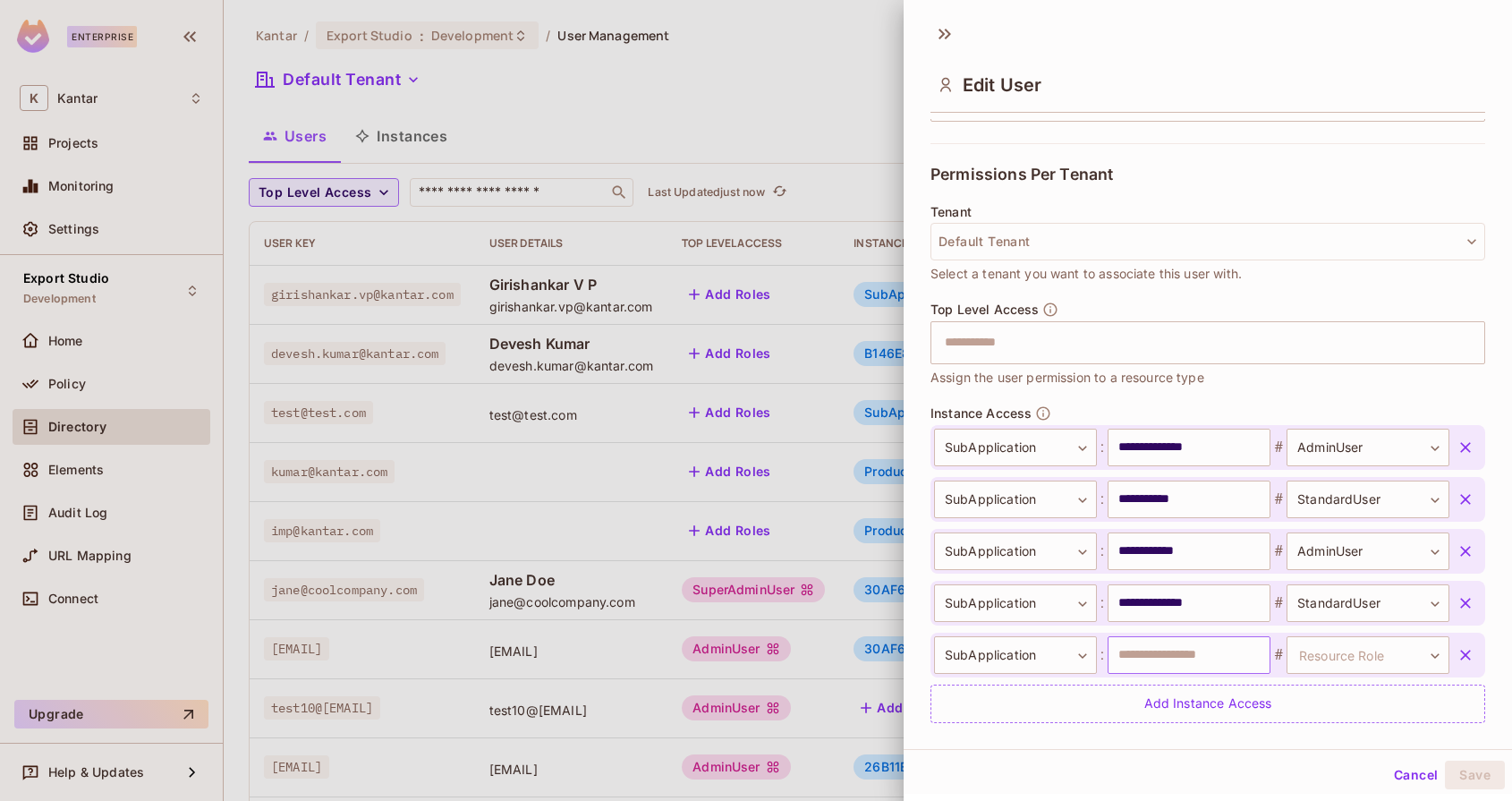 click at bounding box center (1189, 655) 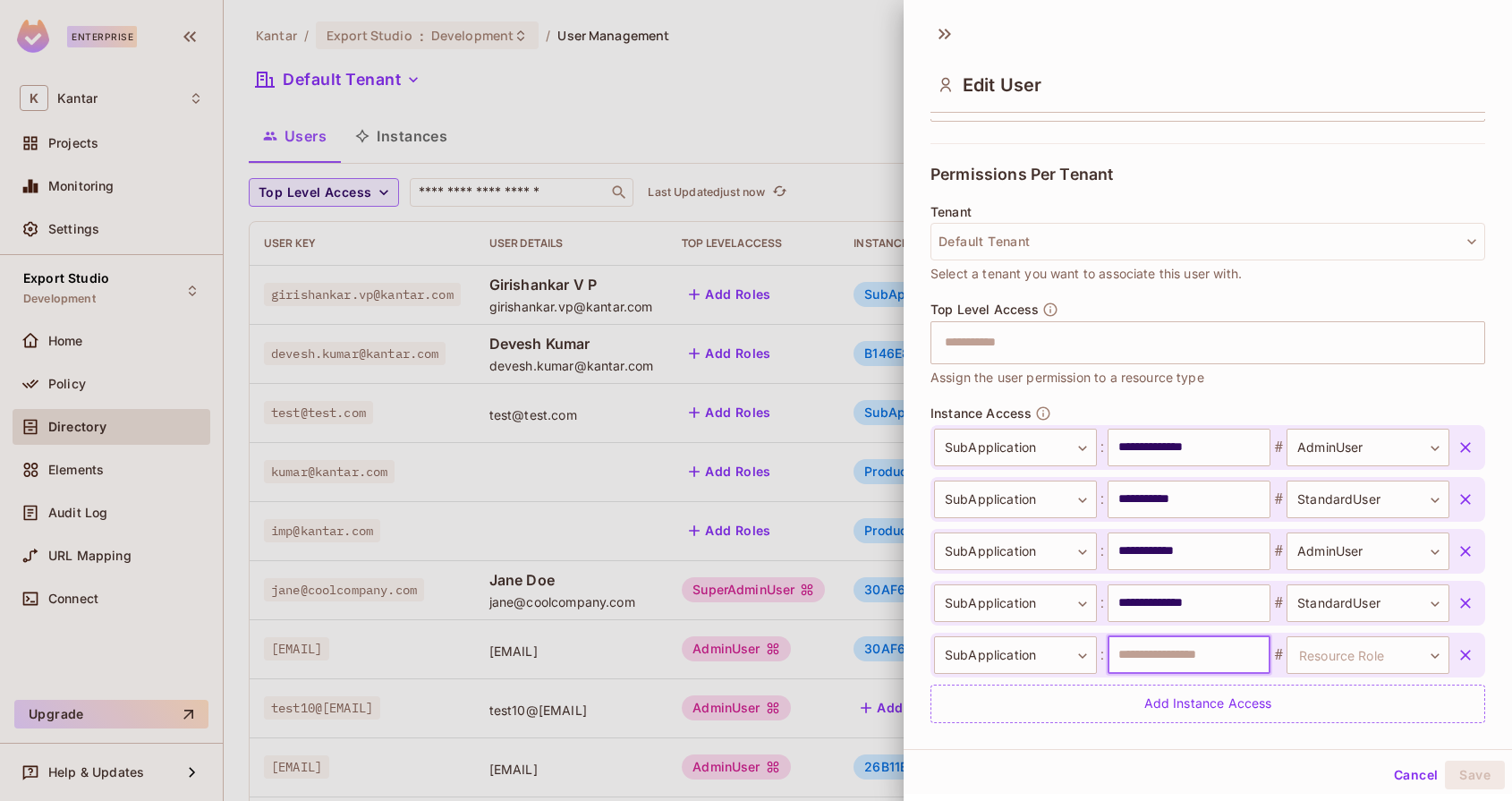 paste on "**********" 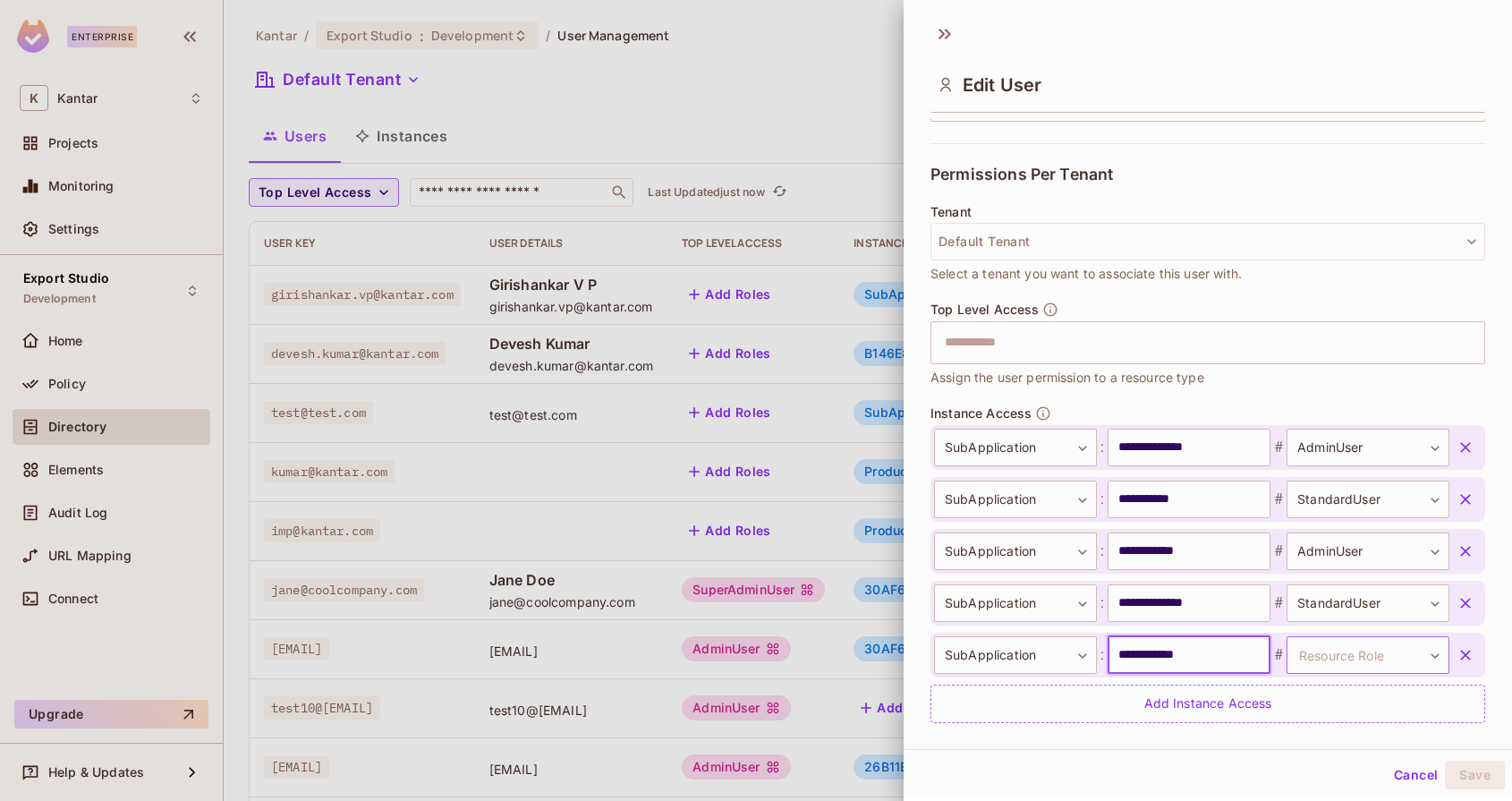 type on "**********" 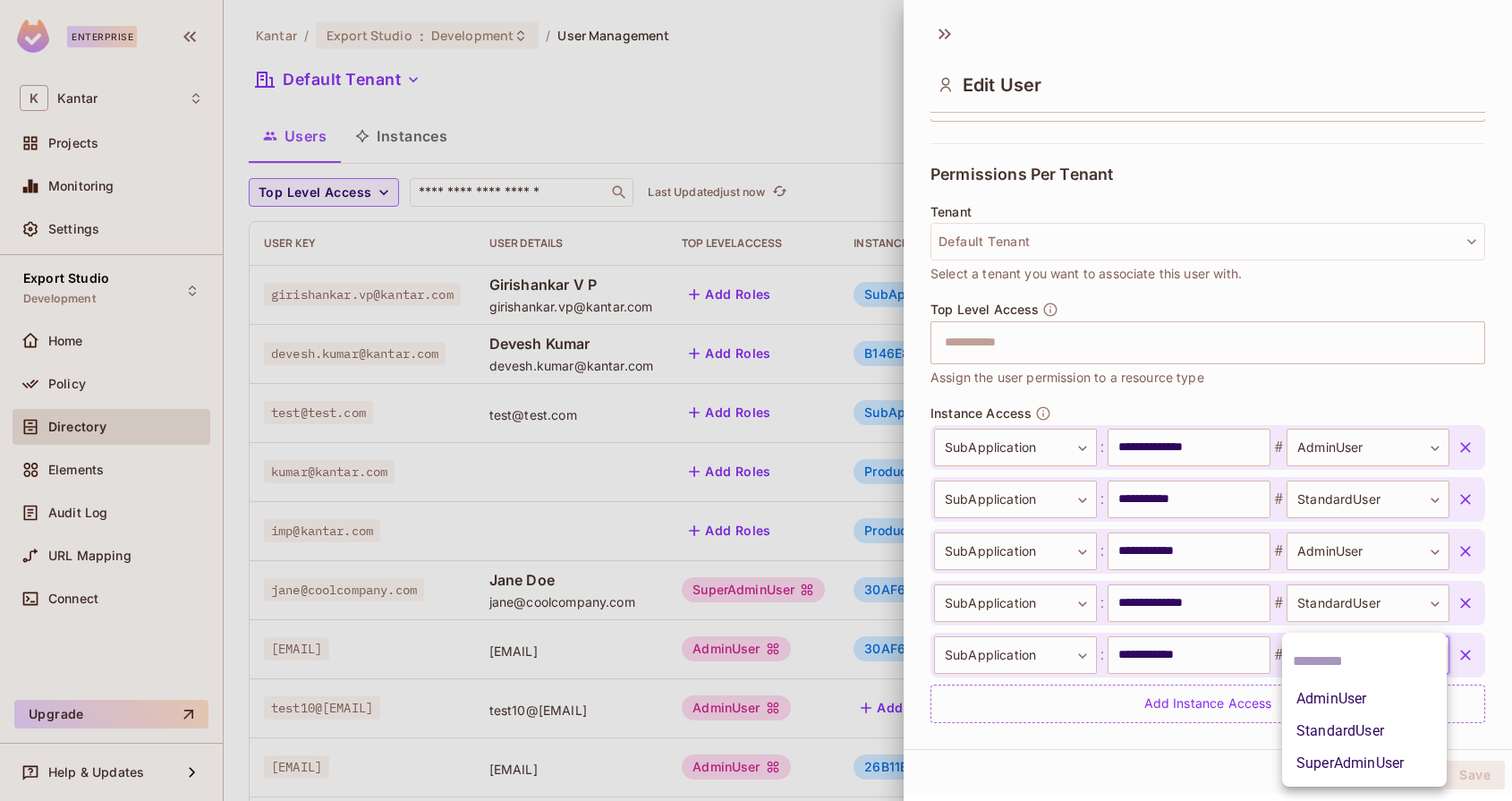 click on "User Key User Details Top Level Access Instance Access girishankar.vp@[EMAIL] Girishankar V P girishankar.vp@[EMAIL] Add Roles SubApplication:GenAi_Apple # StandardUser SubApplication:LinkPlus_Apple # AdminUser + 2 devesh.kumar@[EMAIL] Devesh Kumar devesh.kumar@[EMAIL] Add Roles B146E847-F4D6-45C8-9373-CDA2372507B0:Lift # AdminUser 30AF6819-4D35-4F18-B3F5-3990FE8BD6A3:ExperienceEvaluator # StandardUser + 1 test@[EMAIL]   test@[EMAIL] Add Roles SubApplication:Apple # StandardUser SubApplication:Samsung # AdminUser + 1 kumar@[EMAIL]   Add Roles Product:LinkPlus # standard-user Product:ExperienceEvaluator # admin imp@[EMAIL]   Add Roles Product:LinkPlus # Impersnator # Impersnator Jane Doe" at bounding box center (756, 400) 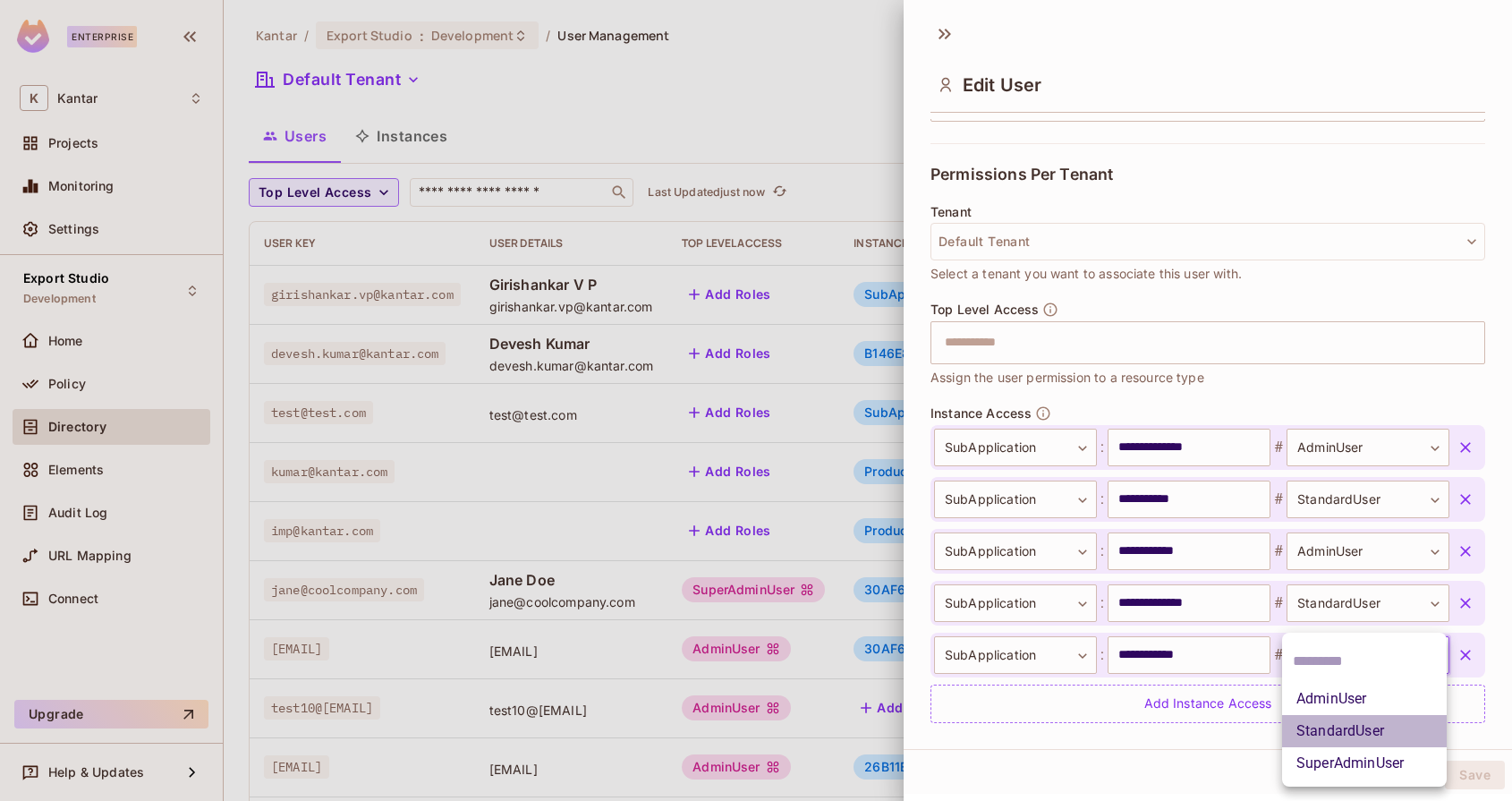click on "StandardUser" at bounding box center [1364, 731] 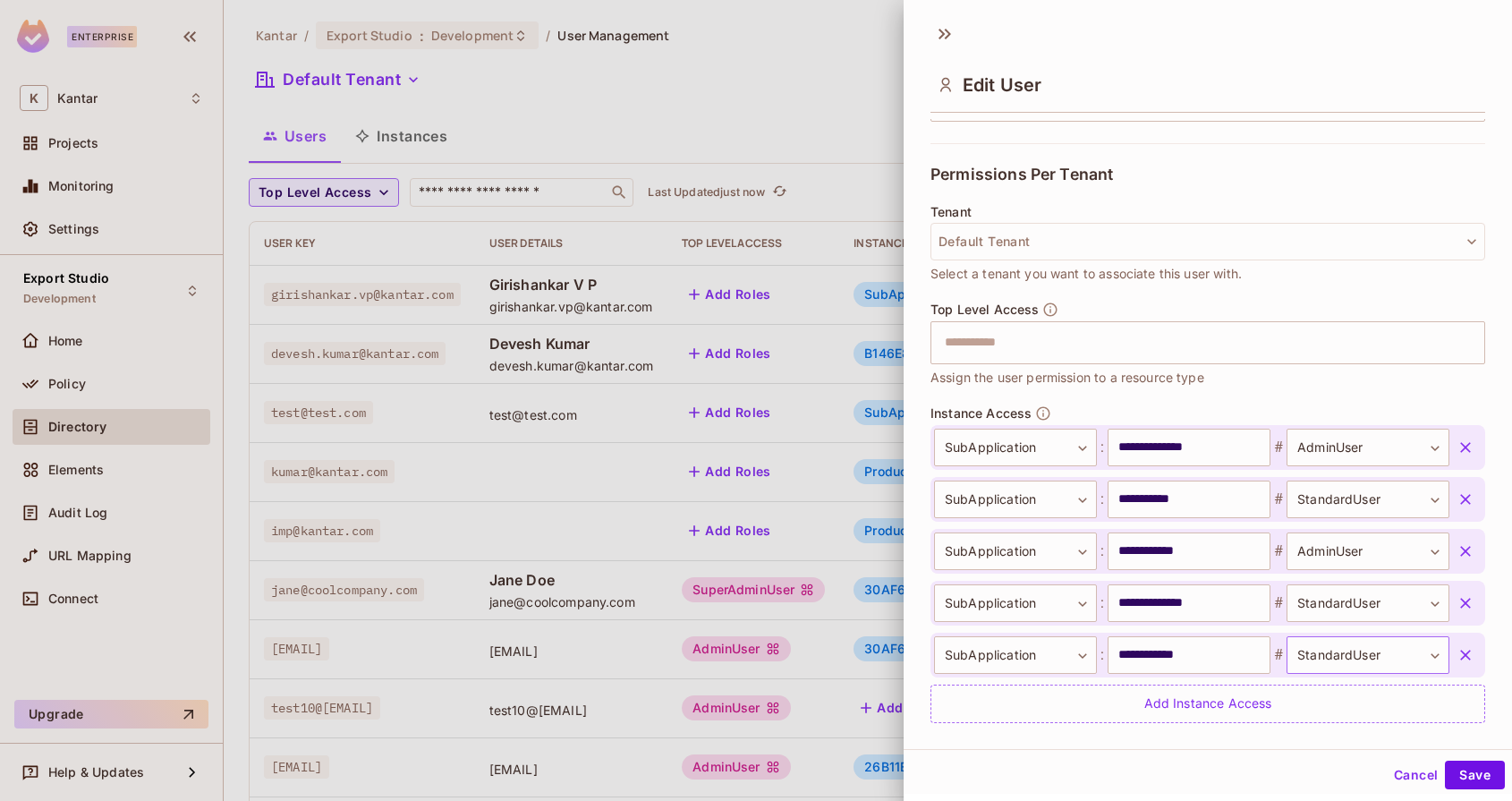 scroll, scrollTop: 409, scrollLeft: 0, axis: vertical 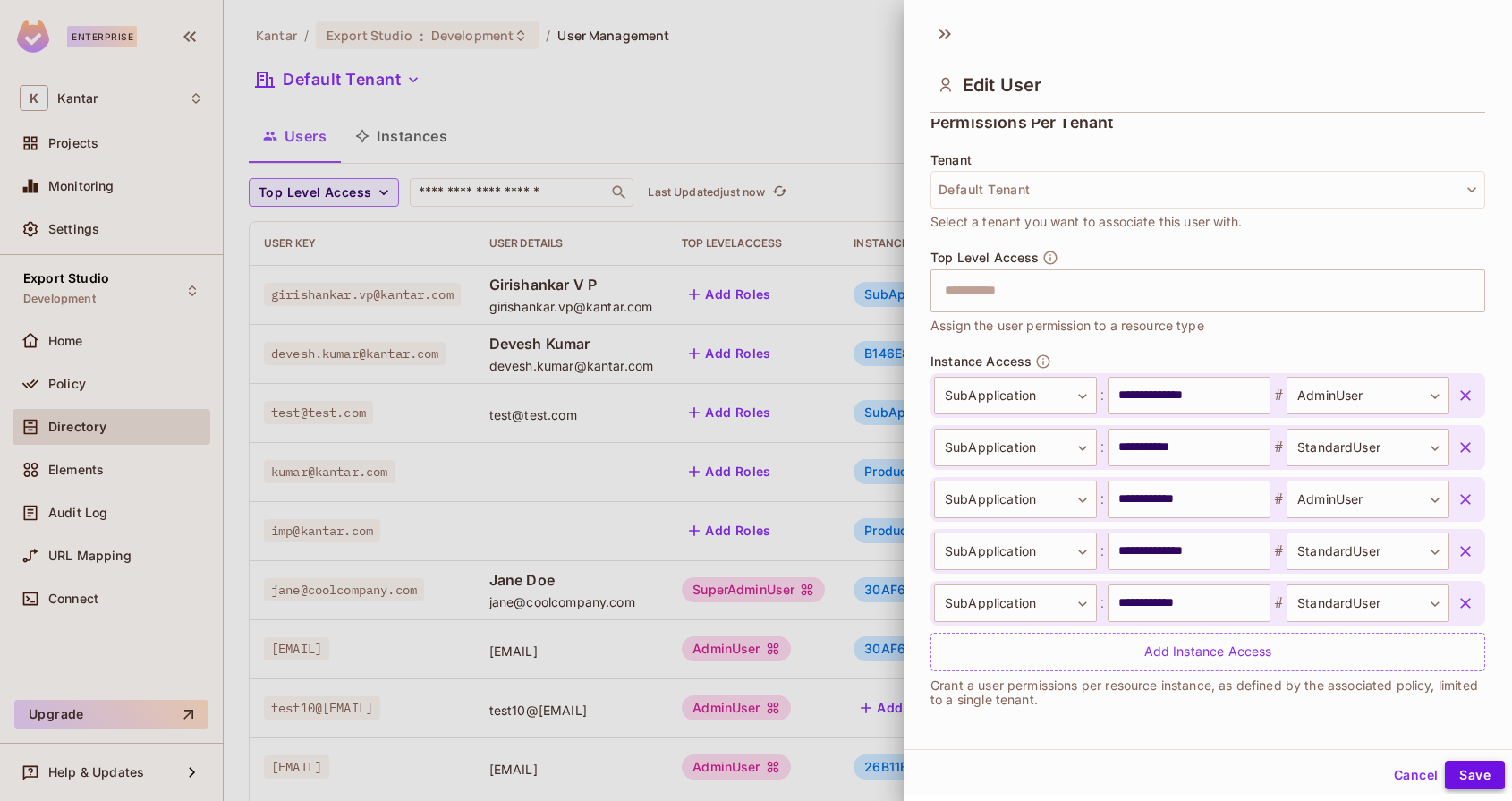 click on "Save" at bounding box center (1474, 775) 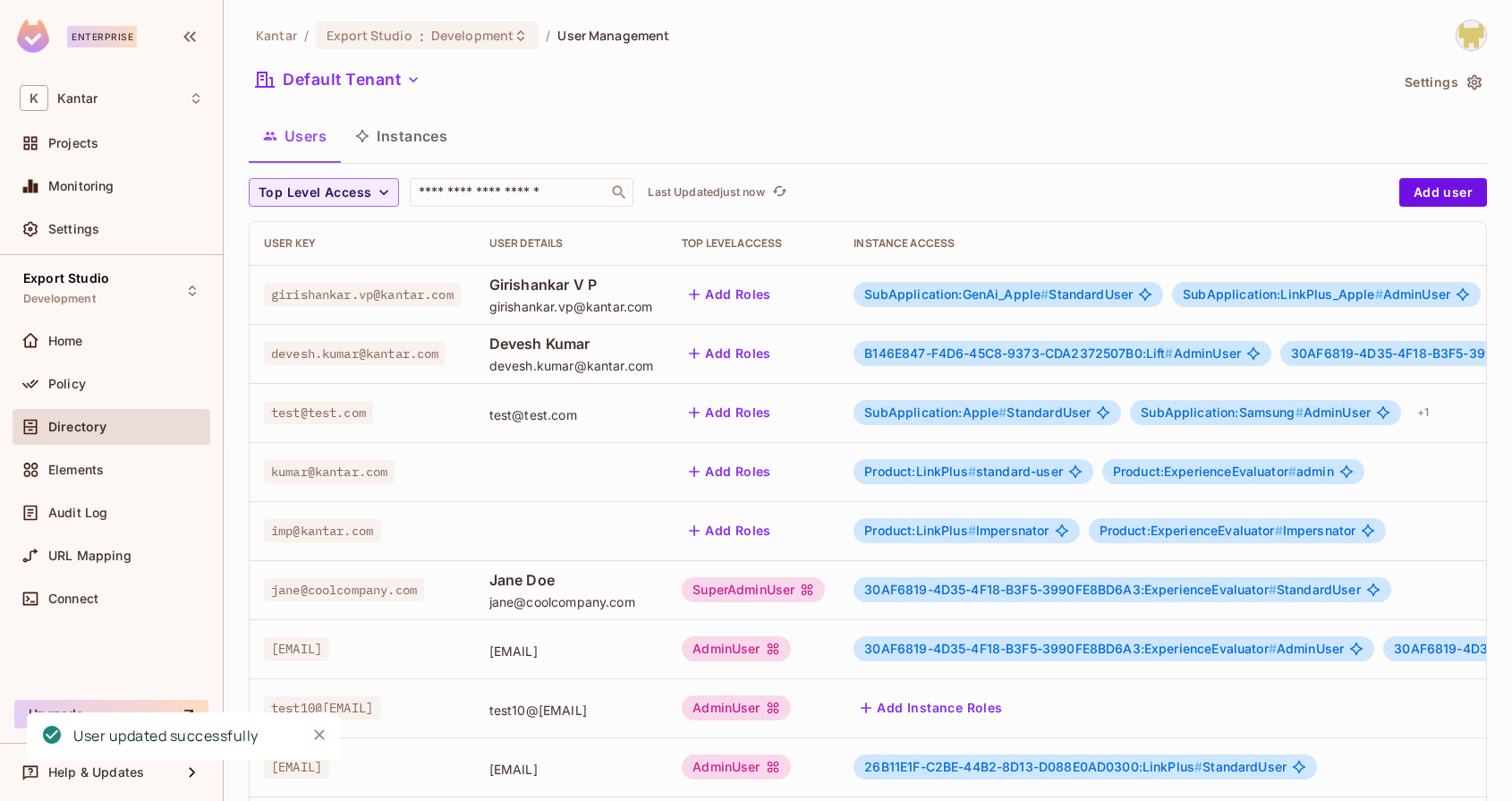click on "SubApplication:GenAi_Apple # StandardUser" at bounding box center (998, 294) 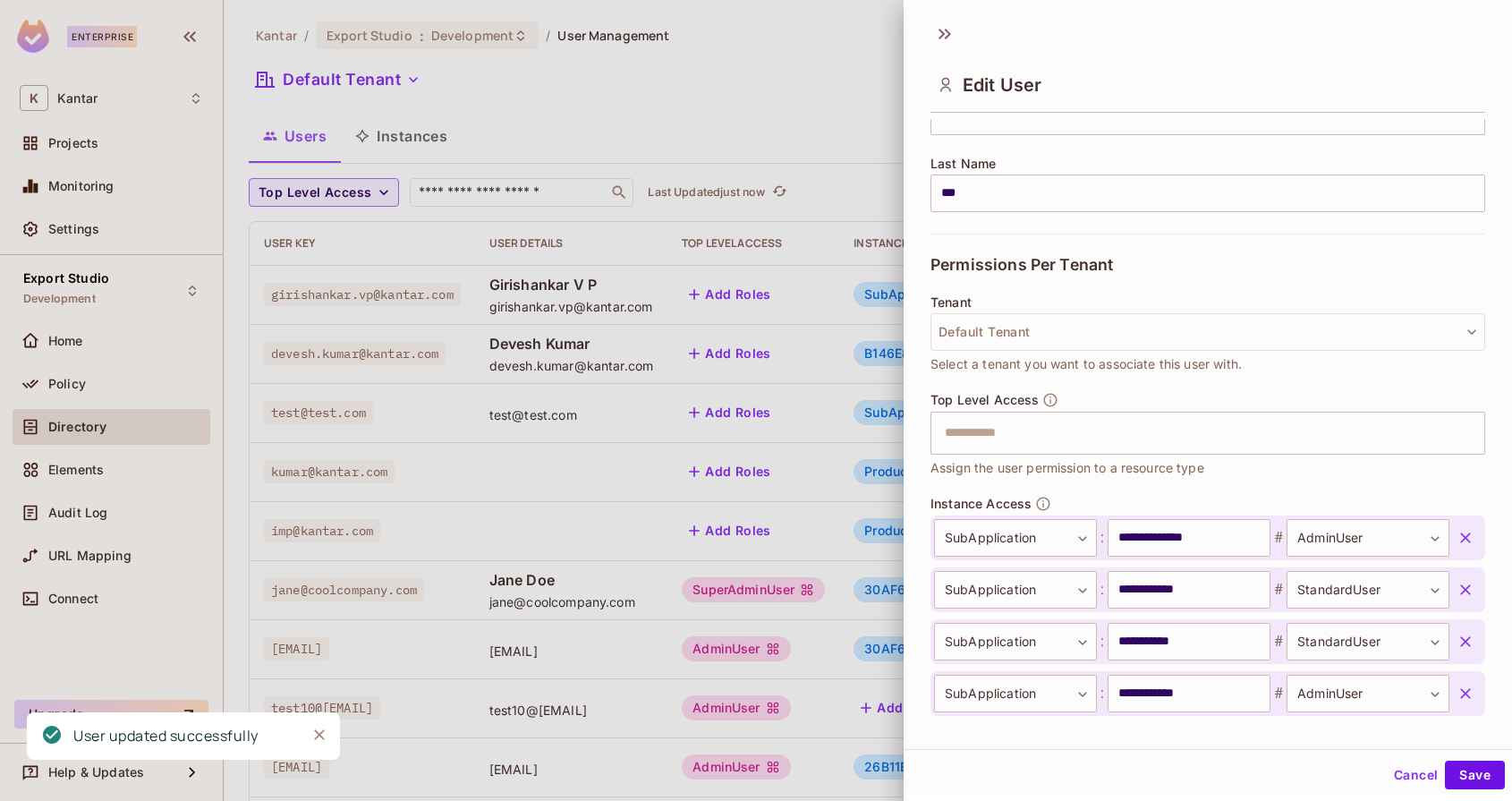 scroll, scrollTop: 409, scrollLeft: 0, axis: vertical 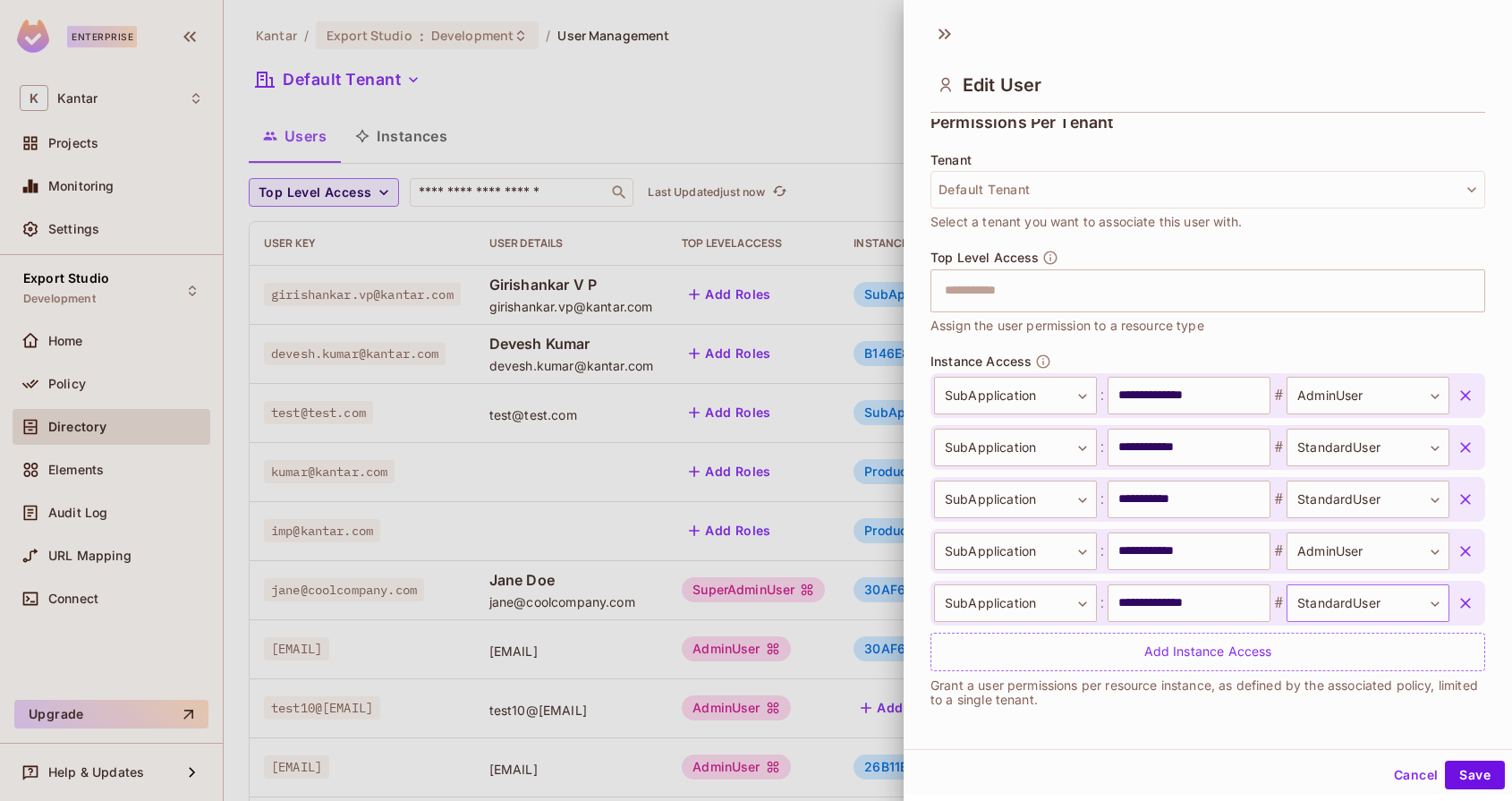 click on "Enterprise K Kantar Projects Monitoring Settings Export Studio Development Home Policy Directory Elements Audit Log URL Mapping Connect Upgrade Help & Updates Kantar / Export Studio : Development / User Management Default Tenant Settings Users Instances Top Level Access ​ Last Updated  just now Add user User Key User Details Top Level Access Instance Access [EMAIL] [FIRST] [LAST] [EMAIL] Add Roles SubApplication:GenAi_Apple # StandardUser SubApplication:LinkPlus_Apple # AdminUser + 3 [EMAIL] [FIRST] [LAST] Add Roles B146E847-F4D6-45C8-9373-CDA2372507B0:Lift # AdminUser 30AF6819-4D35-4F18-B3F5-3990FE8BD6A3:ExperienceEvaluator # StandardUser + 1 [EMAIL]   [EMAIL] Add Roles SubApplication:Apple # StandardUser SubApplication:Samsung # AdminUser + 1 [EMAIL]   Add Roles Product:LinkPlus # standard-user Product:ExperienceEvaluator # admin [EMAIL]   Add Roles Product:LinkPlus # Impersnator # Impersnator [FIRST] [LAST]" at bounding box center (756, 400) 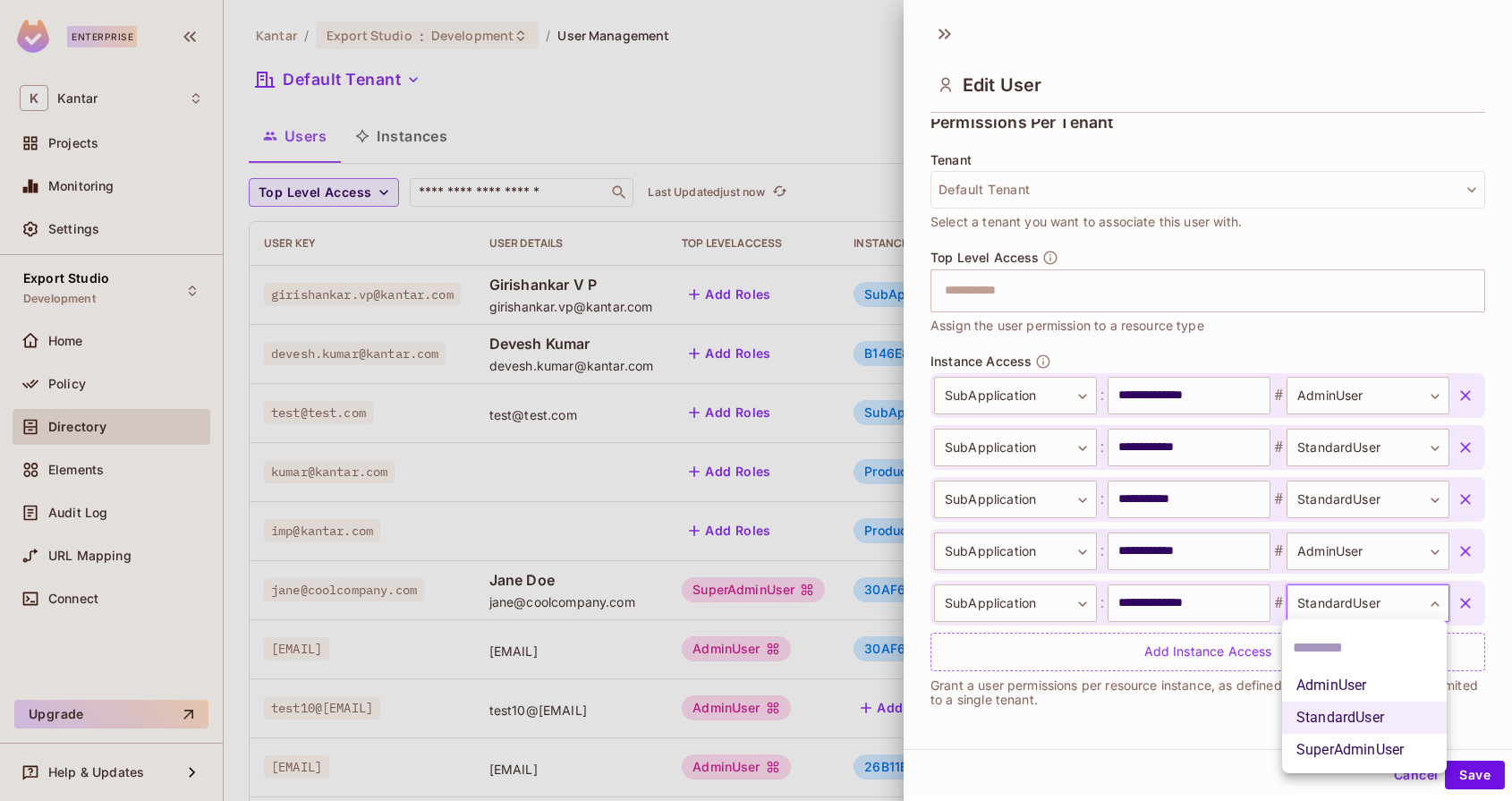 click on "AdminUser" at bounding box center [1364, 686] 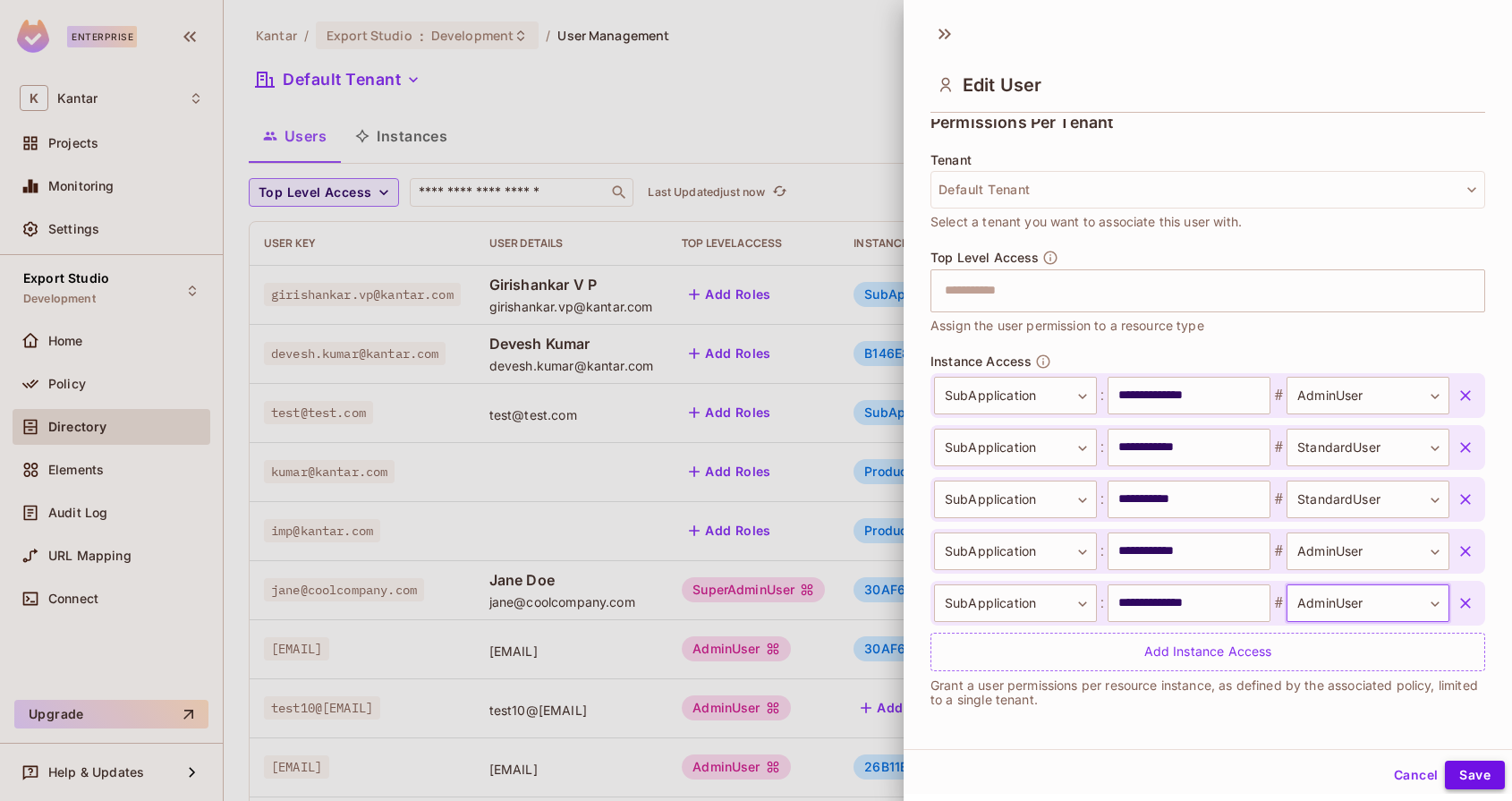 click on "Save" at bounding box center (1474, 775) 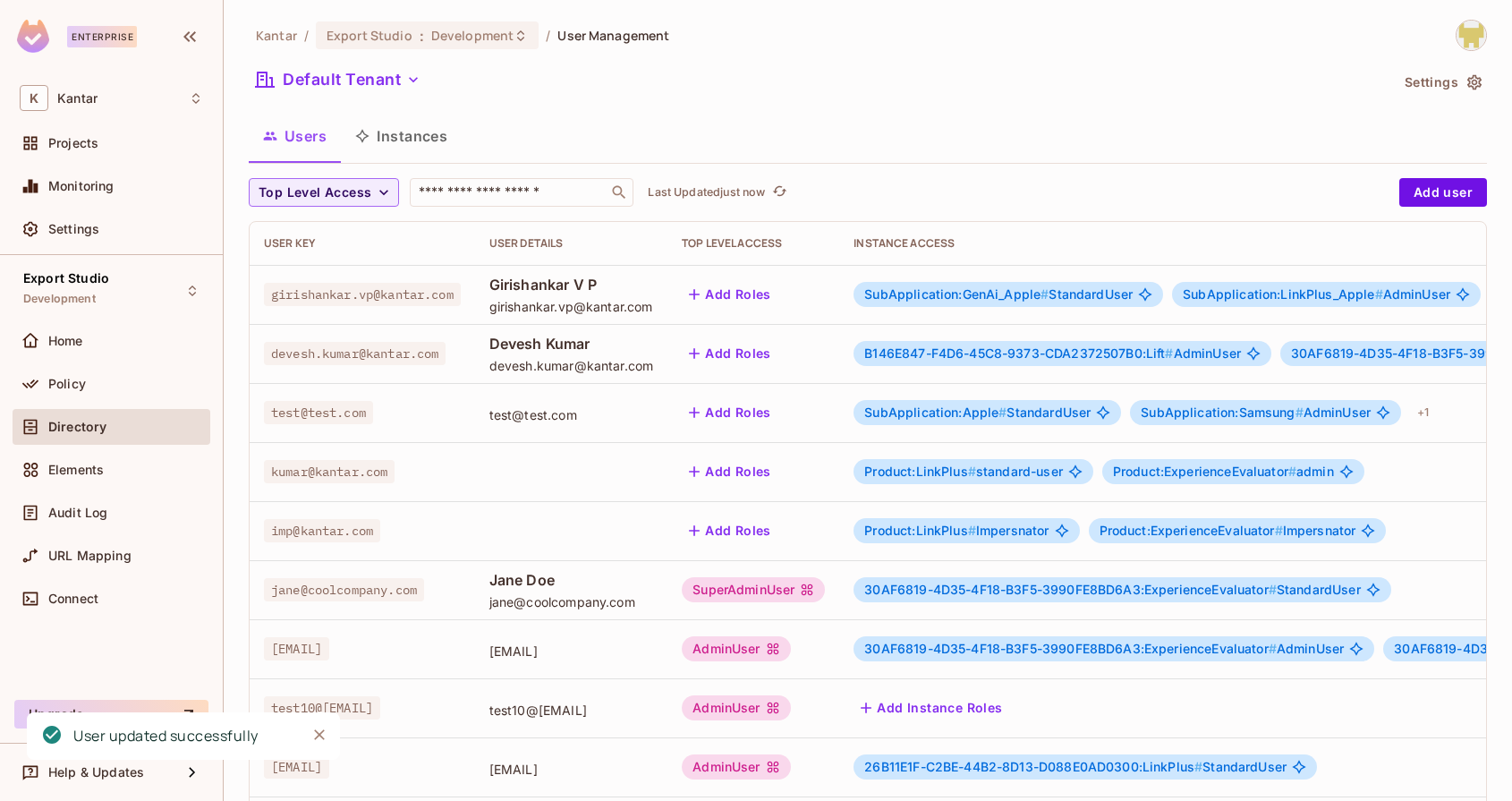 click on "SubApplication:GenAi_Apple #" at bounding box center [956, 294] 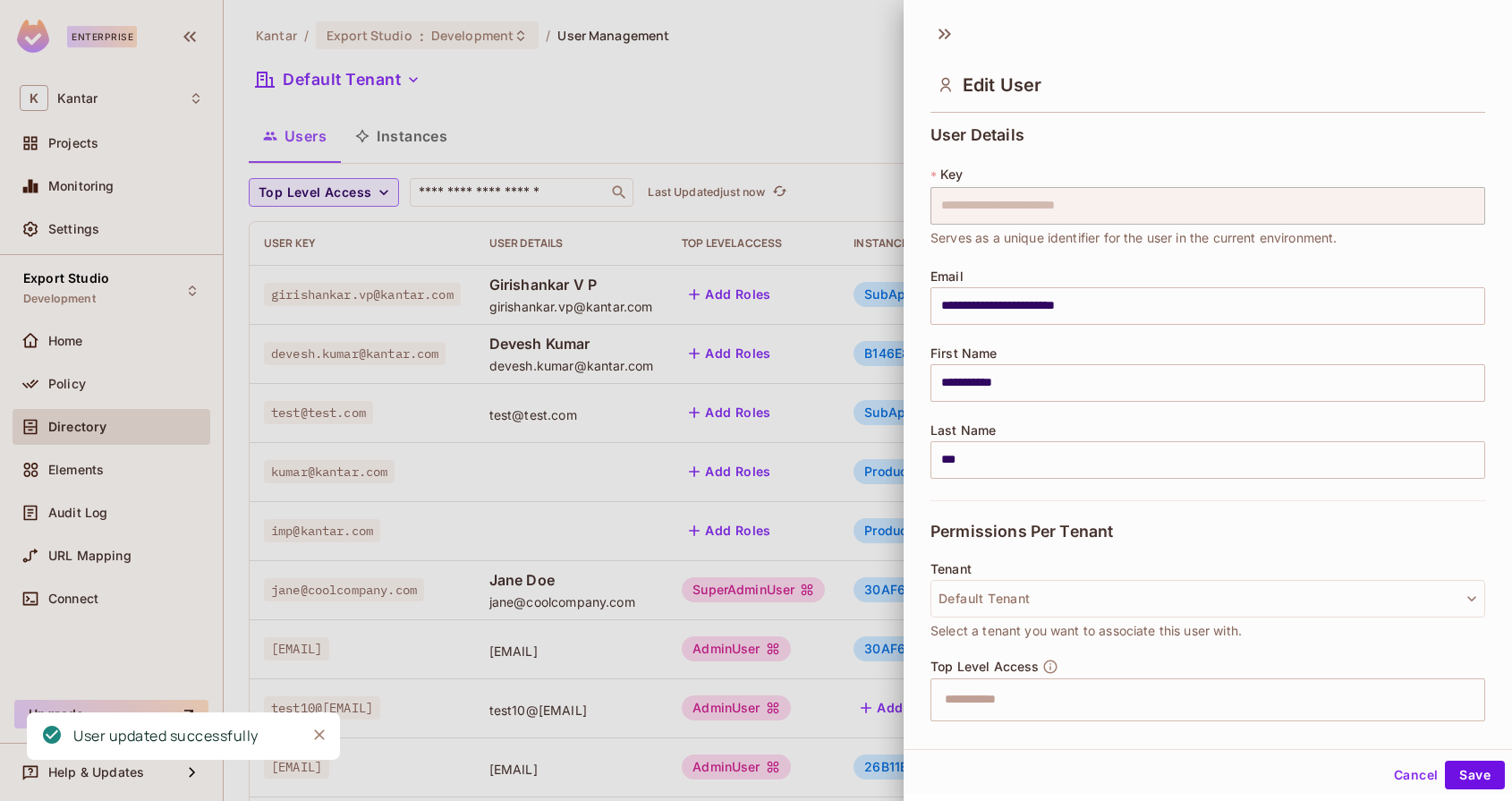 scroll, scrollTop: 409, scrollLeft: 0, axis: vertical 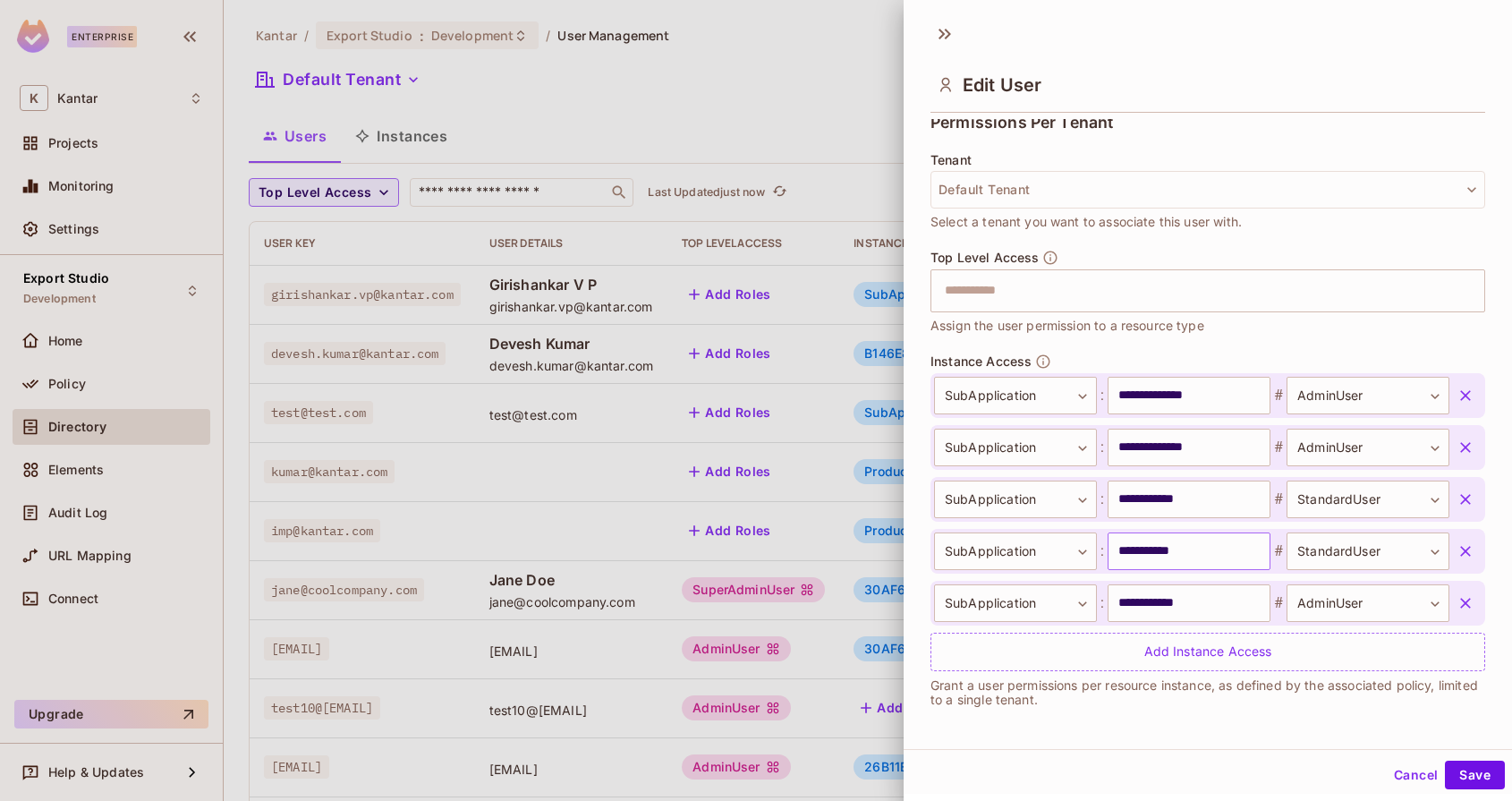 click on "**********" at bounding box center (1189, 551) 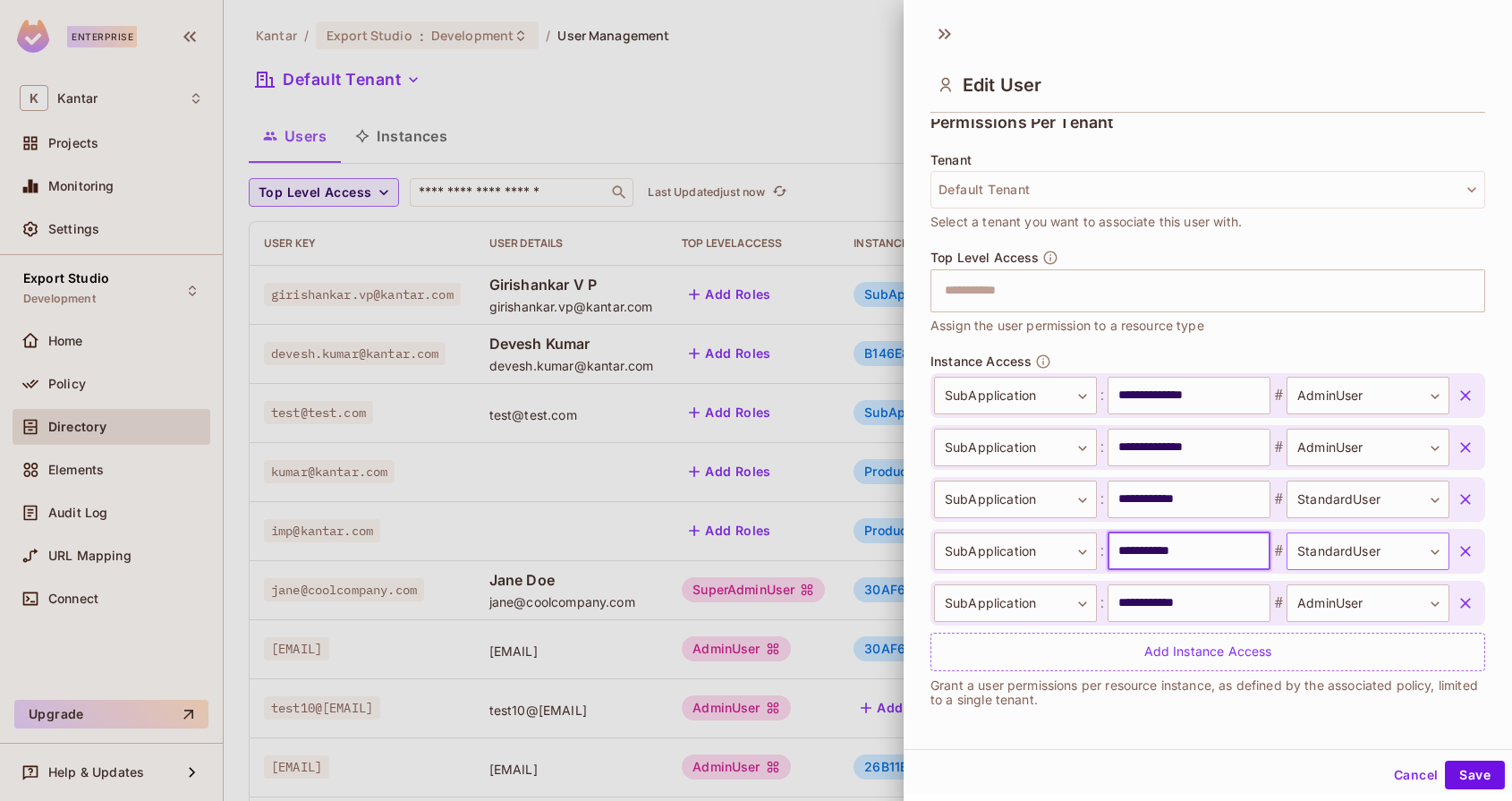 click on "Enterprise K Kantar Projects Monitoring Settings Export Studio Development Home Policy Directory Elements Audit Log URL Mapping Connect Upgrade Help & Updates Kantar / Export Studio : Development / User Management Default Tenant Settings Users Instances Top Level Access ​ Last Updated  just now Add user User Key User Details Top Level Access Instance Access [EMAIL] [FIRST] [LAST] [EMAIL] Add Roles SubApplication:GenAi_Apple # StandardUser SubApplication:LinkPlus_Apple # AdminUser + 3 [EMAIL] [FIRST] [LAST] Add Roles B146E847-F4D6-45C8-9373-CDA2372507B0:Lift # AdminUser 30AF6819-4D35-4F18-B3F5-3990FE8BD6A3:ExperienceEvaluator # StandardUser + 1 [EMAIL]   [EMAIL] Add Roles SubApplication:Apple # StandardUser SubApplication:Samsung # AdminUser + 1 [EMAIL]   Add Roles Product:LinkPlus # standard-user Product:ExperienceEvaluator # admin [EMAIL]   Add Roles Product:LinkPlus # Impersnator # Impersnator [FIRST] [LAST]" at bounding box center (756, 400) 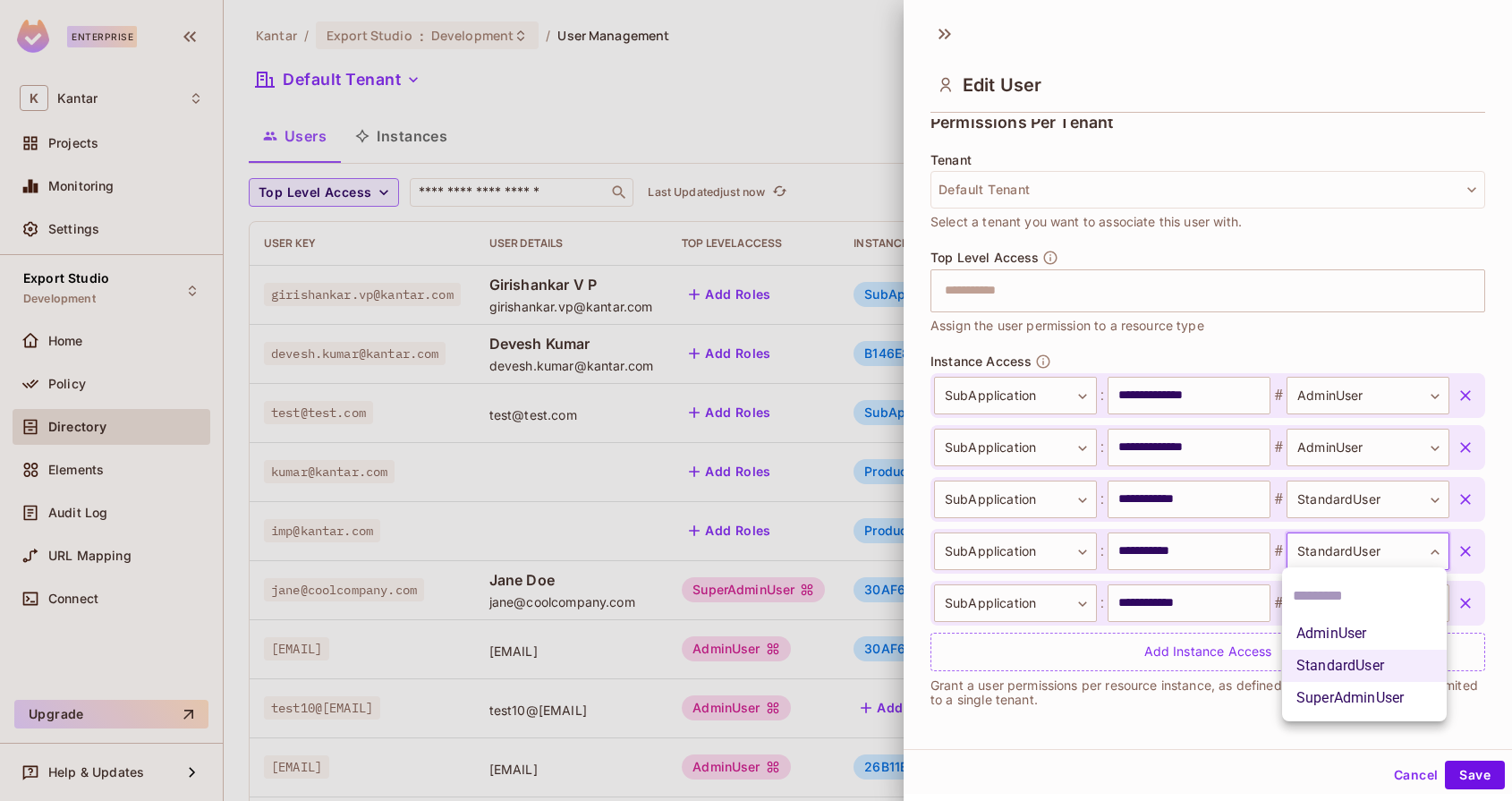 click on "AdminUser" at bounding box center (1364, 634) 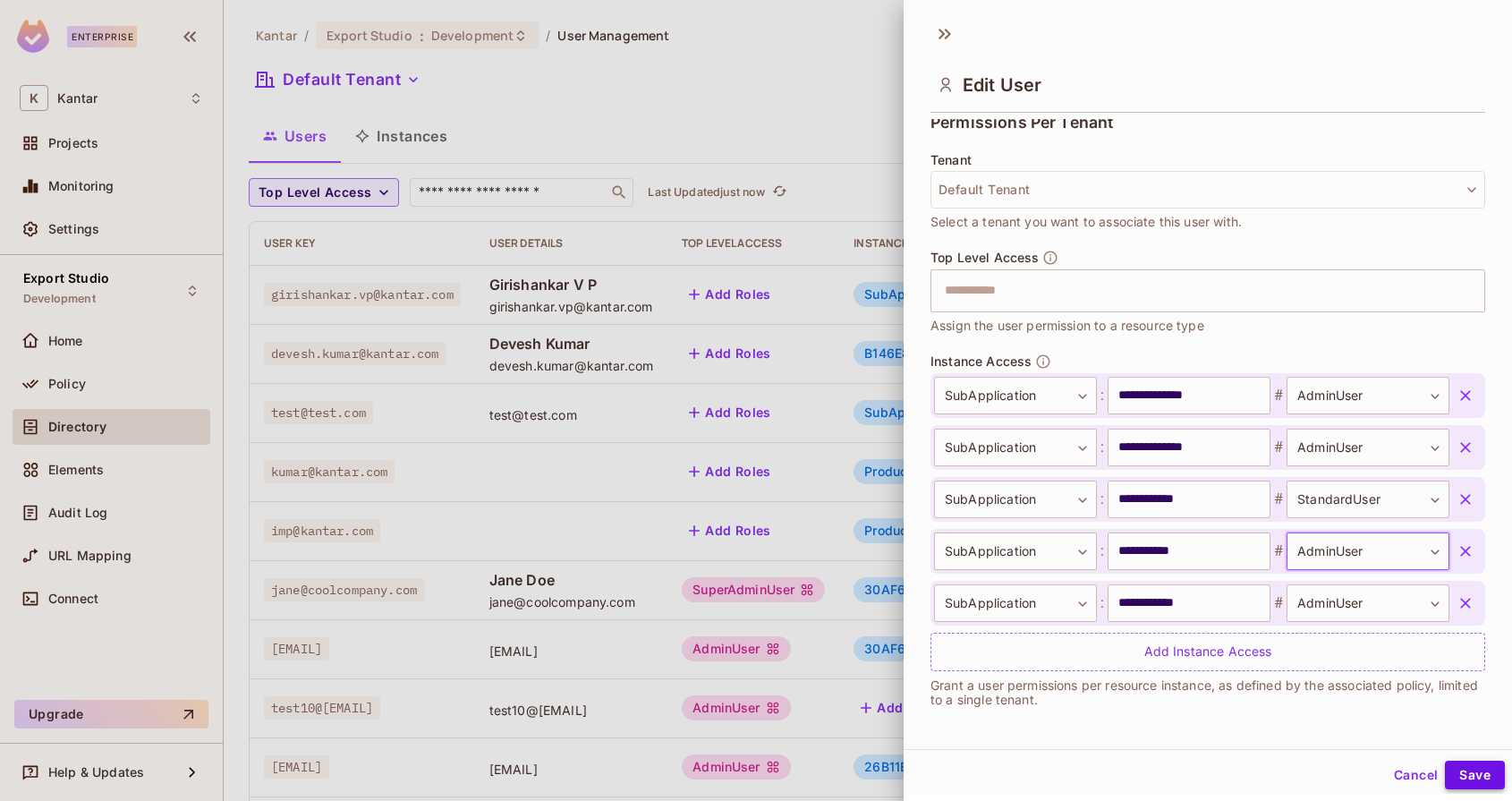 click on "Save" at bounding box center [1474, 775] 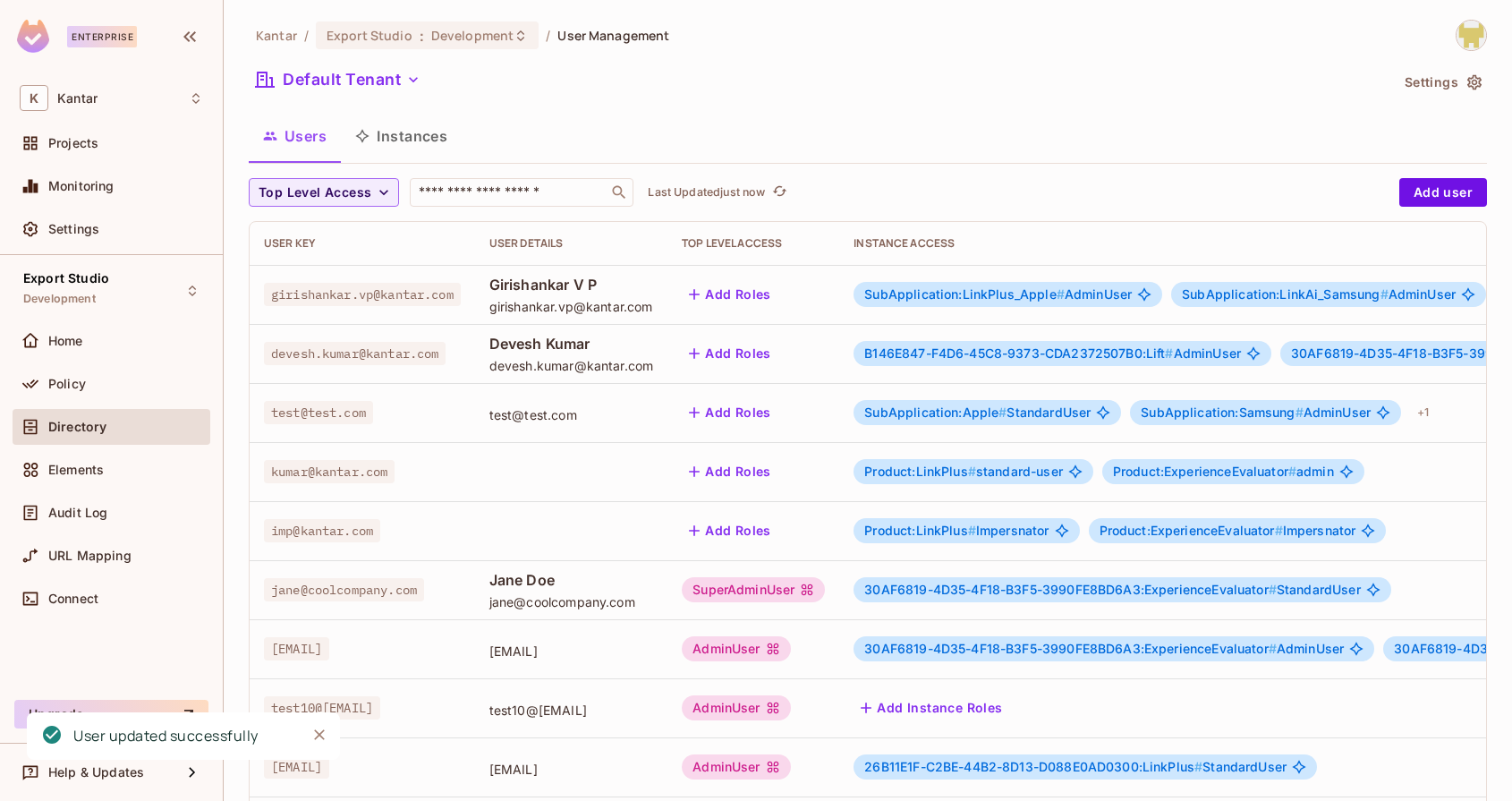 click on "SubApplication:LinkPlus_Apple # AdminUser" at bounding box center (1007, 294) 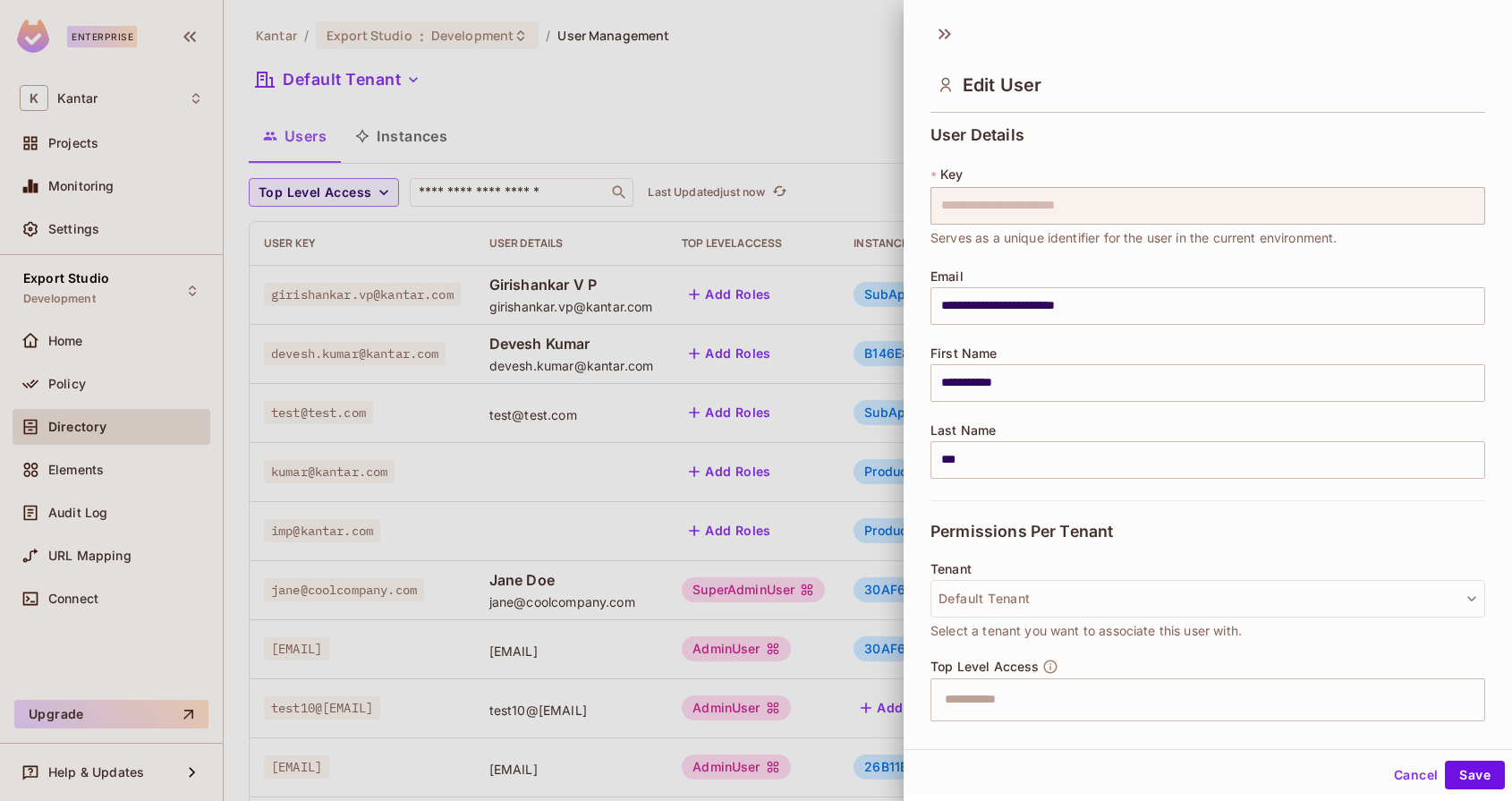 scroll, scrollTop: 409, scrollLeft: 0, axis: vertical 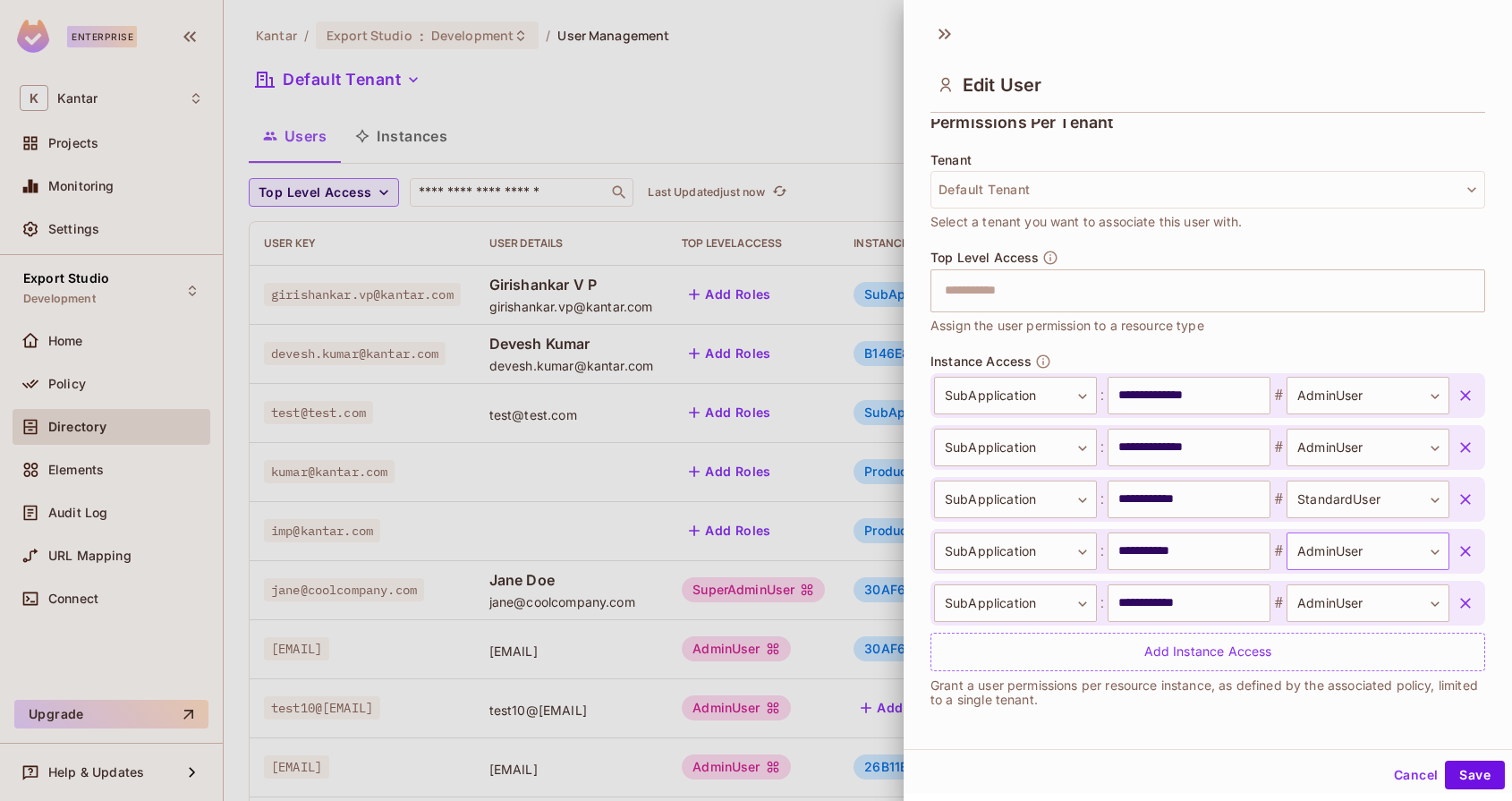 click on "Enterprise K Kantar Projects Monitoring Settings Export Studio Development Home Policy Directory Elements Audit Log URL Mapping Connect Upgrade Help & Updates Kantar / Export Studio : Development / User Management Default Tenant Settings Users Instances Top Level Access ​ Last Updated  just now Add user User Key User Details Top Level Access Instance Access [EMAIL] [FIRST] [LAST] [EMAIL] Add Roles SubApplication:LinkPlus_Apple # AdminUser SubApplication:LinkAi_Samsung # AdminUser + 3 [EMAIL] [FIRST] [LAST] Add Roles B146E847-F4D6-45C8-9373-CDA2372507B0:Lift # AdminUser 30AF6819-4D35-4F18-B3F5-3990FE8BD6A3:ExperienceEvaluator # StandardUser + 1 [EMAIL]   [EMAIL] Add Roles SubApplication:Apple # StandardUser SubApplication:Samsung # AdminUser + 1 [EMAIL]   Add Roles Product:LinkPlus # standard-user Product:ExperienceEvaluator # admin [EMAIL]   Add Roles Product:LinkPlus # Impersnator # Impersnator [FIRST] [LAST]" at bounding box center [756, 400] 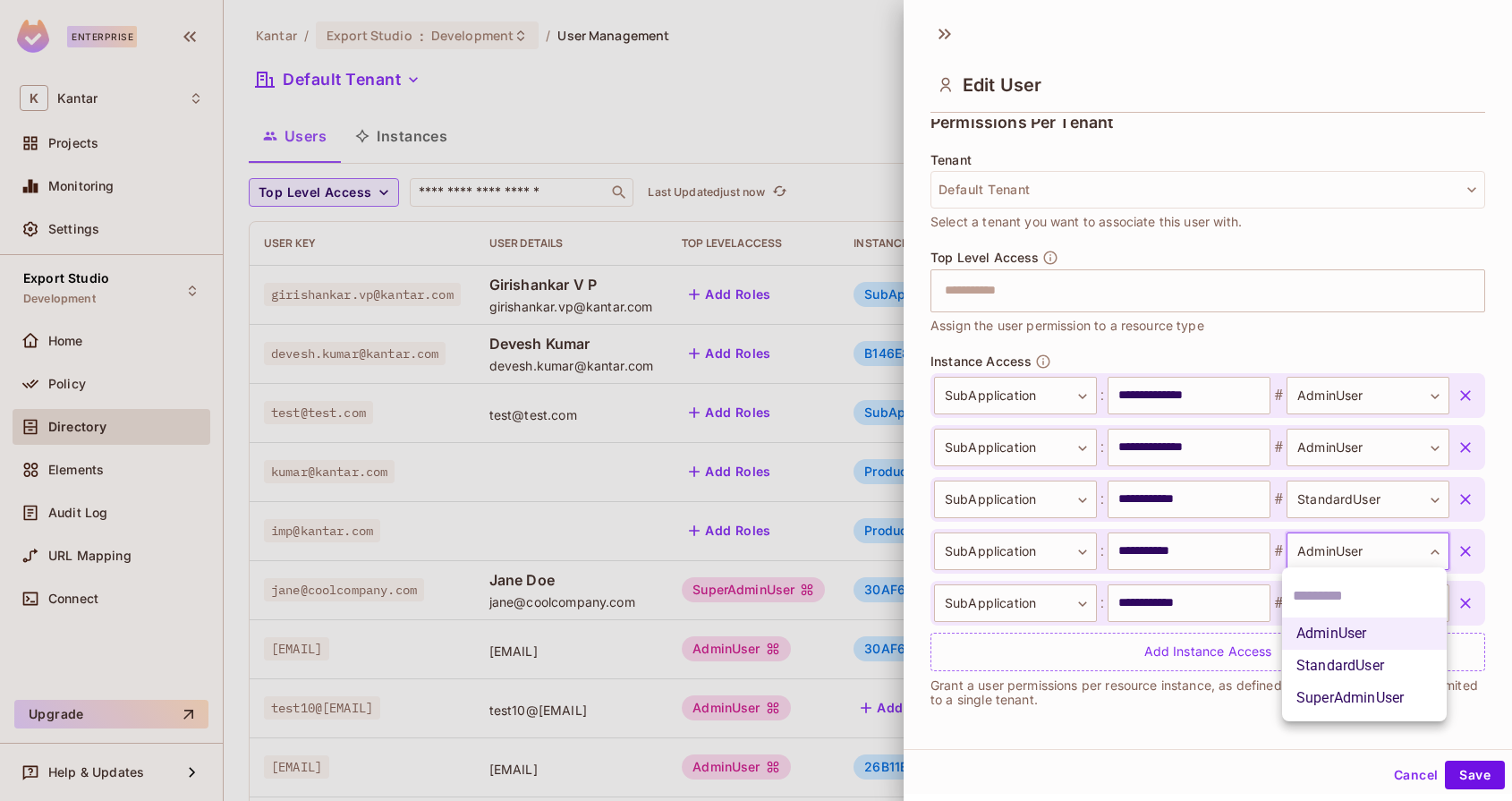 click on "StandardUser" at bounding box center [1364, 666] 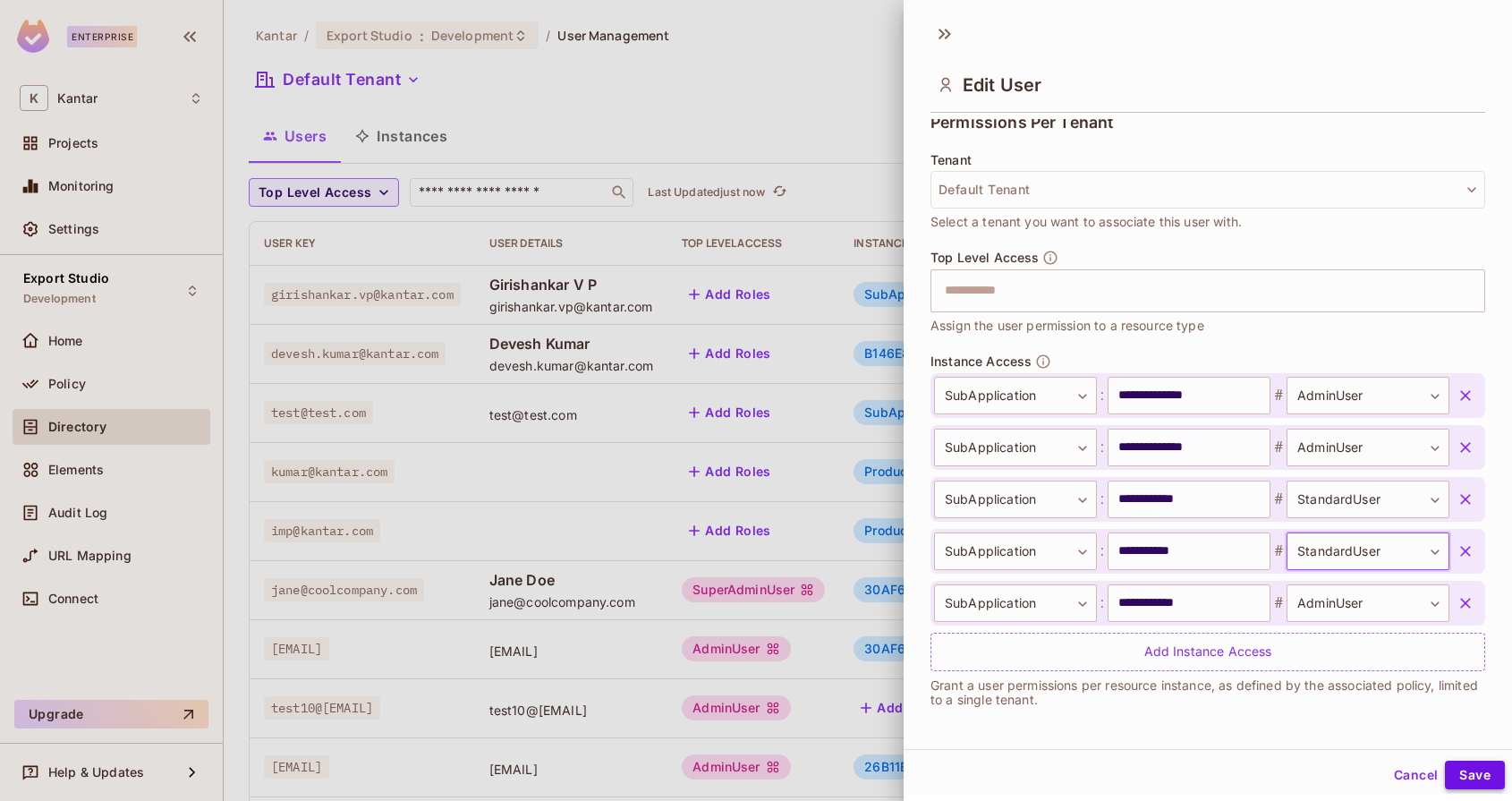 click on "Save" at bounding box center [1474, 775] 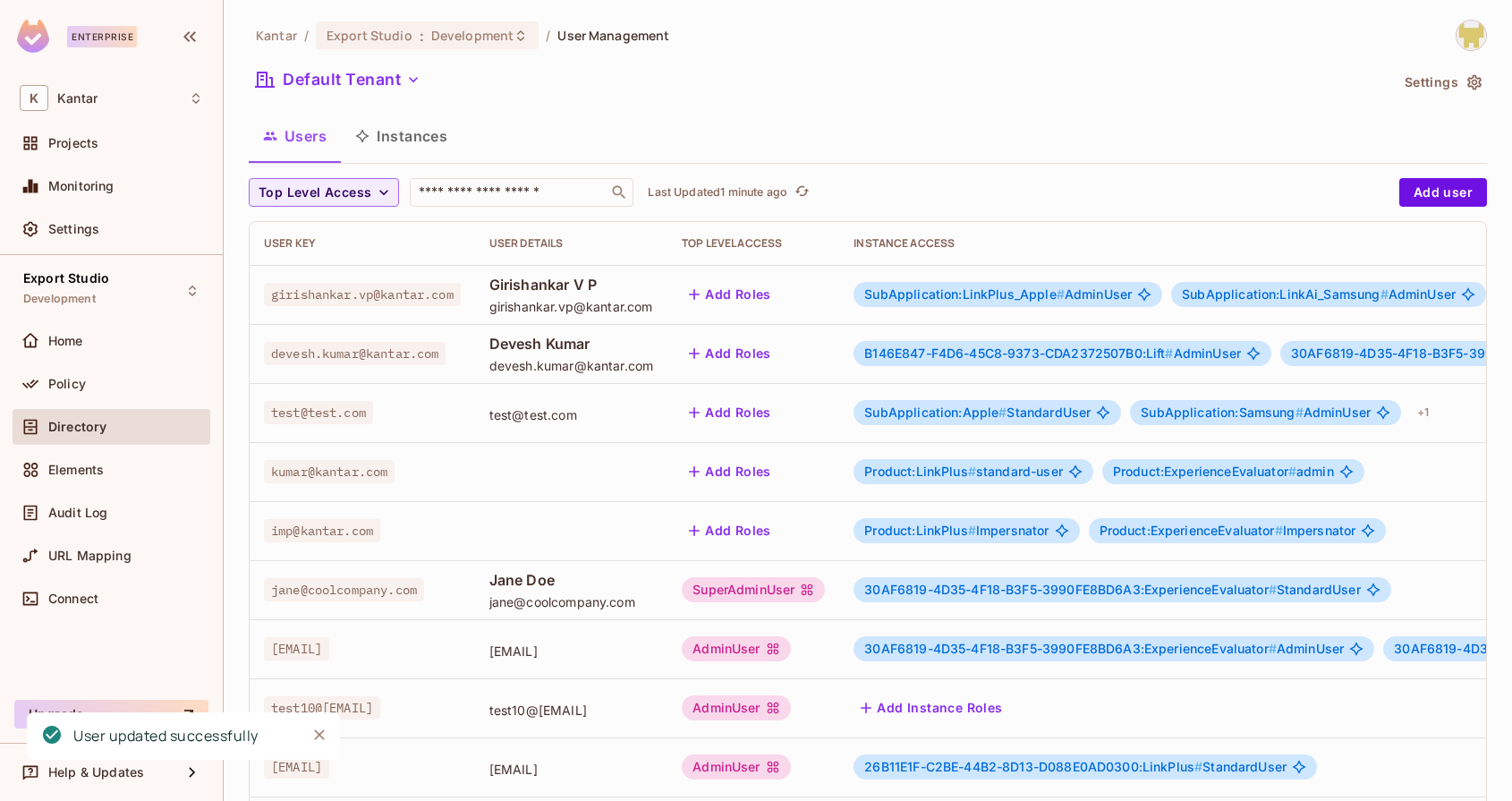 click on "SubApplication:LinkPlus_Apple #" at bounding box center (964, 294) 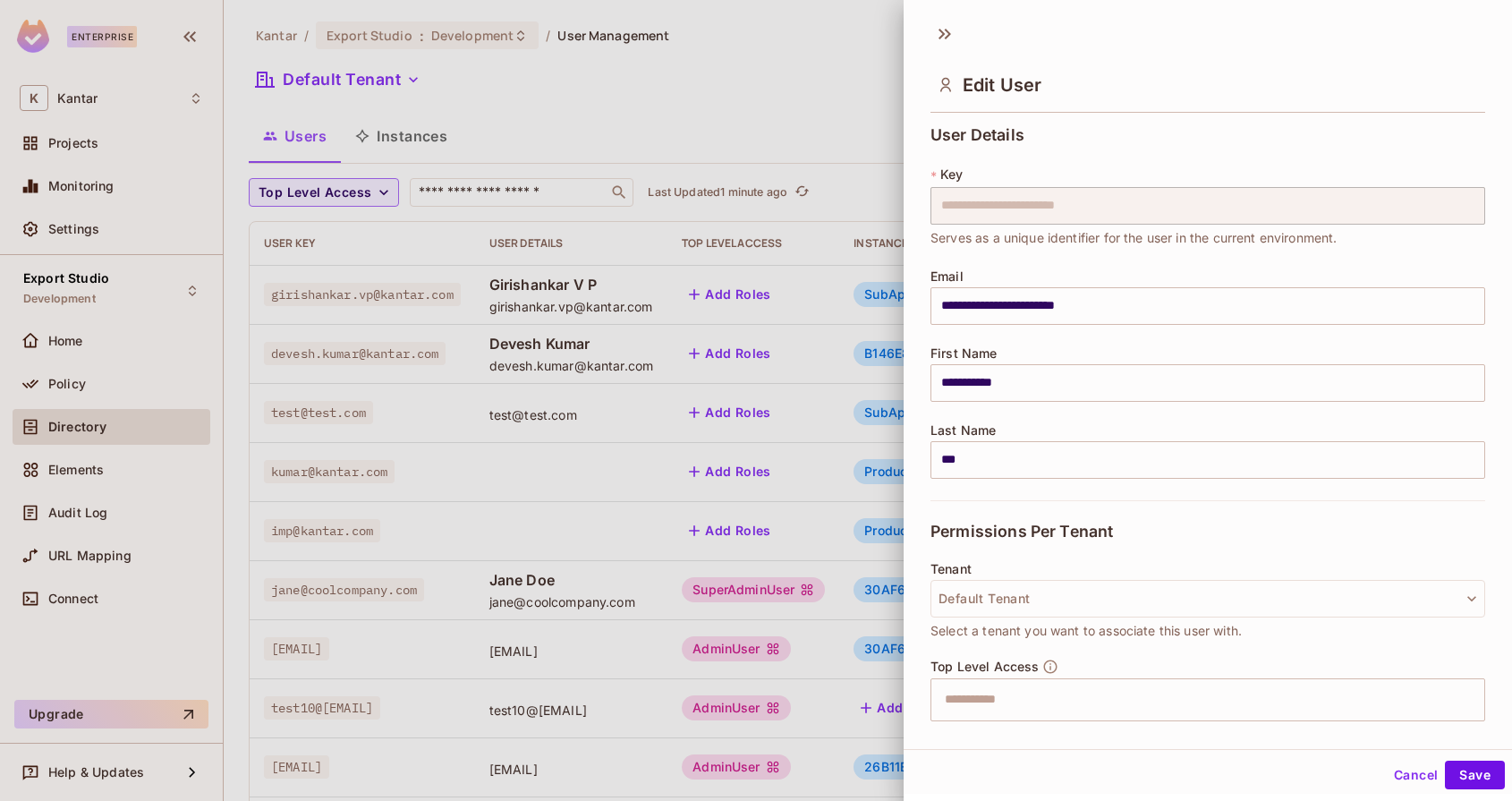 scroll, scrollTop: 409, scrollLeft: 0, axis: vertical 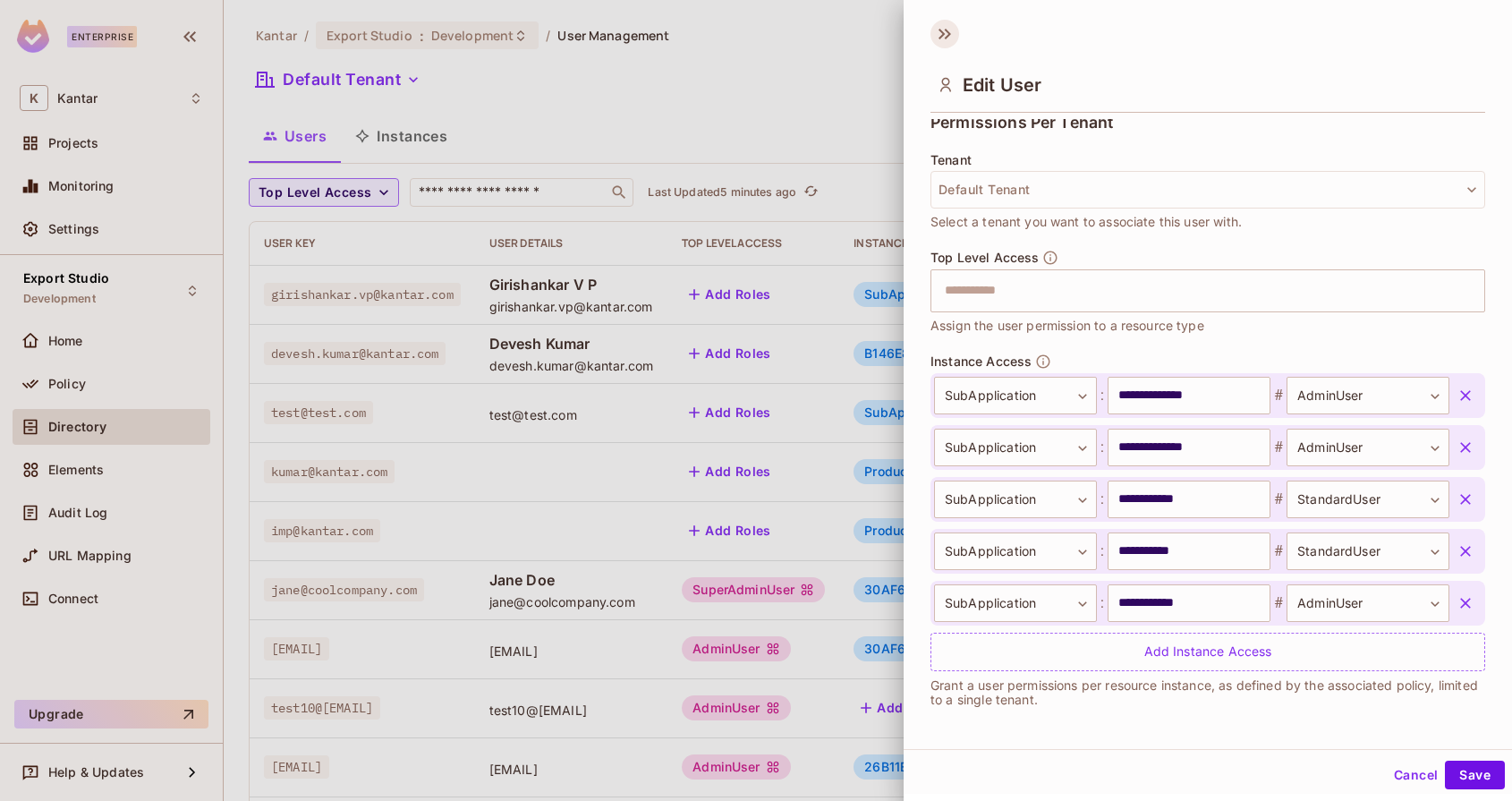 click 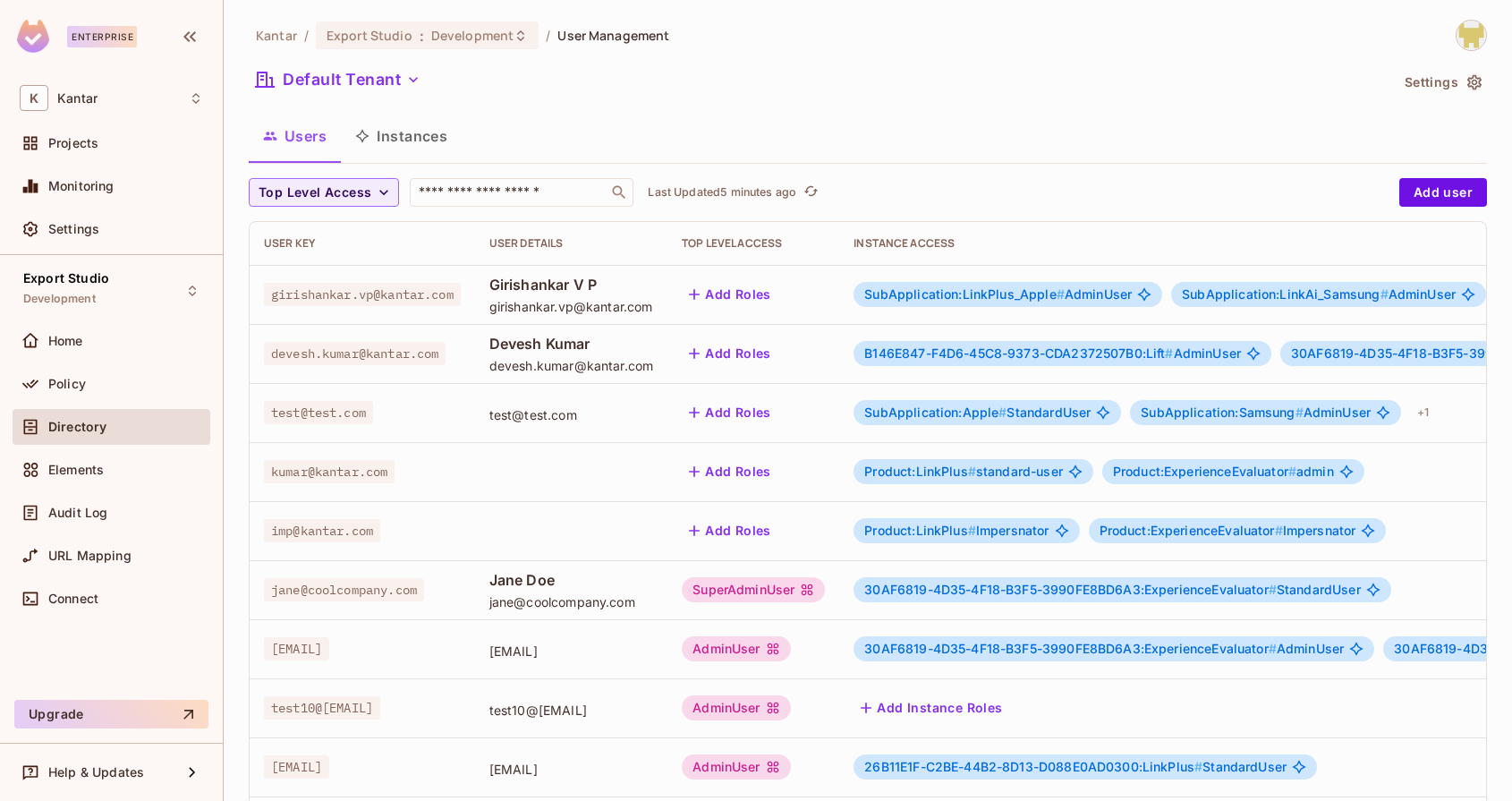 click on "Instances" at bounding box center [401, 136] 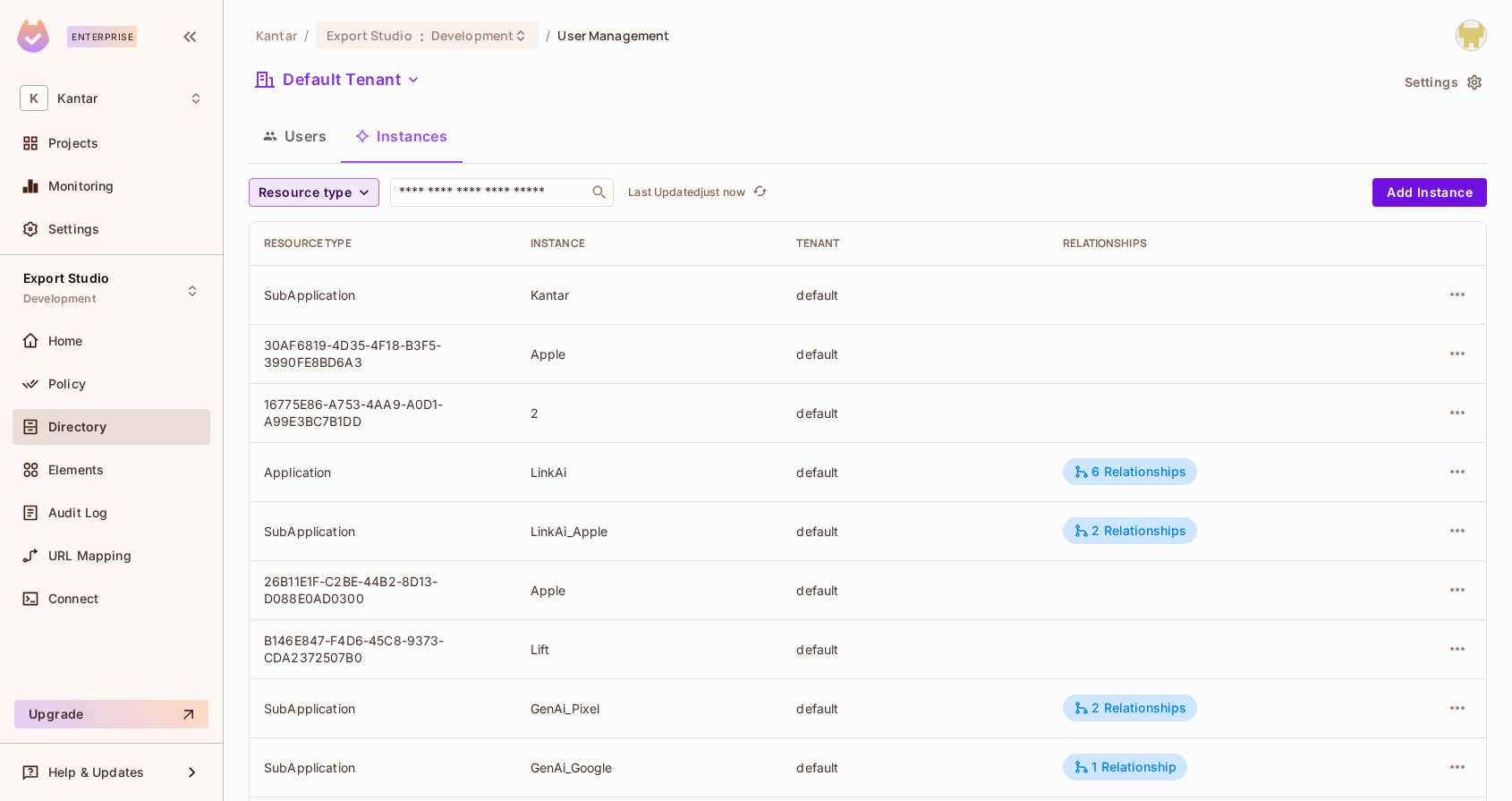 click on "Resource type" at bounding box center (305, 192) 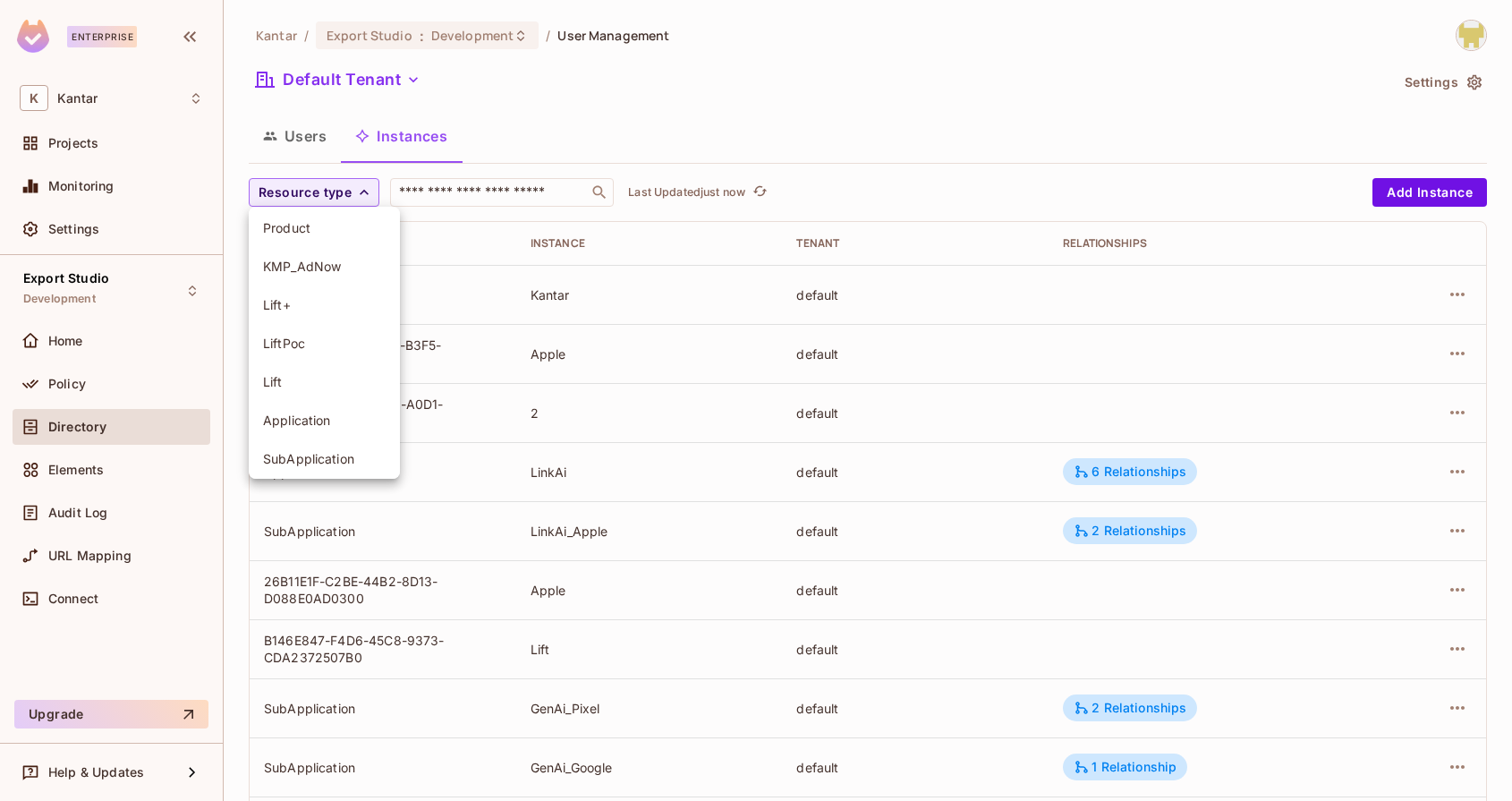 scroll, scrollTop: 90, scrollLeft: 0, axis: vertical 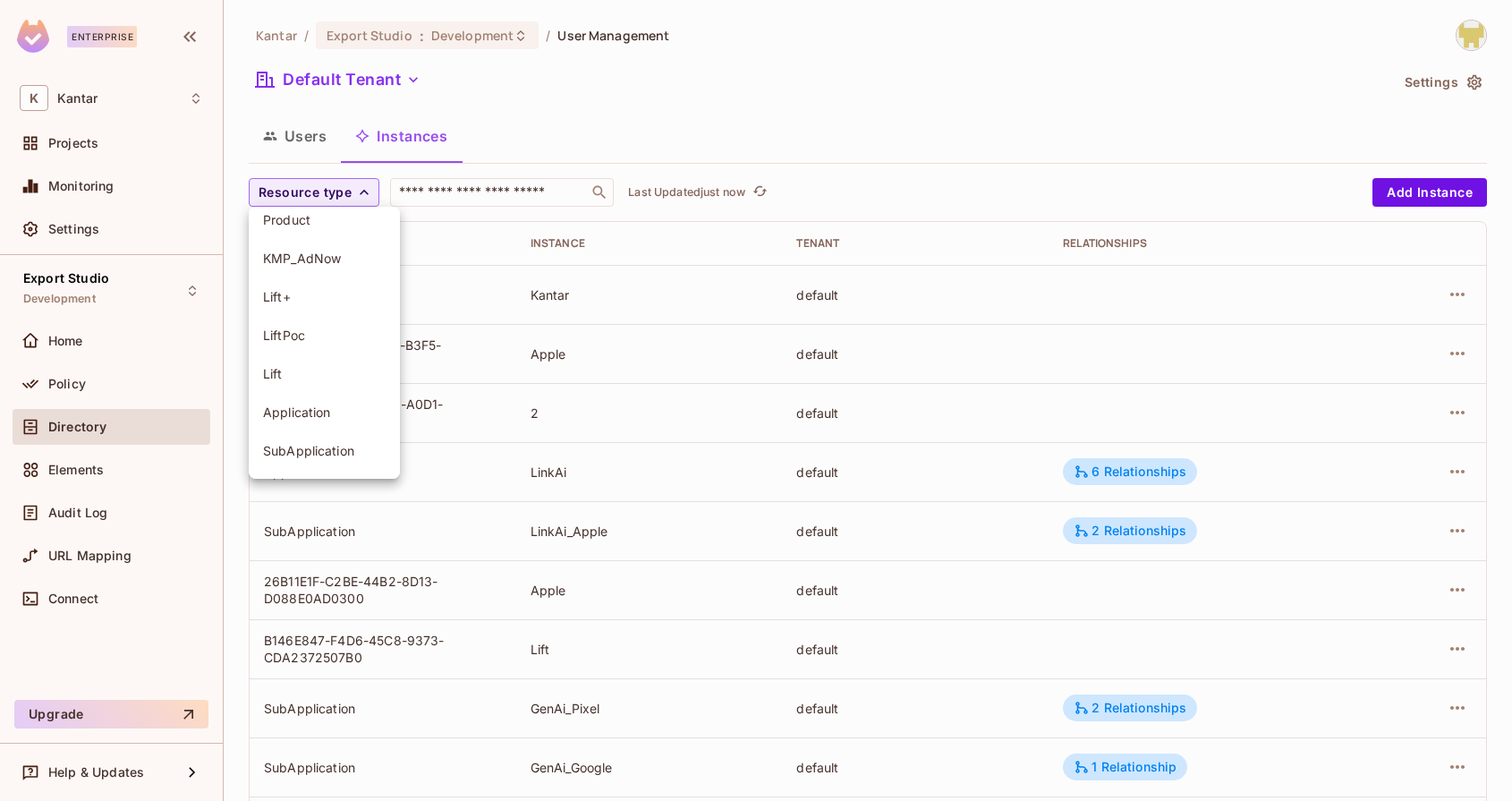 click on "Application" at bounding box center [324, 412] 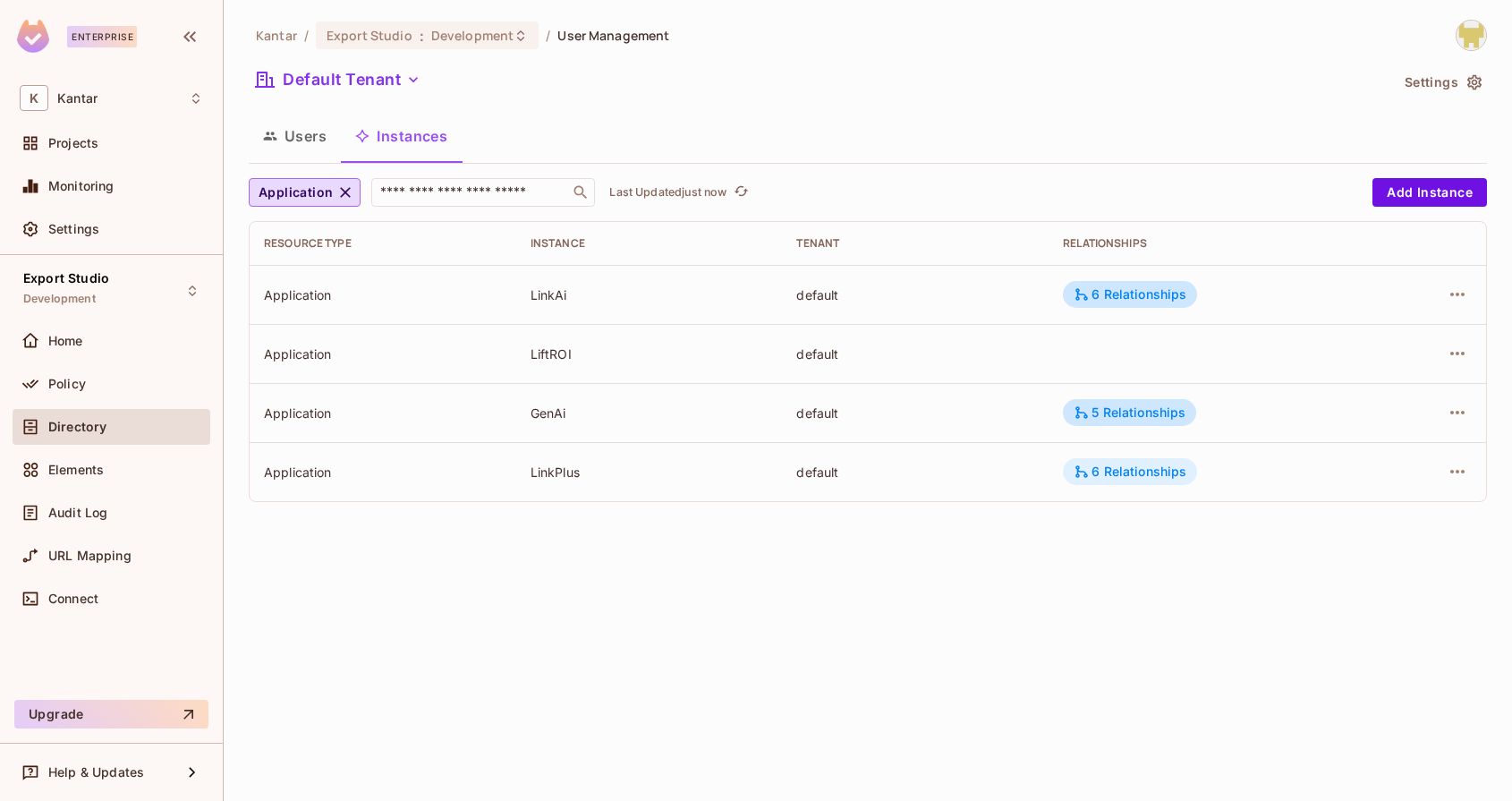 click 